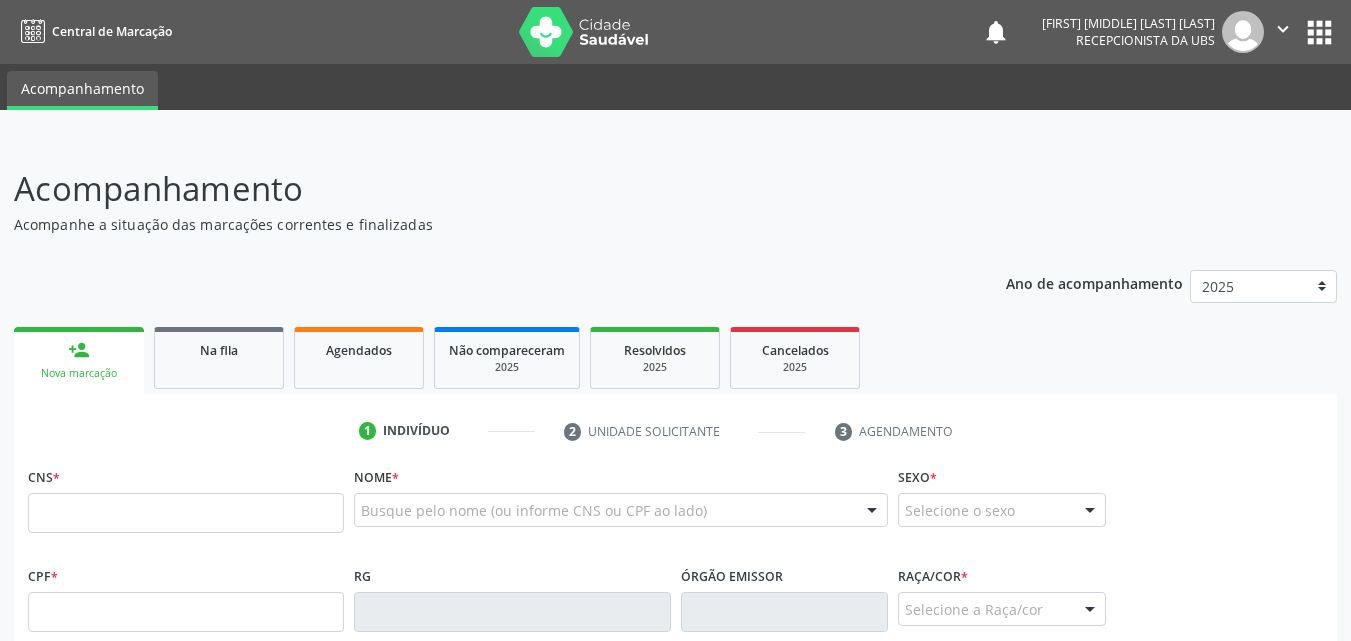 scroll, scrollTop: 54, scrollLeft: 0, axis: vertical 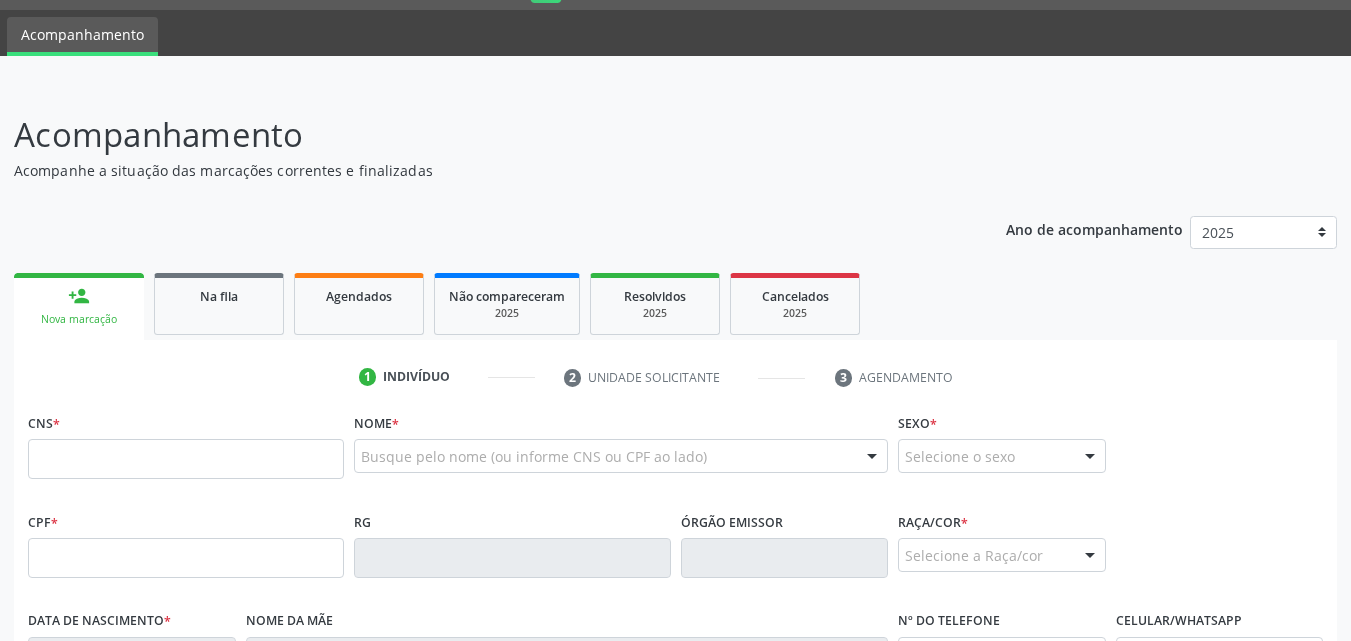 click on "person_add
Nova marcação" at bounding box center [79, 306] 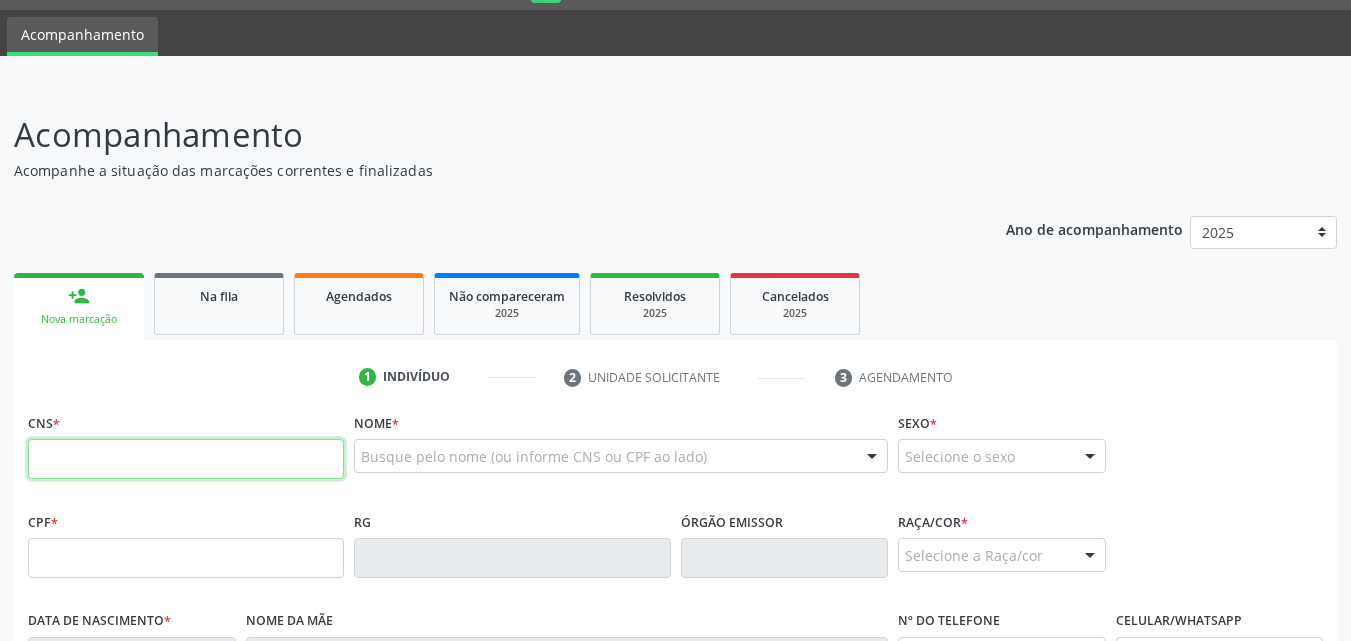 click at bounding box center [186, 459] 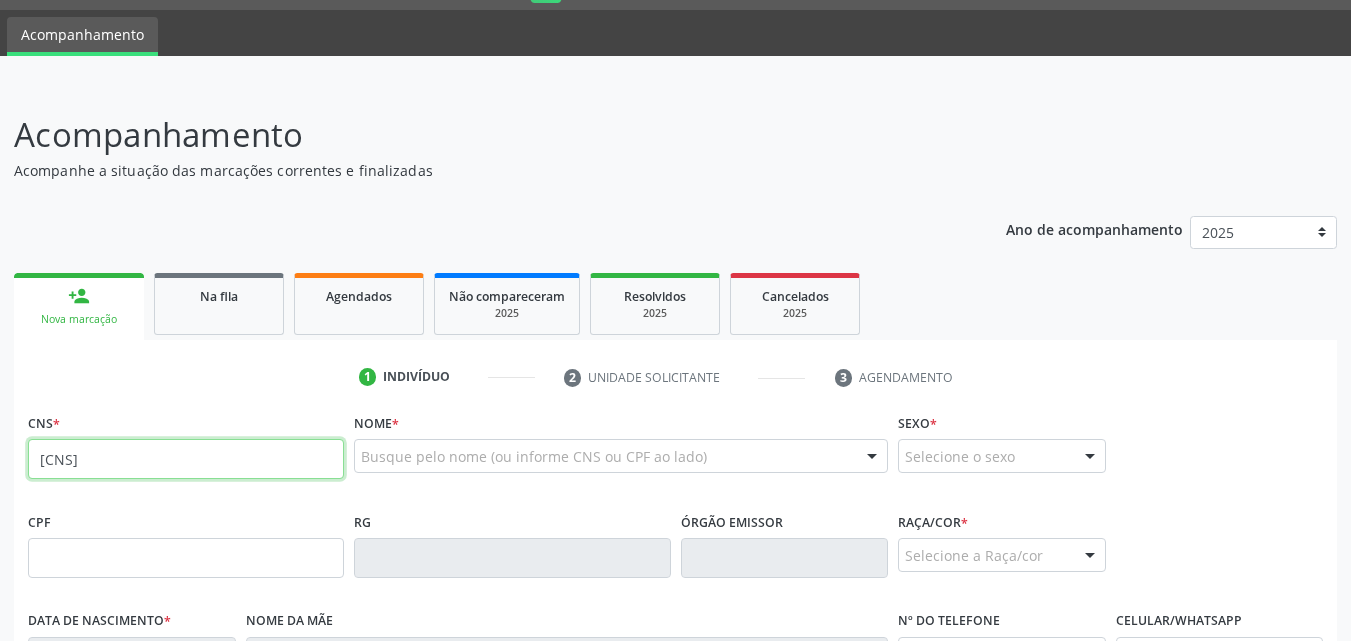 type on "[CNS]" 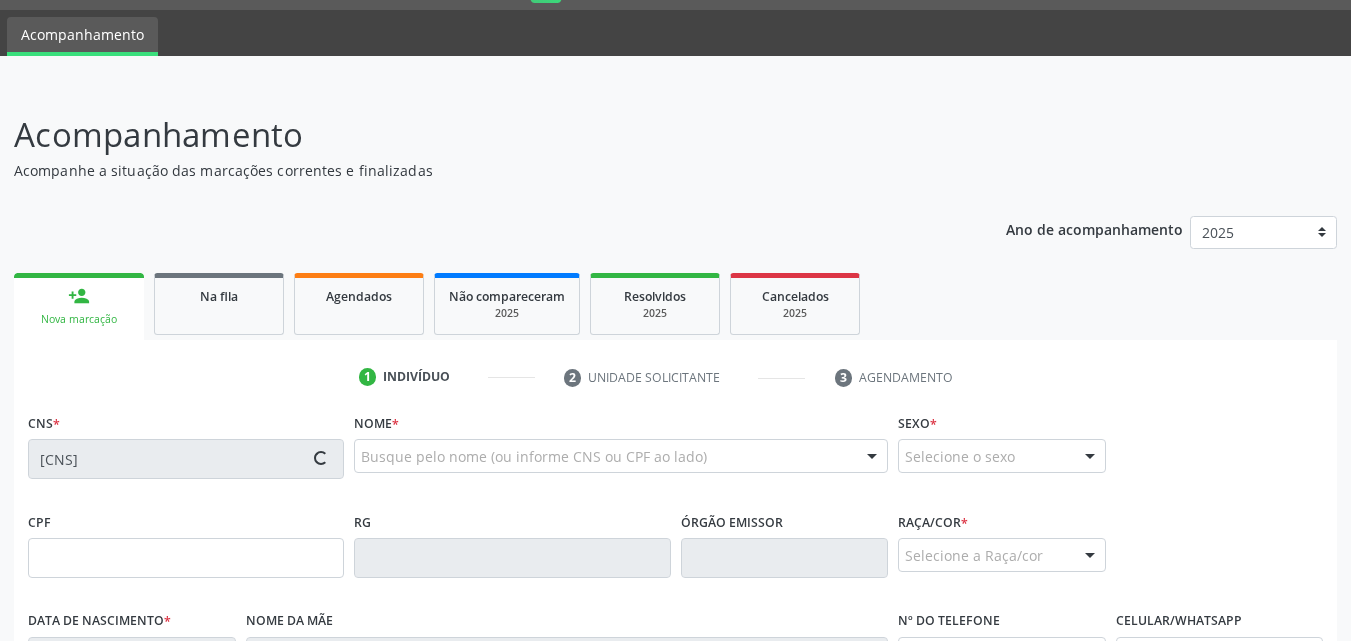 type on "[PHONE]" 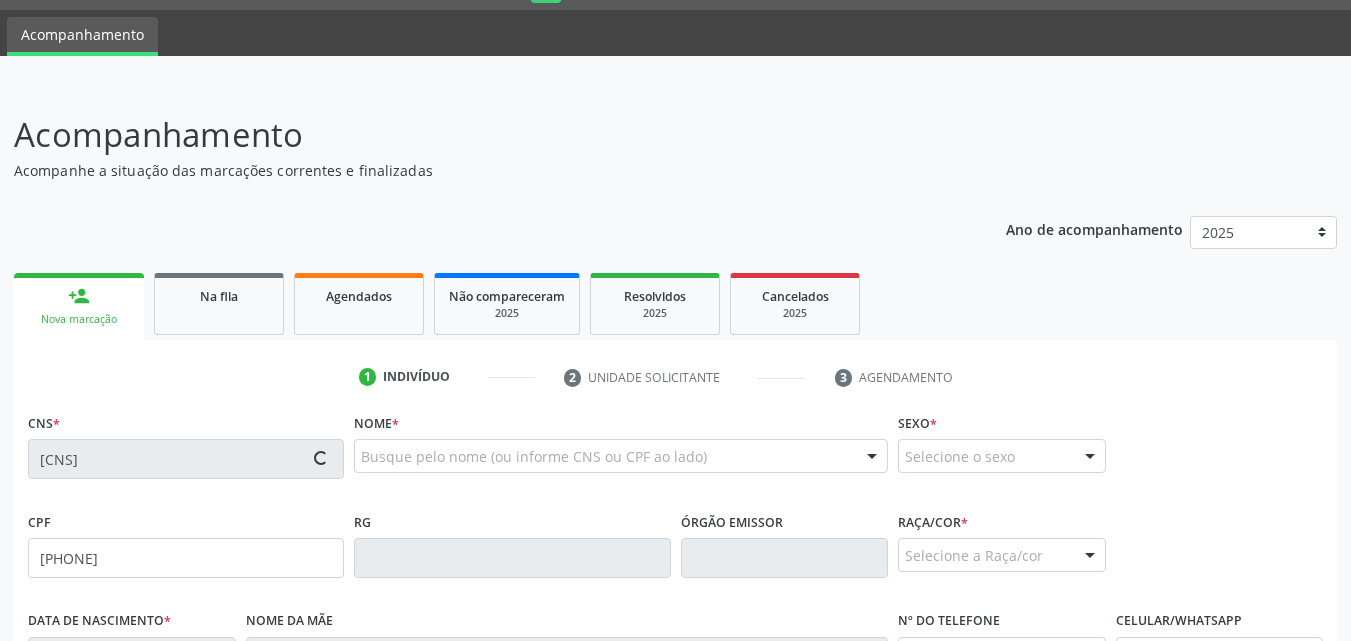 type on "[DATE]" 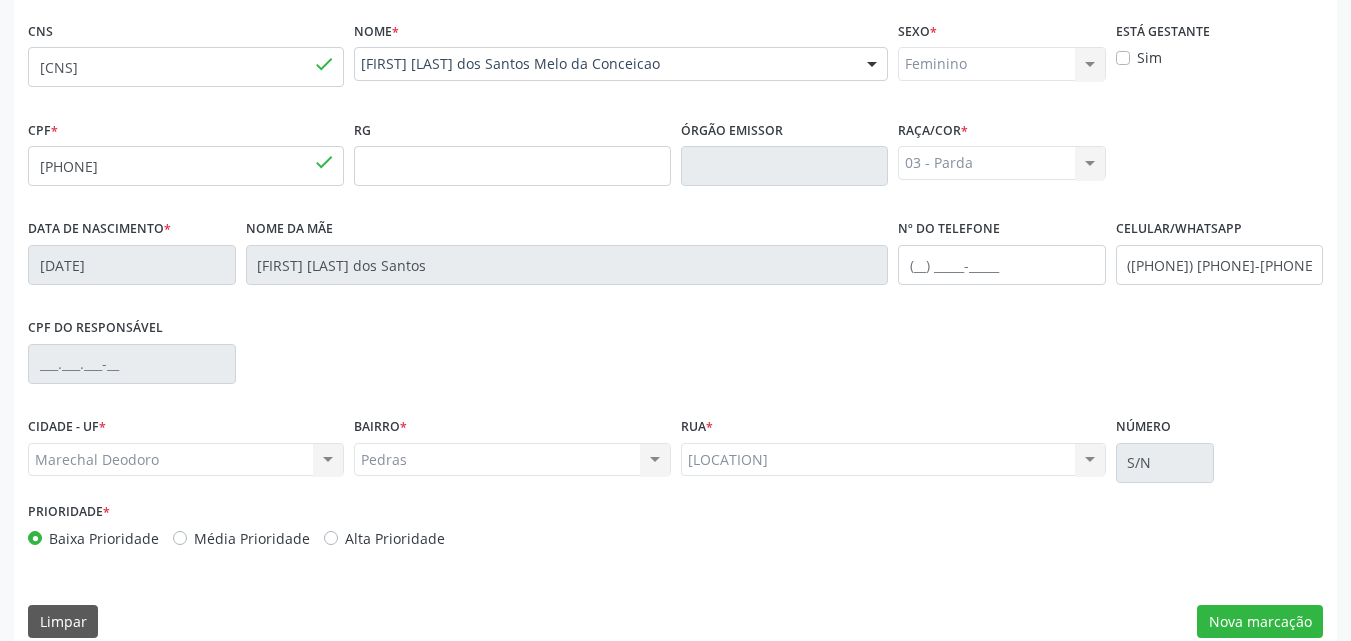 scroll, scrollTop: 471, scrollLeft: 0, axis: vertical 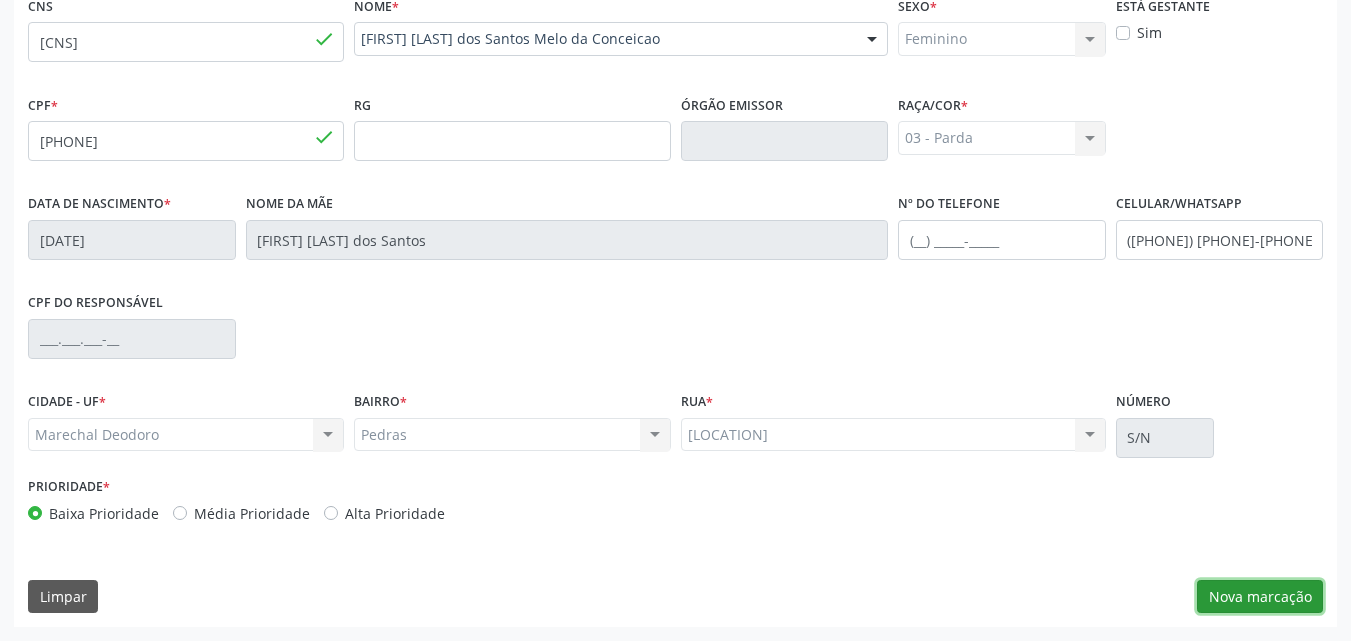 click on "Nova marcação" at bounding box center [1260, 597] 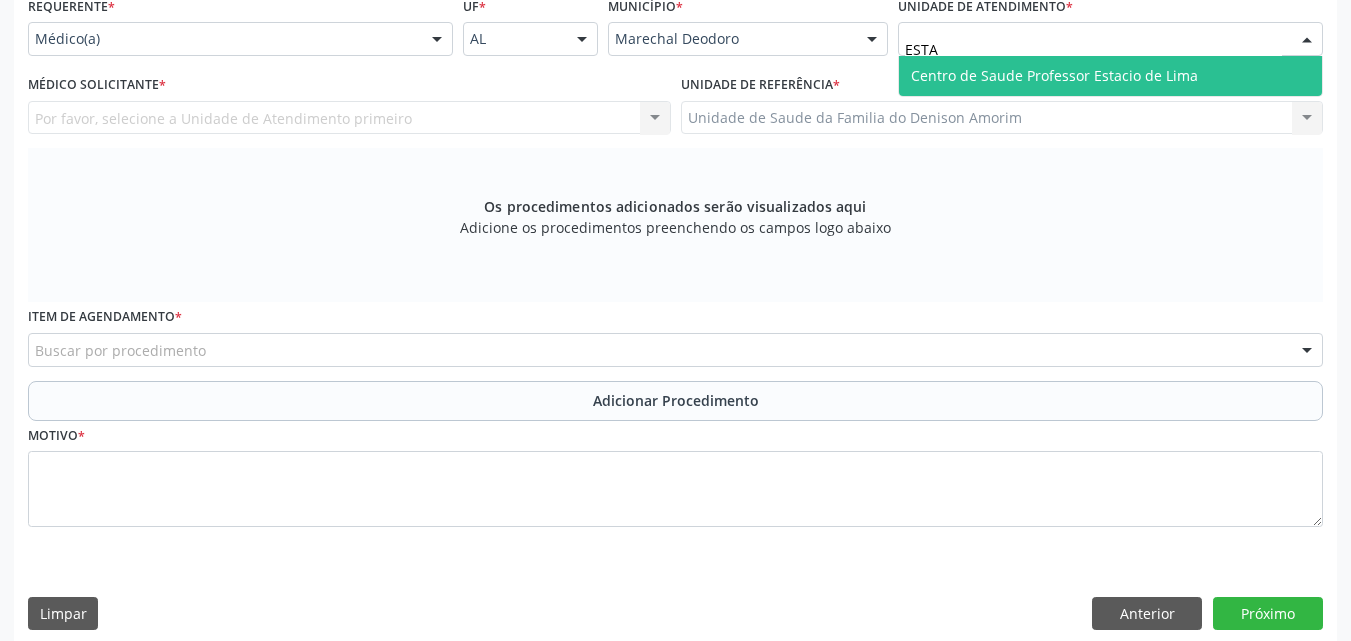type on "ESTAC" 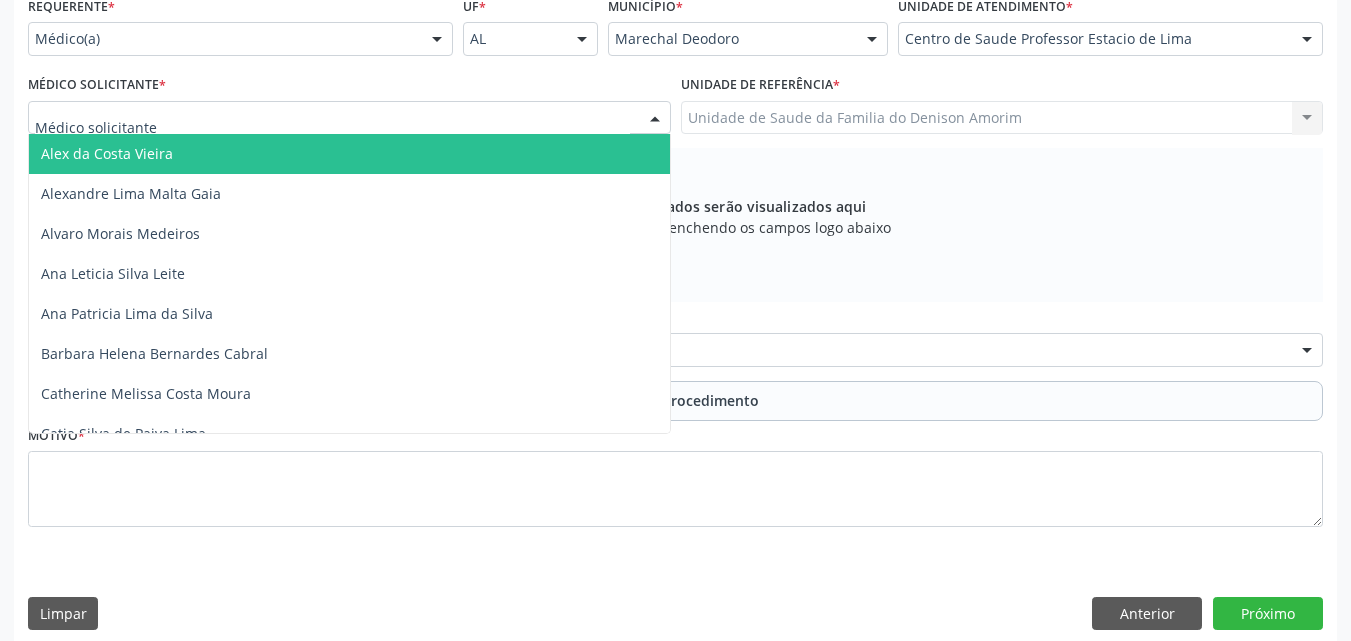 click at bounding box center (349, 118) 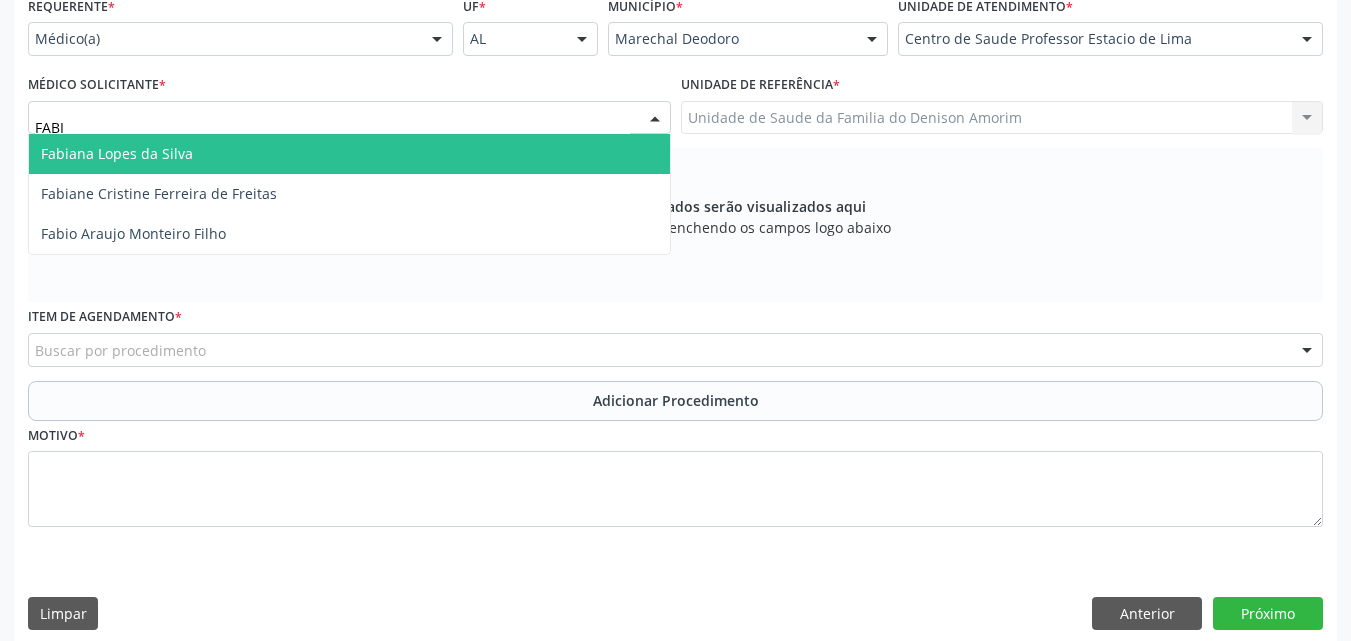 type on "FABIA" 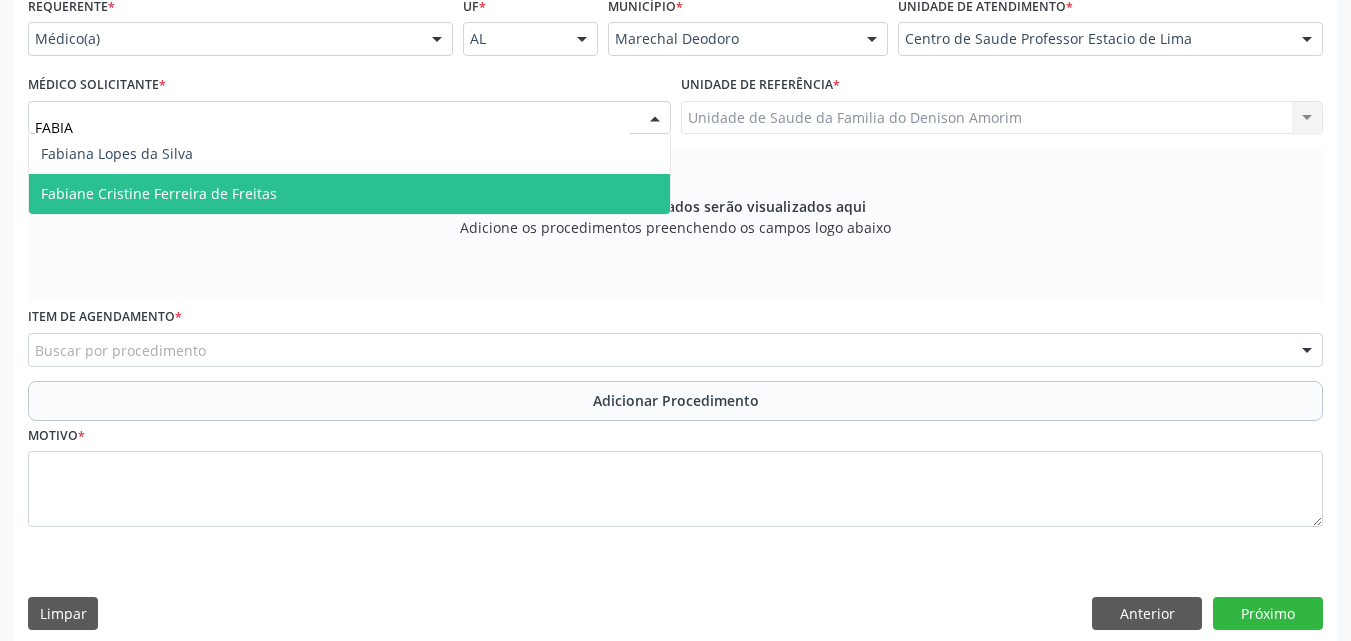 click on "Fabiane Cristine Ferreira de Freitas" at bounding box center (349, 194) 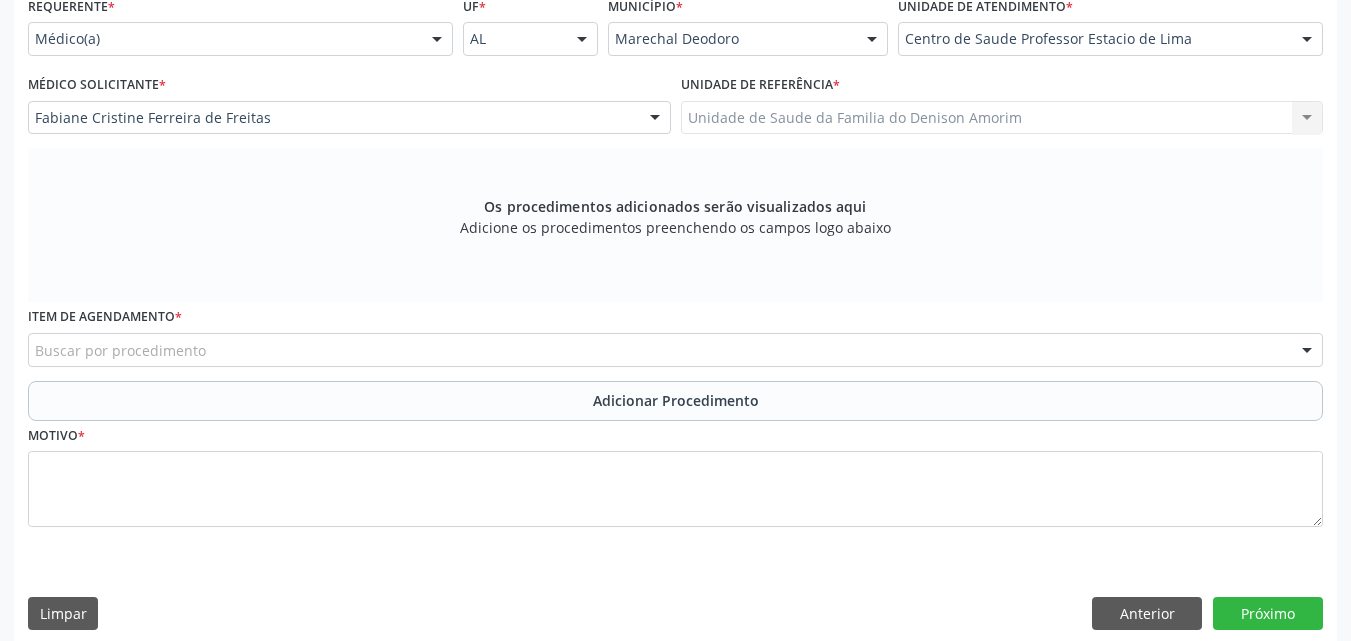click on "Buscar por procedimento" at bounding box center [675, 350] 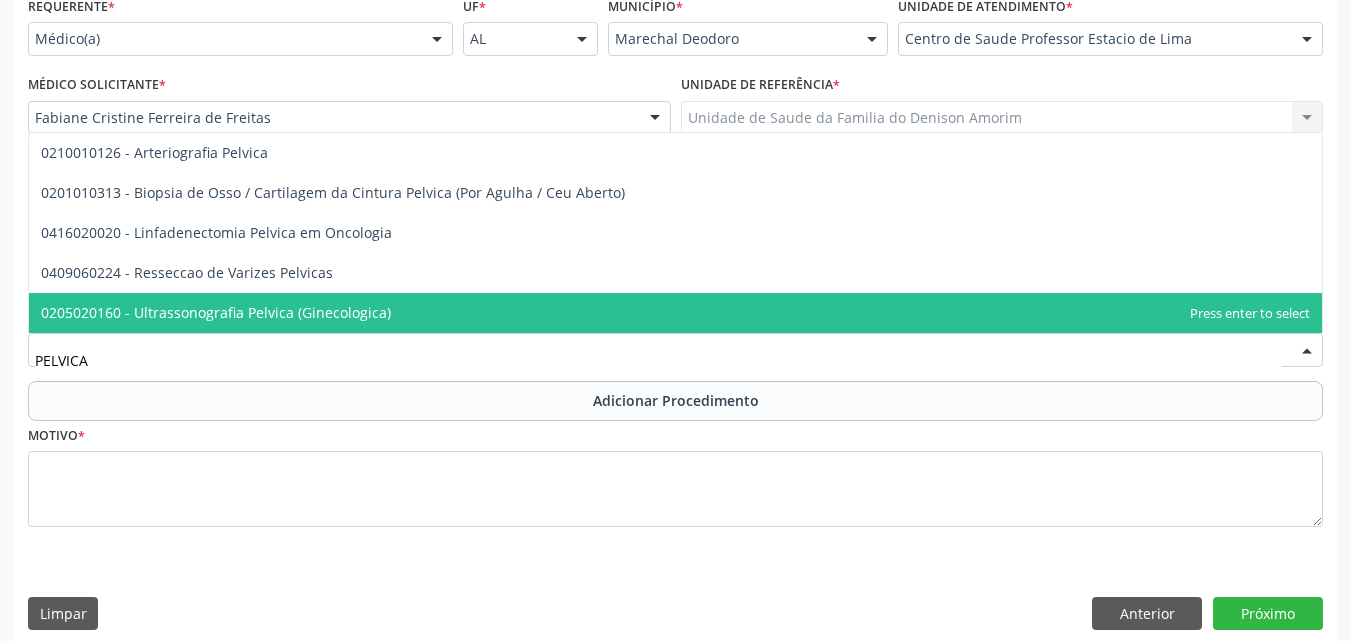 click on "0205020160 - Ultrassonografia Pelvica (Ginecologica)" at bounding box center (216, 312) 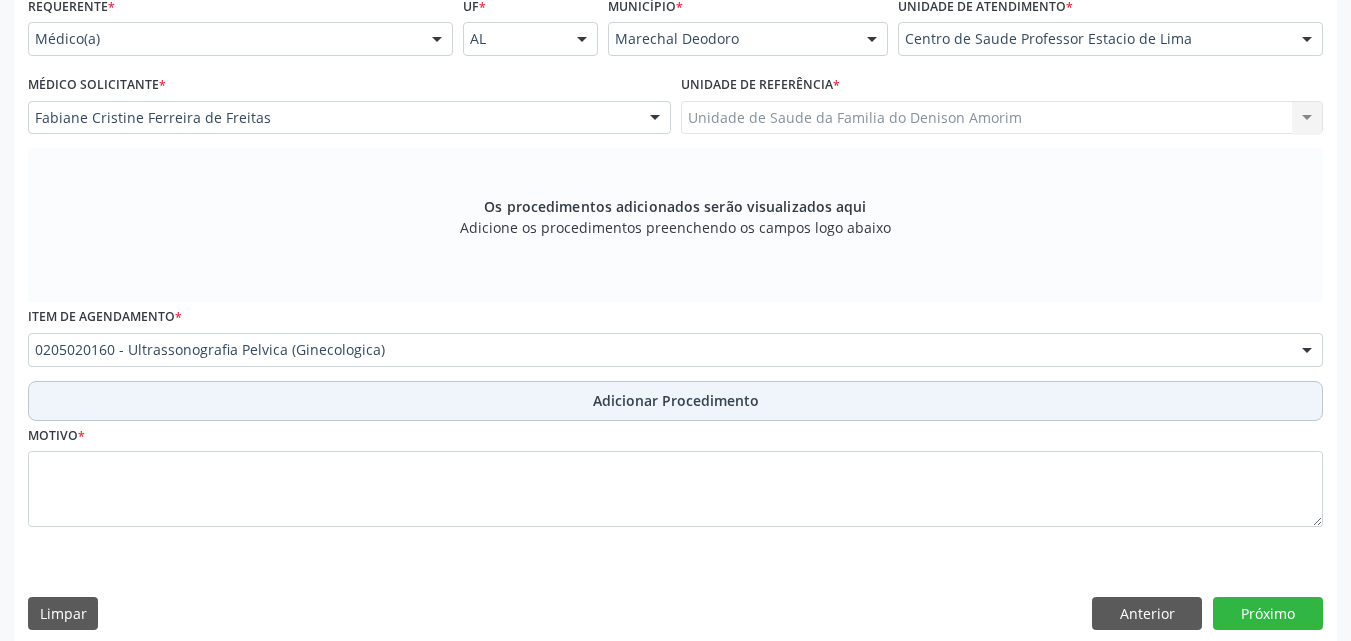 click on "Adicionar Procedimento" at bounding box center [675, 401] 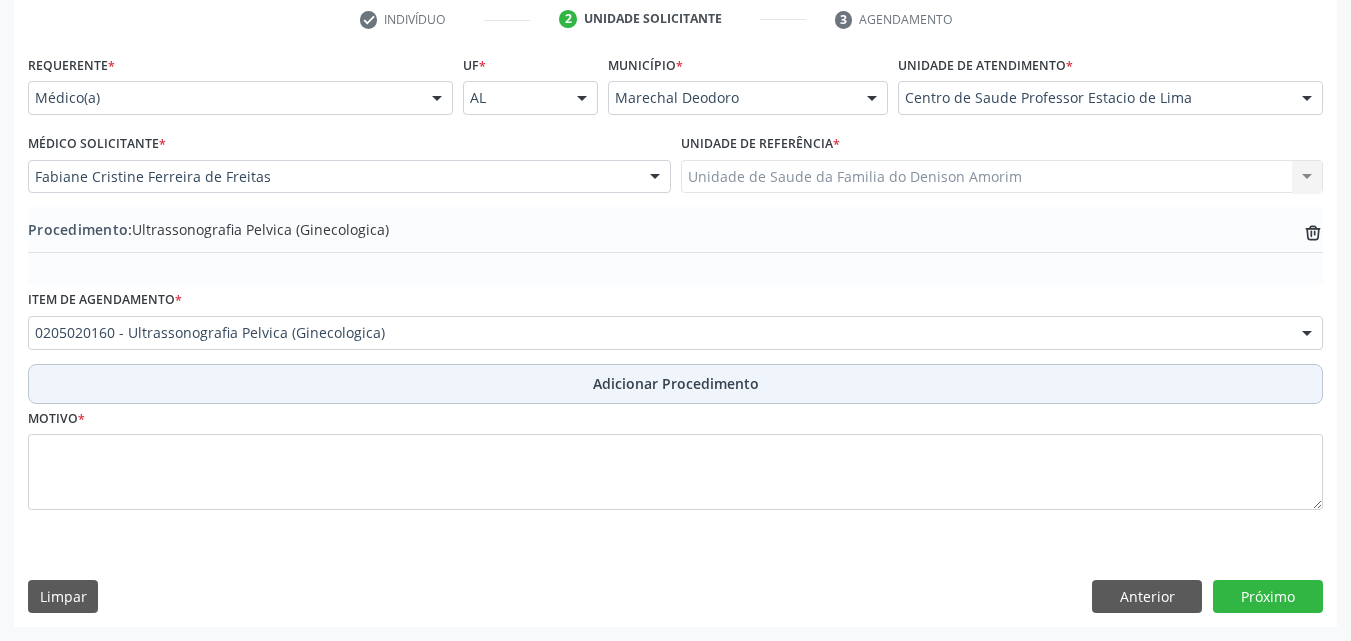 scroll, scrollTop: 412, scrollLeft: 0, axis: vertical 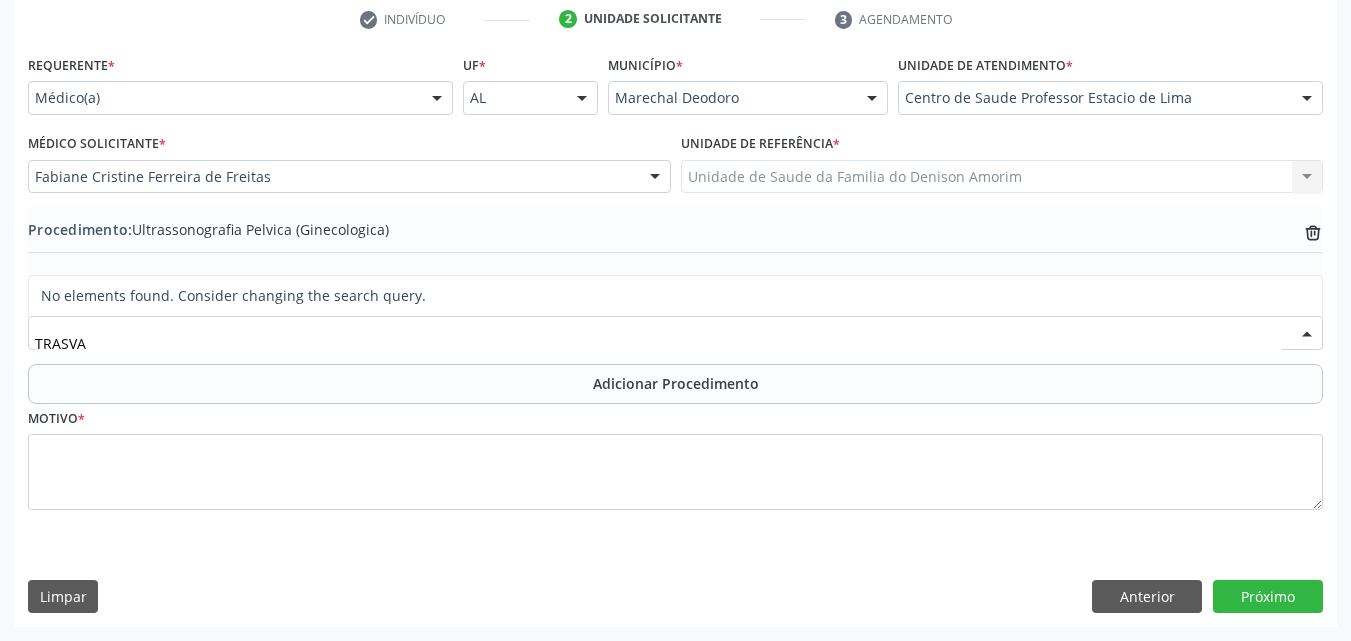 type on "TRANSVA" 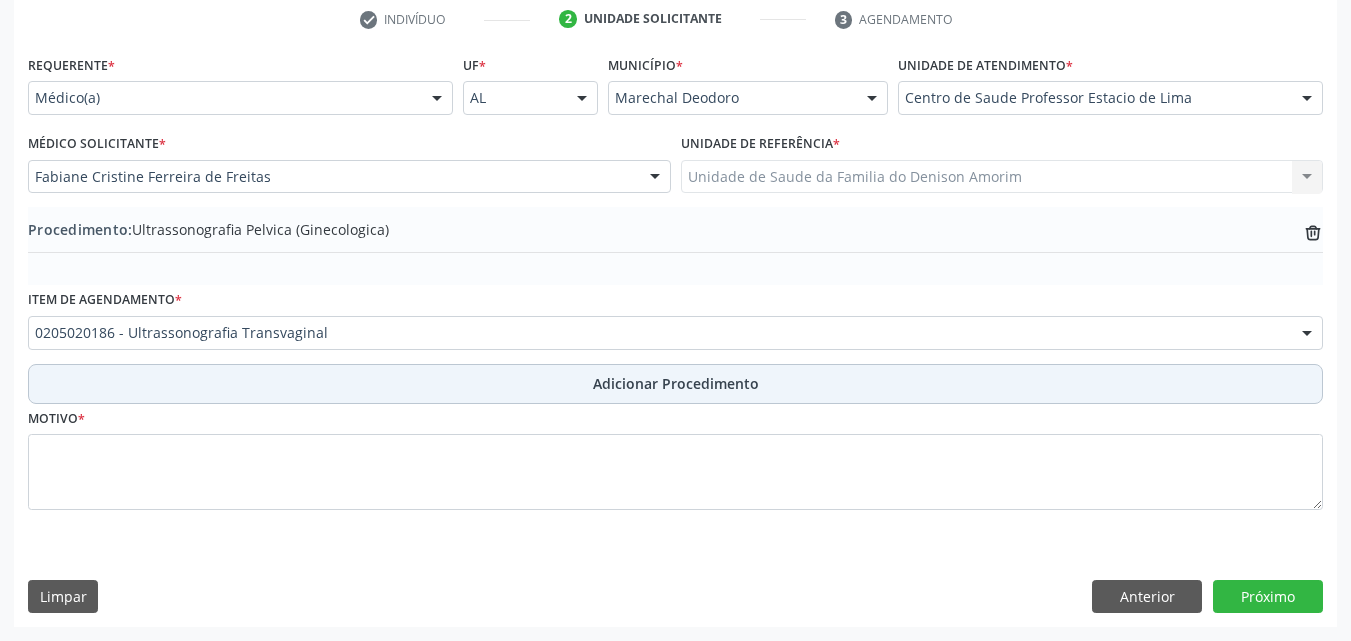click on "Adicionar Procedimento" at bounding box center [675, 384] 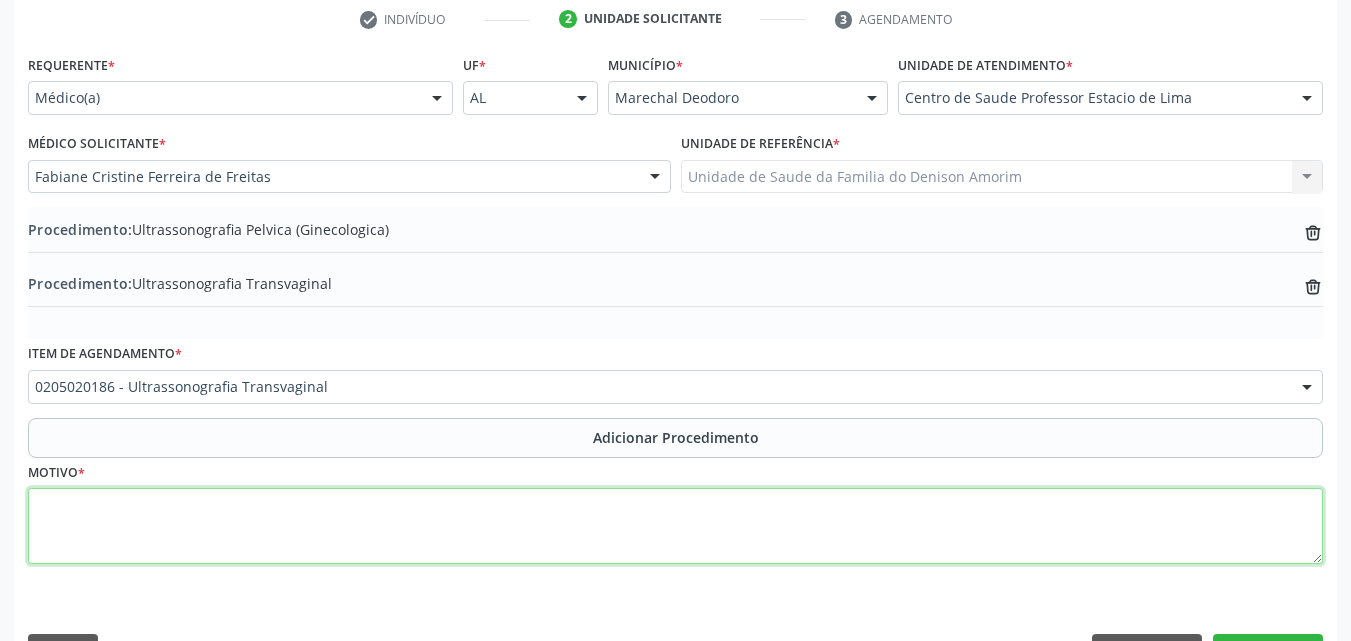 click at bounding box center [675, 526] 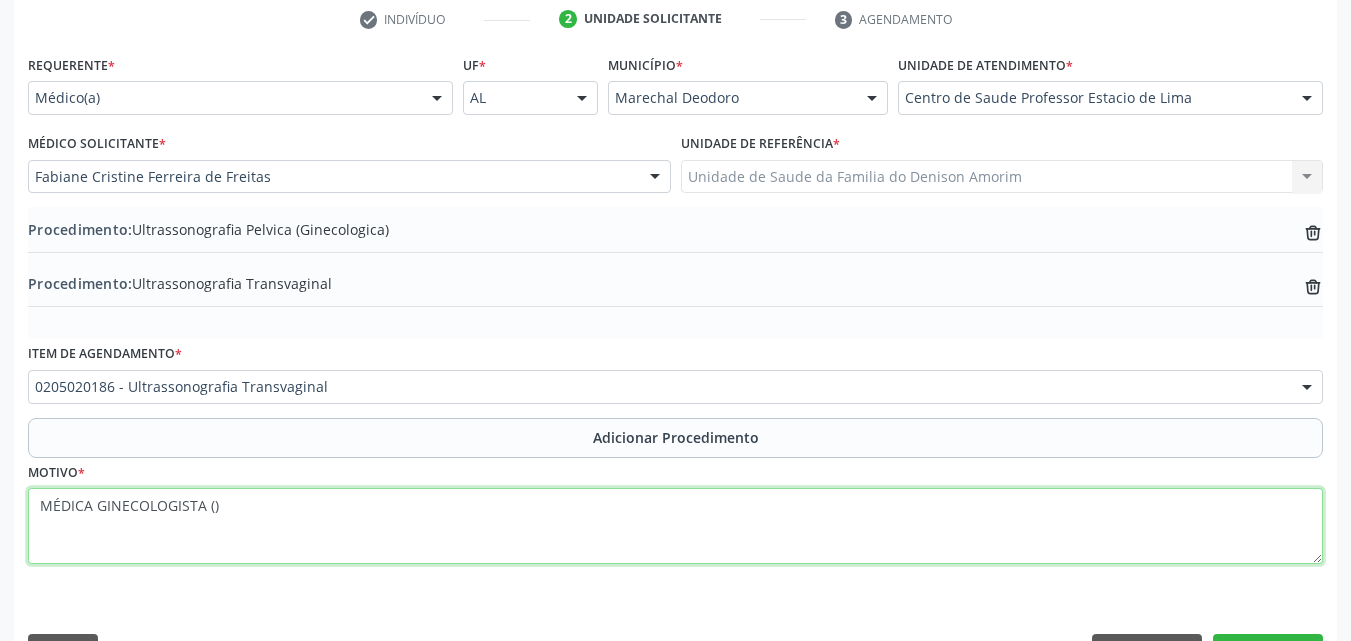 click on "MÉDICA GINECOLOGISTA ()" at bounding box center [675, 526] 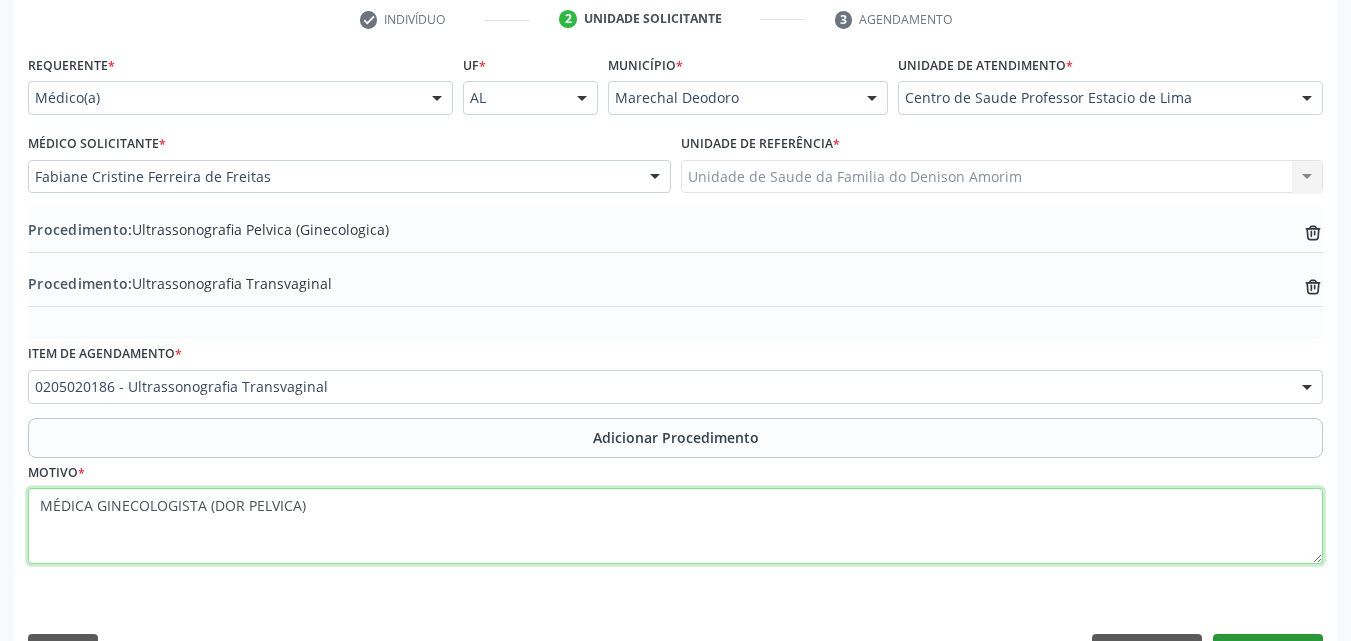 type on "MÉDICA GINECOLOGISTA (DOR PELVICA)" 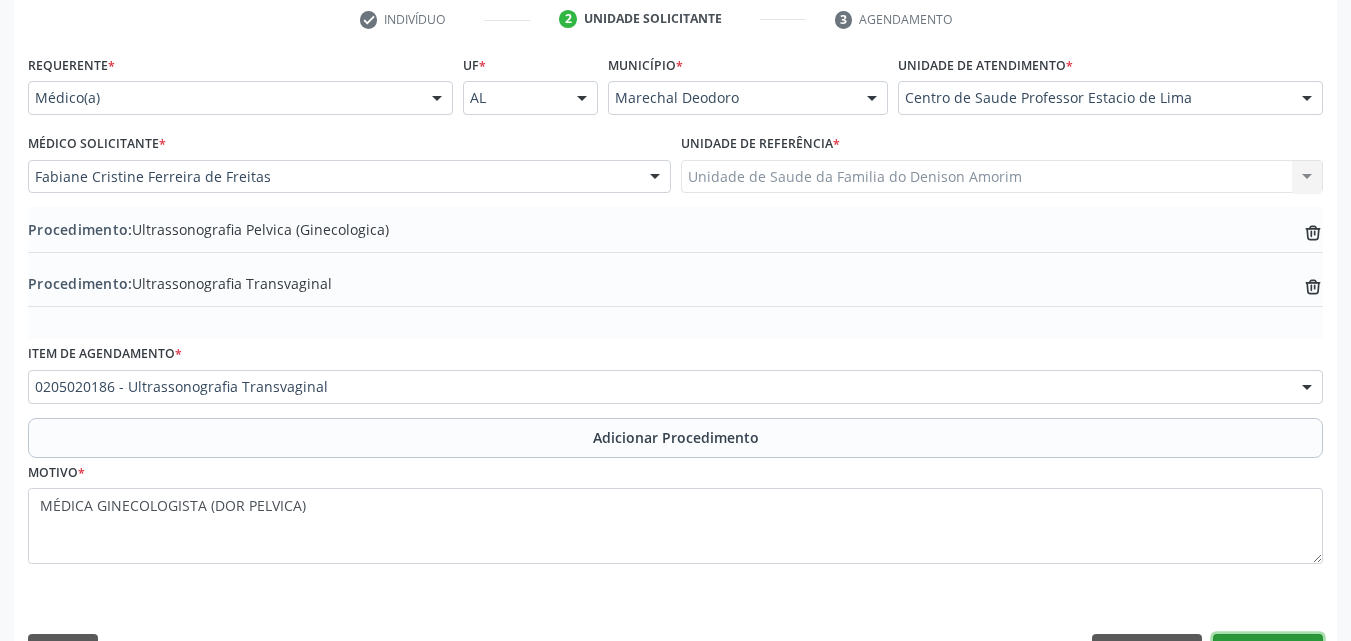 click on "Próximo" at bounding box center [1268, 651] 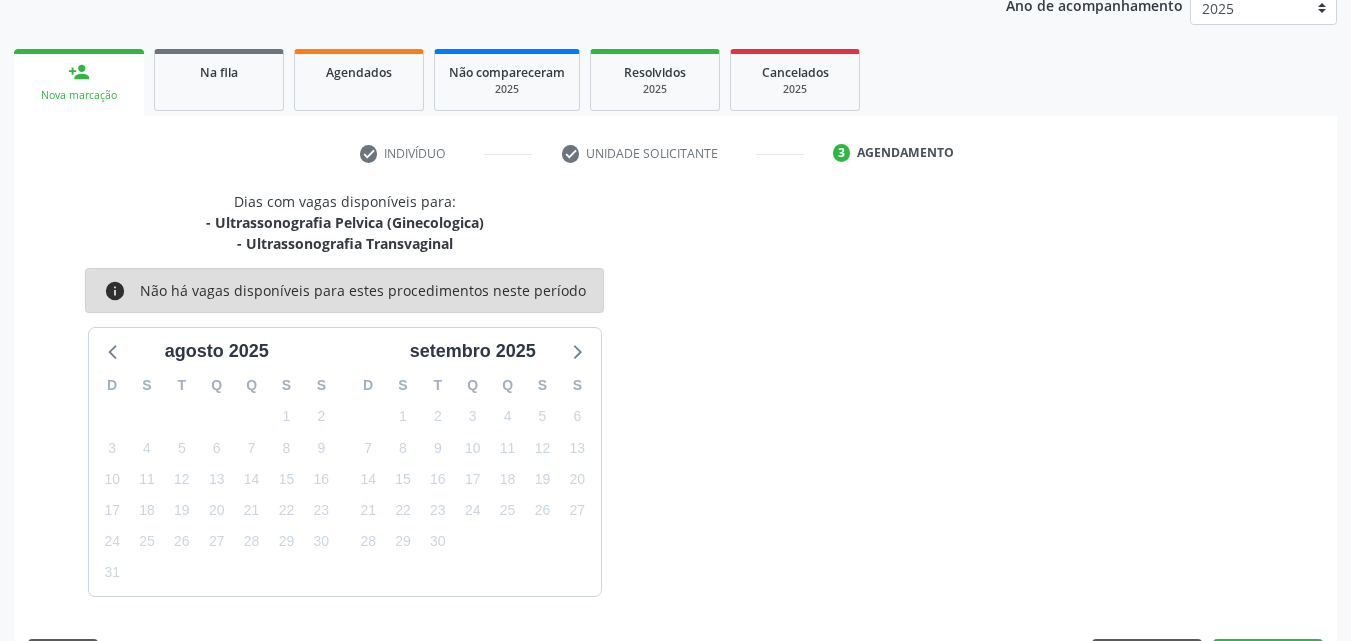 scroll, scrollTop: 337, scrollLeft: 0, axis: vertical 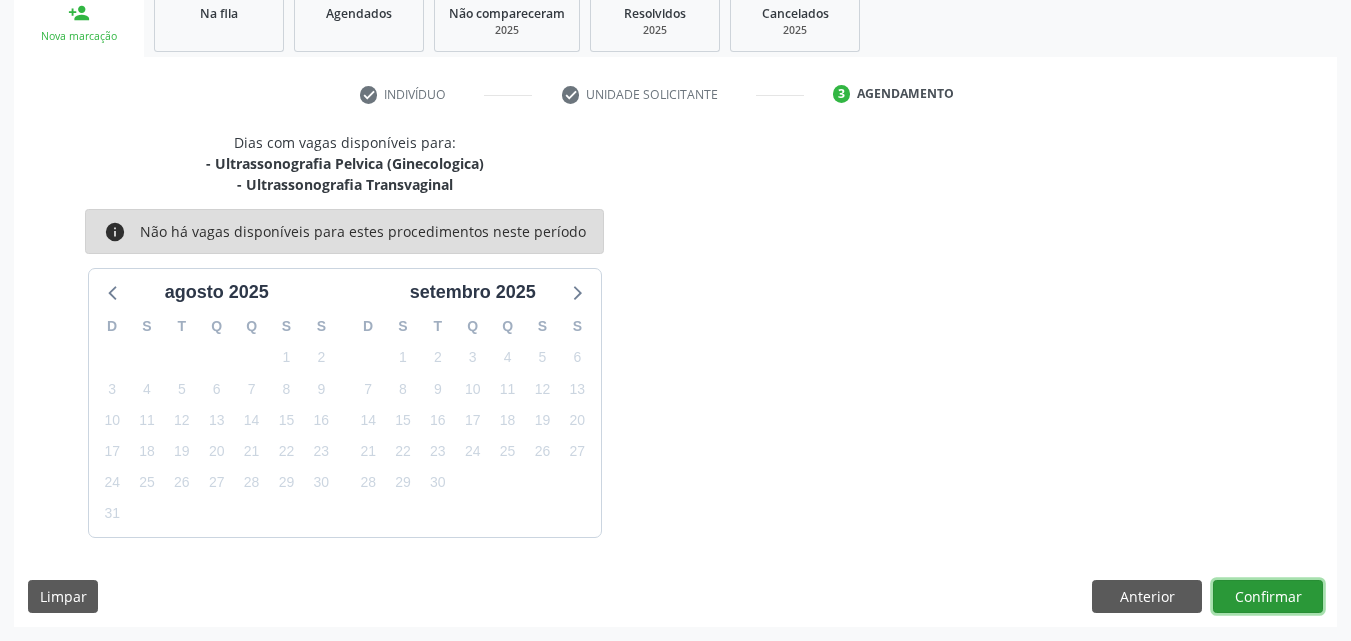 click on "Confirmar" at bounding box center (1268, 597) 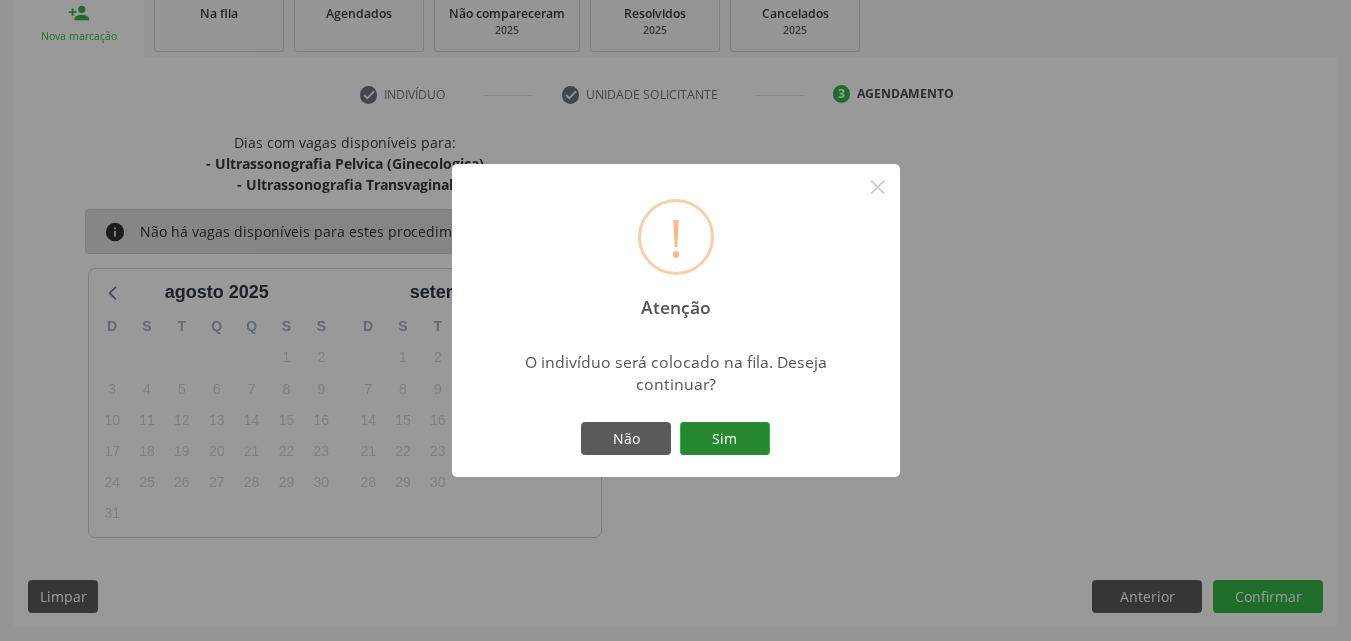 click on "Sim" at bounding box center (725, 439) 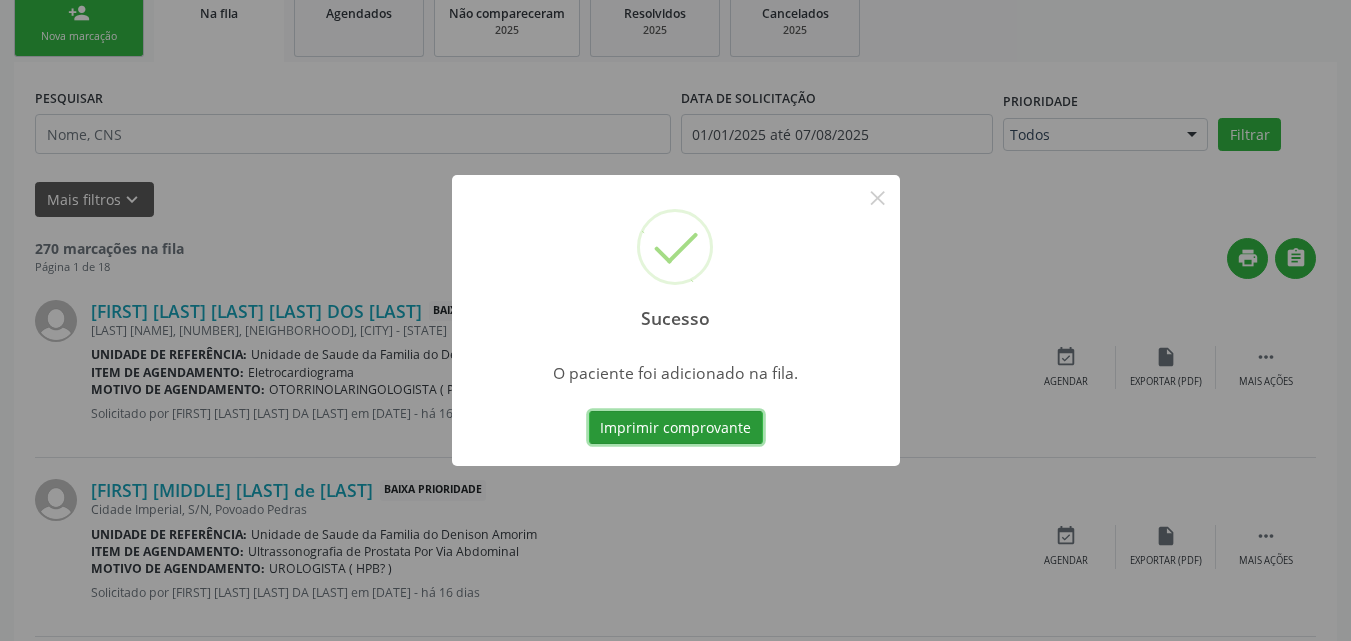 scroll, scrollTop: 54, scrollLeft: 0, axis: vertical 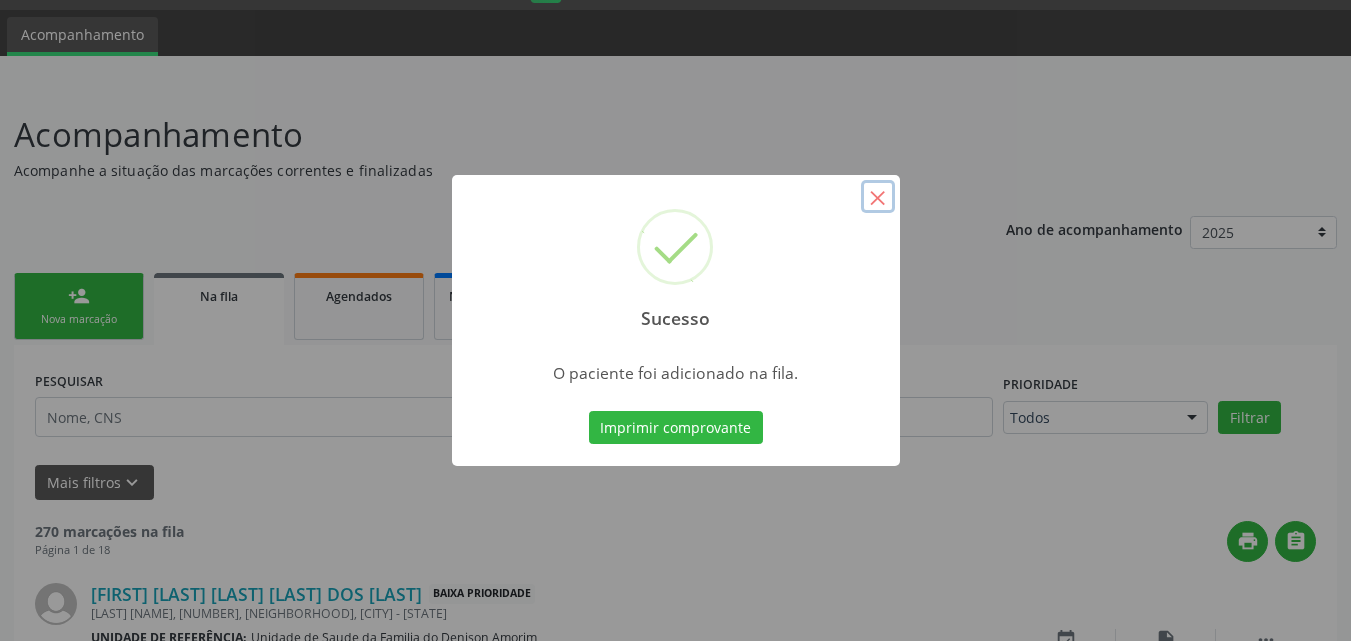 click on "×" at bounding box center [878, 197] 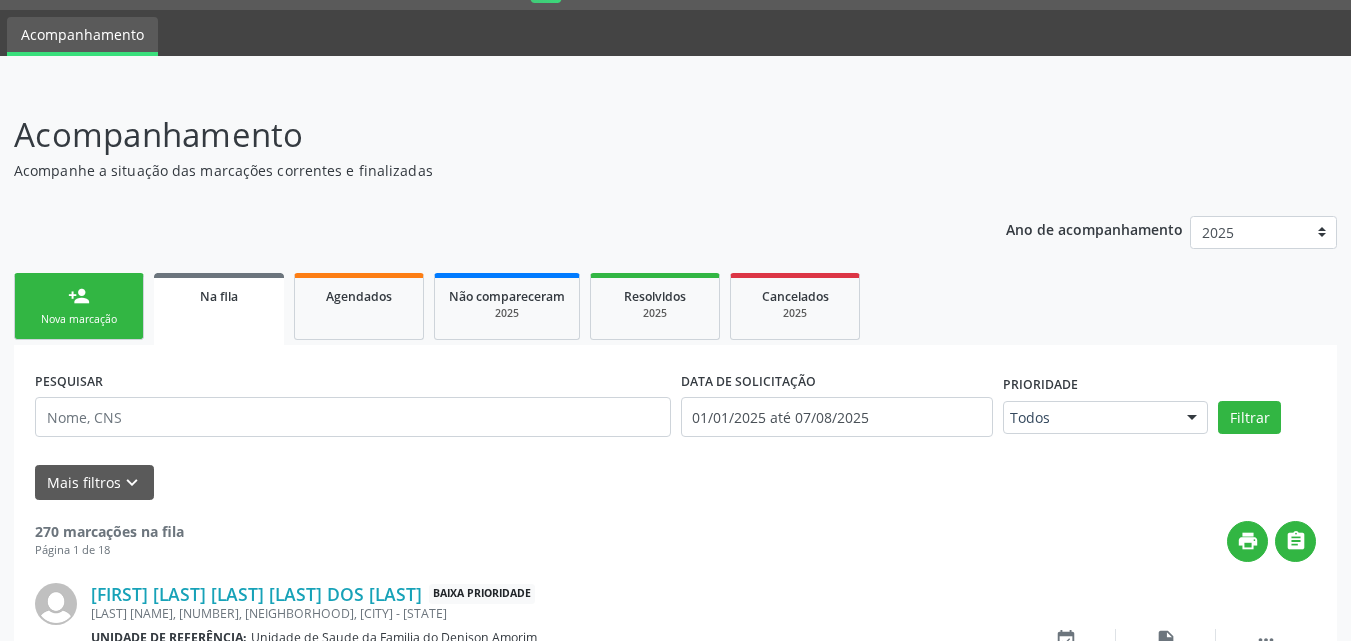 click on "person_add
Nova marcação" at bounding box center (79, 306) 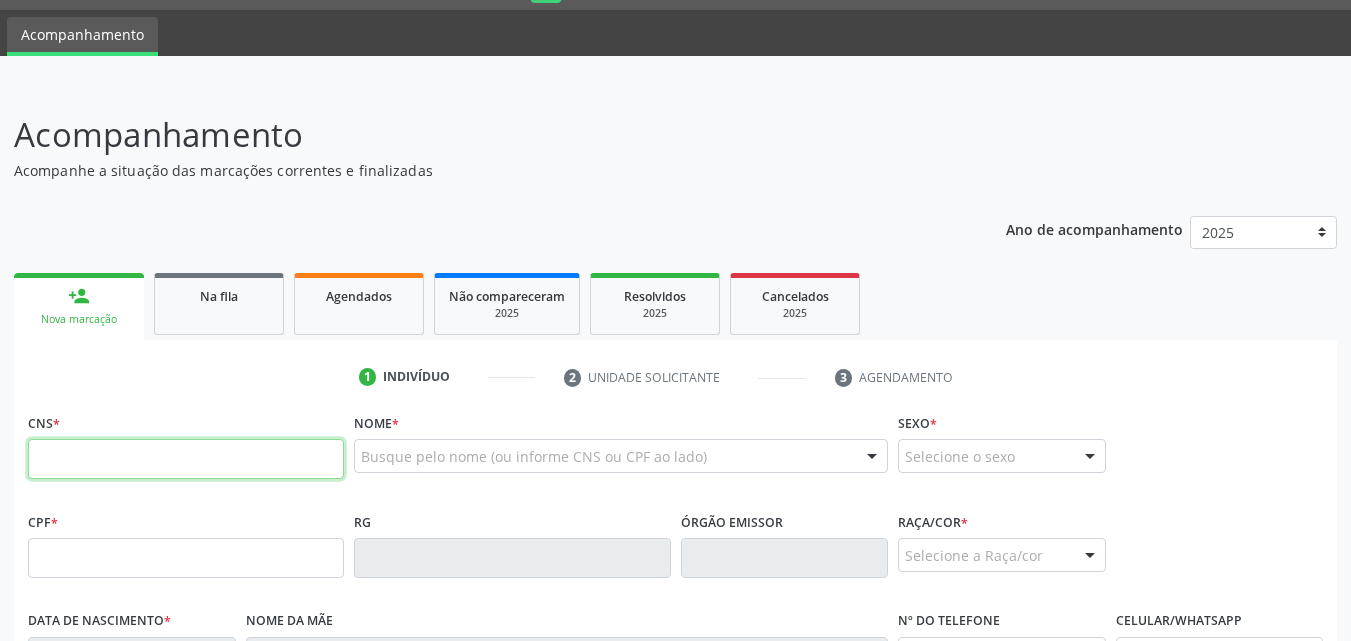 click at bounding box center [186, 459] 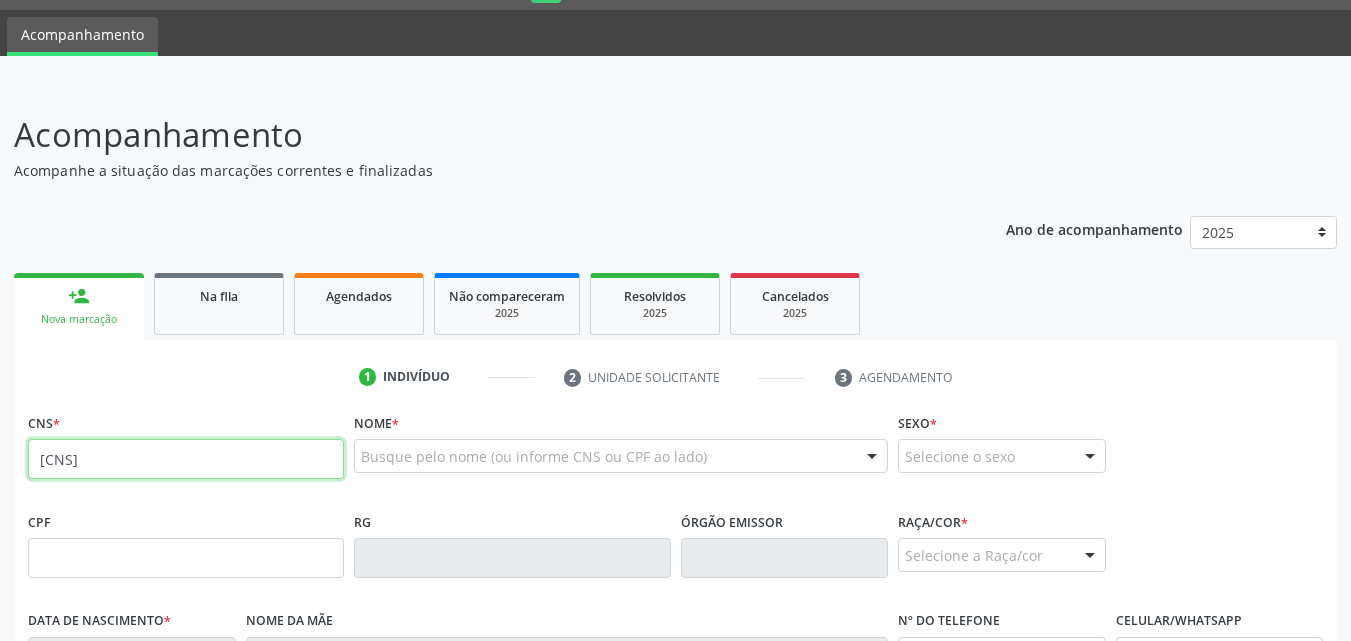type on "[CNS]" 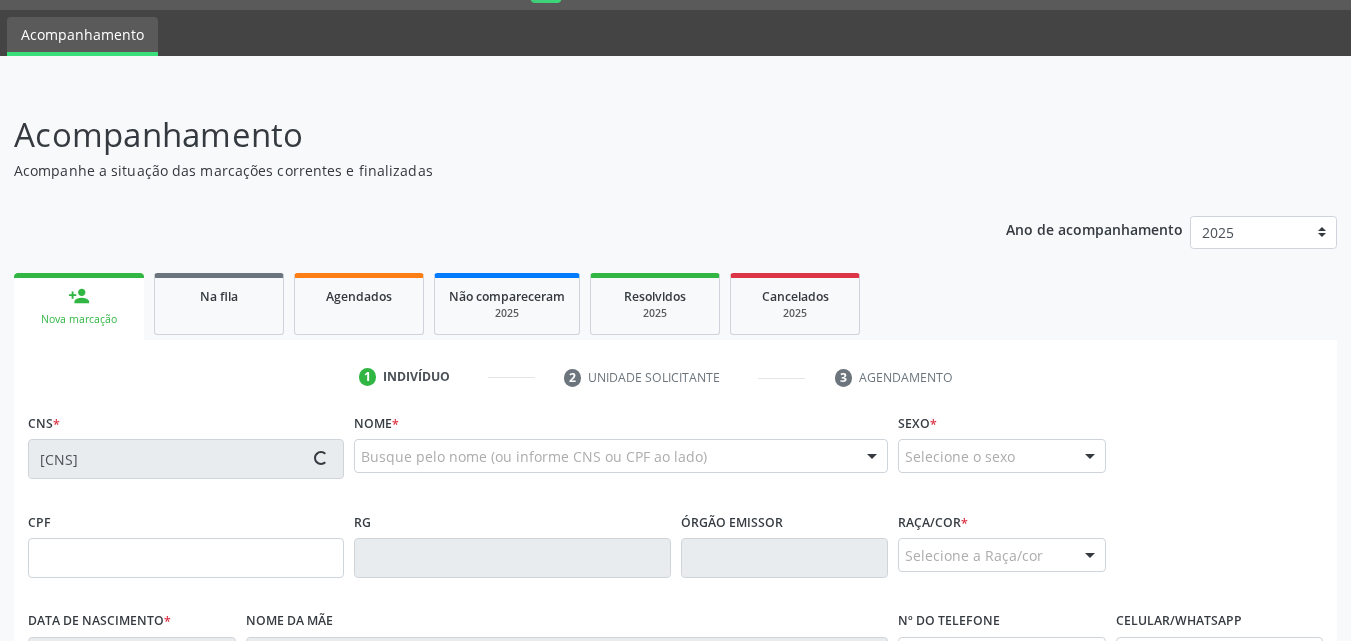 type on "[PHONE]" 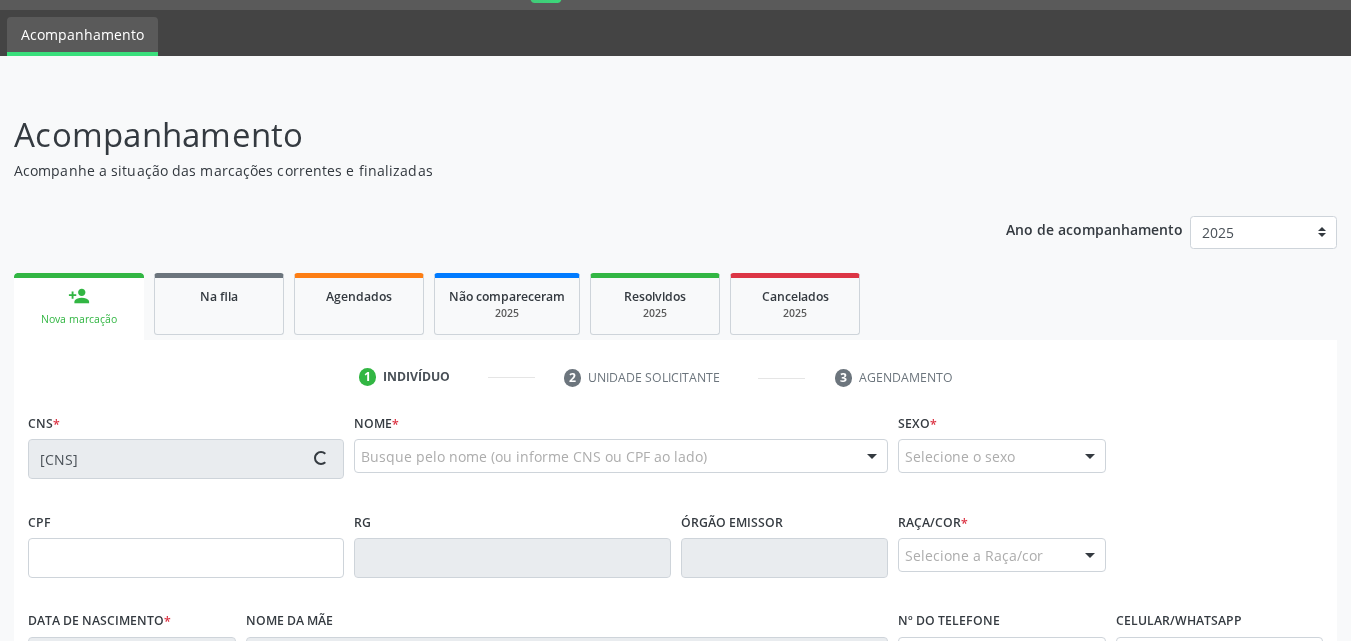 type on "[DATE]" 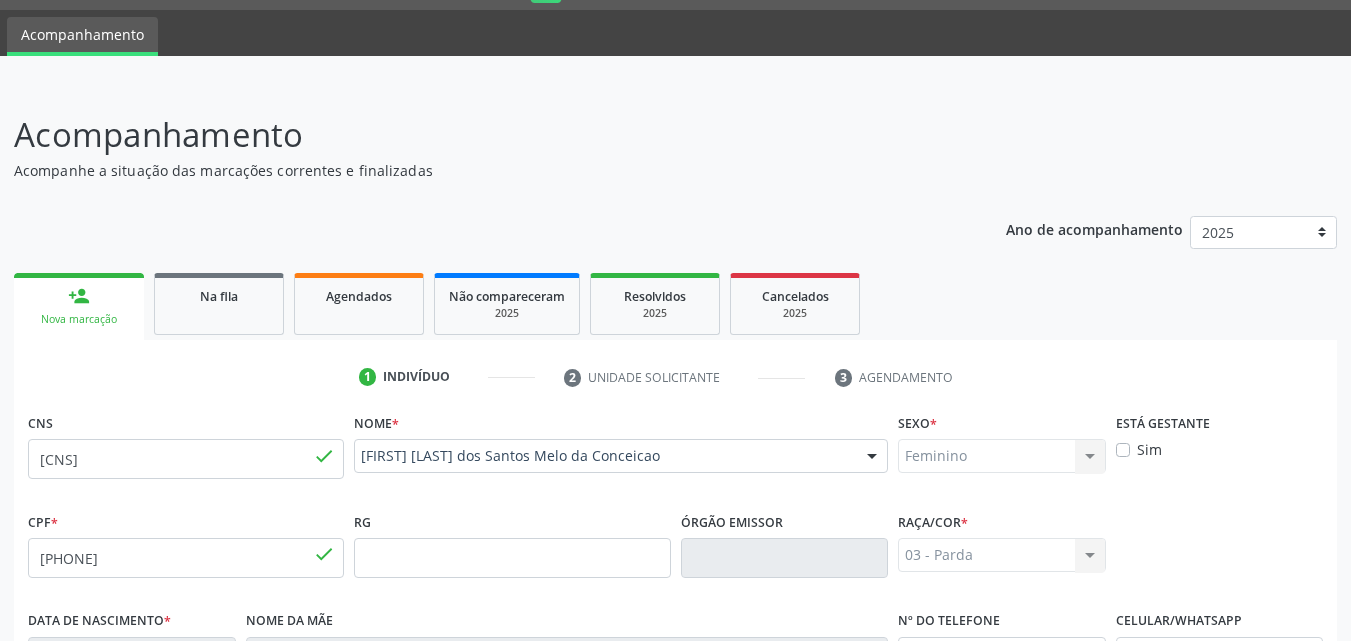 scroll, scrollTop: 83, scrollLeft: 0, axis: vertical 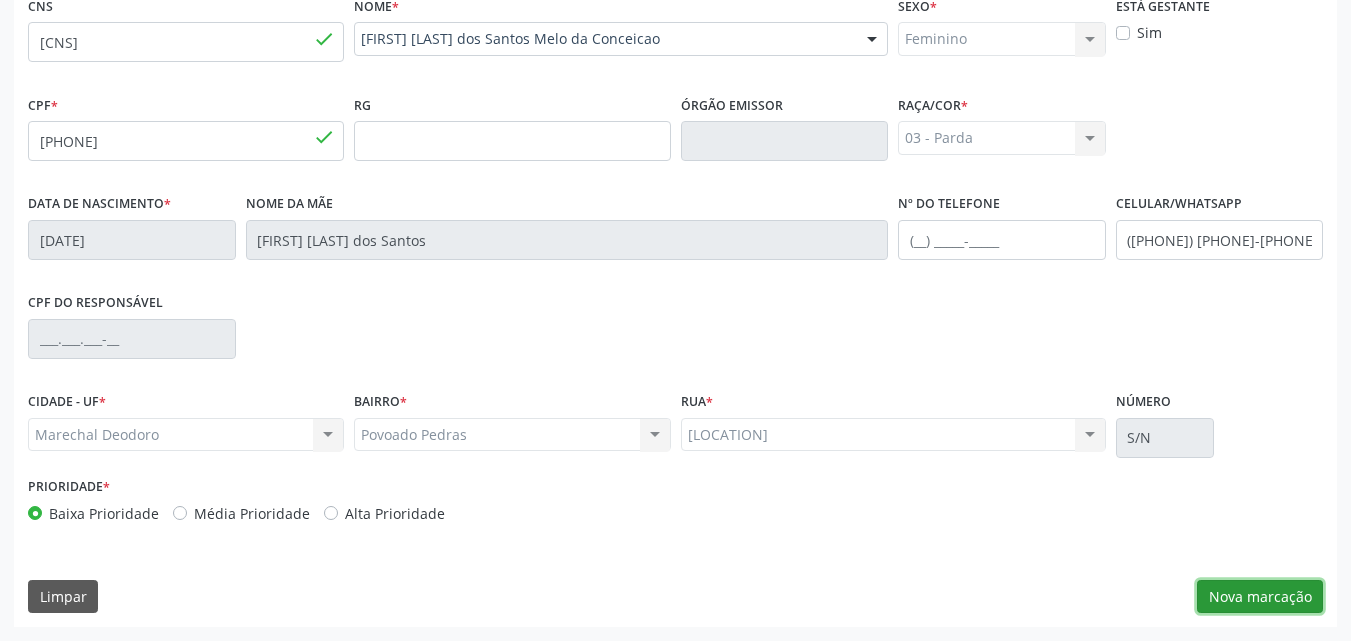 click on "Nova marcação" at bounding box center (1260, 597) 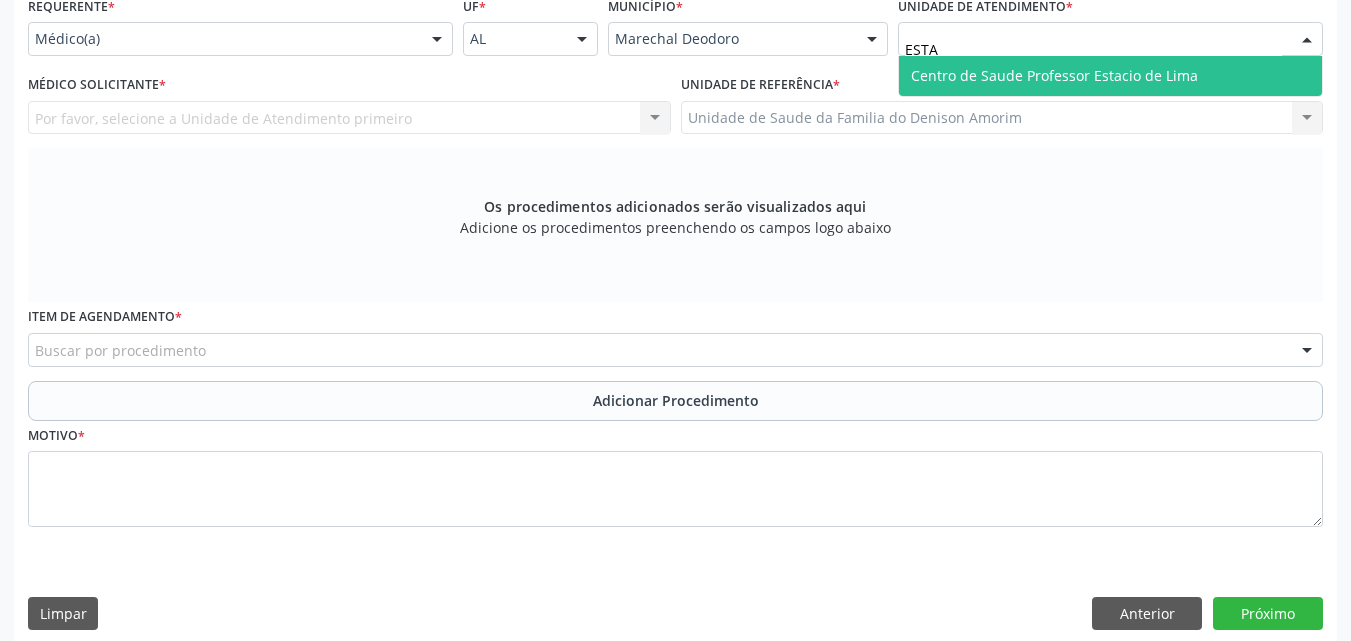 type on "ESTAC" 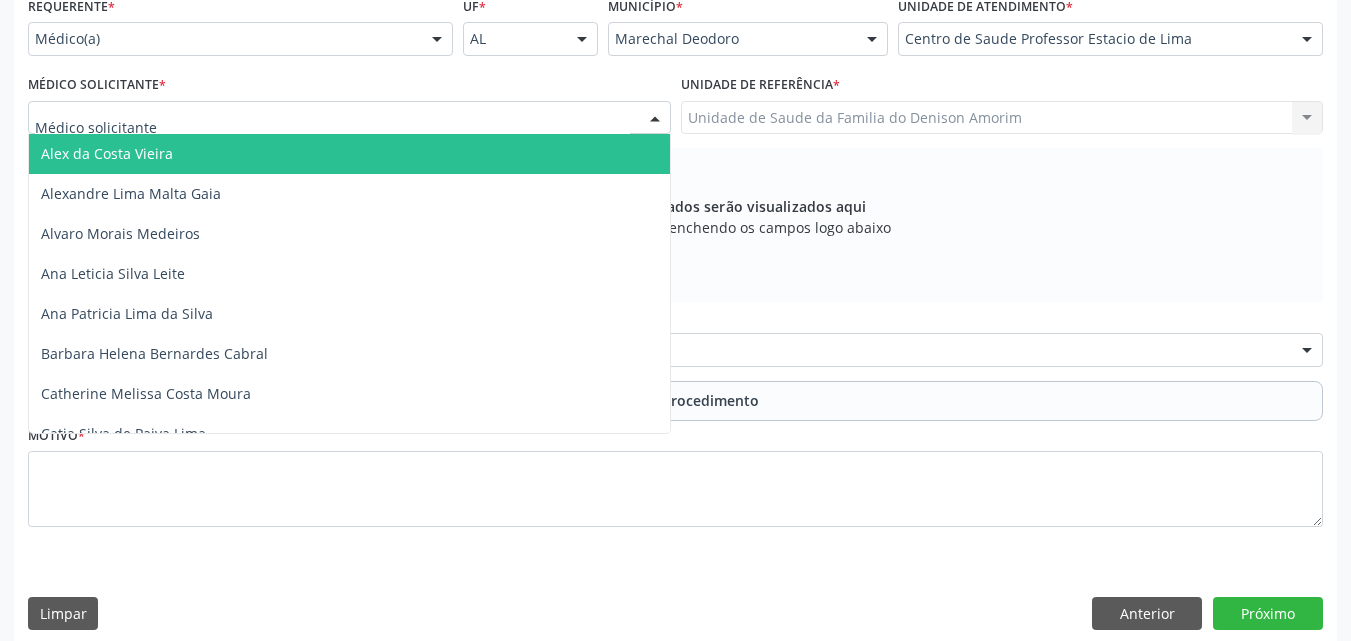 click at bounding box center [349, 118] 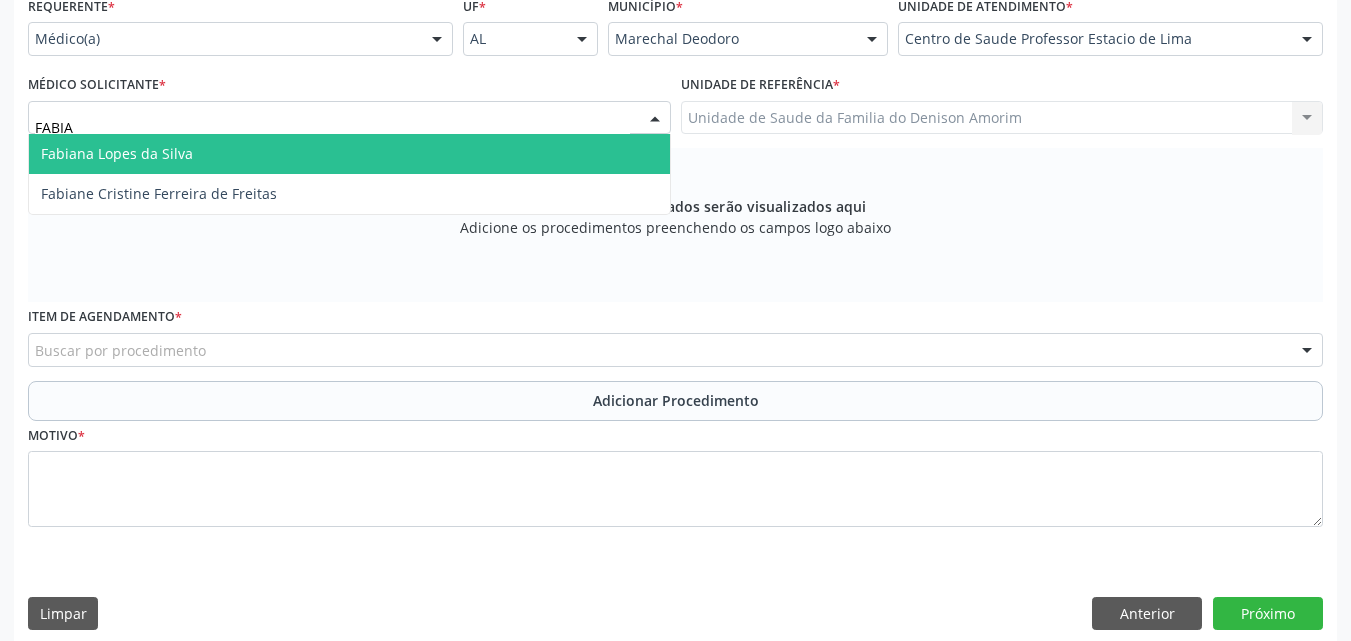 type on "FABIAN" 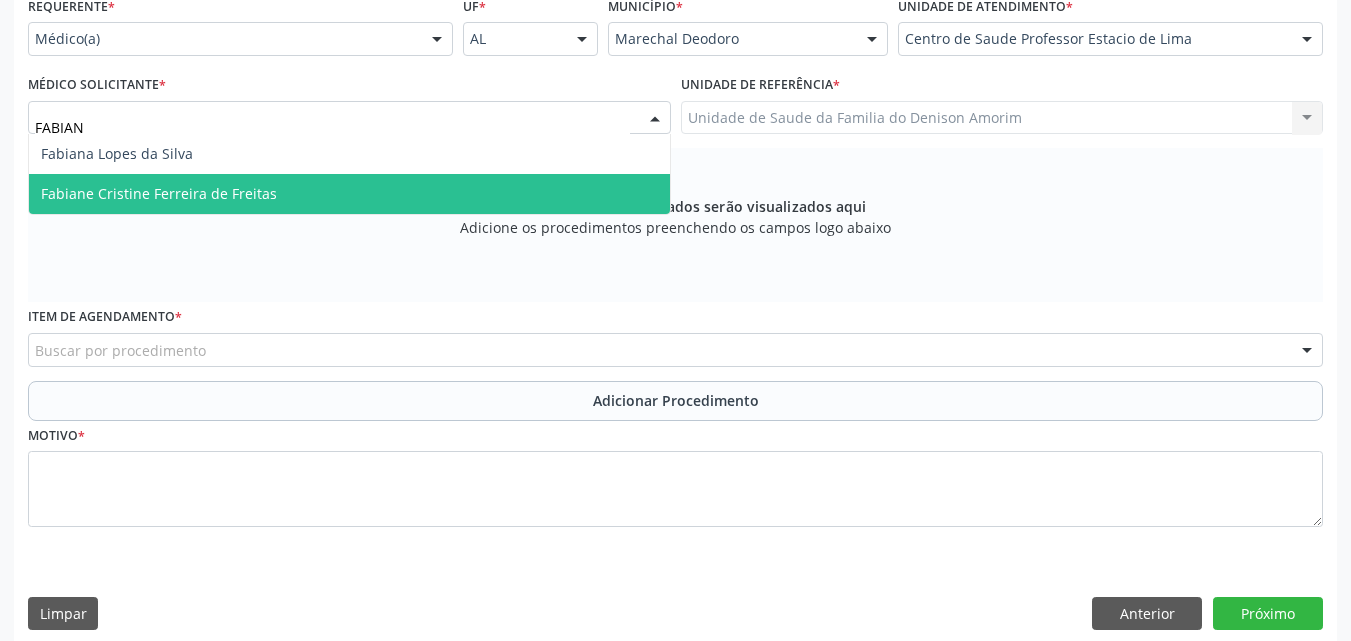 click on "Fabiane Cristine Ferreira de Freitas" at bounding box center (349, 194) 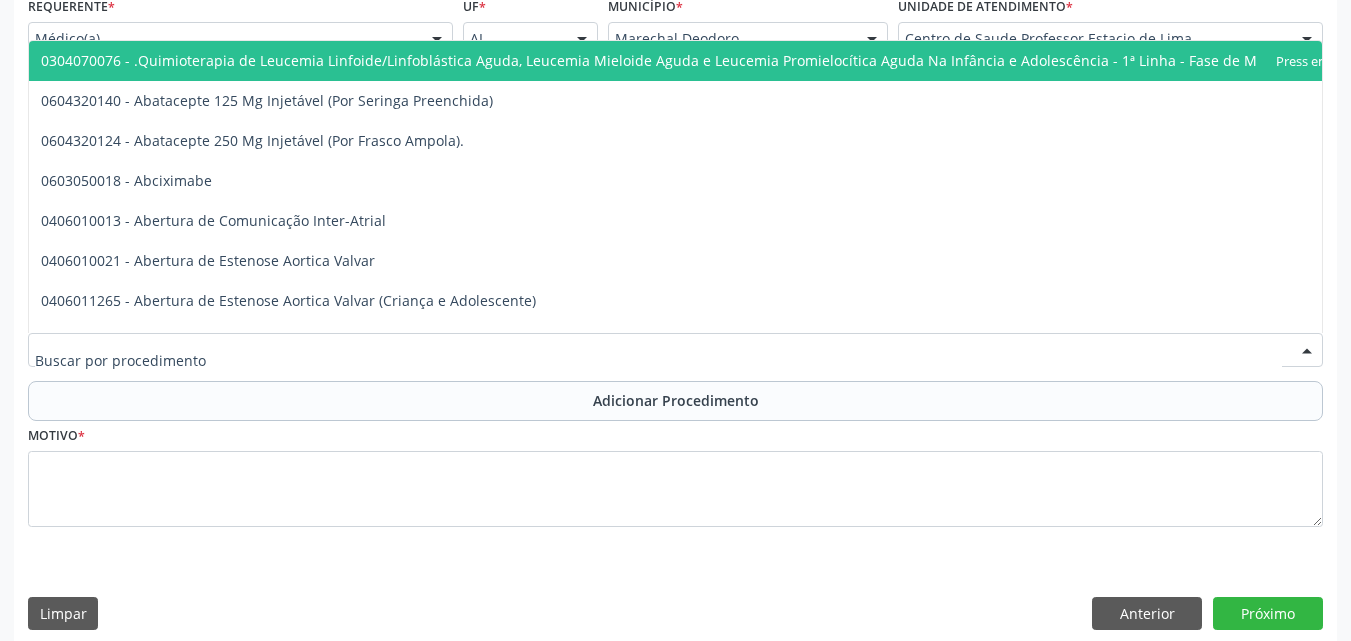 click at bounding box center [675, 350] 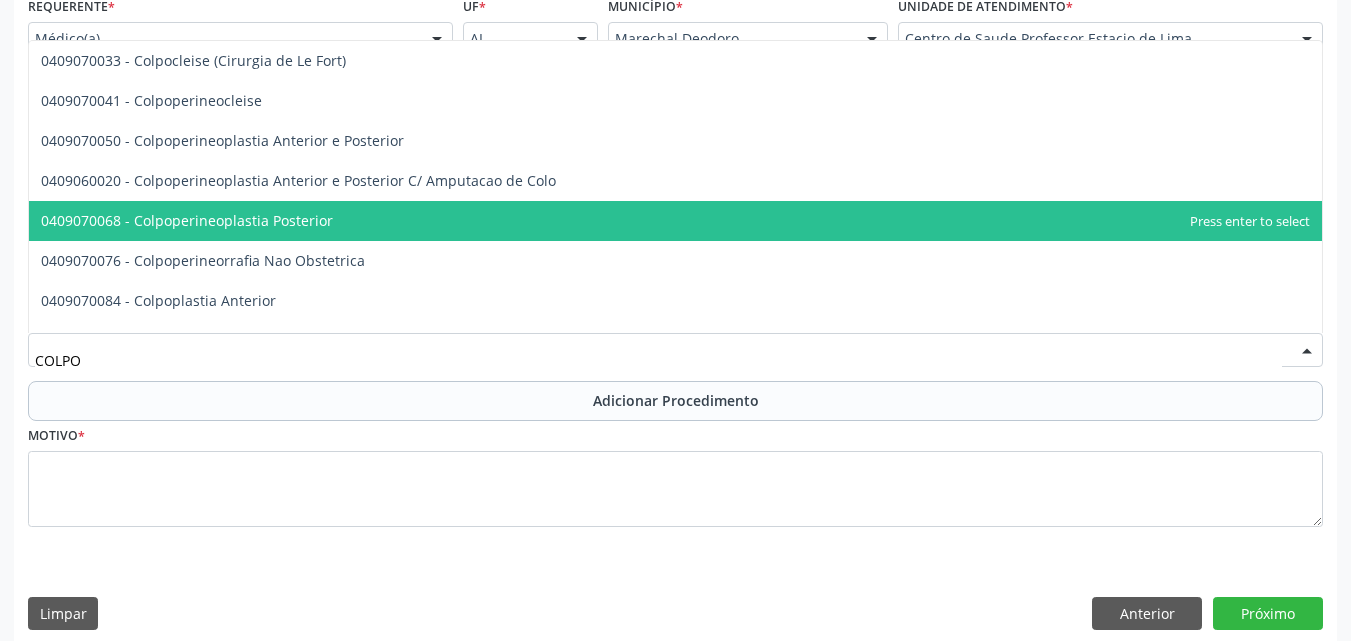 type on "COLPOS" 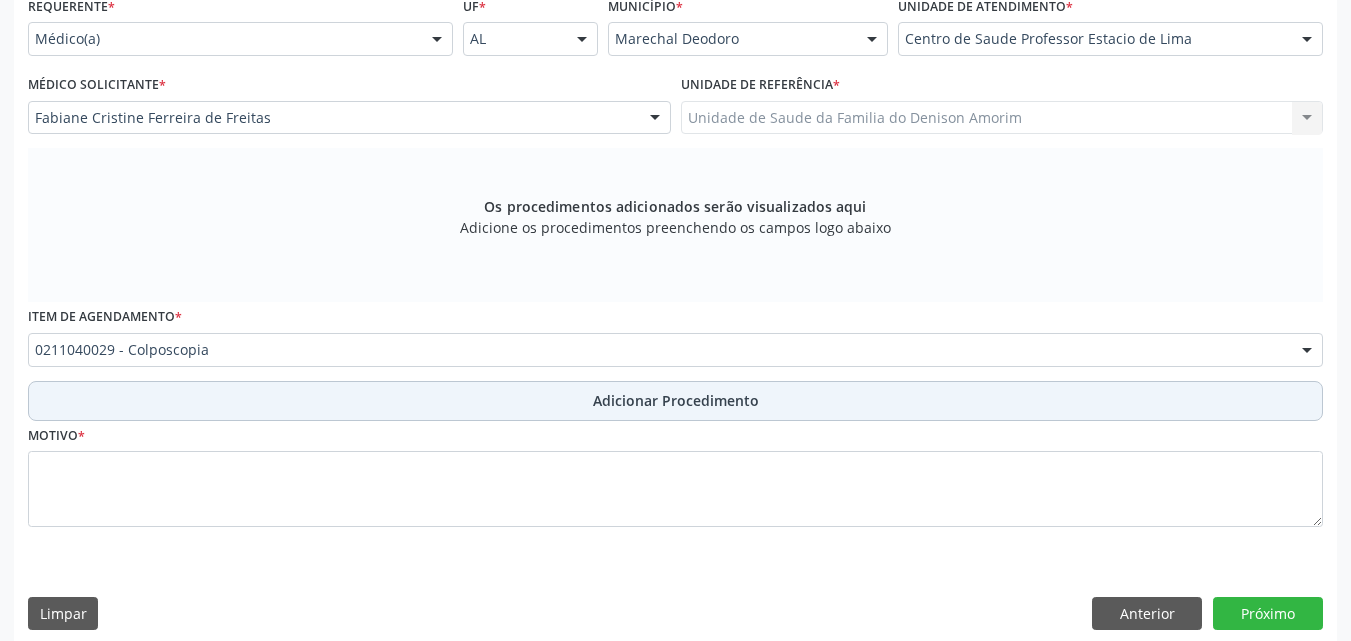 click on "Adicionar Procedimento" at bounding box center (675, 401) 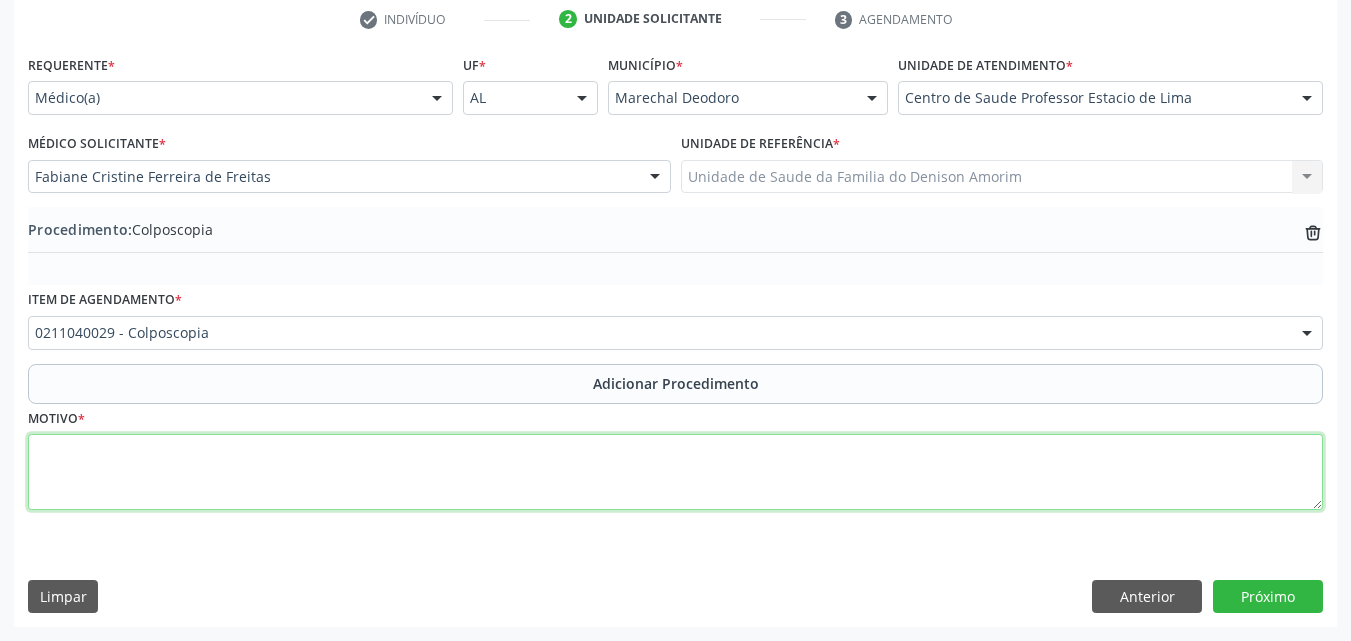 click at bounding box center [675, 472] 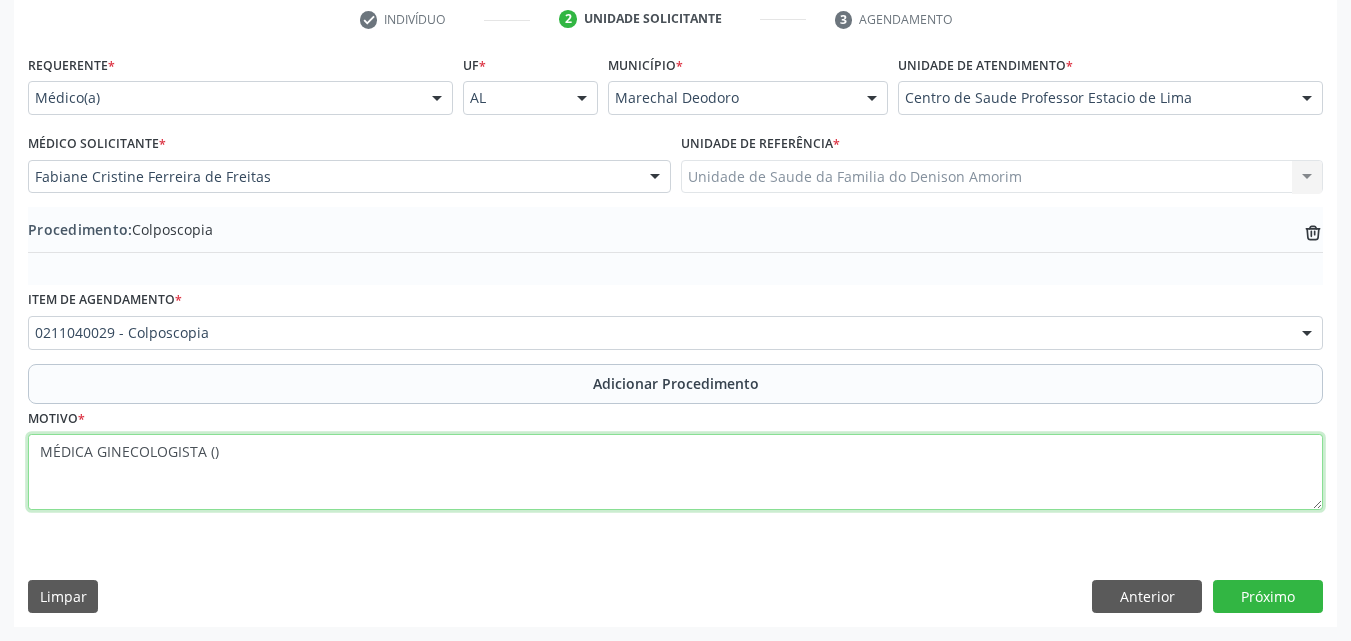 click on "MÉDICA GINECOLOGISTA ()" at bounding box center [675, 472] 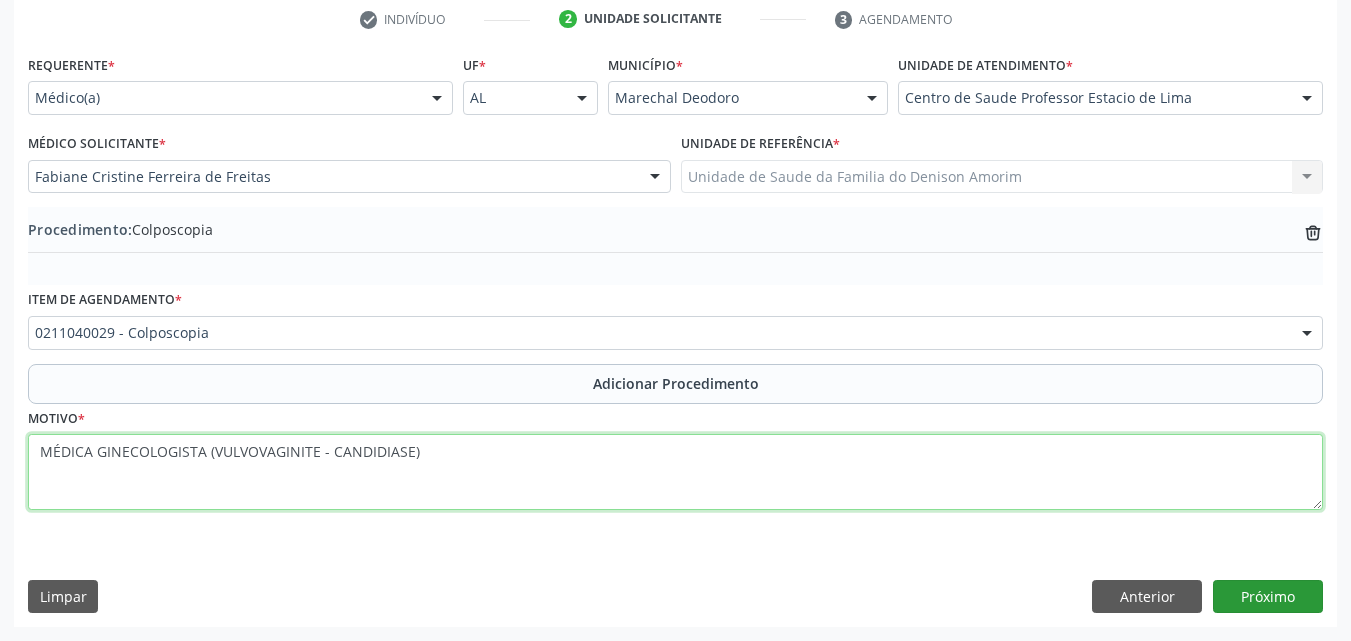 type on "MÉDICA GINECOLOGISTA (VULVOVAGINITE - CANDIDIASE)" 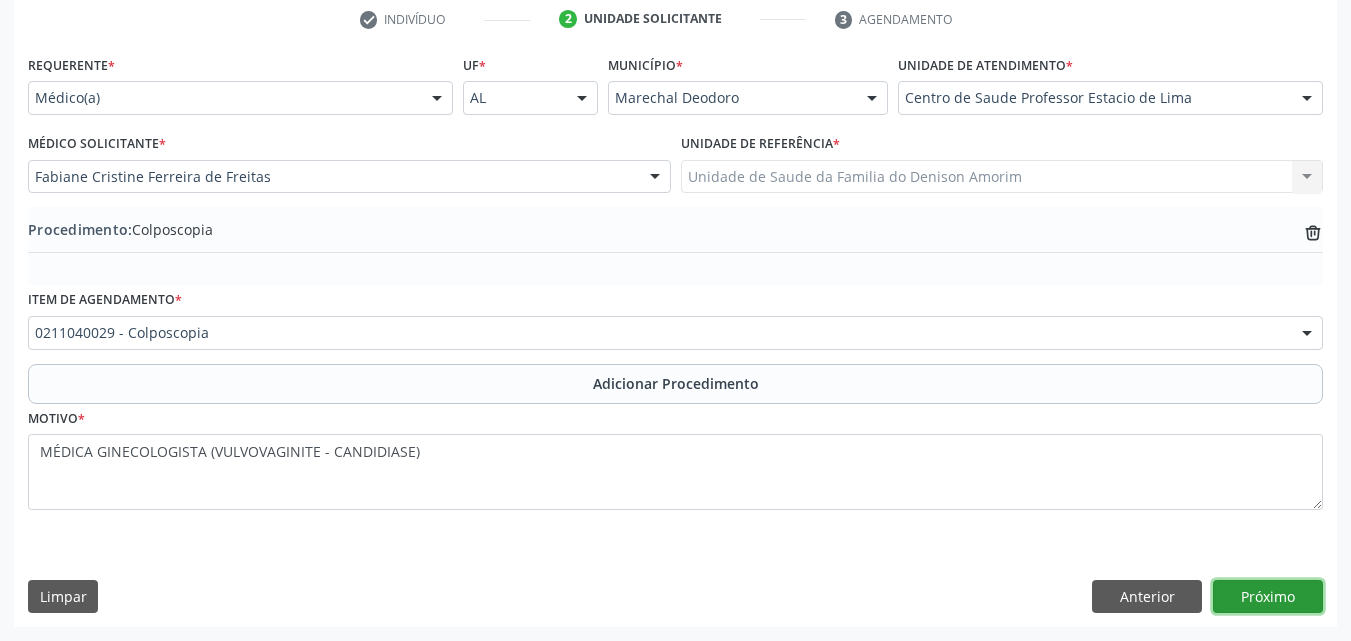 click on "Próximo" at bounding box center (1268, 597) 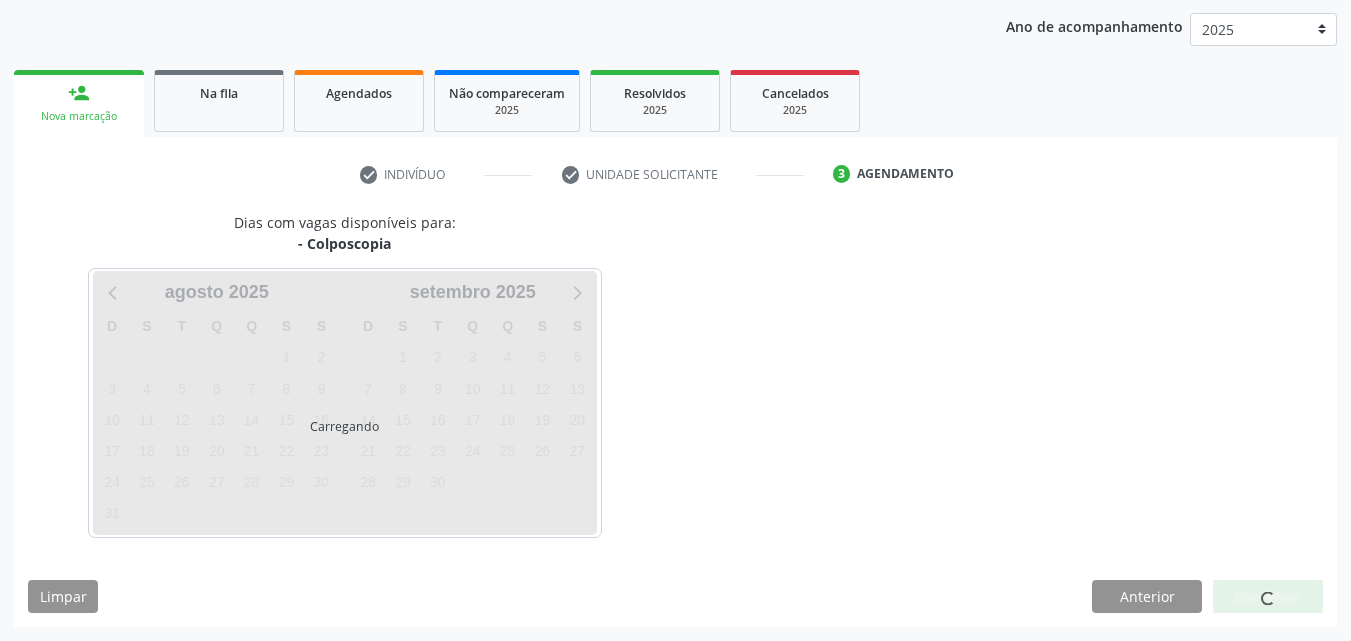 scroll, scrollTop: 316, scrollLeft: 0, axis: vertical 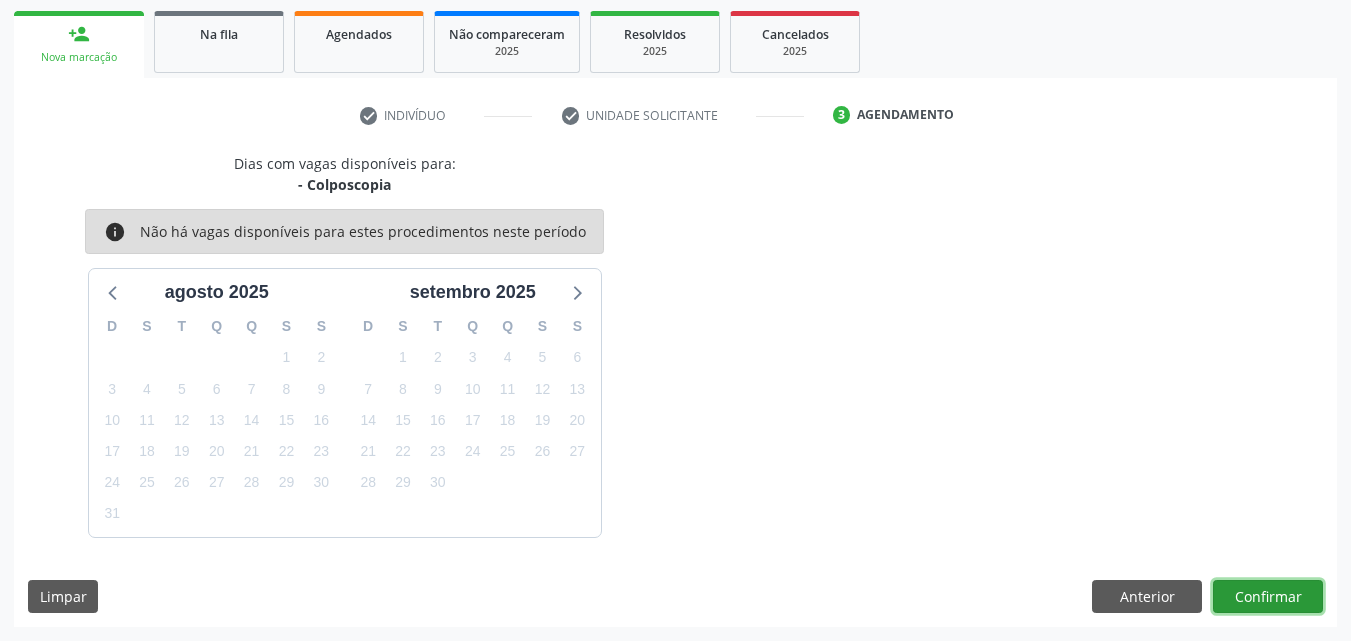click on "Confirmar" at bounding box center [1268, 597] 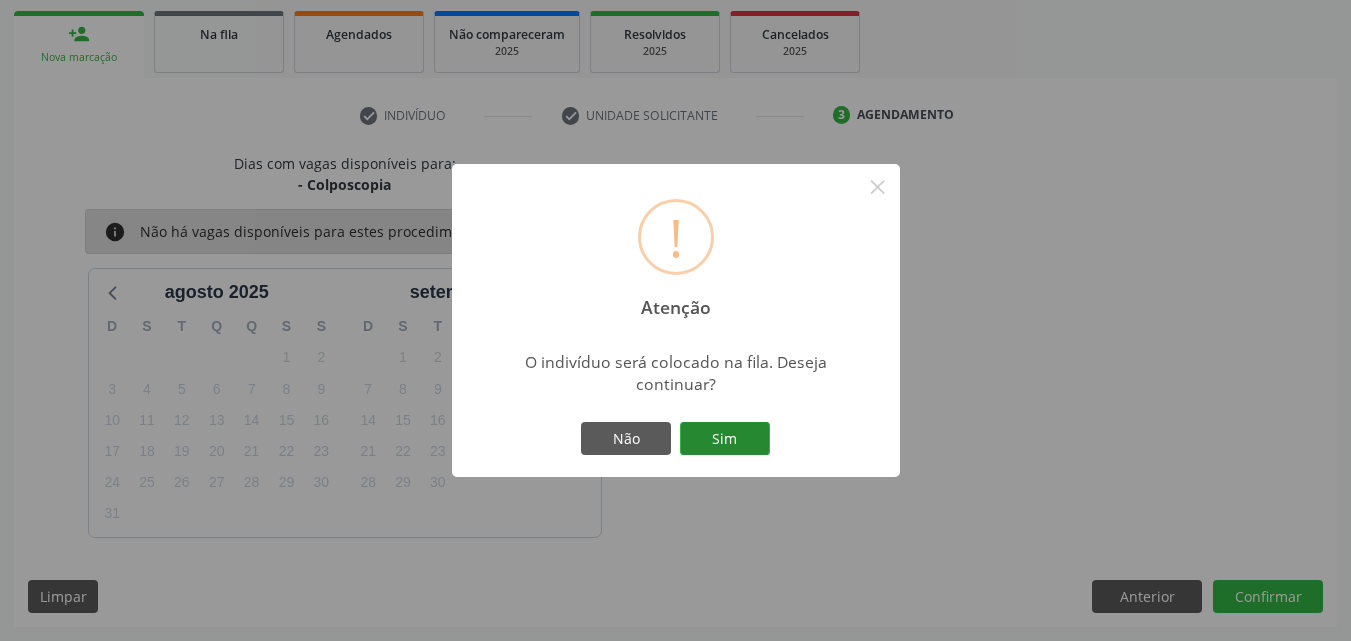 click on "Sim" at bounding box center (725, 439) 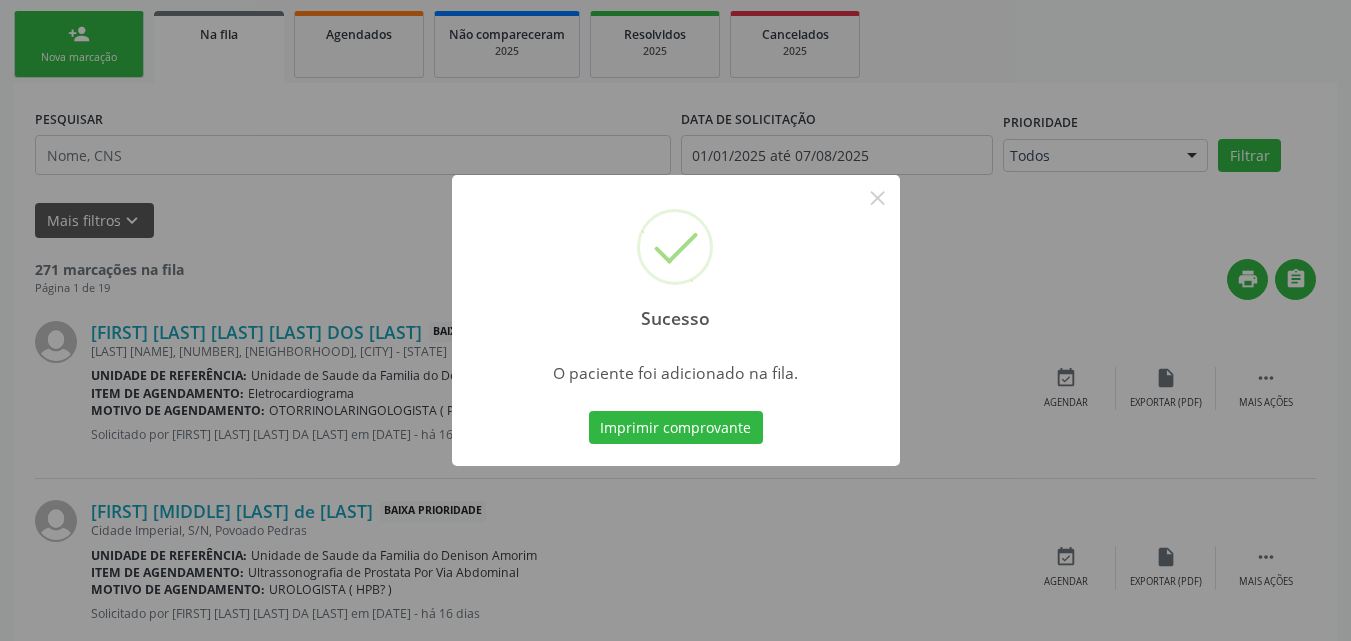 scroll, scrollTop: 54, scrollLeft: 0, axis: vertical 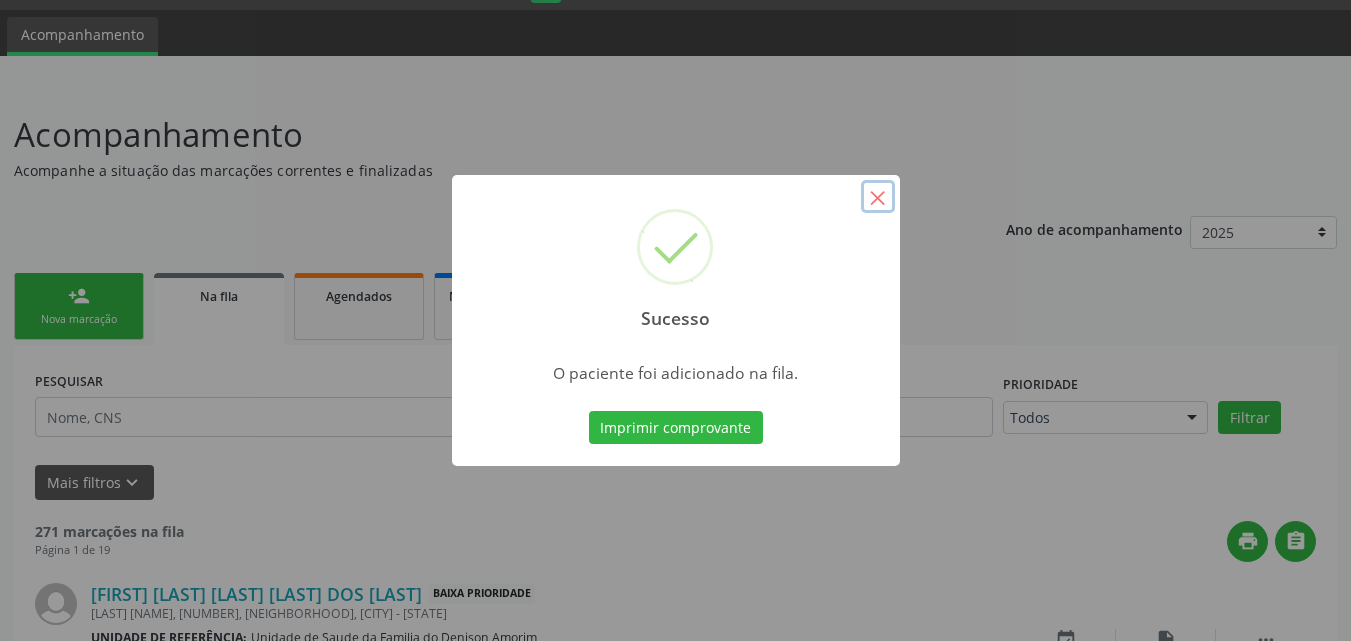 click on "×" at bounding box center [878, 197] 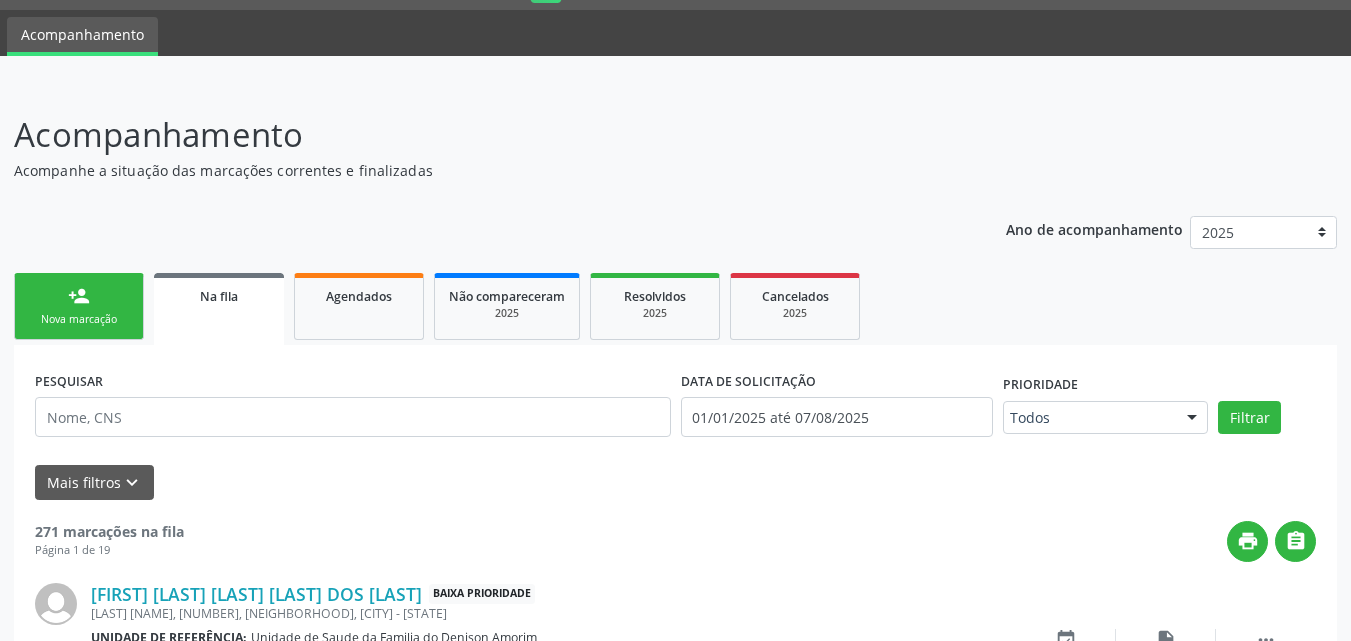 click on "person_add
Nova marcação" at bounding box center (79, 306) 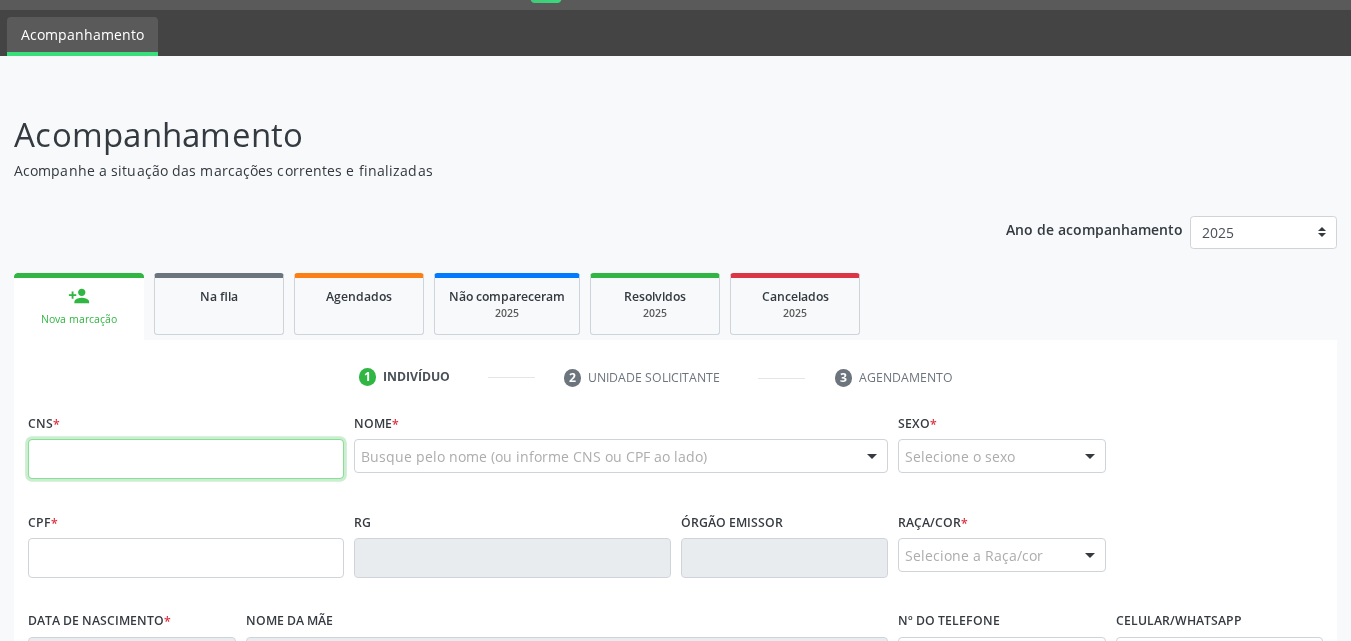 click at bounding box center (186, 459) 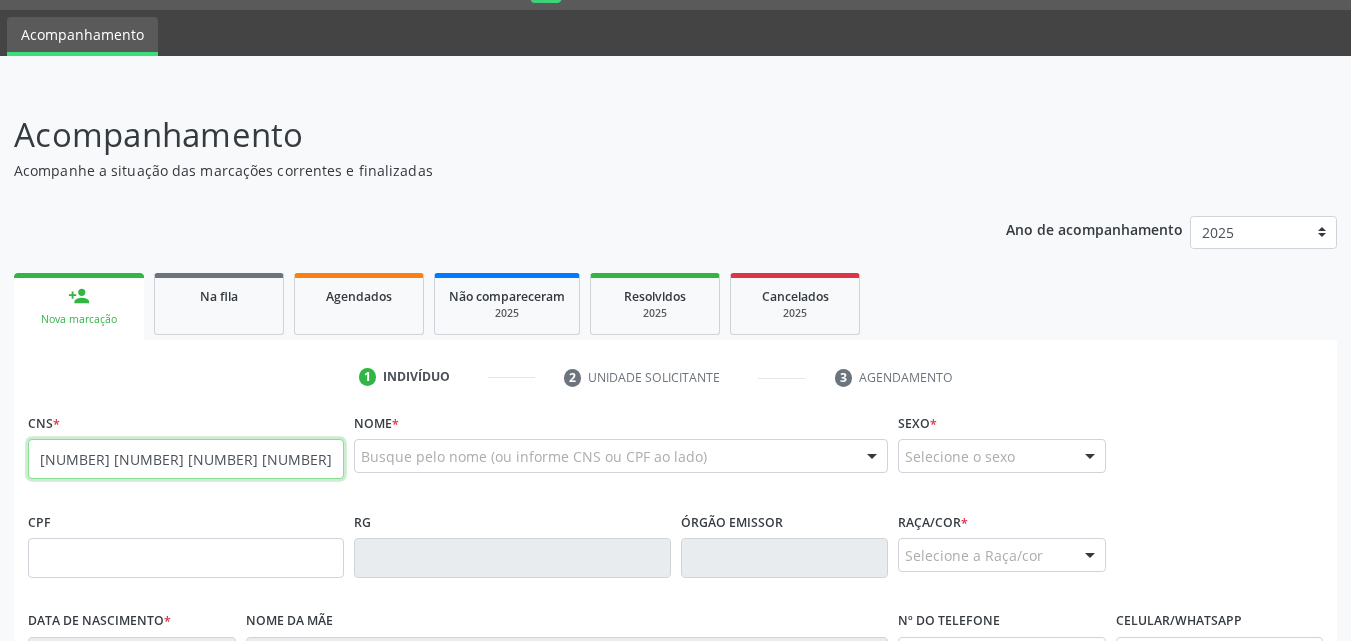type on "[NUMBER] [NUMBER] [NUMBER] [NUMBER]" 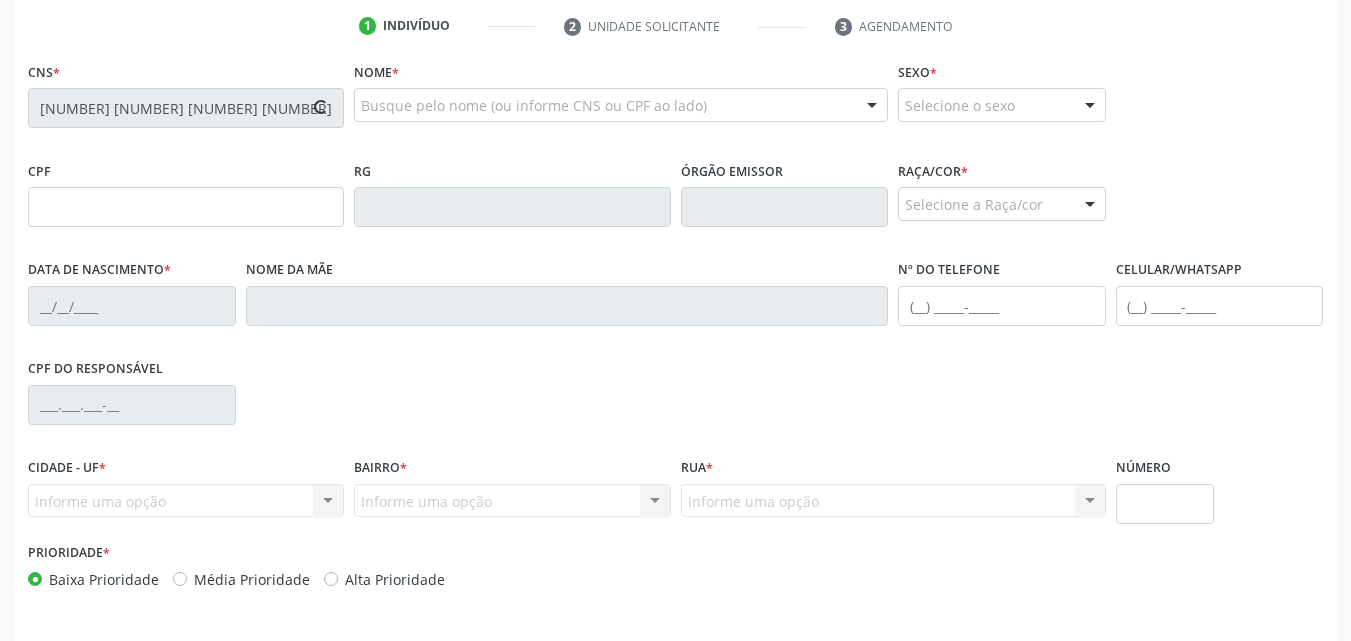 type on "[CPF]" 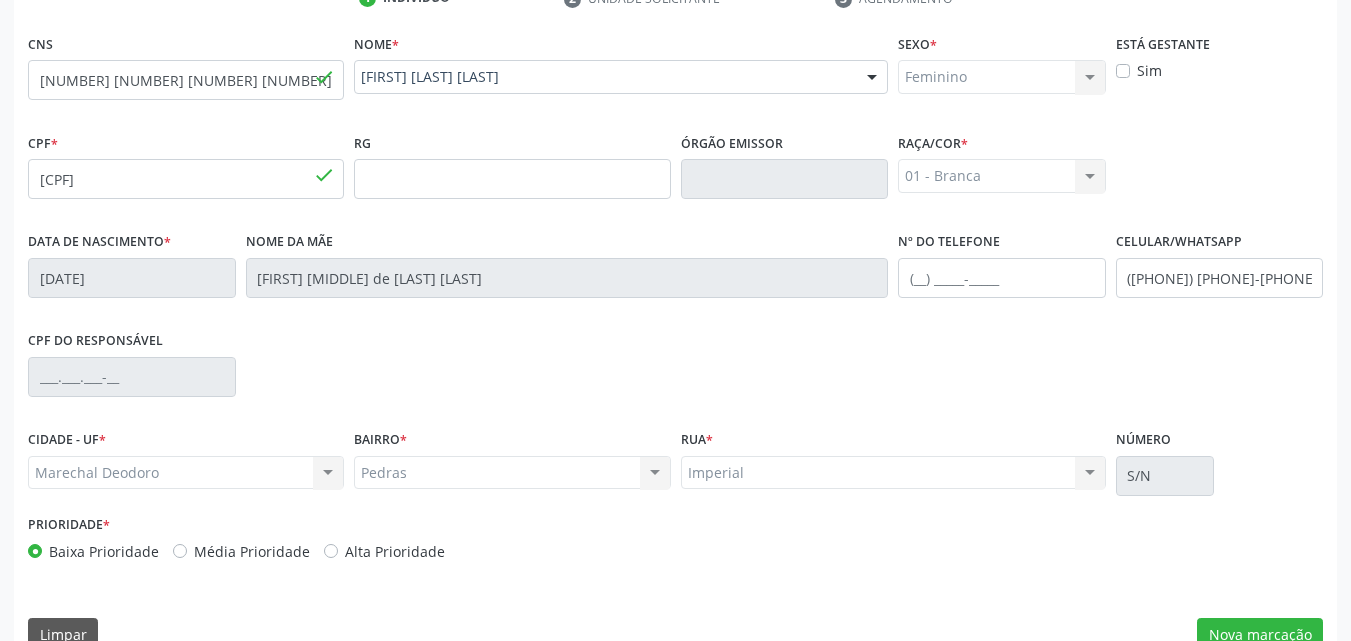 scroll, scrollTop: 471, scrollLeft: 0, axis: vertical 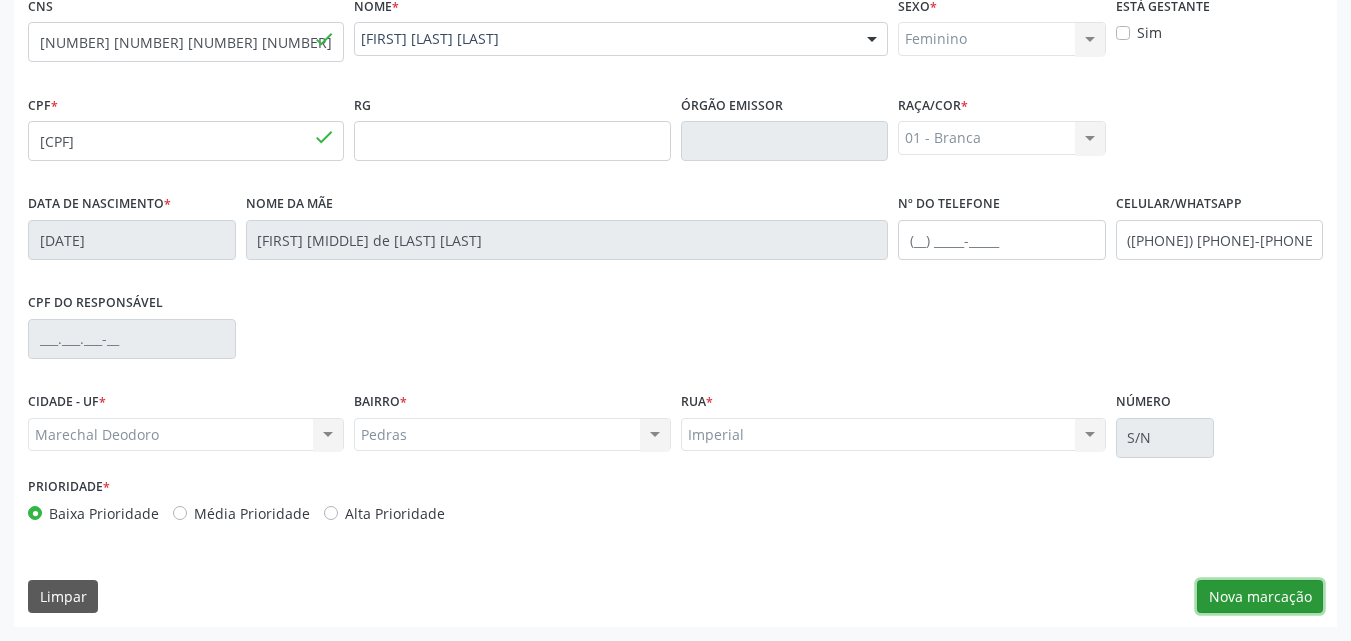 click on "Nova marcação" at bounding box center [1260, 597] 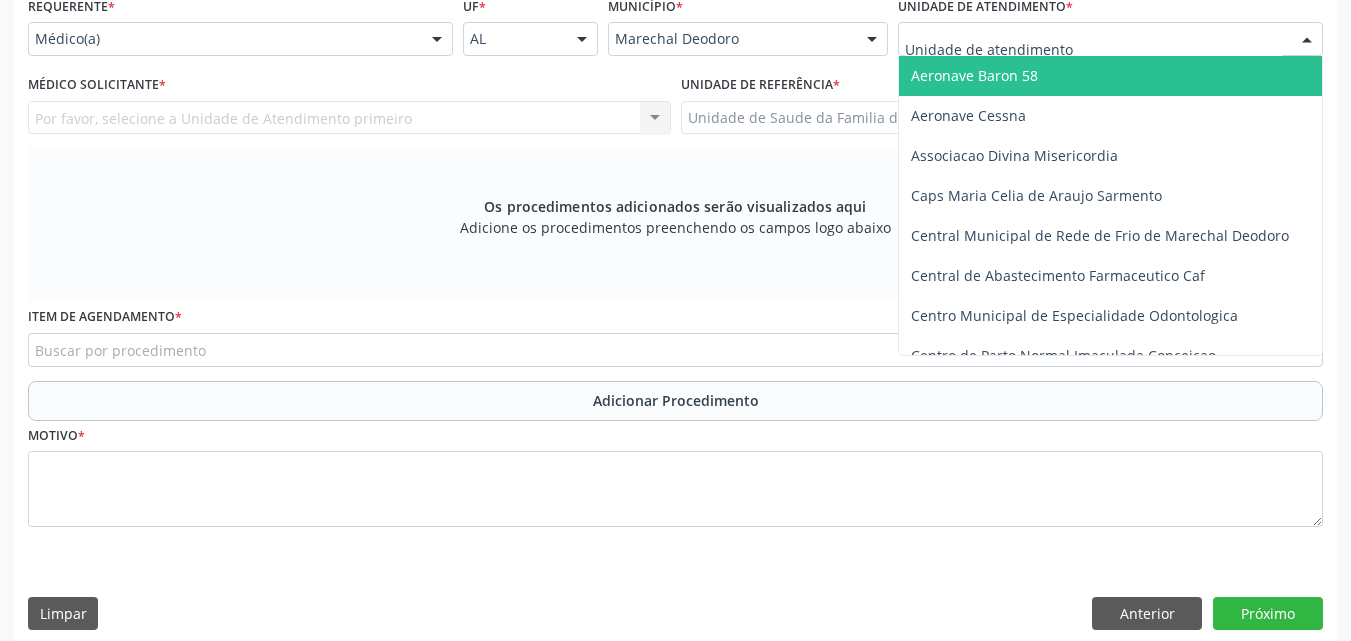 click at bounding box center (1110, 39) 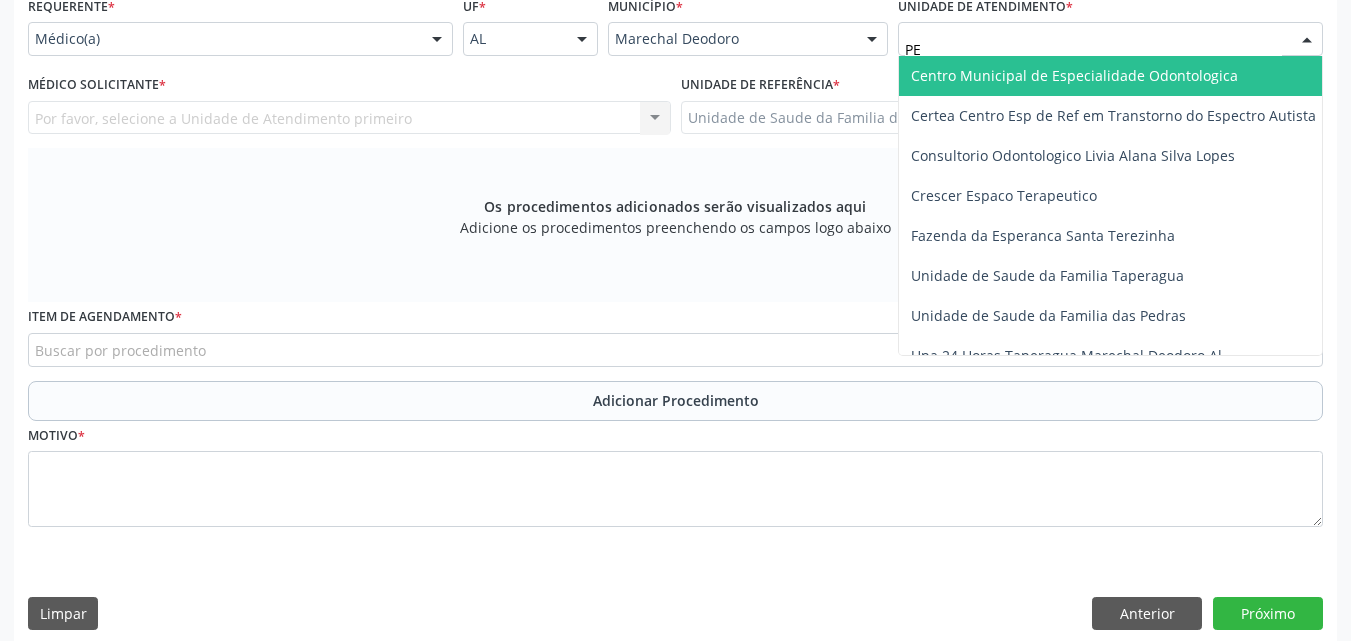 type on "P" 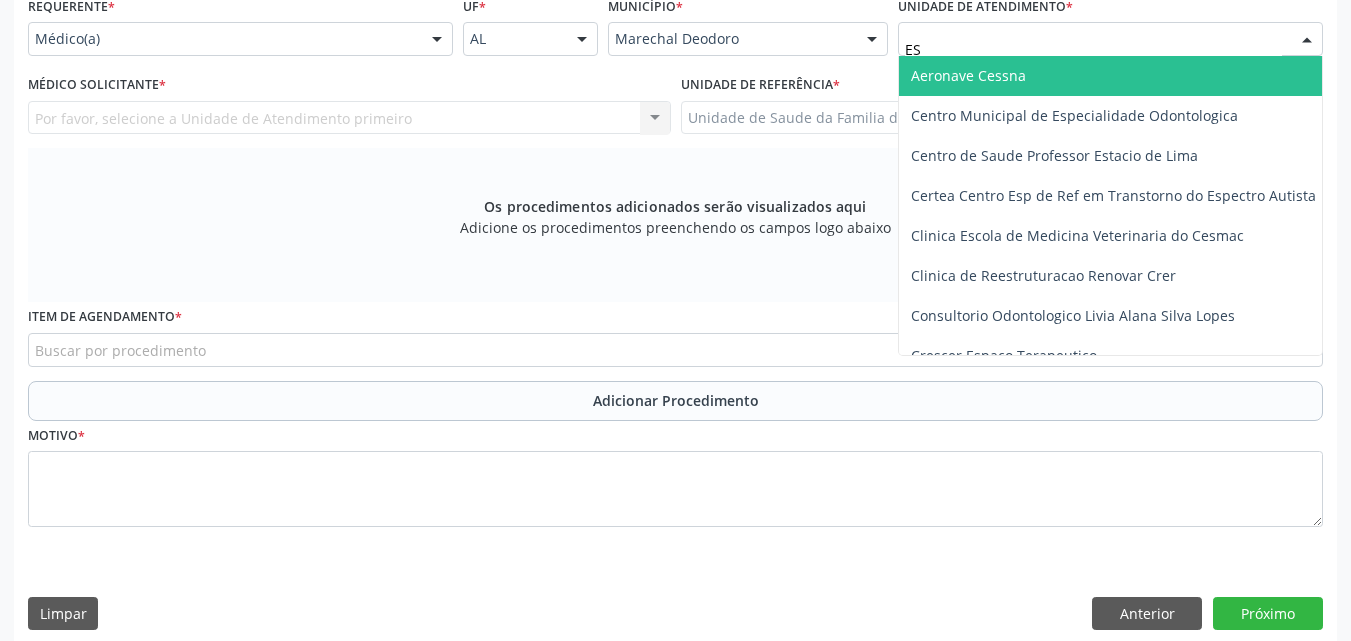 type on "EST" 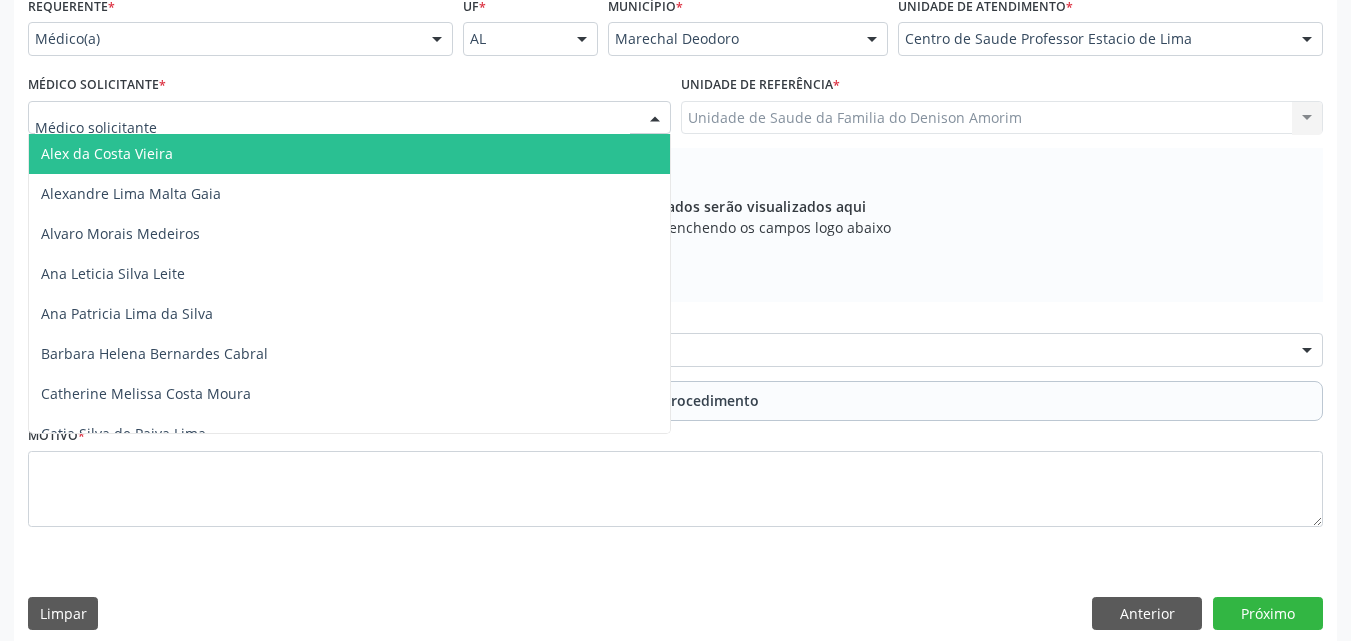 click at bounding box center [349, 118] 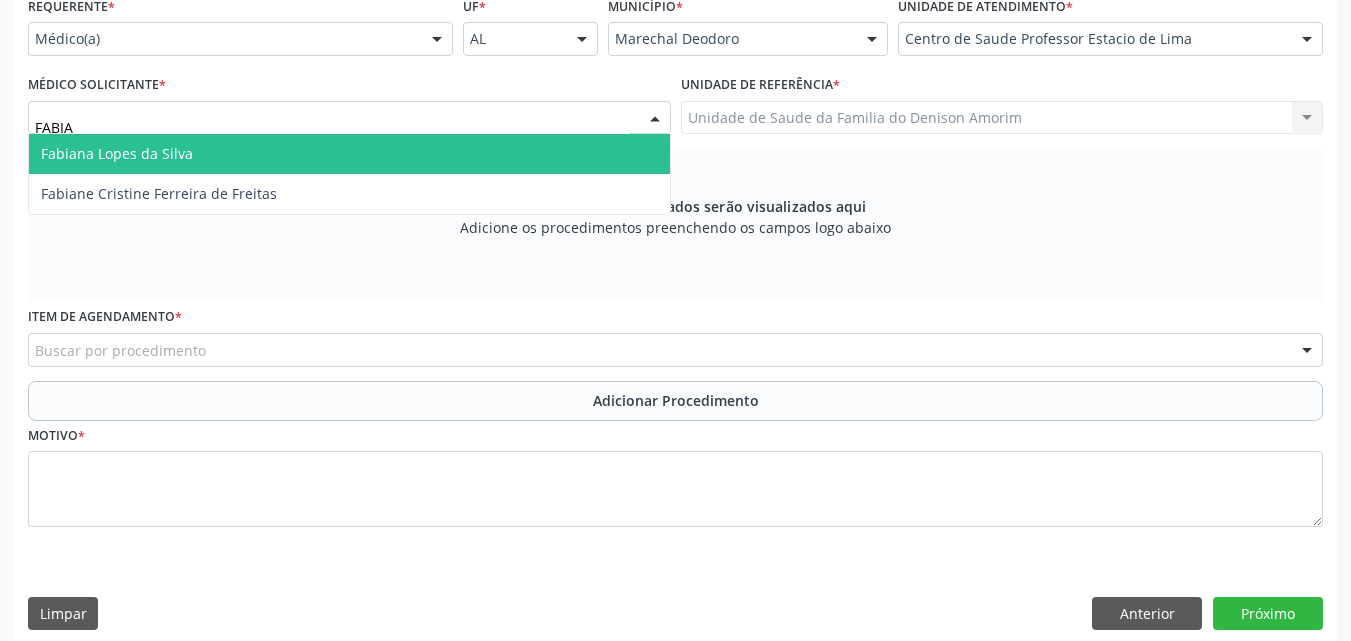 type on "FABIAN" 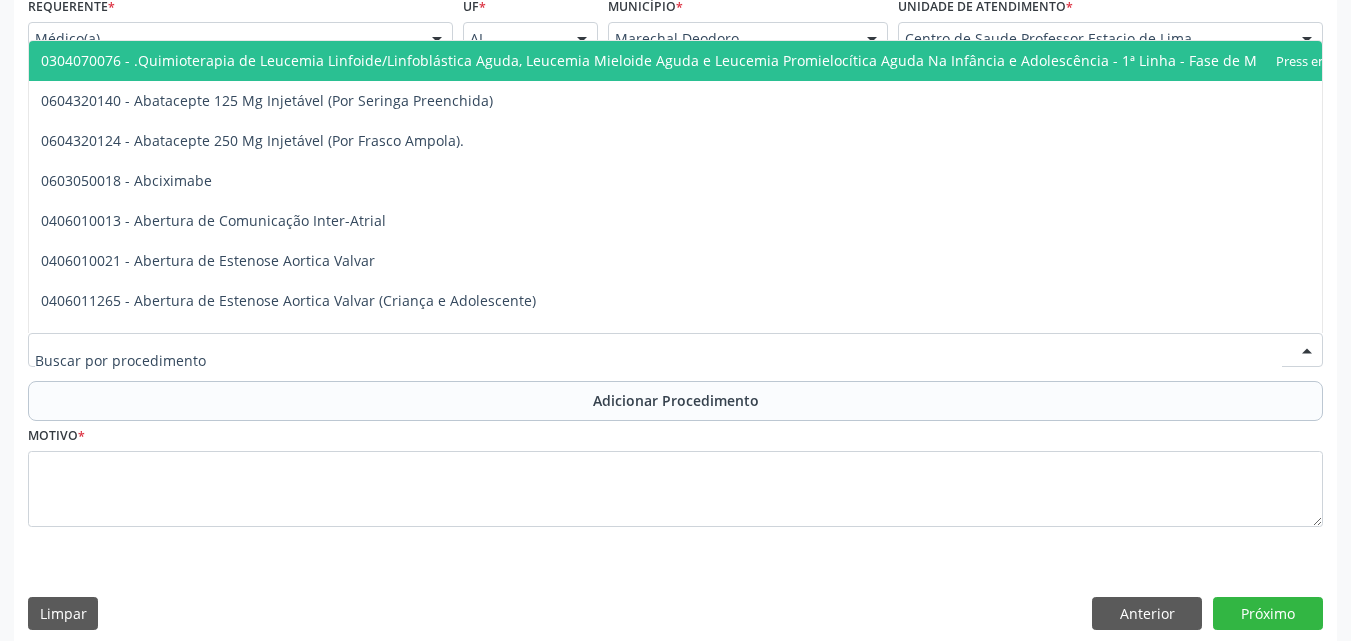 click at bounding box center [675, 350] 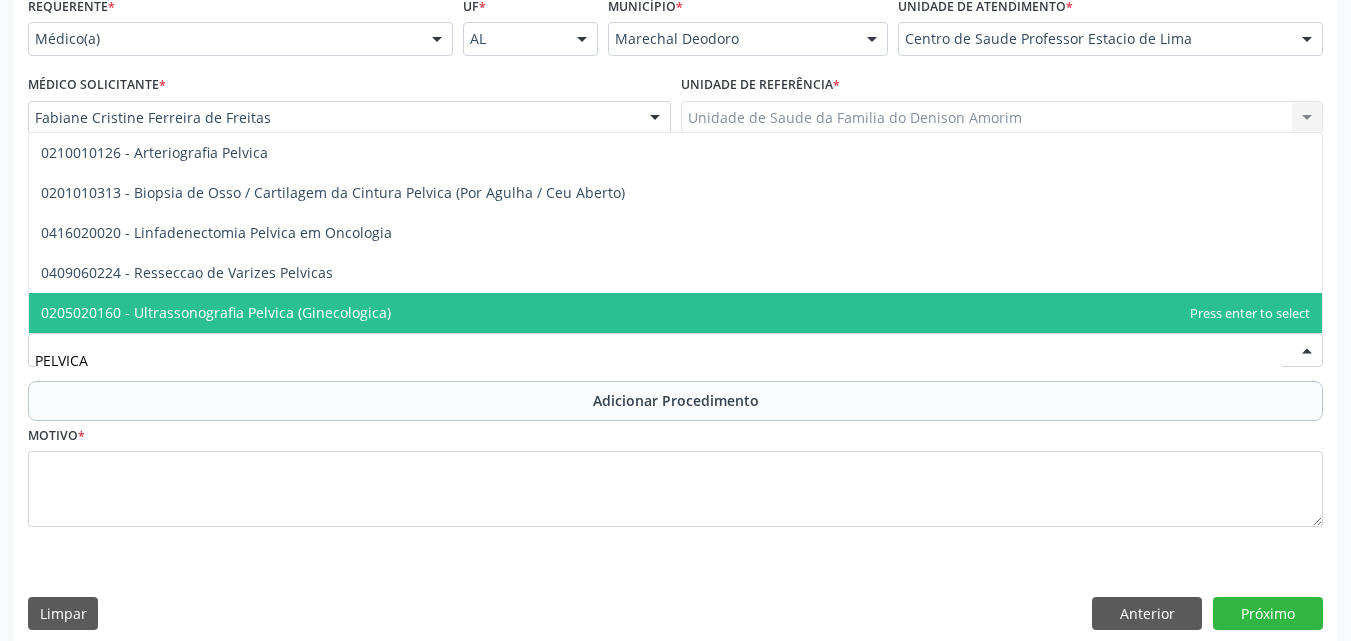 click on "0205020160 - Ultrassonografia Pelvica (Ginecologica)" at bounding box center (675, 313) 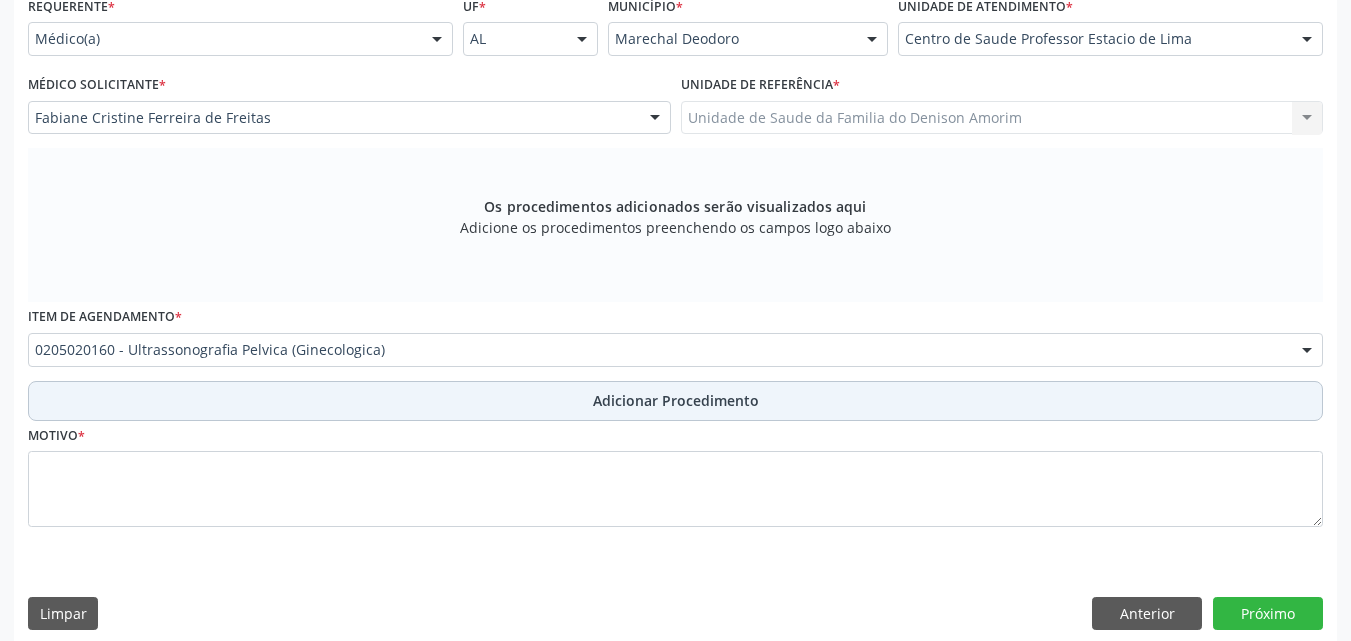 click on "Adicionar Procedimento" at bounding box center (675, 401) 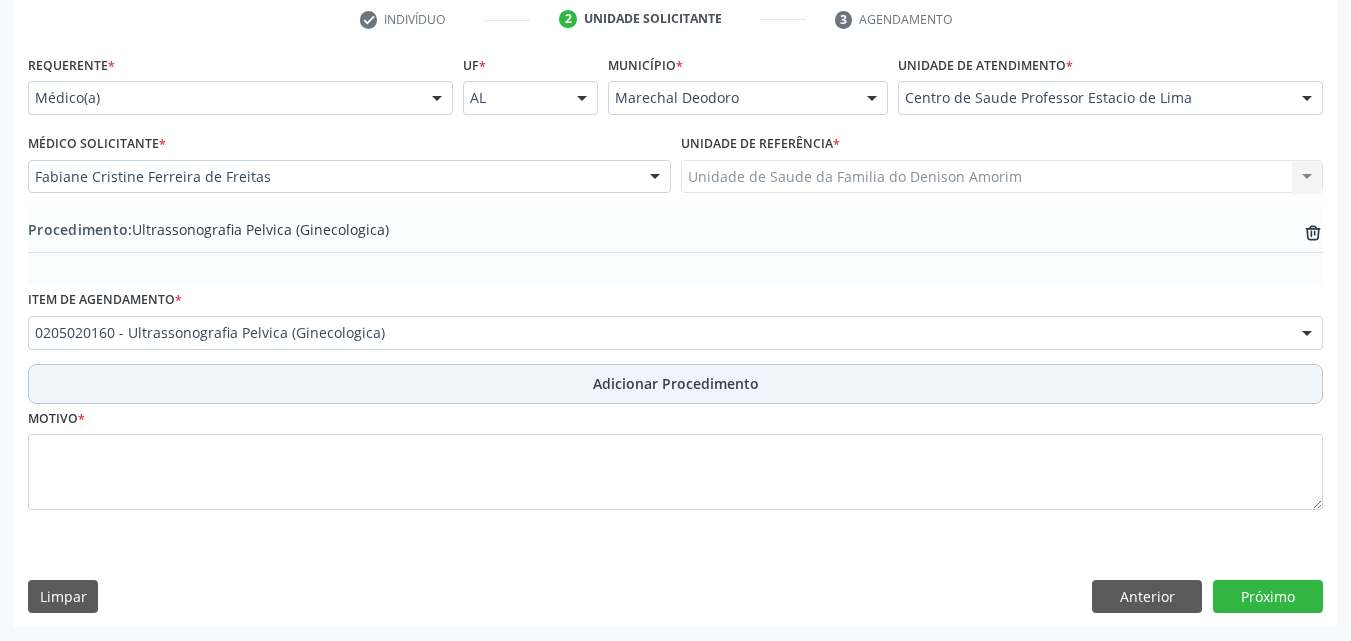scroll, scrollTop: 412, scrollLeft: 0, axis: vertical 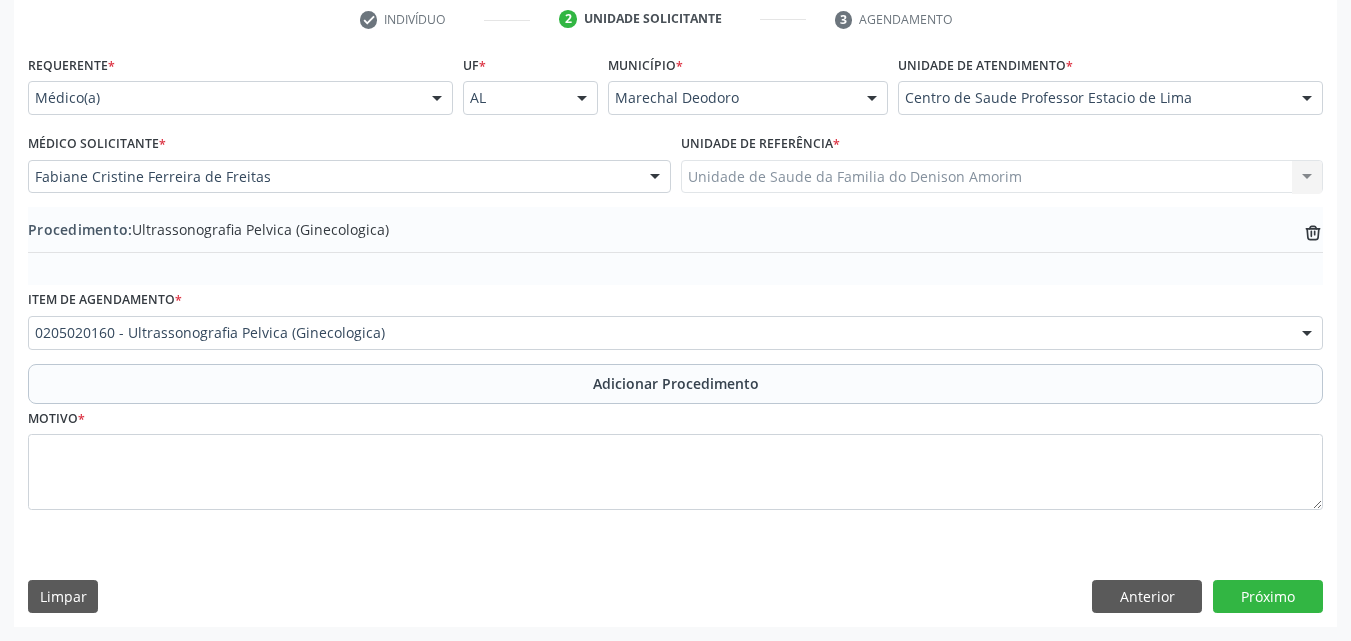 click on "Motivo
*" at bounding box center [675, 457] 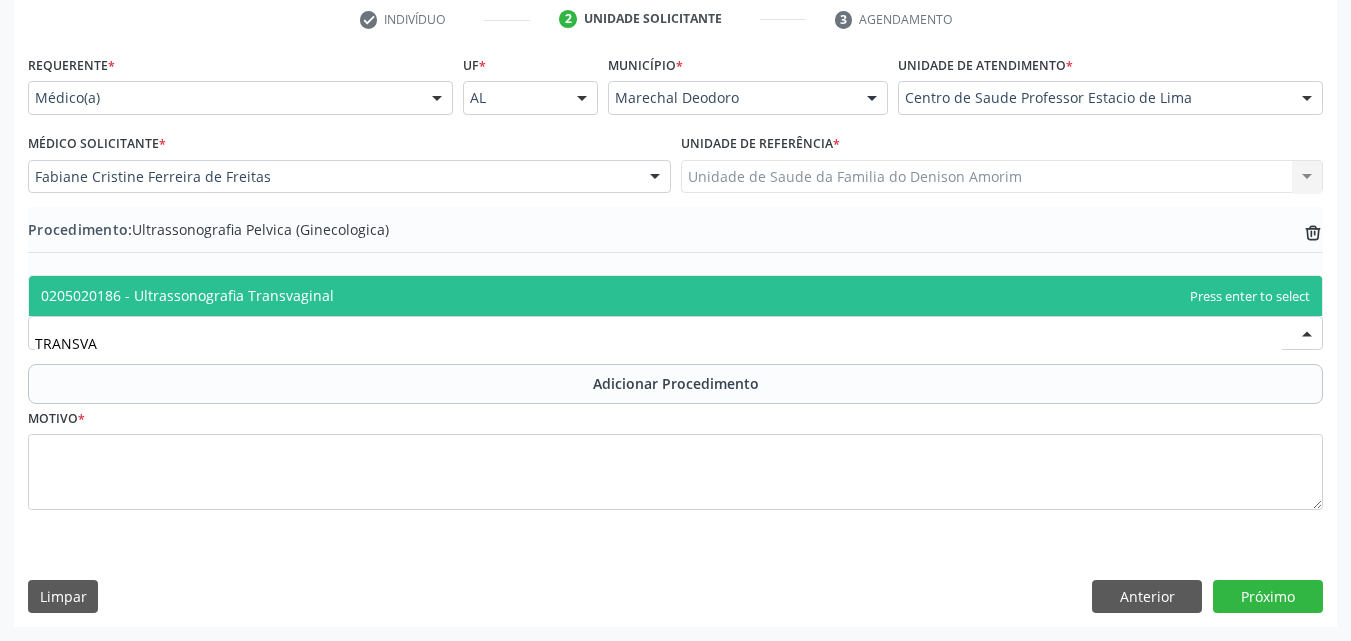 type on "TRANSVAG" 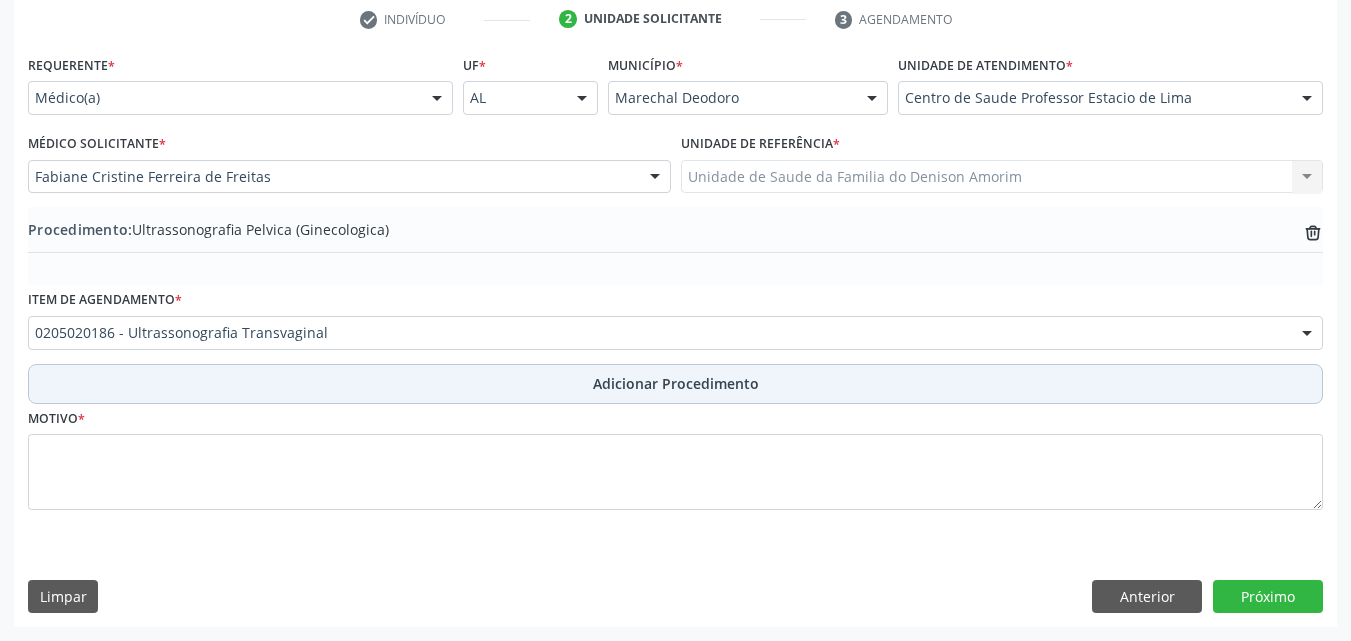 click on "Adicionar Procedimento" at bounding box center [675, 384] 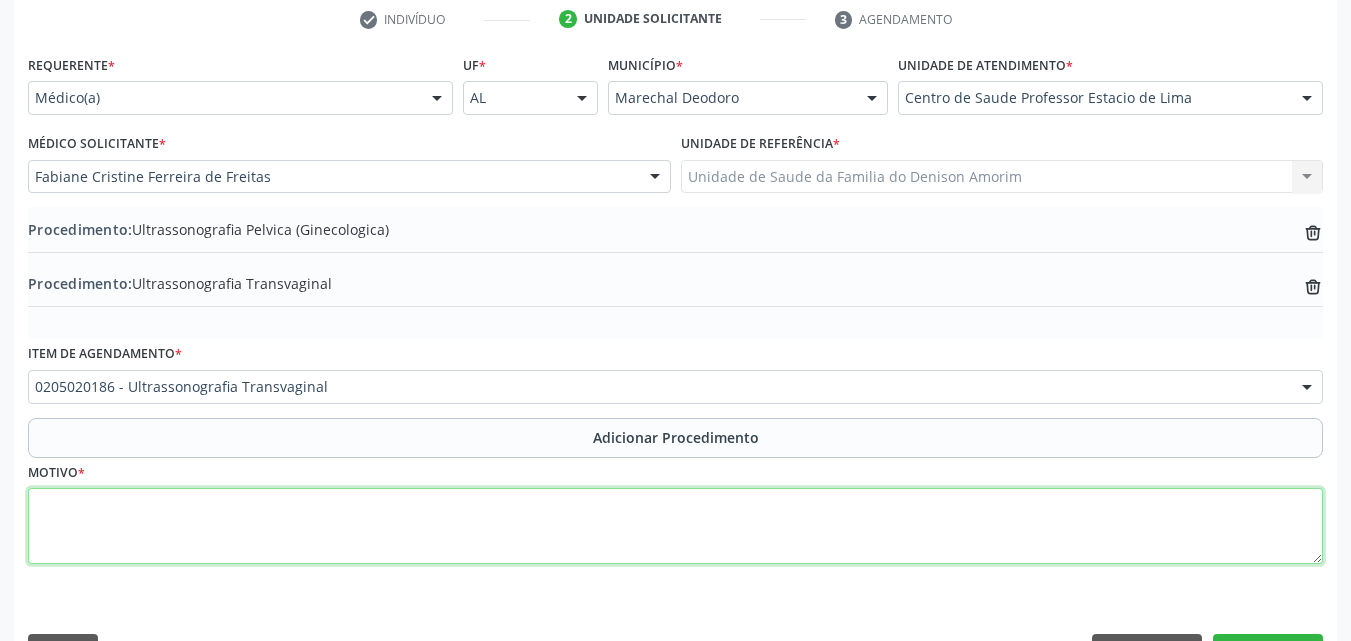 click at bounding box center [675, 526] 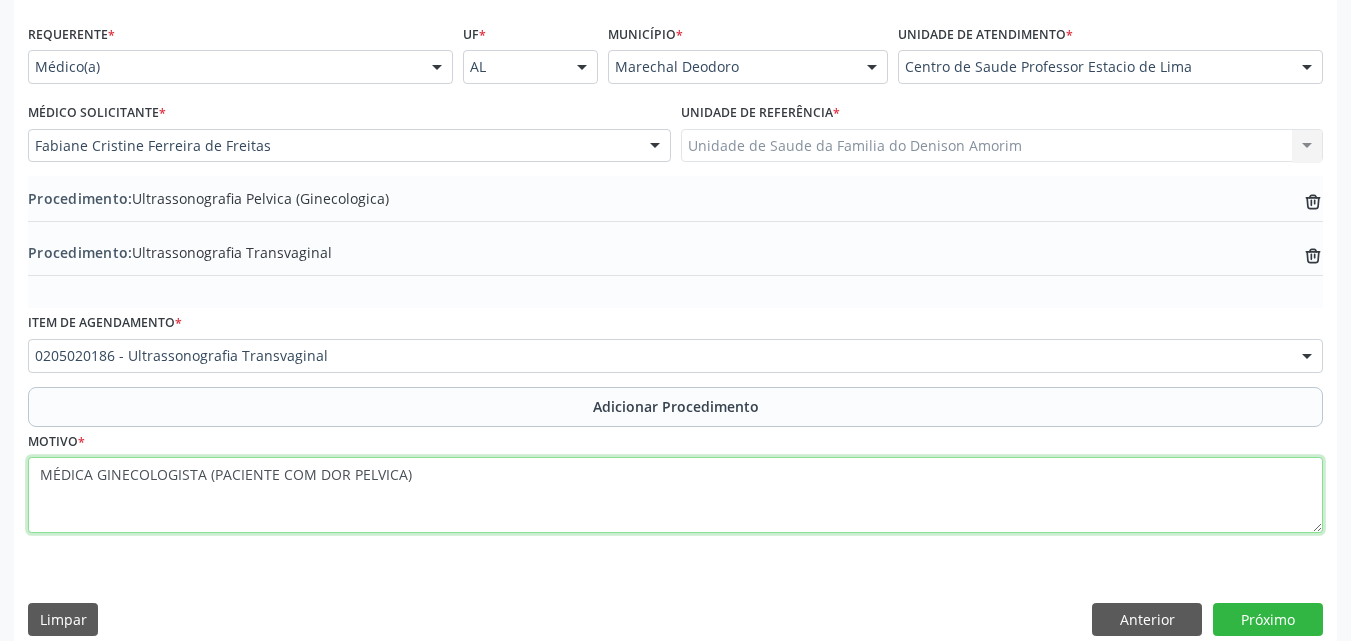 scroll, scrollTop: 449, scrollLeft: 0, axis: vertical 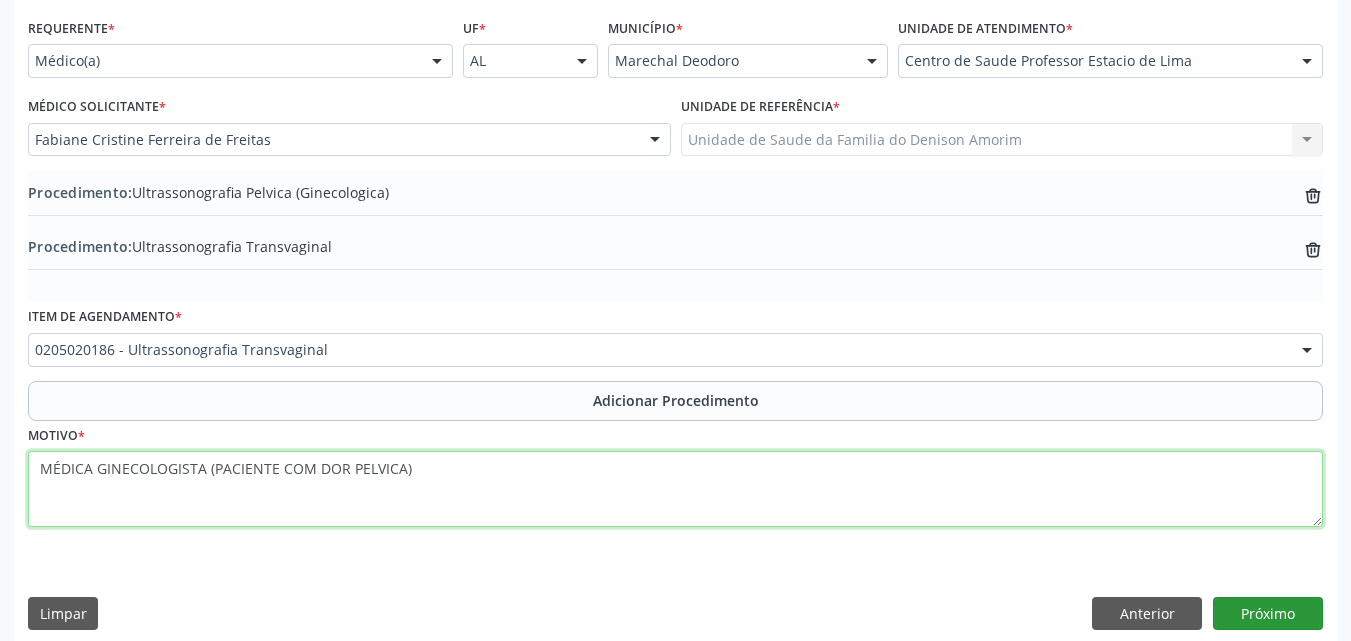 type on "MÉDICA GINECOLOGISTA (PACIENTE COM DOR PELVICA)" 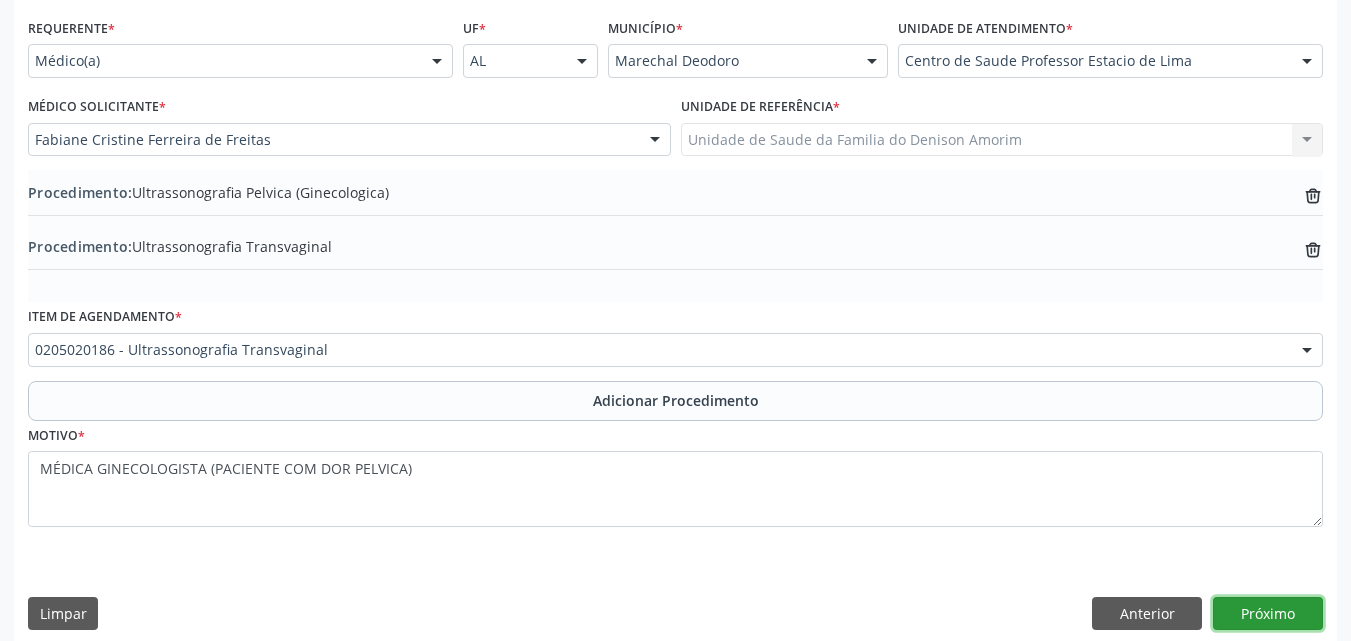 click on "Próximo" at bounding box center (1268, 614) 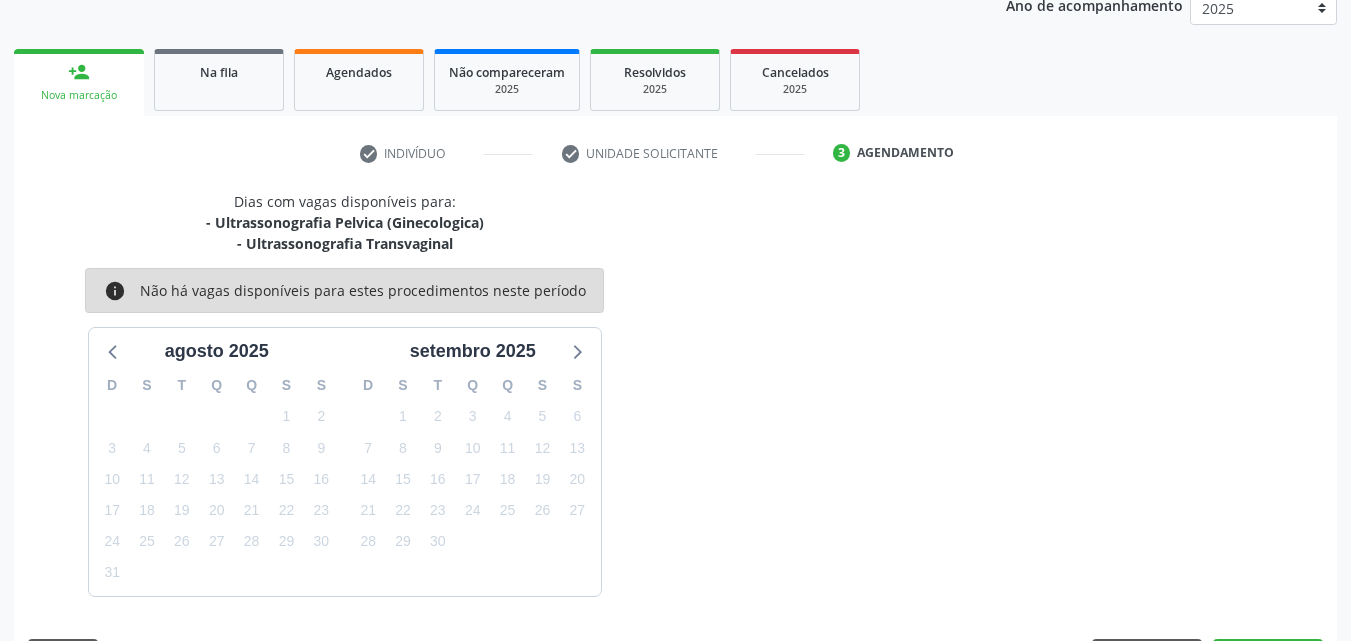 scroll, scrollTop: 337, scrollLeft: 0, axis: vertical 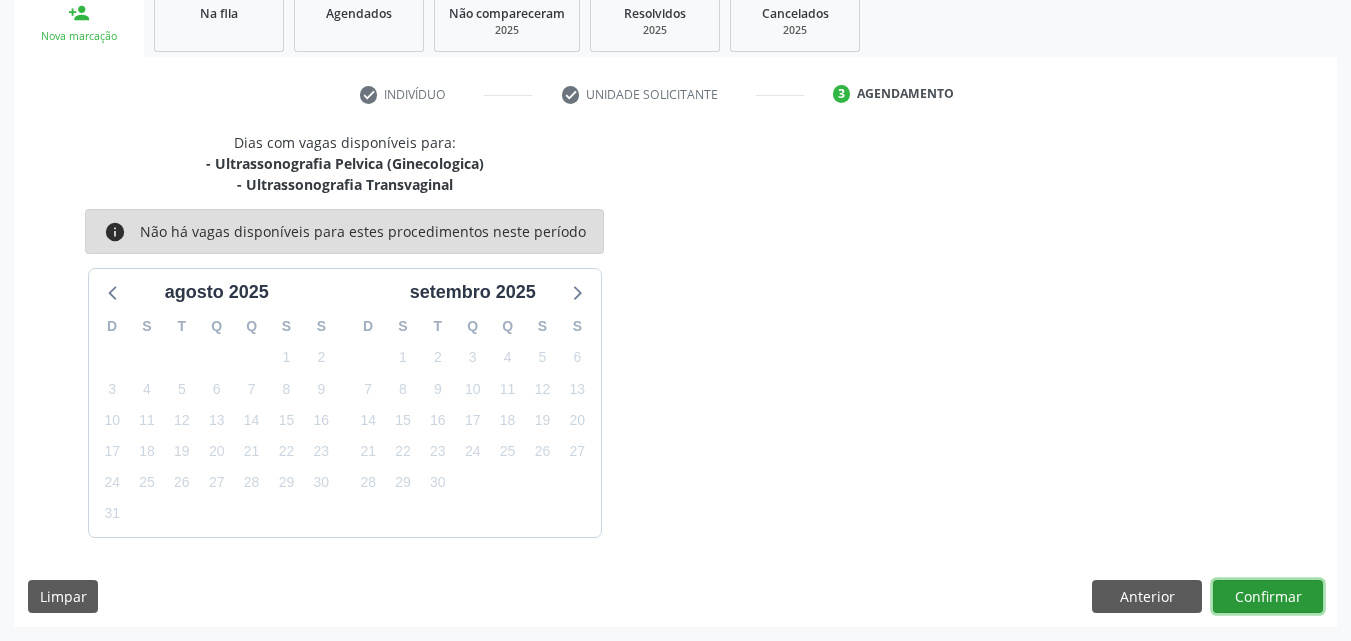 click on "Confirmar" at bounding box center [1268, 597] 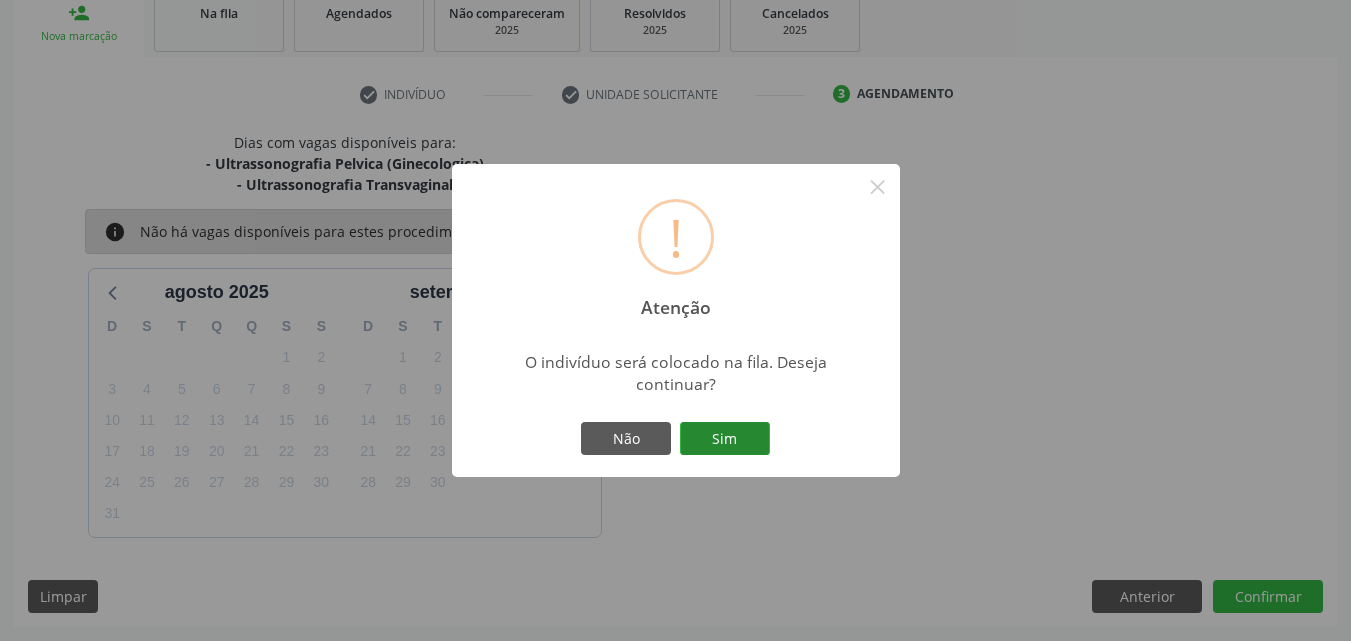 click on "Sim" at bounding box center [725, 439] 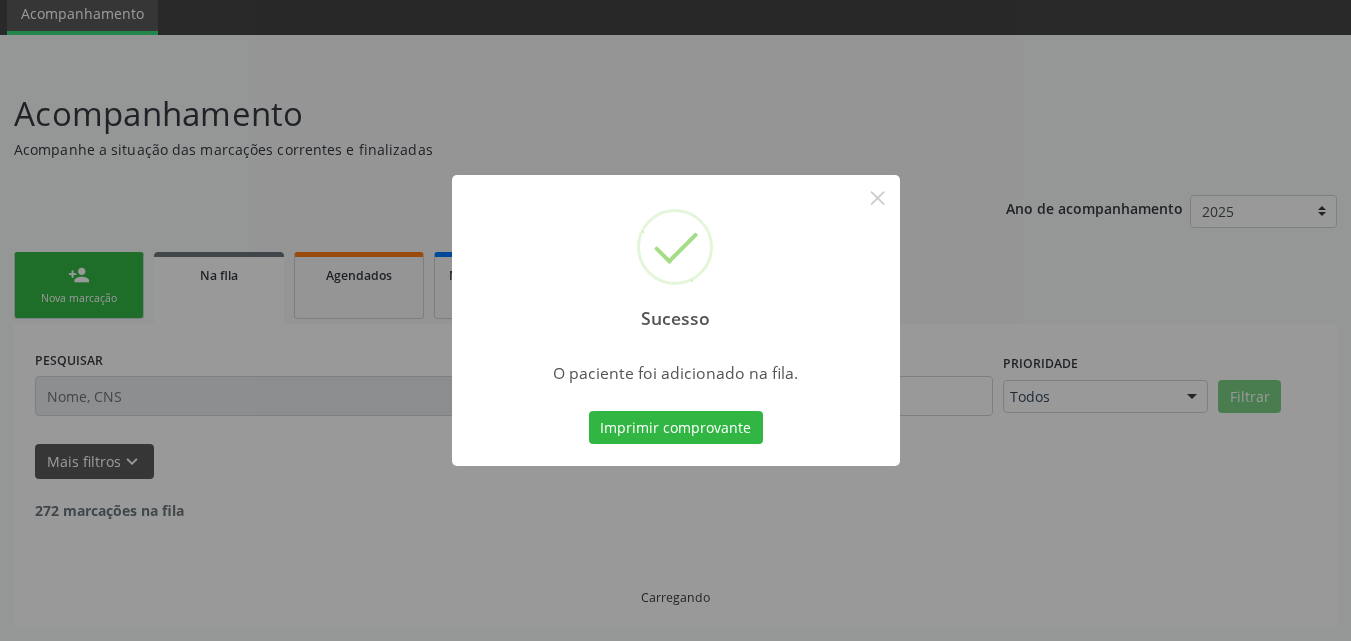 scroll, scrollTop: 54, scrollLeft: 0, axis: vertical 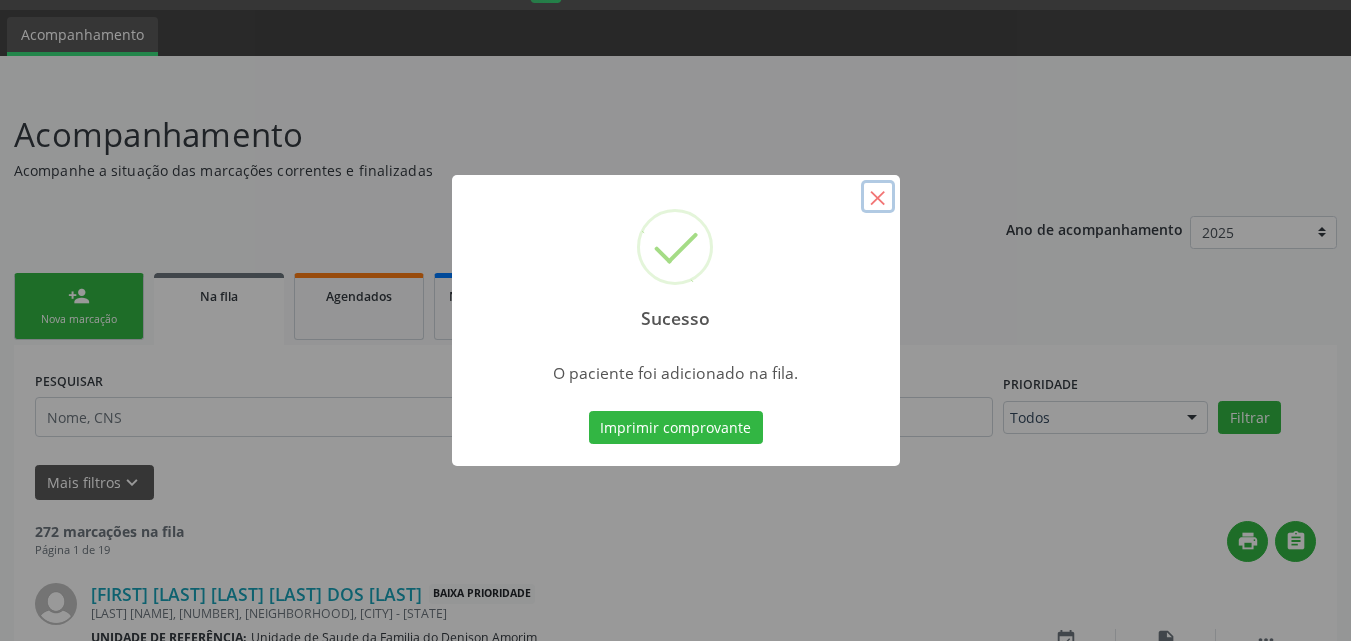 click on "×" at bounding box center [878, 197] 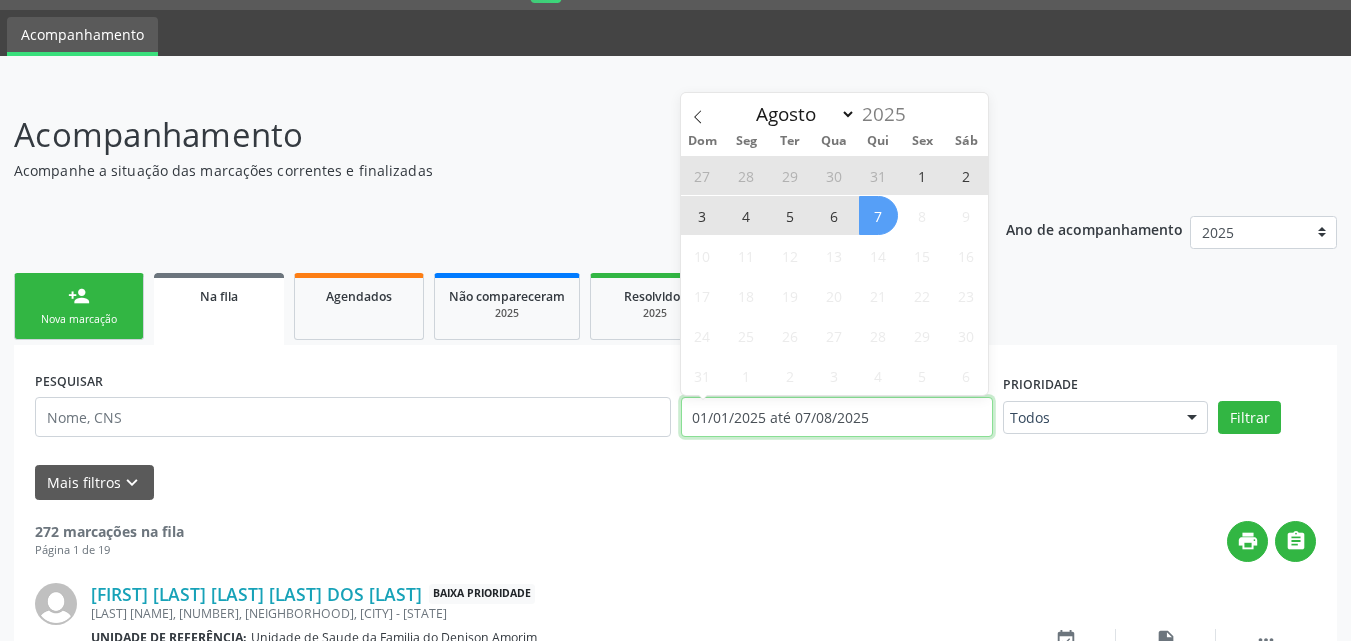 click on "01/01/2025 até 07/08/2025" at bounding box center [837, 417] 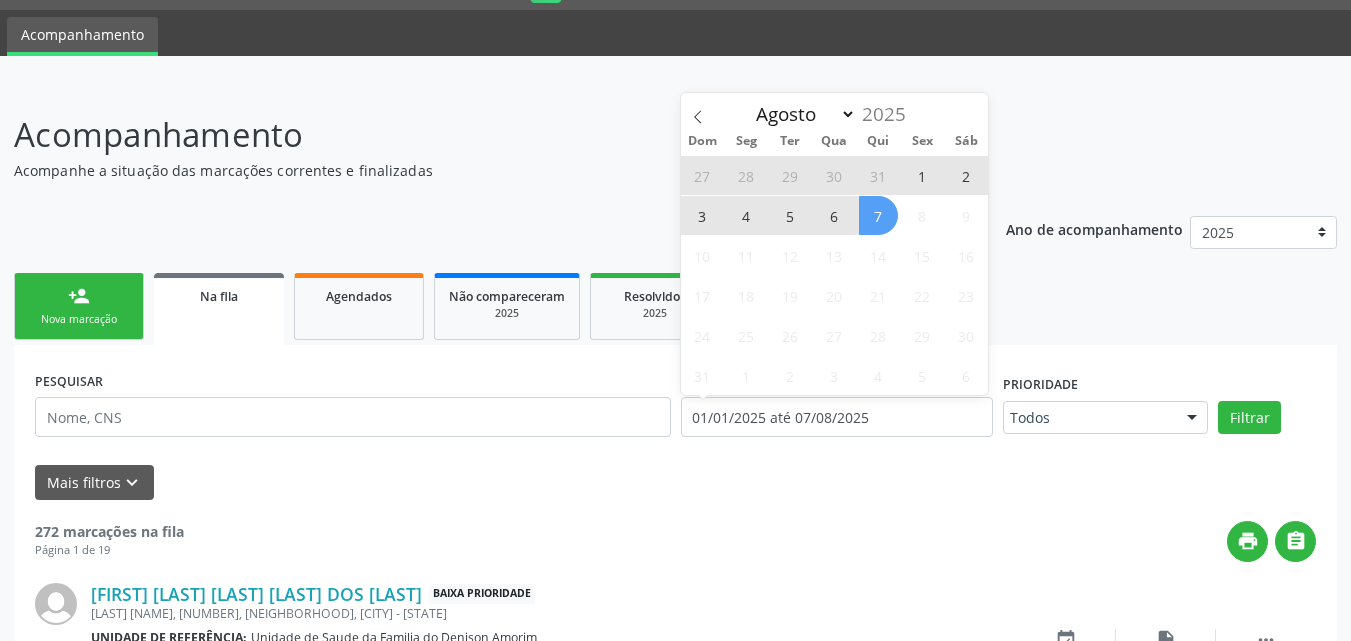 click on "7" at bounding box center (878, 215) 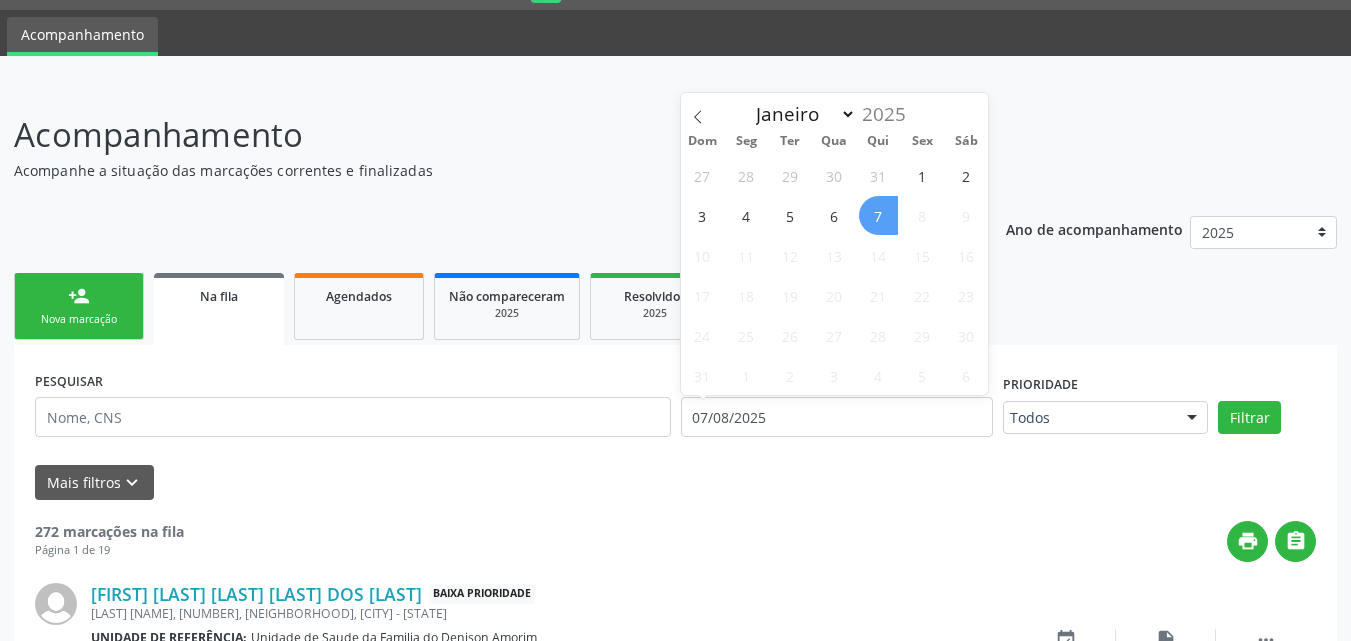 click on "7" at bounding box center [878, 215] 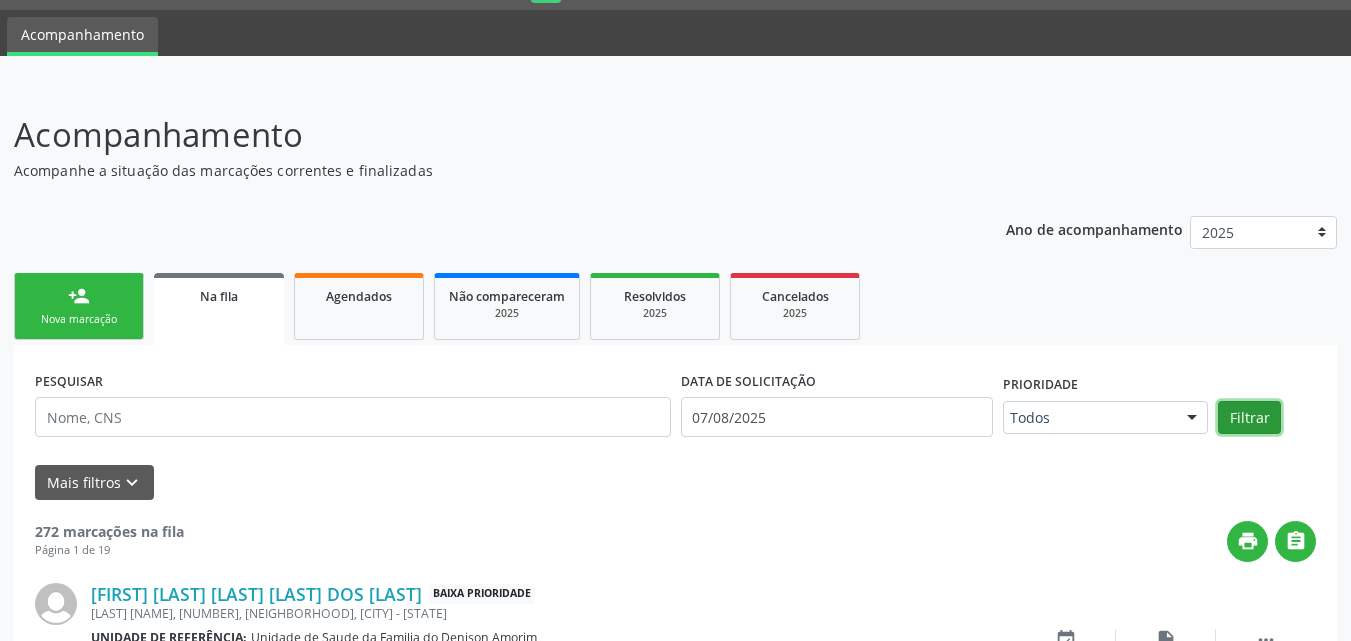 click on "Filtrar" at bounding box center [1249, 418] 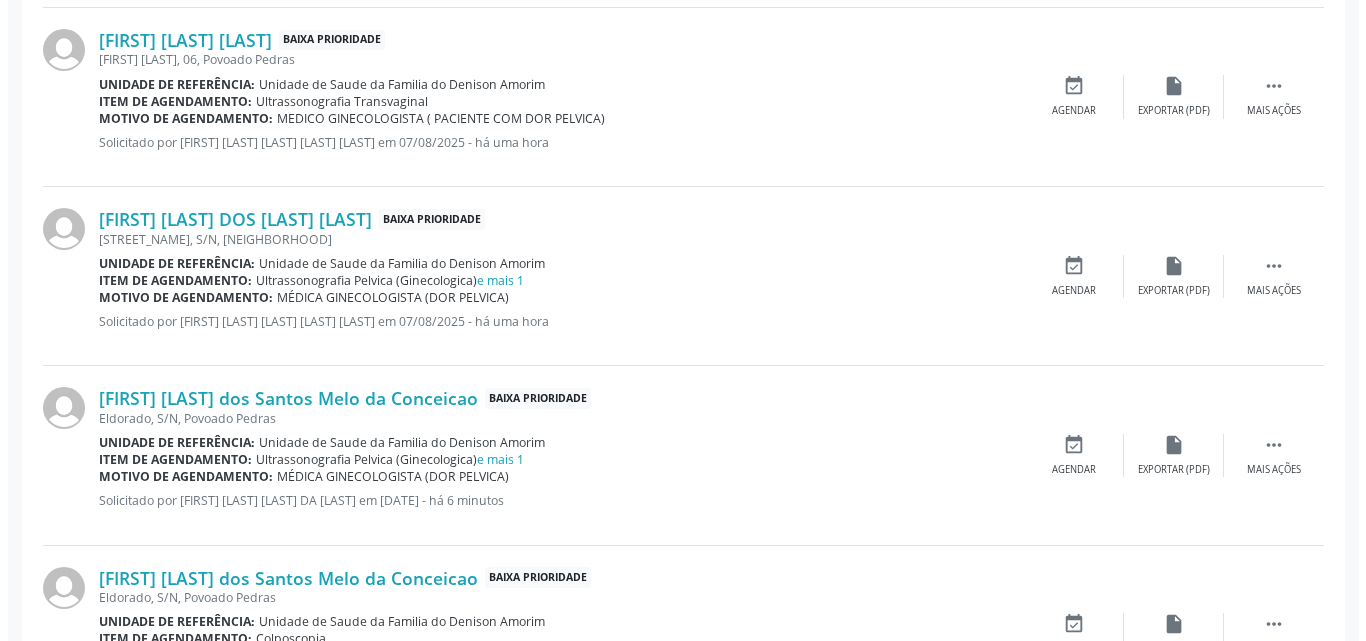 scroll, scrollTop: 1281, scrollLeft: 0, axis: vertical 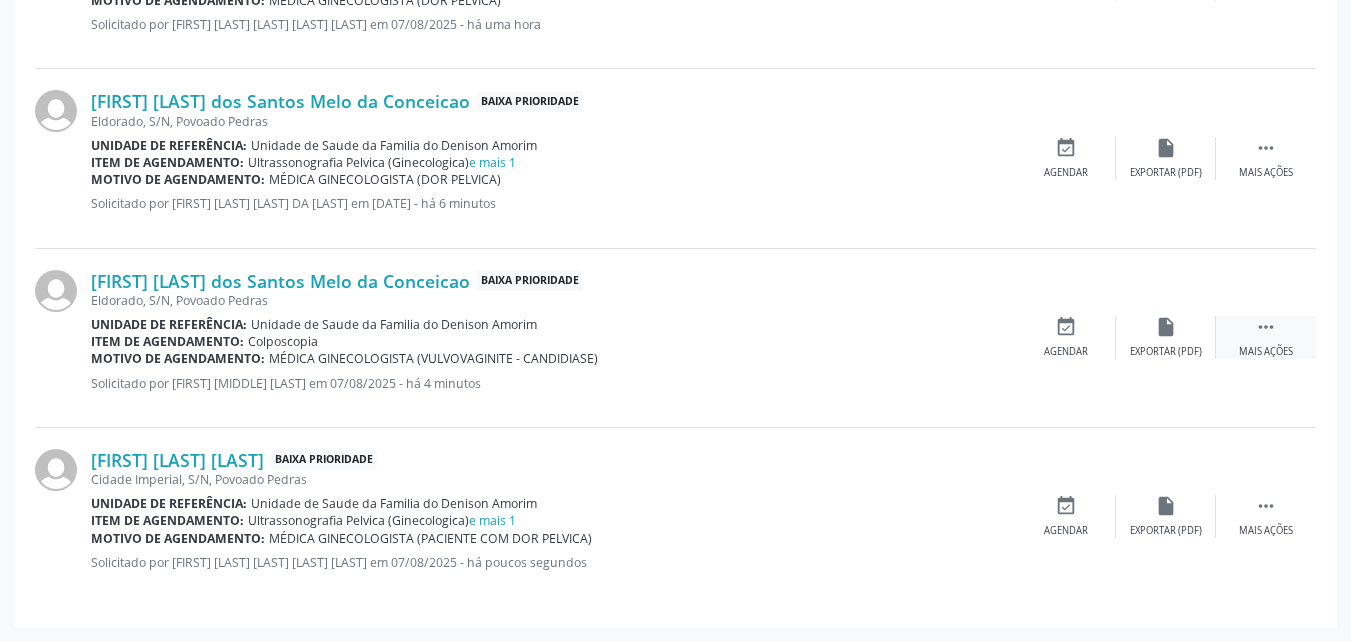 click on "
Mais ações" at bounding box center (1266, 337) 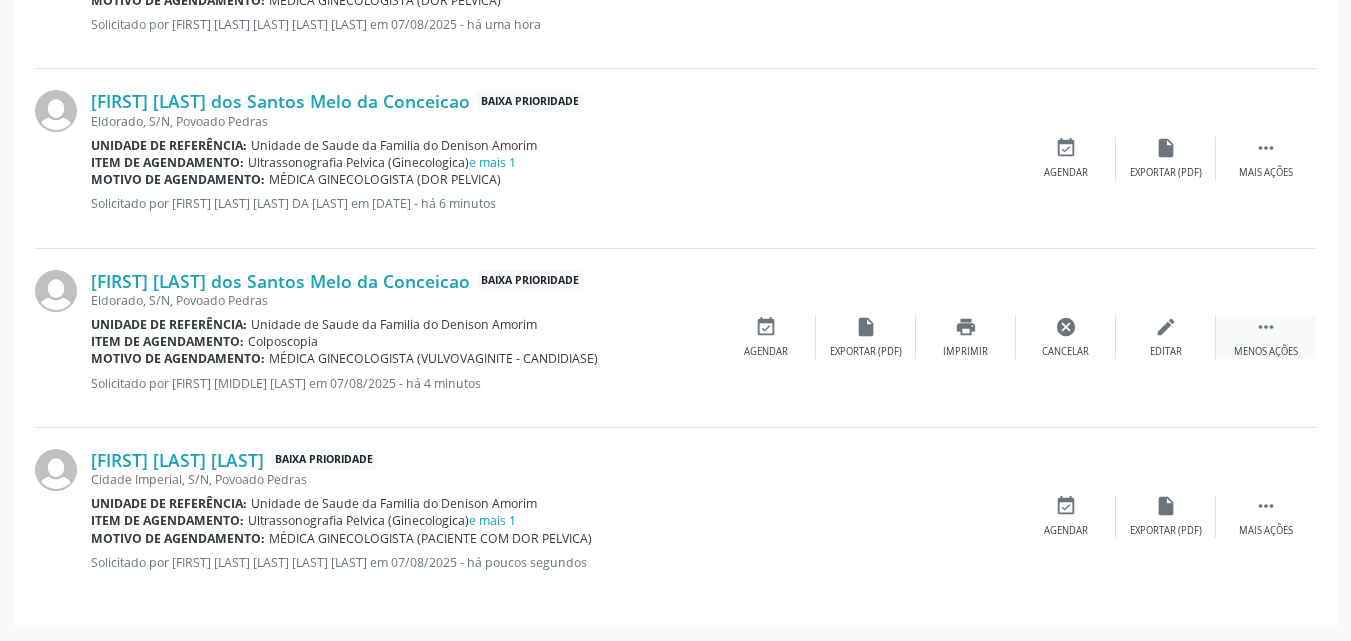 click on "" at bounding box center [1266, 327] 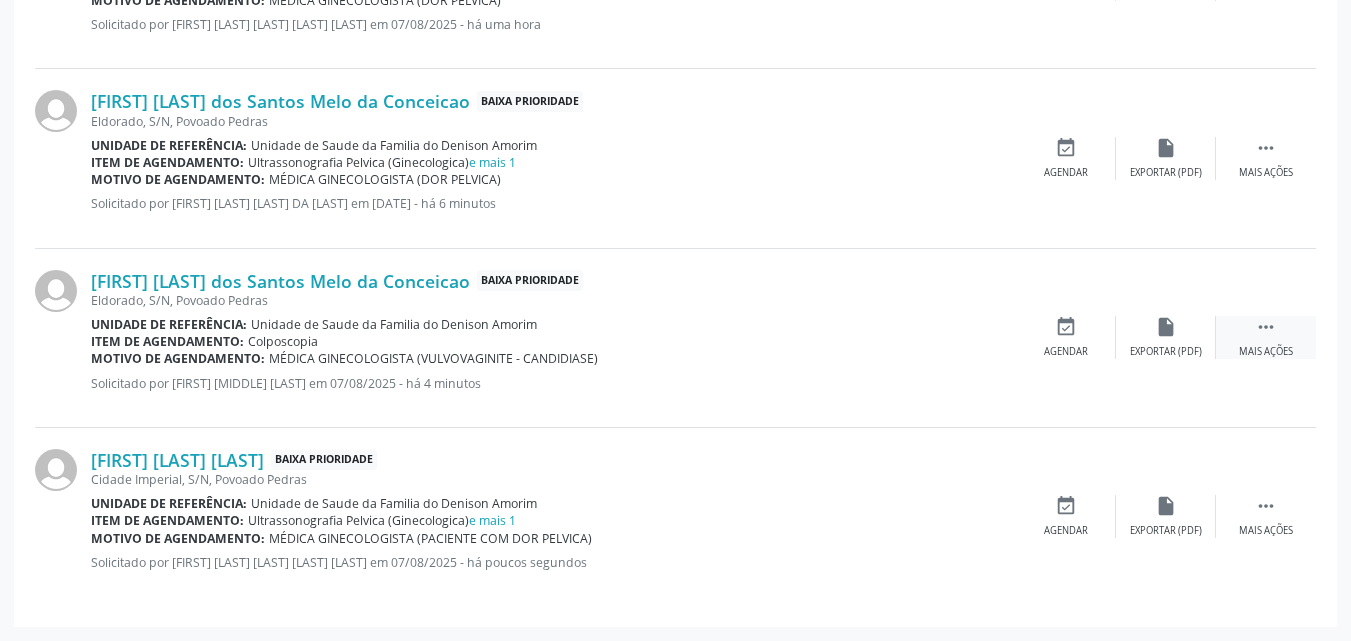click on "" at bounding box center [1266, 327] 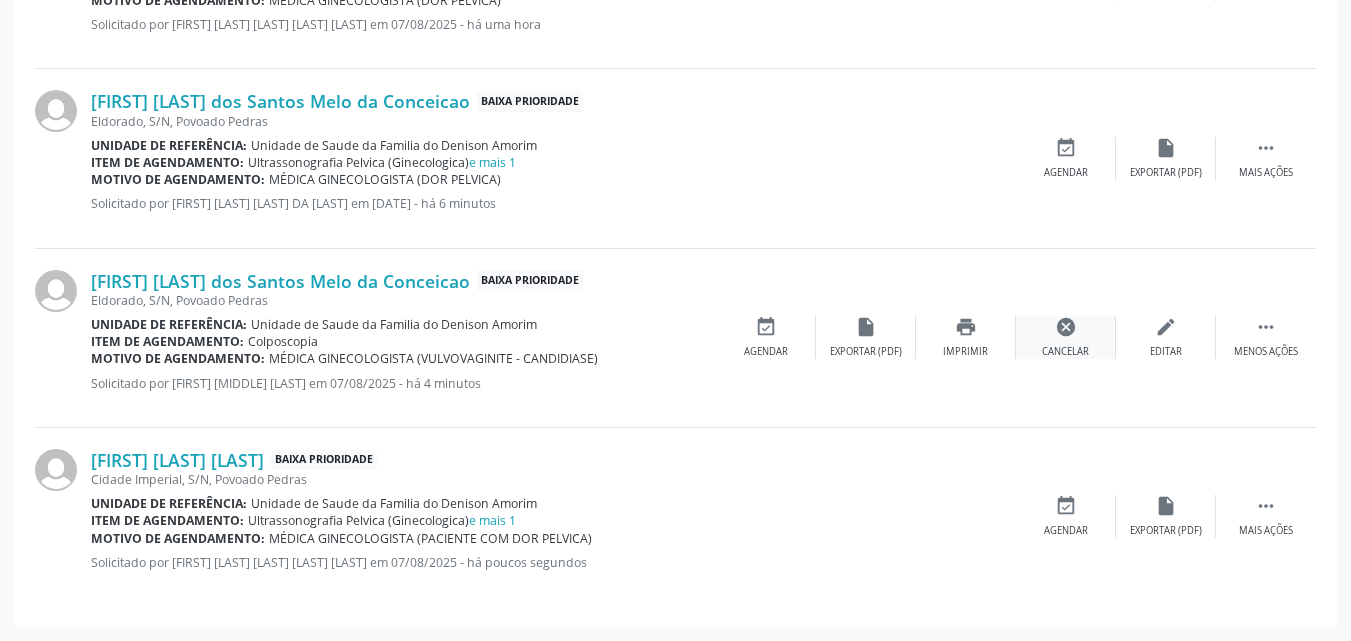 click on "cancel" at bounding box center (1066, 327) 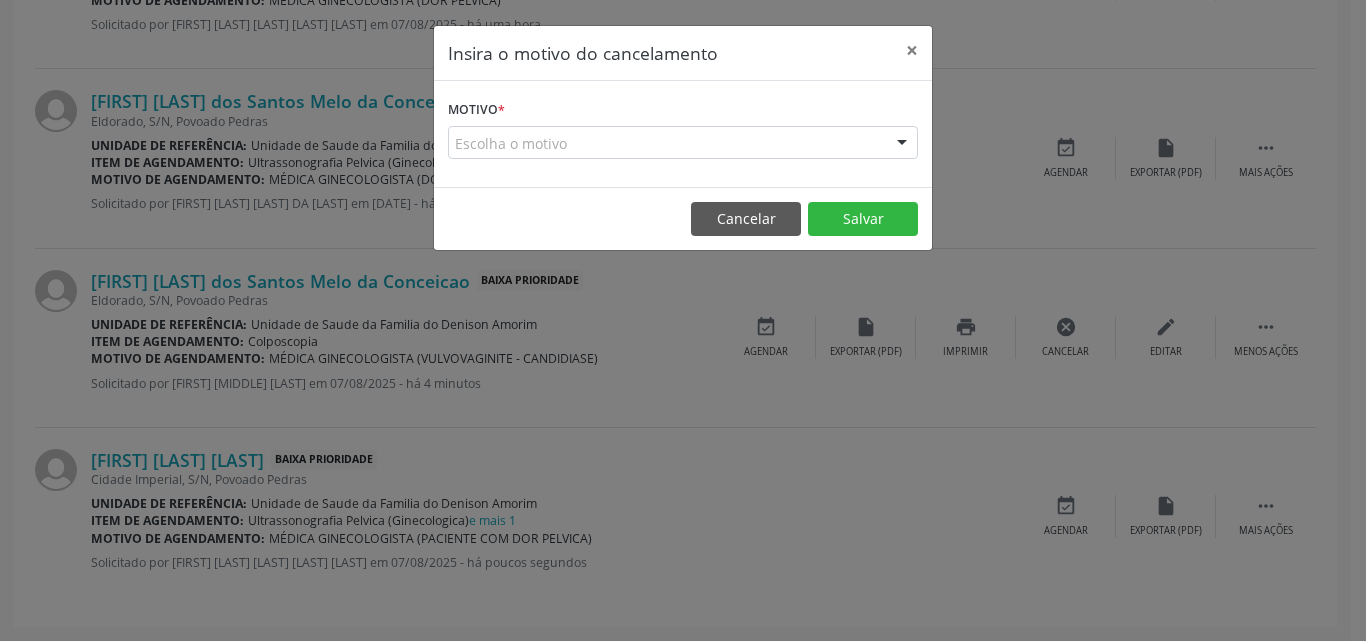 click on "Motivo
*
Escolha o motivo
Outro   Médico - Participação em eventos (ex: congresso)   Médico - Motivos pessoais   Médico - Reuniões extraordinárias   Médico - Atestado do profissional   Paciente - Não aceitou dia e horário do agendamento   Paciente - Atingiu o limite de marcações   Paciente - Não poderá comparecer à consulta   Paciente - Não aceitou médico ou especialidade   Médico - Sem vaga disponível
Nenhum resultado encontrado para: "   "
Não há nenhuma opção para ser exibida." at bounding box center (683, 127) 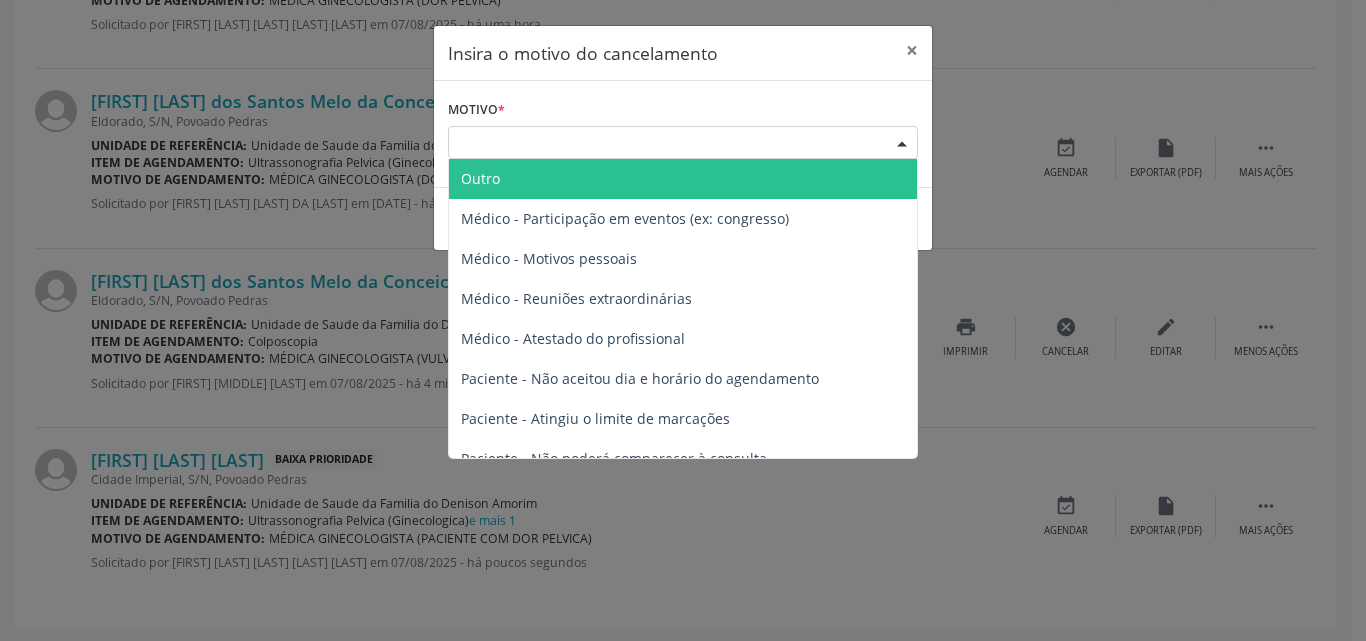 click on "Escolha o motivo" at bounding box center (683, 143) 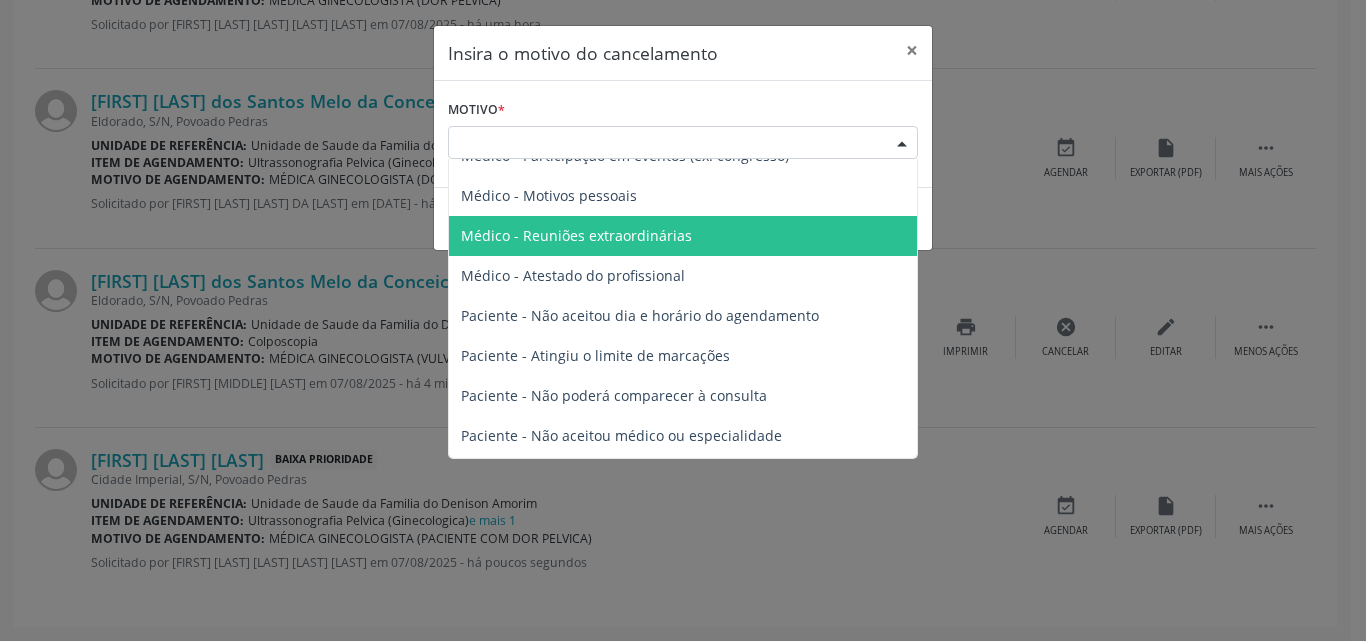 scroll, scrollTop: 67, scrollLeft: 0, axis: vertical 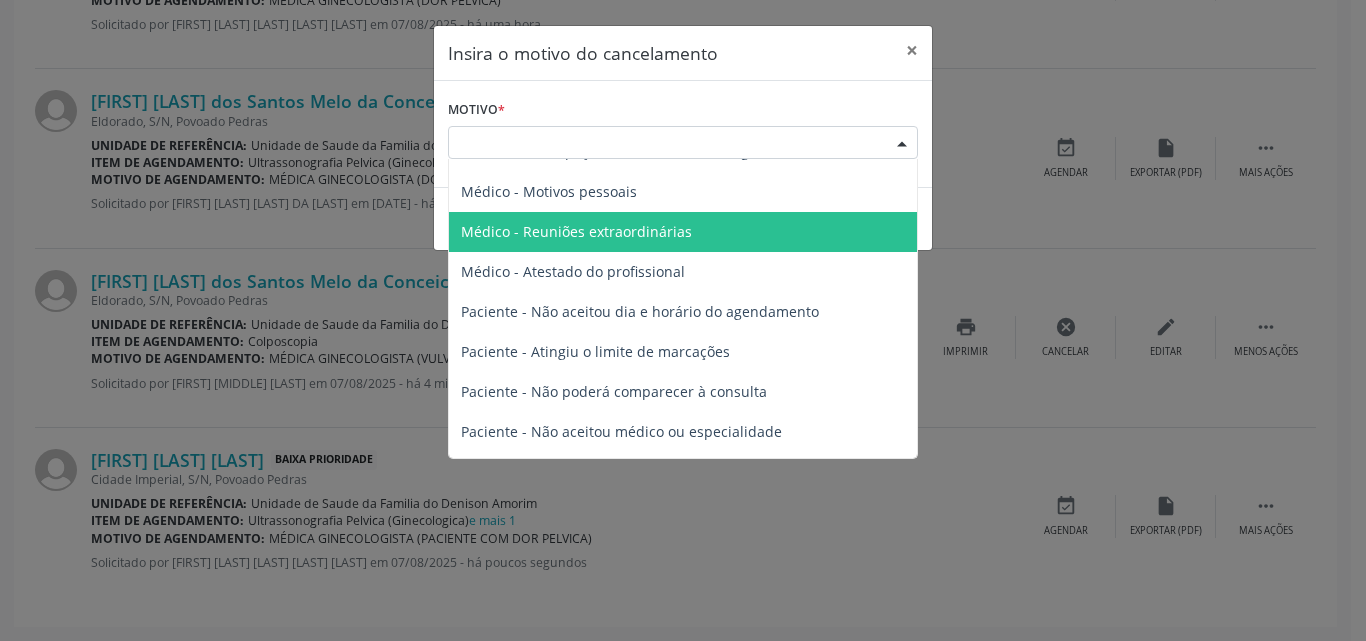 click on "Médico - Reuniões extraordinárias" at bounding box center (683, 232) 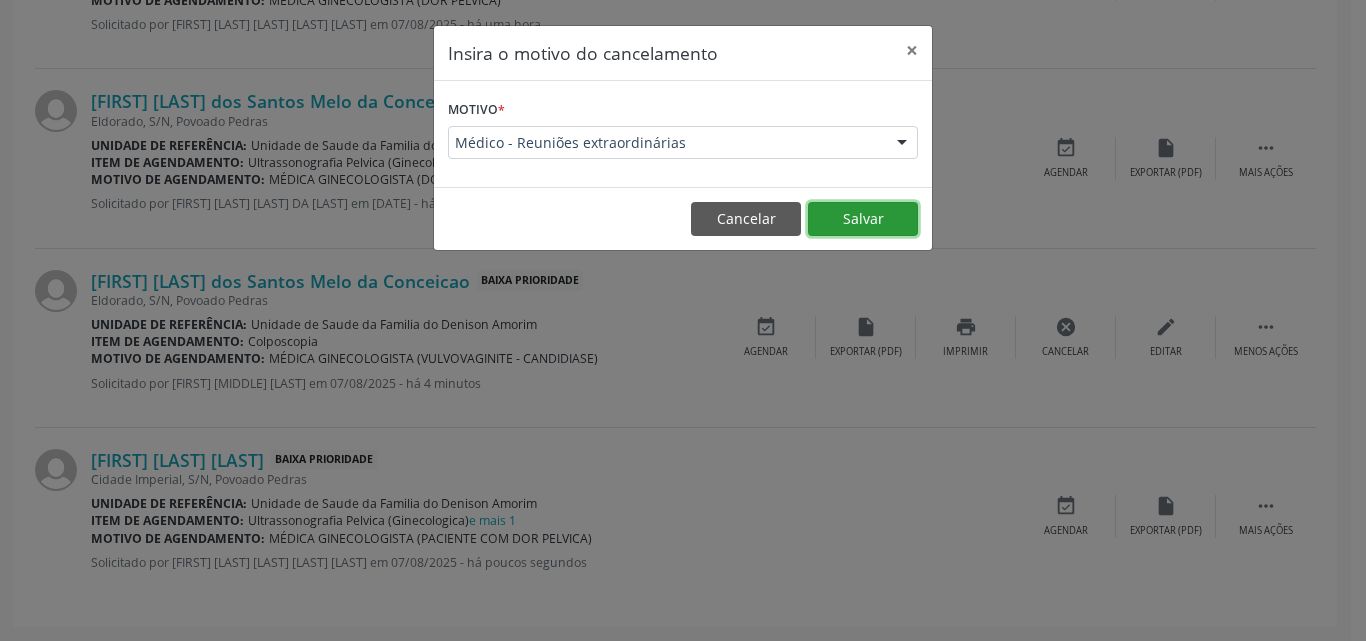 click on "Salvar" at bounding box center [863, 219] 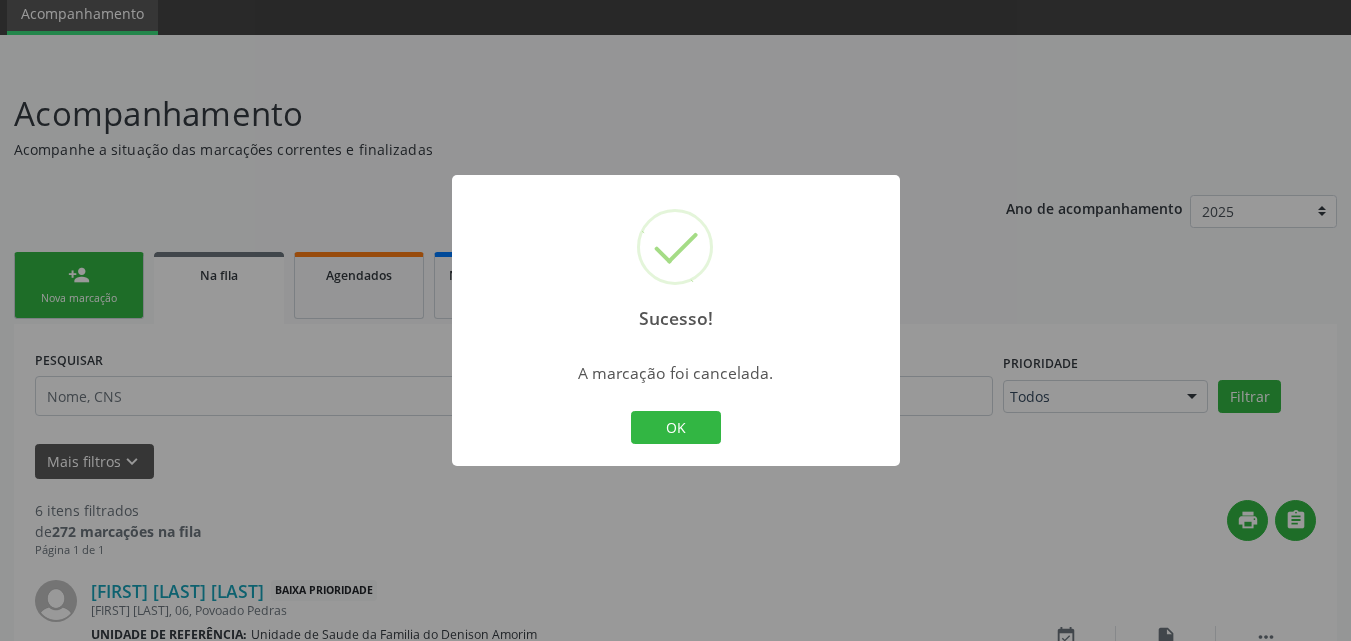 scroll, scrollTop: 1102, scrollLeft: 0, axis: vertical 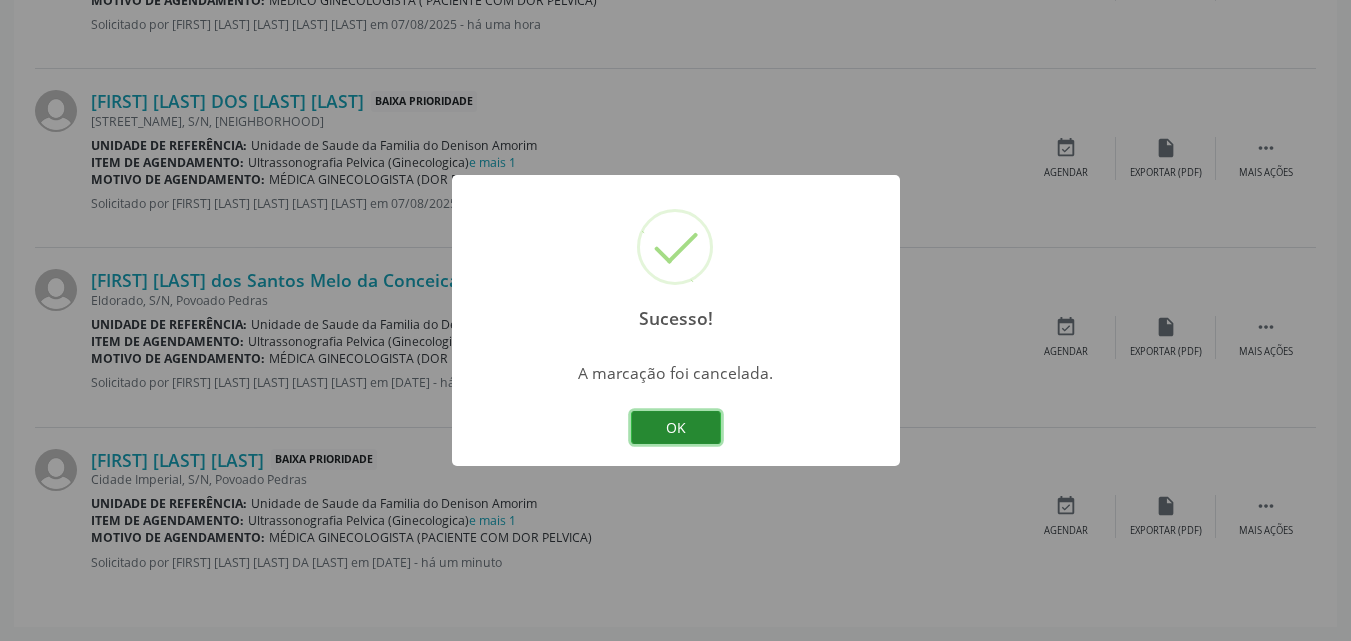 click on "OK" at bounding box center [676, 428] 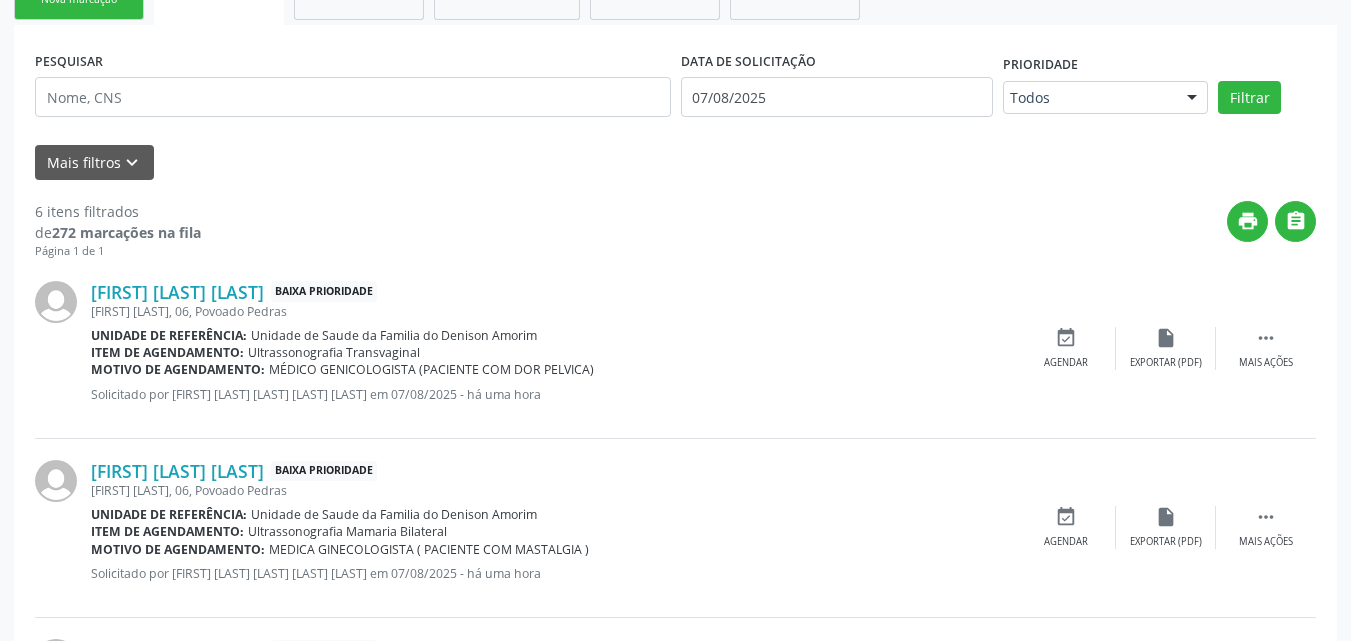 scroll, scrollTop: 0, scrollLeft: 0, axis: both 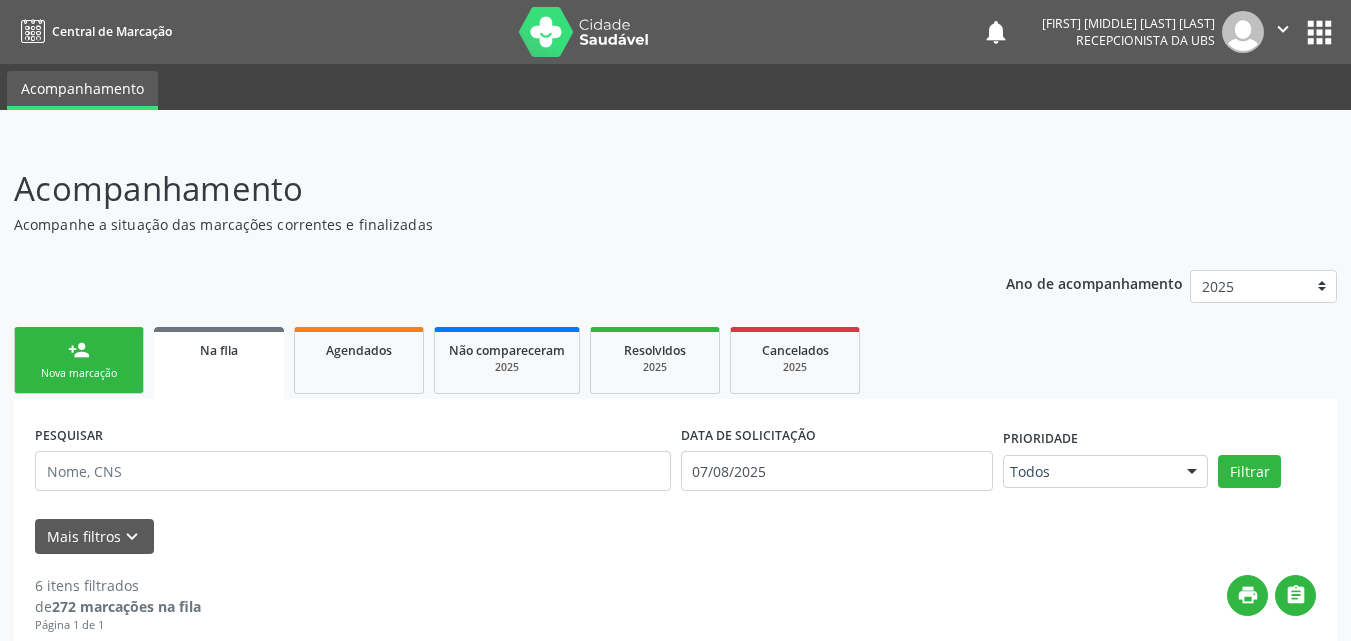 click on "person_add
Nova marcação" at bounding box center (79, 360) 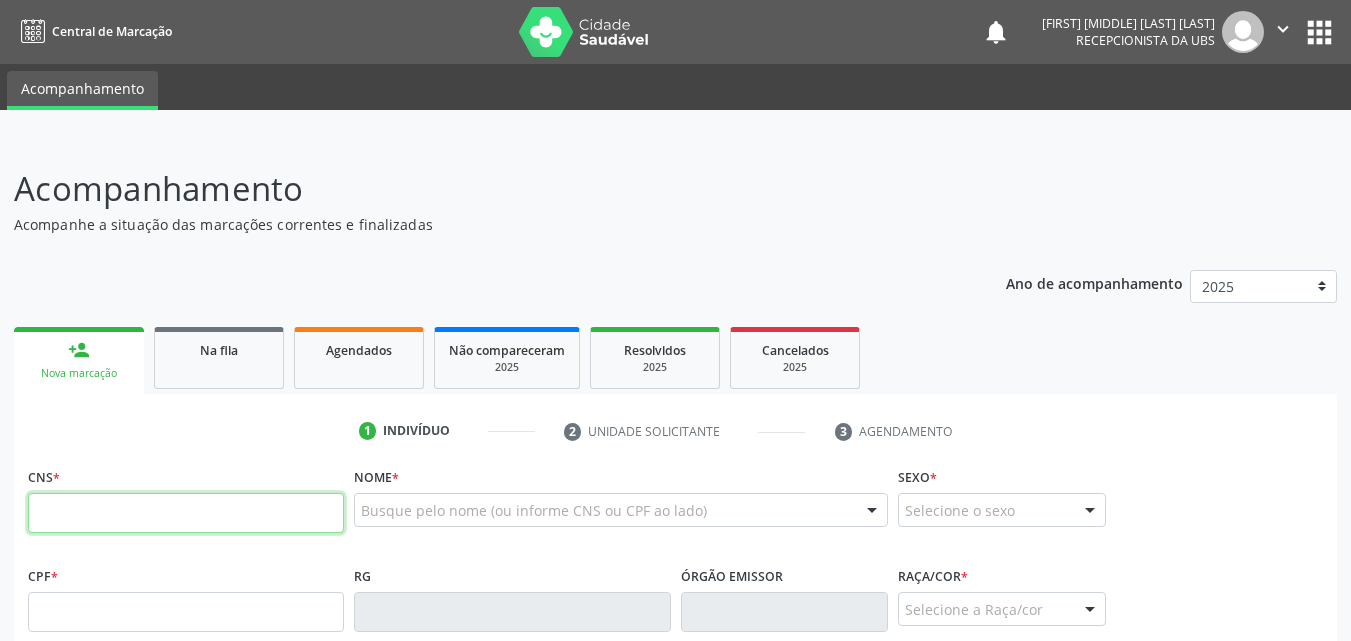 click at bounding box center [186, 513] 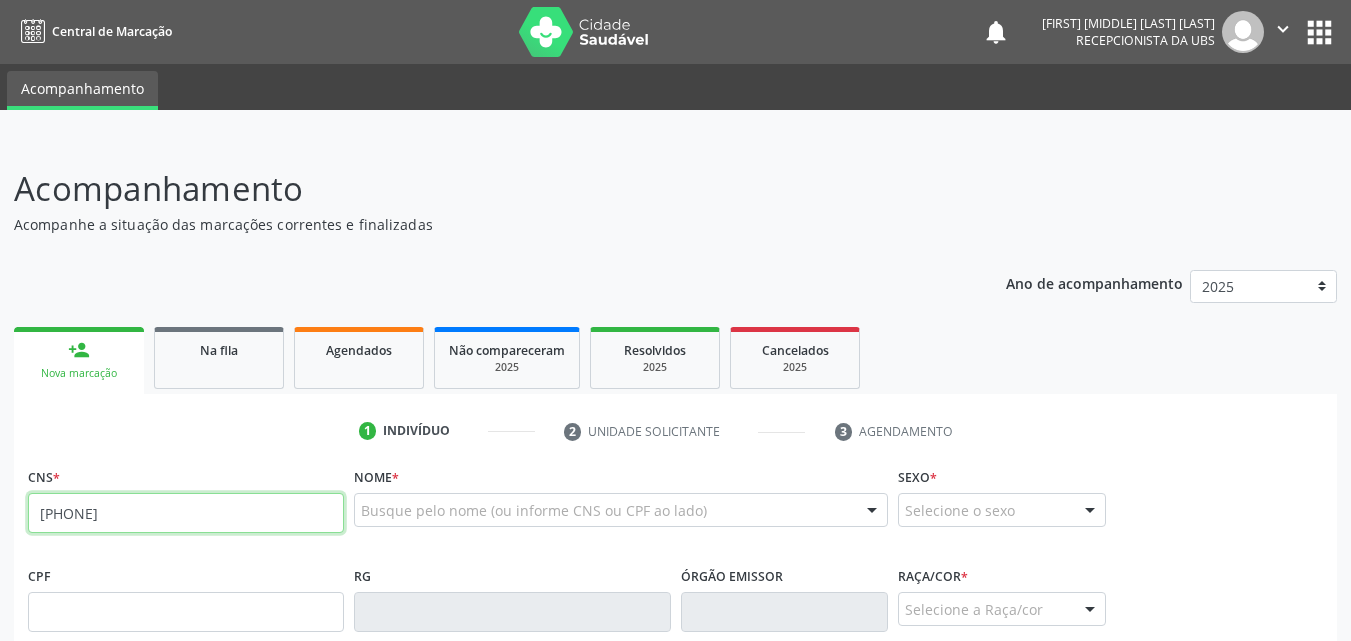 type on "[PHONE]" 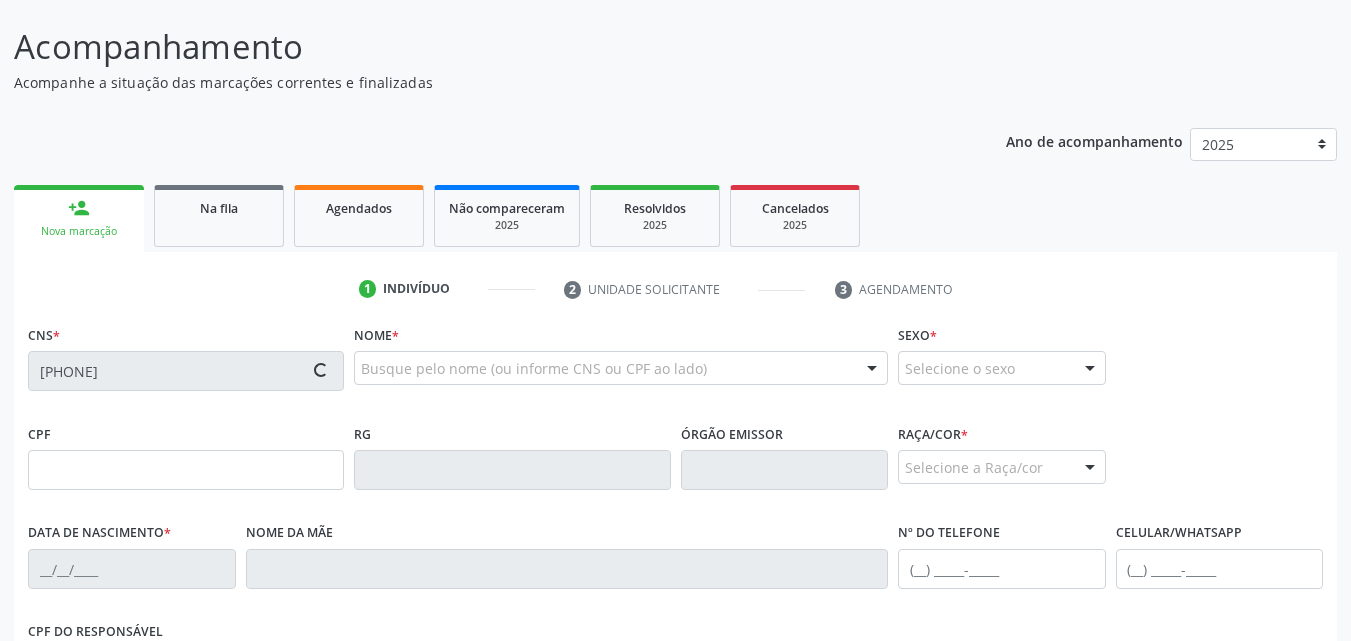 scroll, scrollTop: 193, scrollLeft: 0, axis: vertical 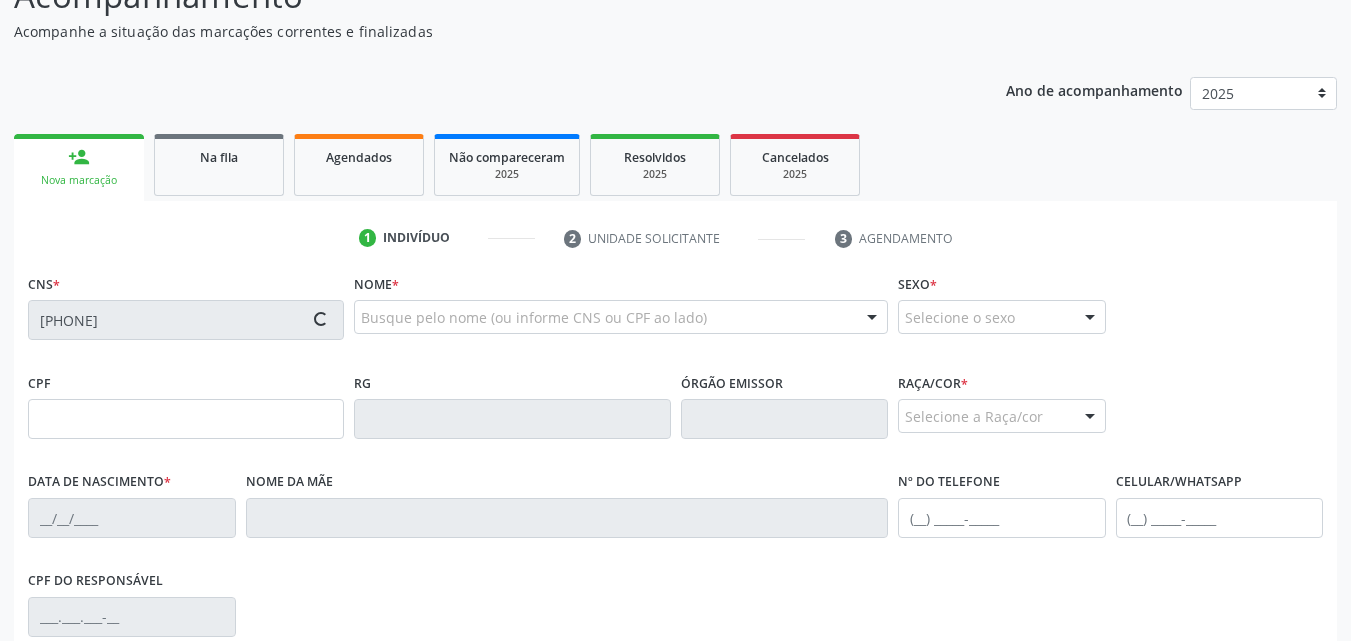 type on "[CPF]" 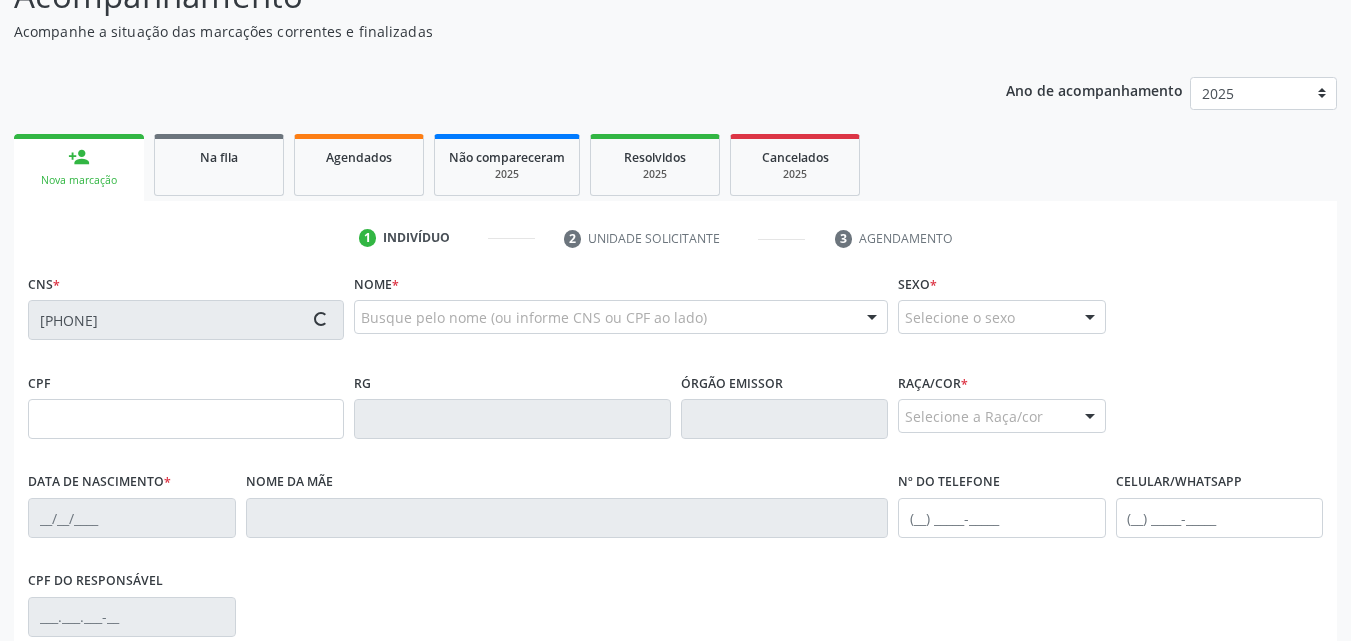 type on "[DATE]" 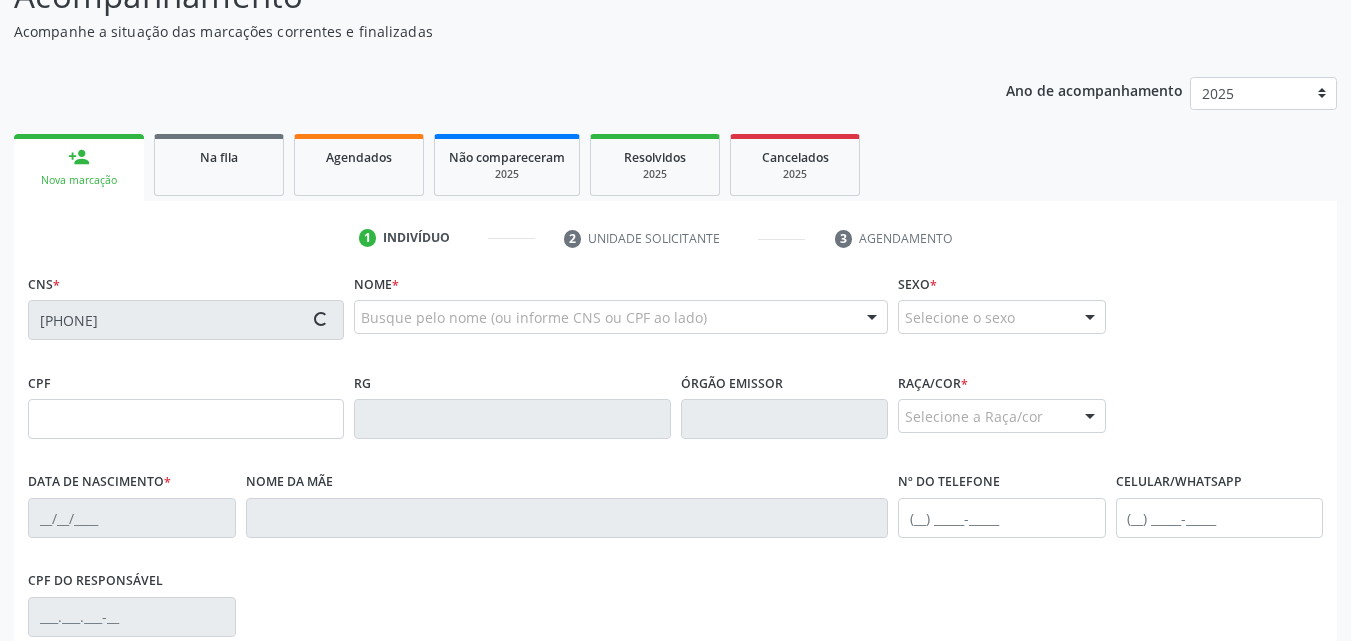 type on "[FIRST] [LAST] DA [LAST]" 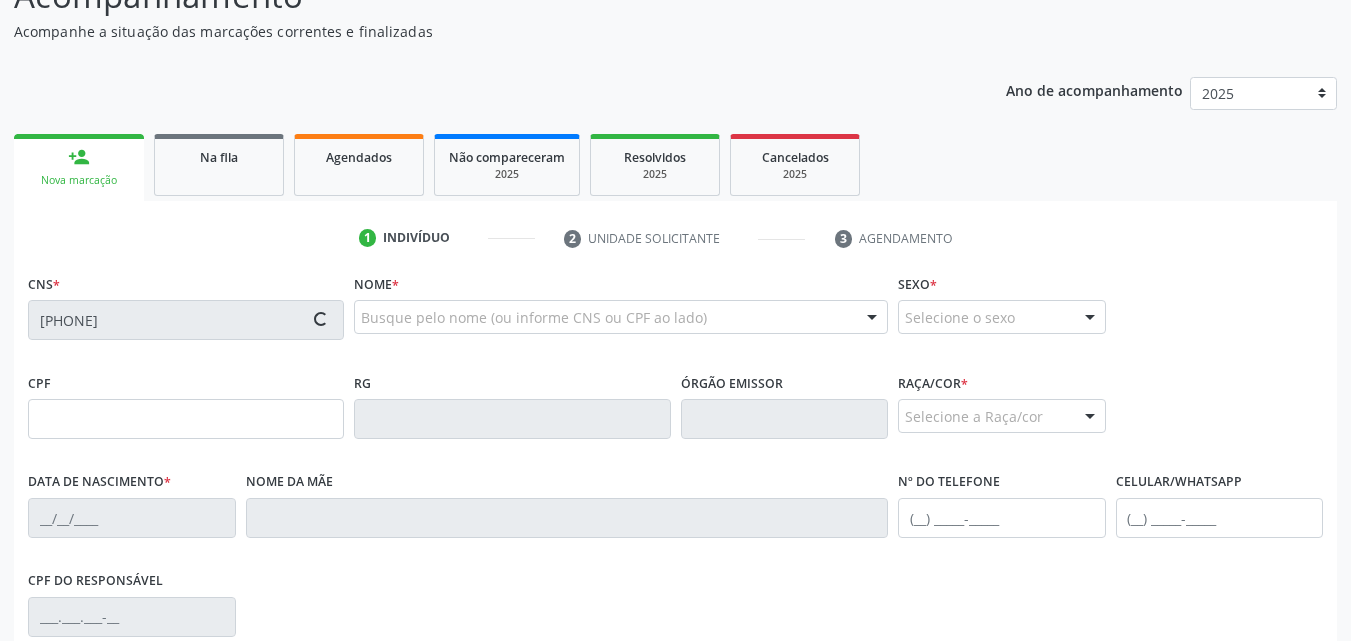 type on "S/N" 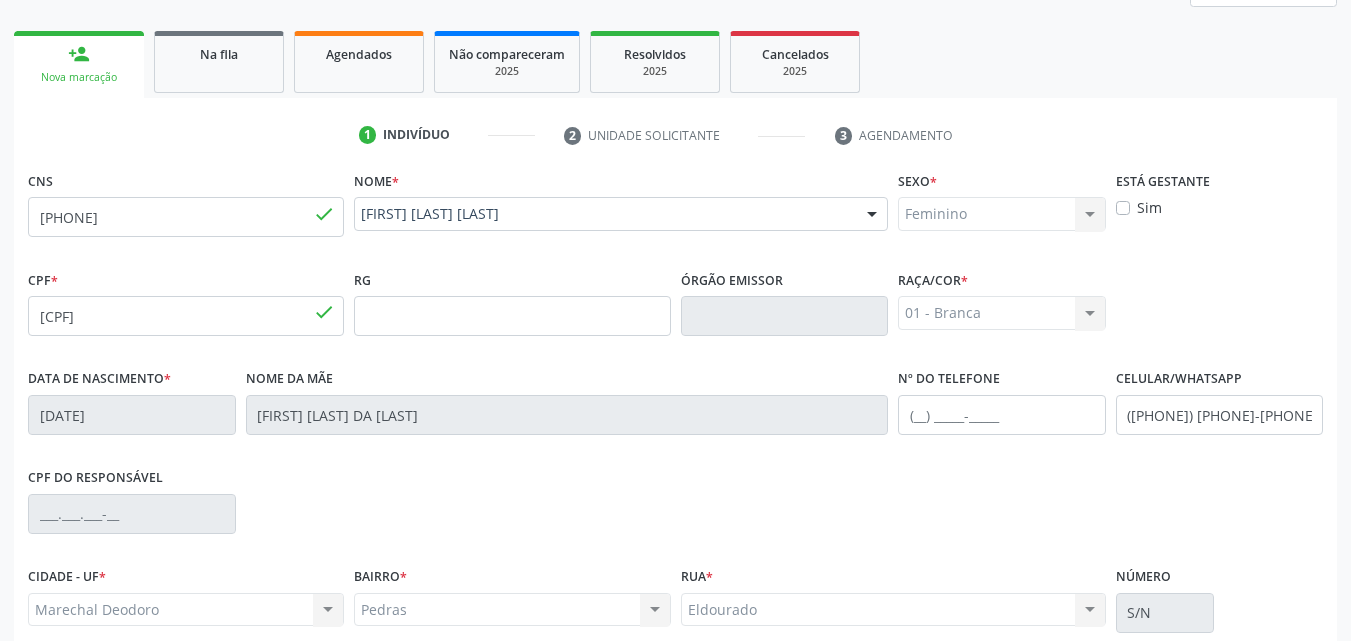 scroll, scrollTop: 298, scrollLeft: 0, axis: vertical 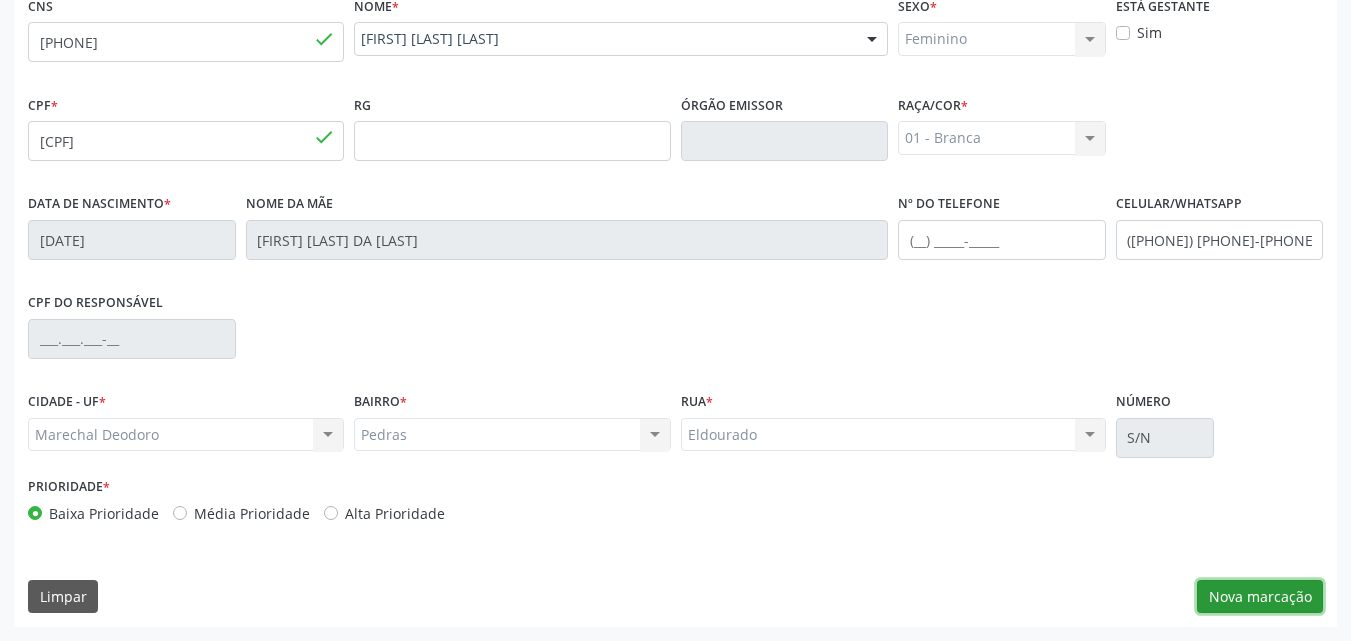 click on "Nova marcação" at bounding box center (1260, 597) 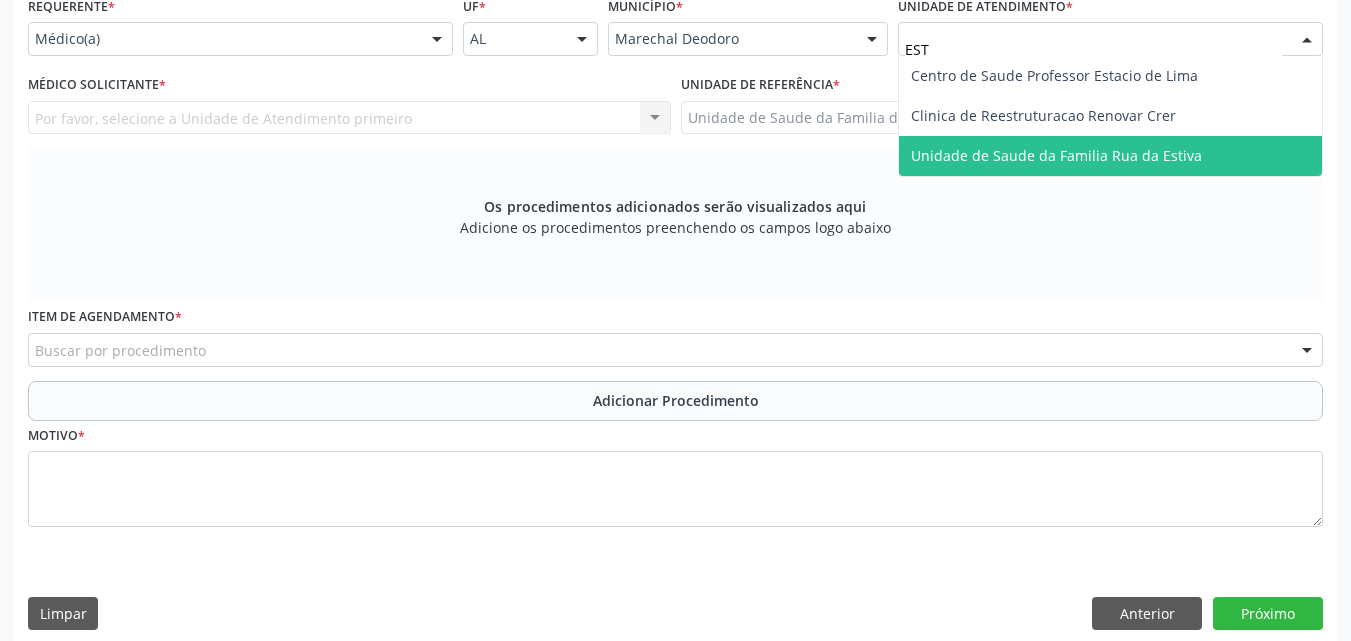 type on "ESTA" 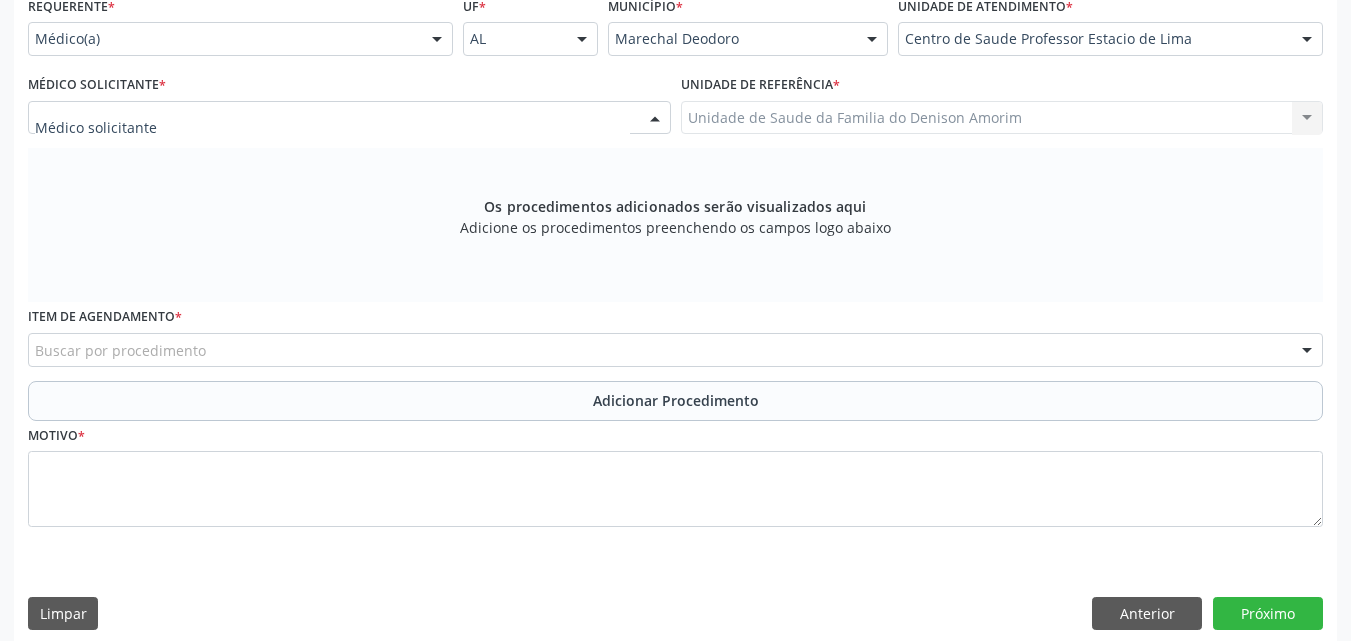 click at bounding box center (349, 118) 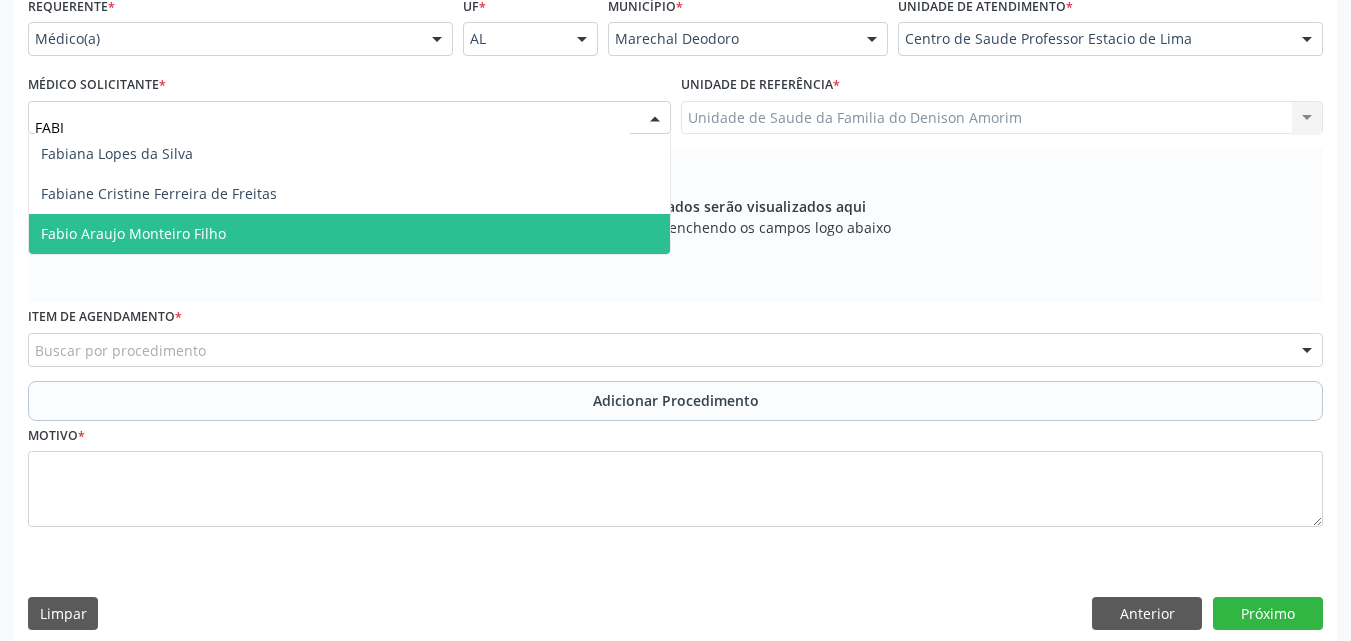 type on "FABIA" 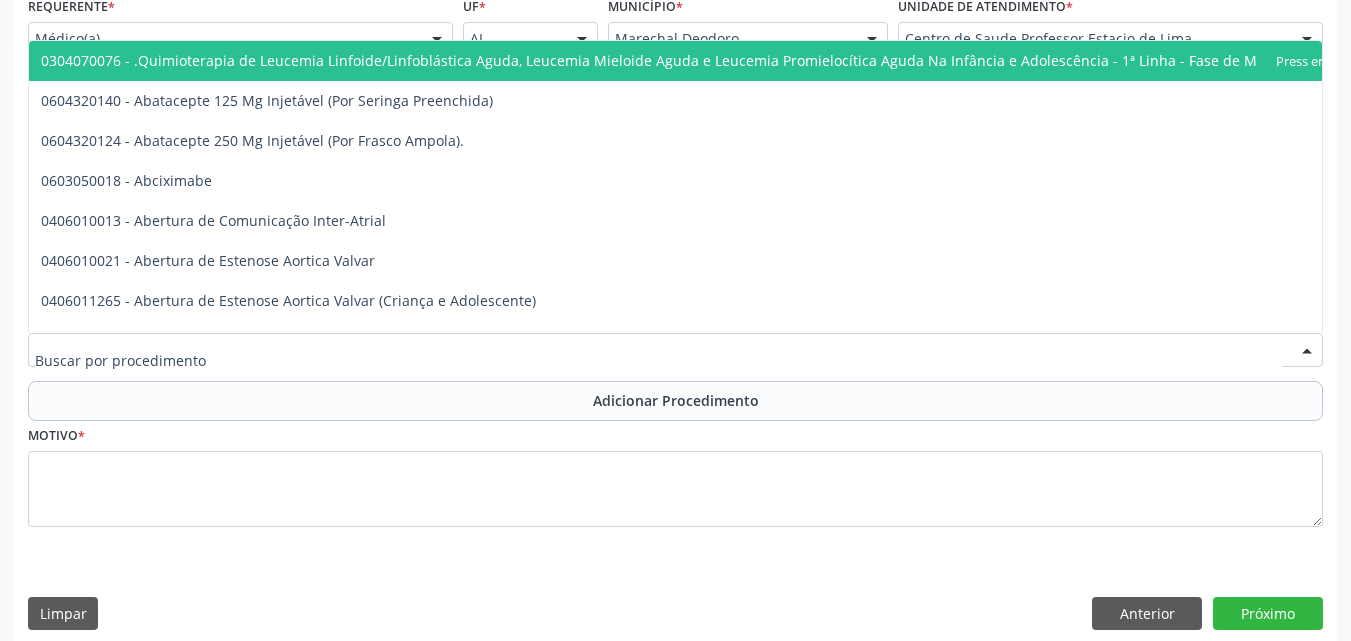 click at bounding box center [675, 350] 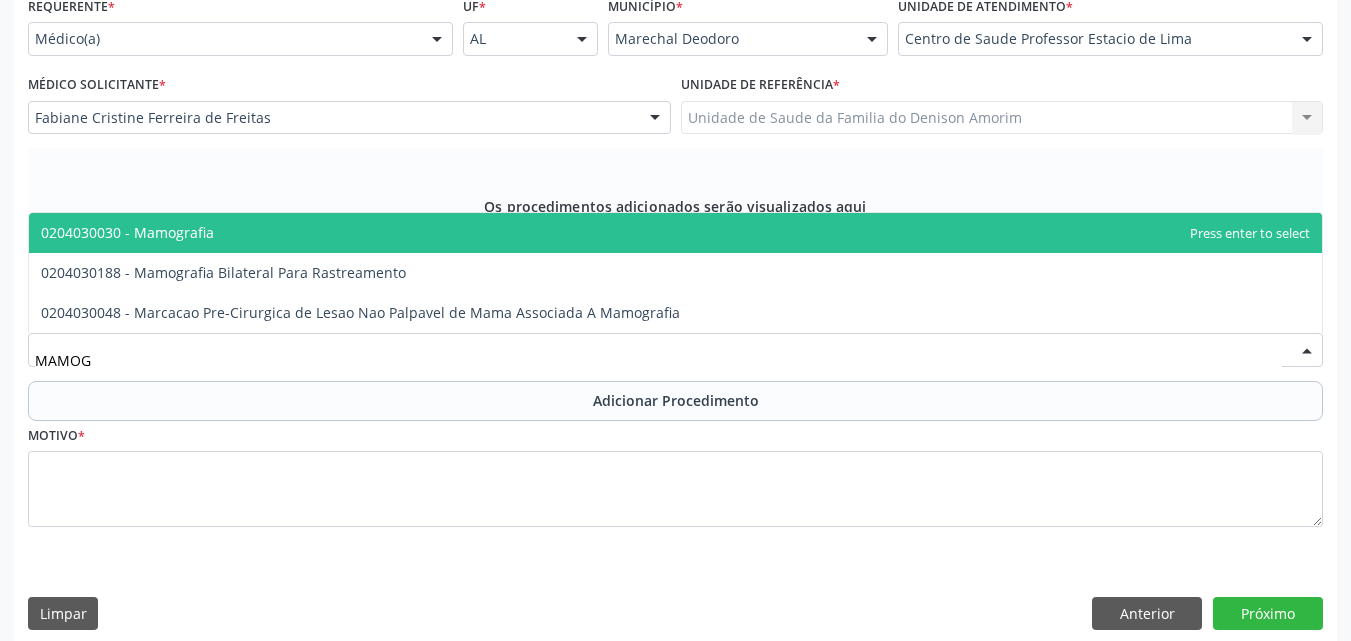 type on "MAMOGR" 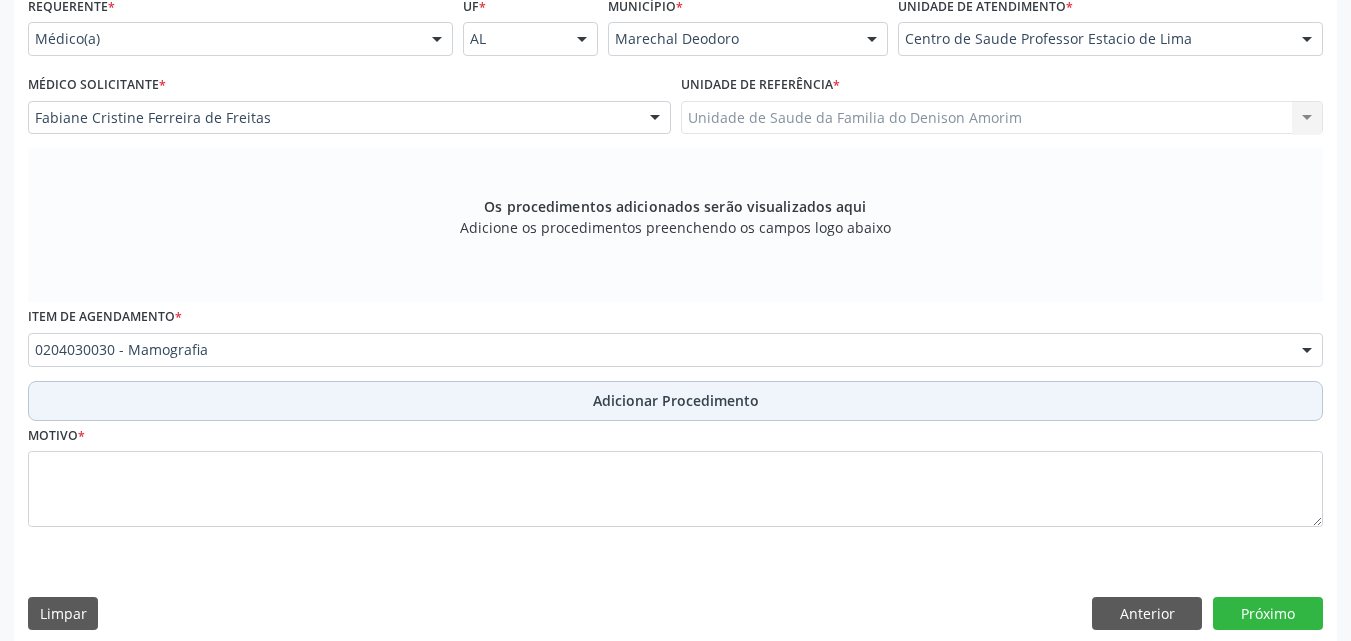click on "Adicionar Procedimento" at bounding box center (675, 401) 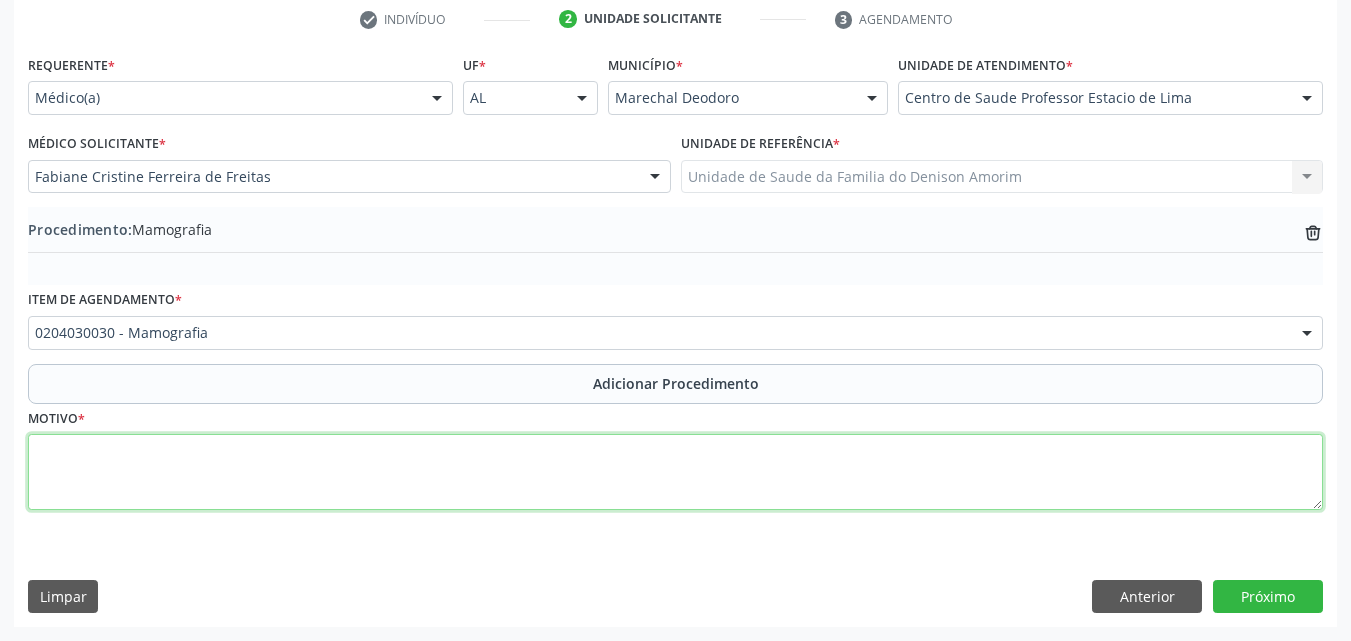 click at bounding box center (675, 472) 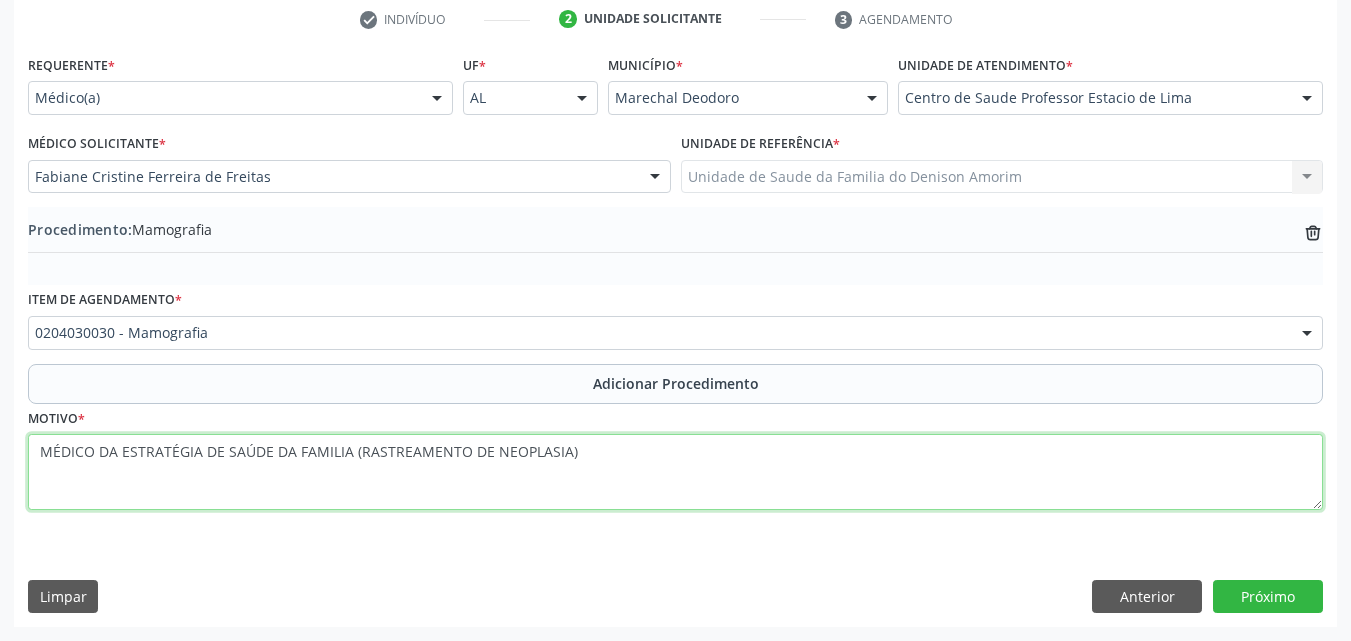 type on "MÉDICO DA ESTRATÉGIA DE SAÚDE DA FAMILIA (RASTREAMENTO DE NEOPLASIA)" 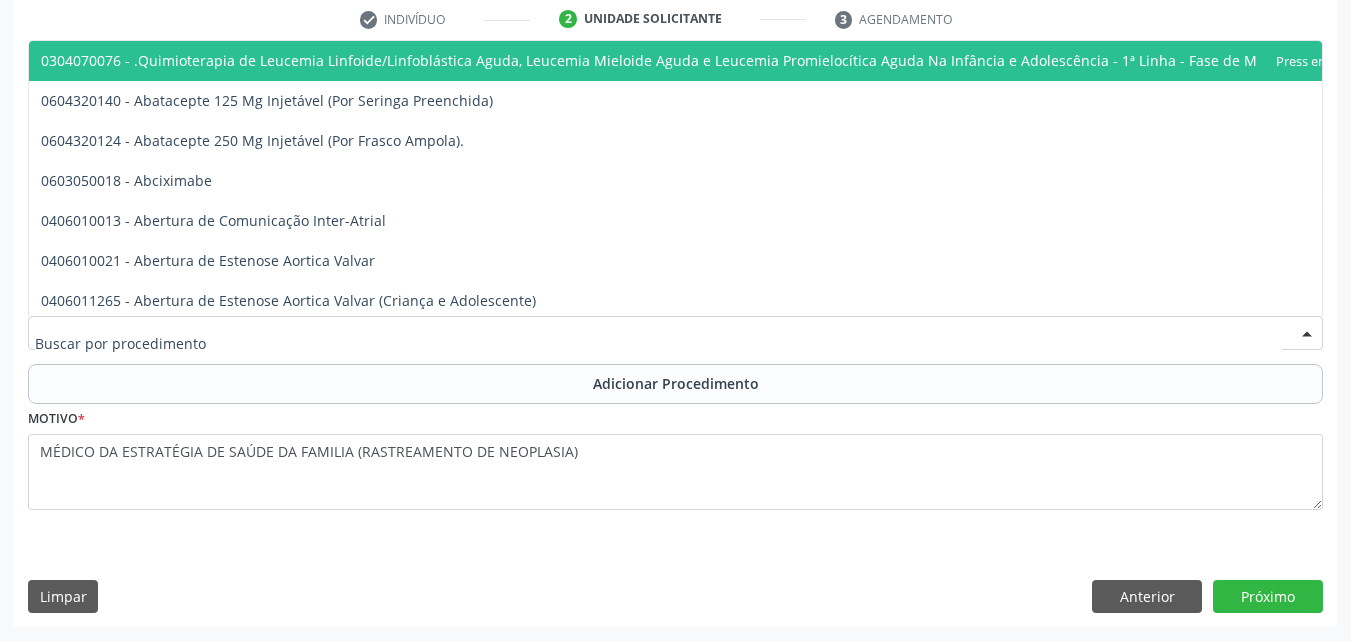 click at bounding box center (658, 343) 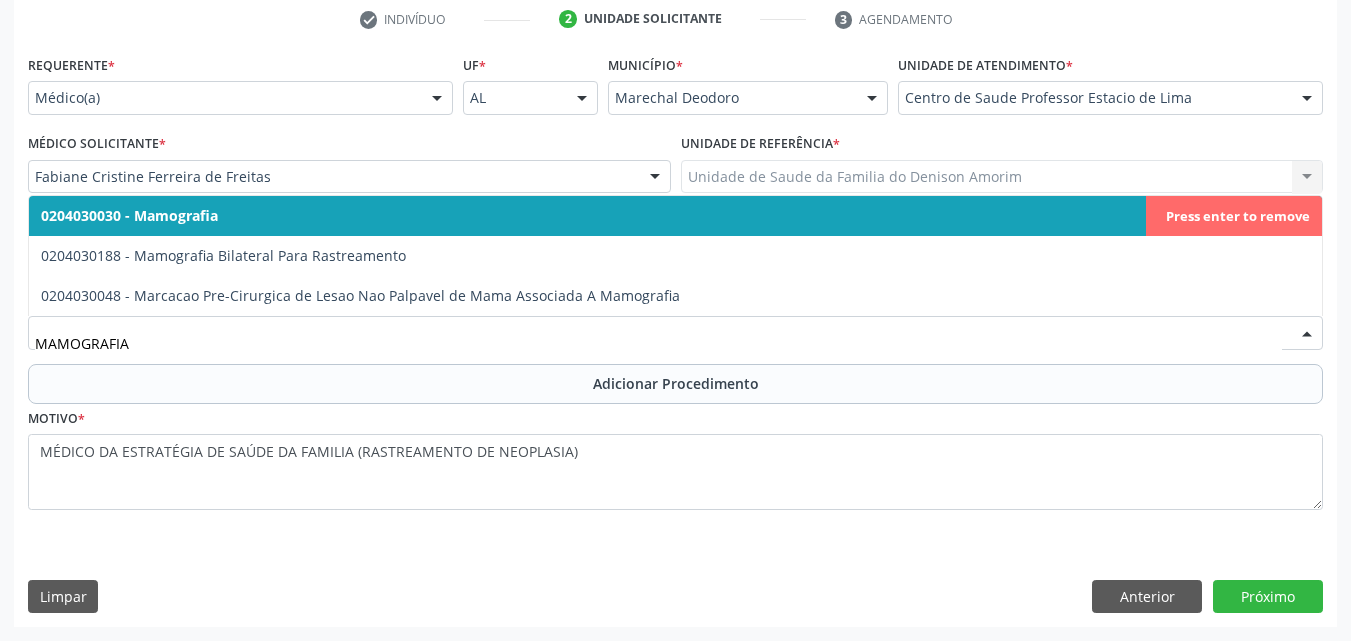 type on "MAMOGRAFIA" 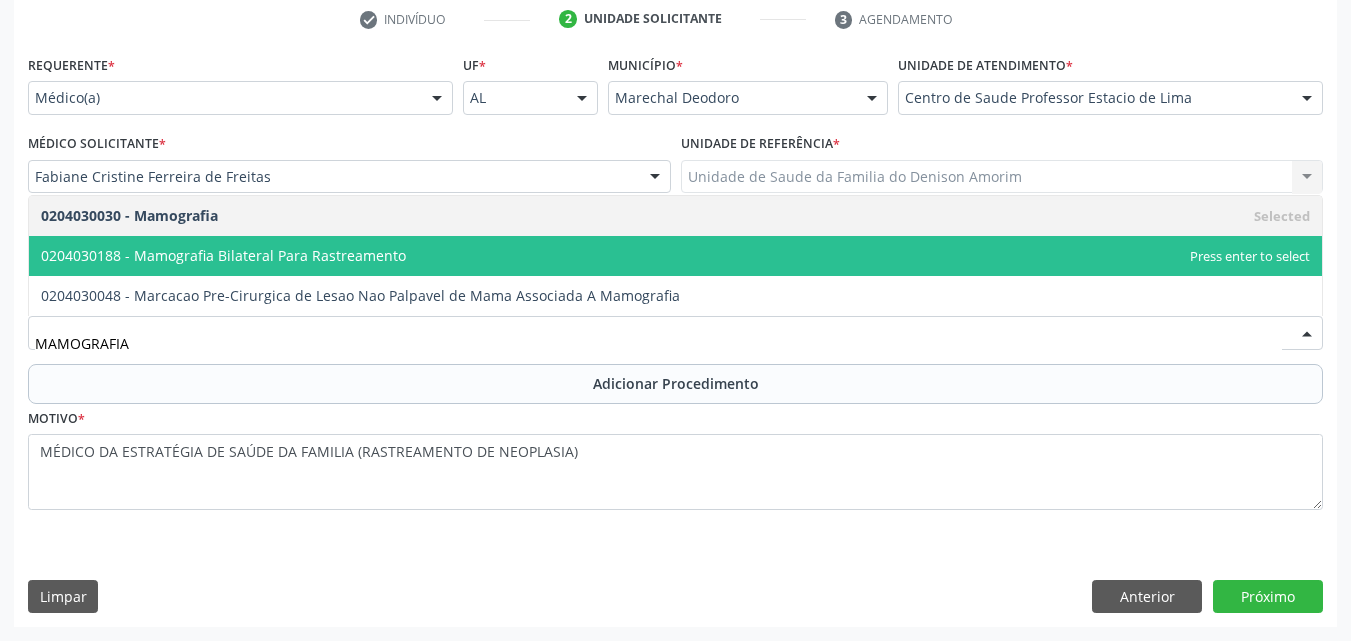 click on "0204030188 - Mamografia Bilateral Para Rastreamento" at bounding box center (675, 256) 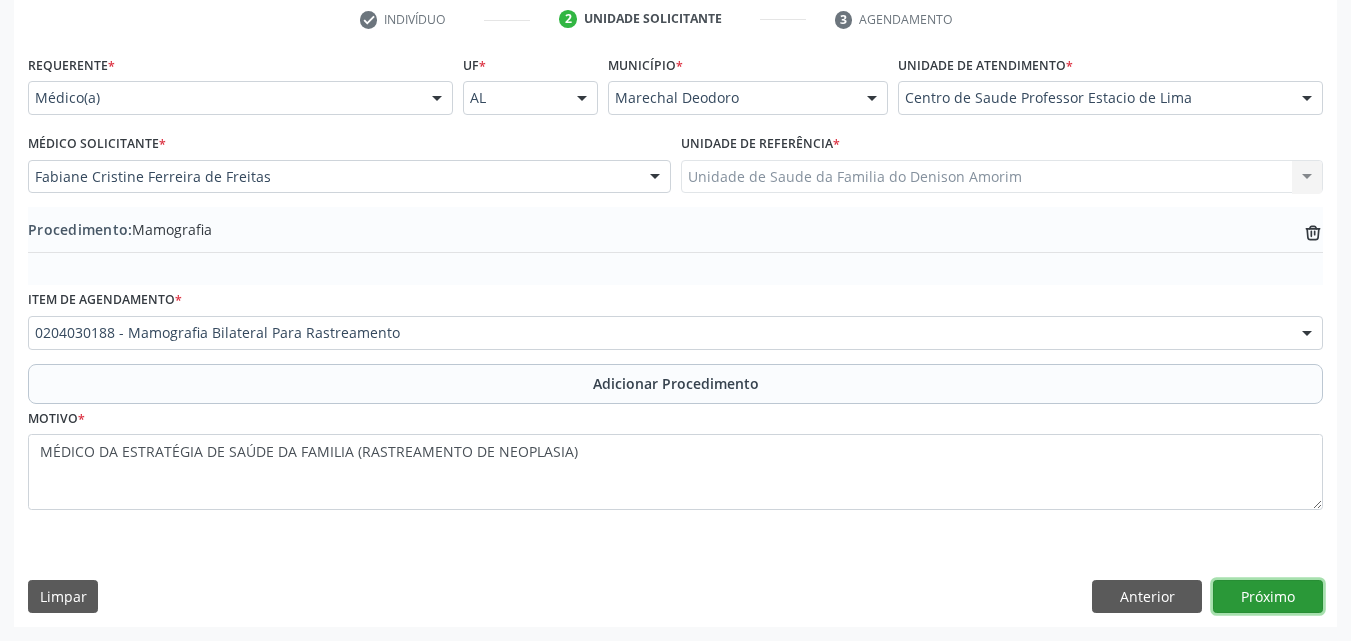 click on "Próximo" at bounding box center [1268, 597] 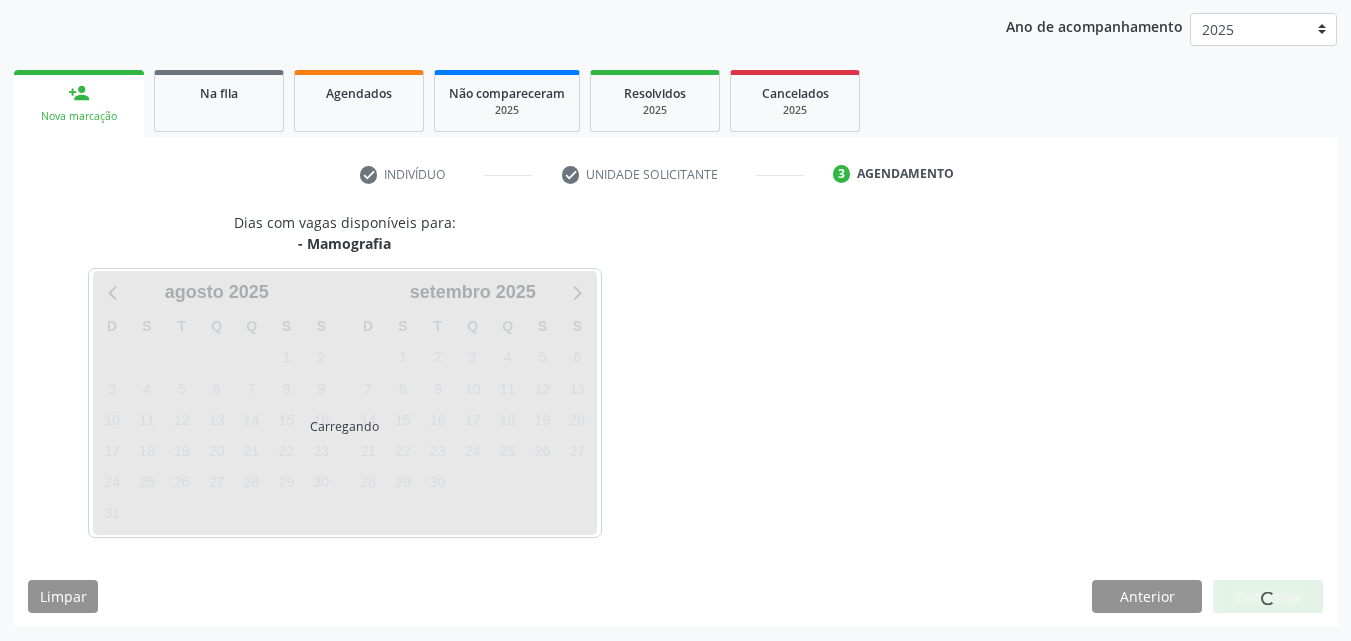 scroll, scrollTop: 316, scrollLeft: 0, axis: vertical 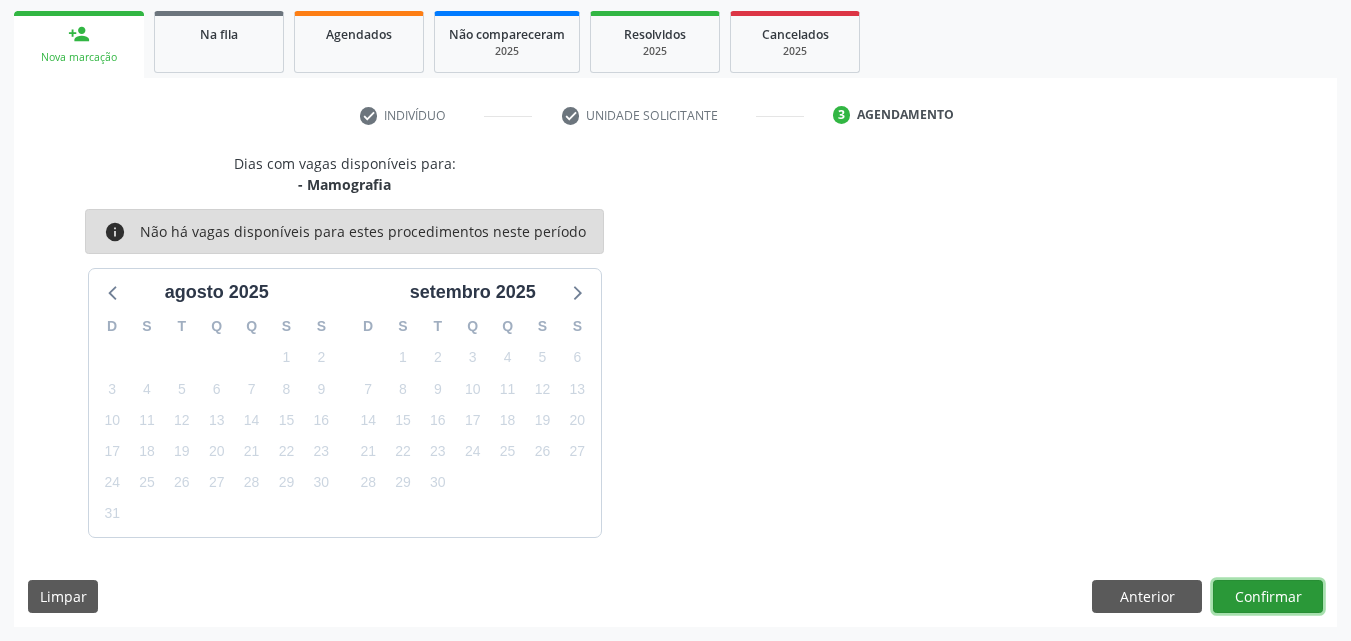 click on "Confirmar" at bounding box center [1268, 597] 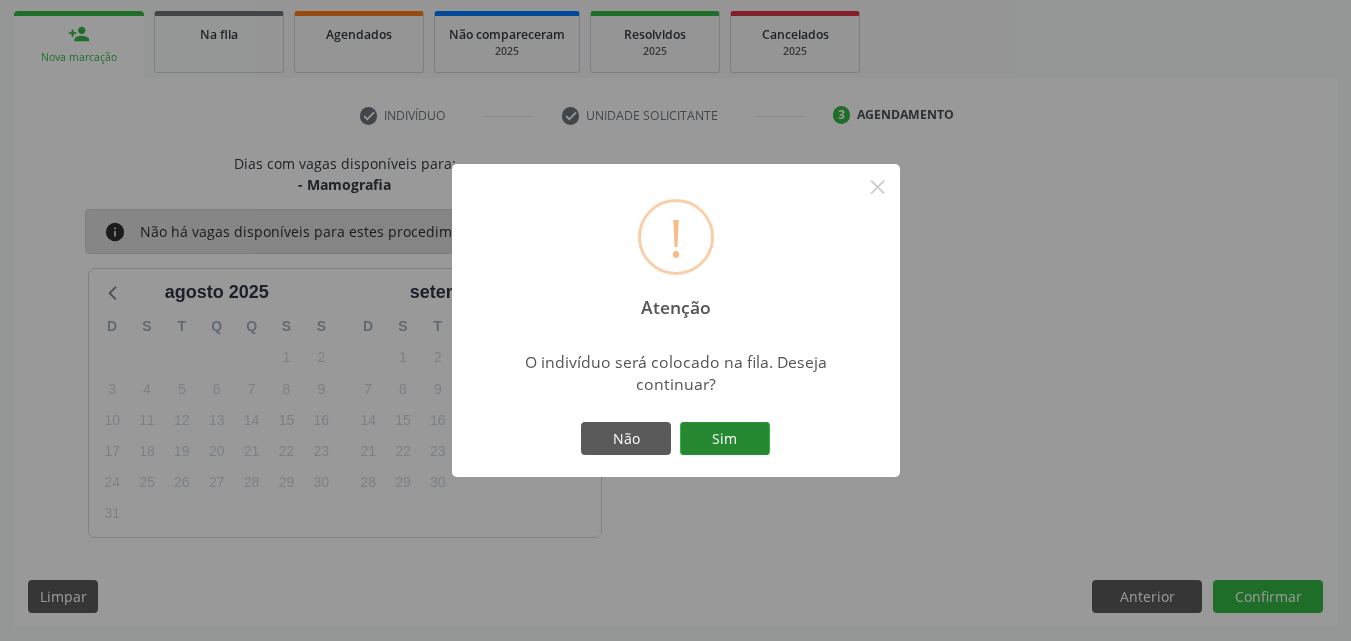 click on "Sim" at bounding box center (725, 439) 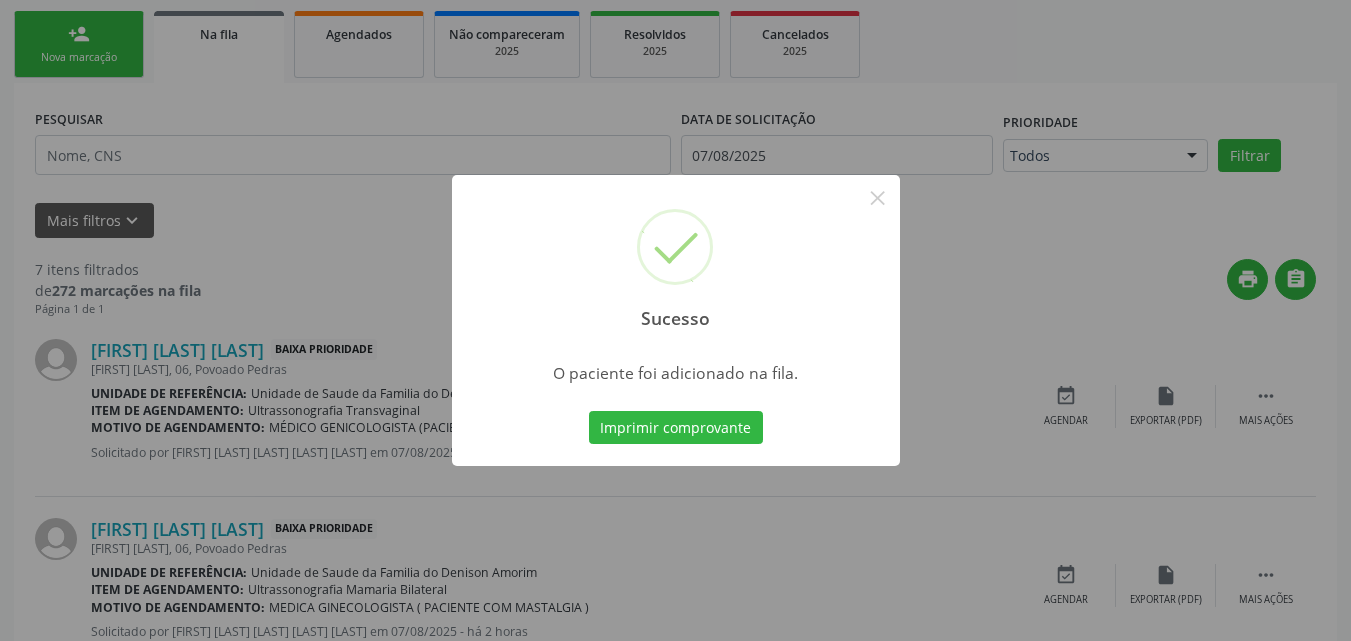 scroll, scrollTop: 54, scrollLeft: 0, axis: vertical 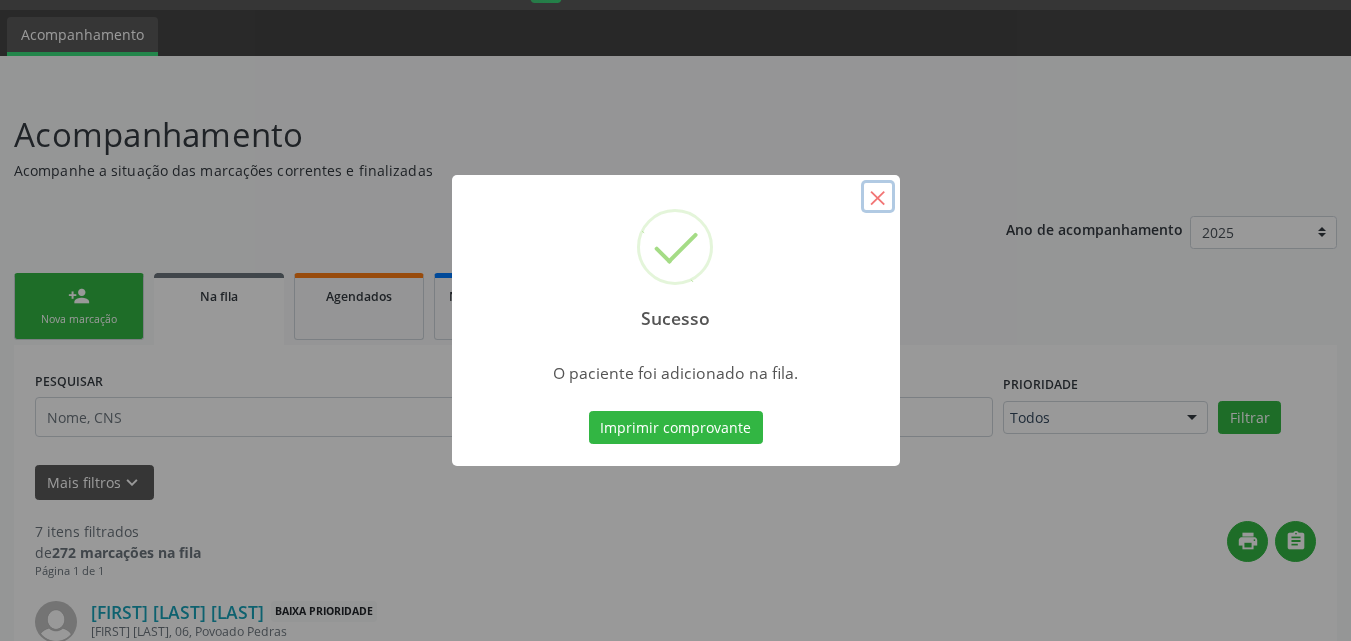 click on "×" at bounding box center (878, 197) 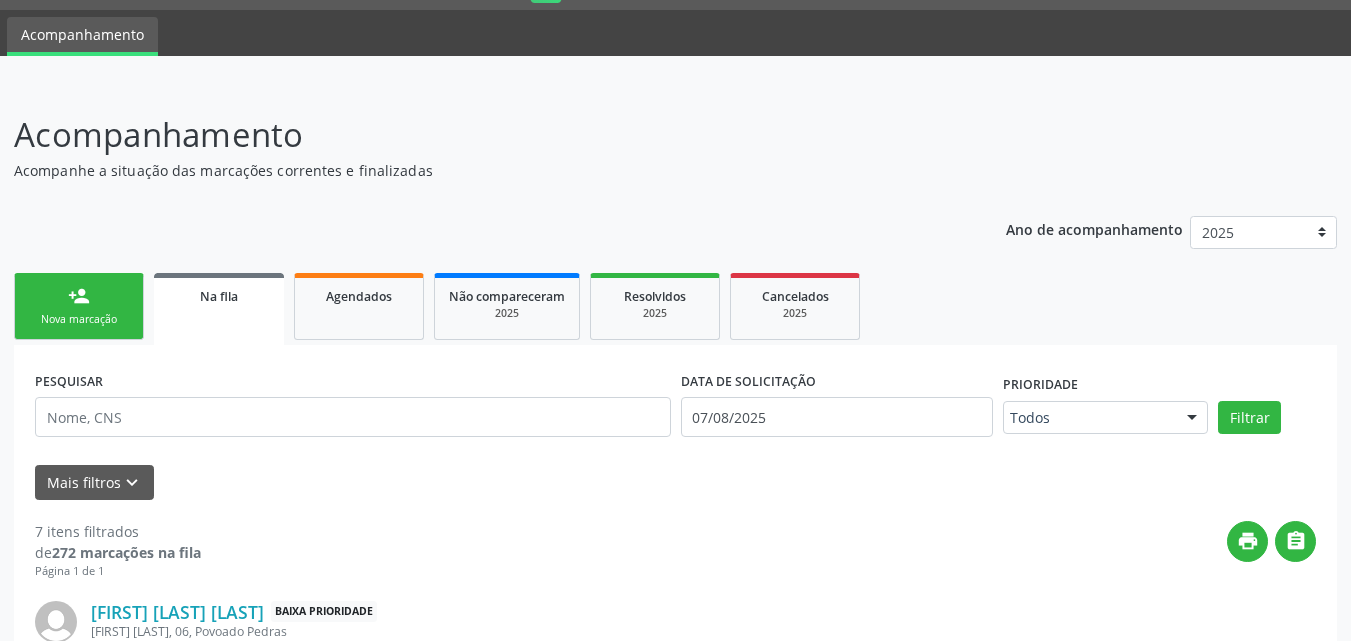click on "person_add
Nova marcação" at bounding box center [79, 306] 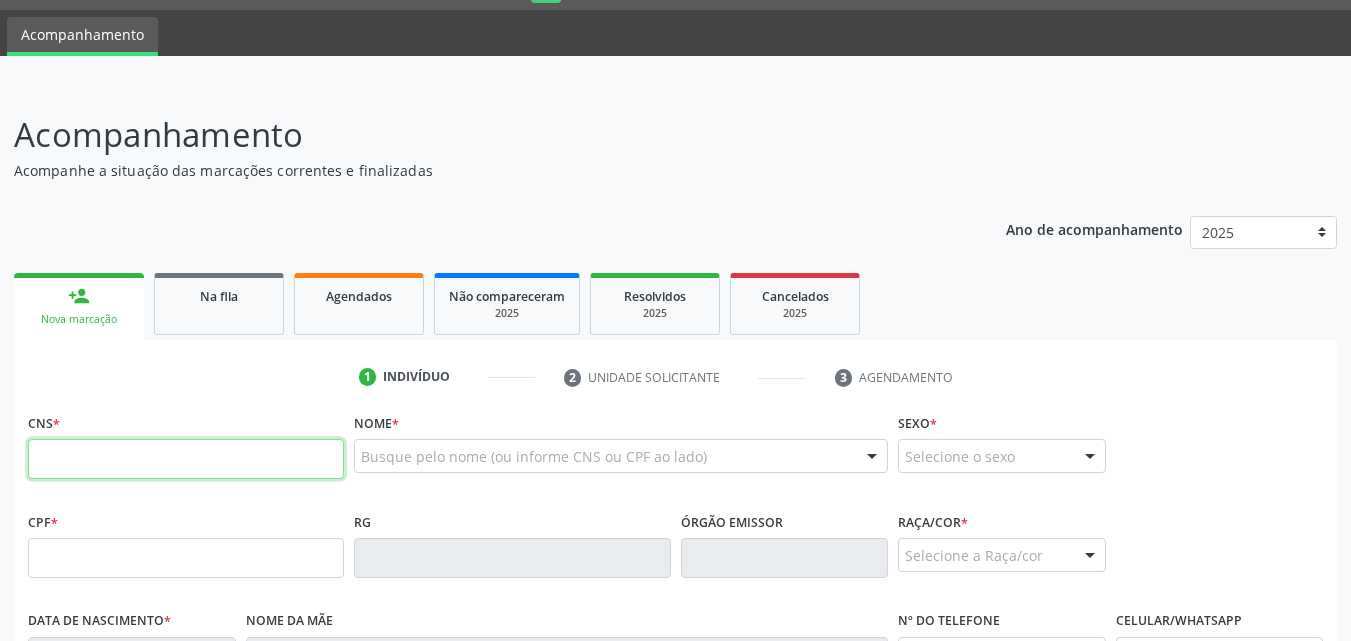 click at bounding box center [186, 459] 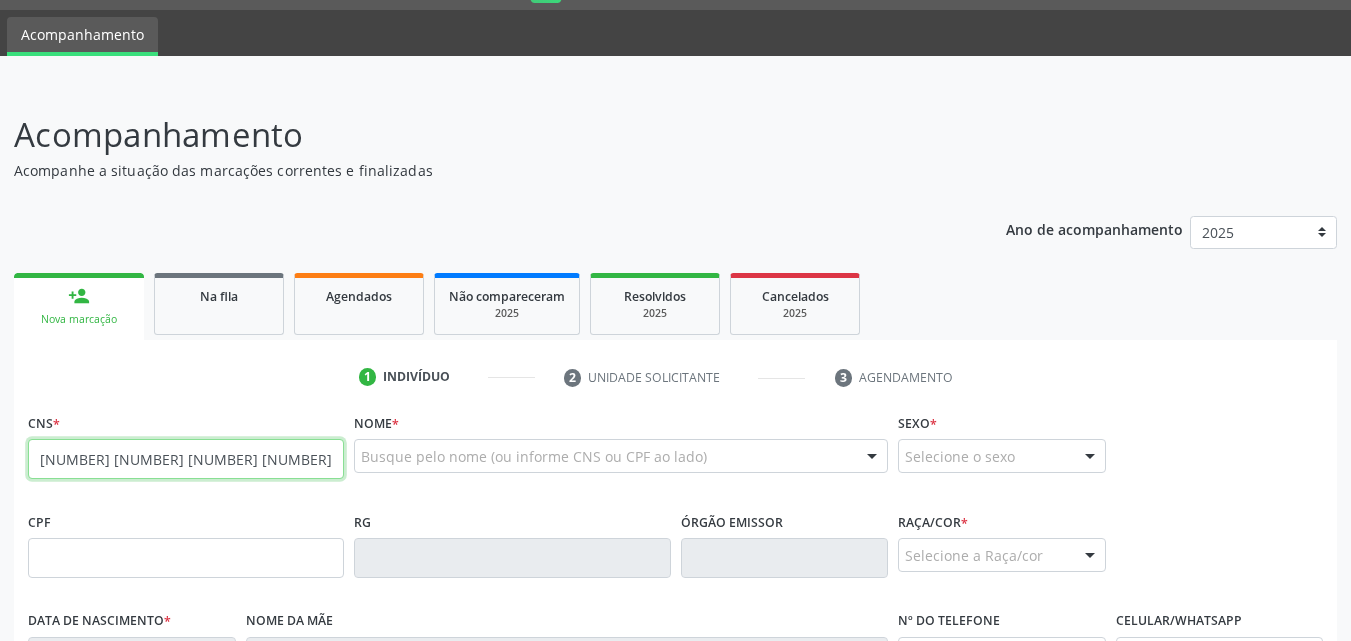 type on "[NUMBER] [NUMBER] [NUMBER] [NUMBER]" 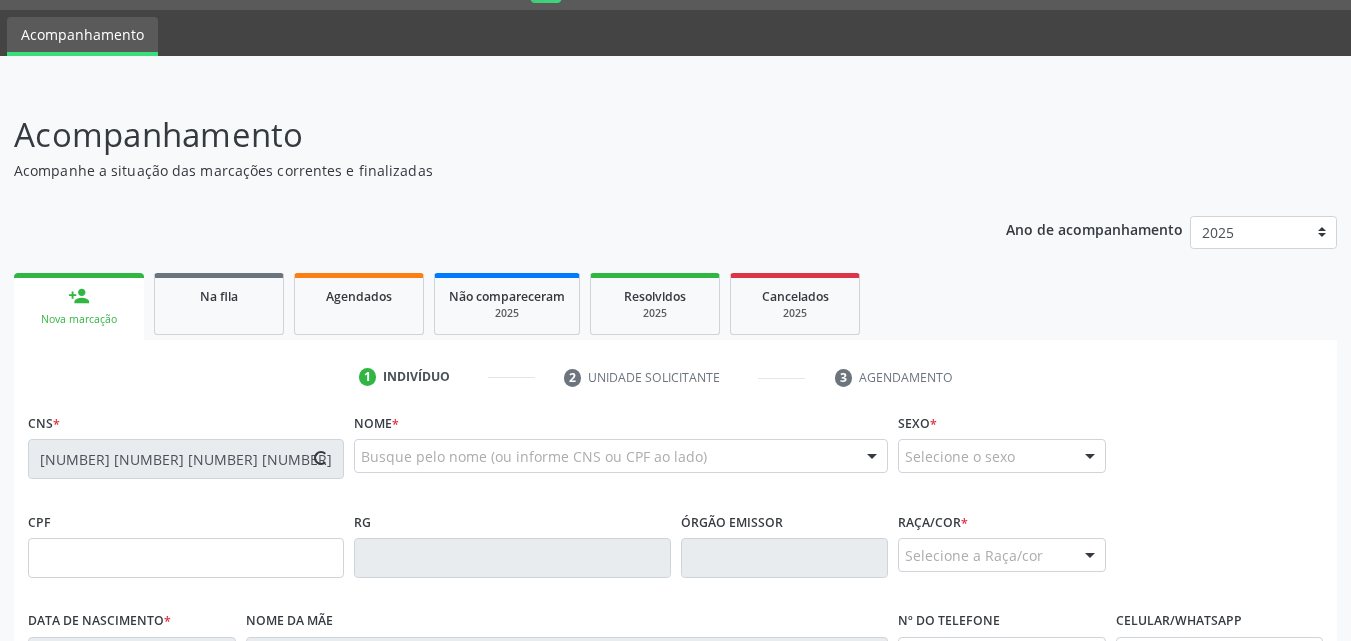 type on "[CPF]" 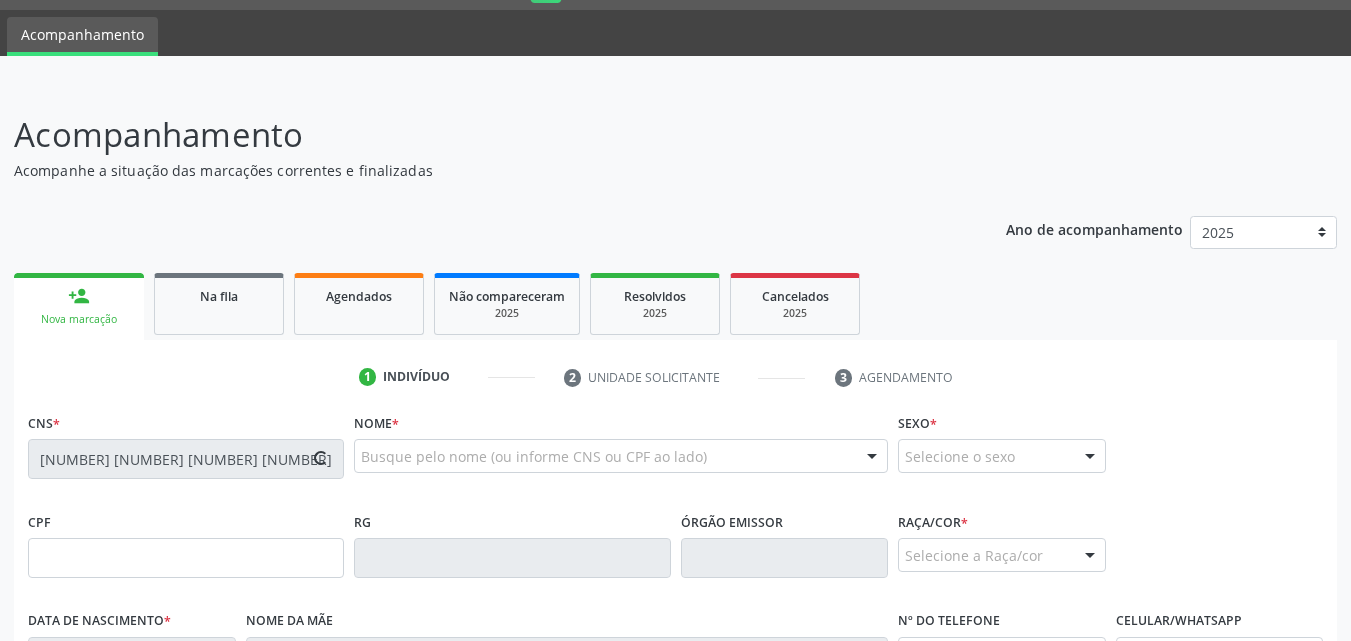 type on "[DATE]" 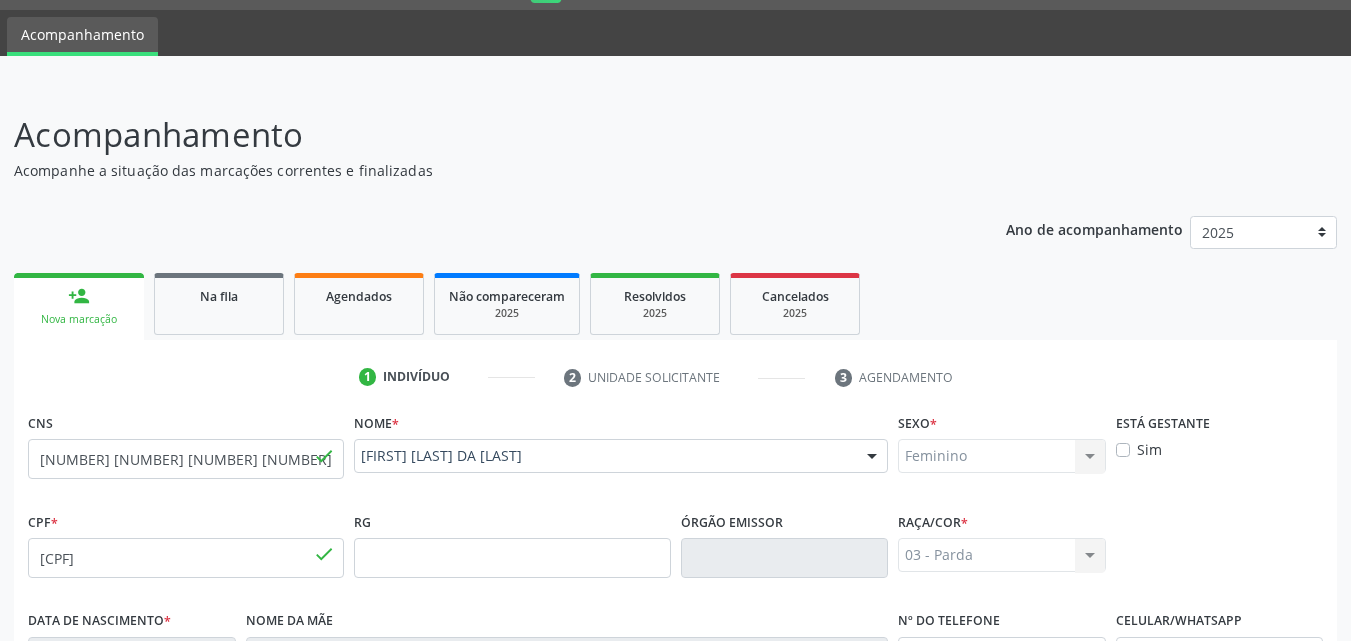 drag, startPoint x: 1331, startPoint y: 342, endPoint x: 1365, endPoint y: 325, distance: 38.013157 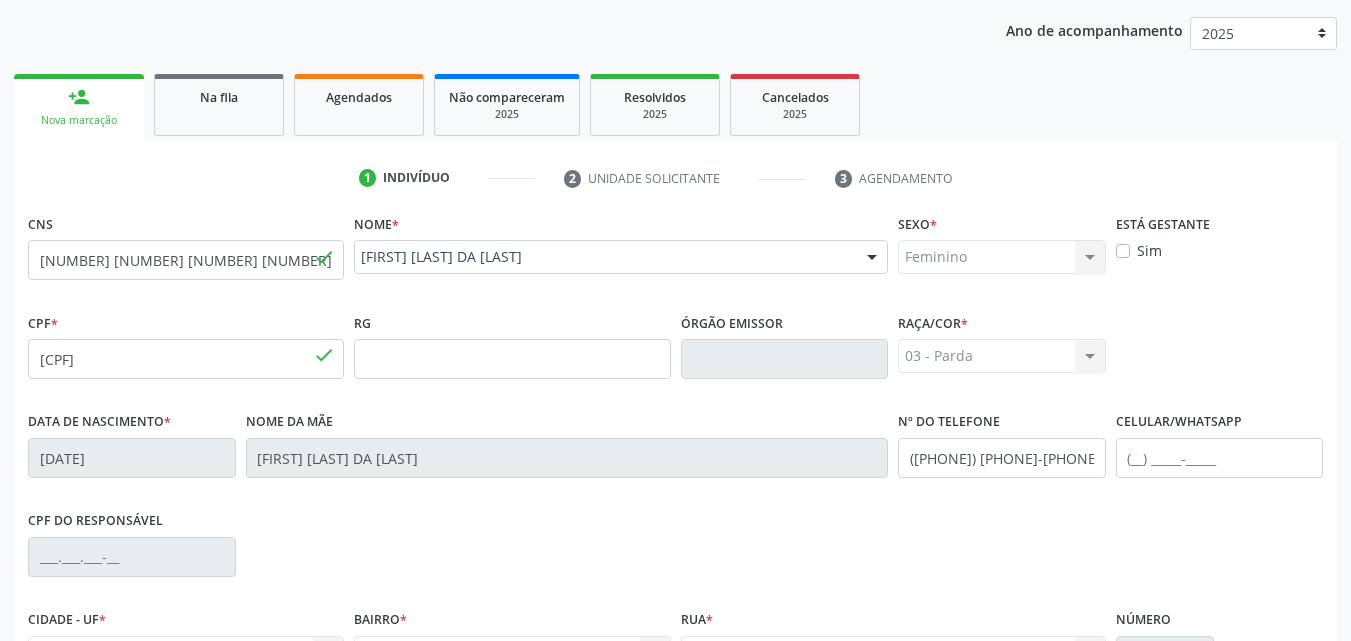 scroll, scrollTop: 256, scrollLeft: 0, axis: vertical 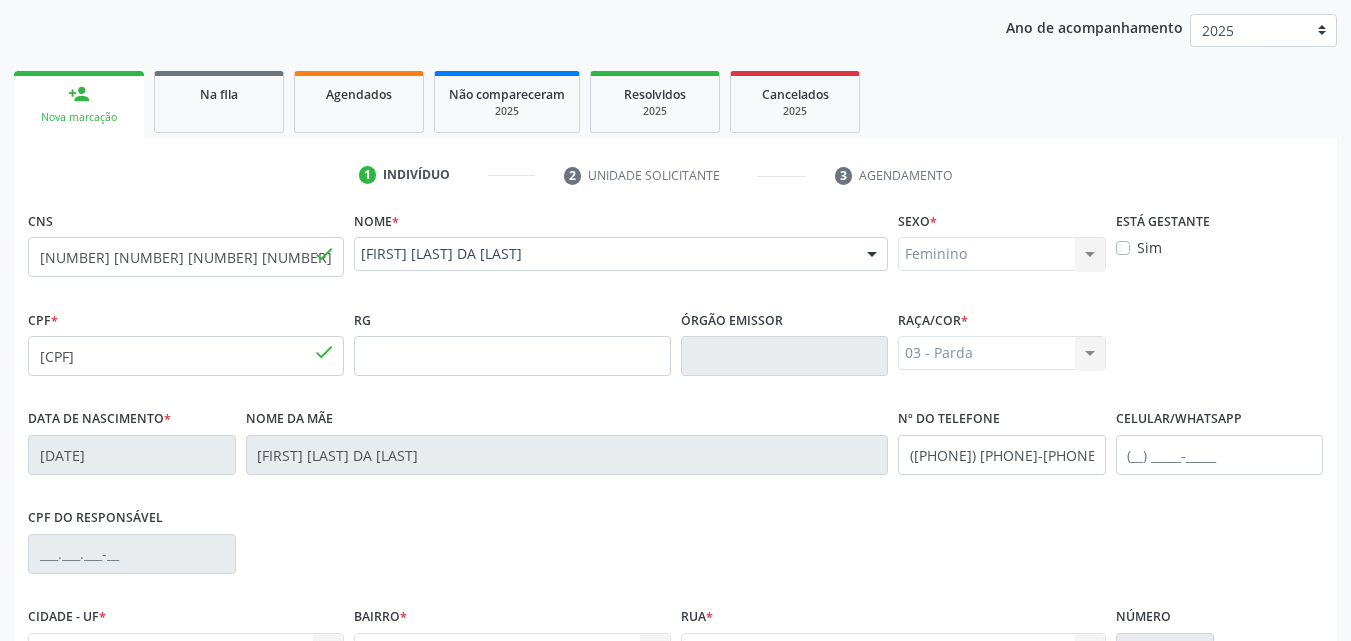 click on "CPF
*
[PHONE]       done
RG
Órgão emissor
Raça/cor
*
03 - Parda         01 - Branca   02 - Preta   04 - Amarela   03 - Parda   05 - Indígena
Nenhum resultado encontrado para: "   "
Não há nenhuma opção para ser exibida." at bounding box center [675, 354] 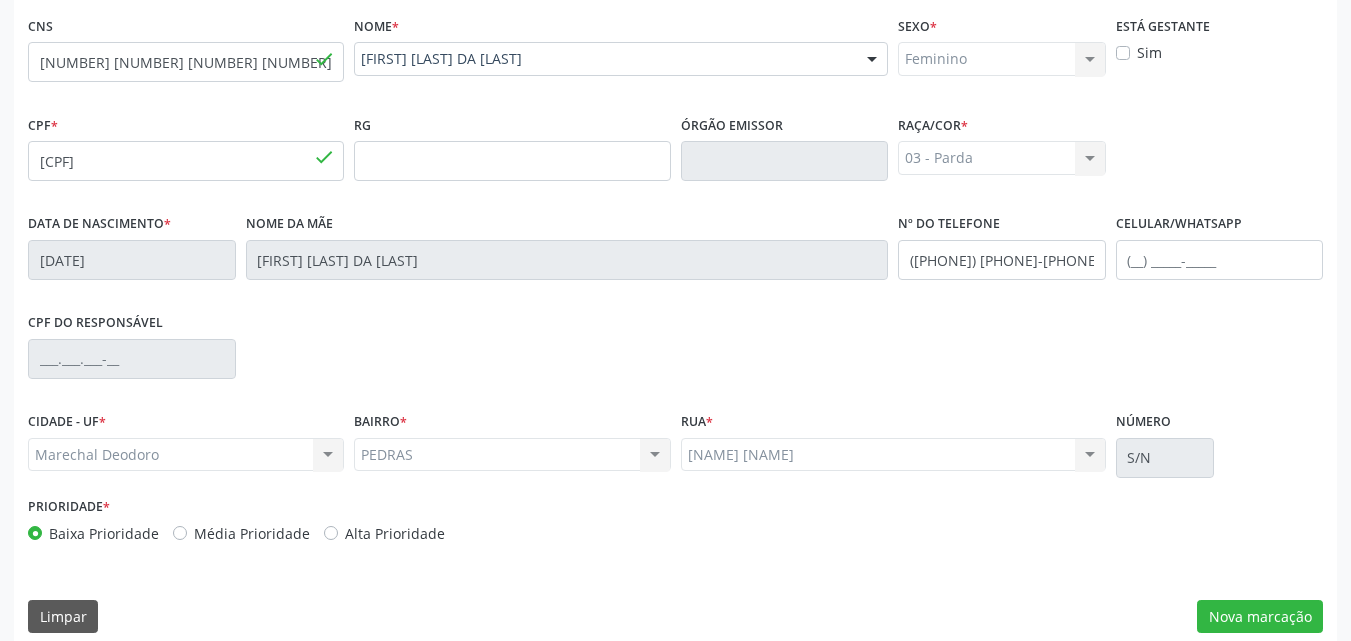 scroll, scrollTop: 471, scrollLeft: 0, axis: vertical 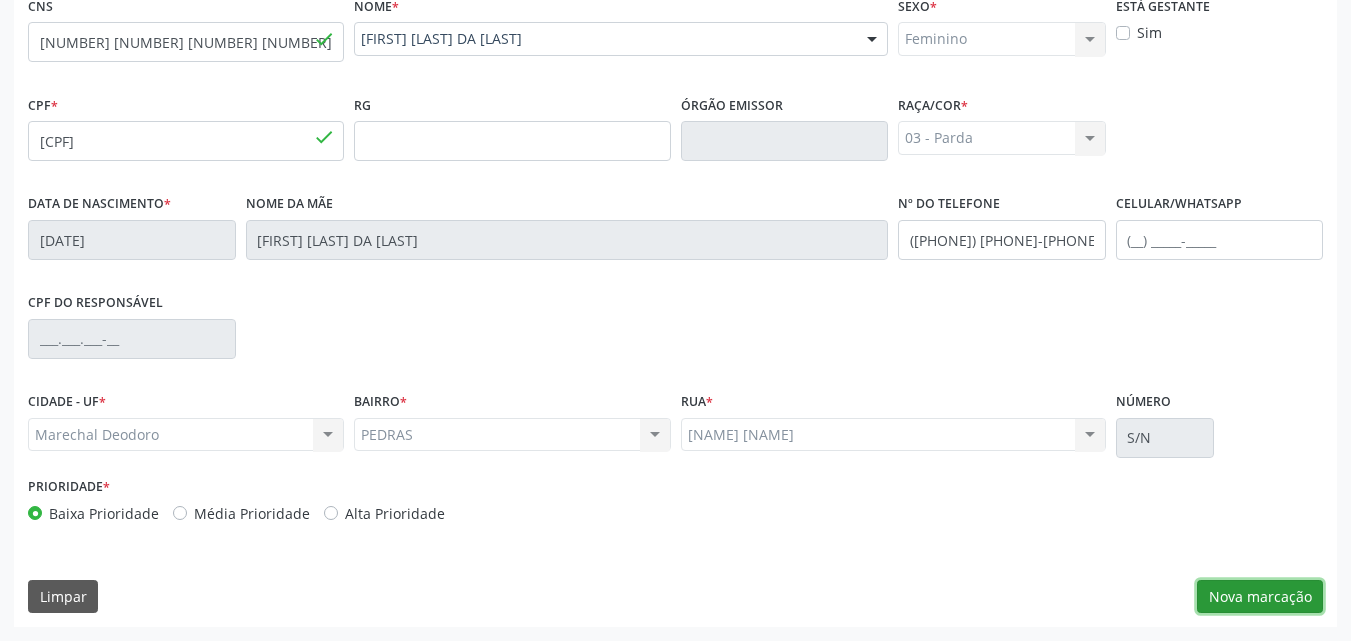 click on "Nova marcação" at bounding box center [1260, 597] 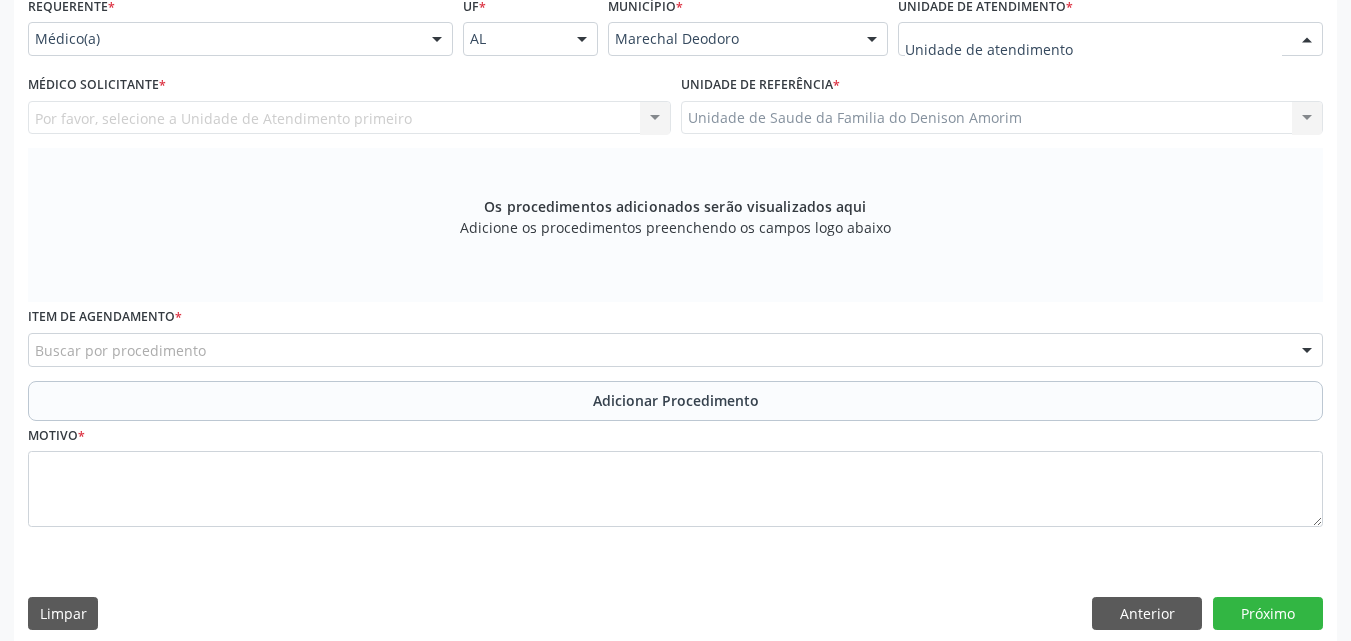 click at bounding box center [1110, 39] 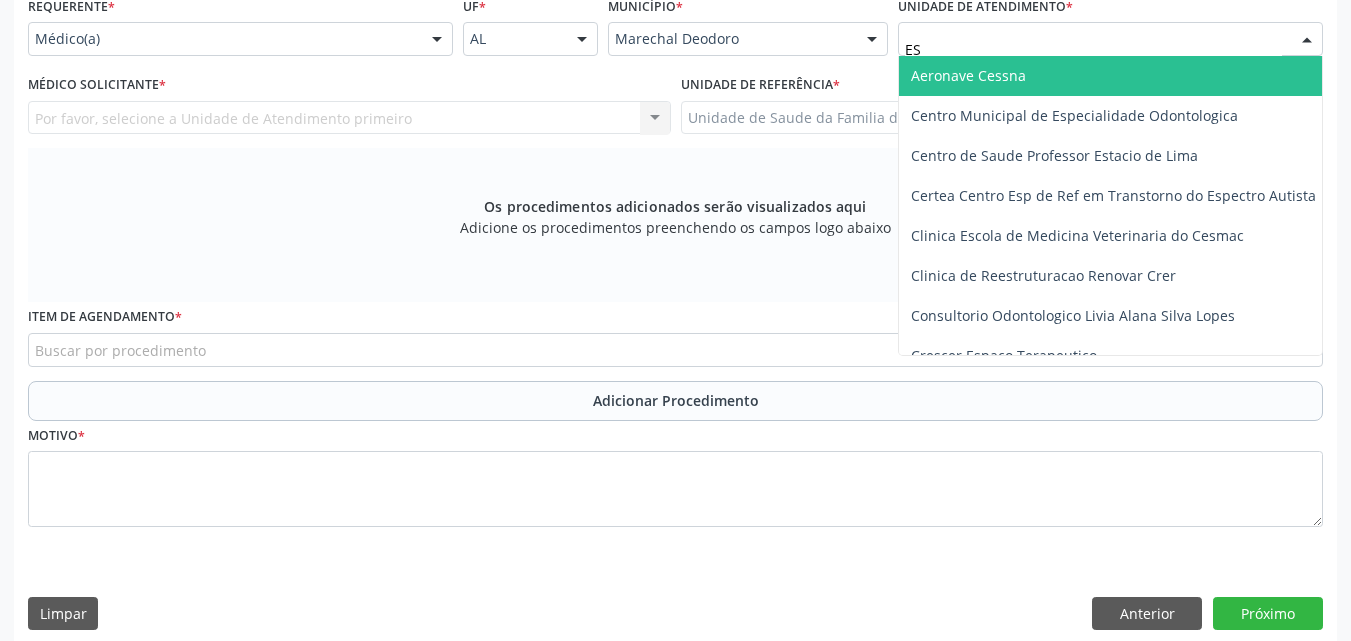 type on "E" 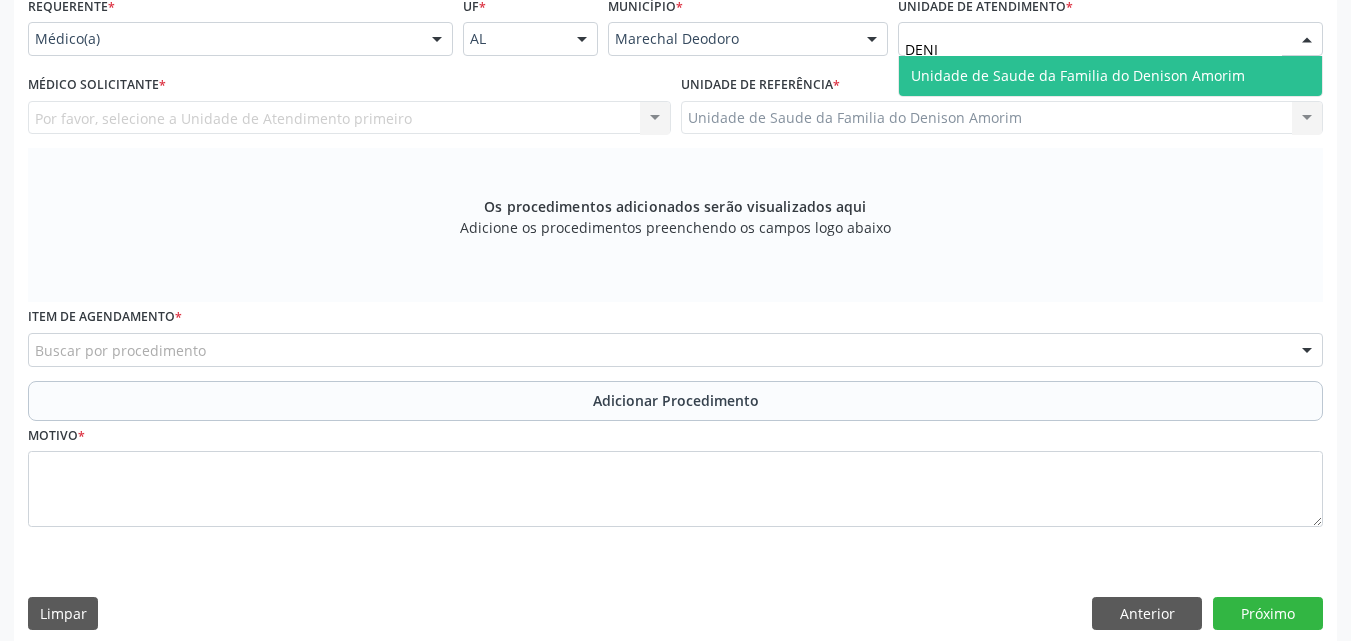 type on "DENIS" 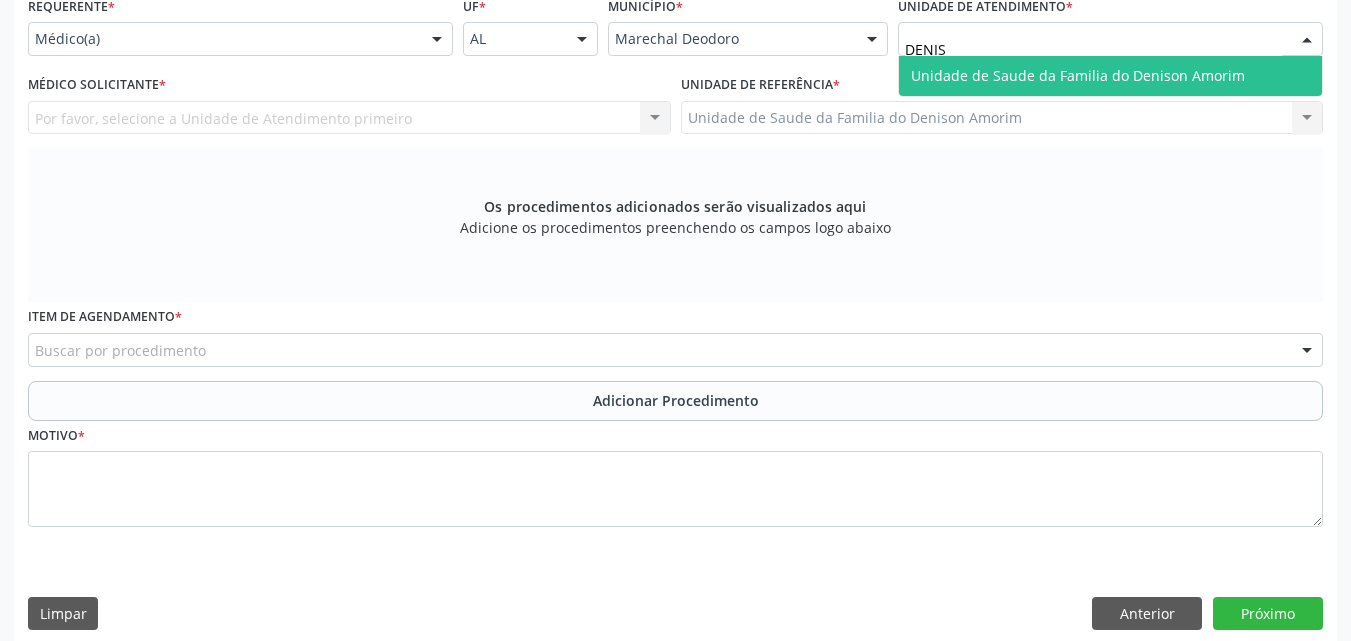 click on "Unidade de Saude da Familia do Denison Amorim" at bounding box center [1110, 76] 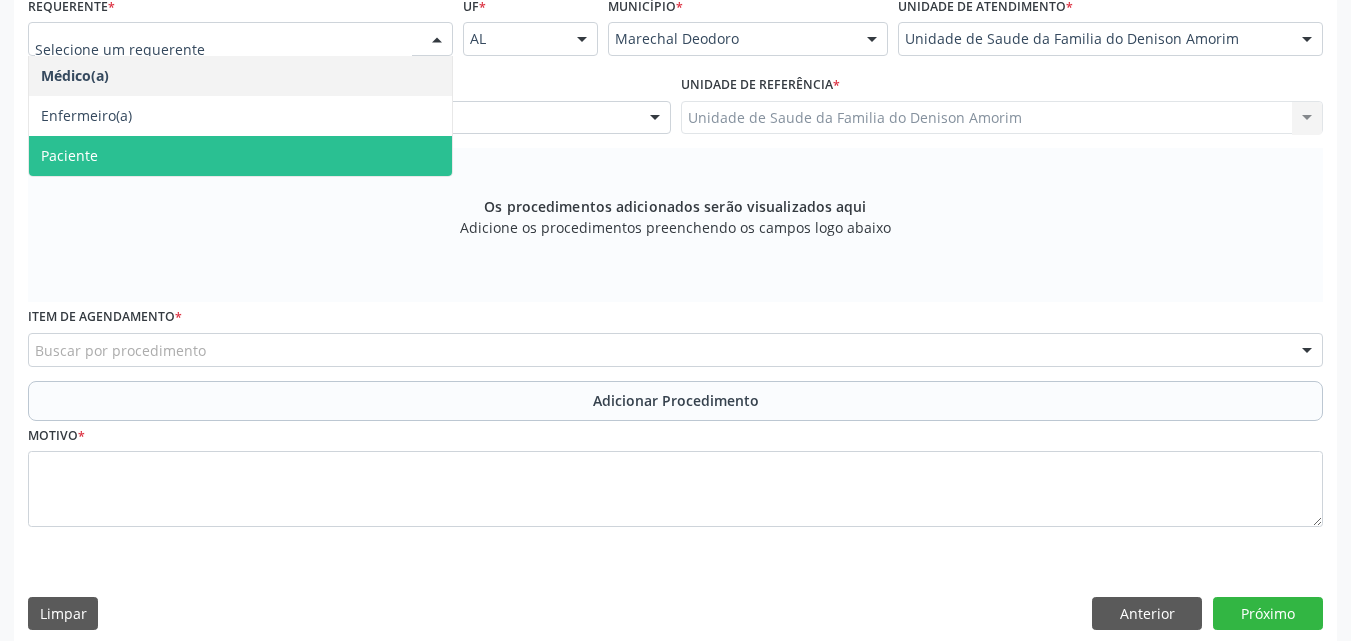 click on "Paciente" at bounding box center [240, 156] 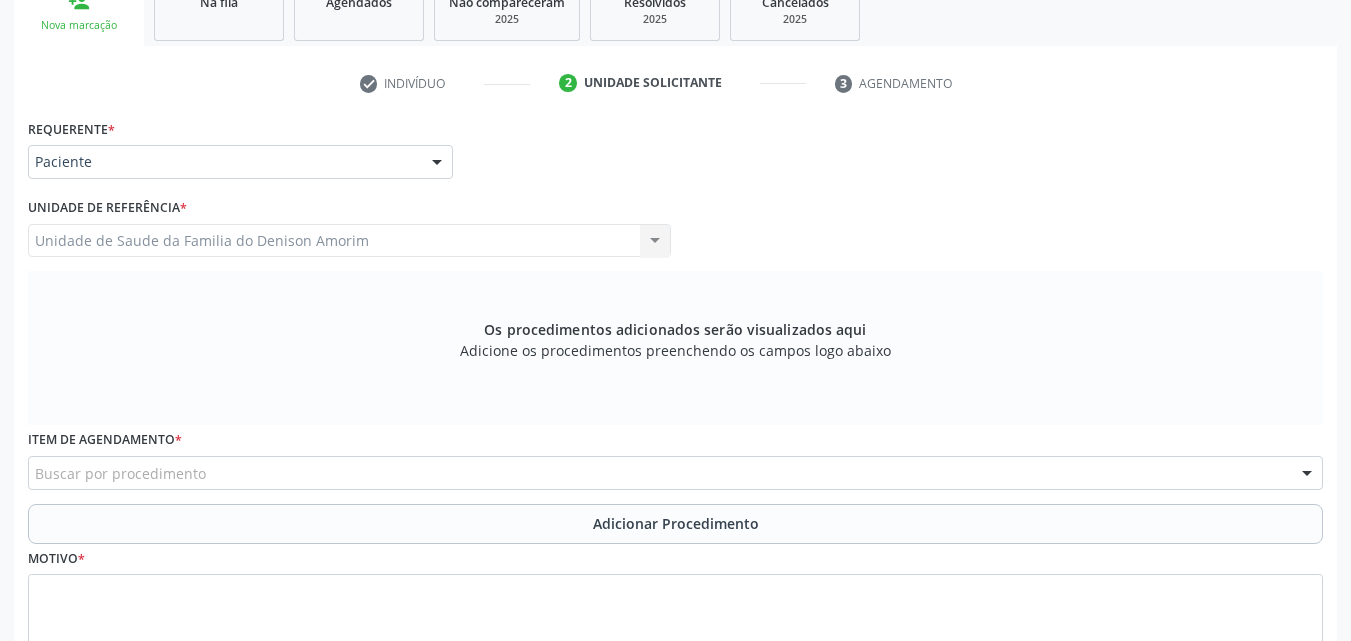 scroll, scrollTop: 406, scrollLeft: 0, axis: vertical 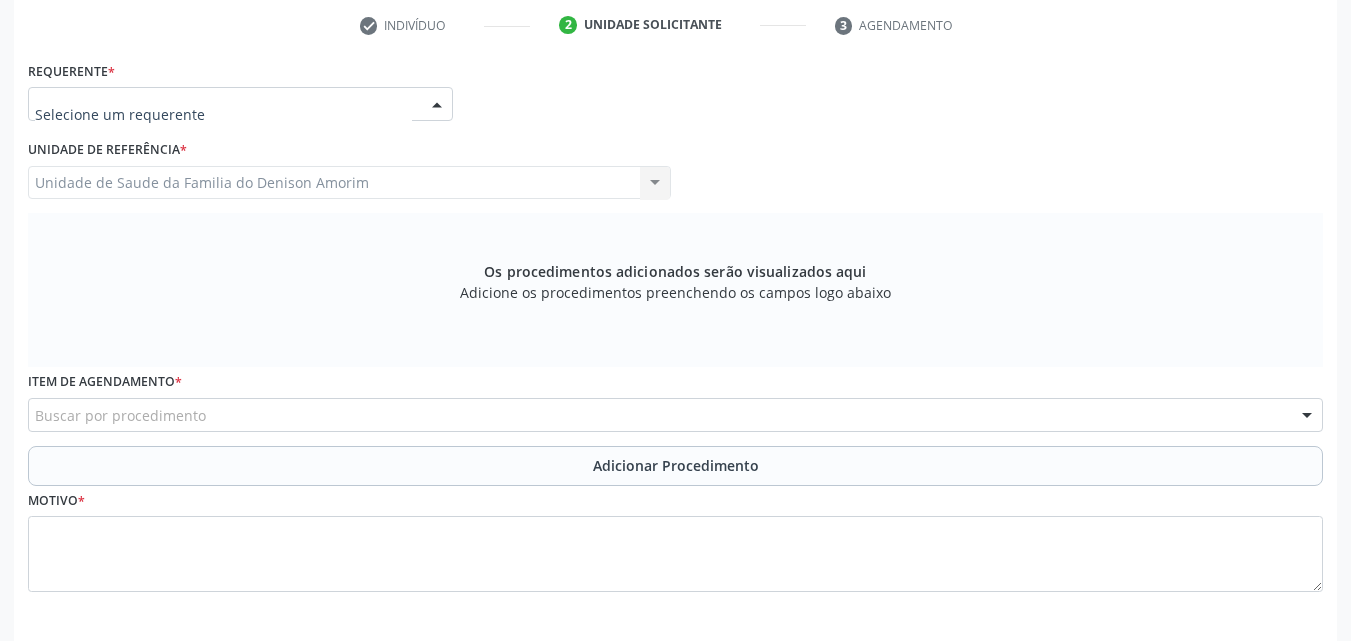 click at bounding box center (240, 104) 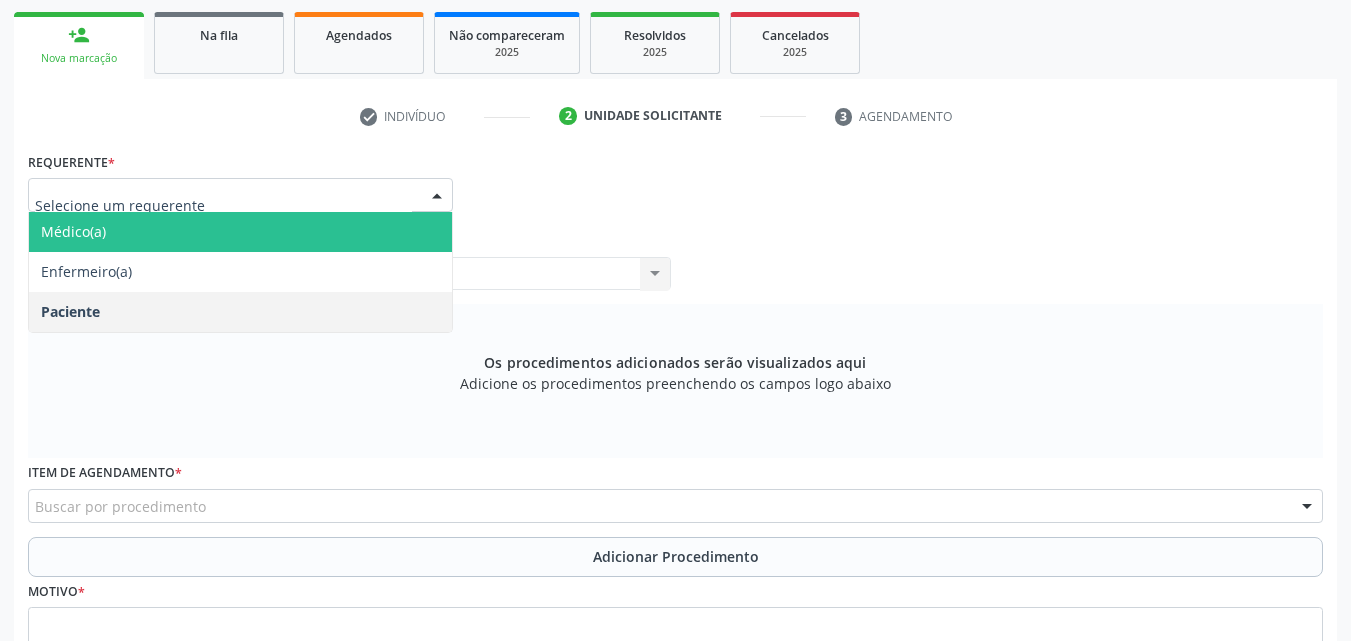 scroll, scrollTop: 313, scrollLeft: 0, axis: vertical 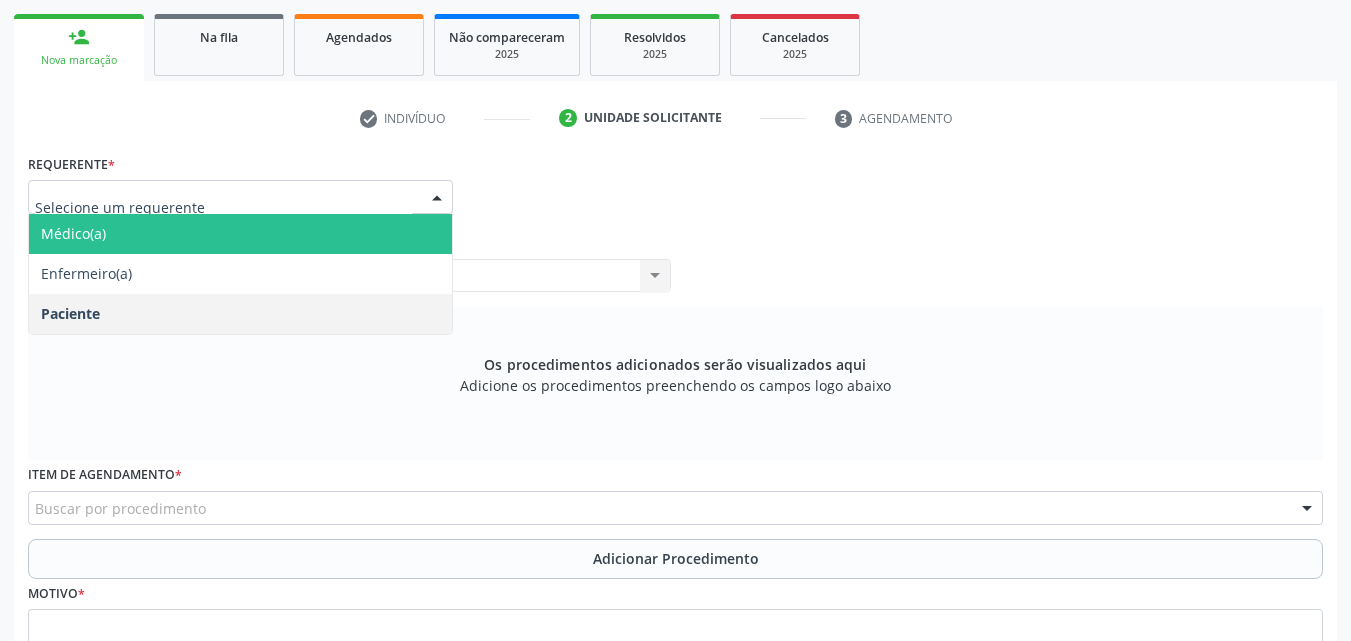click at bounding box center (240, 197) 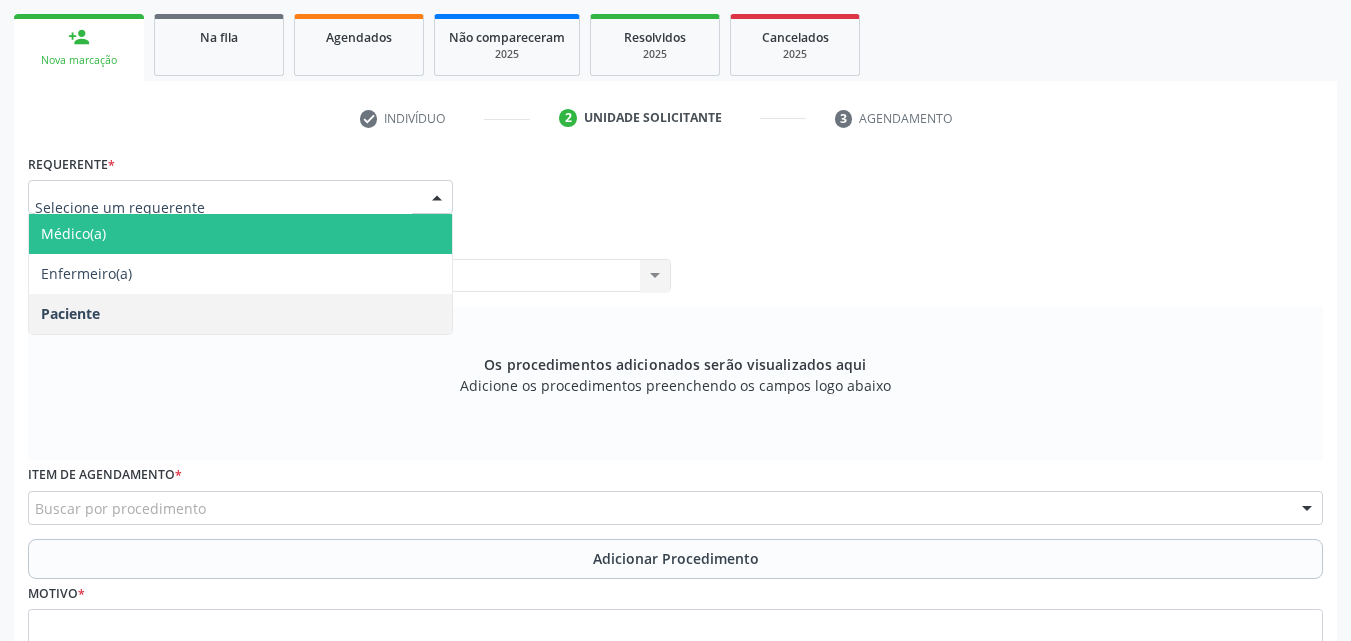 click on "Médico(a)" at bounding box center [240, 234] 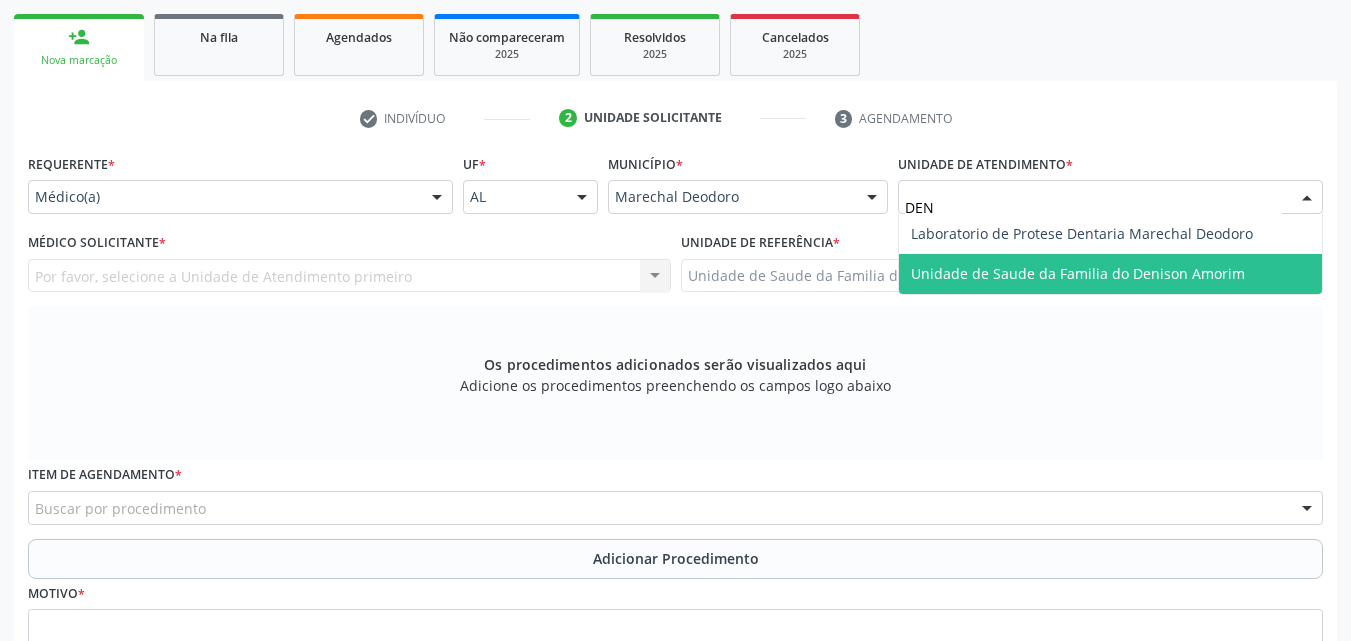 type on "DENI" 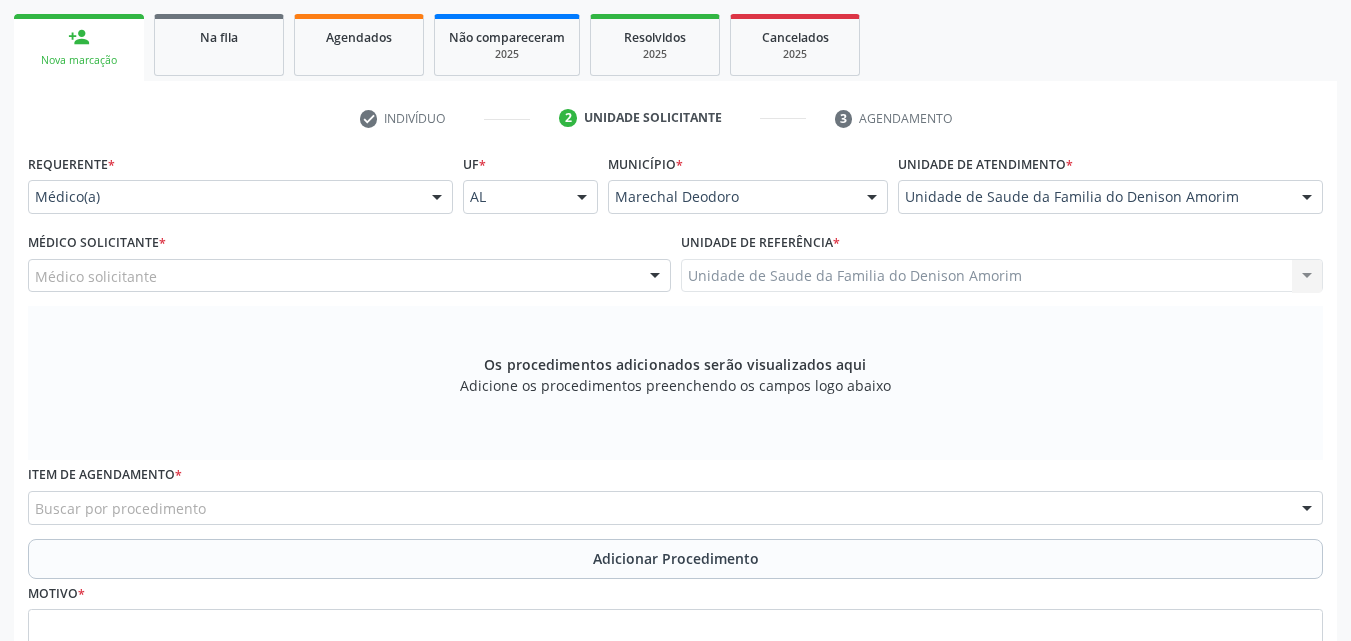 click at bounding box center (655, 277) 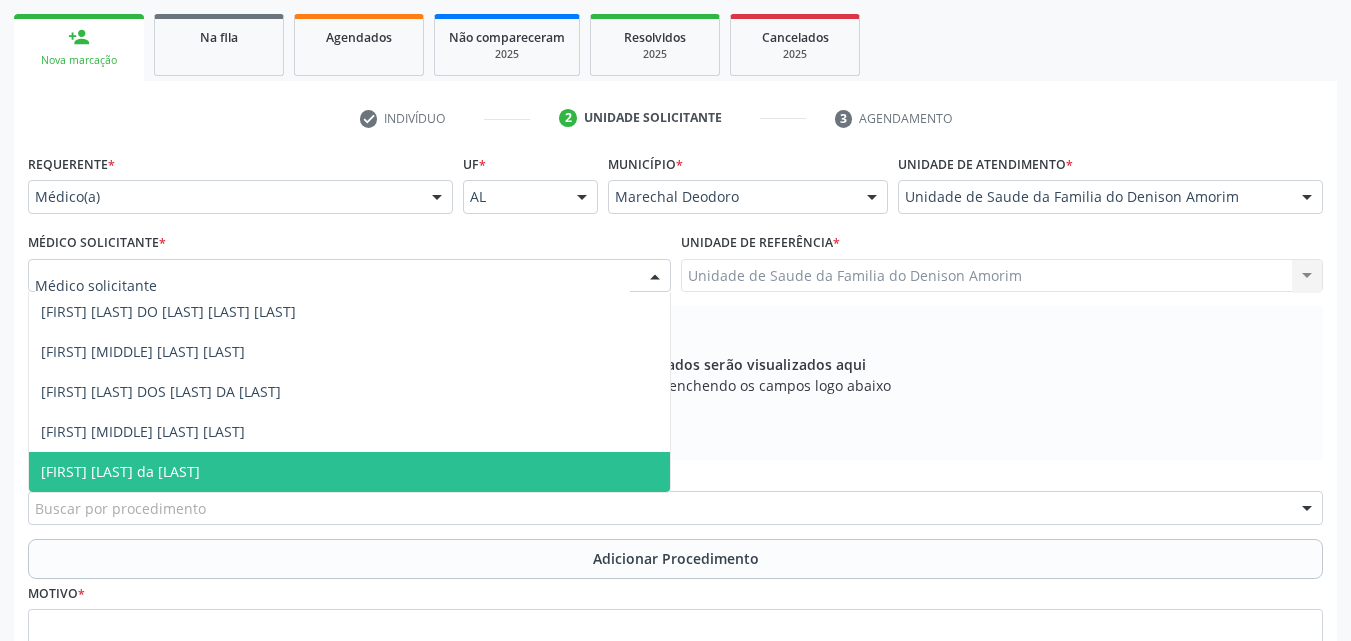 click on "[FIRST] [LAST] da [LAST]" at bounding box center (349, 472) 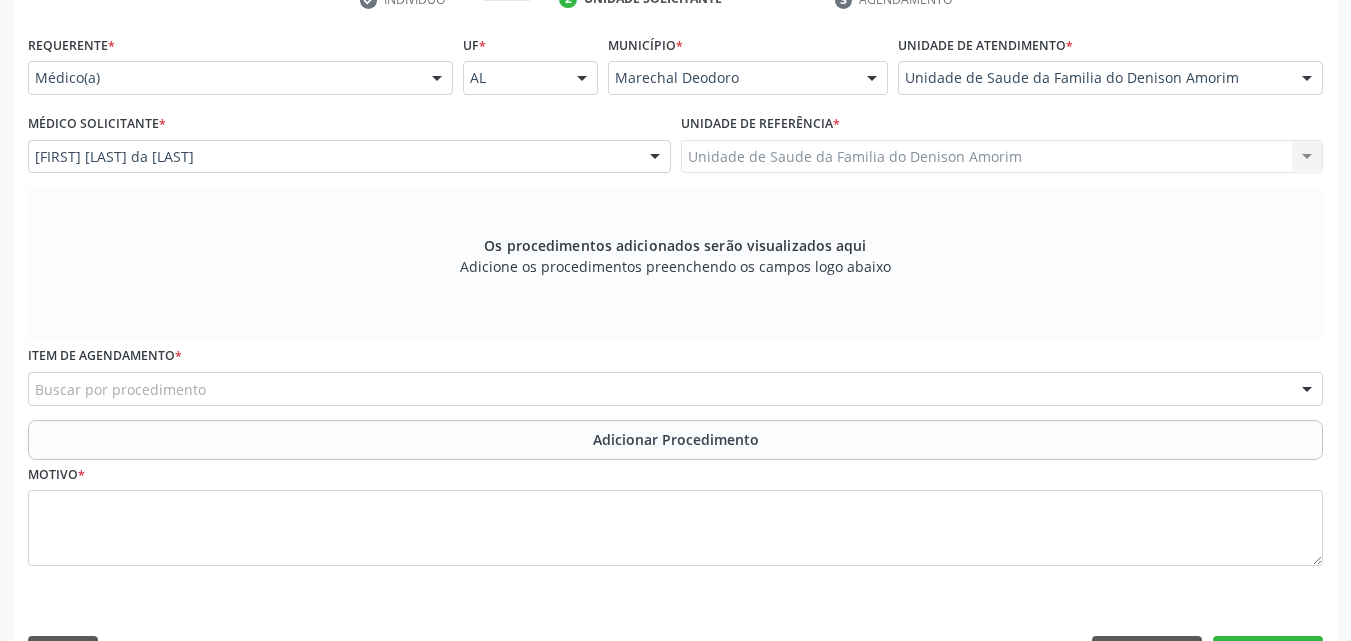 scroll, scrollTop: 488, scrollLeft: 0, axis: vertical 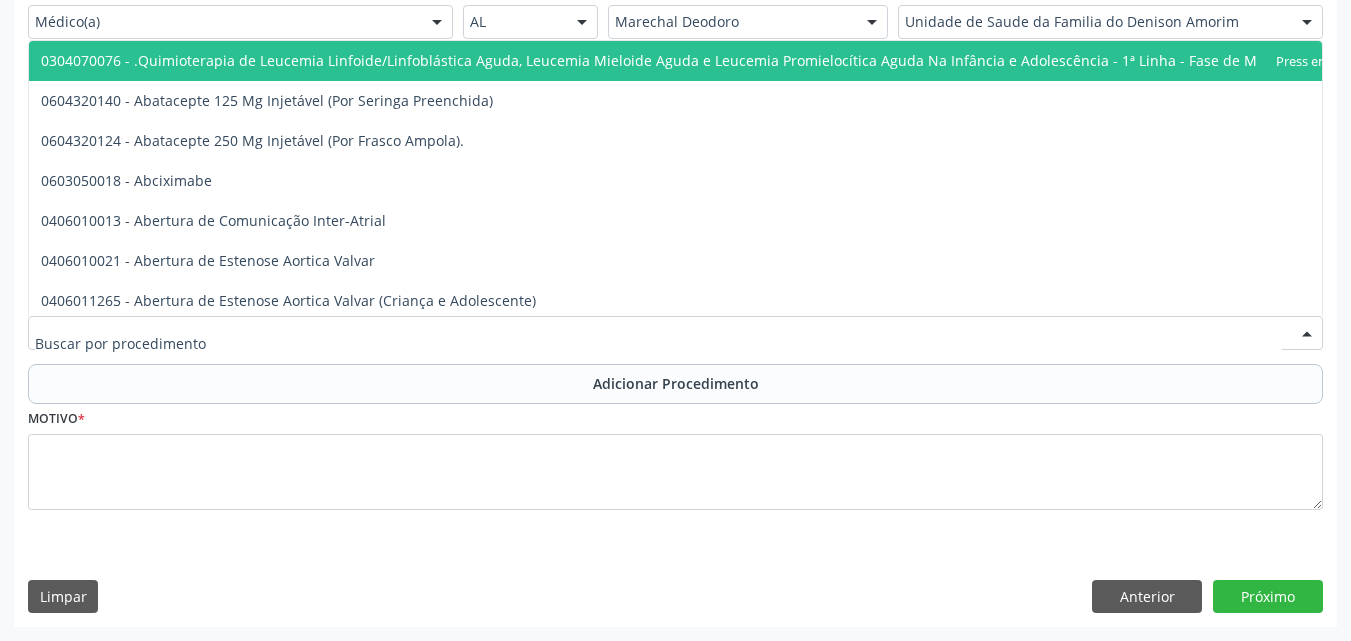 click at bounding box center [675, 333] 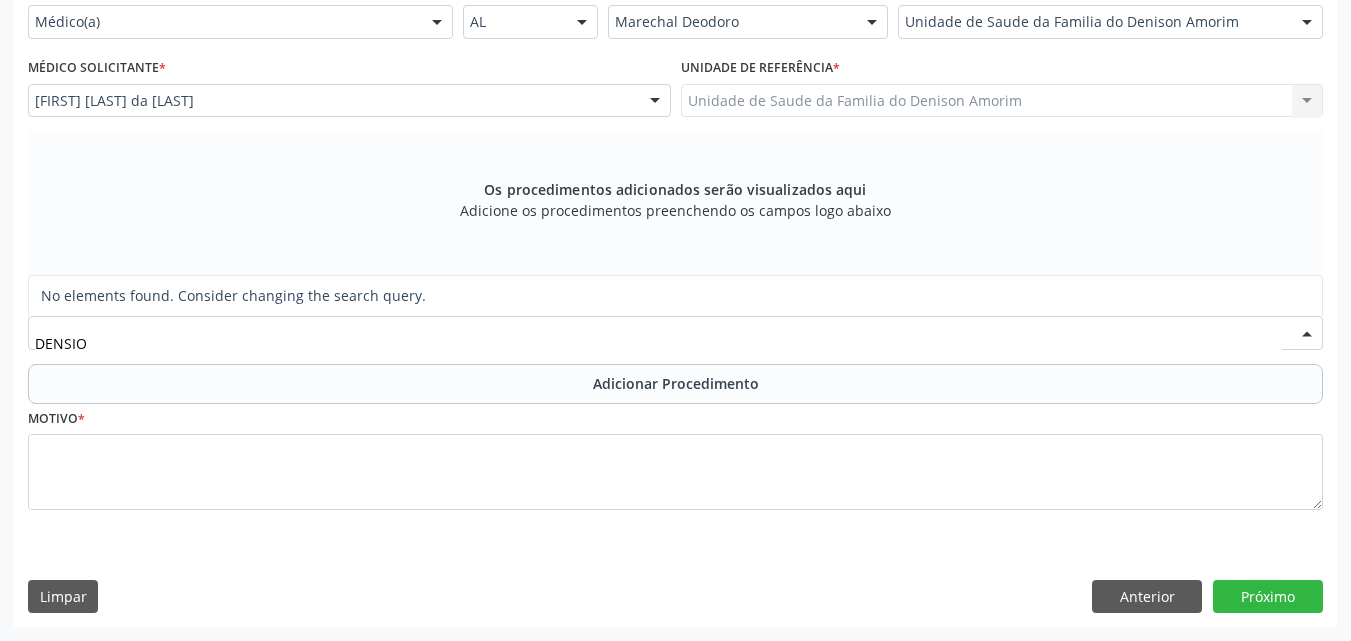 type on "DENSI" 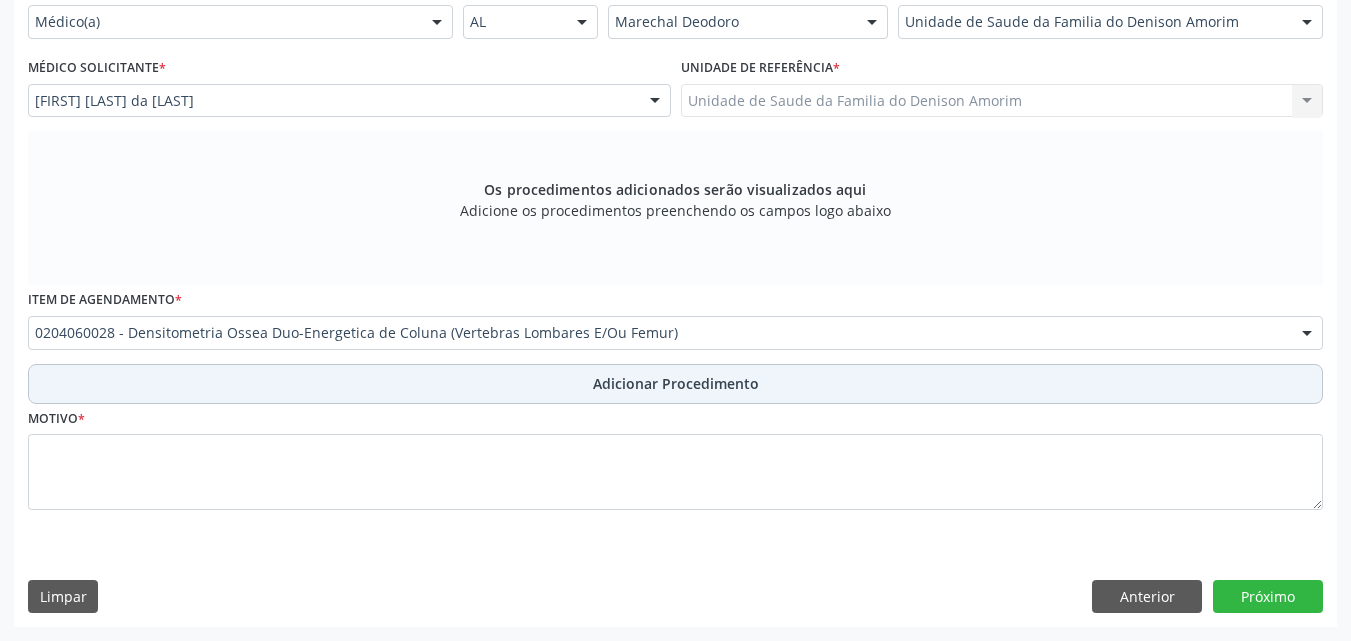 click on "Adicionar Procedimento" at bounding box center [675, 384] 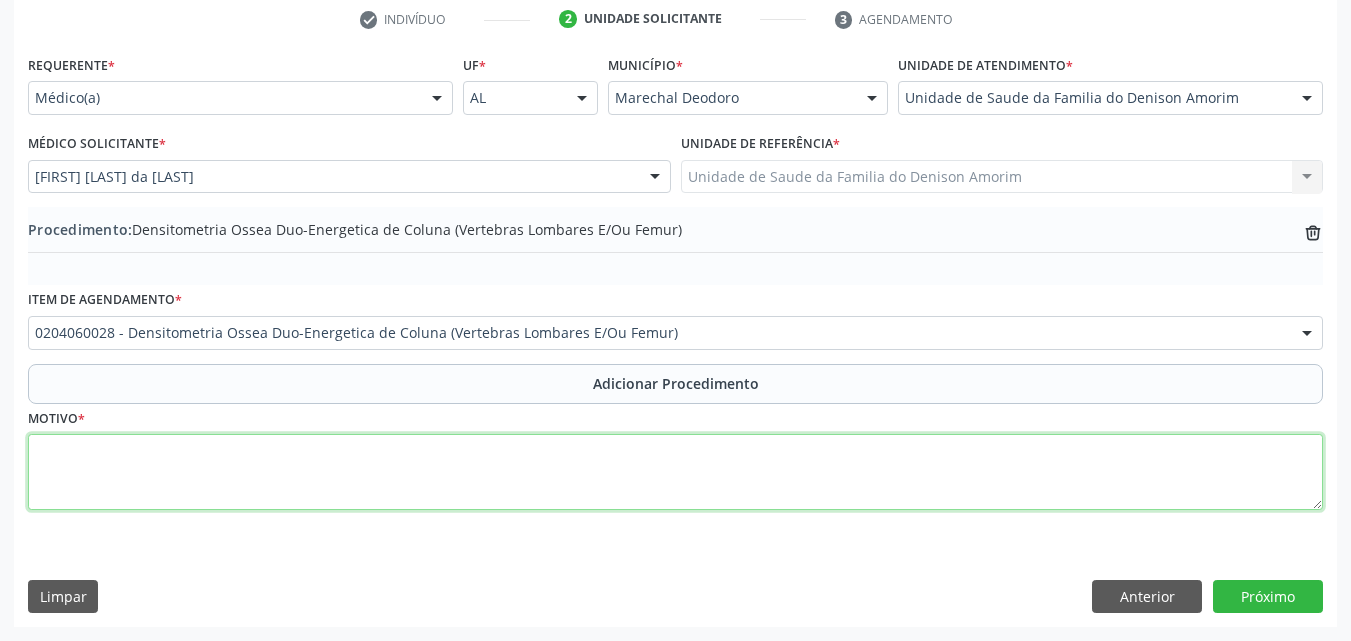 click at bounding box center (675, 472) 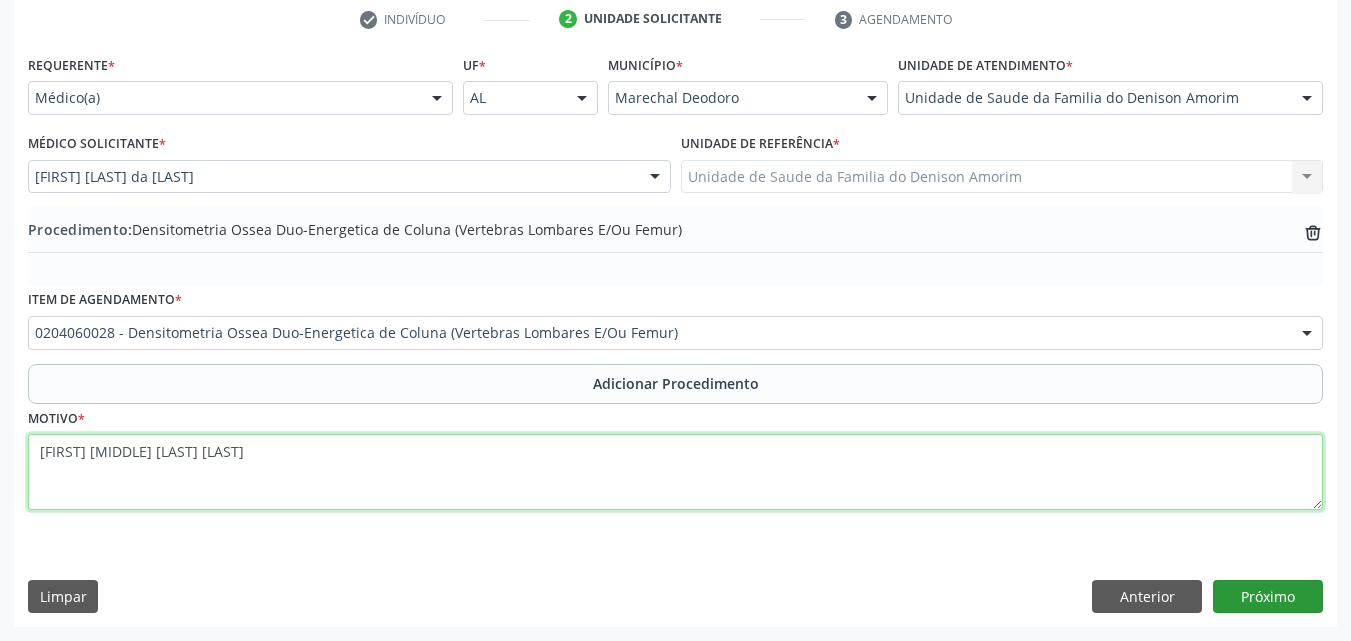 type on "[FIRST] [MIDDLE] [LAST] [LAST]" 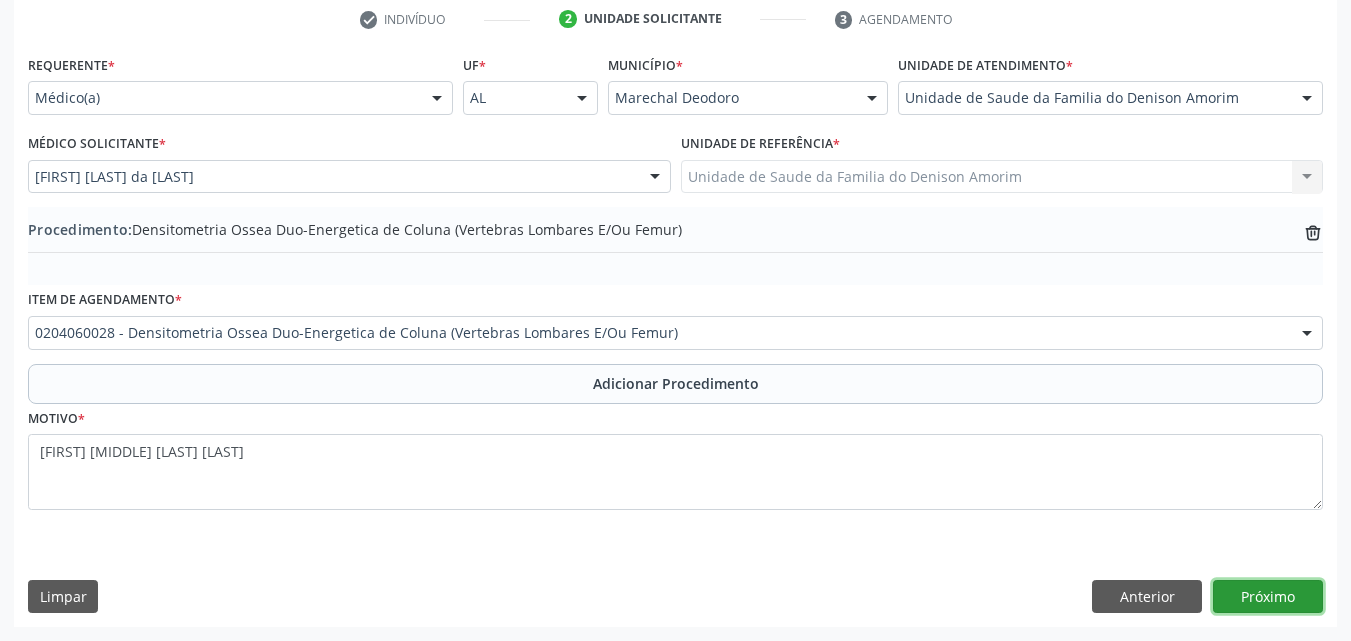 click on "Próximo" at bounding box center (1268, 597) 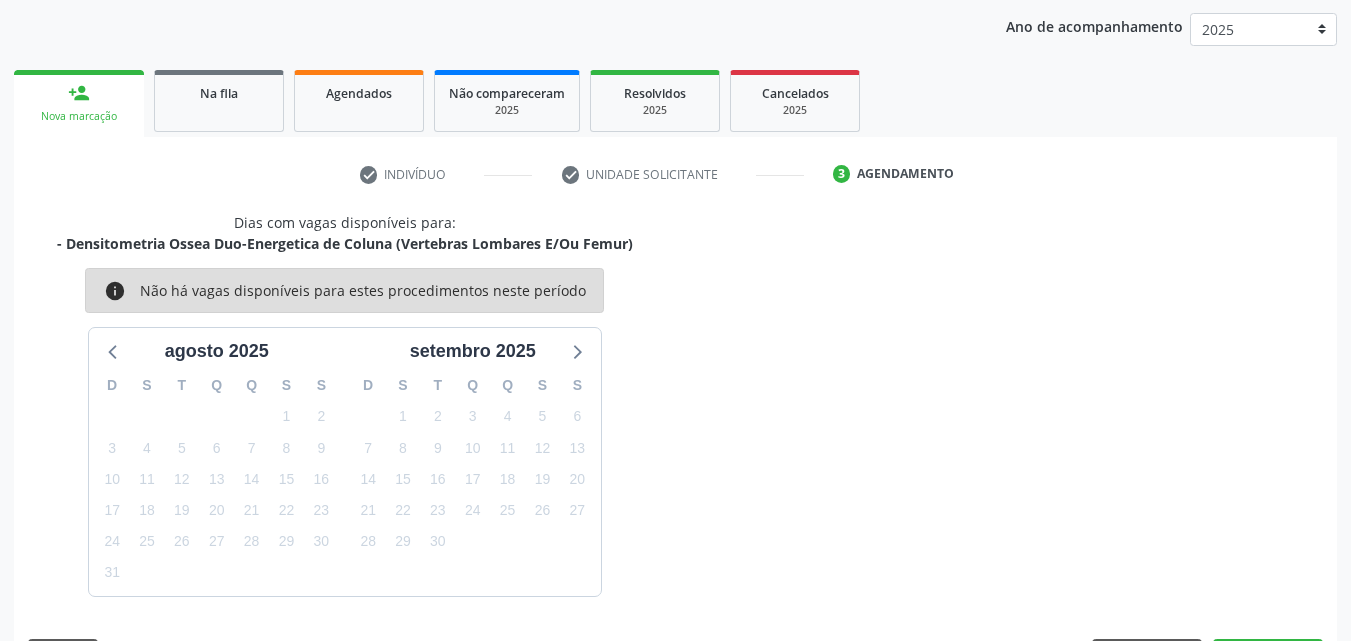 scroll, scrollTop: 316, scrollLeft: 0, axis: vertical 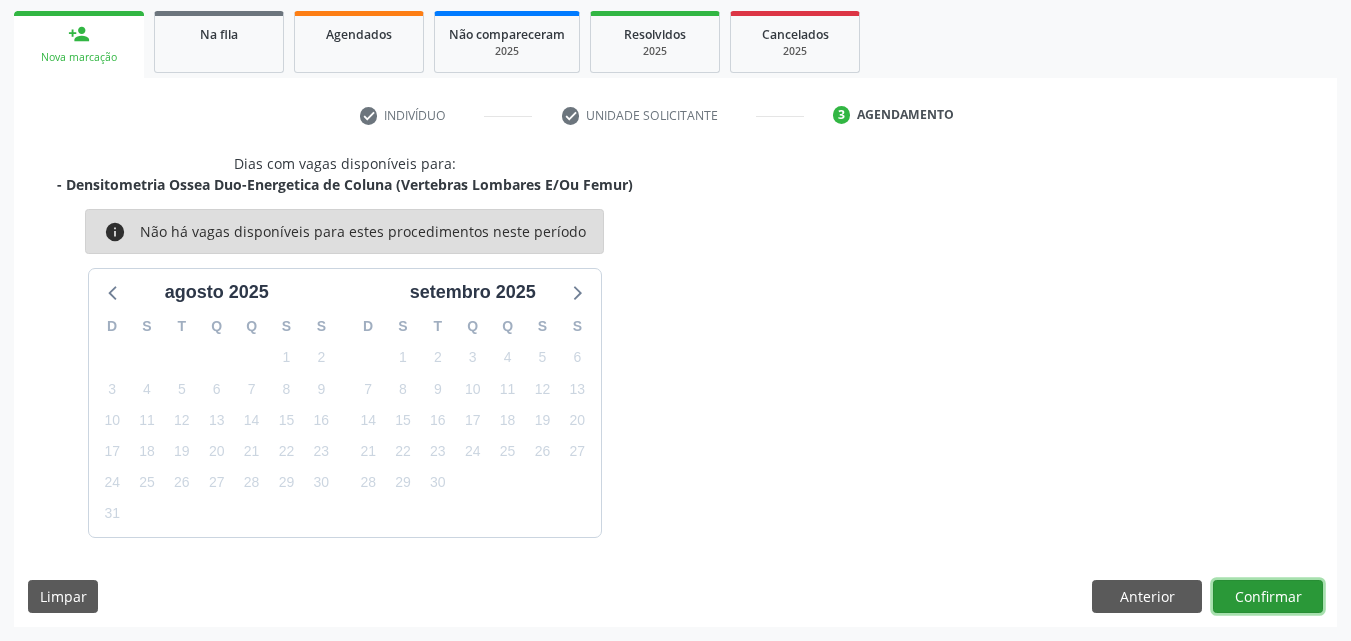 click on "Confirmar" at bounding box center (1268, 597) 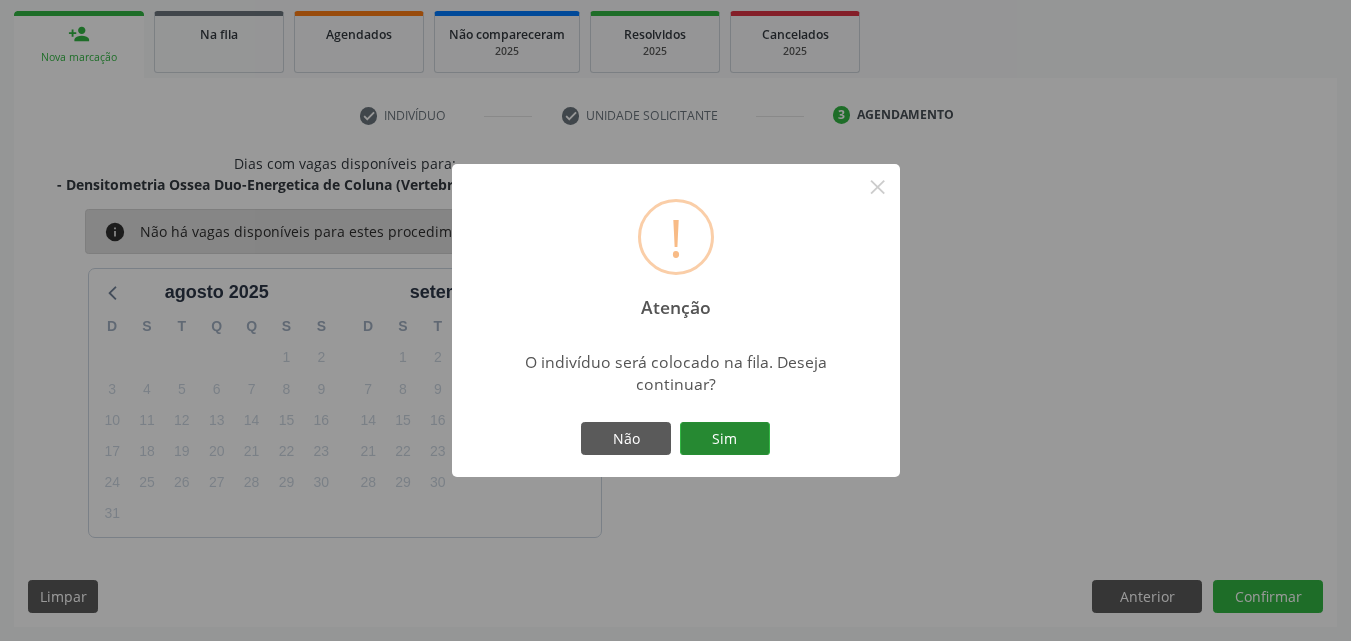 click on "Sim" at bounding box center (725, 439) 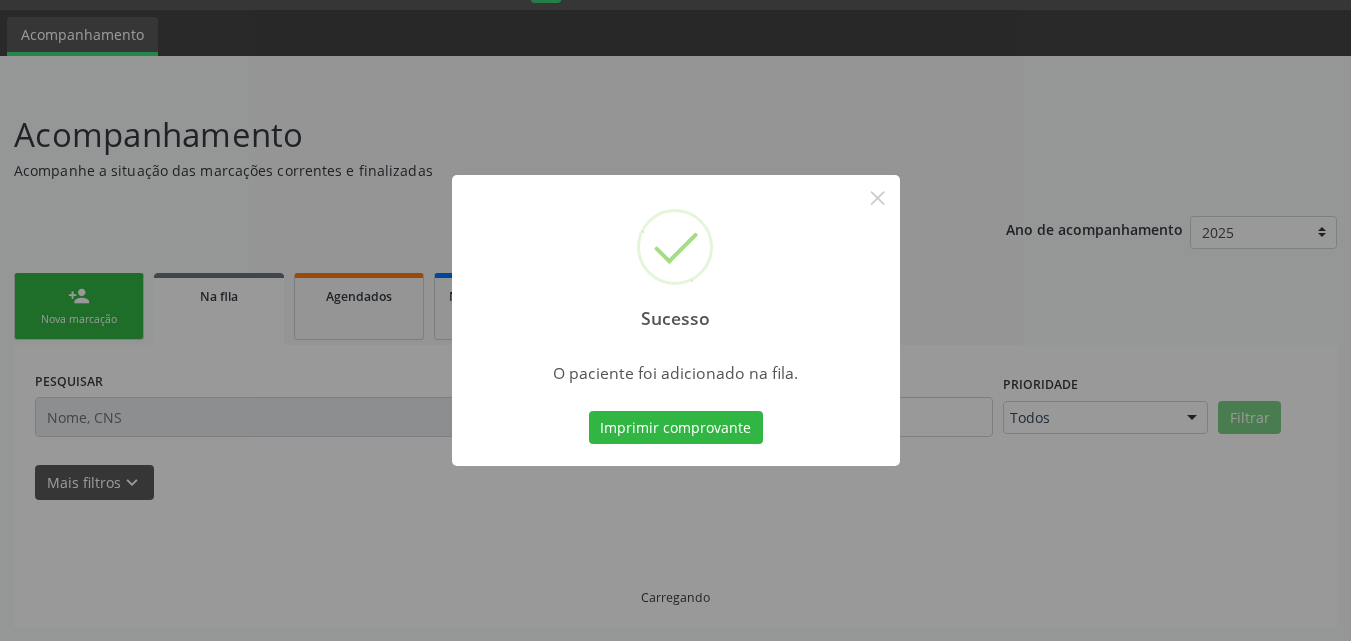 scroll, scrollTop: 54, scrollLeft: 0, axis: vertical 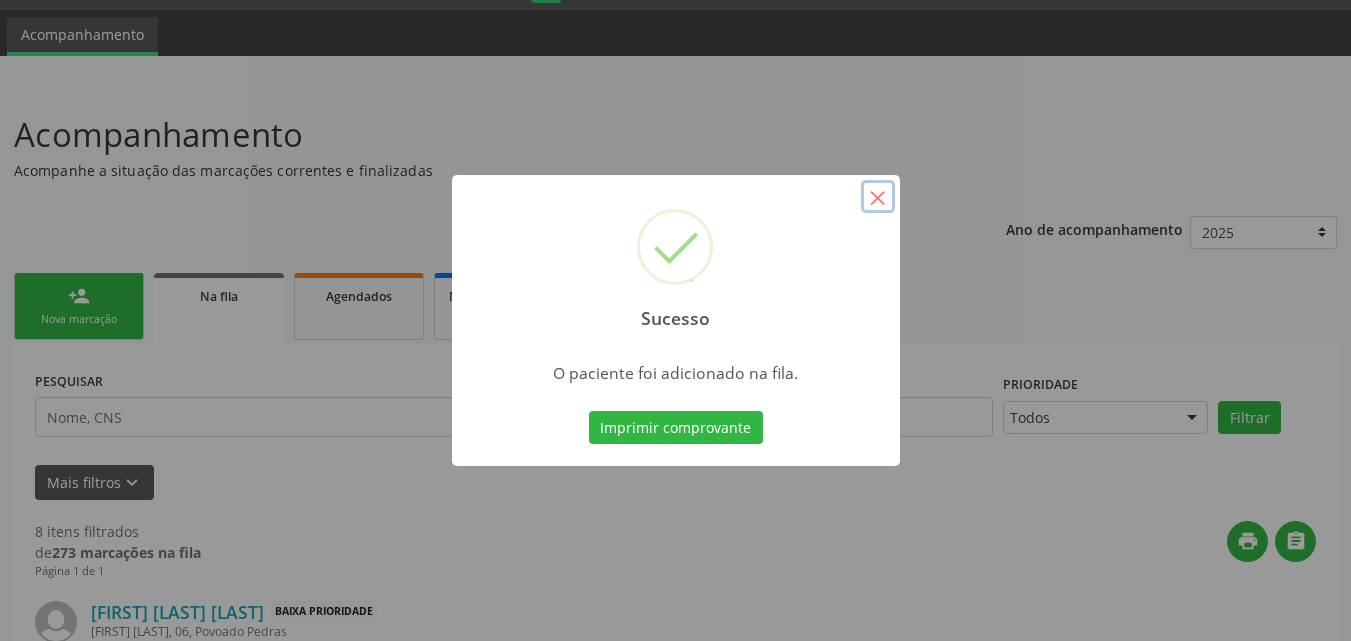 click on "×" at bounding box center [878, 197] 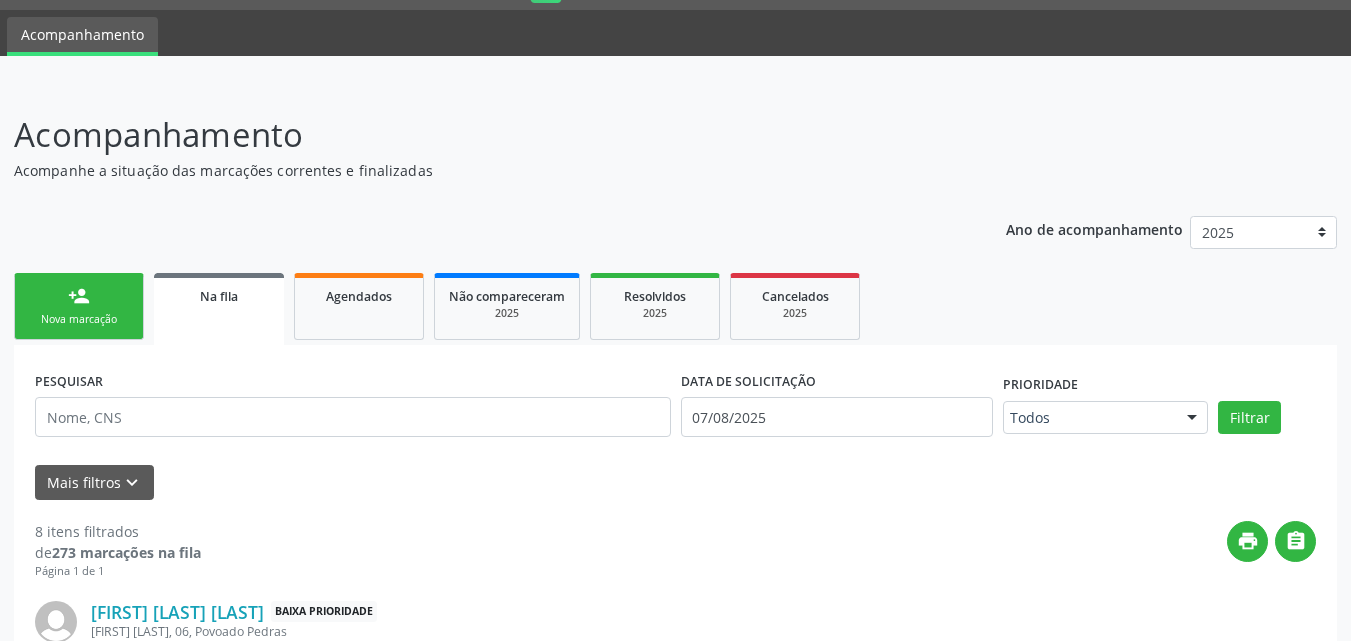 click on "Nova marcação" at bounding box center [79, 319] 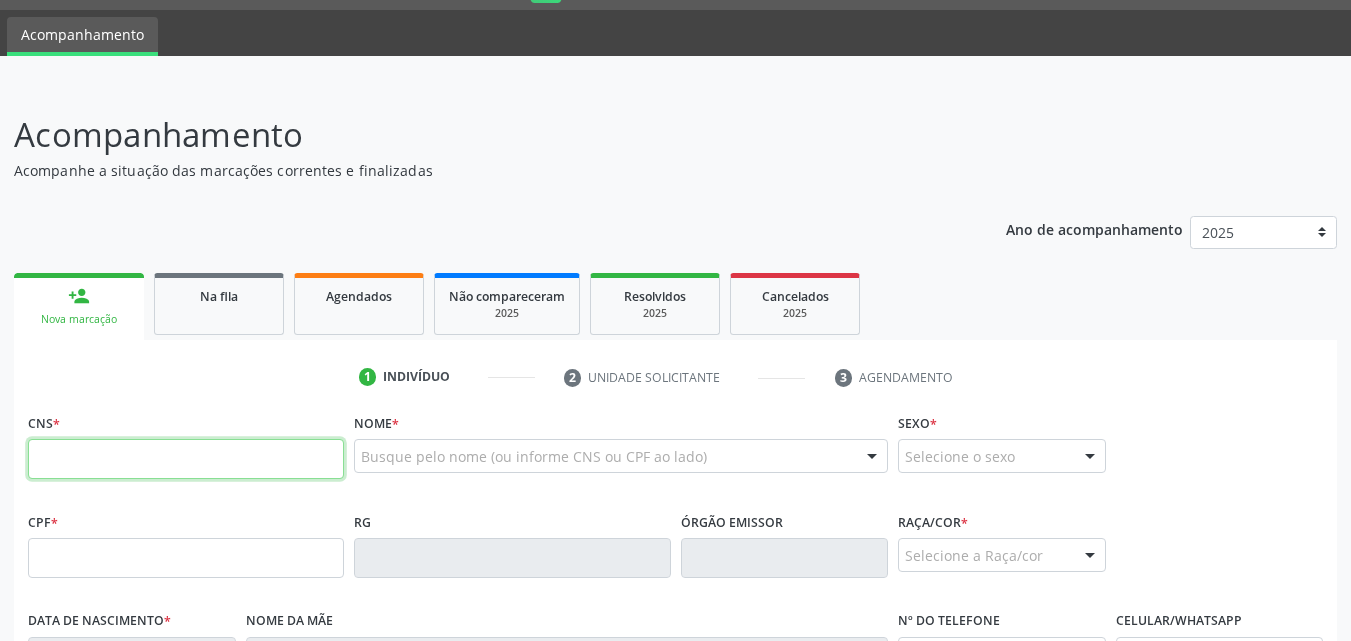 click at bounding box center [186, 459] 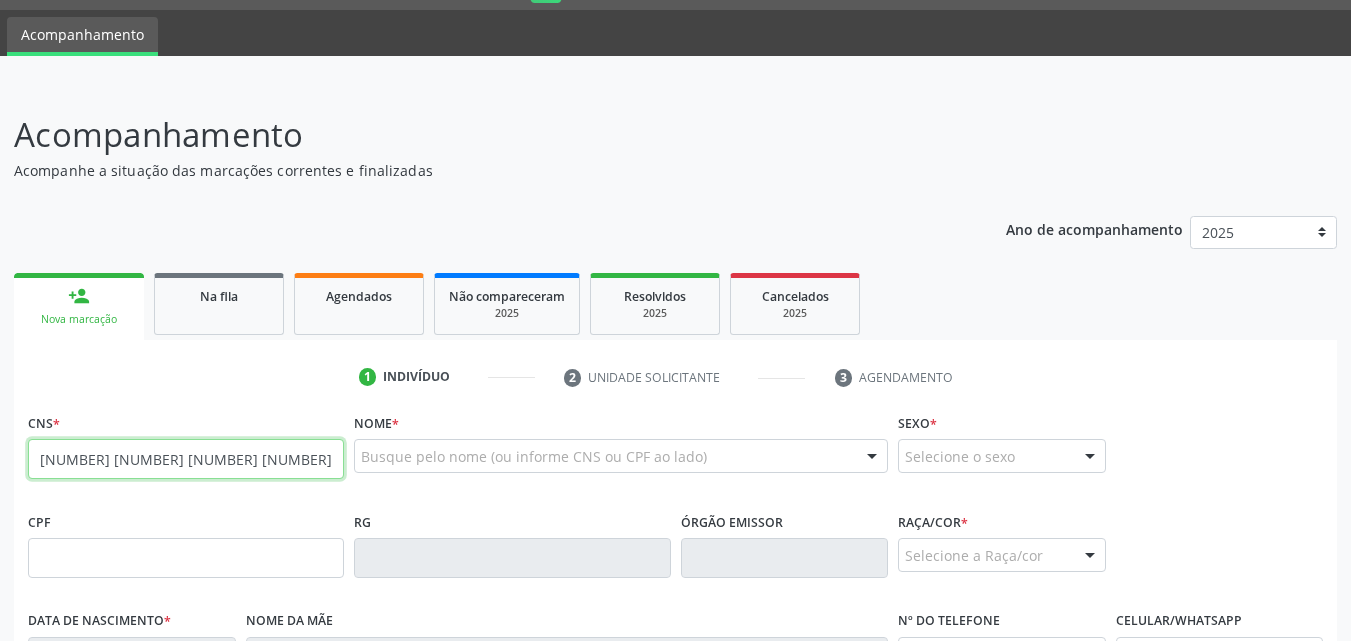 type on "[NUMBER] [NUMBER] [NUMBER] [NUMBER]" 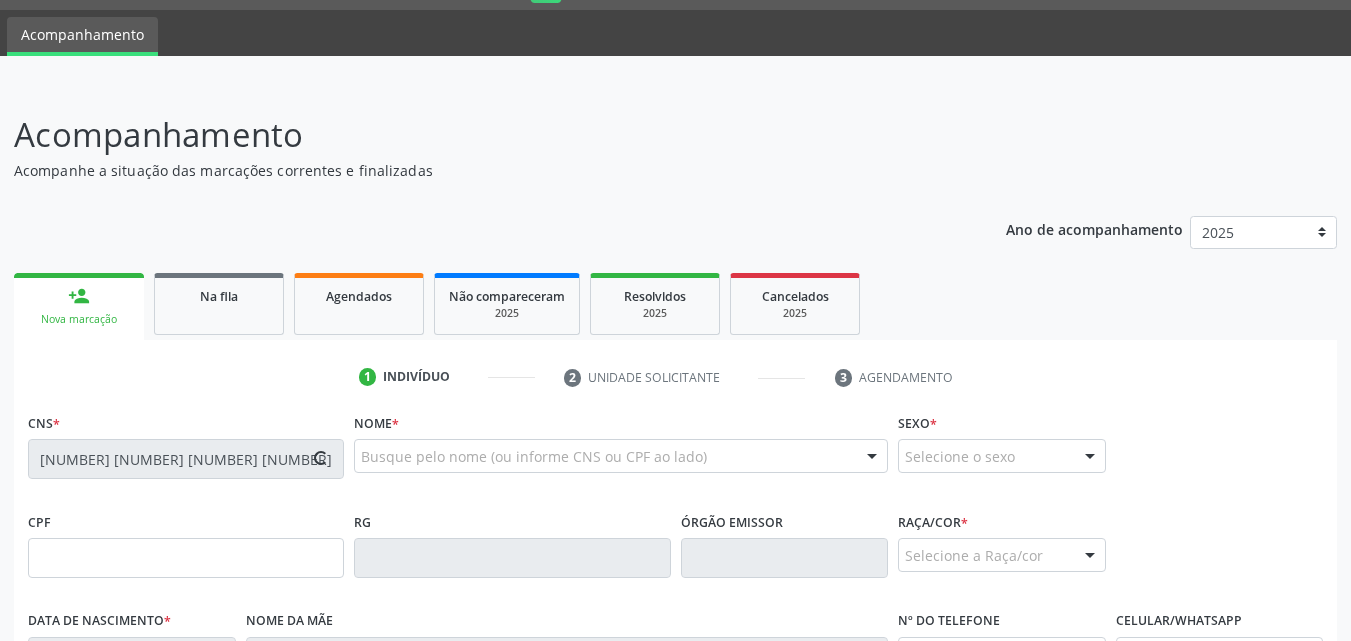 type on "[CPF]" 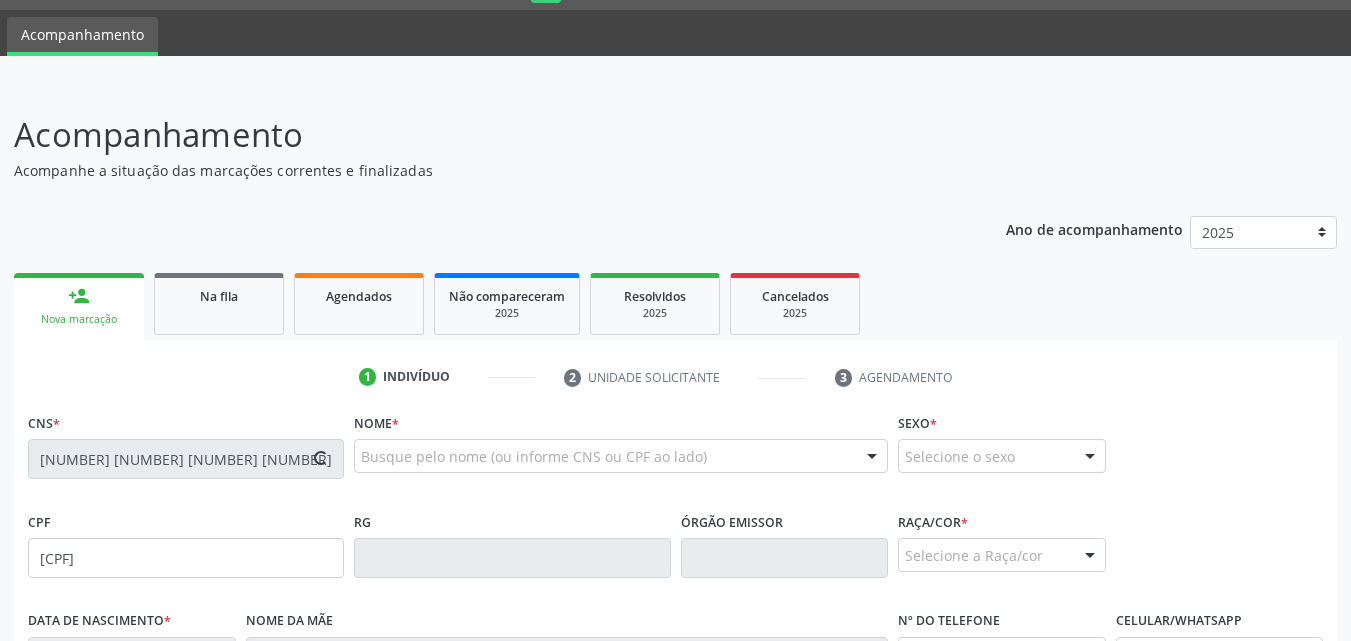 type on "[DATE]" 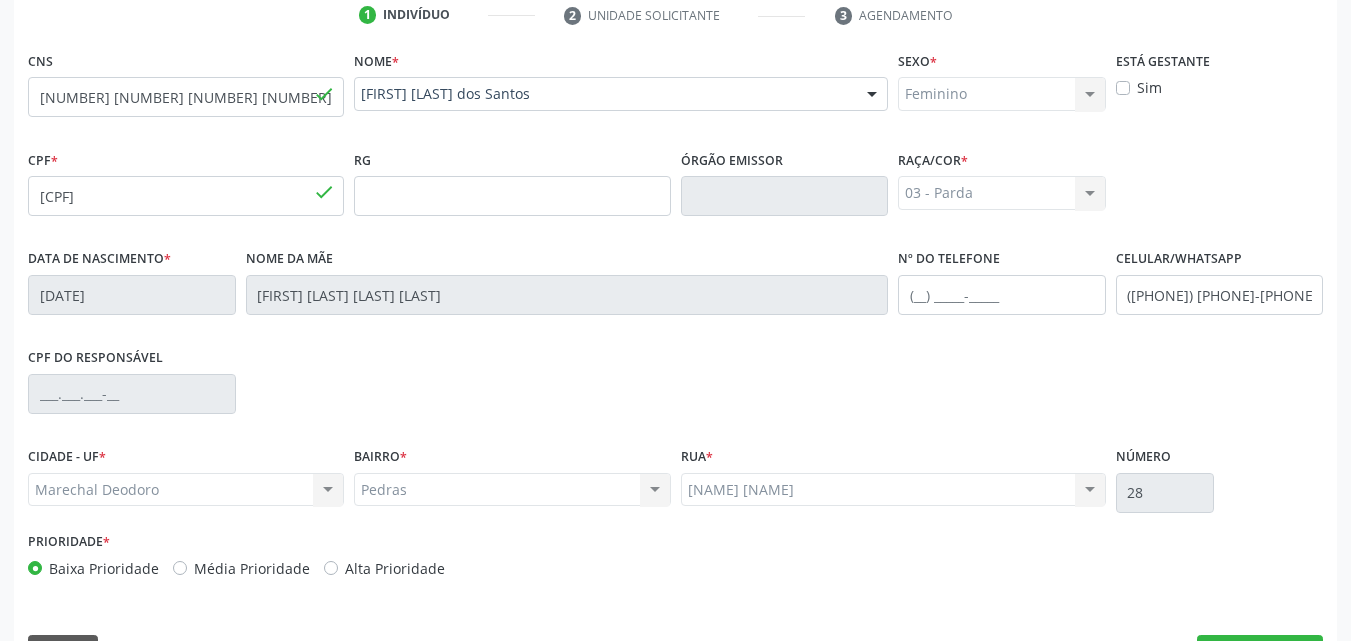 scroll, scrollTop: 471, scrollLeft: 0, axis: vertical 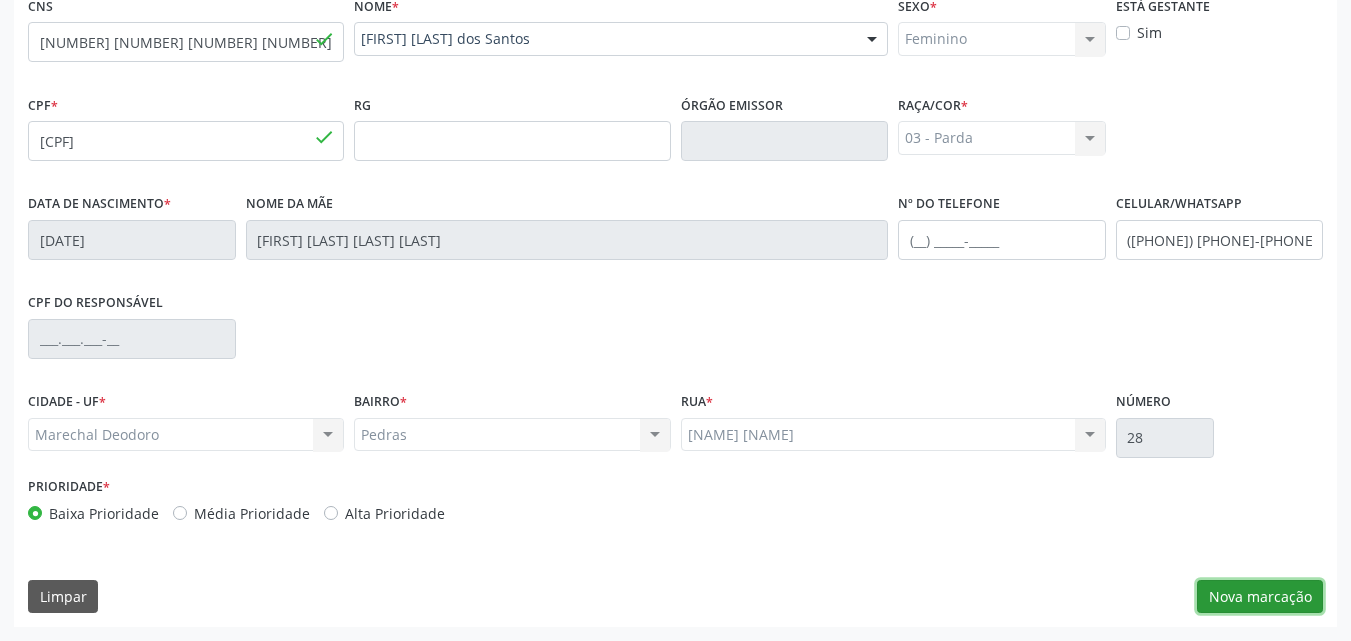 click on "Nova marcação" at bounding box center (1260, 597) 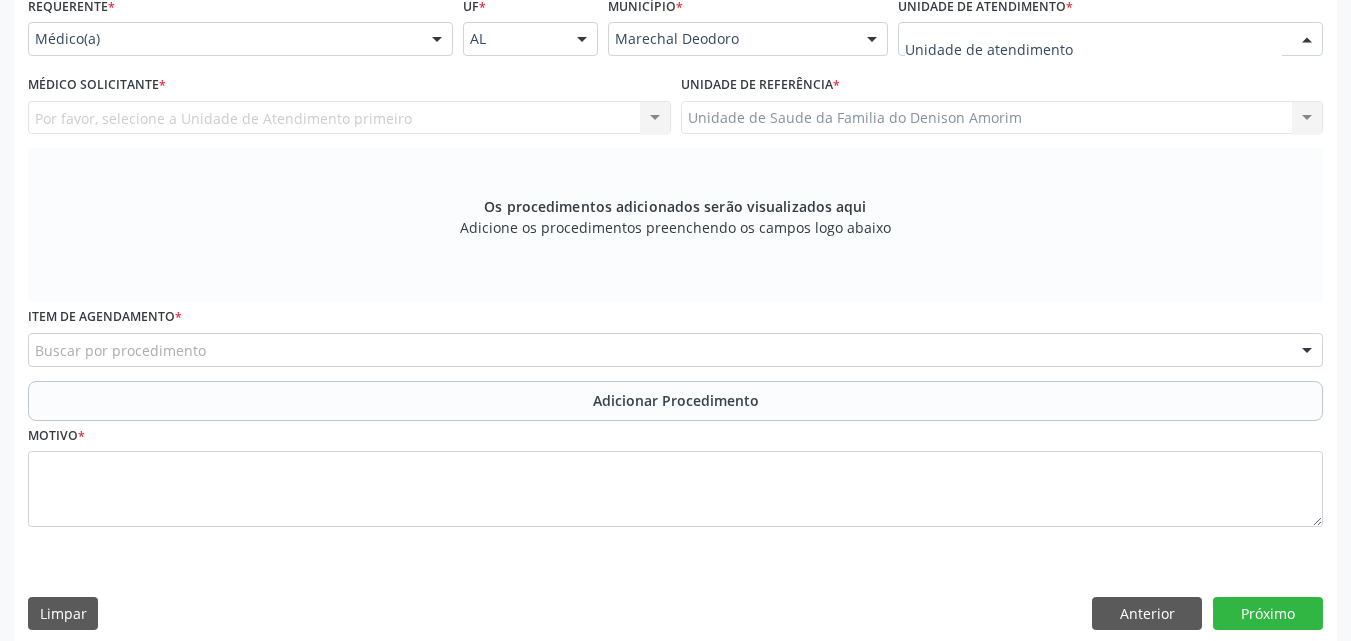 click at bounding box center (1110, 39) 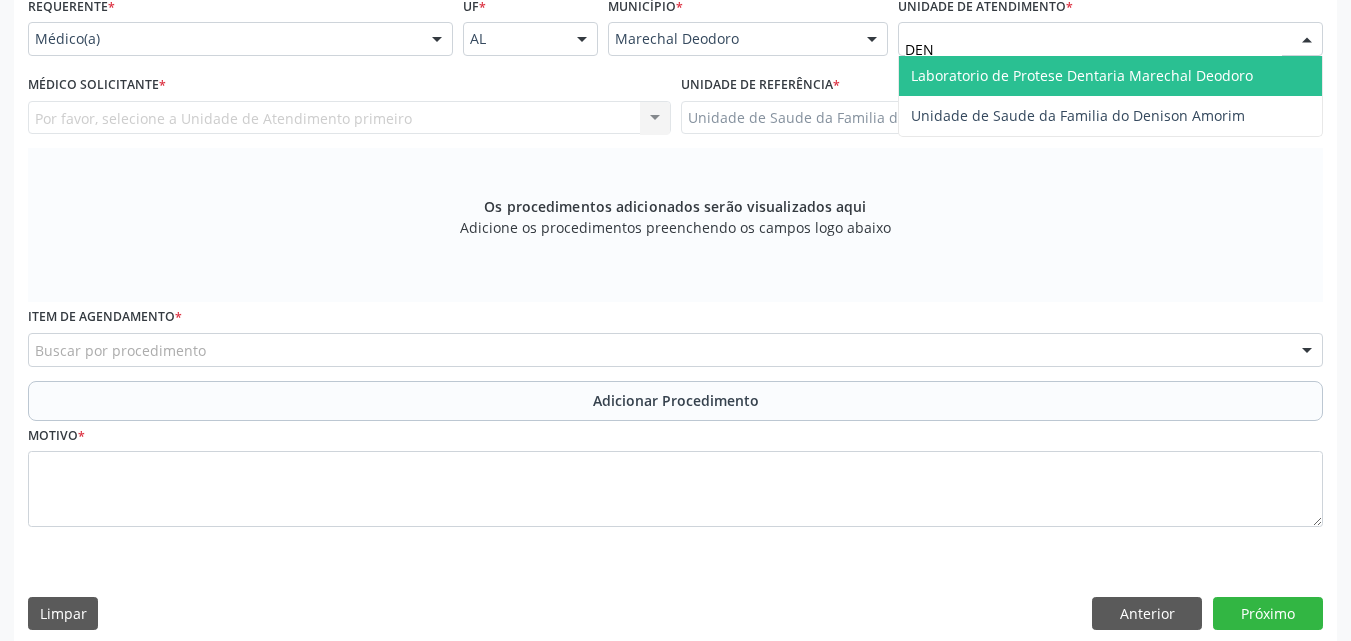 type on "DENI" 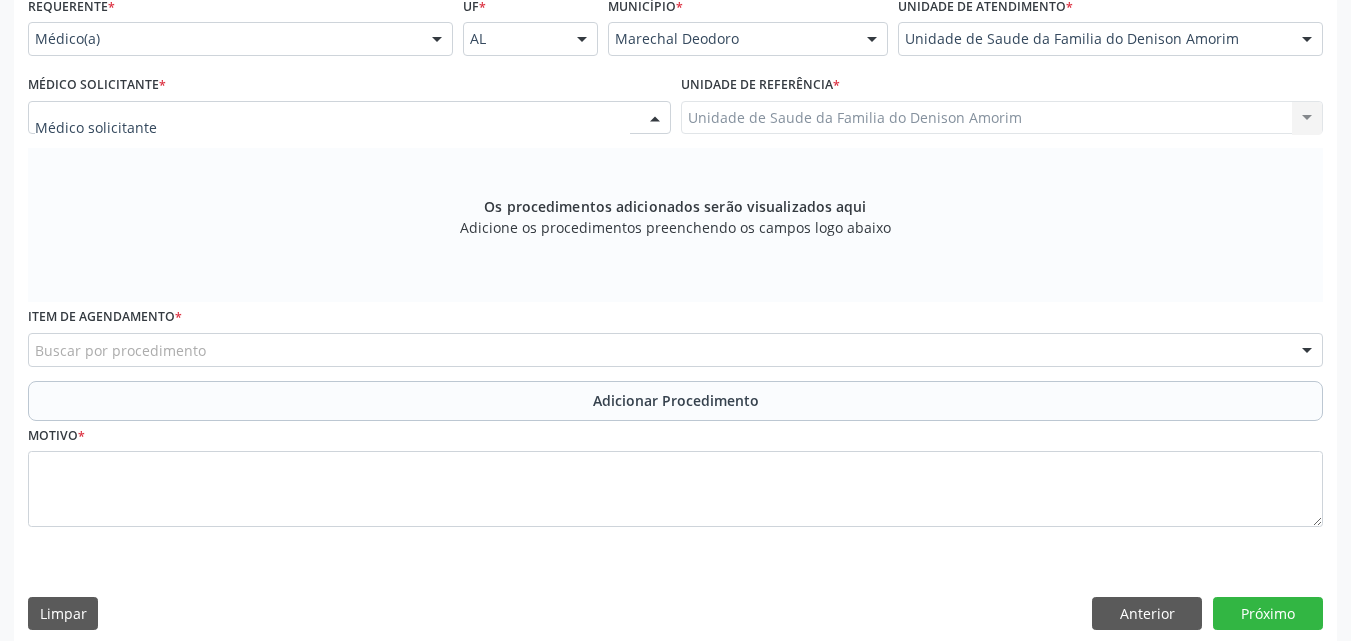 click at bounding box center [349, 118] 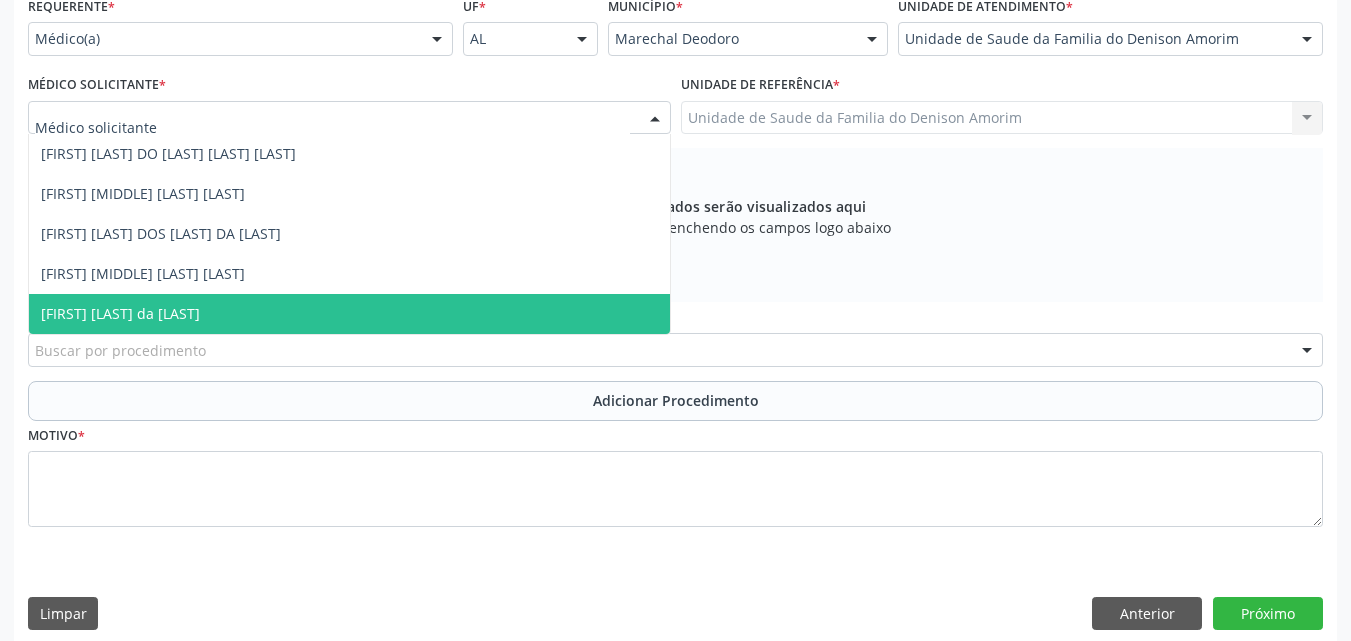 click on "[FIRST] [LAST] da [LAST]" at bounding box center (349, 314) 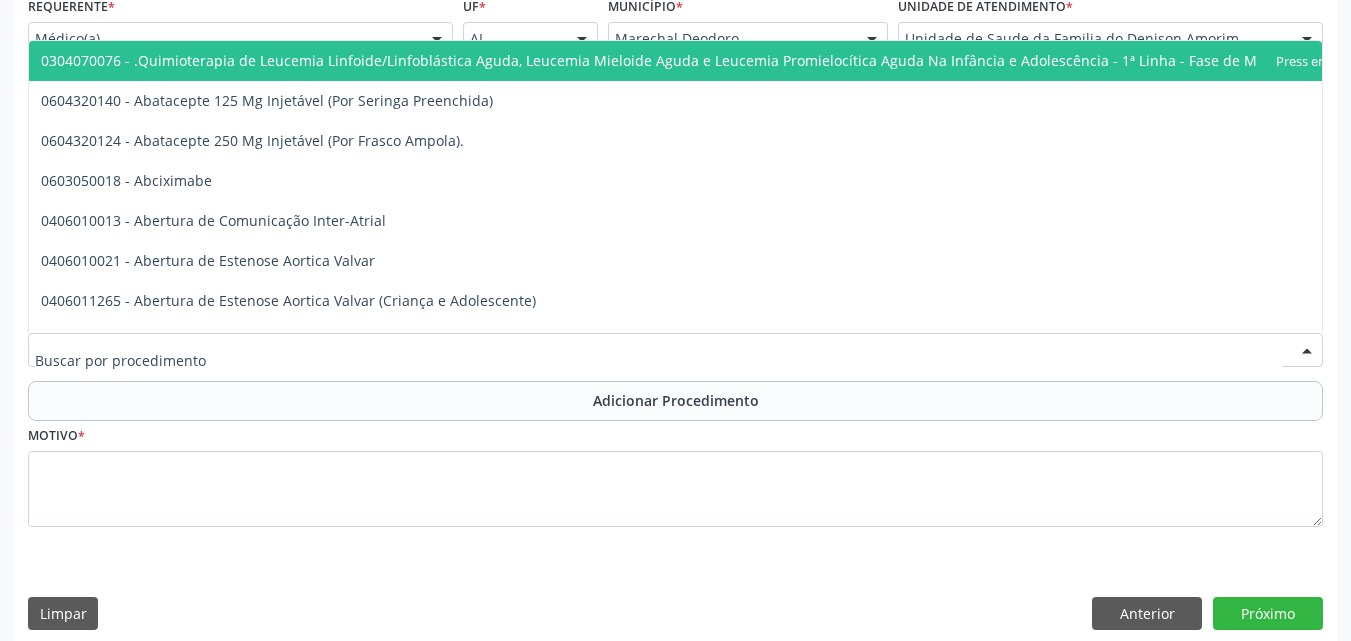 click at bounding box center [675, 350] 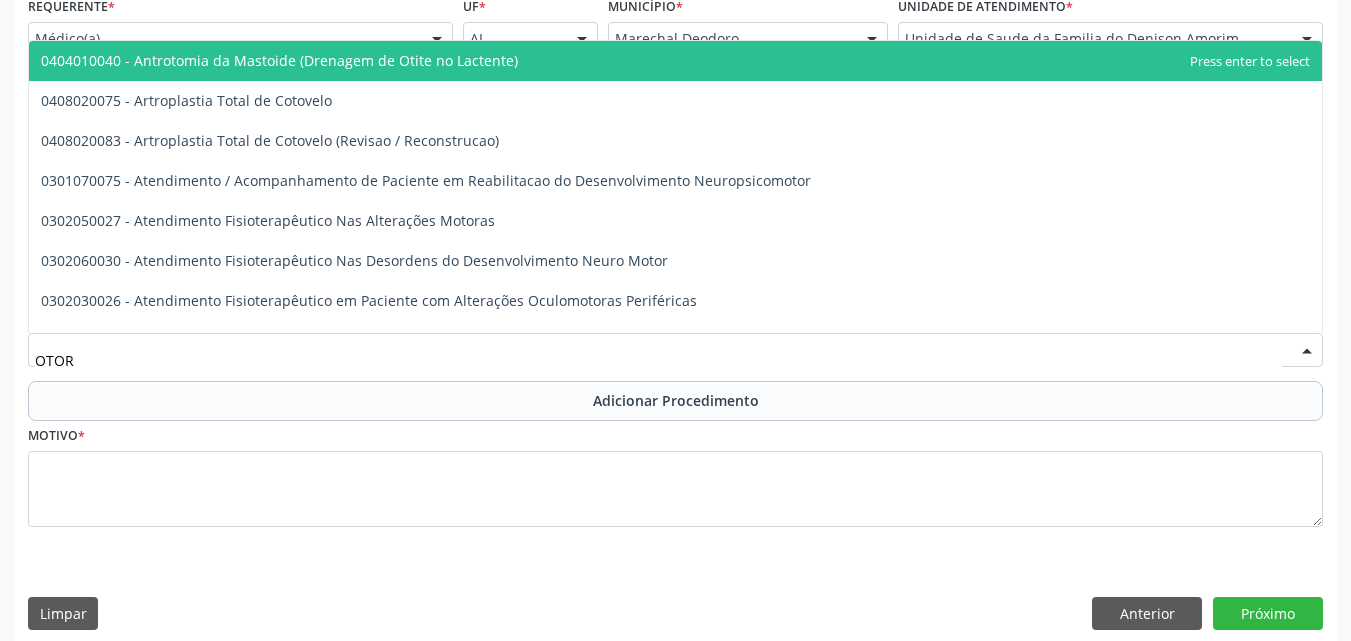 type on "OTORR" 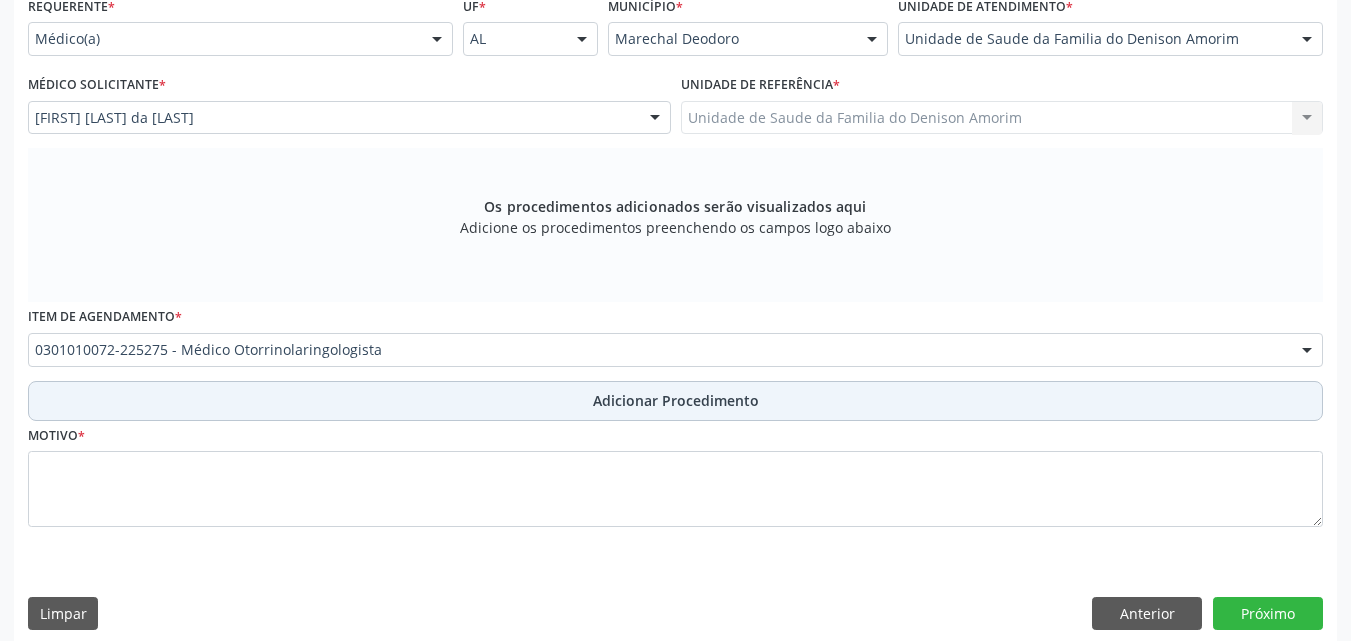 click on "Adicionar Procedimento" at bounding box center (675, 401) 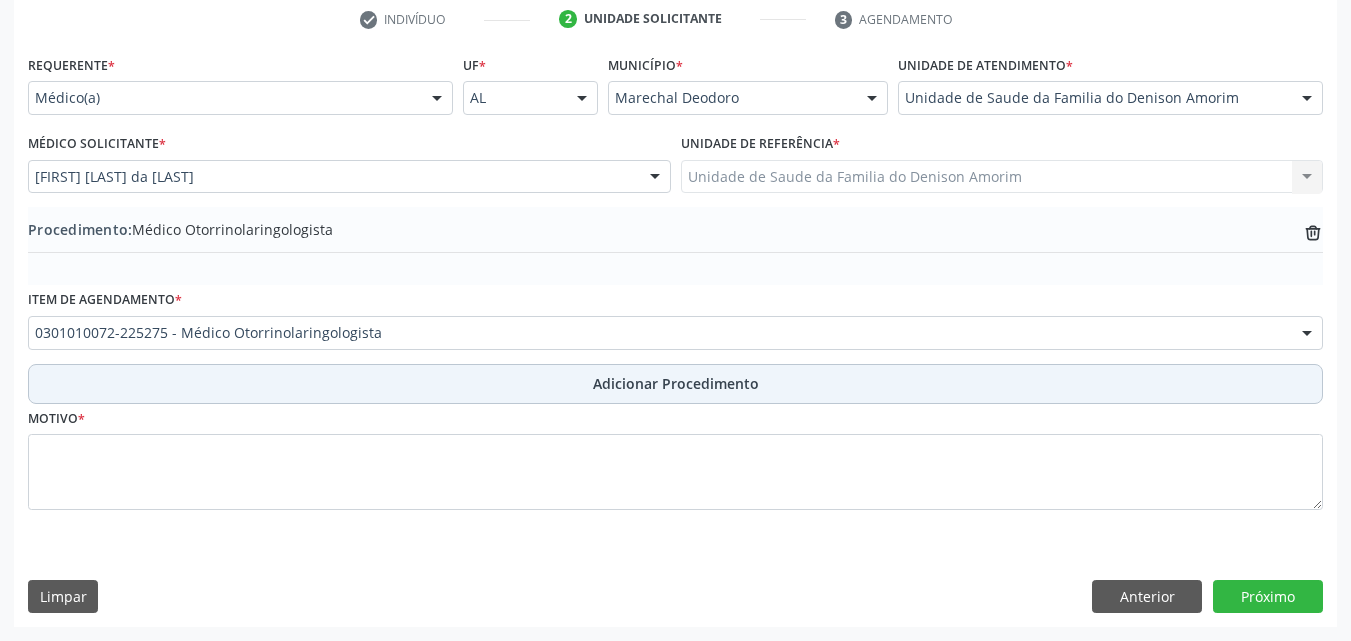 scroll, scrollTop: 412, scrollLeft: 0, axis: vertical 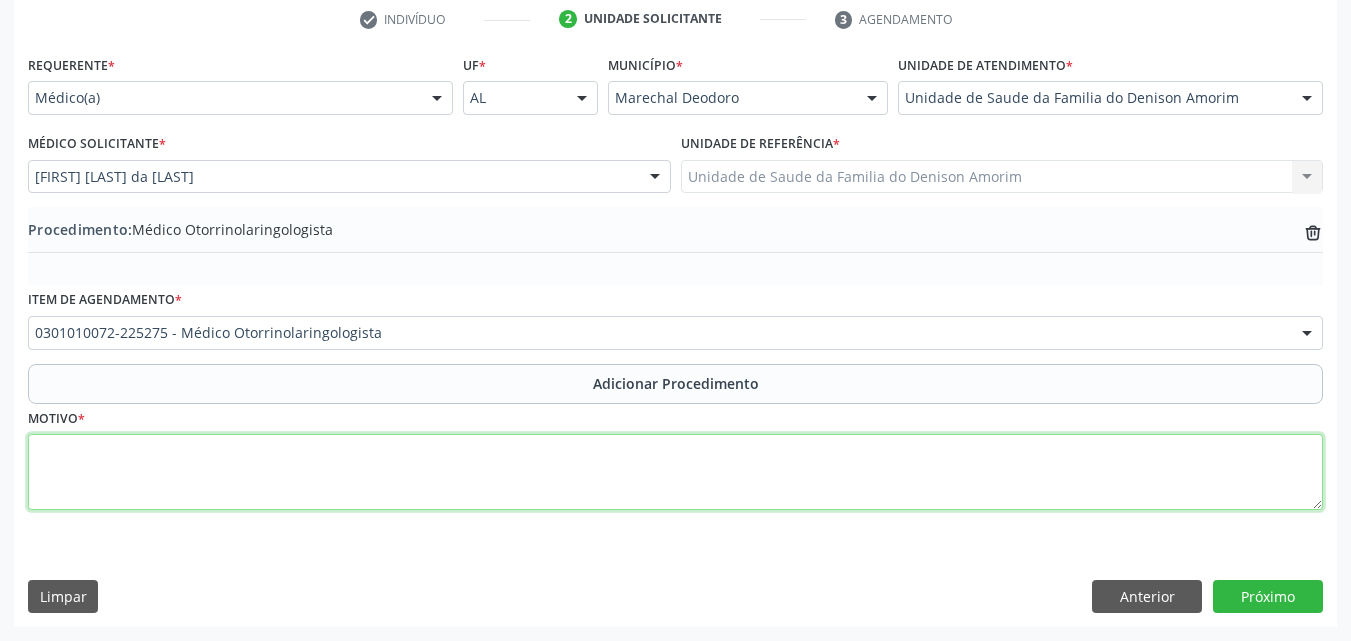 click at bounding box center (675, 472) 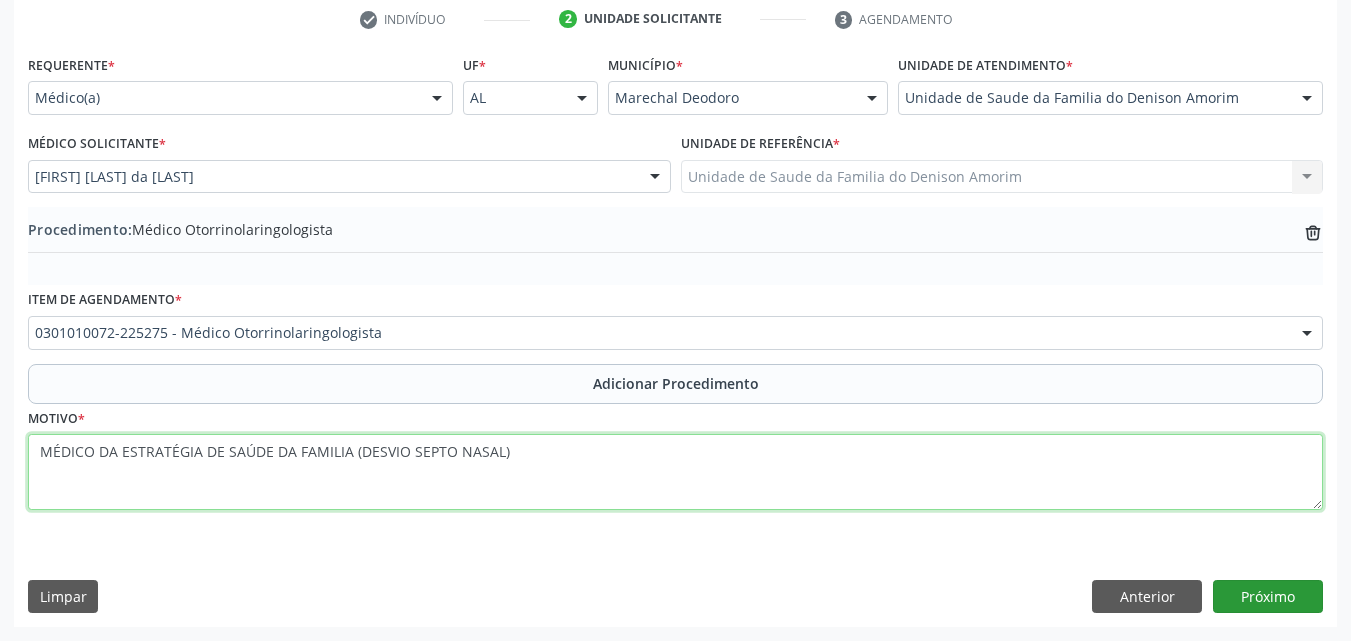 type on "MÉDICO DA ESTRATÉGIA DE SAÚDE DA FAMILIA (DESVIO SEPTO NASAL)" 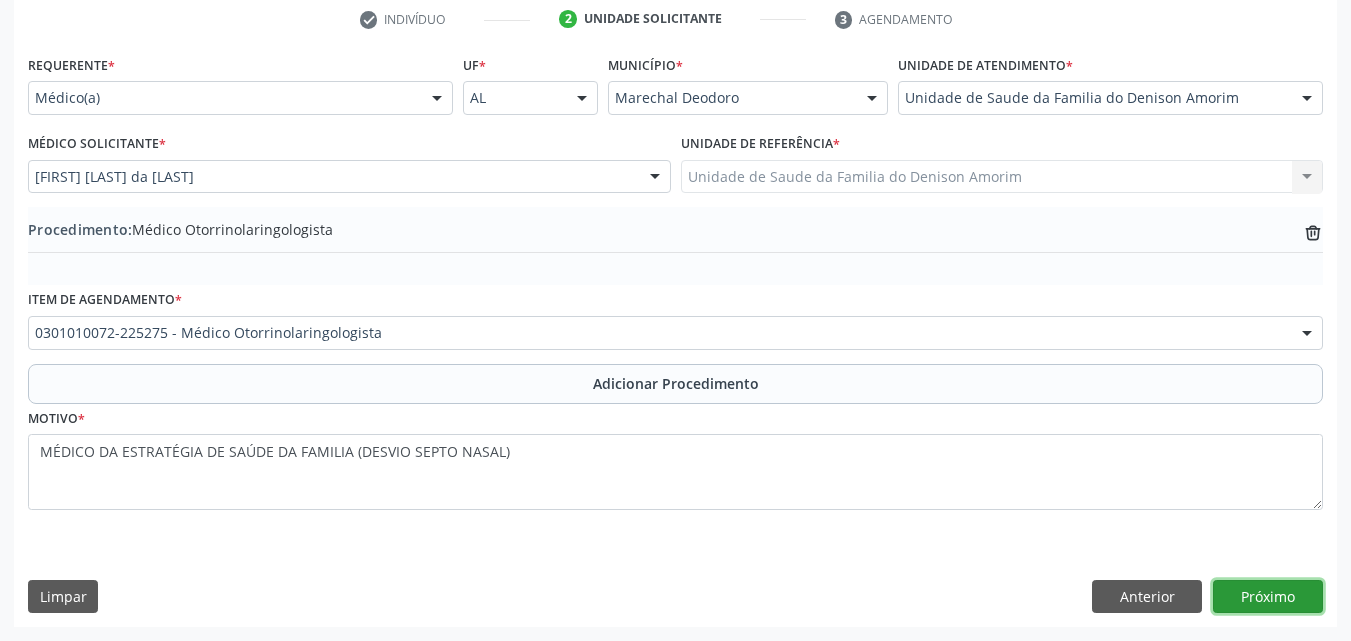 click on "Próximo" at bounding box center (1268, 597) 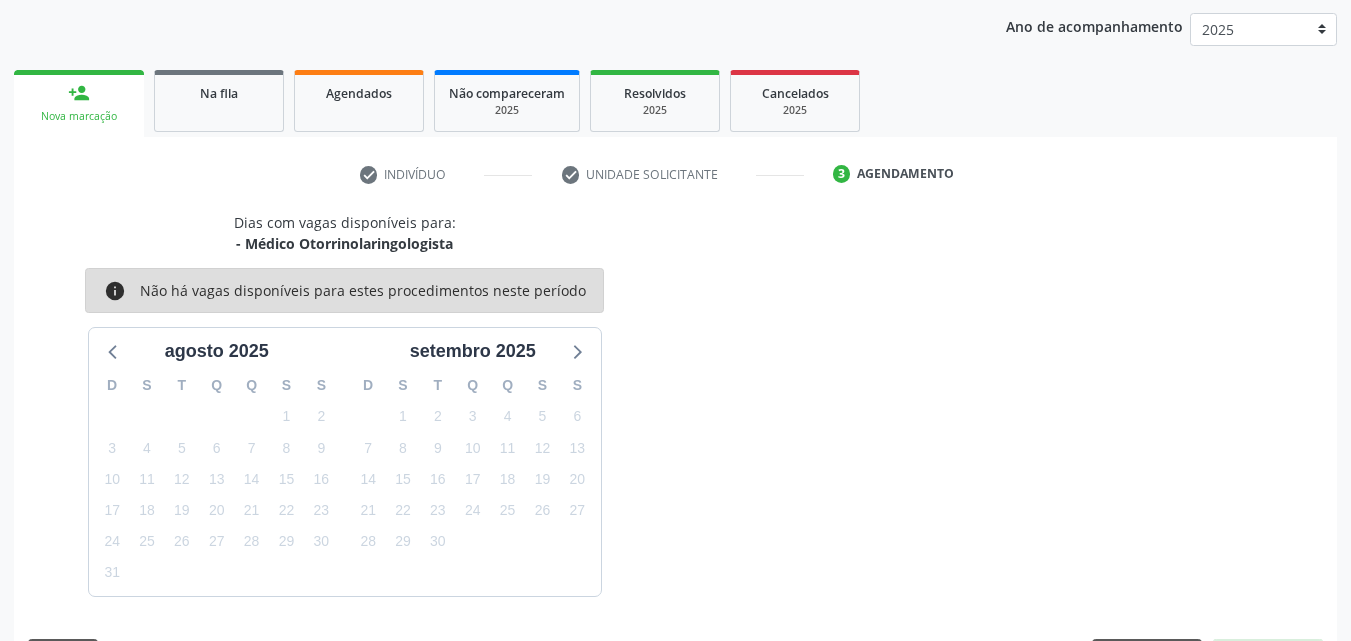 scroll, scrollTop: 316, scrollLeft: 0, axis: vertical 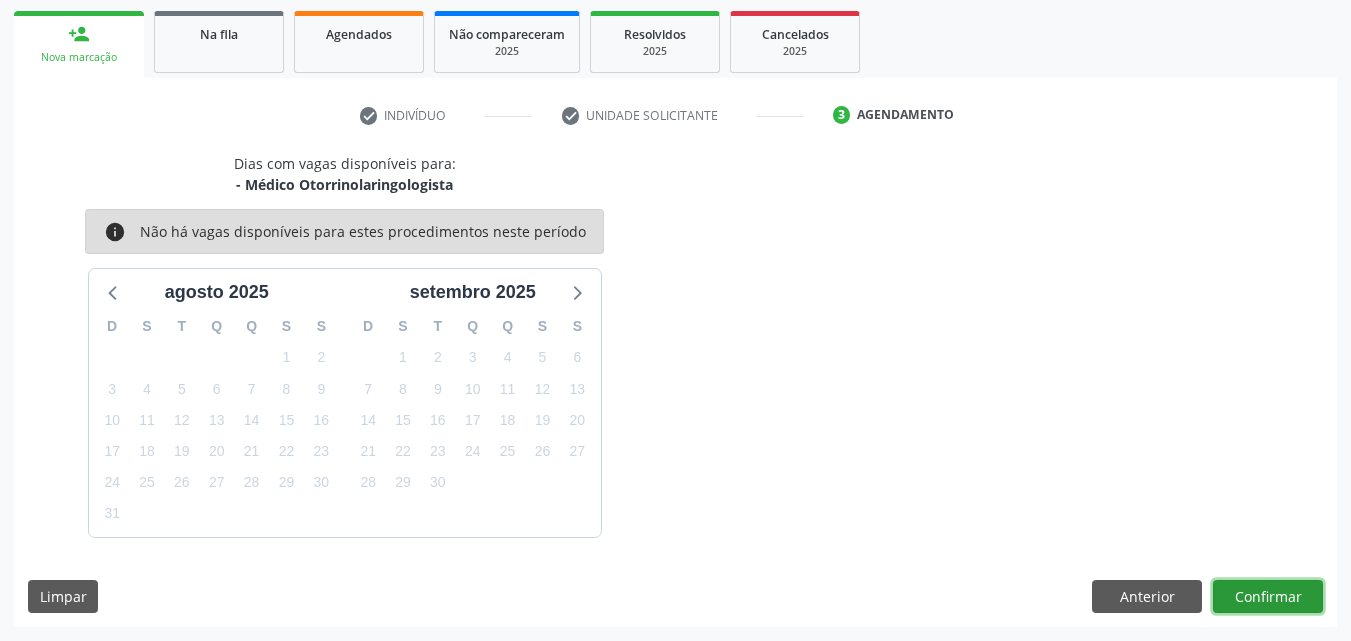 click on "Confirmar" at bounding box center [1268, 597] 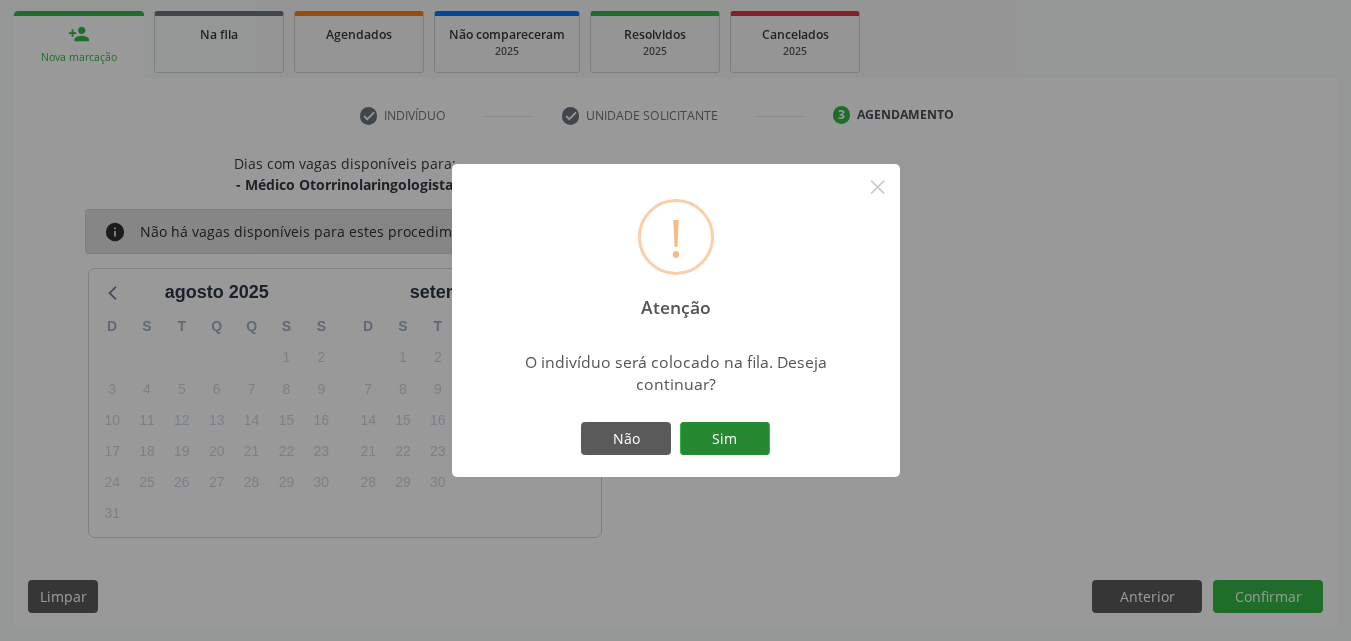 click on "Sim" at bounding box center [725, 439] 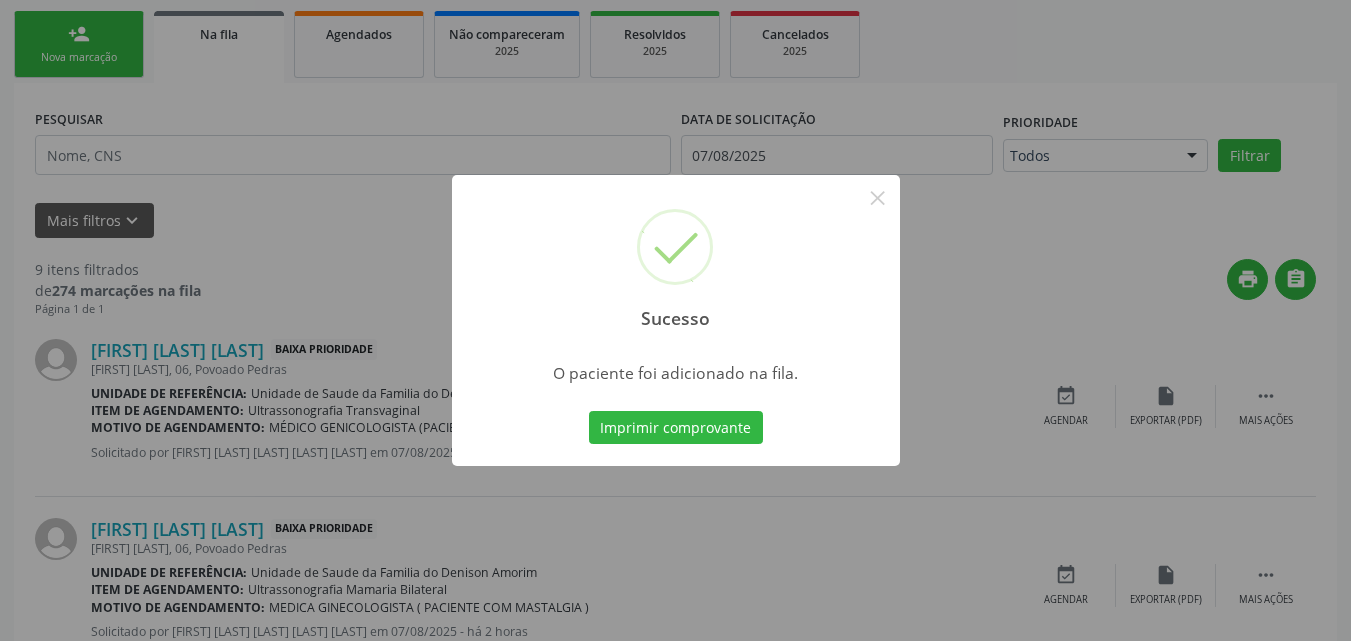 scroll, scrollTop: 54, scrollLeft: 0, axis: vertical 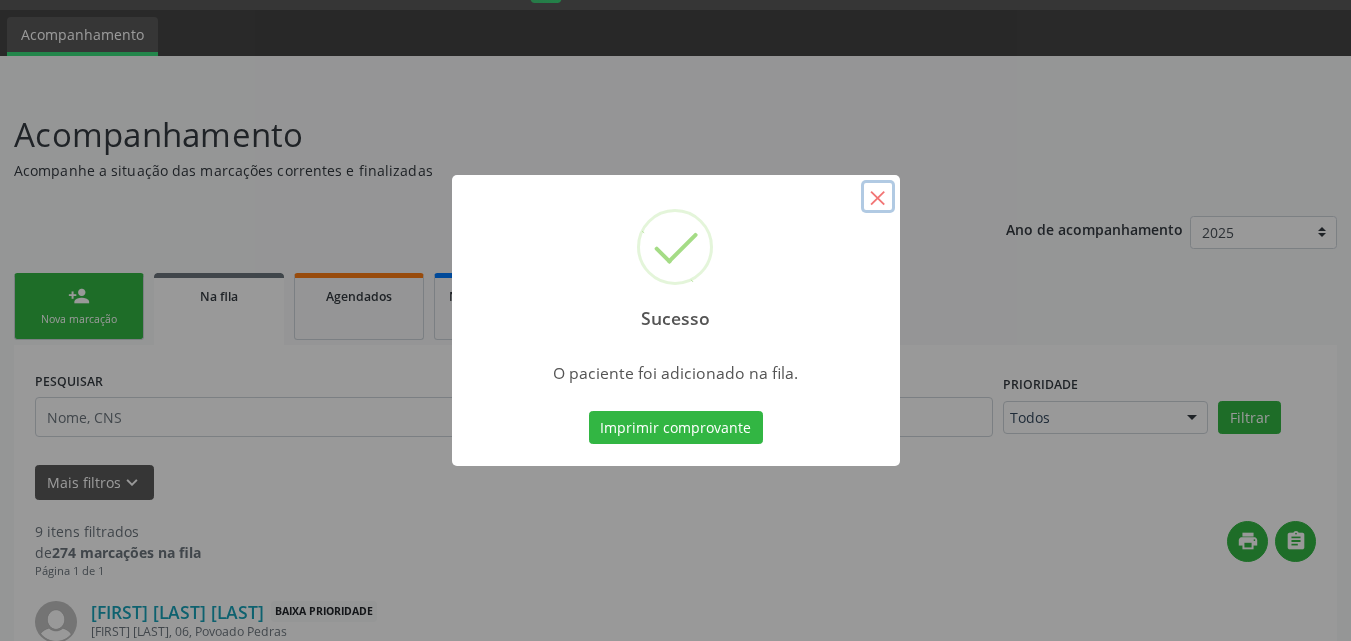 click on "×" at bounding box center [878, 197] 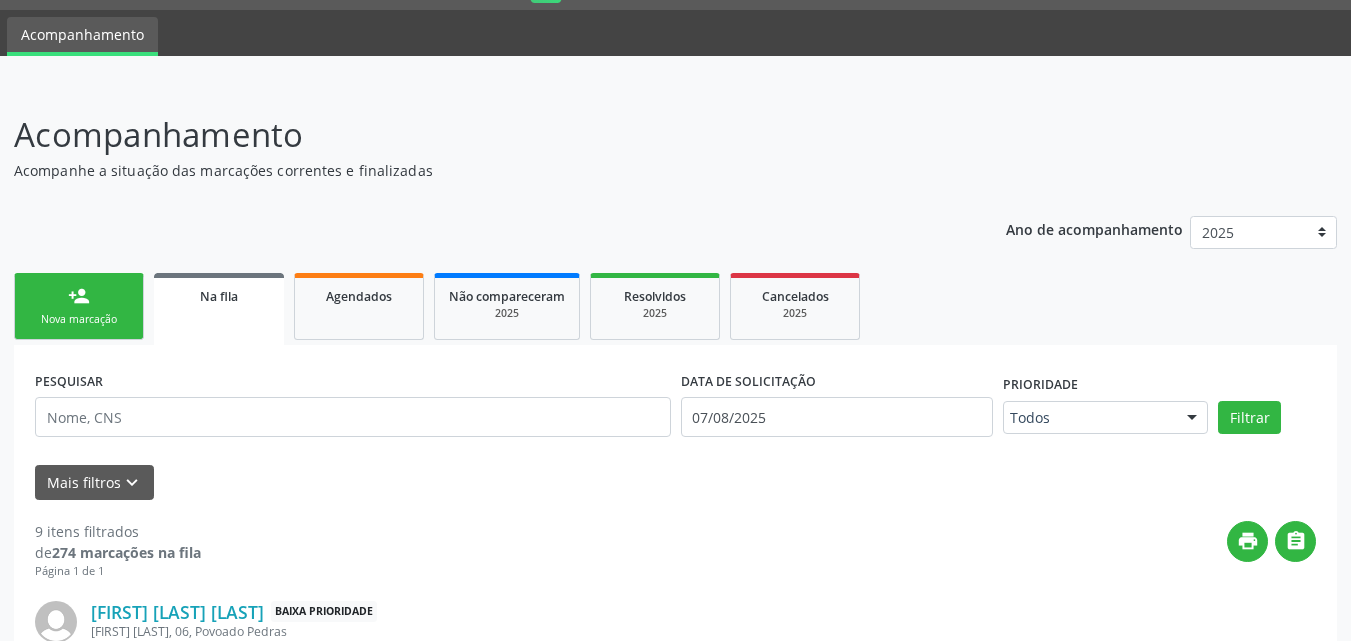 click on "Nova marcação" at bounding box center [79, 319] 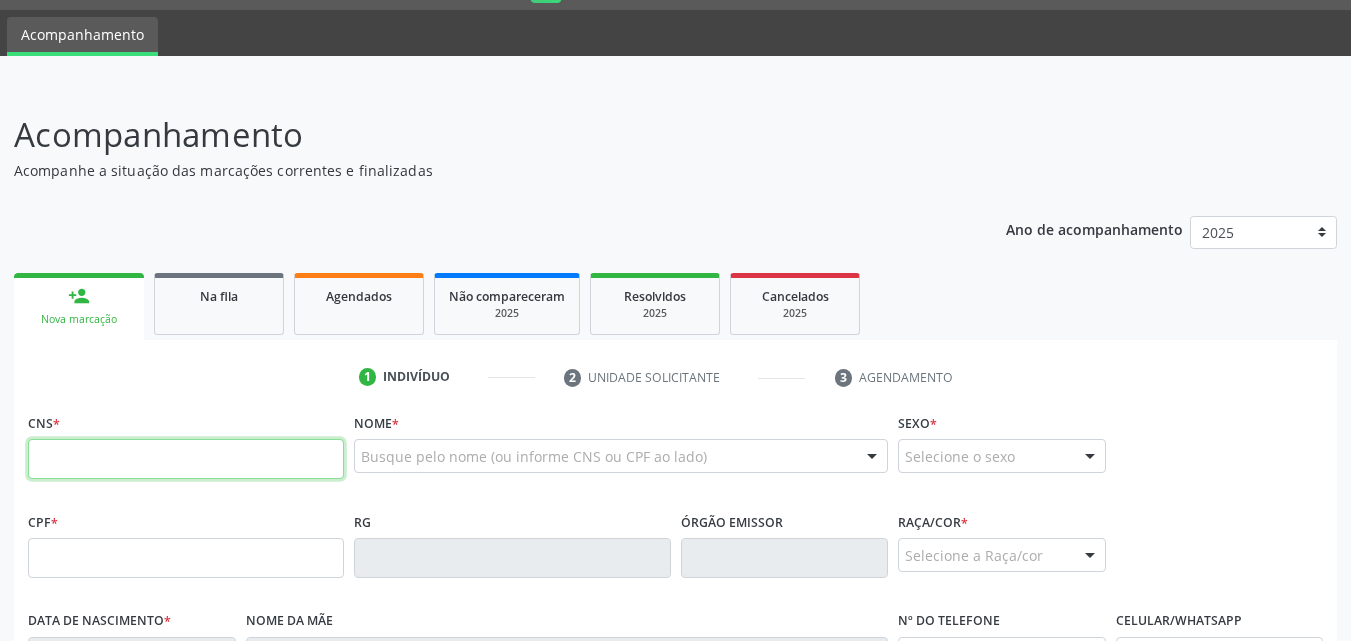 click at bounding box center [186, 459] 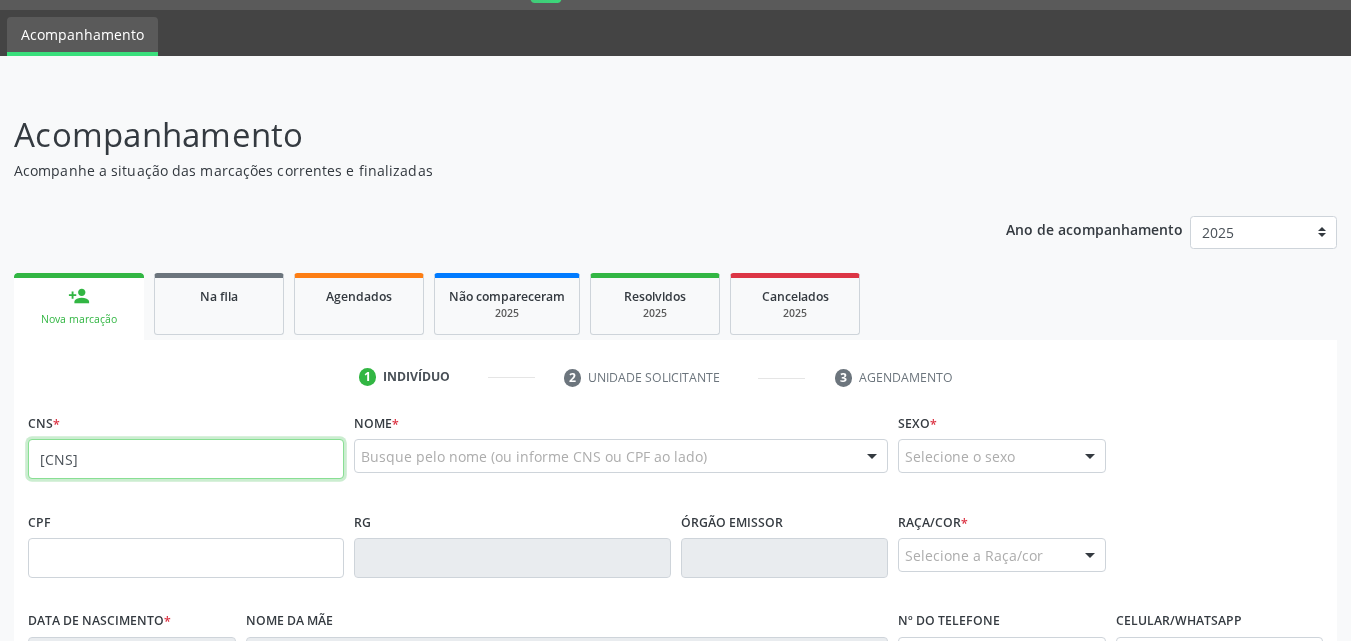 type on "[CNS]" 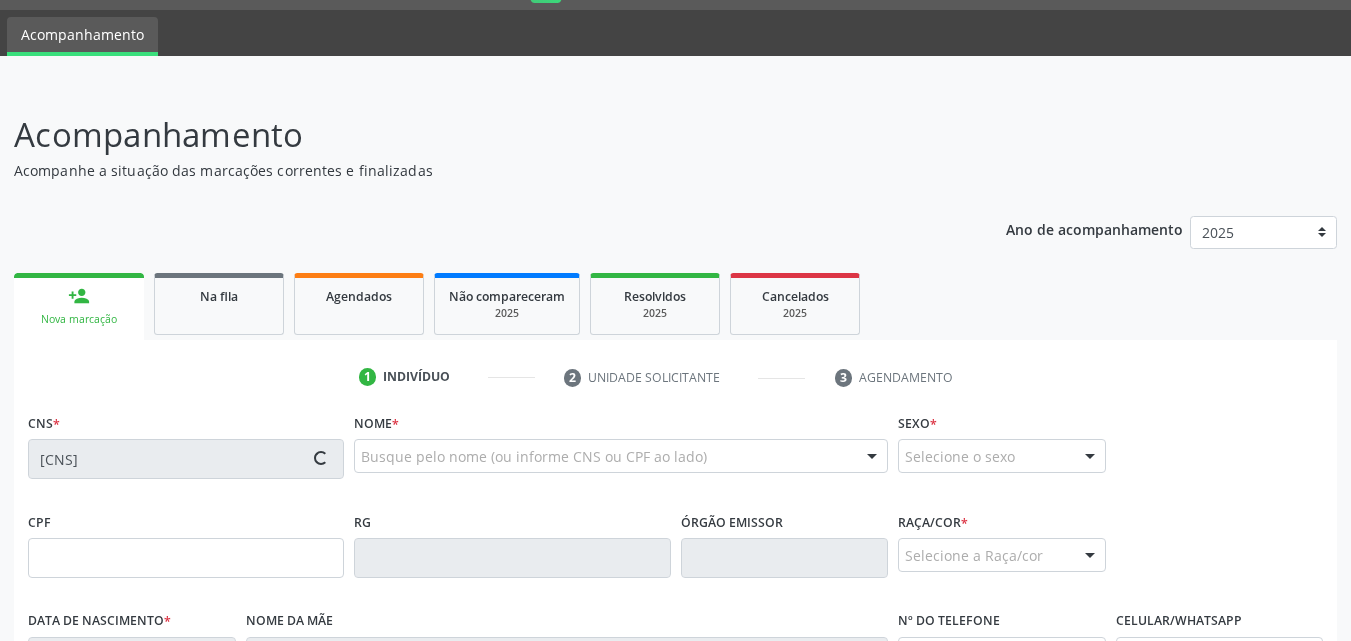 type on "29/04/1993" 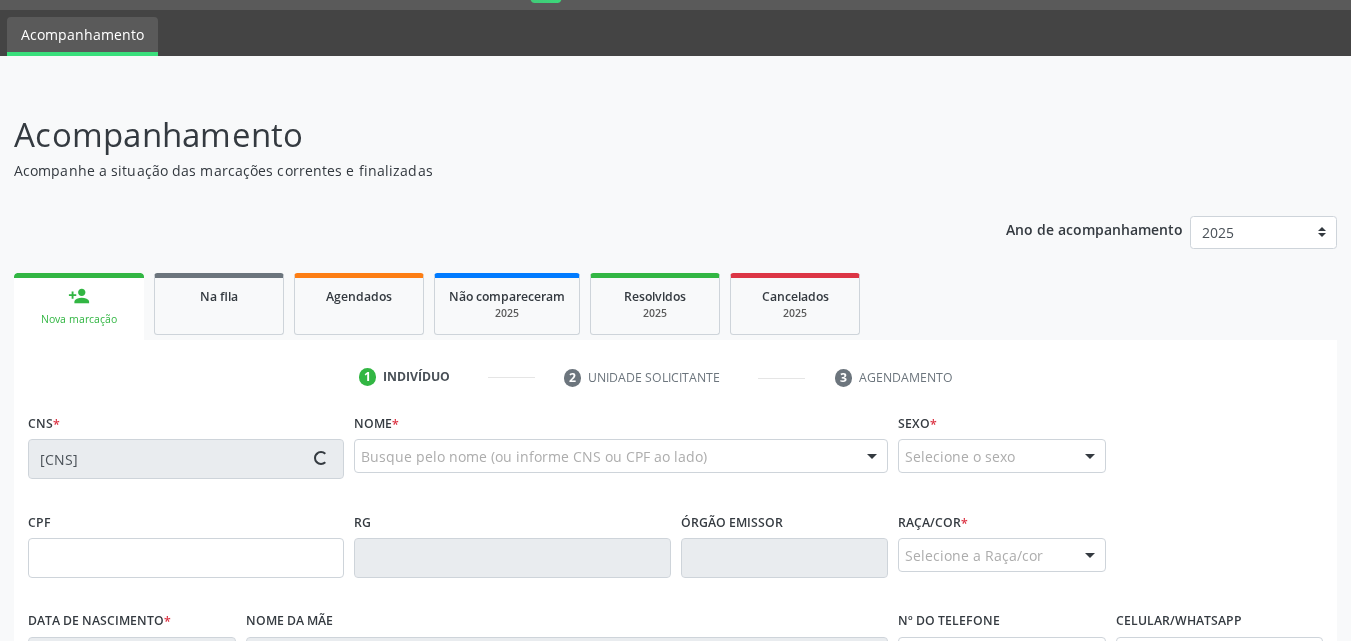 type on "[FIRST] [LAST] [LAST]" 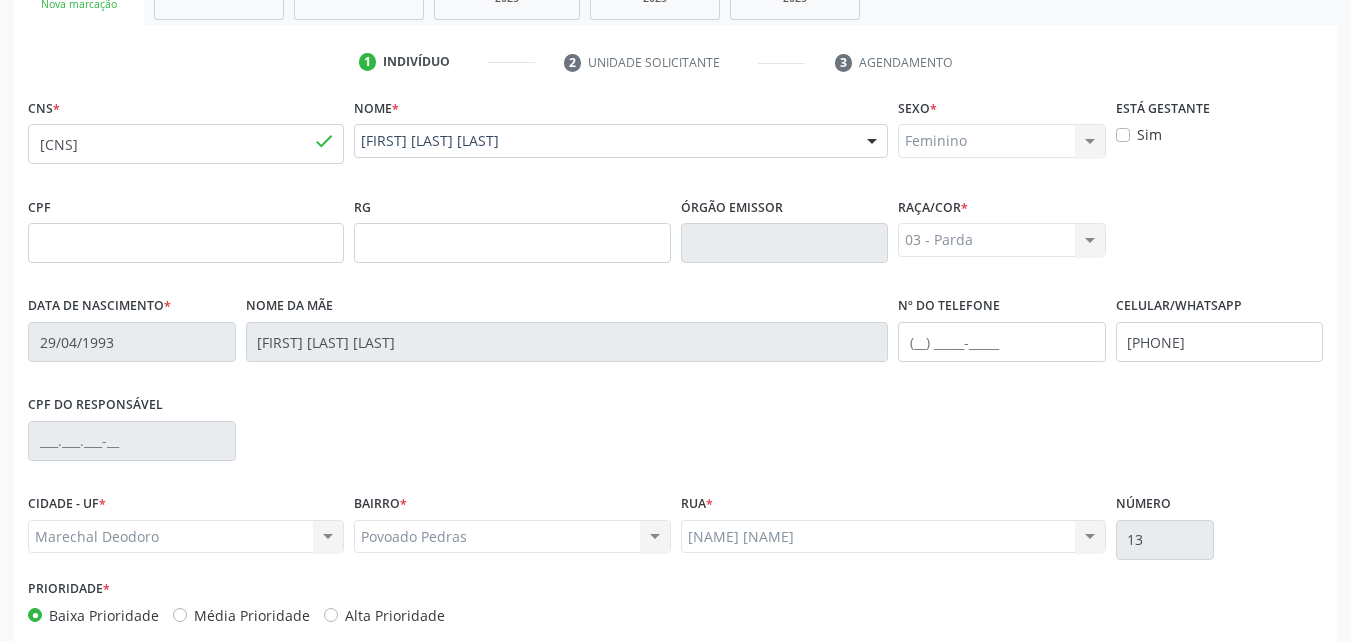 scroll, scrollTop: 471, scrollLeft: 0, axis: vertical 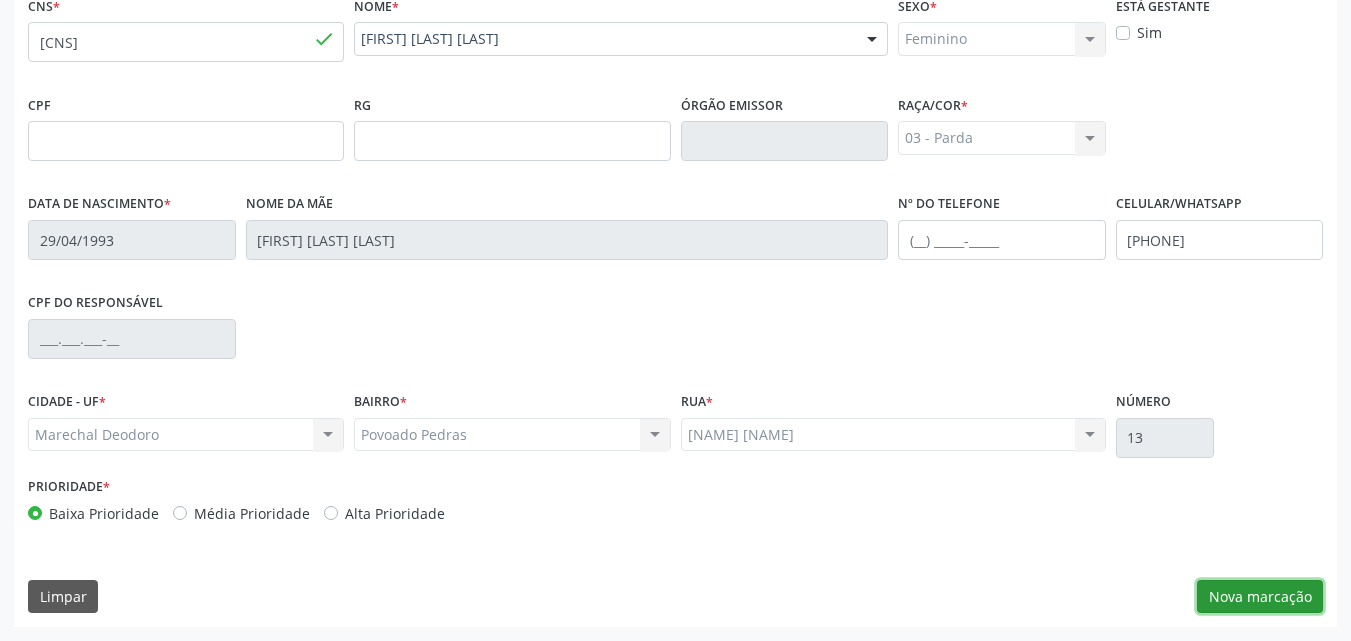 click on "Nova marcação" at bounding box center [1260, 597] 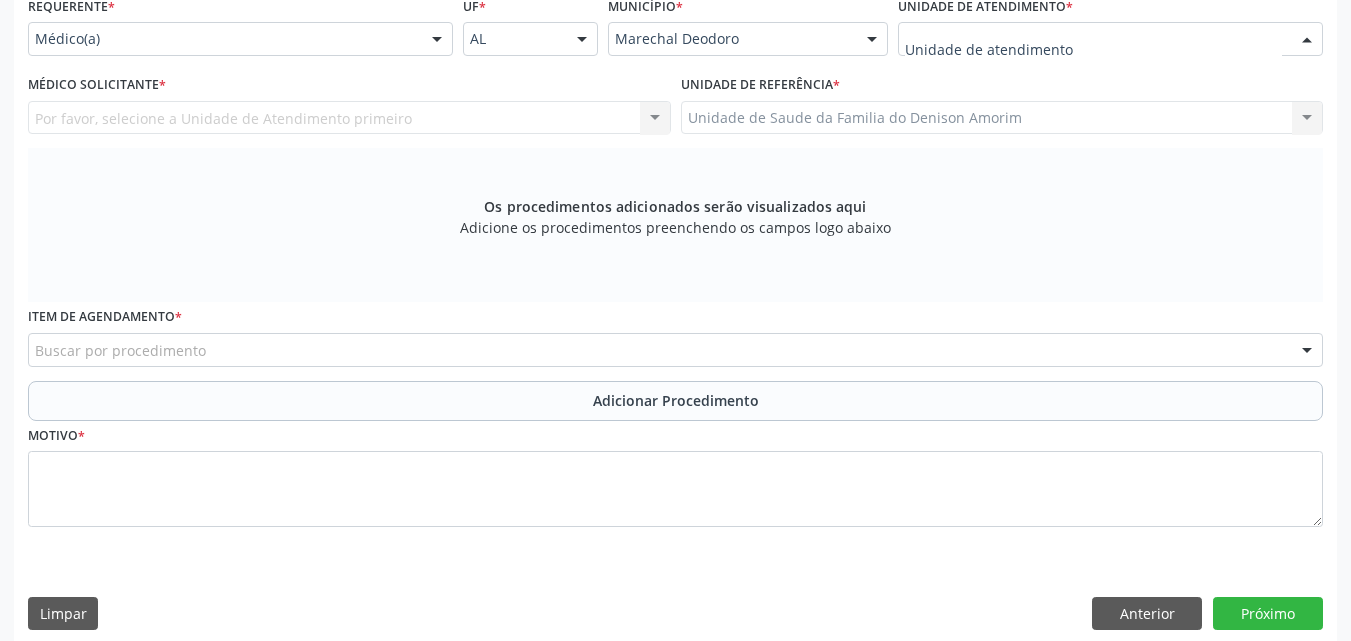 click at bounding box center (1110, 39) 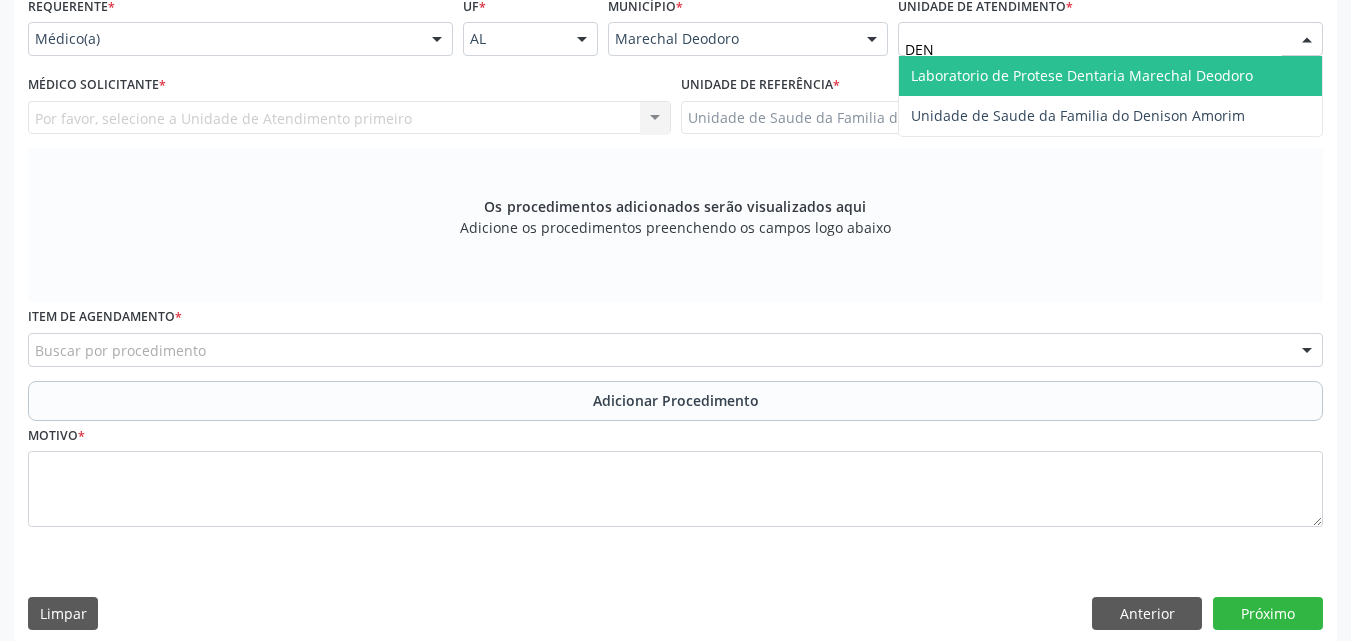 type on "DENI" 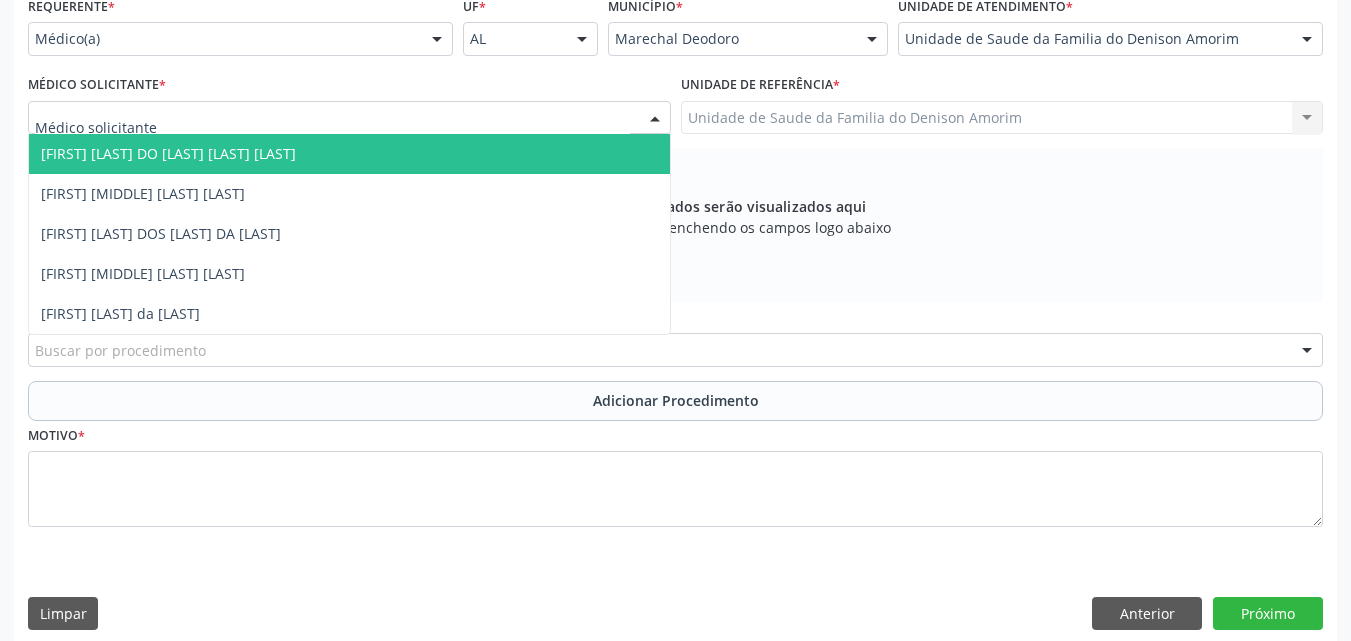click at bounding box center [349, 118] 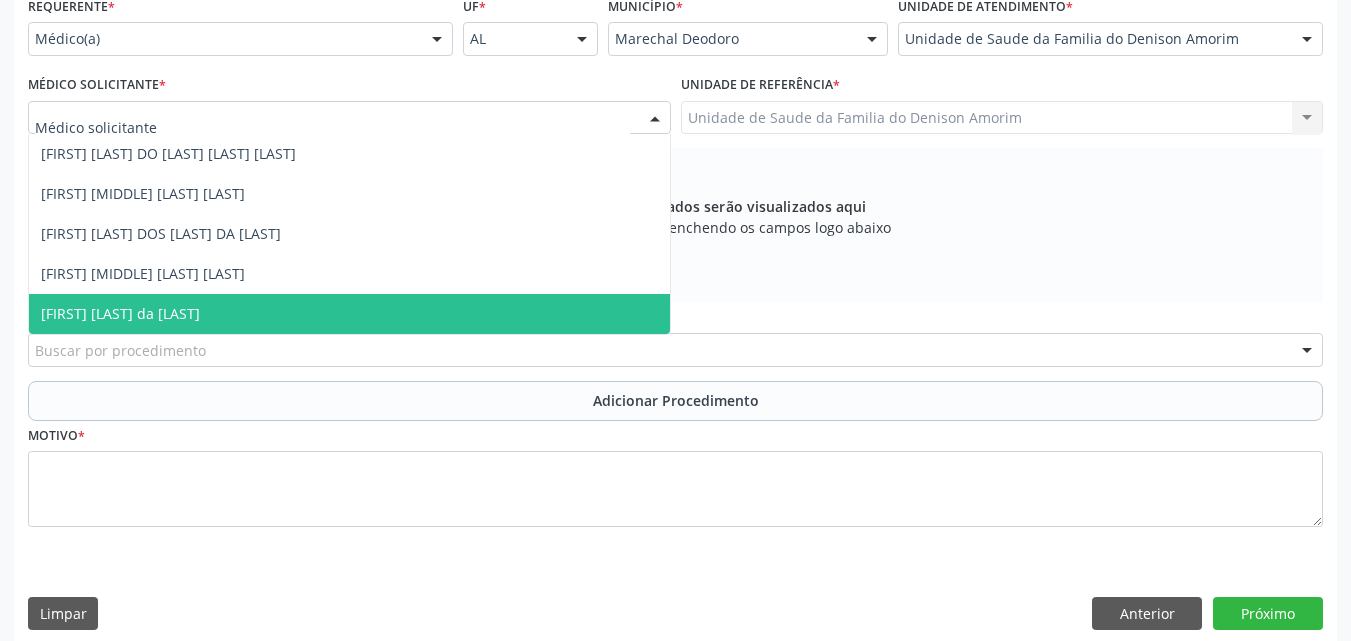 click on "[FIRST] [LAST] da [LAST]" at bounding box center (349, 314) 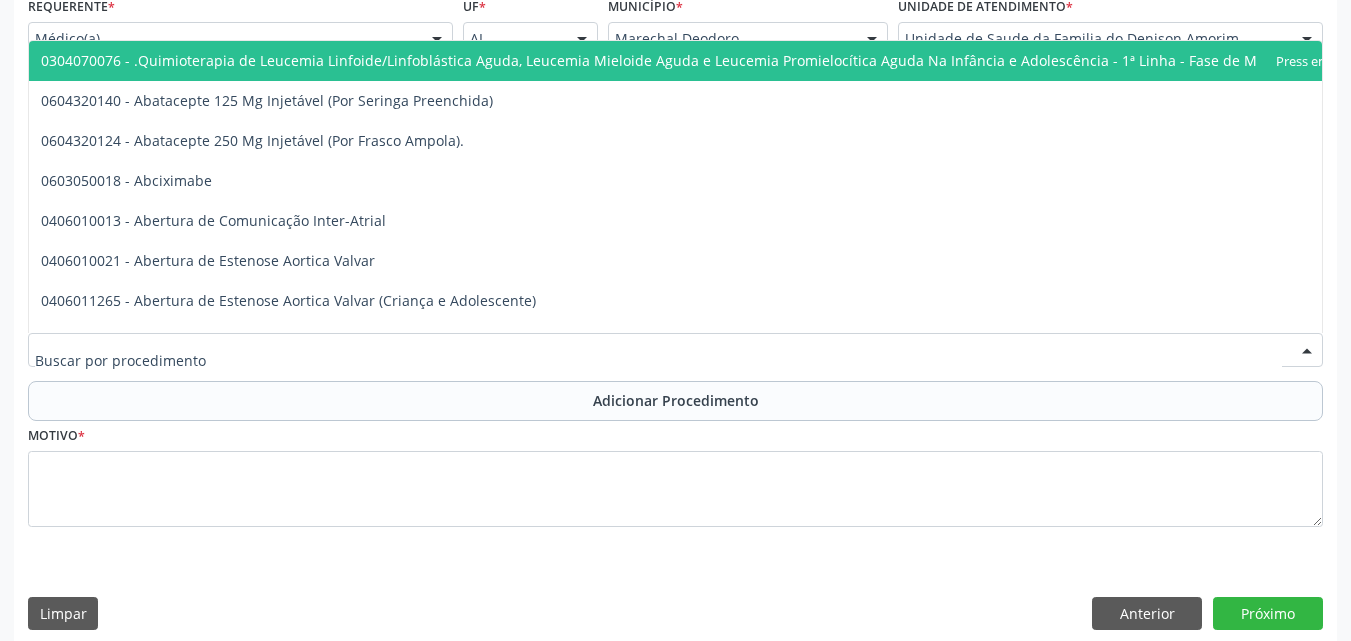 click at bounding box center (675, 350) 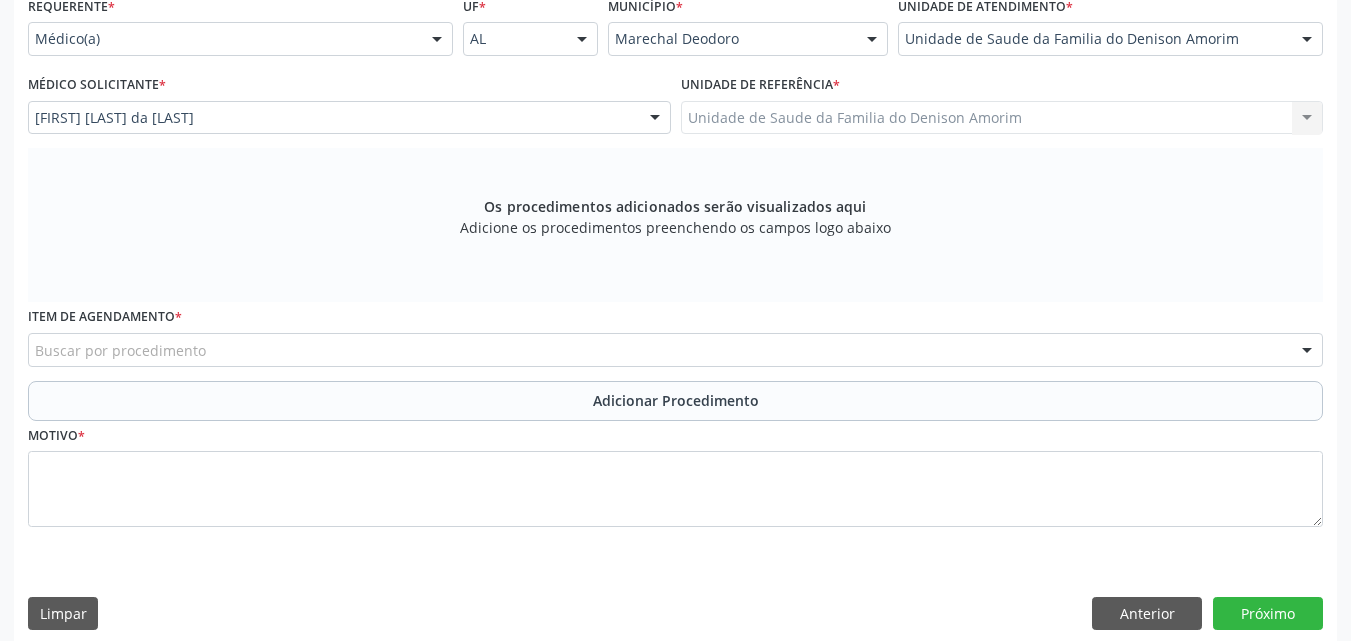click on "Motivo
*" at bounding box center (675, 474) 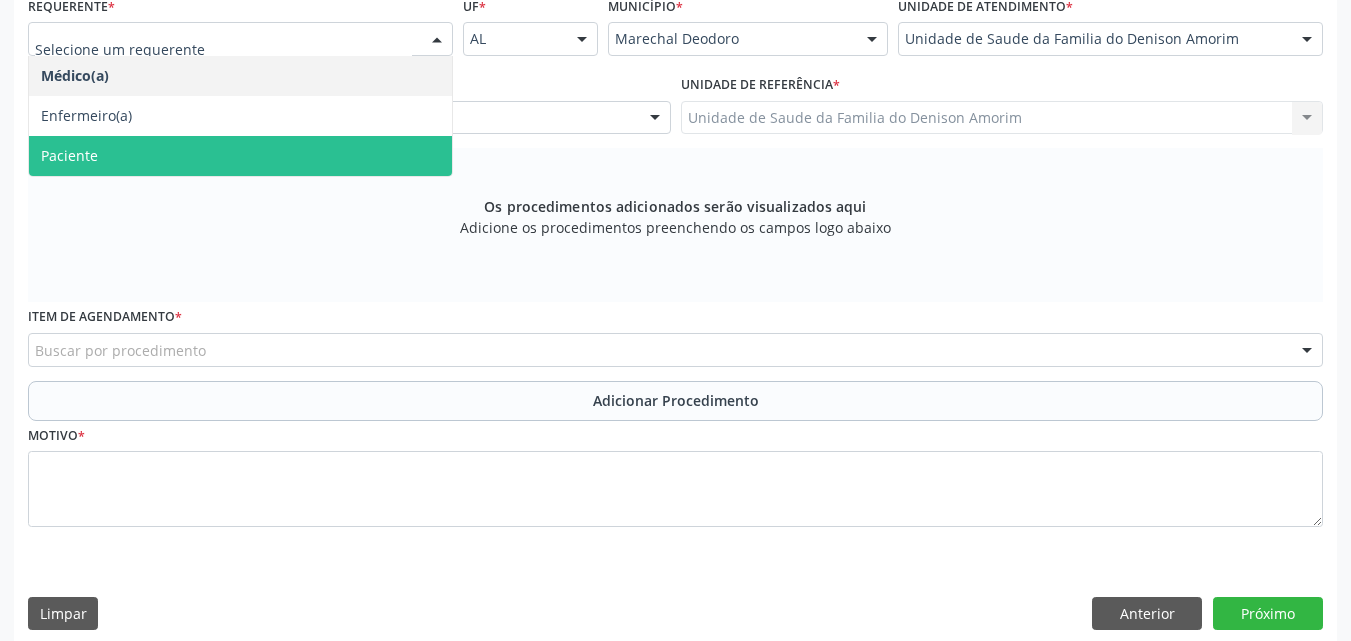 click on "Paciente" at bounding box center [240, 156] 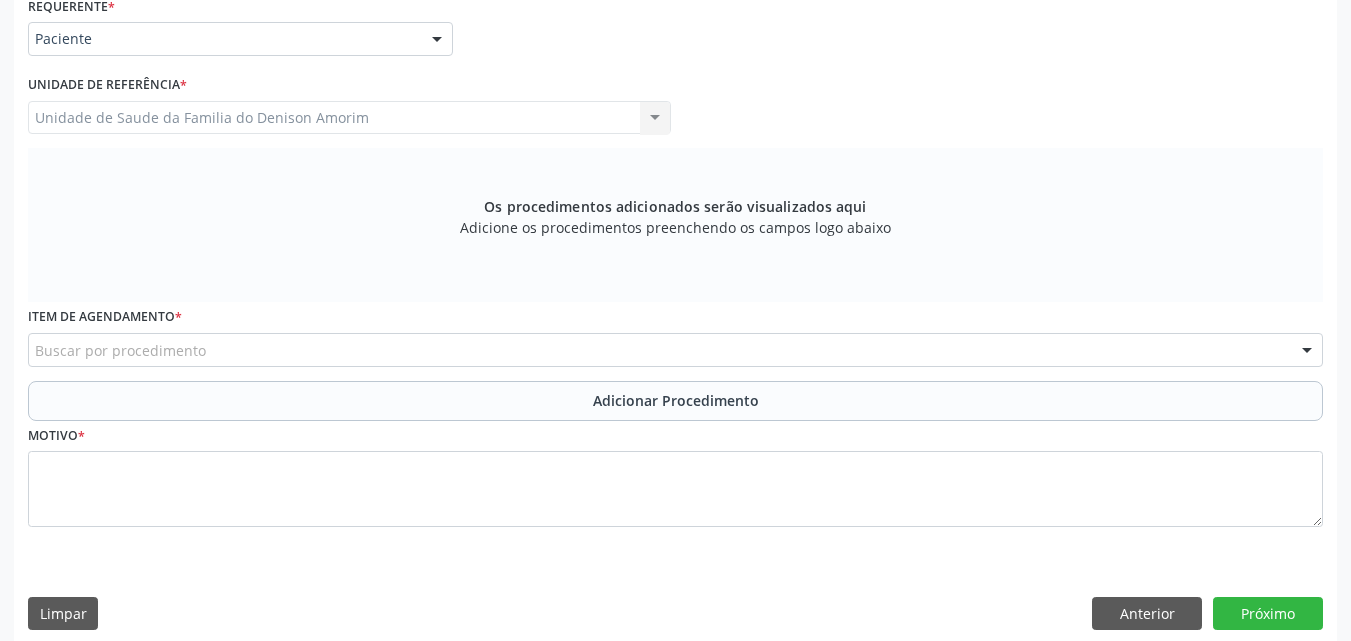 click on "Buscar por procedimento" at bounding box center [675, 350] 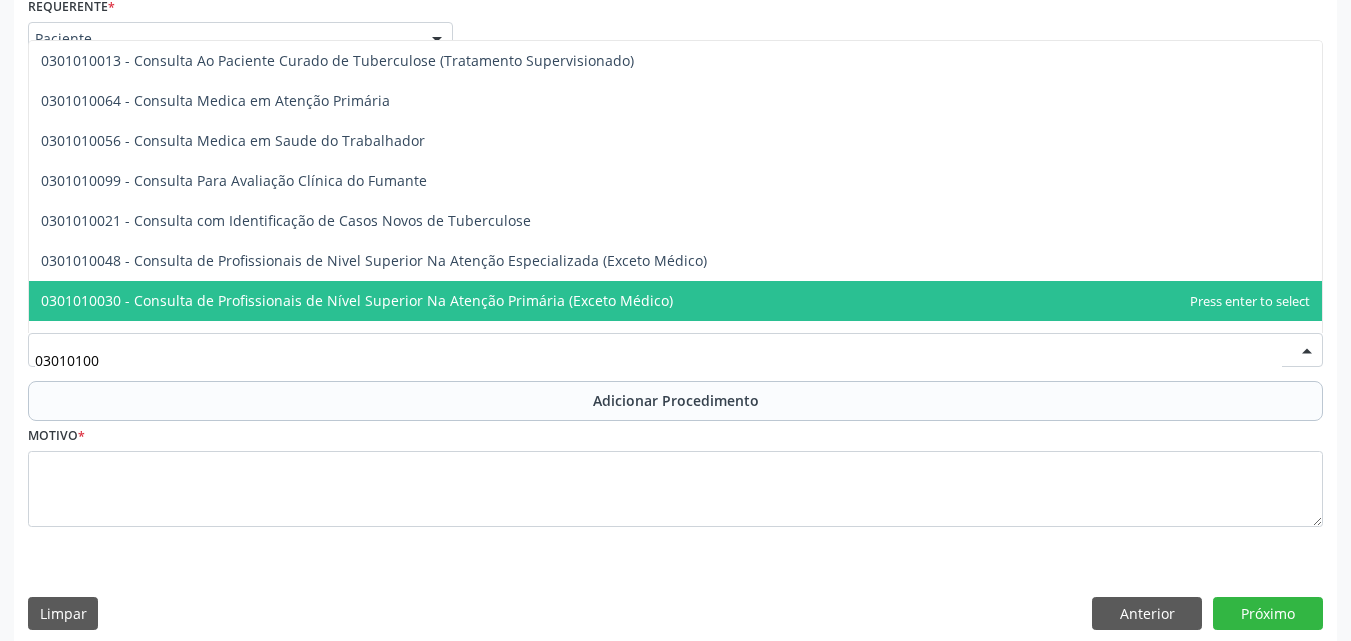 type on "030101004" 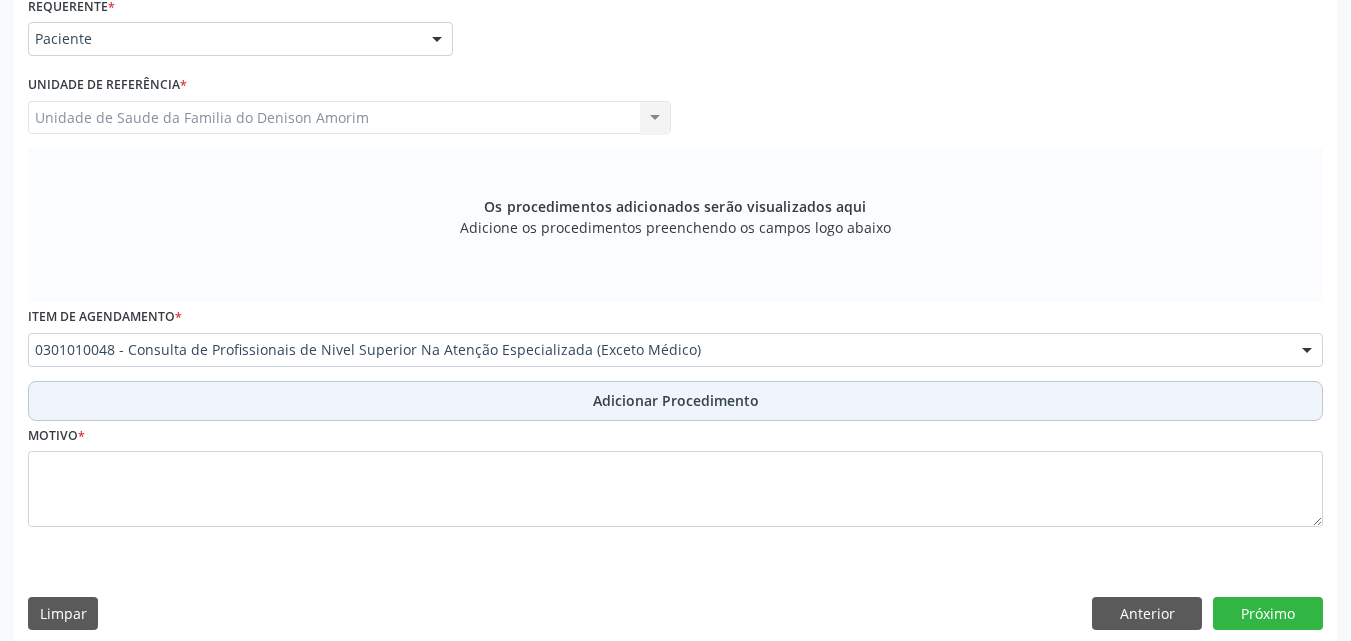 click on "Adicionar Procedimento" at bounding box center [675, 401] 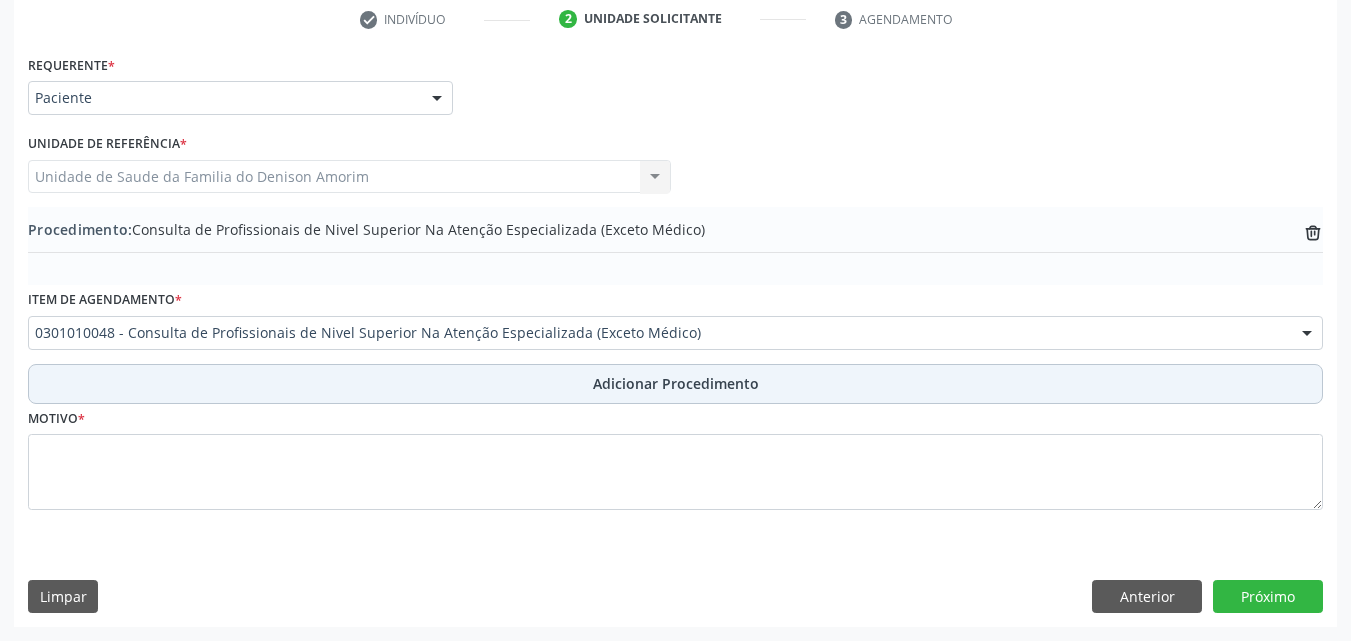scroll, scrollTop: 412, scrollLeft: 0, axis: vertical 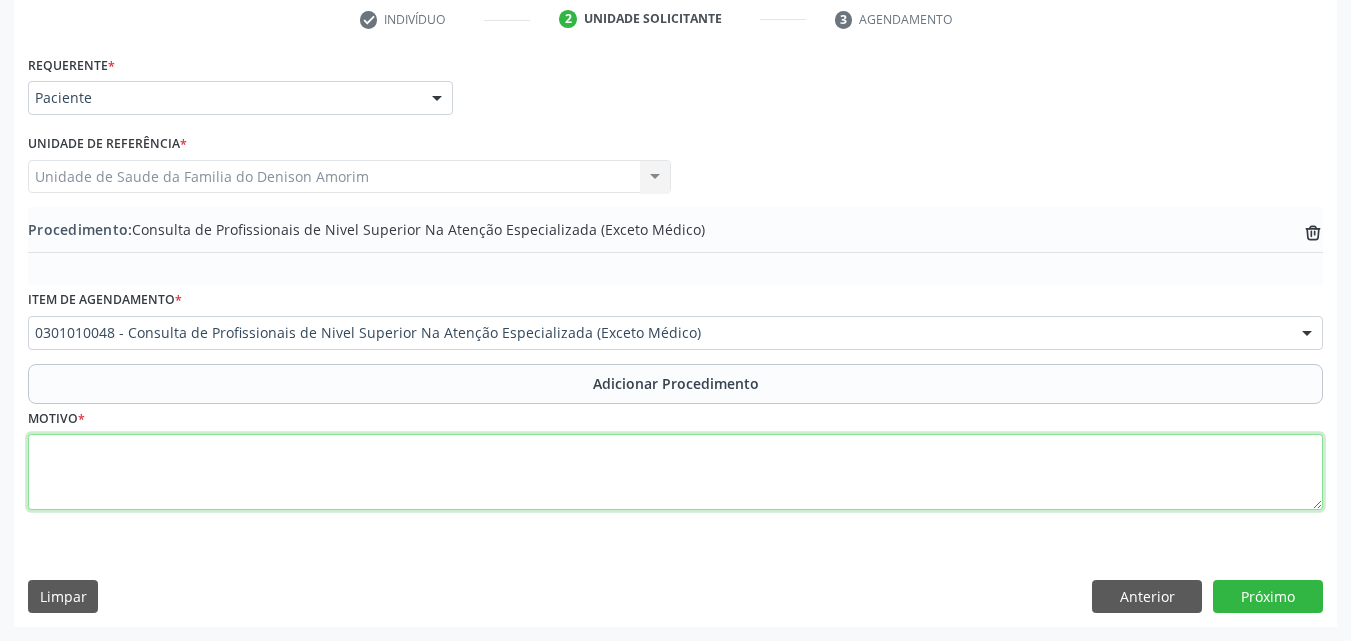 click at bounding box center [675, 472] 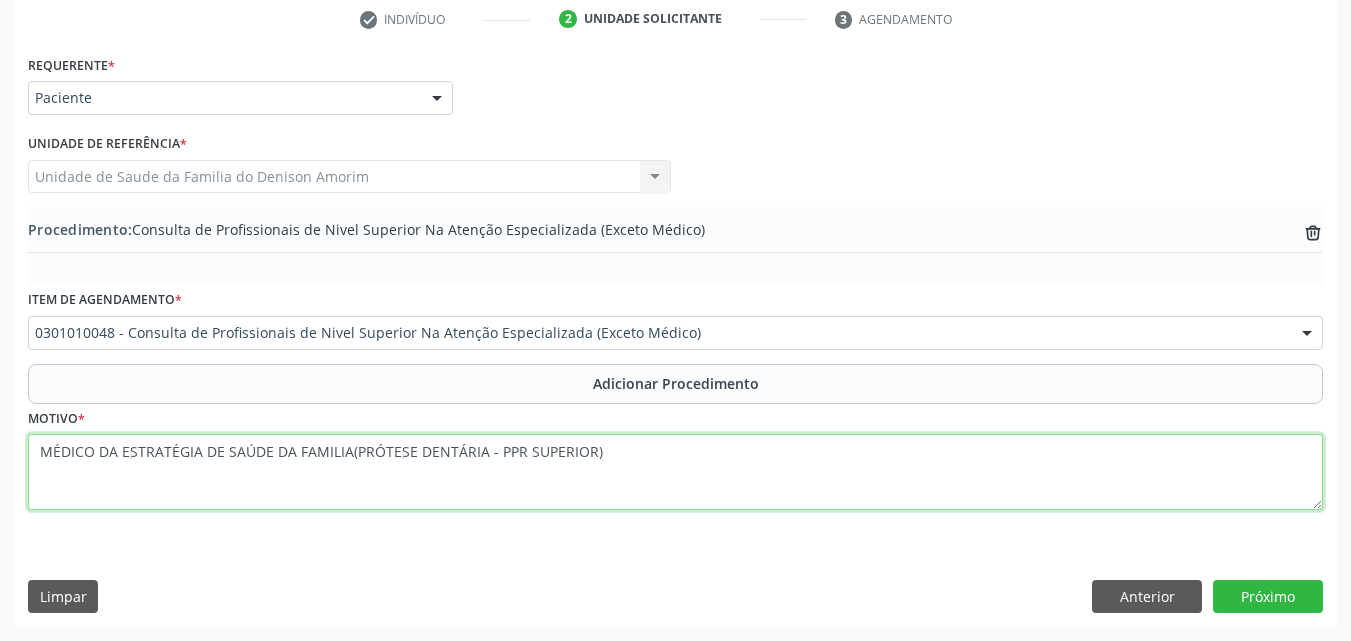 click on "MÉDICO DA ESTRATÉGIA DE SAÚDE DA FAMILIA(PRÓTESE DENTÁRIA - PPR SUPERIOR)" at bounding box center (675, 472) 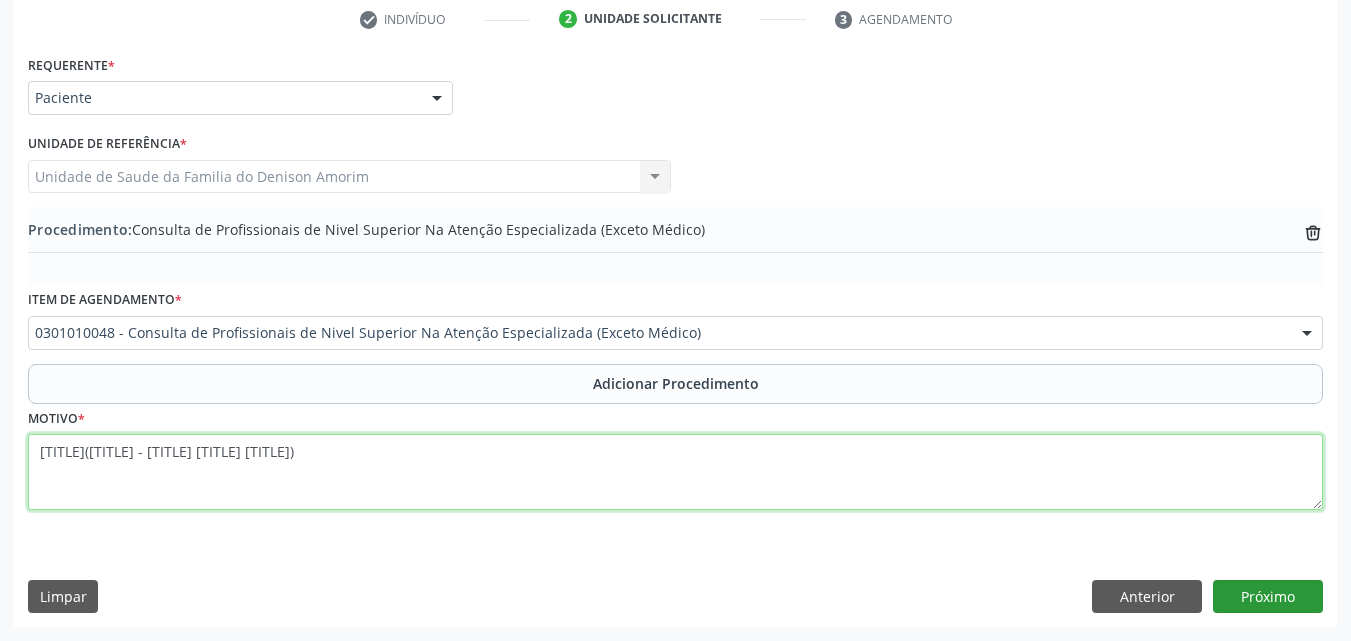 type on "[TITLE]([TITLE] - [TITLE] [TITLE] [TITLE])" 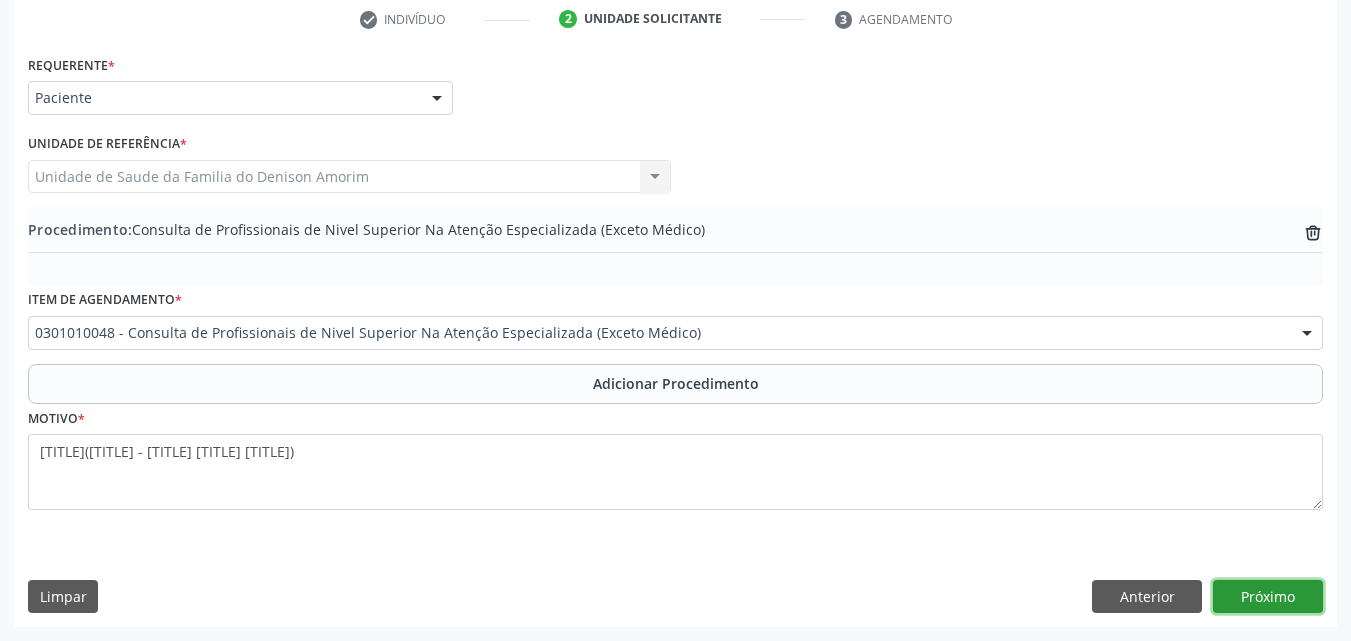 click on "Próximo" at bounding box center (1268, 597) 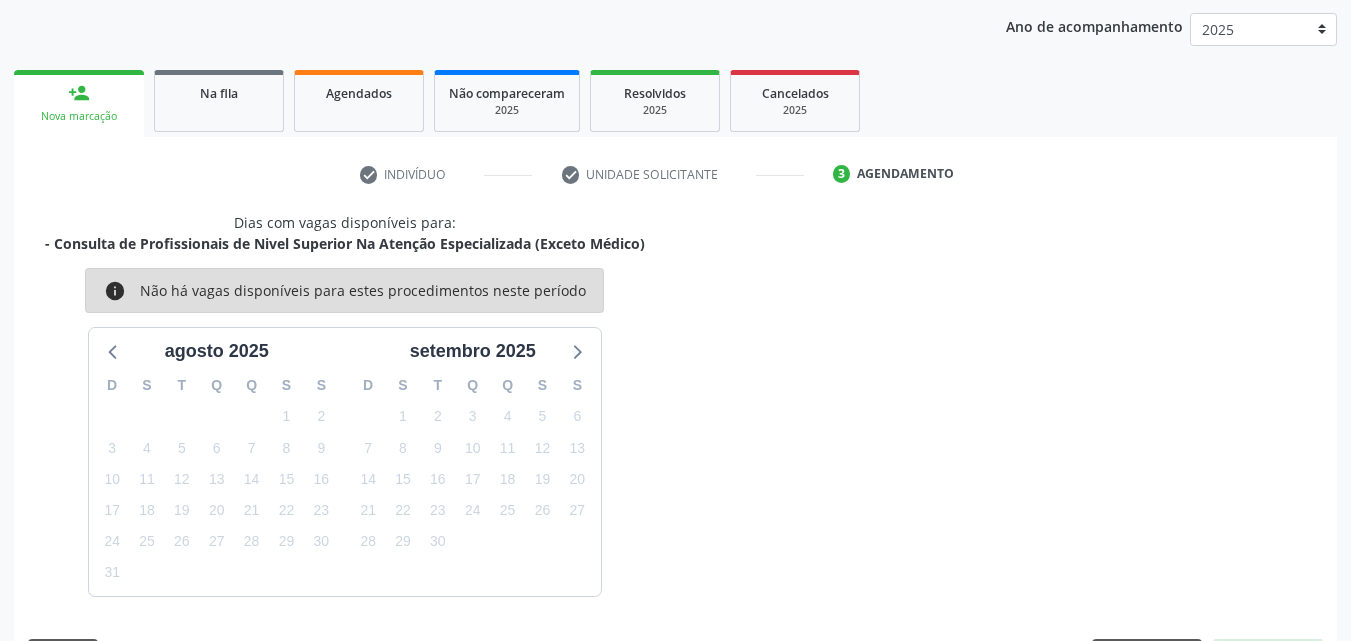 scroll, scrollTop: 316, scrollLeft: 0, axis: vertical 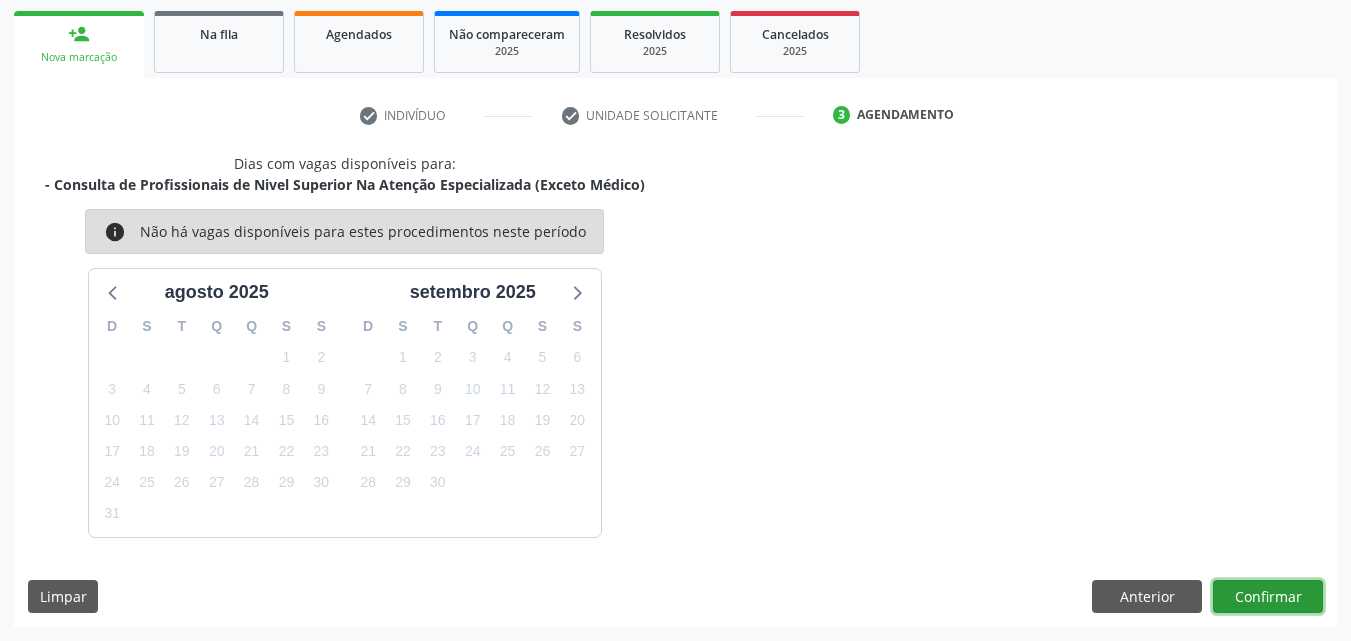 click on "Confirmar" at bounding box center (1268, 597) 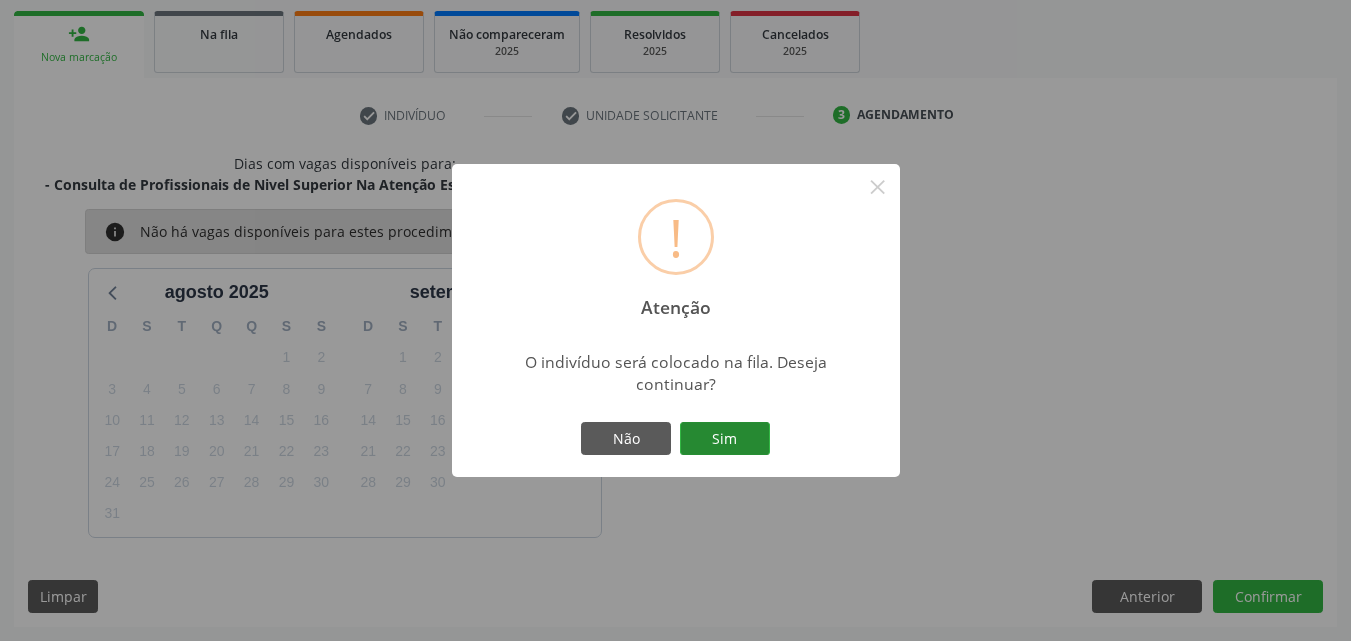 click on "Sim" at bounding box center (725, 439) 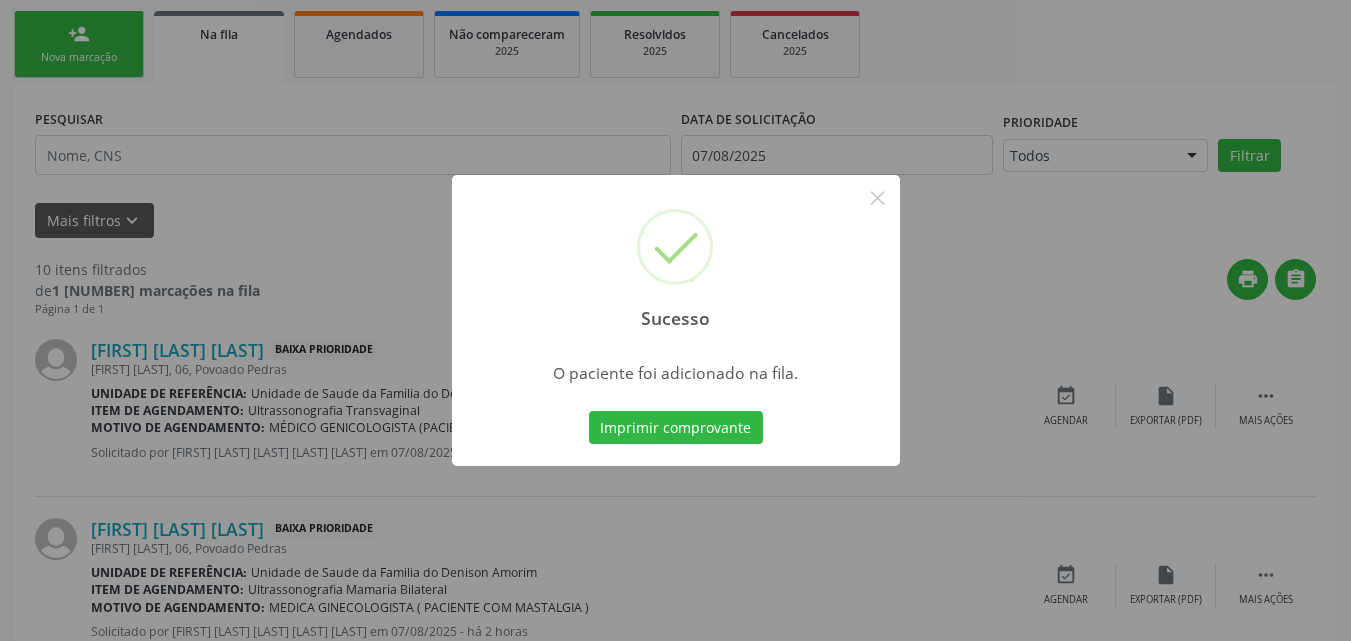 scroll, scrollTop: 54, scrollLeft: 0, axis: vertical 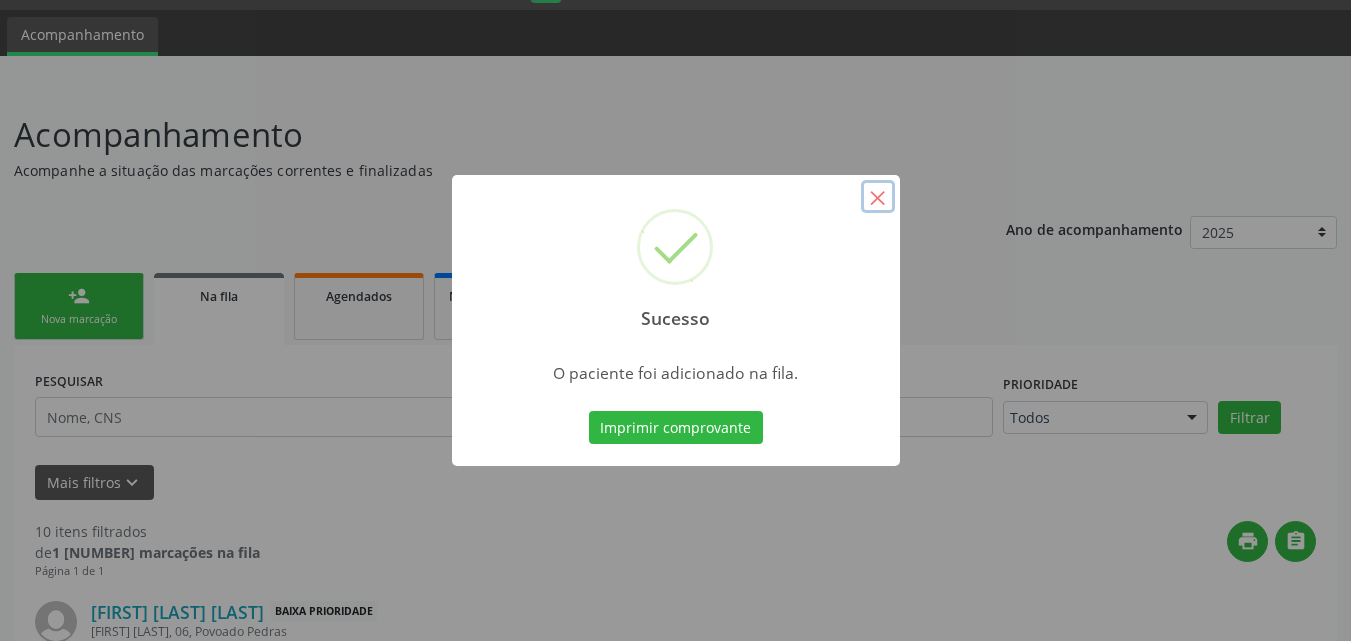 click on "×" at bounding box center (878, 197) 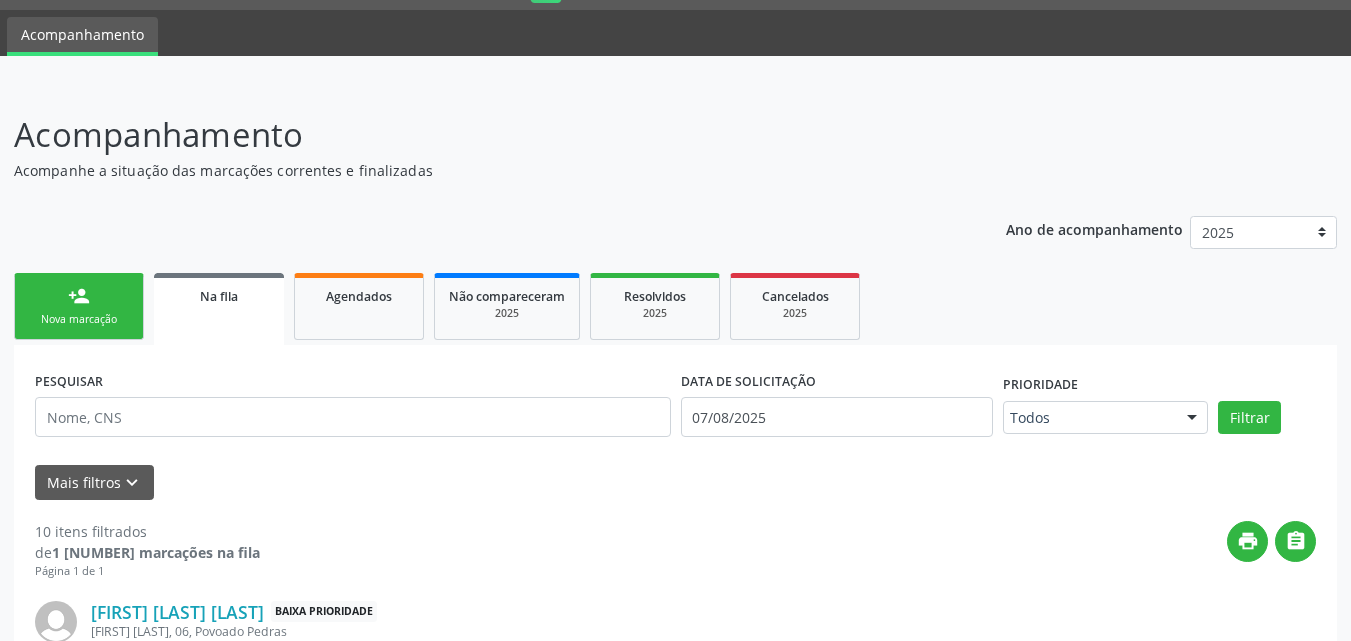 click on "person_add
Nova marcação" at bounding box center [79, 306] 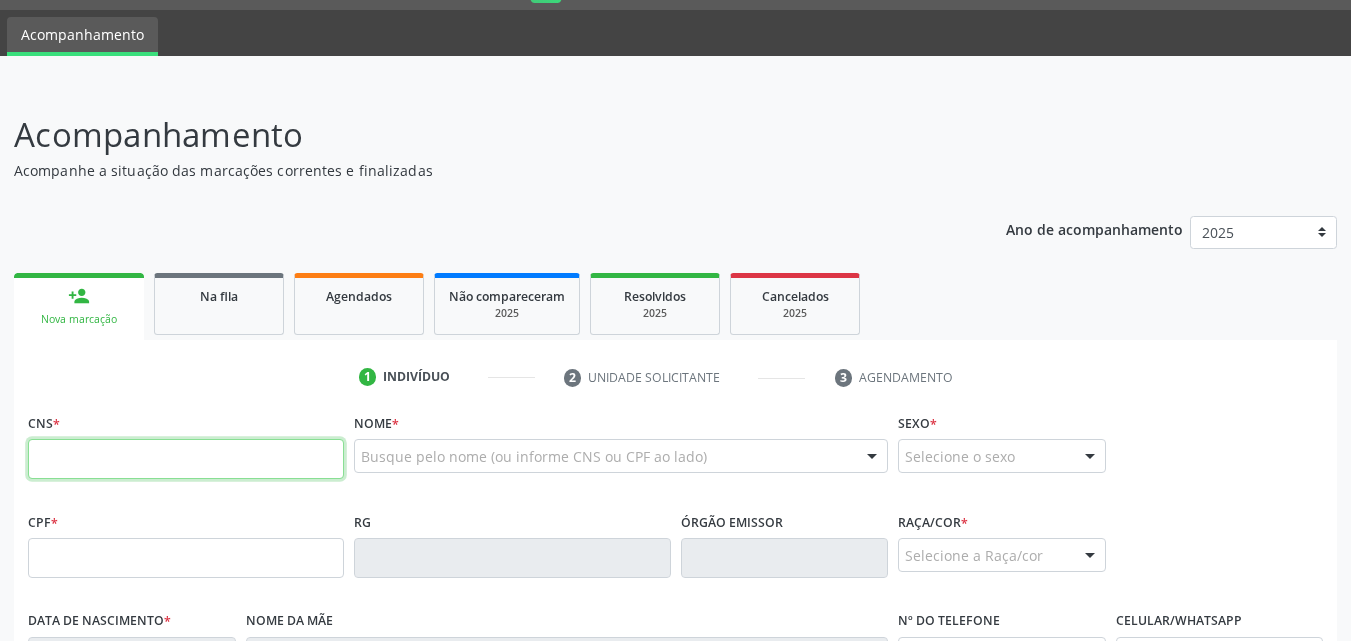 click at bounding box center (186, 459) 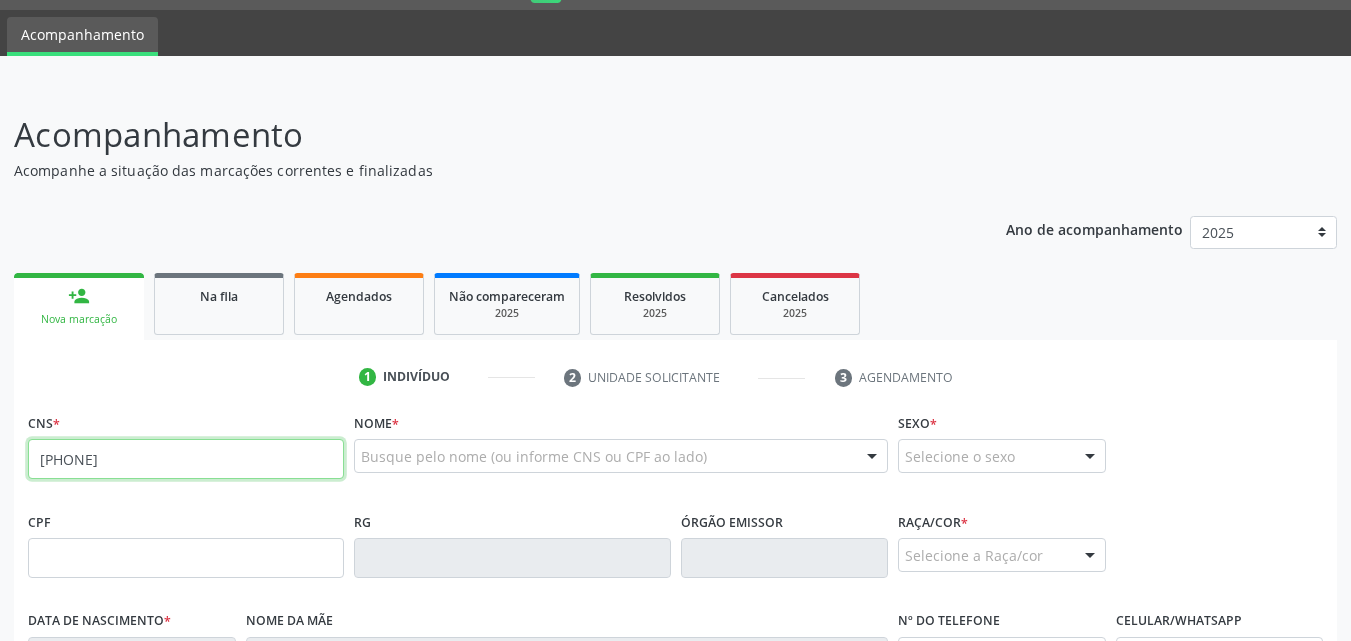 type on "[PHONE]" 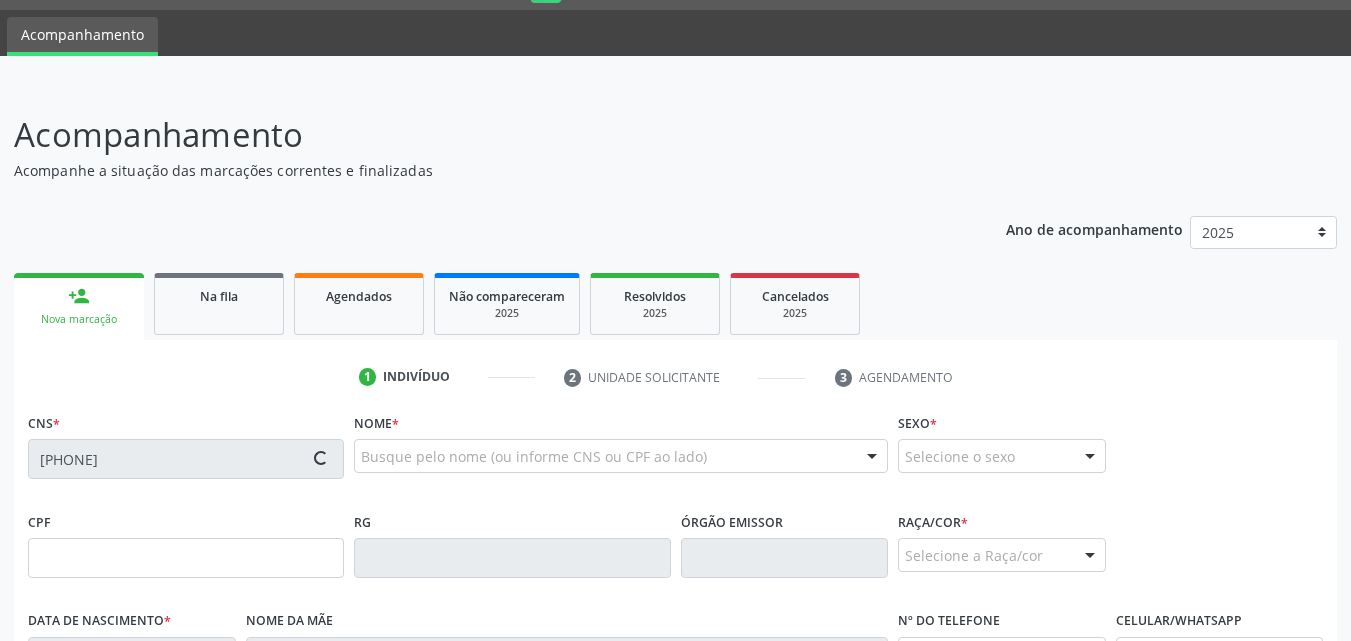 type on "[DATE]" 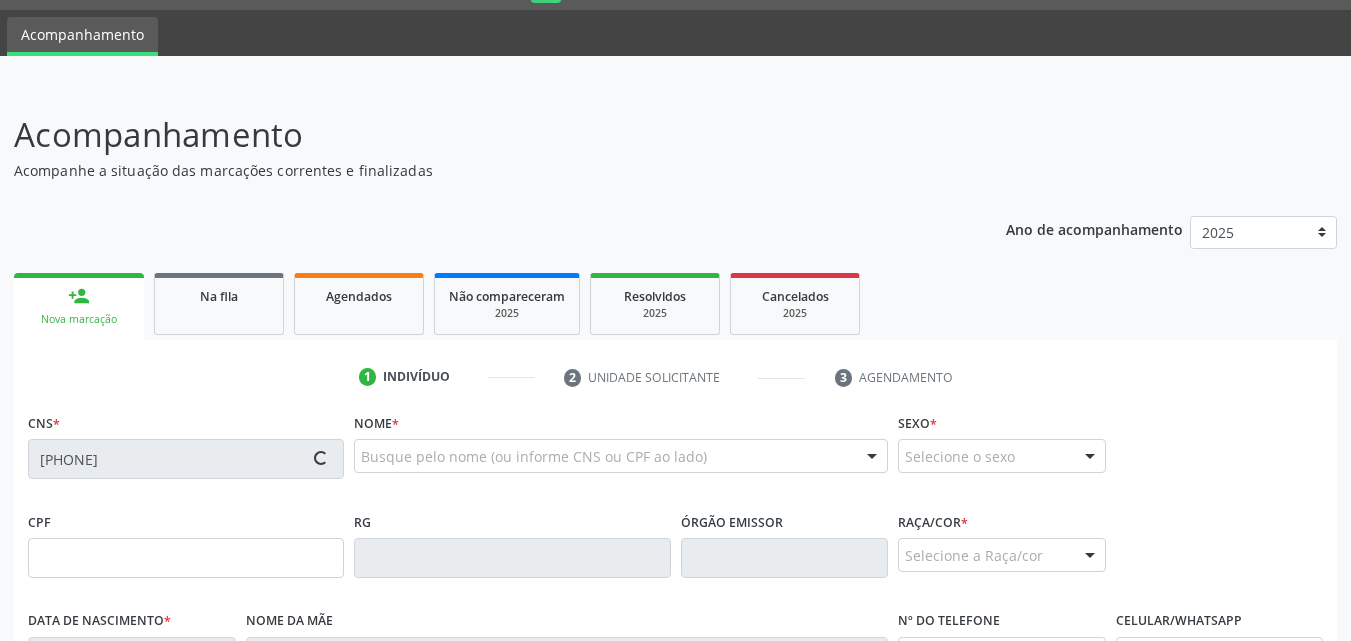 type on "[FIRST] [MIDDLE] da [LAST] [LAST]" 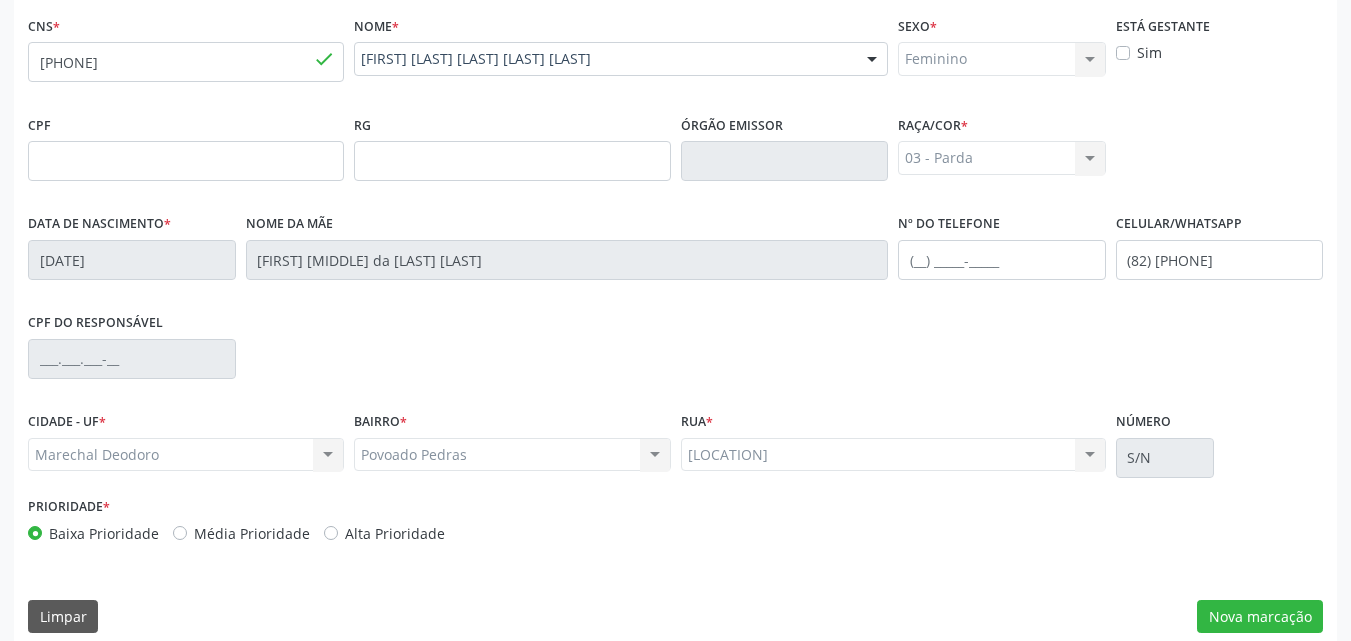 scroll, scrollTop: 471, scrollLeft: 0, axis: vertical 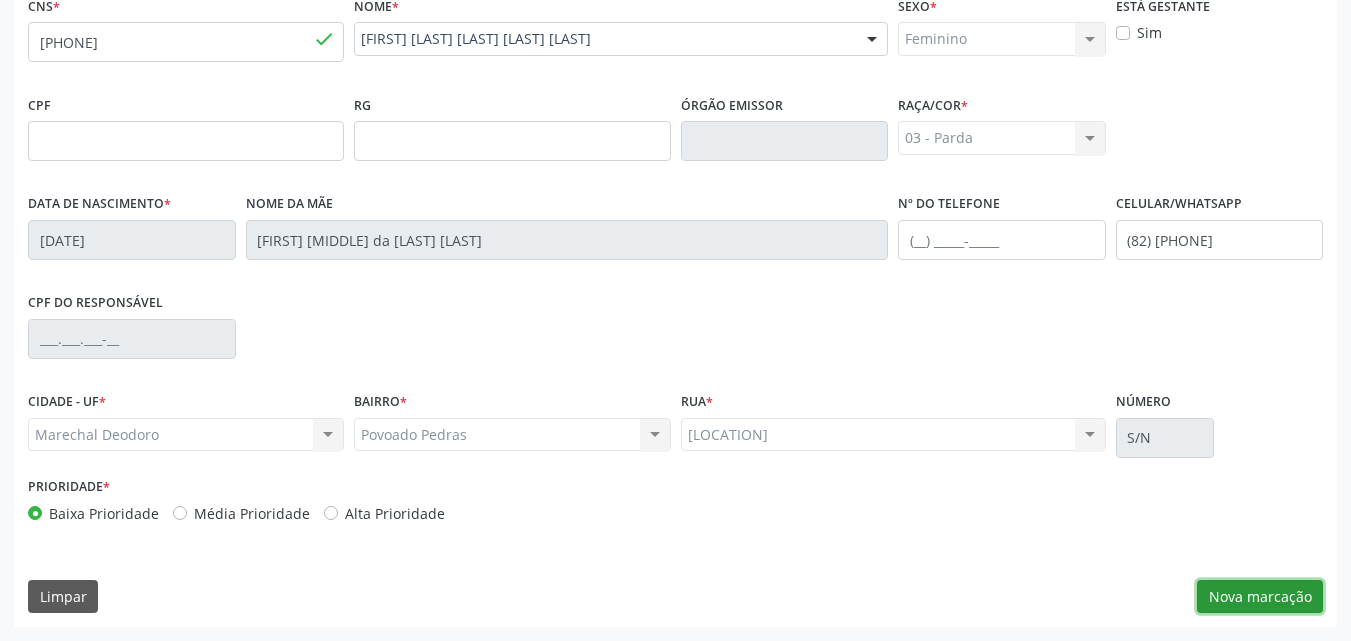 click on "Nova marcação" at bounding box center [1260, 597] 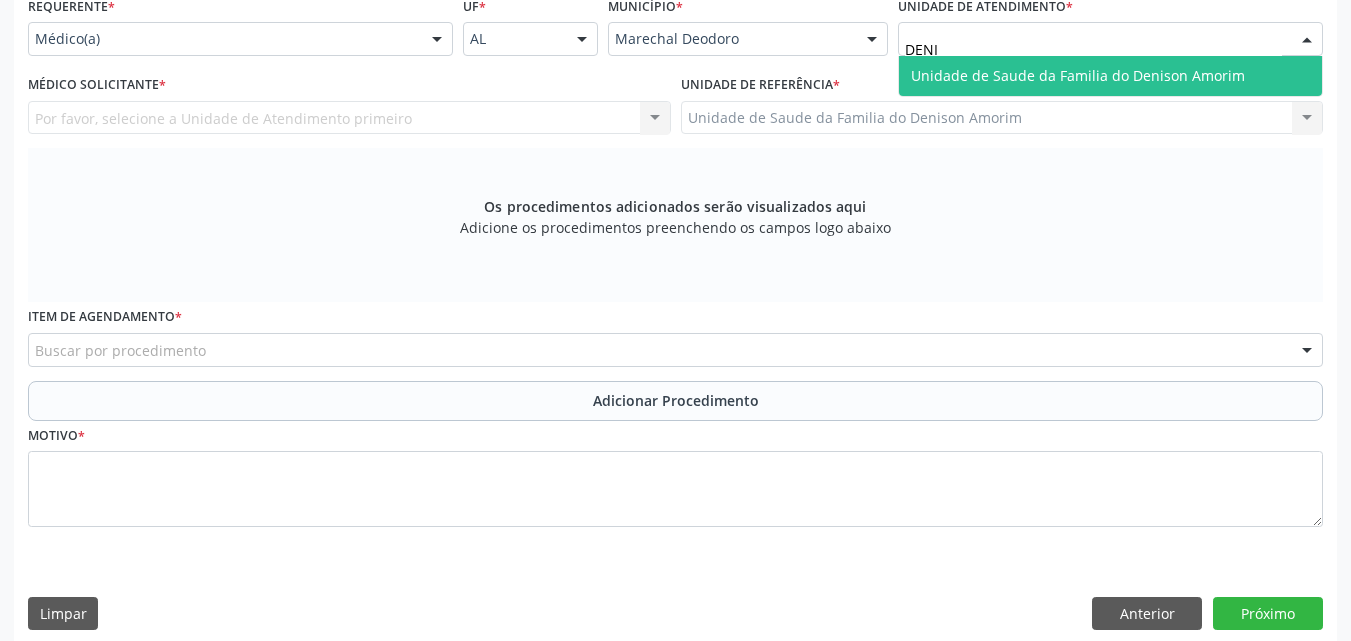 type on "DENIS" 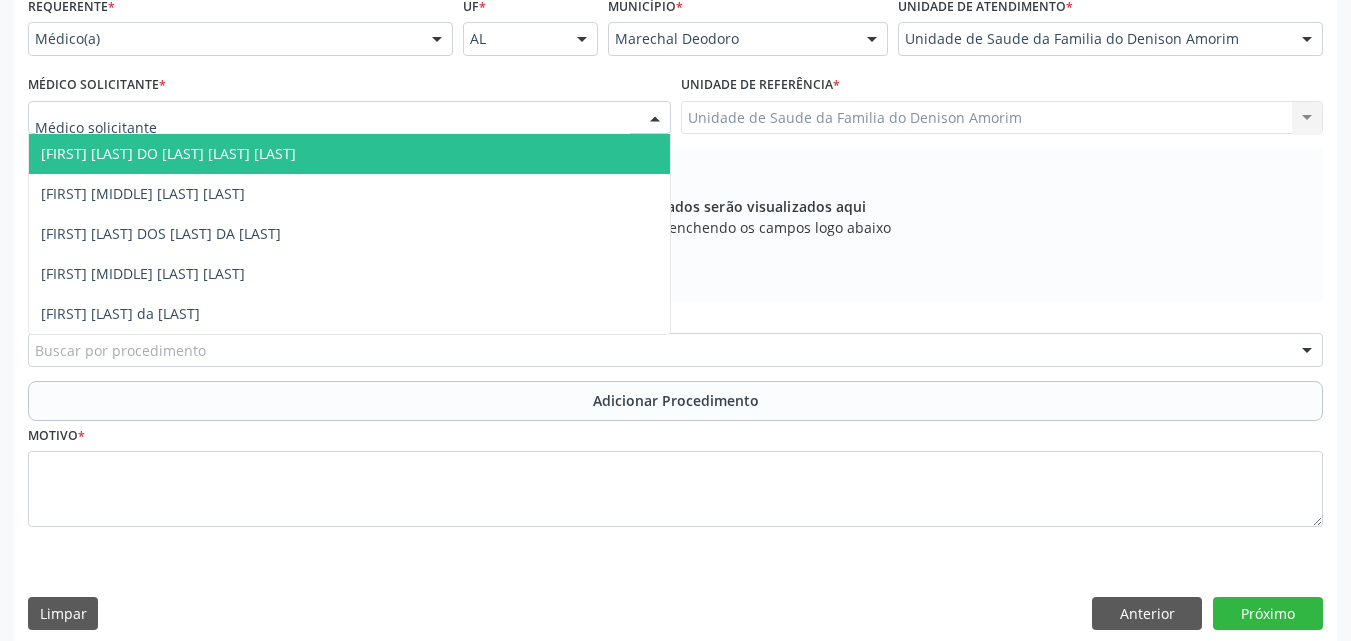 click at bounding box center (349, 118) 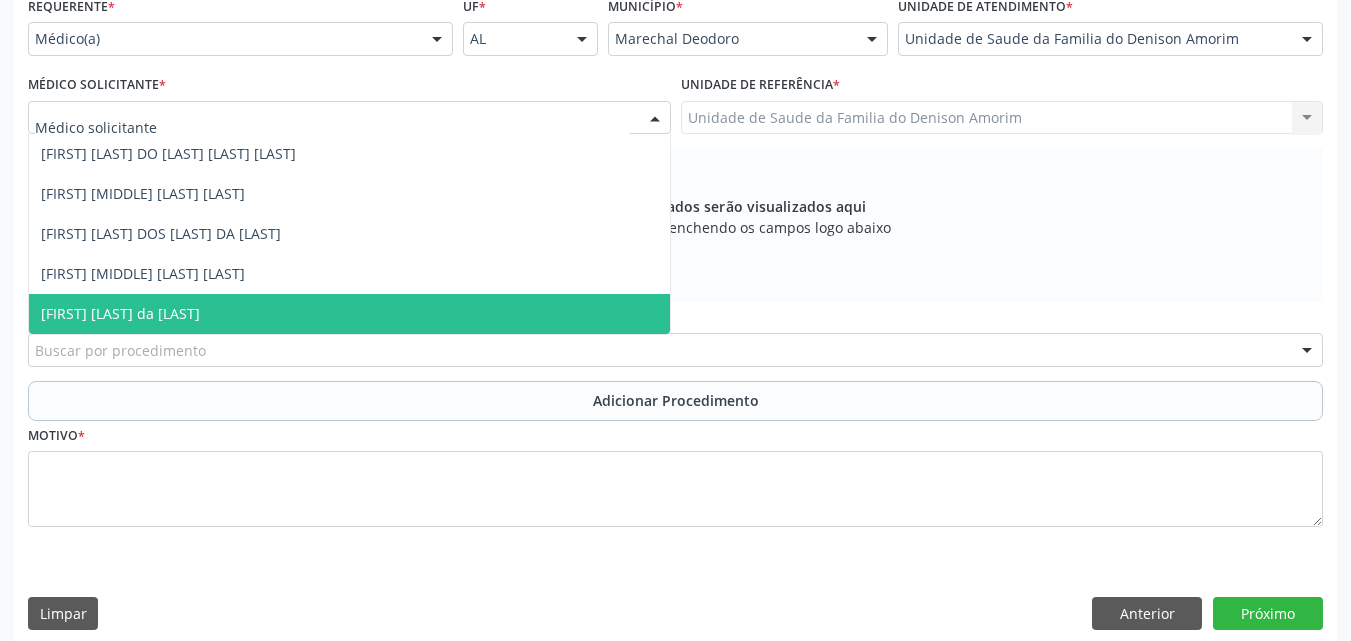 click on "[FIRST] [LAST] da [LAST]" at bounding box center (349, 314) 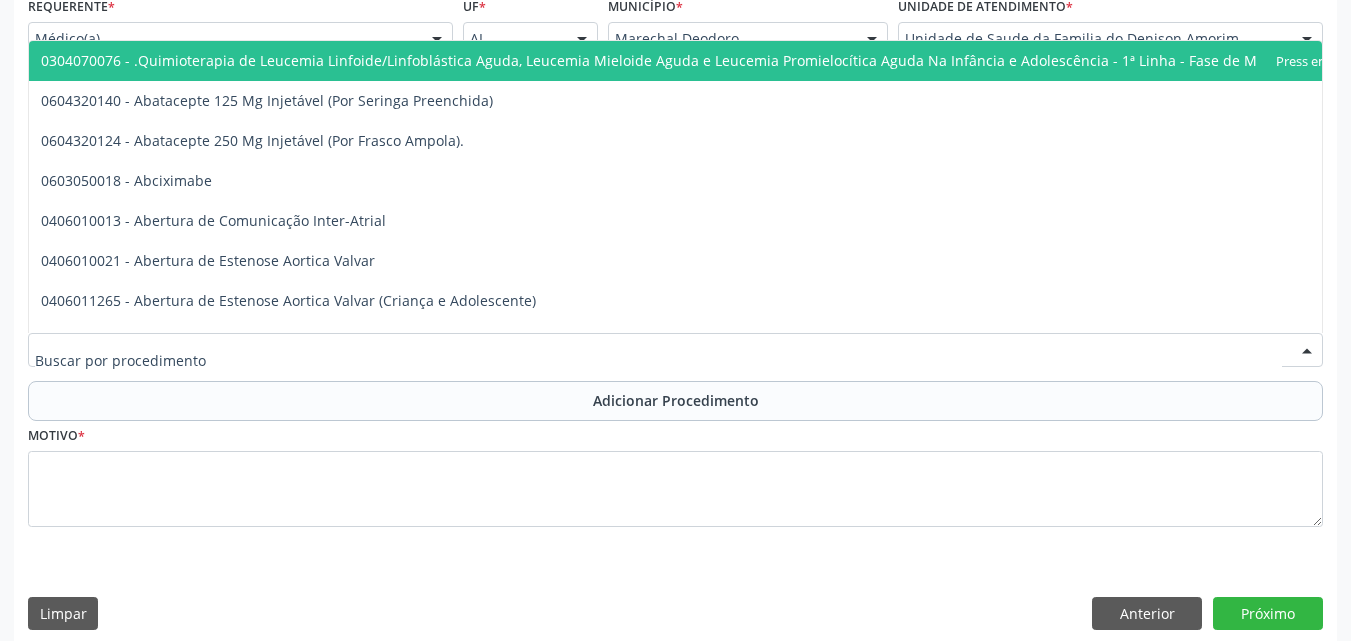 click at bounding box center (675, 350) 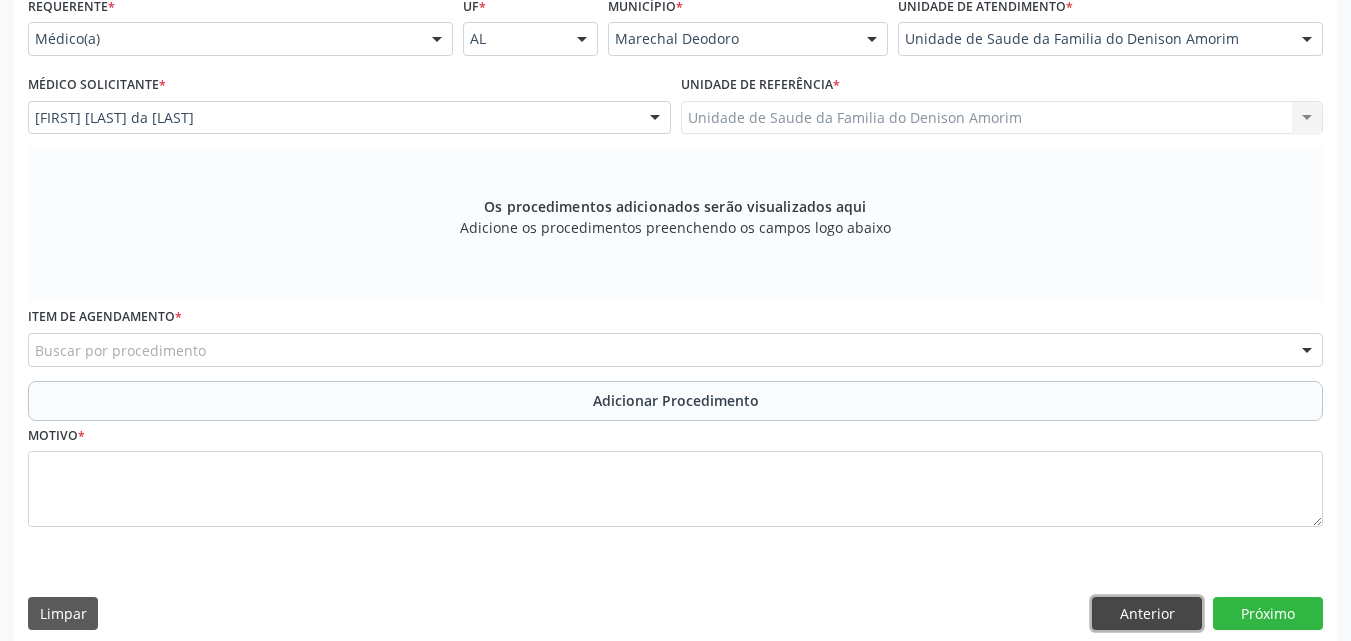 click on "Anterior" at bounding box center (1147, 614) 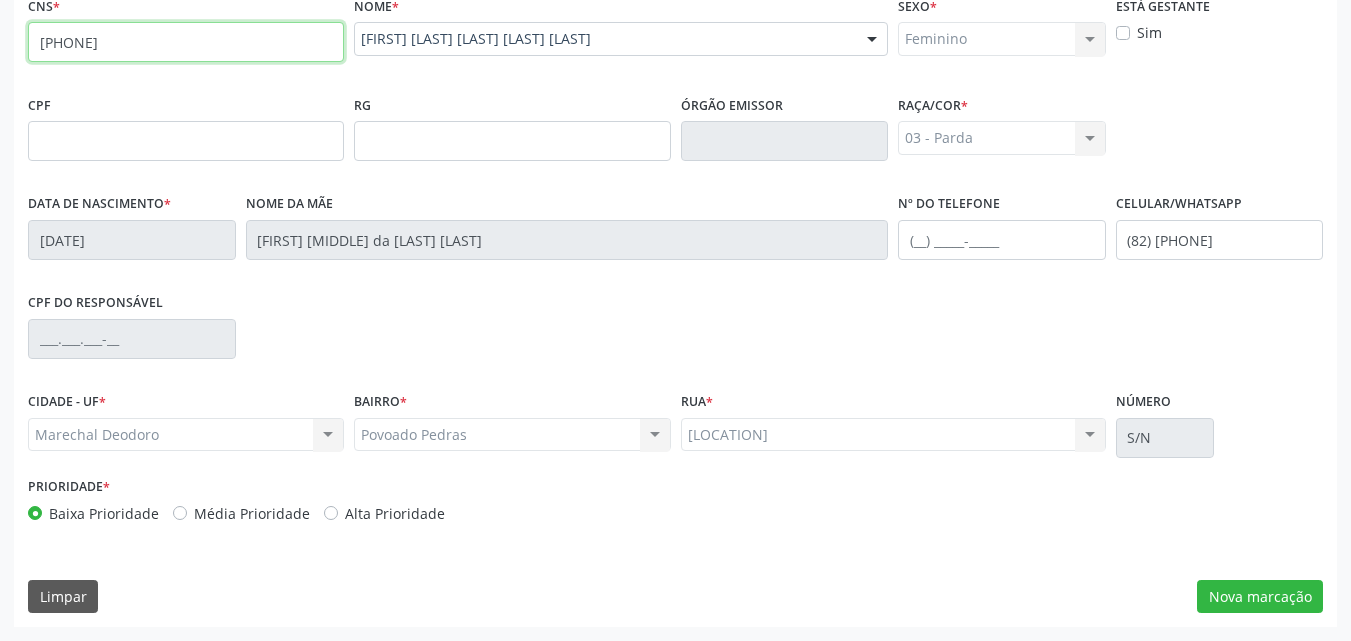 drag, startPoint x: 189, startPoint y: 34, endPoint x: 0, endPoint y: 68, distance: 192.03384 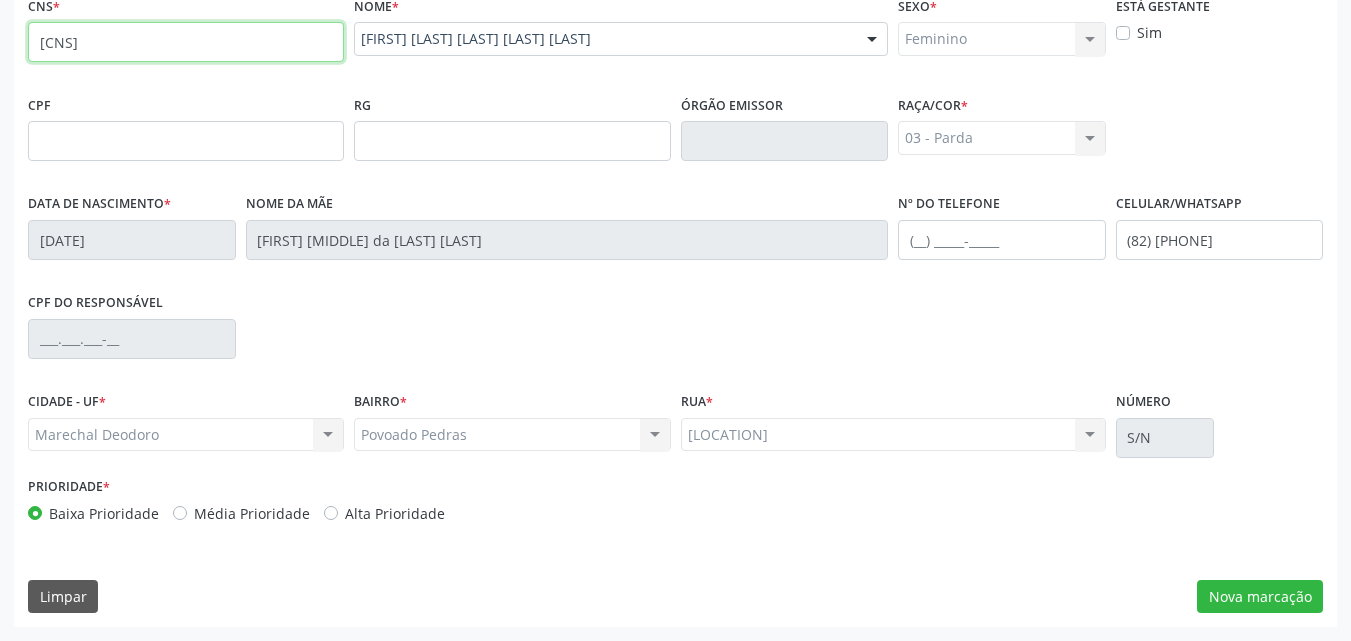 type on "[CNS]" 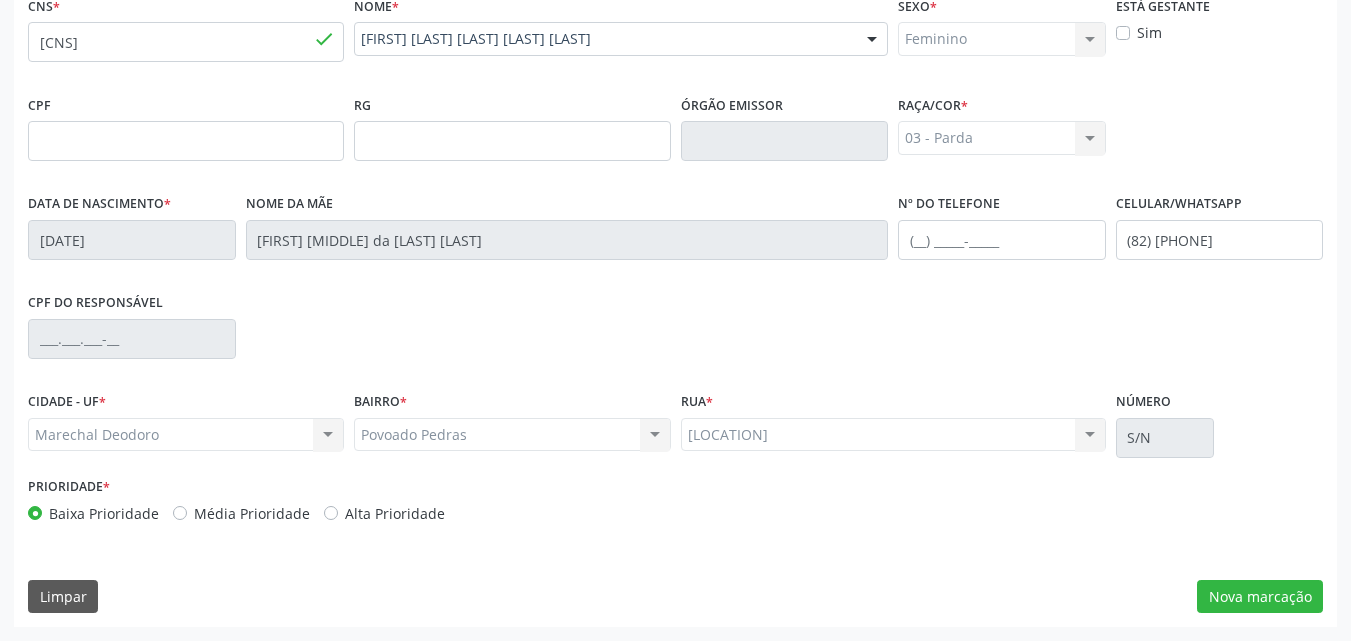 type 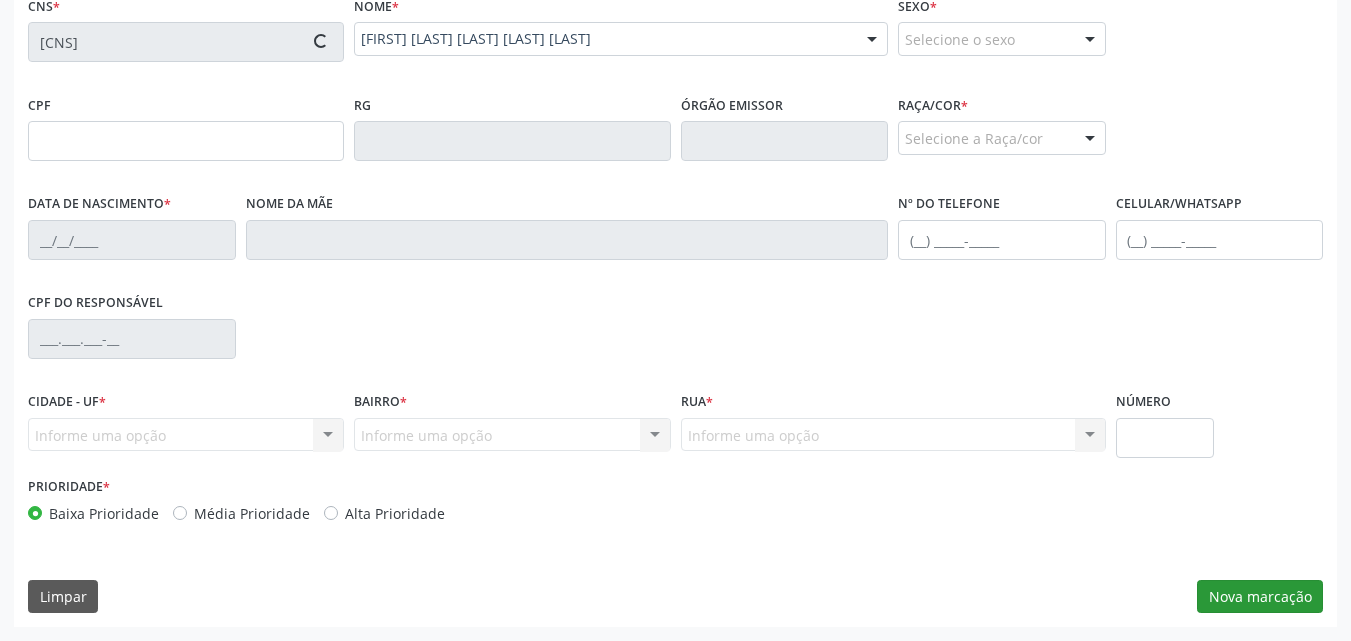 type on "[PHONE]" 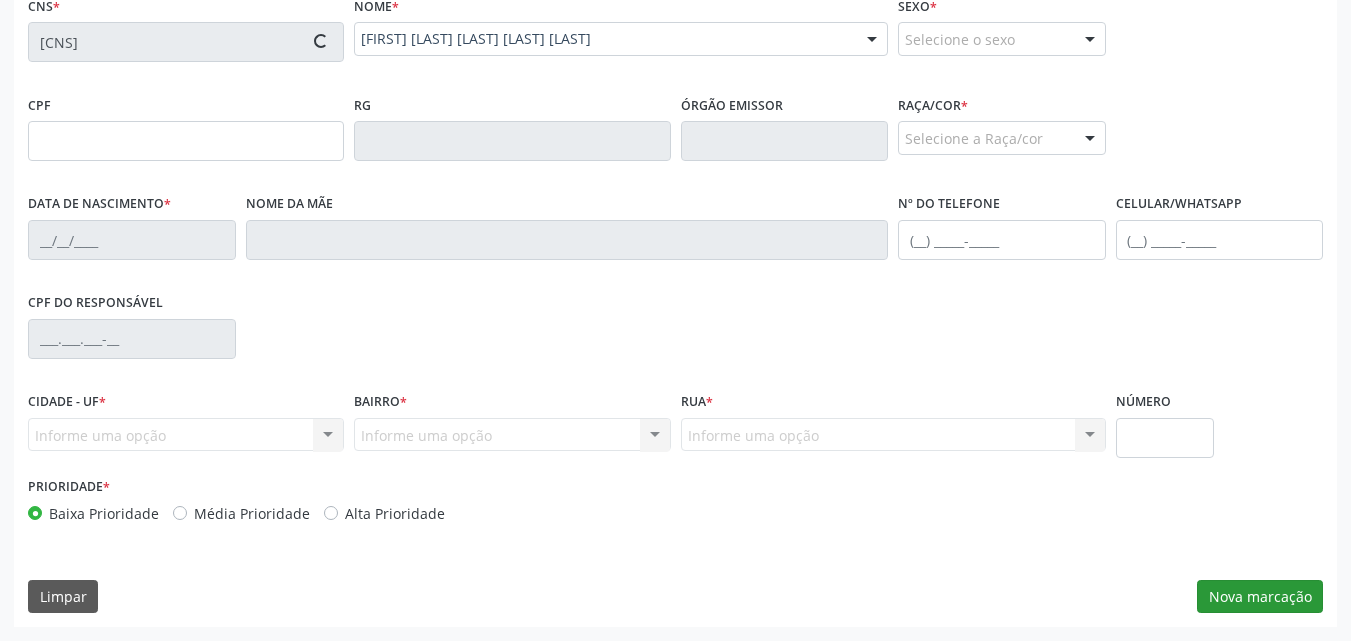 type on "[DATE]" 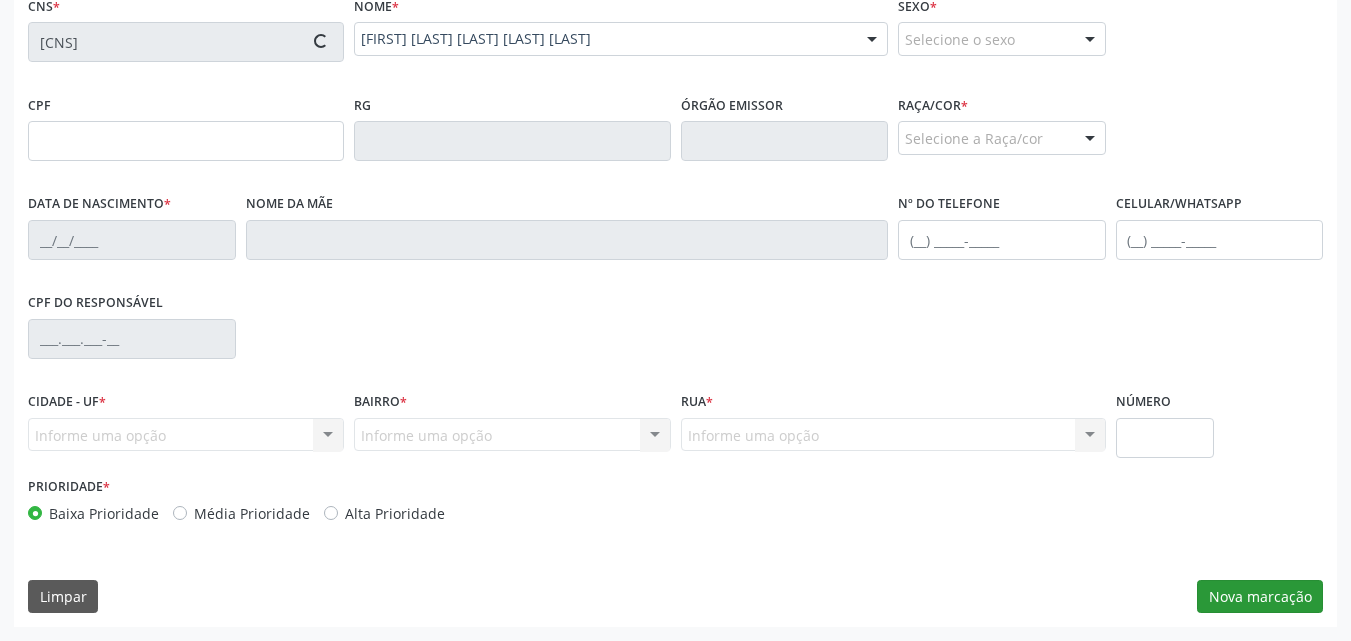 type on "(82) [PHONE]" 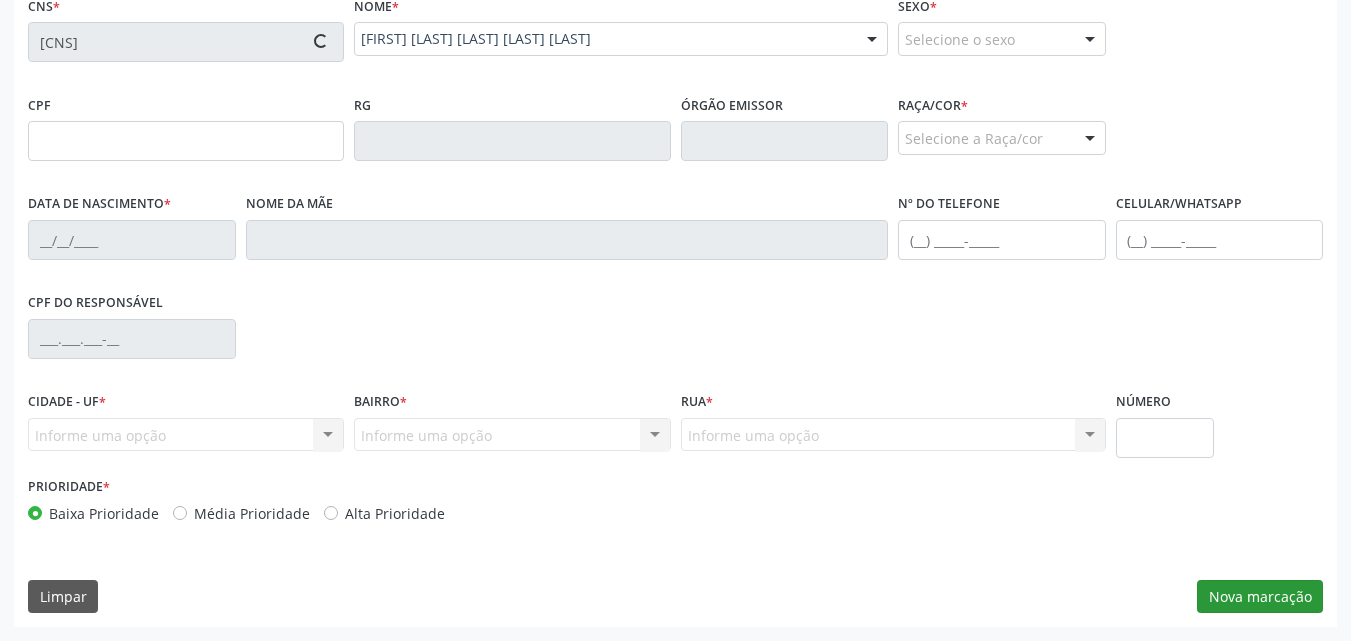 type on "02" 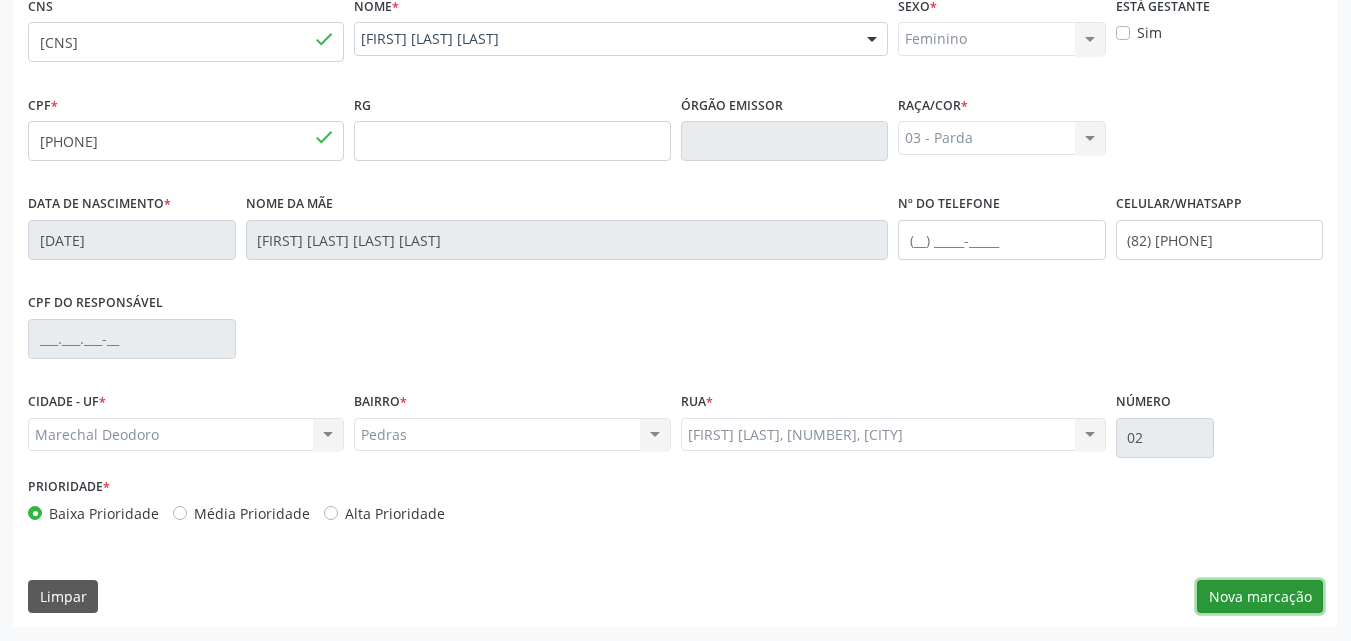 click on "Nova marcação" at bounding box center (1260, 597) 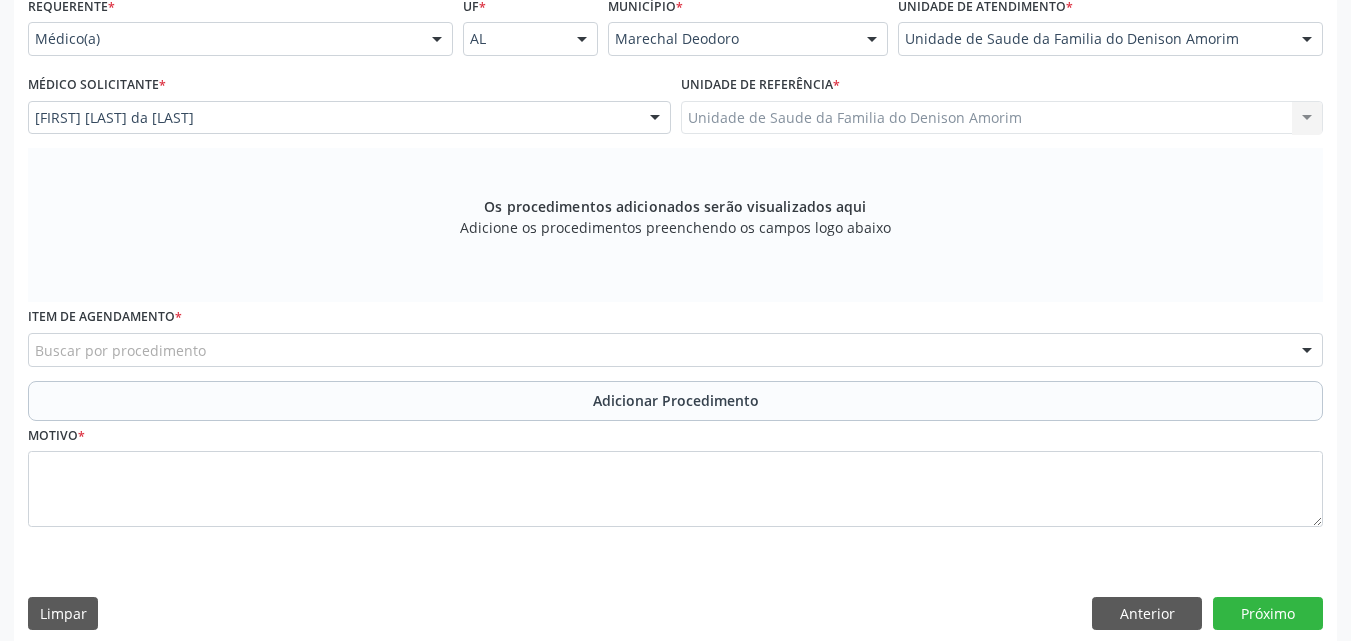 click on "Buscar por procedimento" at bounding box center [675, 350] 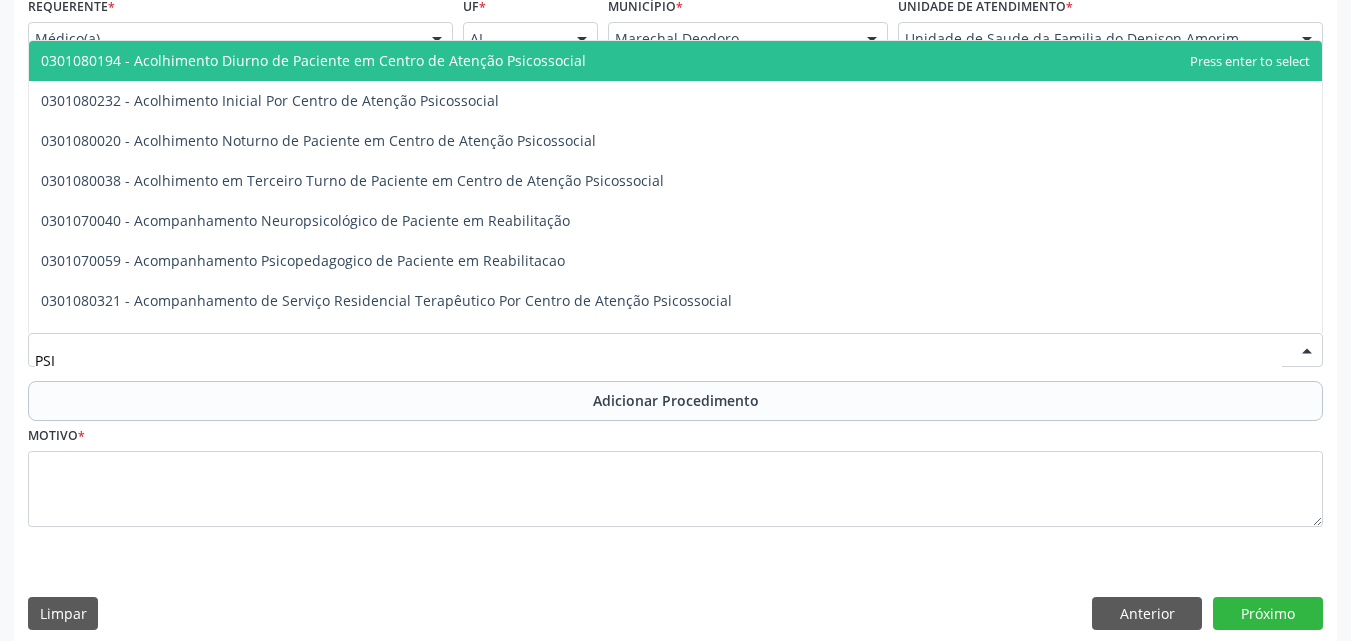 type on "PSIQ" 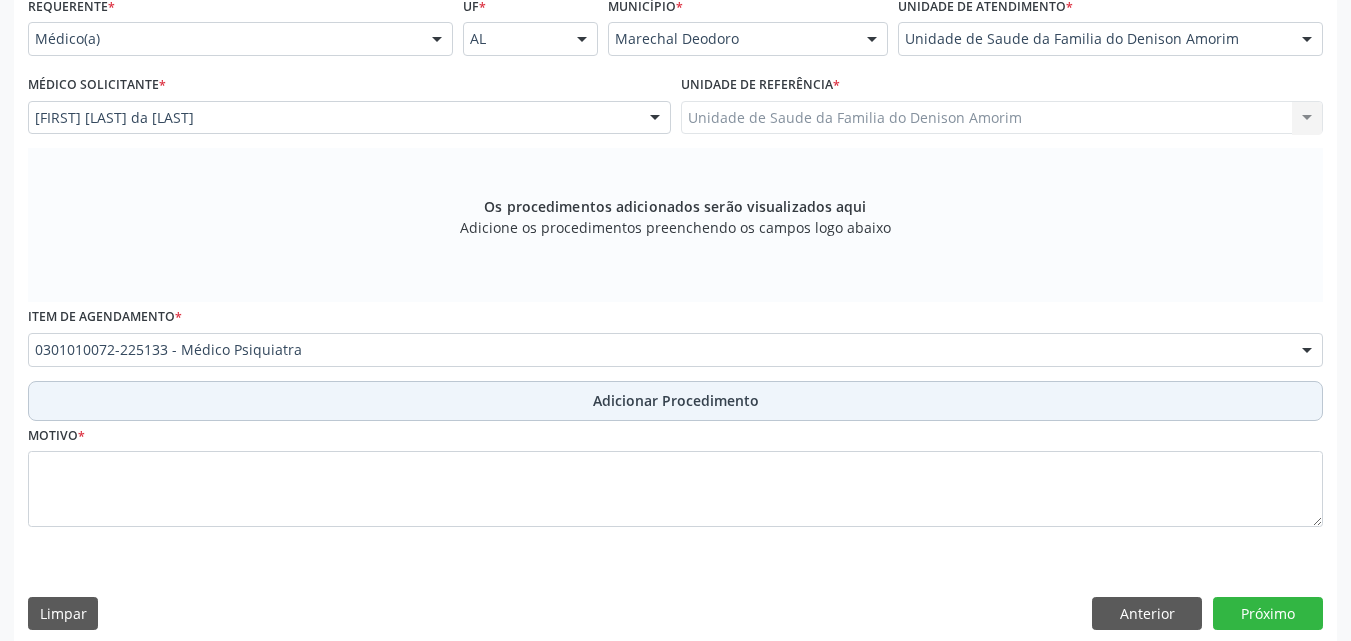 click on "Adicionar Procedimento" at bounding box center [675, 401] 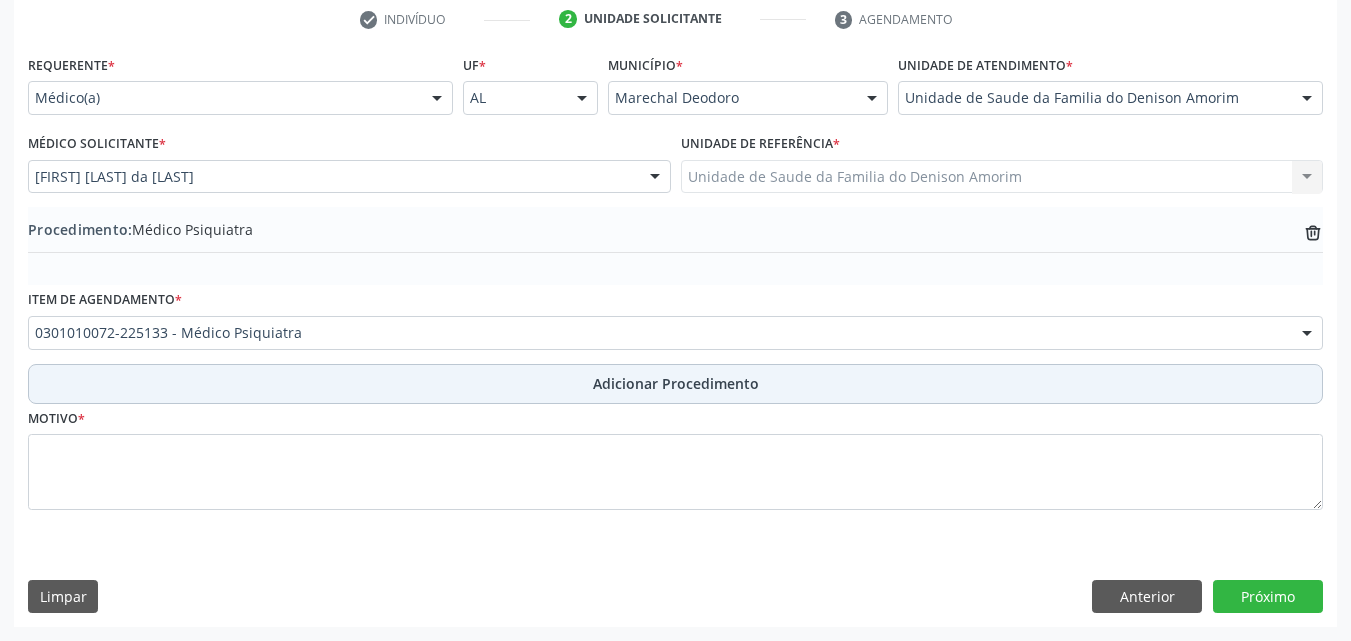 scroll, scrollTop: 412, scrollLeft: 0, axis: vertical 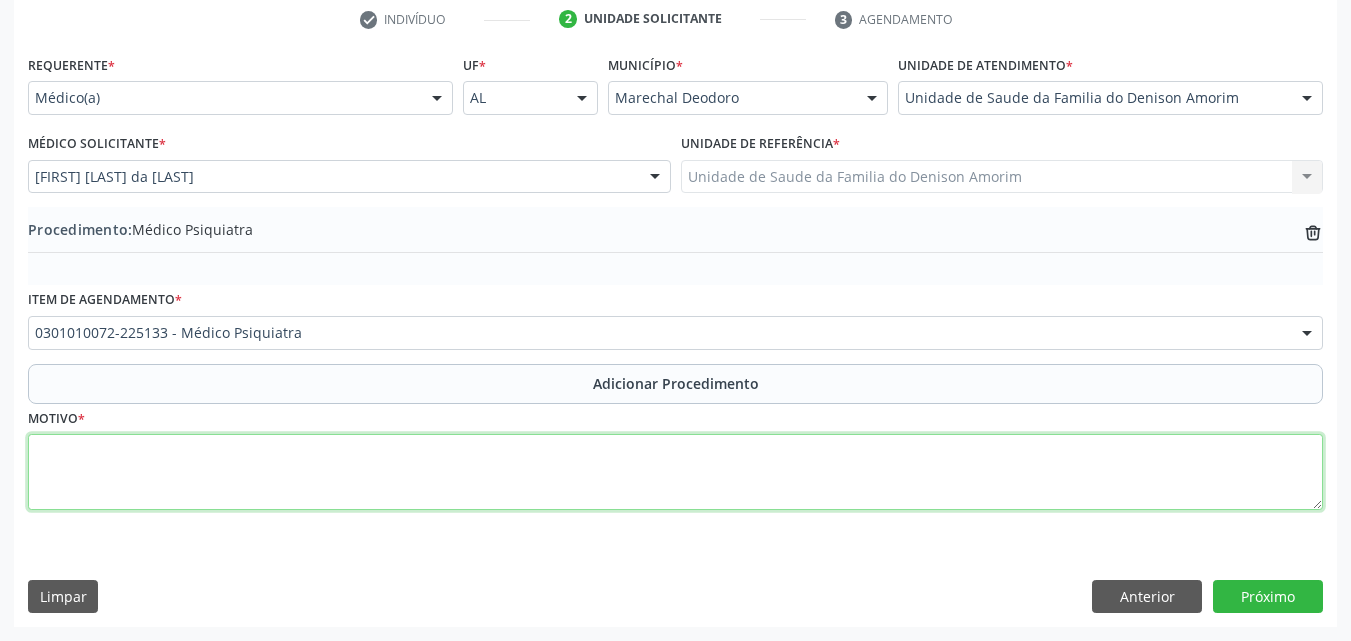 click at bounding box center (675, 472) 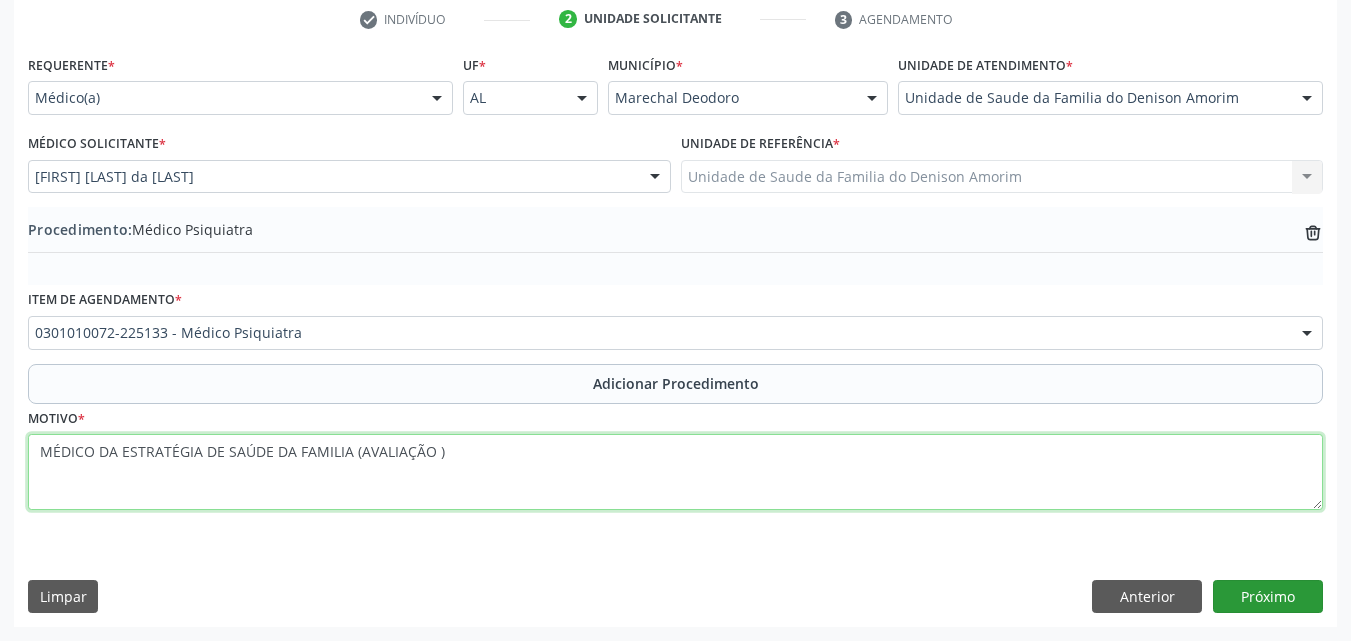 type on "MÉDICO DA ESTRATÉGIA DE SAÚDE DA FAMILIA (AVALIAÇÃO )" 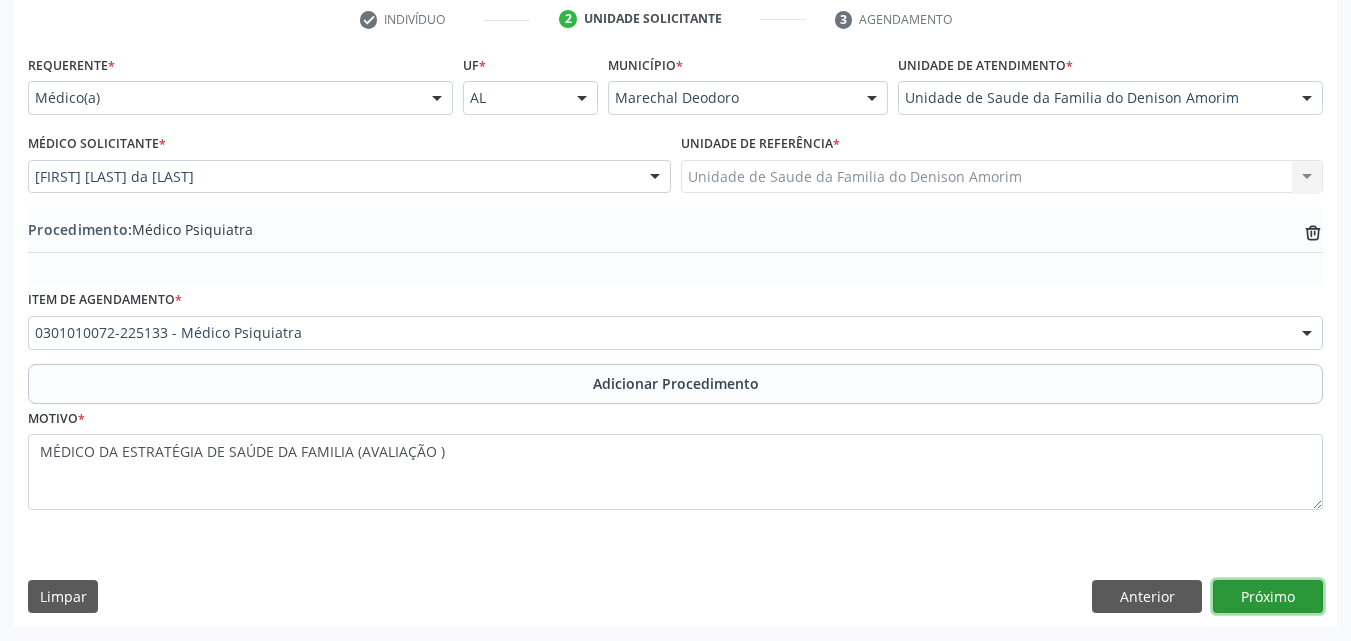 click on "Próximo" at bounding box center (1268, 597) 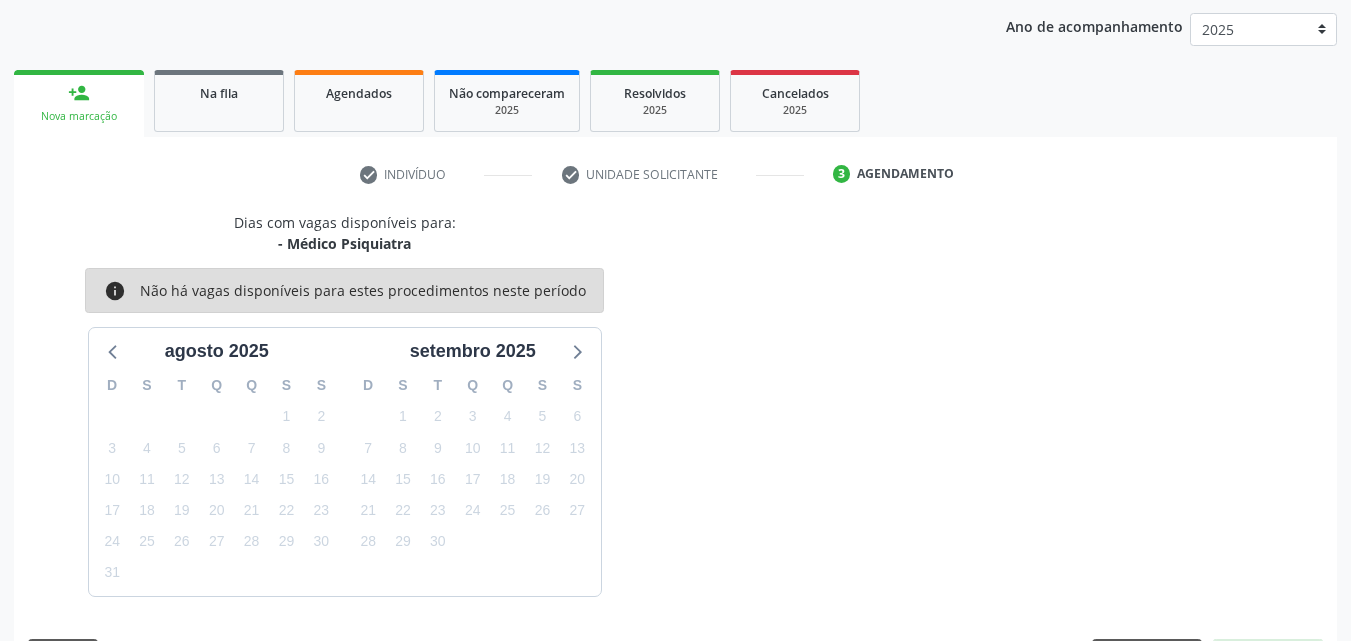 scroll, scrollTop: 316, scrollLeft: 0, axis: vertical 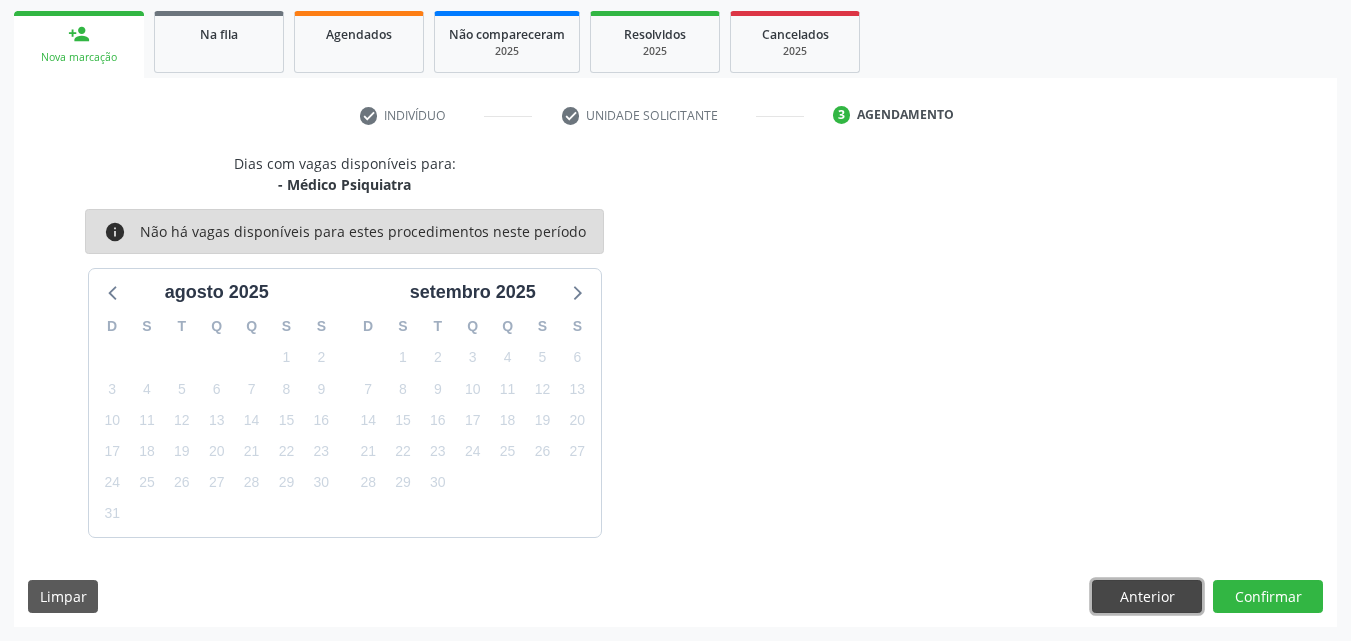 click on "Anterior" at bounding box center (1147, 597) 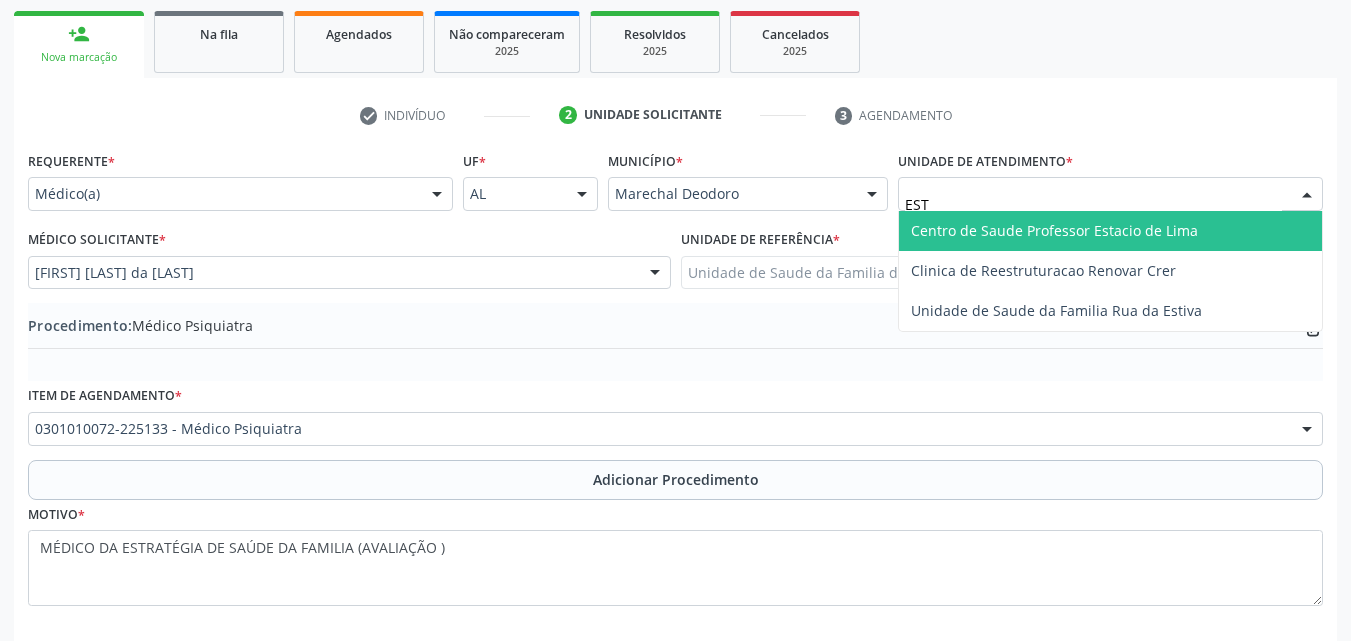 type on "ESTA" 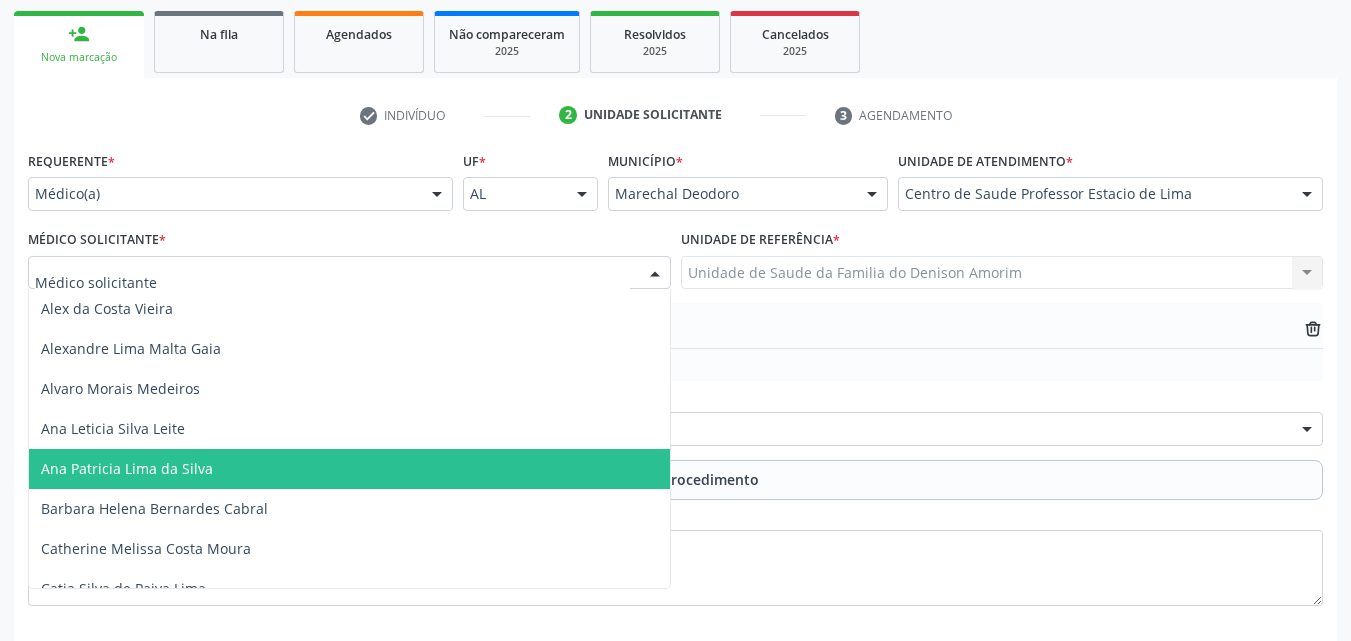 click at bounding box center [349, 273] 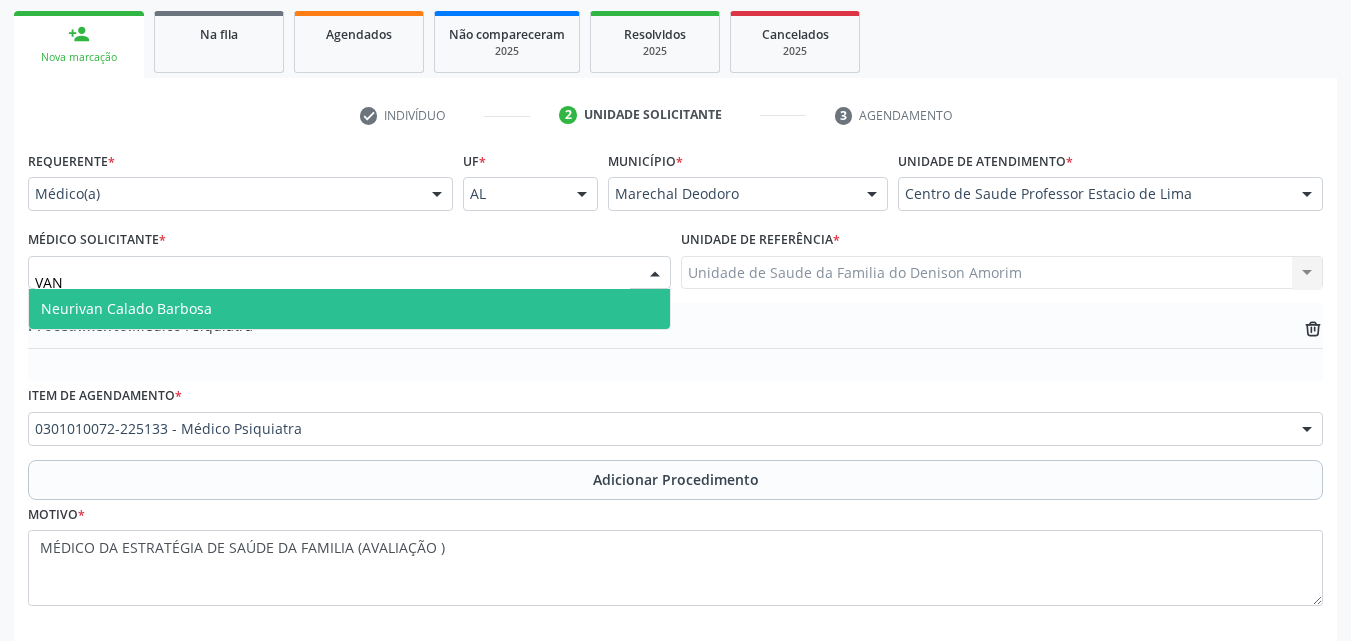 type on "VANE" 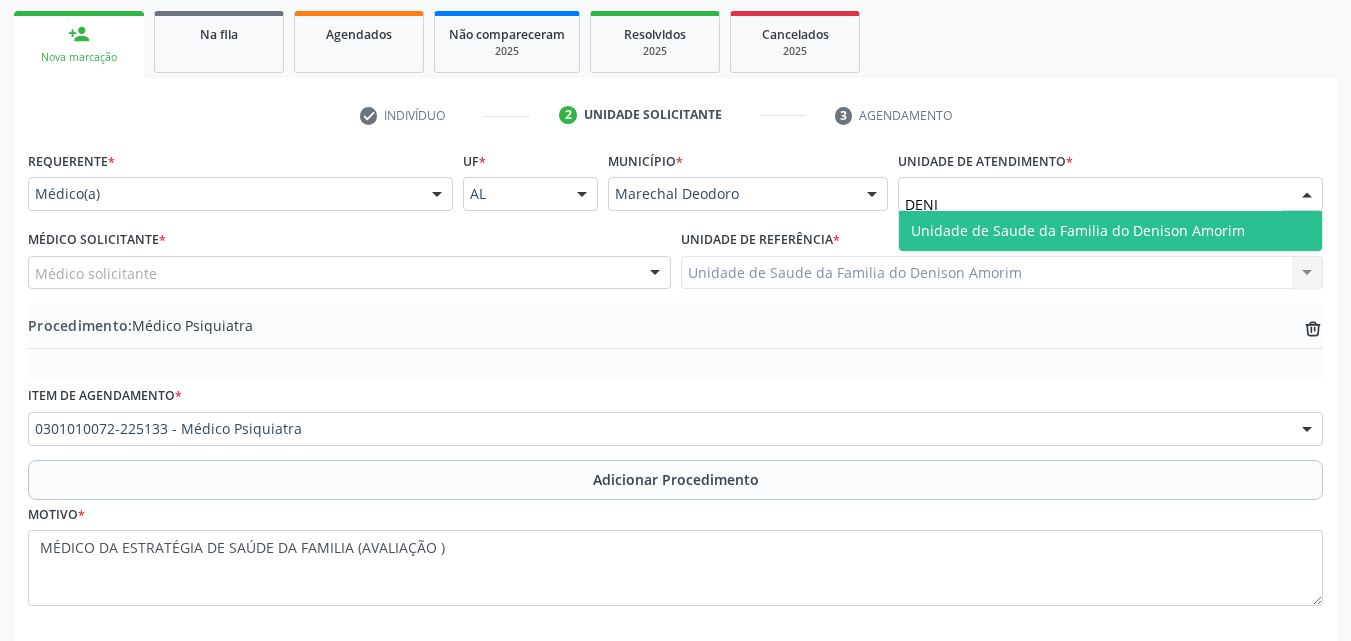 type on "DENIS" 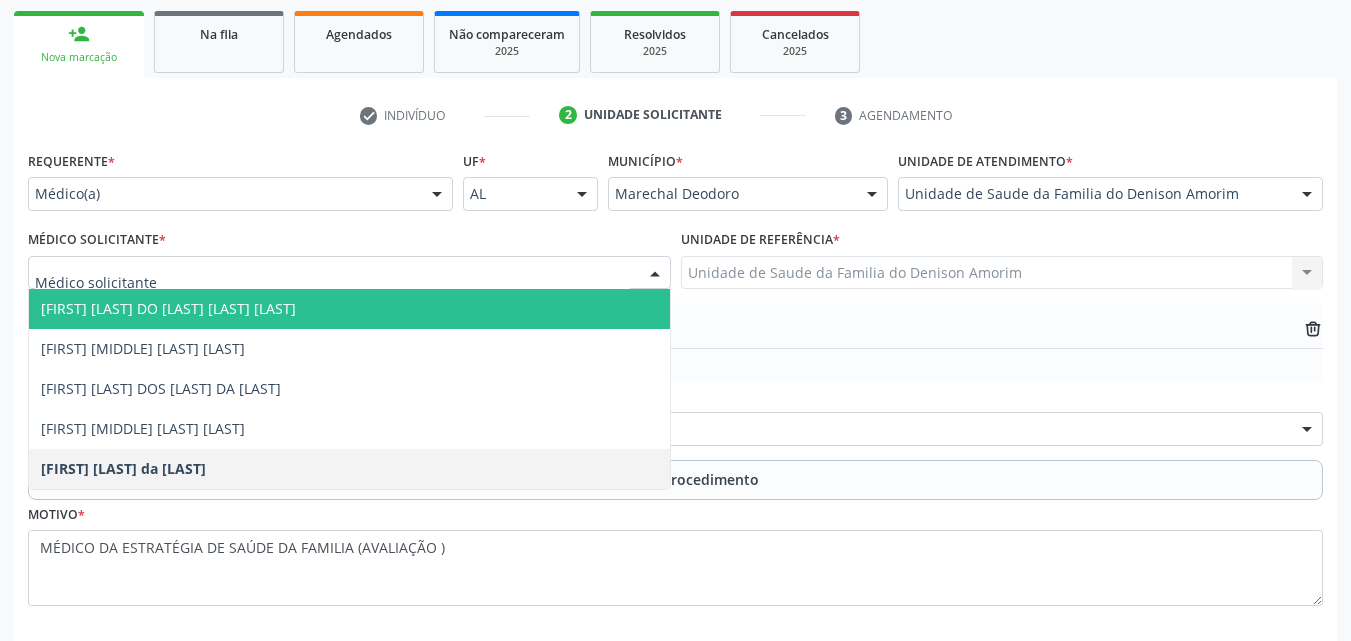click at bounding box center (349, 273) 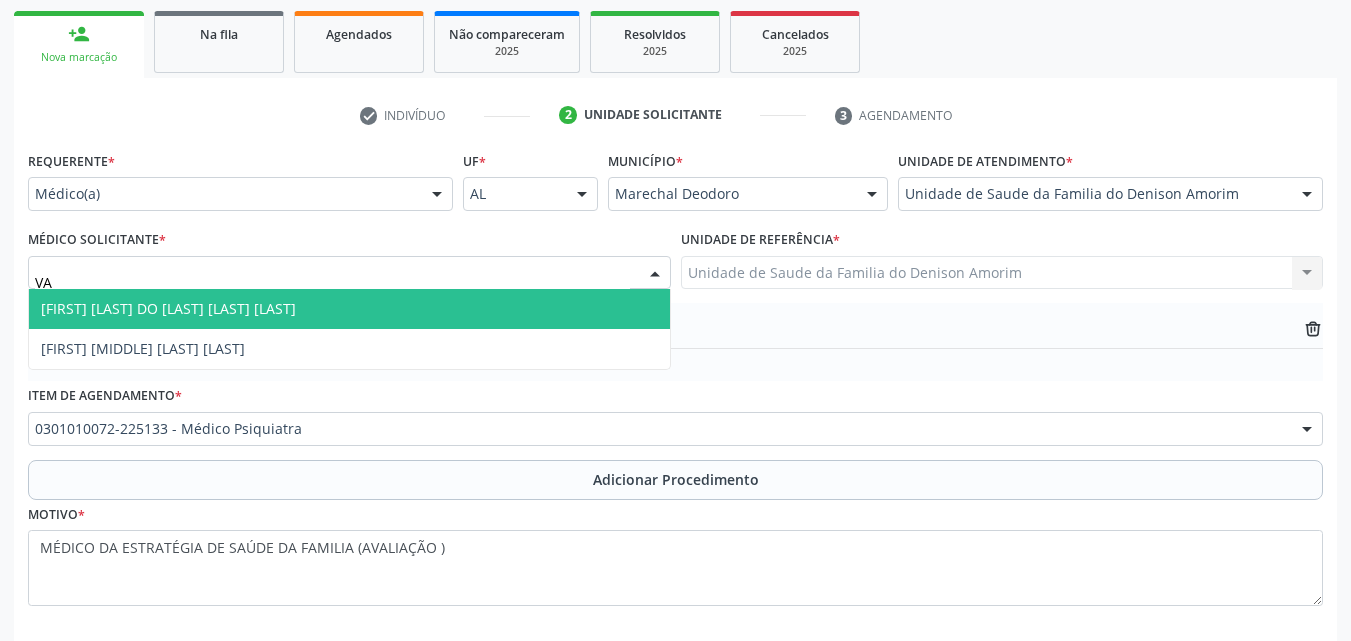 type on "V" 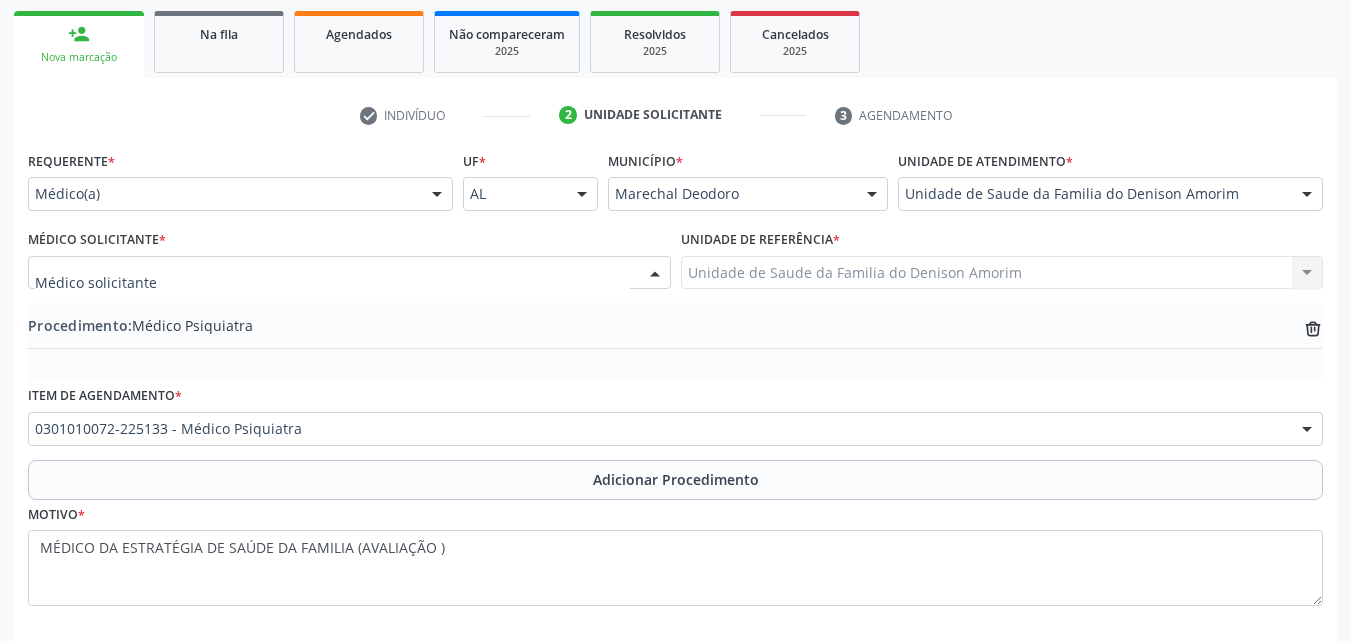 click at bounding box center [349, 273] 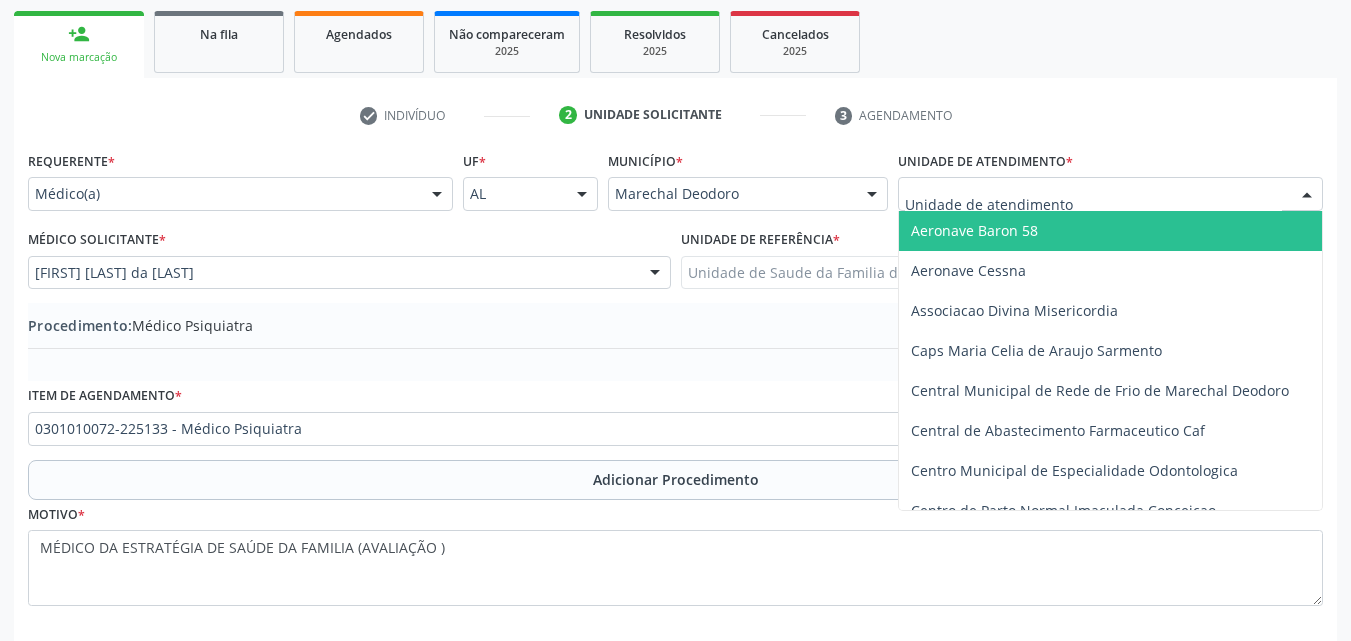 click at bounding box center [1110, 194] 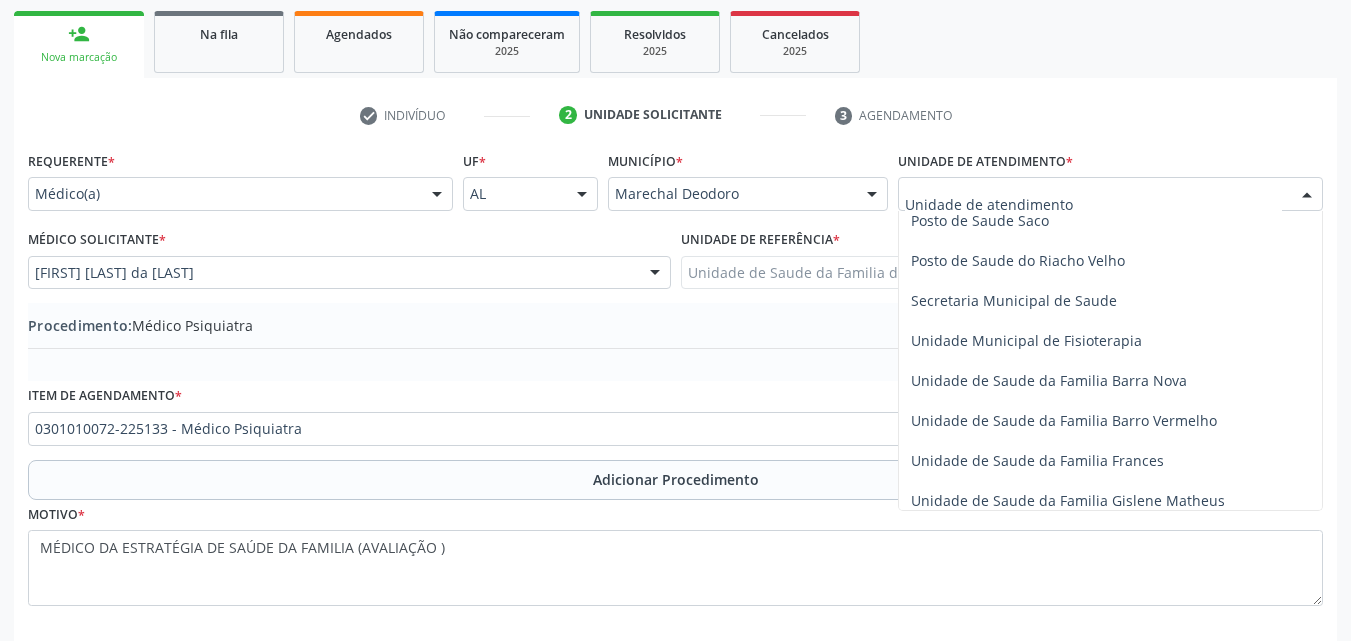 scroll, scrollTop: 938, scrollLeft: 0, axis: vertical 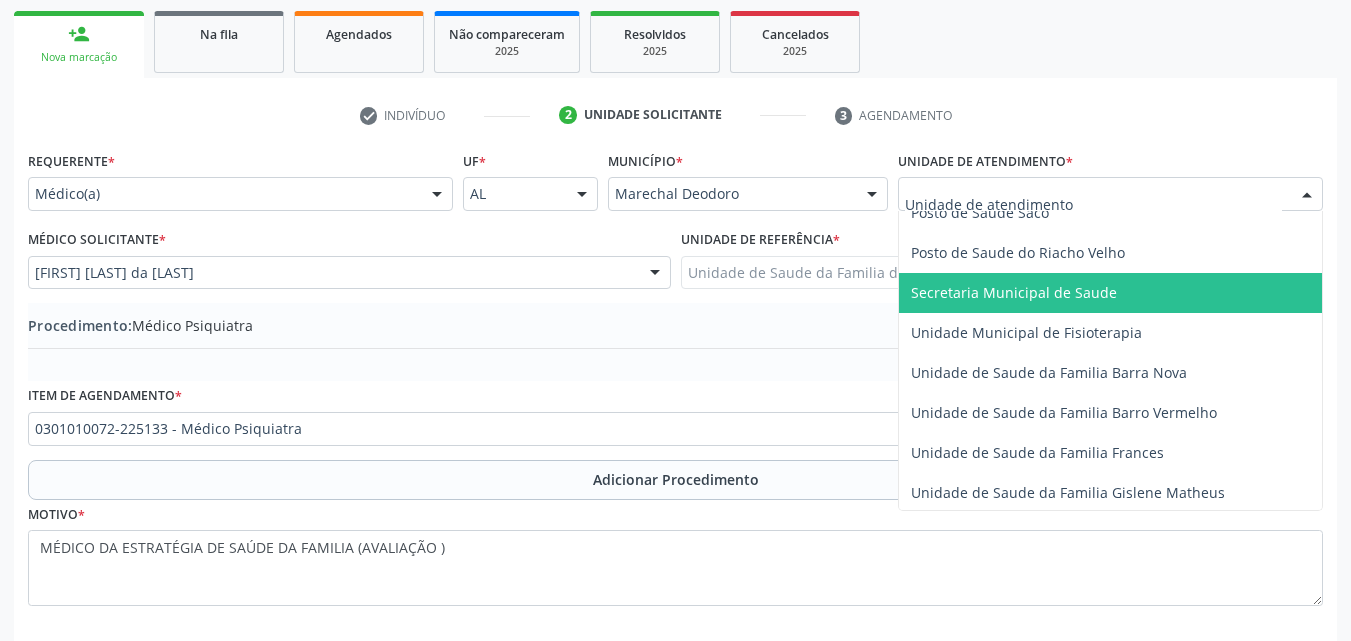 click on "Secretaria Municipal de Saude" at bounding box center [1115, 293] 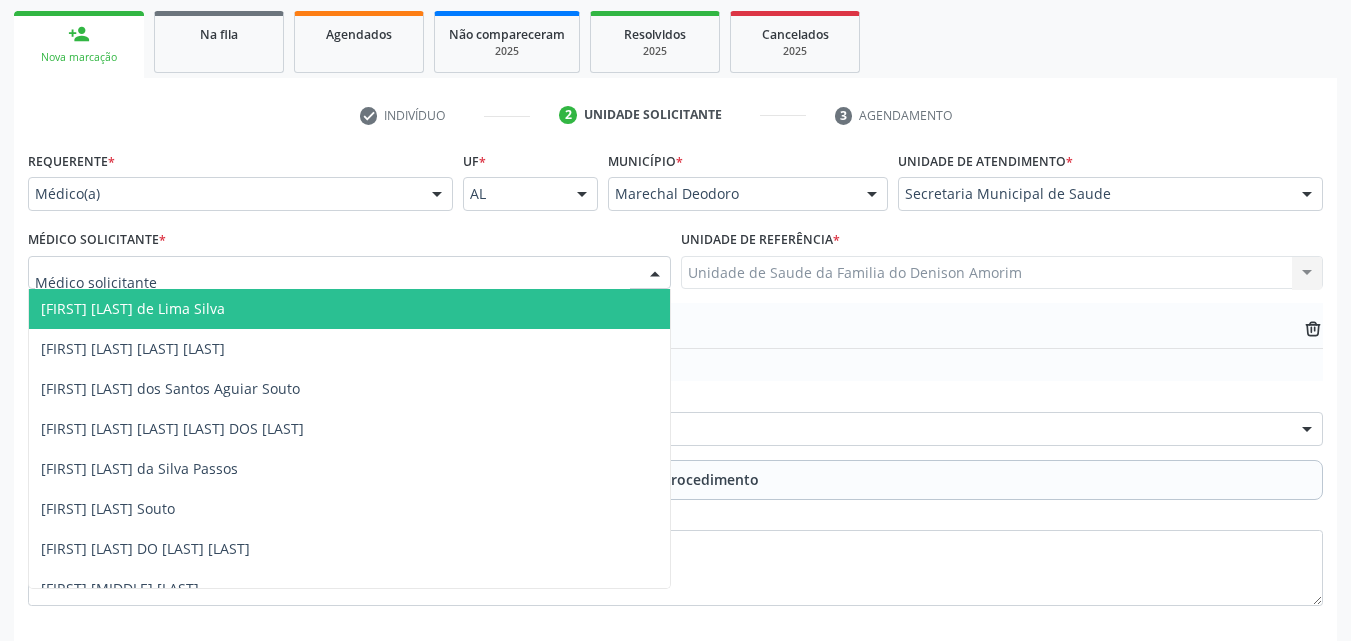 click at bounding box center (349, 273) 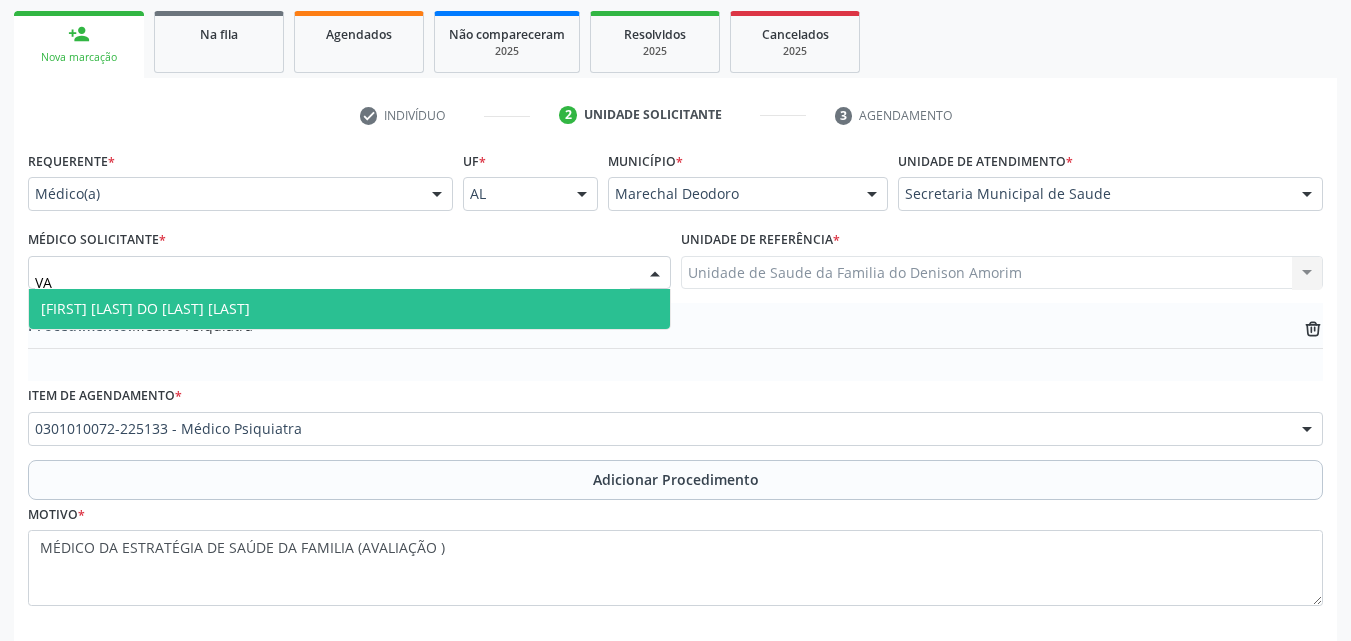 type on "V" 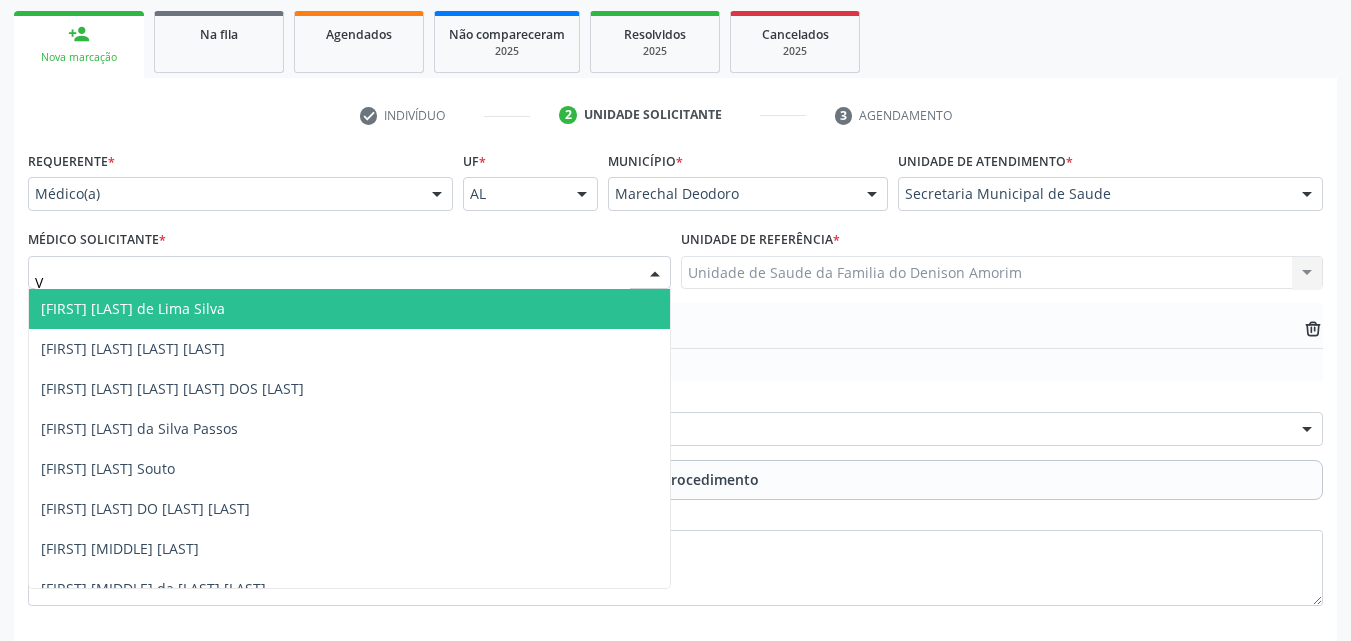 type 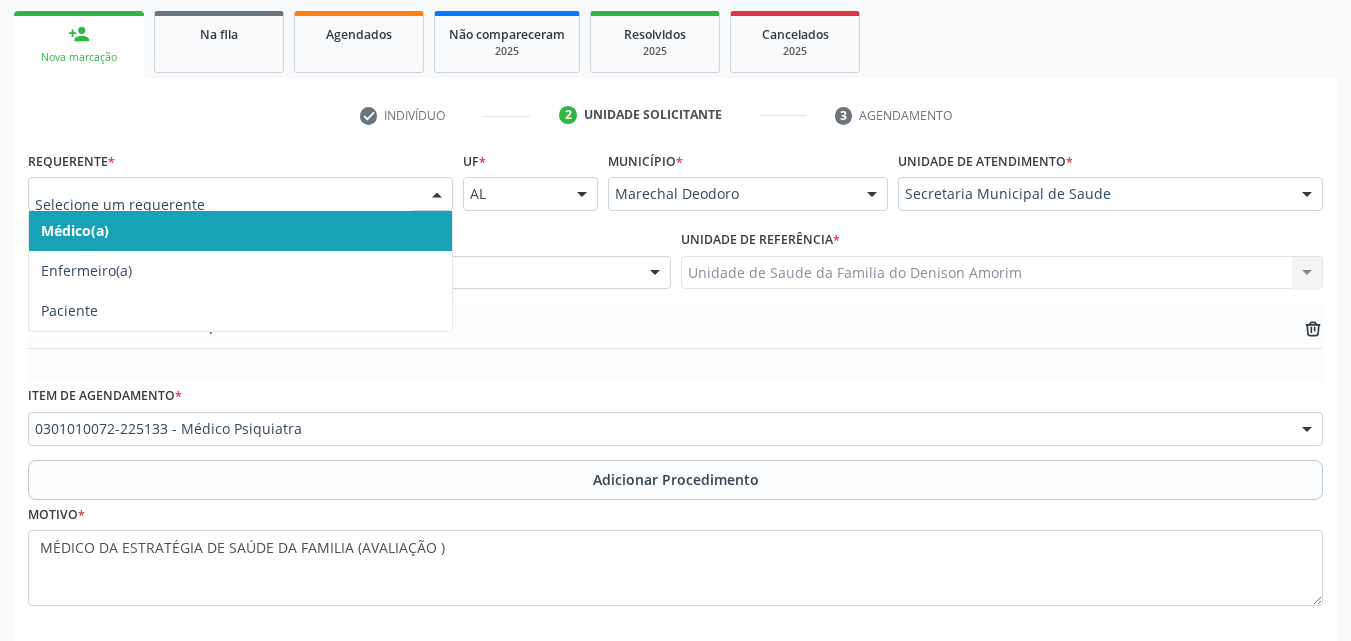 click at bounding box center (223, 204) 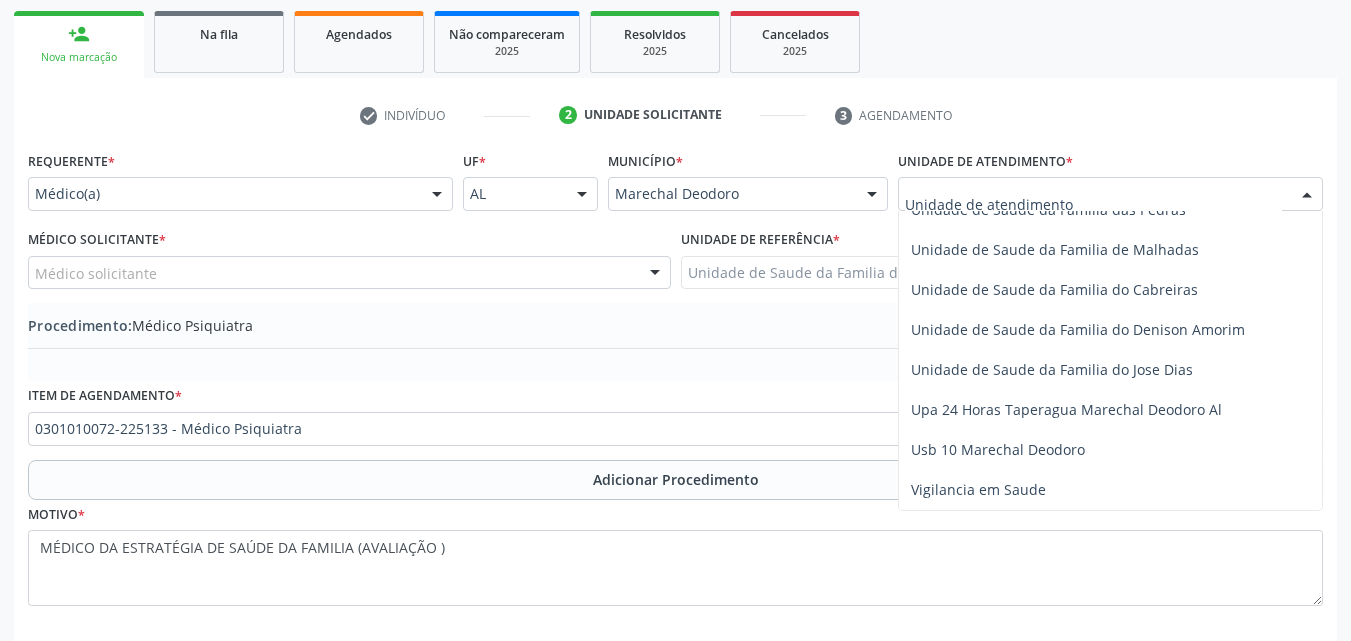 scroll, scrollTop: 1596, scrollLeft: 0, axis: vertical 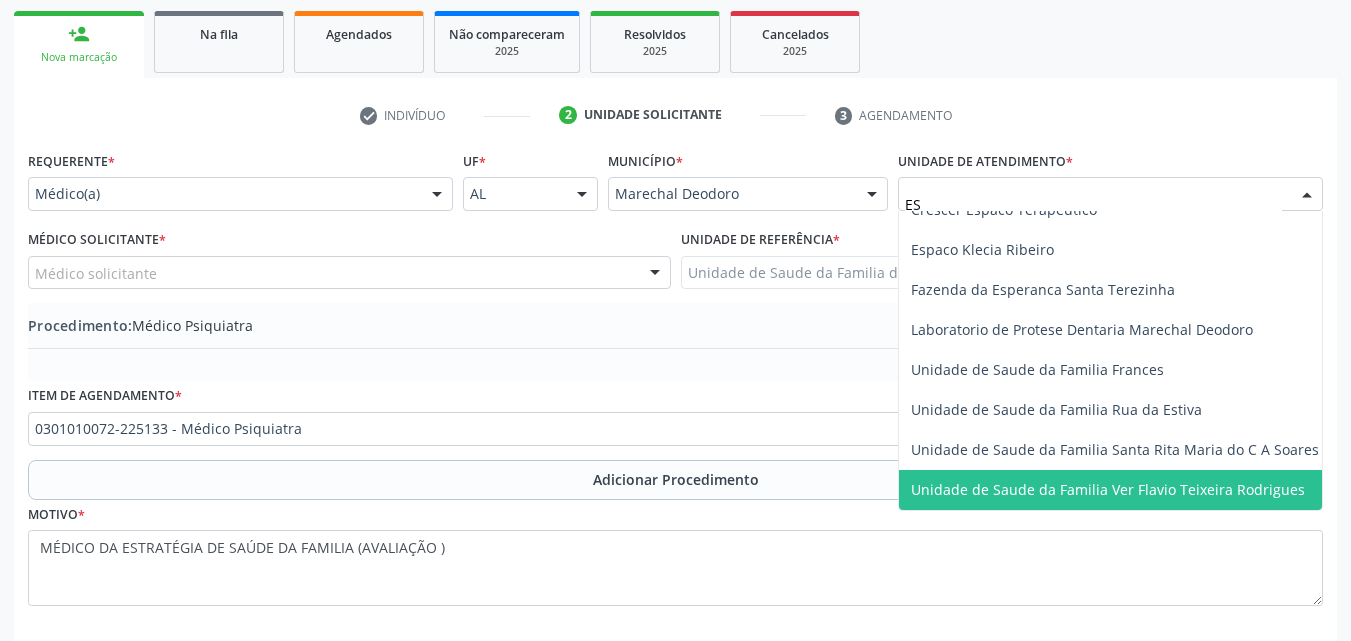 type on "EST" 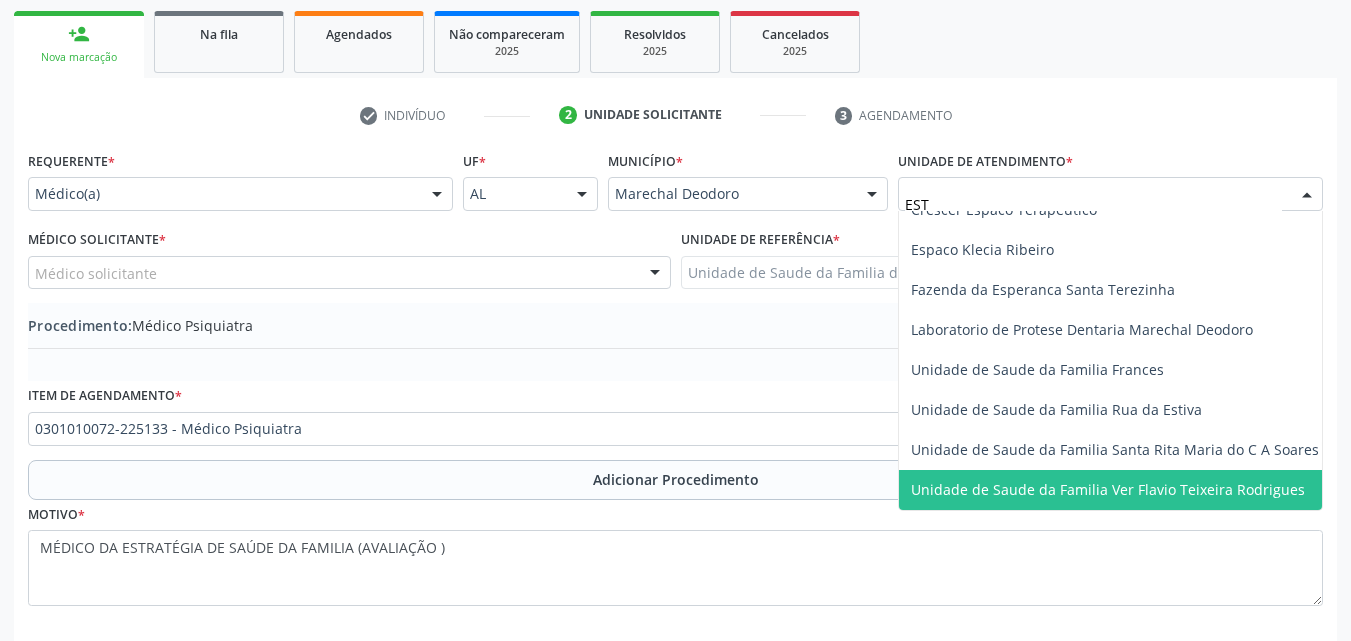 scroll, scrollTop: 0, scrollLeft: 0, axis: both 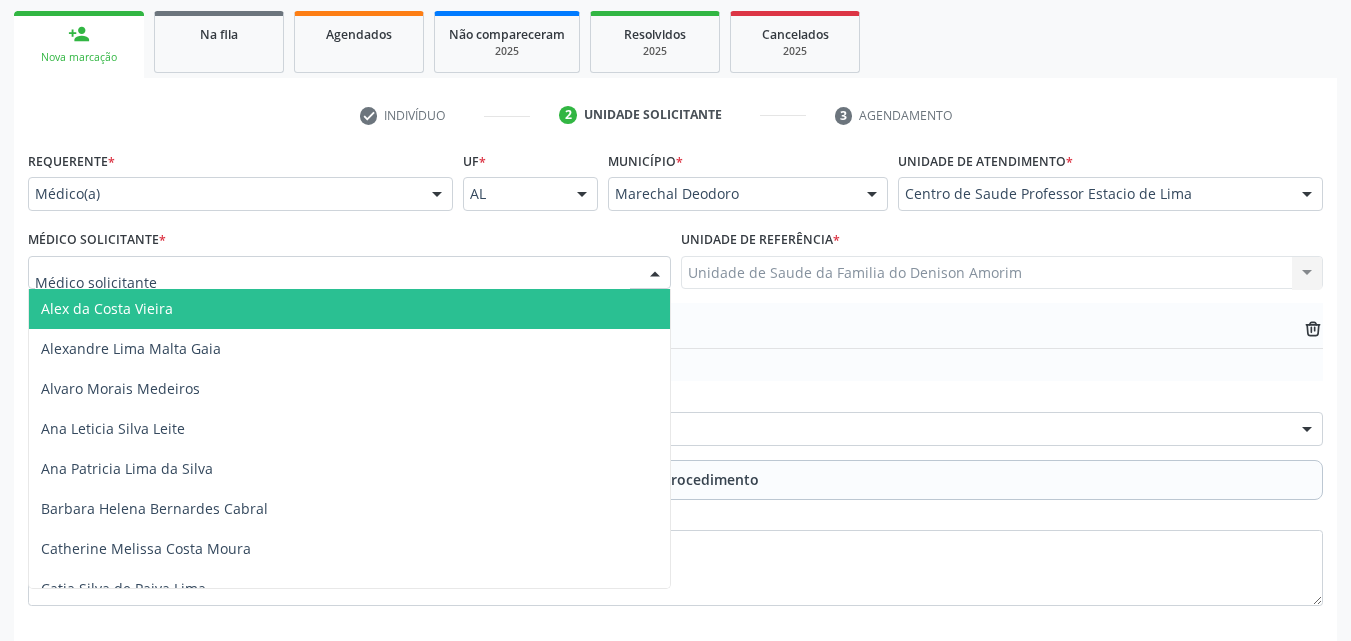 click at bounding box center [349, 273] 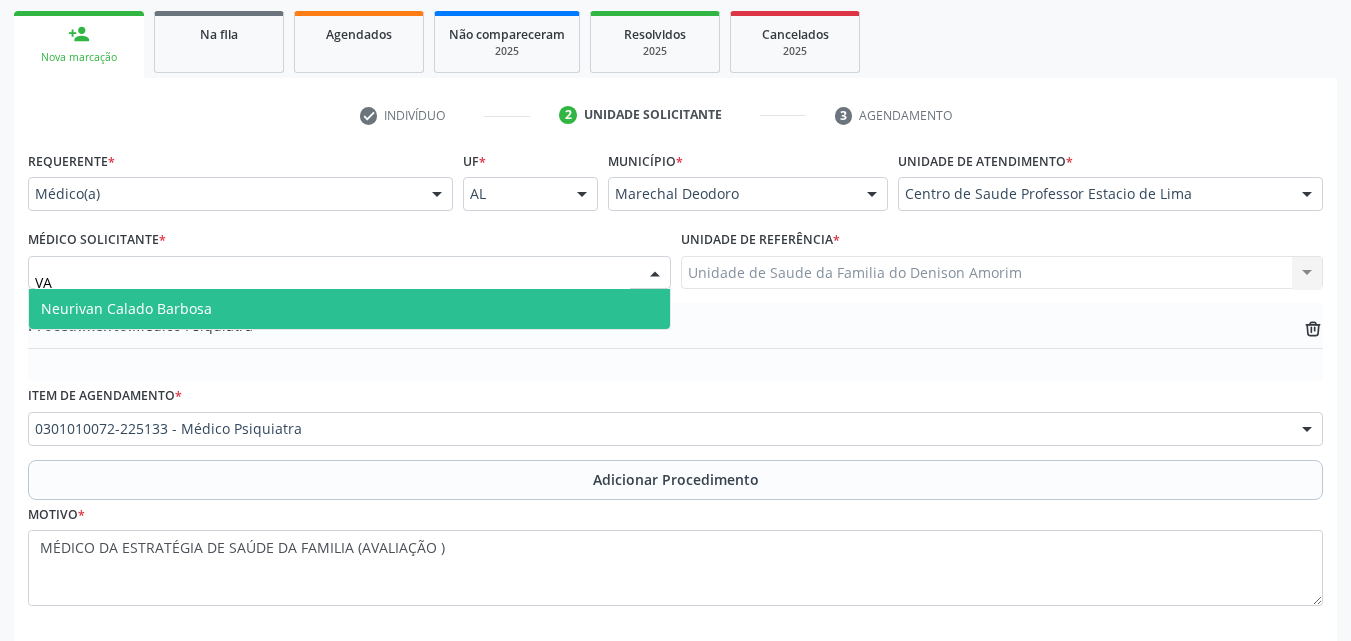 type on "V" 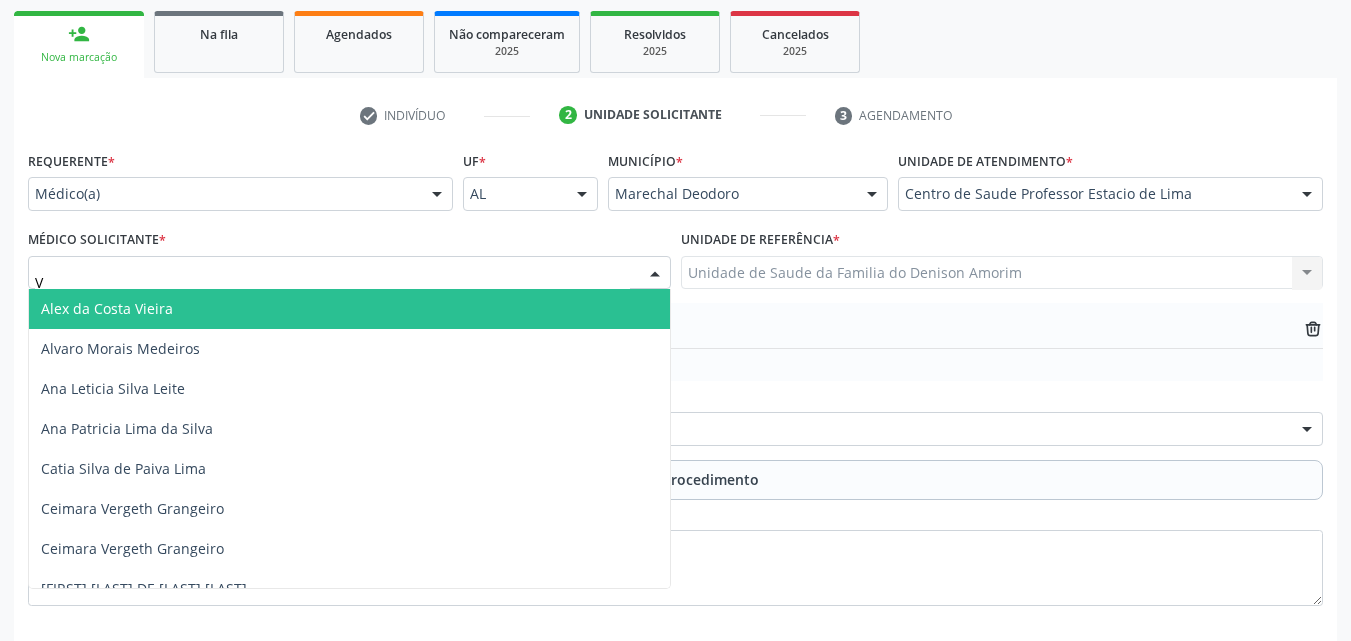 type 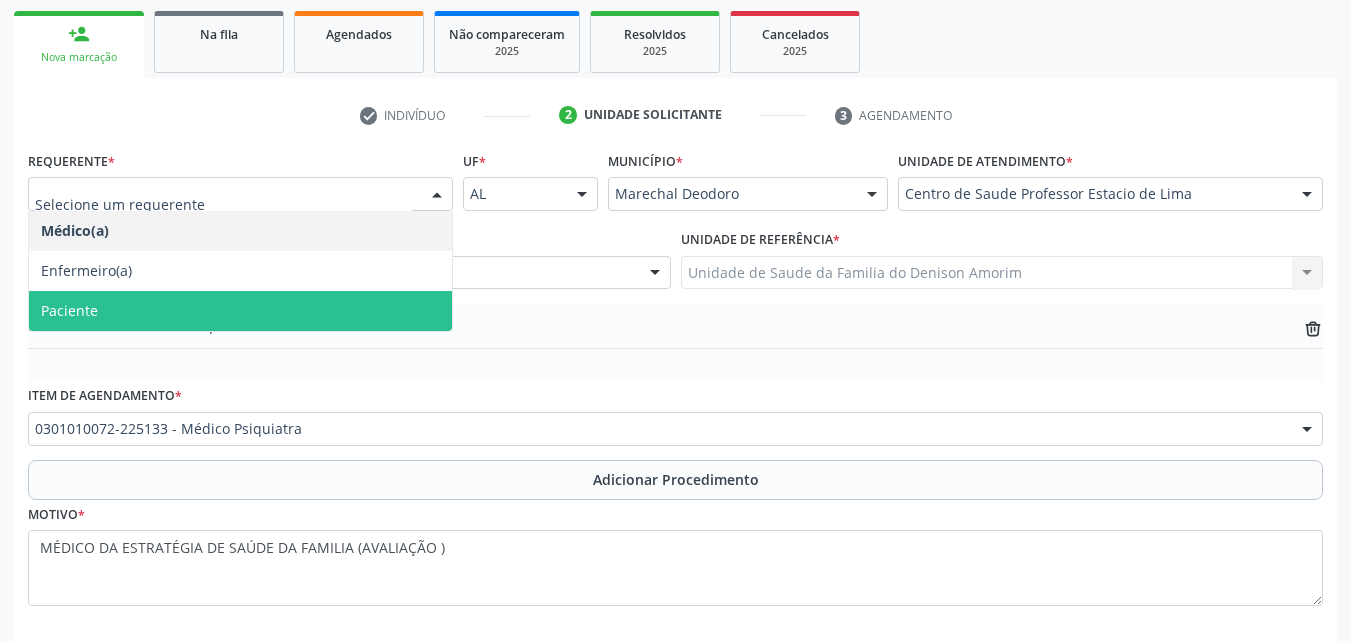 click on "Paciente" at bounding box center [240, 311] 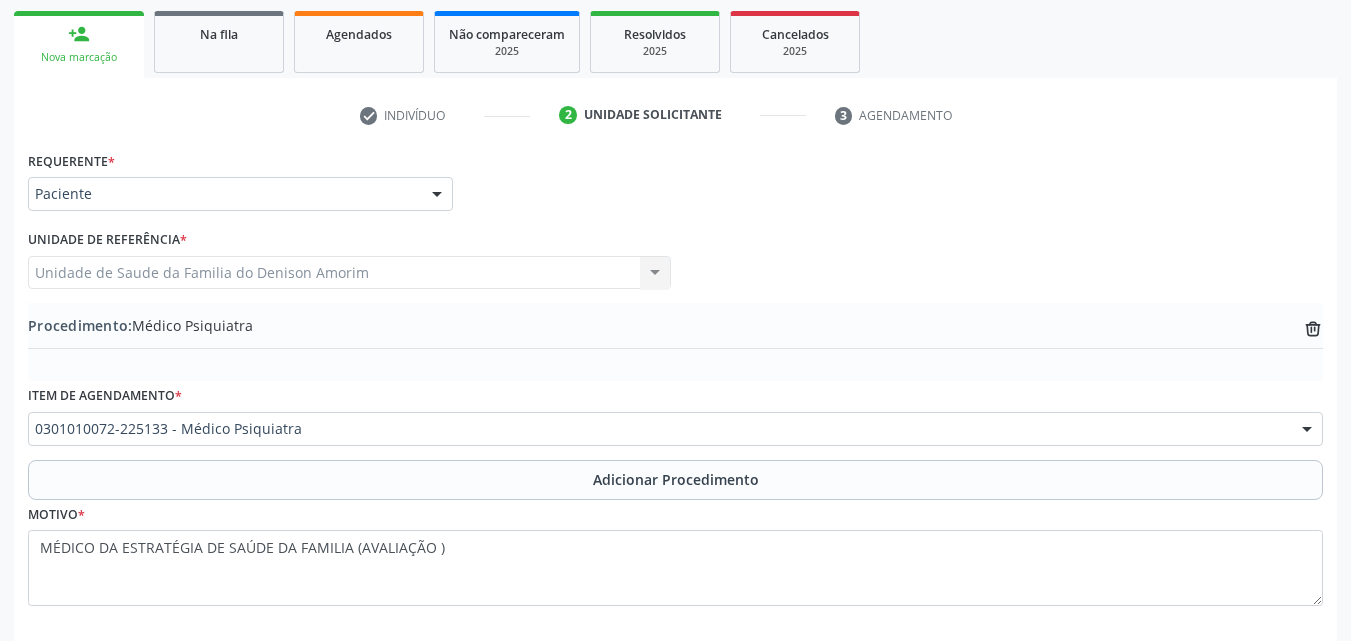 click on "Unidade de Saude da Familia do Denison Amorim         Unidade de Saude da Familia do Denison Amorim
Nenhum resultado encontrado para: "   "
Não há nenhuma opção para ser exibida." at bounding box center [349, 273] 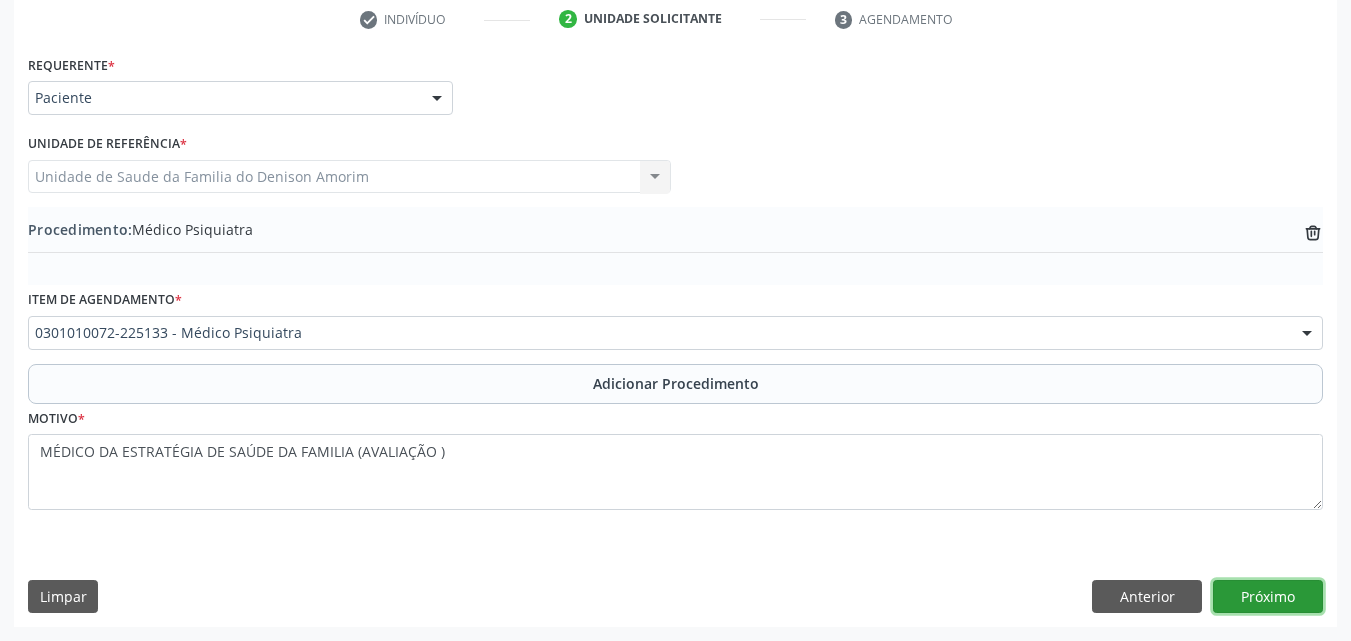 click on "Próximo" at bounding box center [1268, 597] 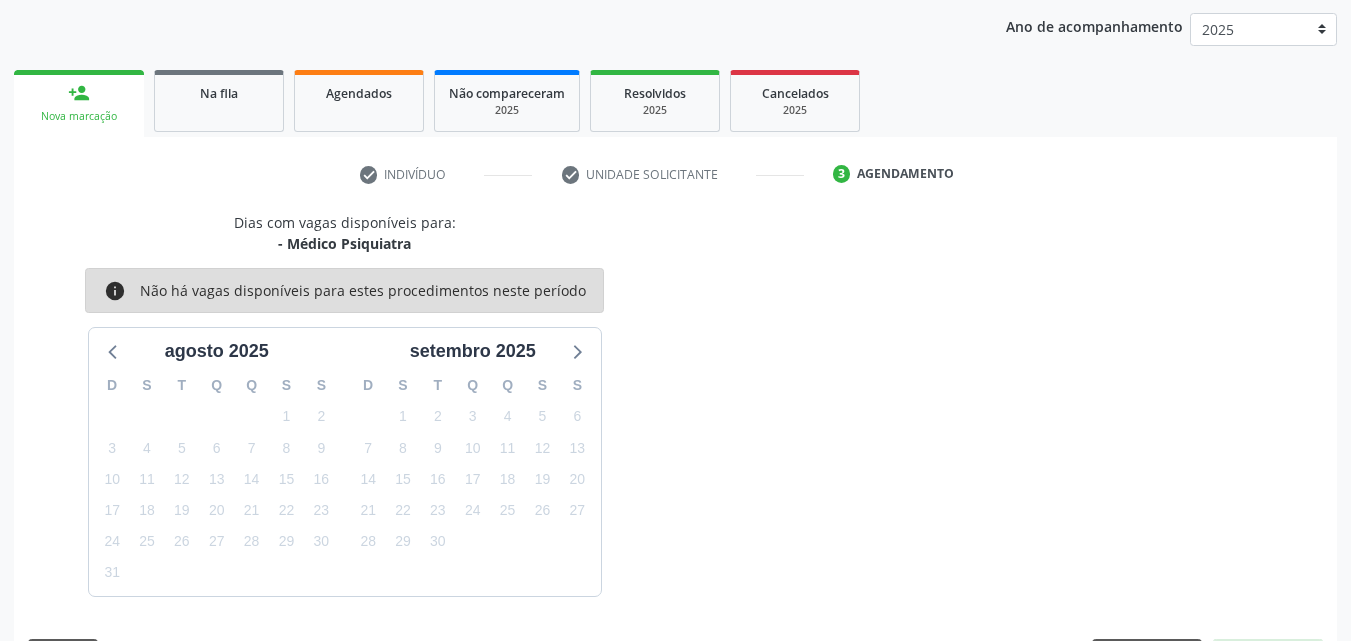 scroll, scrollTop: 316, scrollLeft: 0, axis: vertical 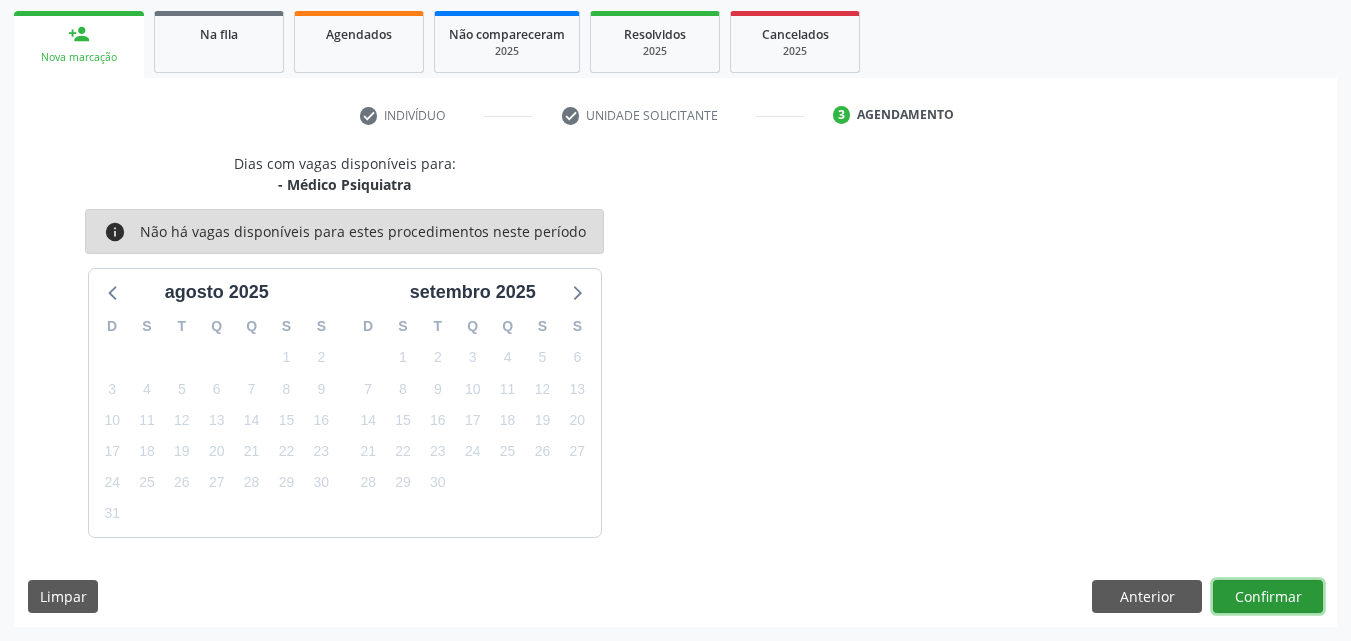 click on "Confirmar" at bounding box center (1268, 597) 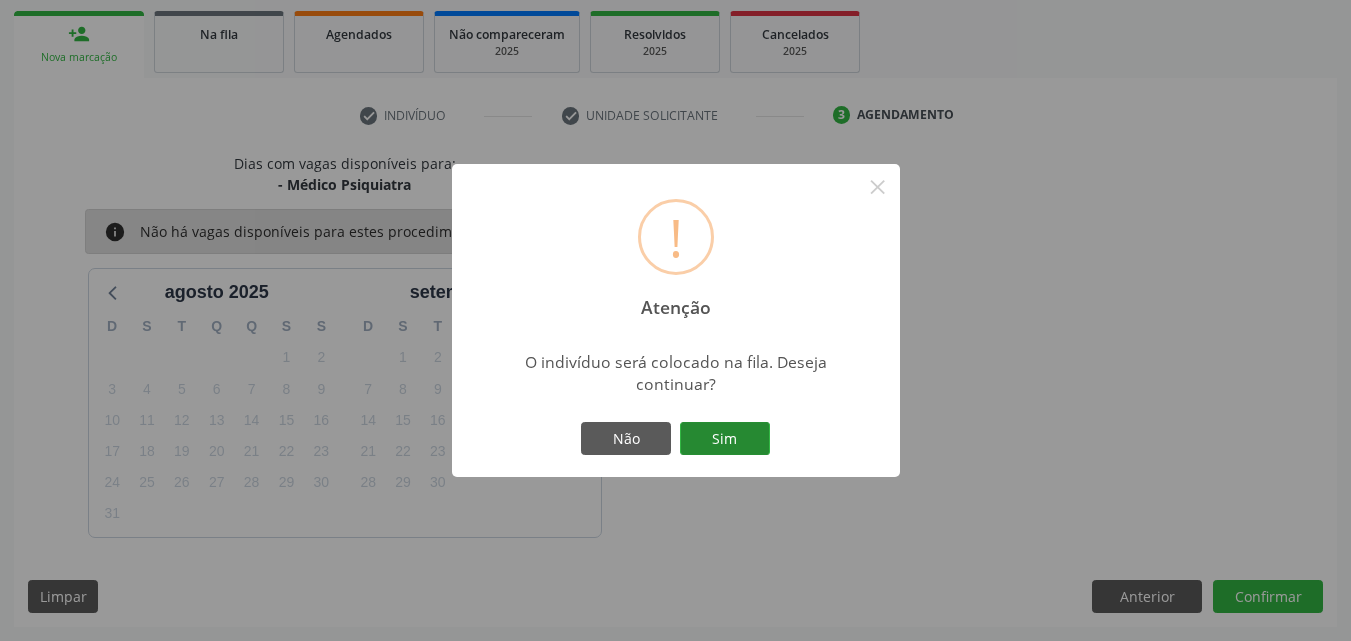 click on "Sim" at bounding box center [725, 439] 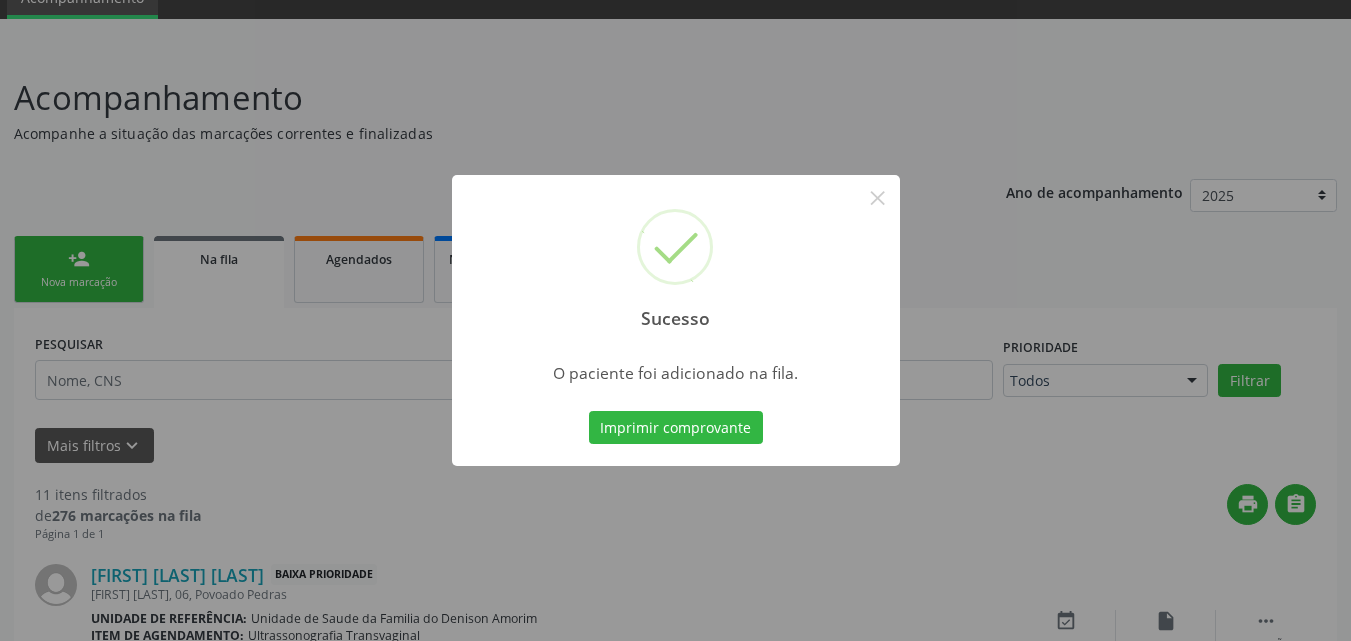 scroll, scrollTop: 92, scrollLeft: 0, axis: vertical 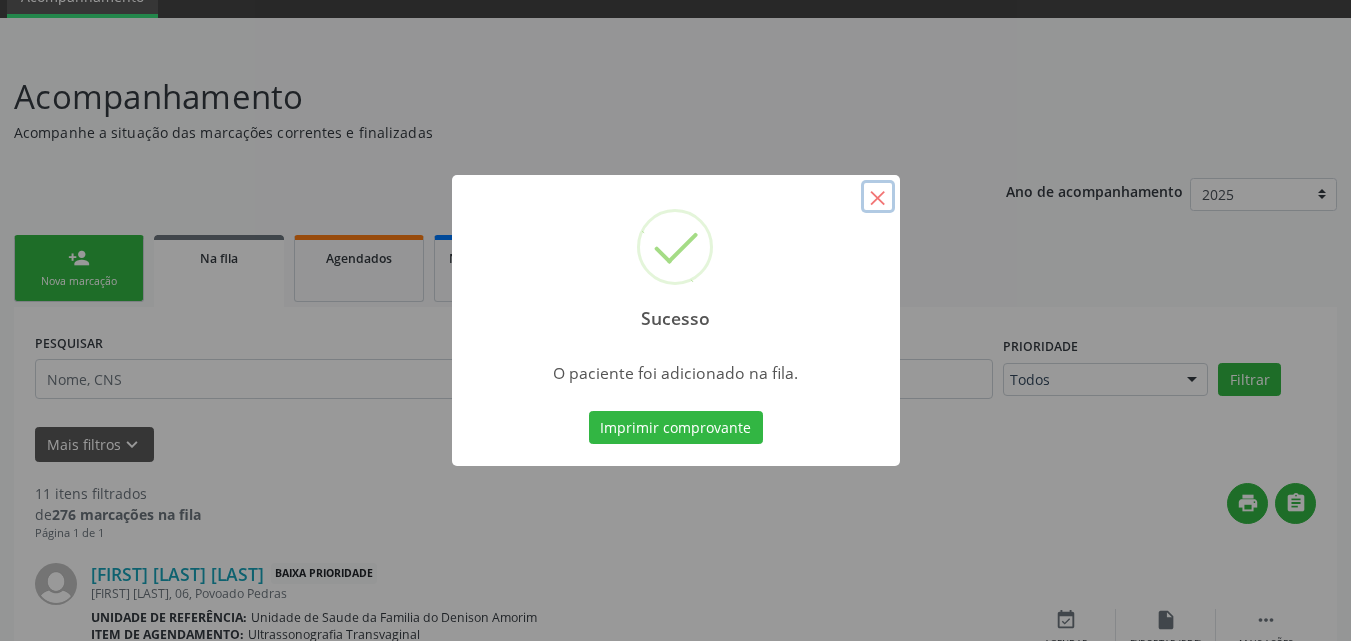 click on "×" at bounding box center (878, 197) 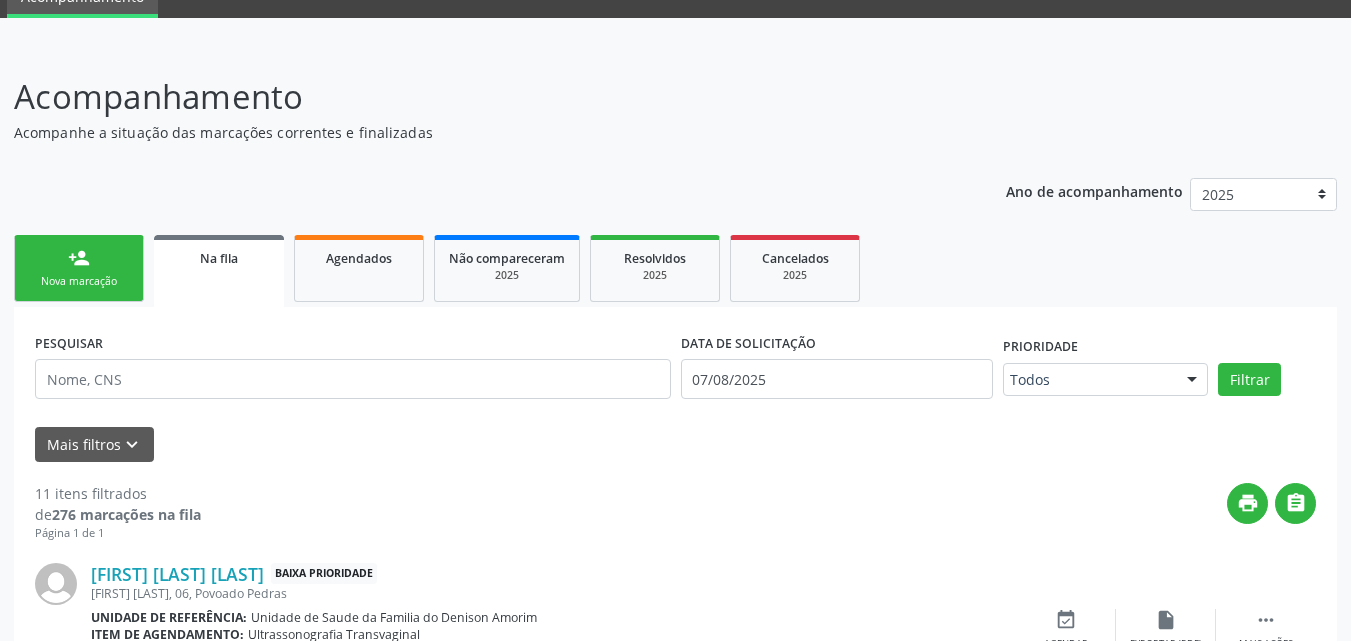 click on "person_add
Nova marcação" at bounding box center (79, 268) 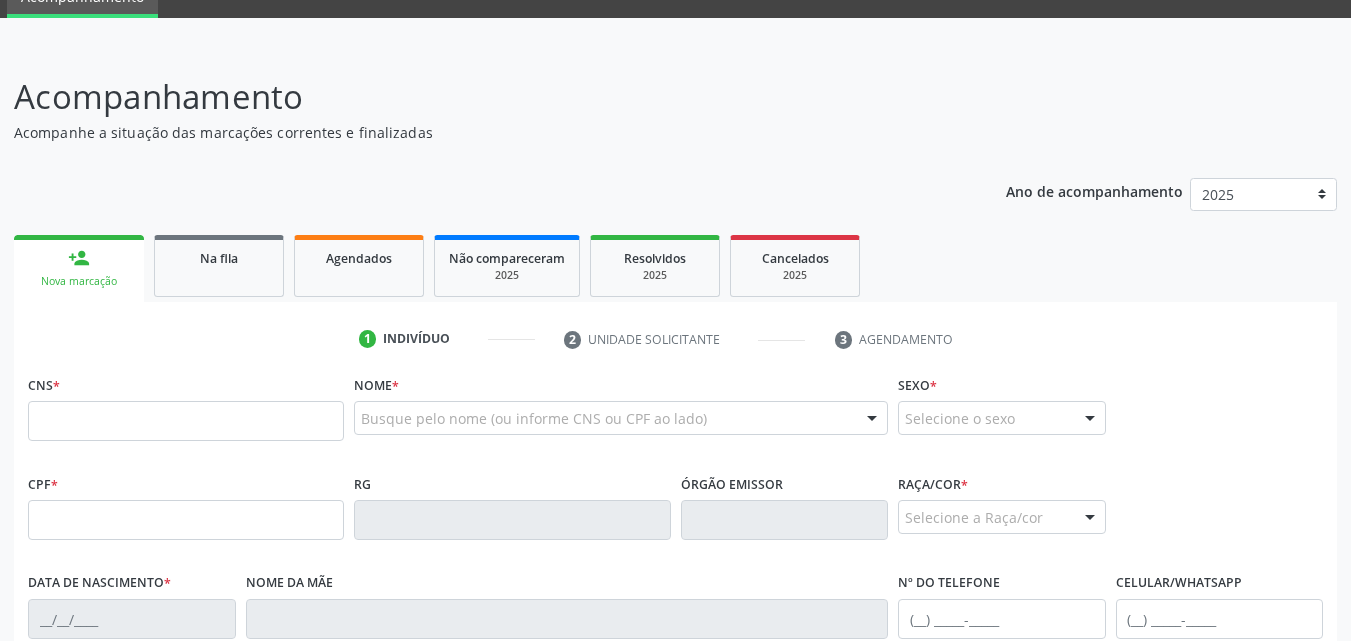 click on "person_add
Nova marcação" at bounding box center (79, 268) 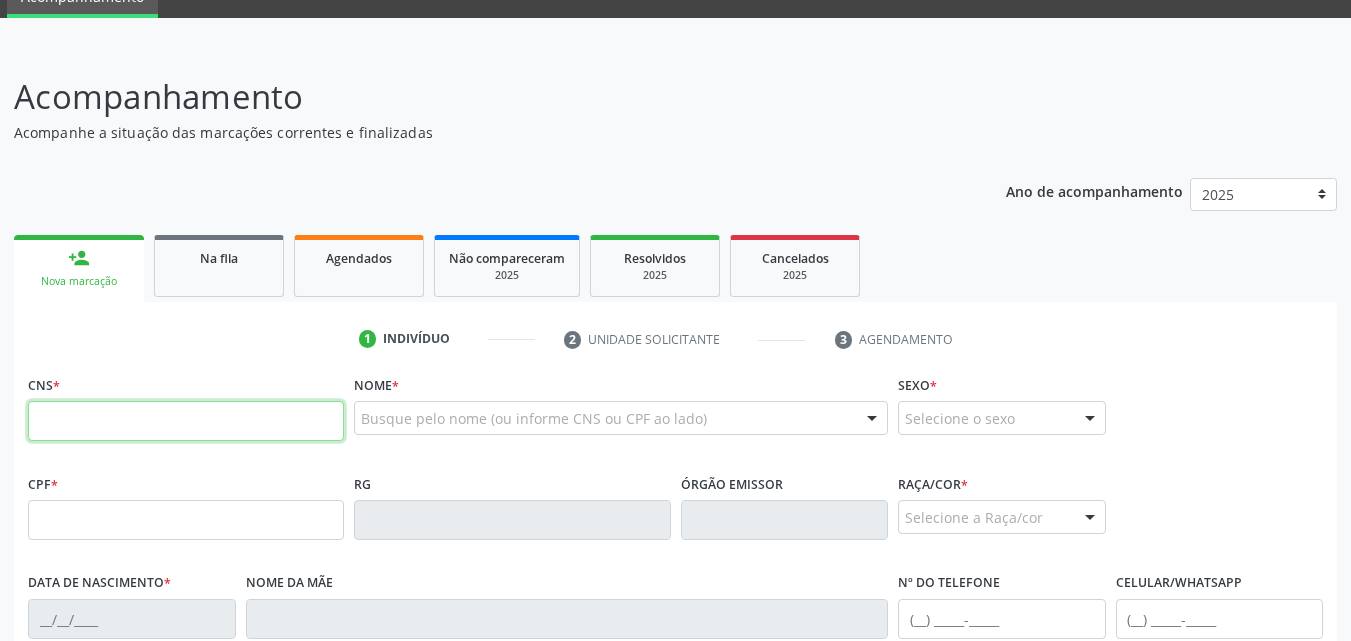 click at bounding box center (186, 421) 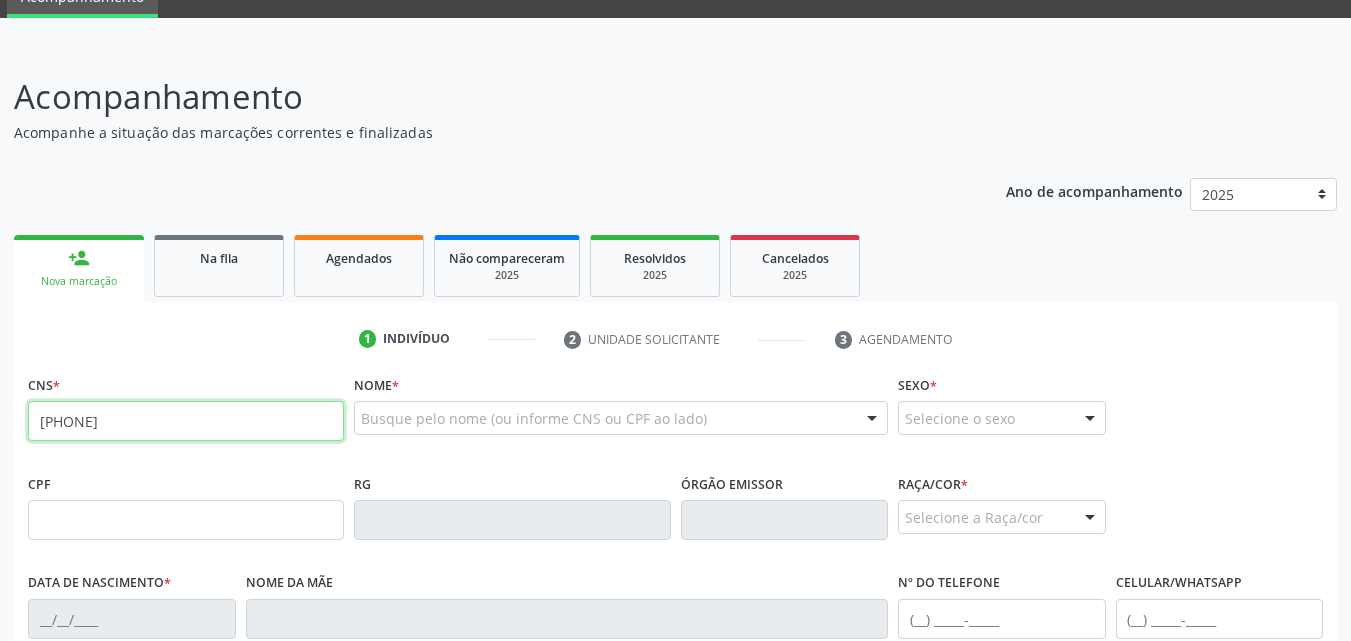 type on "[CNS]" 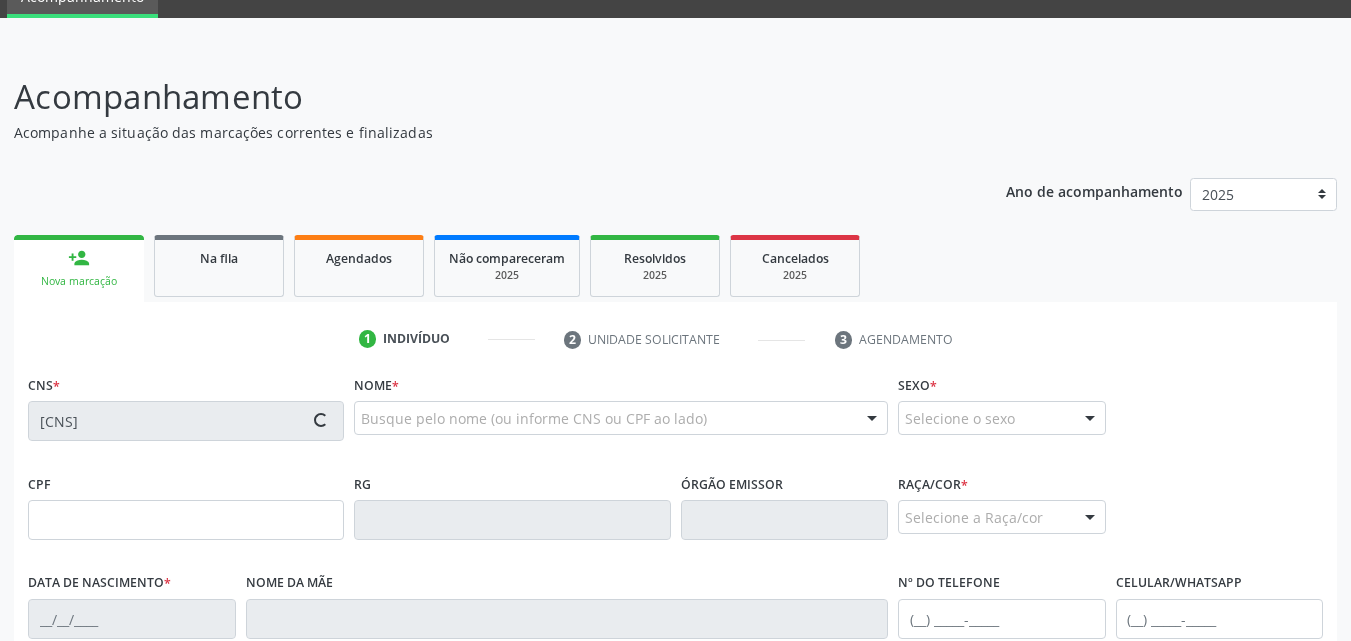 type on "[PHONE]" 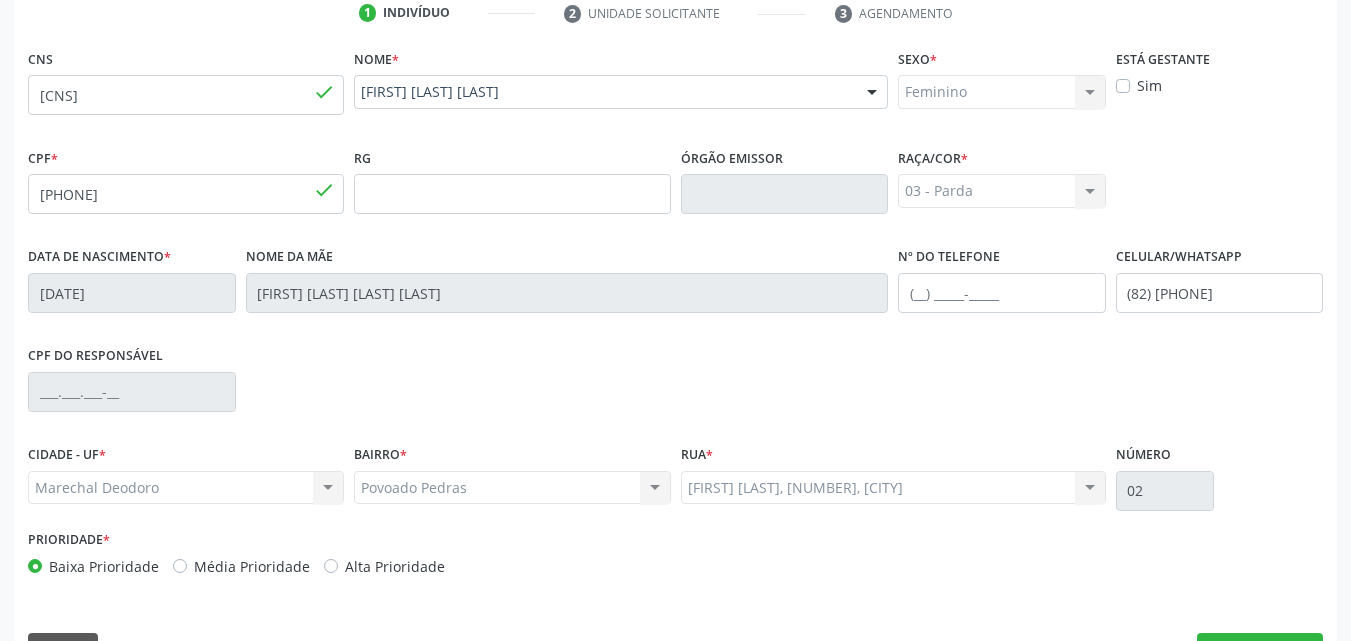 scroll, scrollTop: 471, scrollLeft: 0, axis: vertical 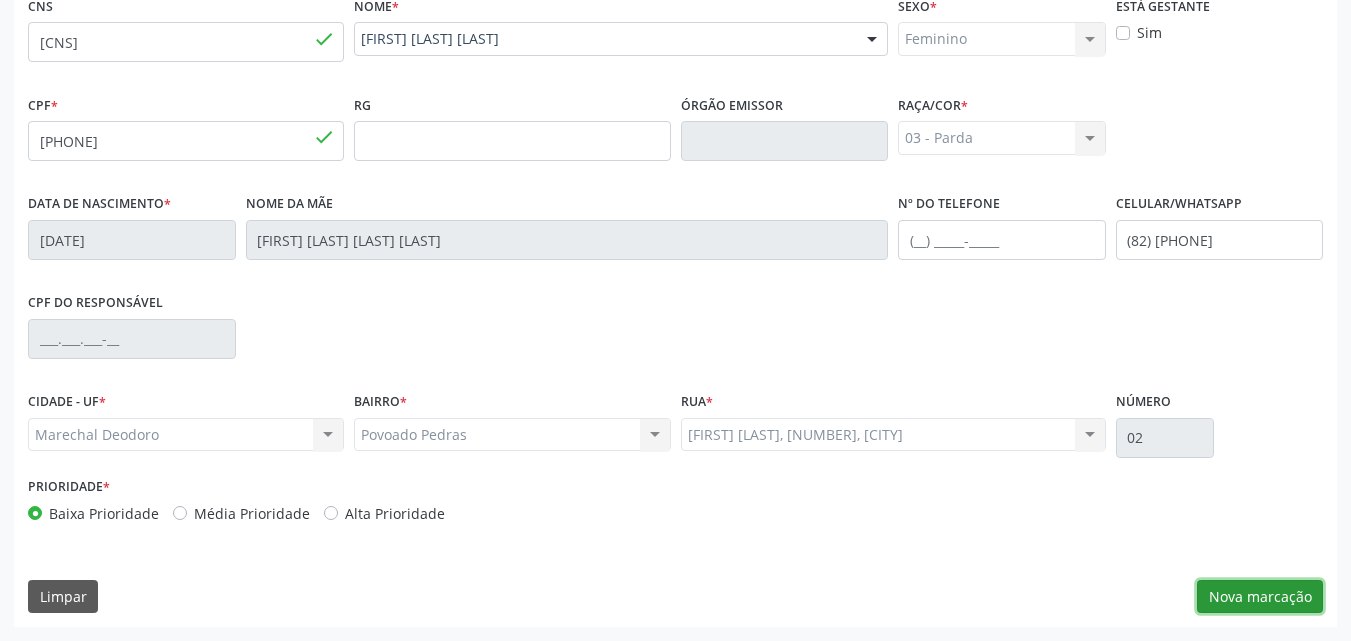 click on "Nova marcação" at bounding box center (1260, 597) 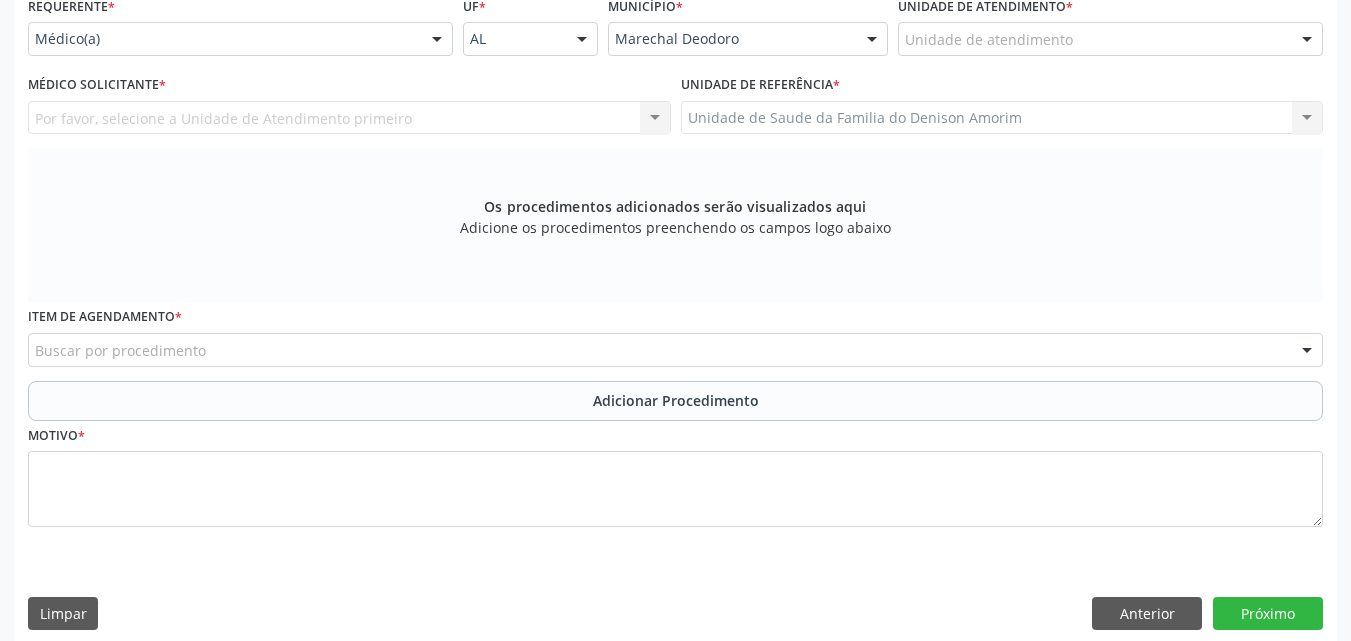 click on "Requerente
*
Médico(a)         Médico(a)   Enfermeiro(a)   Paciente
Nenhum resultado encontrado para: "   "
Não há nenhuma opção para ser exibida." at bounding box center [240, 23] 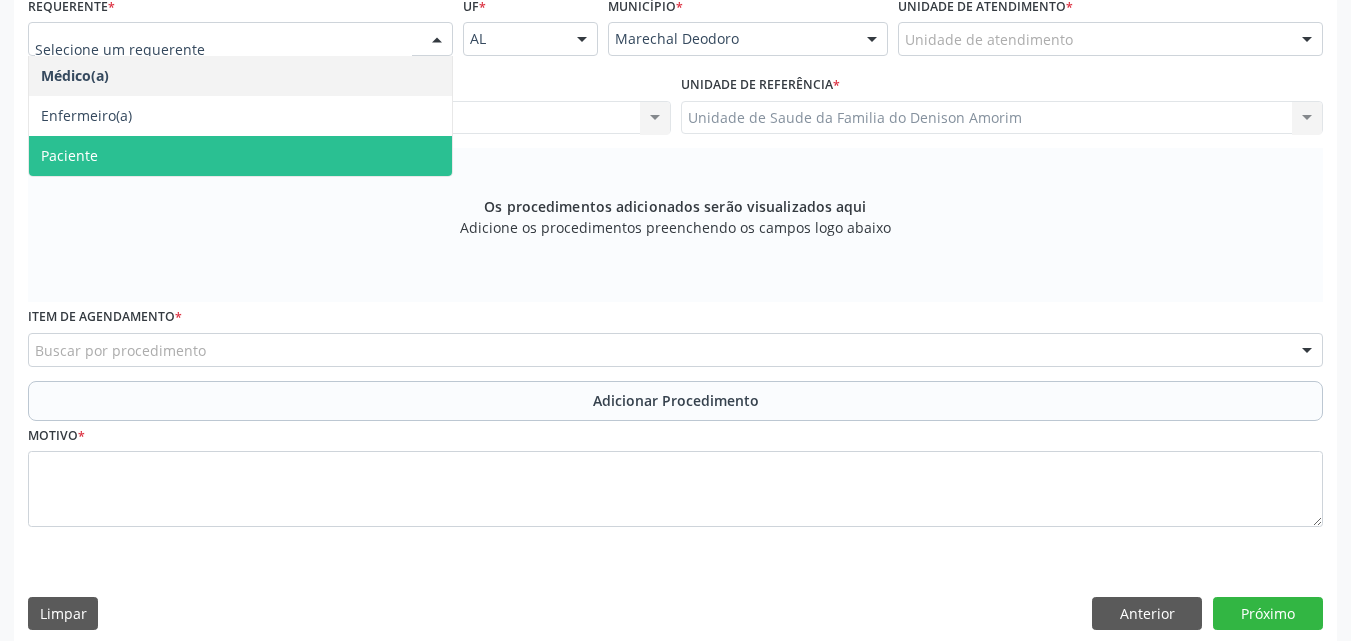 click on "Paciente" at bounding box center [240, 156] 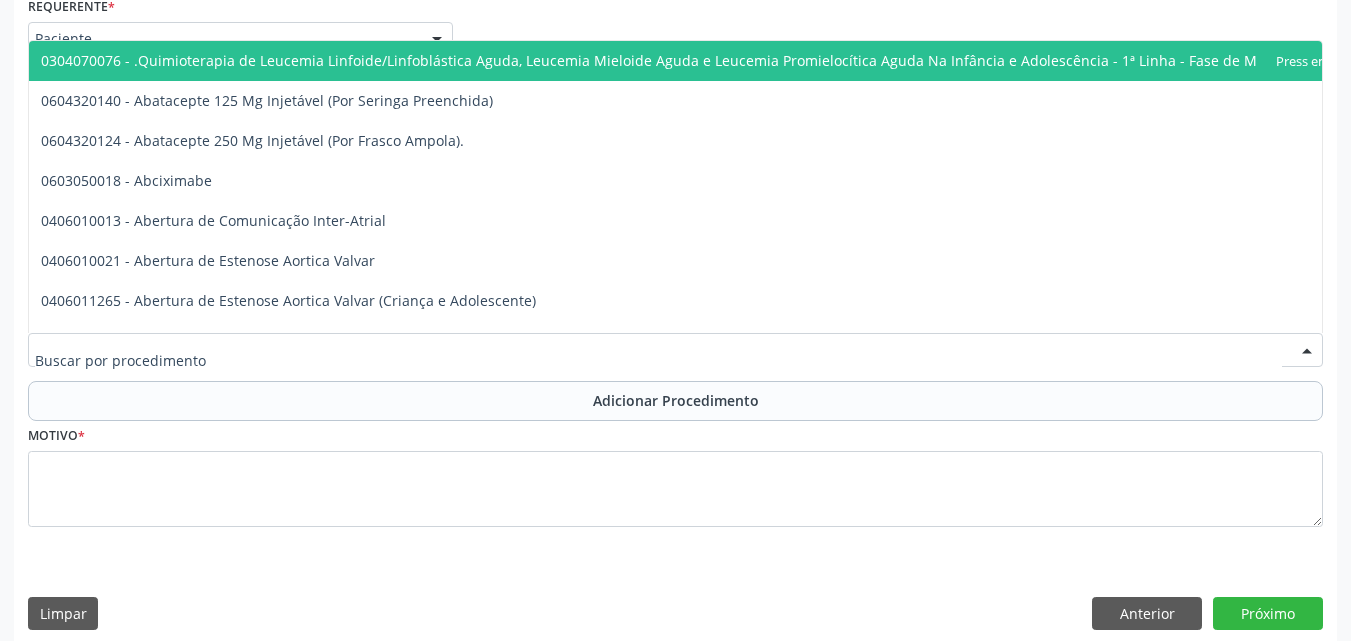 click at bounding box center [675, 350] 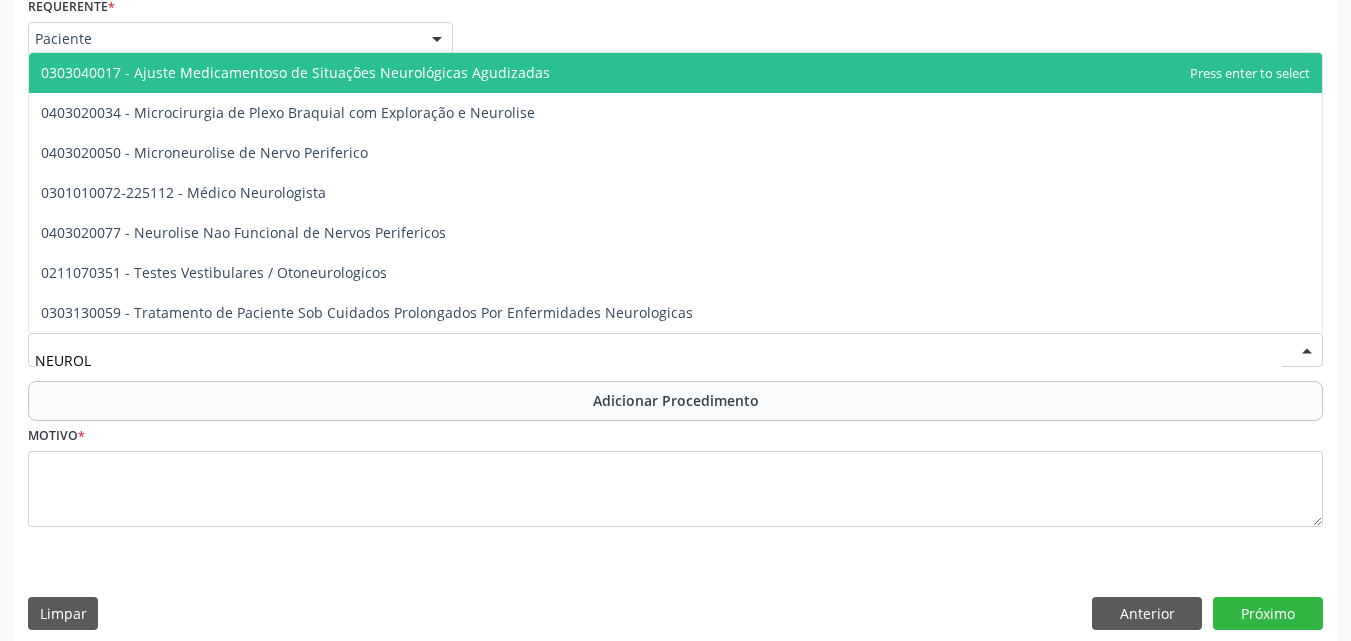 type on "NEUROLO" 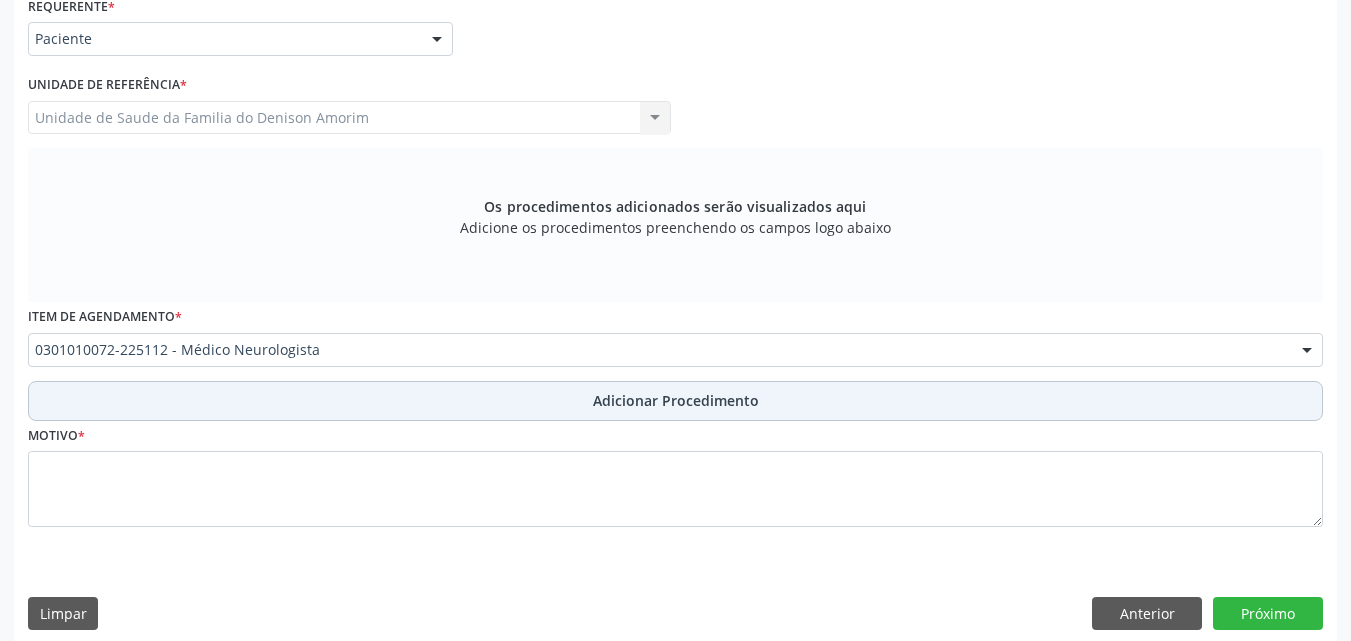 click on "Adicionar Procedimento" at bounding box center [675, 401] 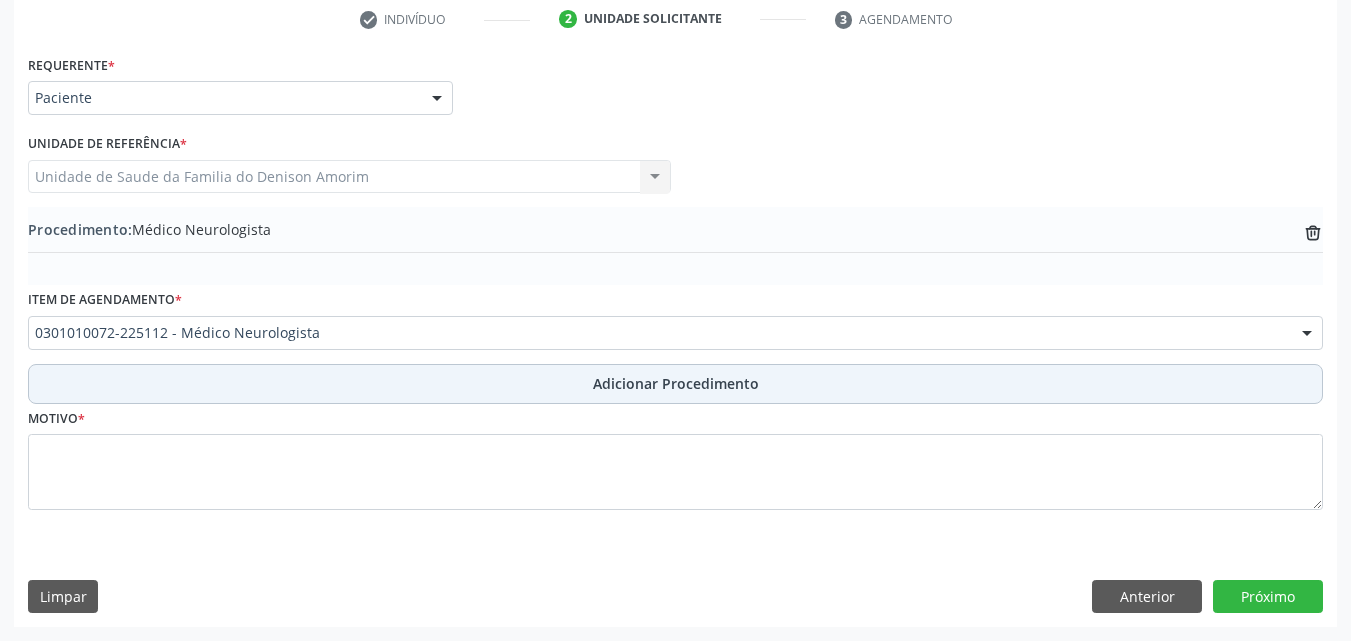 scroll, scrollTop: 412, scrollLeft: 0, axis: vertical 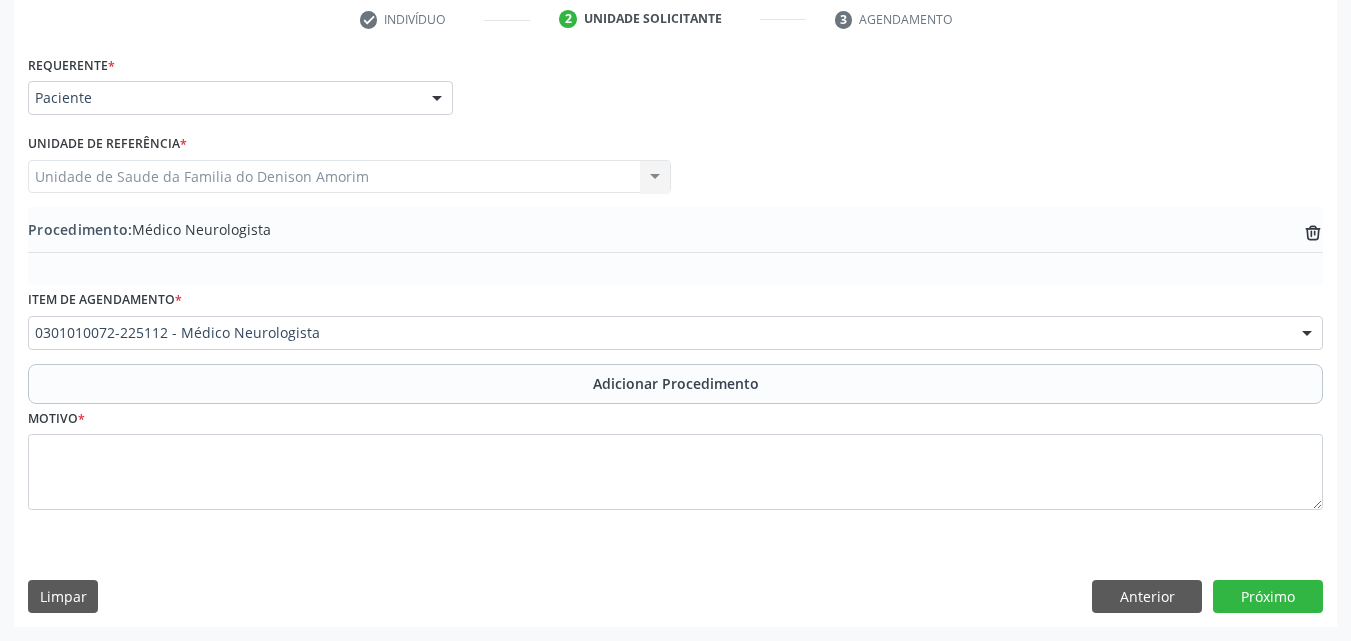 click on "Motivo
*" at bounding box center (675, 457) 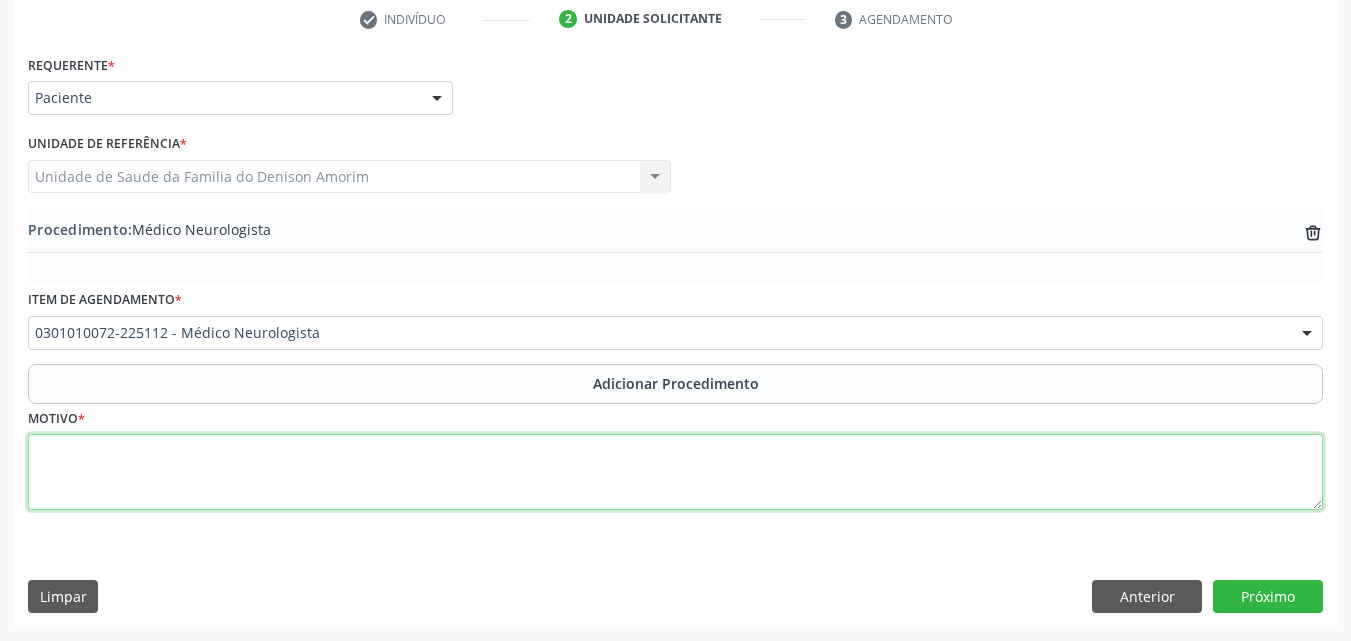 click at bounding box center (675, 472) 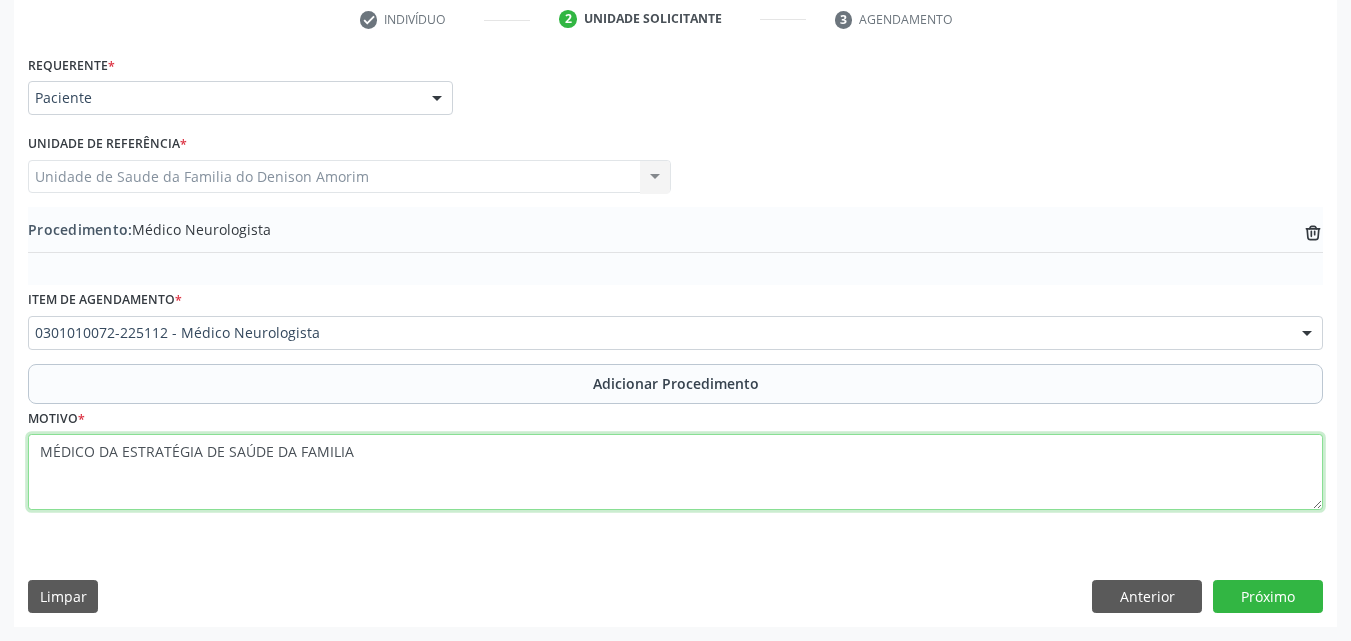 drag, startPoint x: 362, startPoint y: 452, endPoint x: 17, endPoint y: 459, distance: 345.071 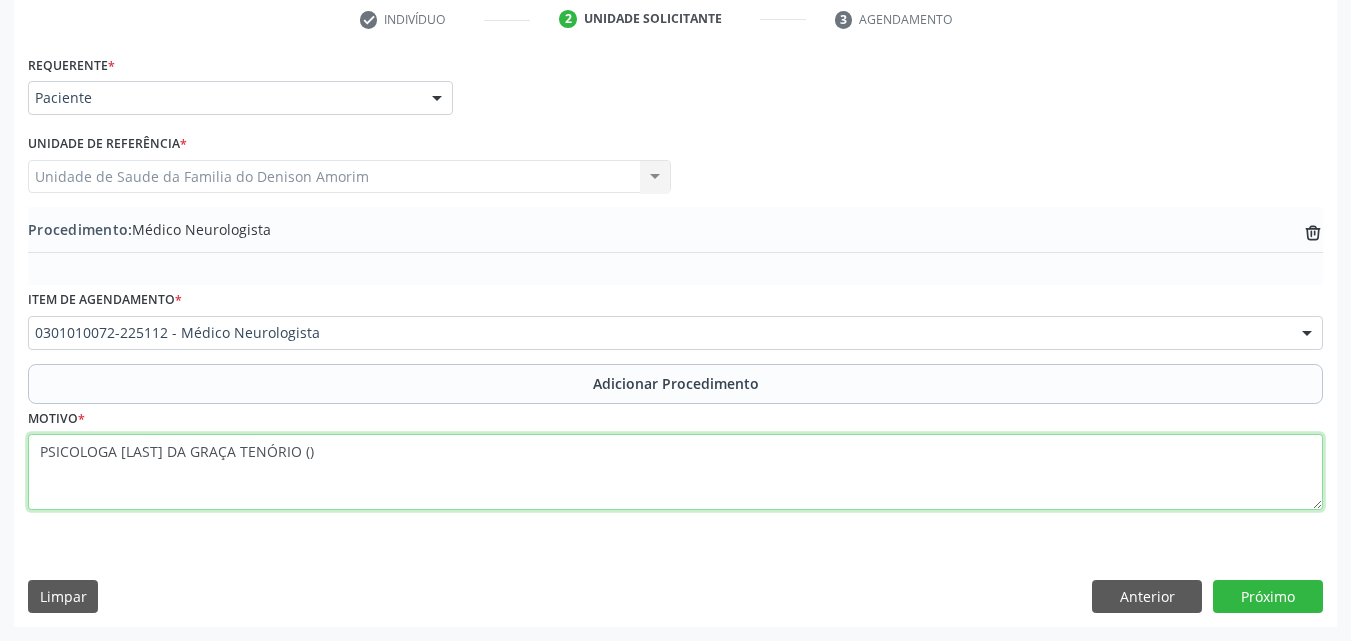 drag, startPoint x: 347, startPoint y: 457, endPoint x: 317, endPoint y: 445, distance: 32.31099 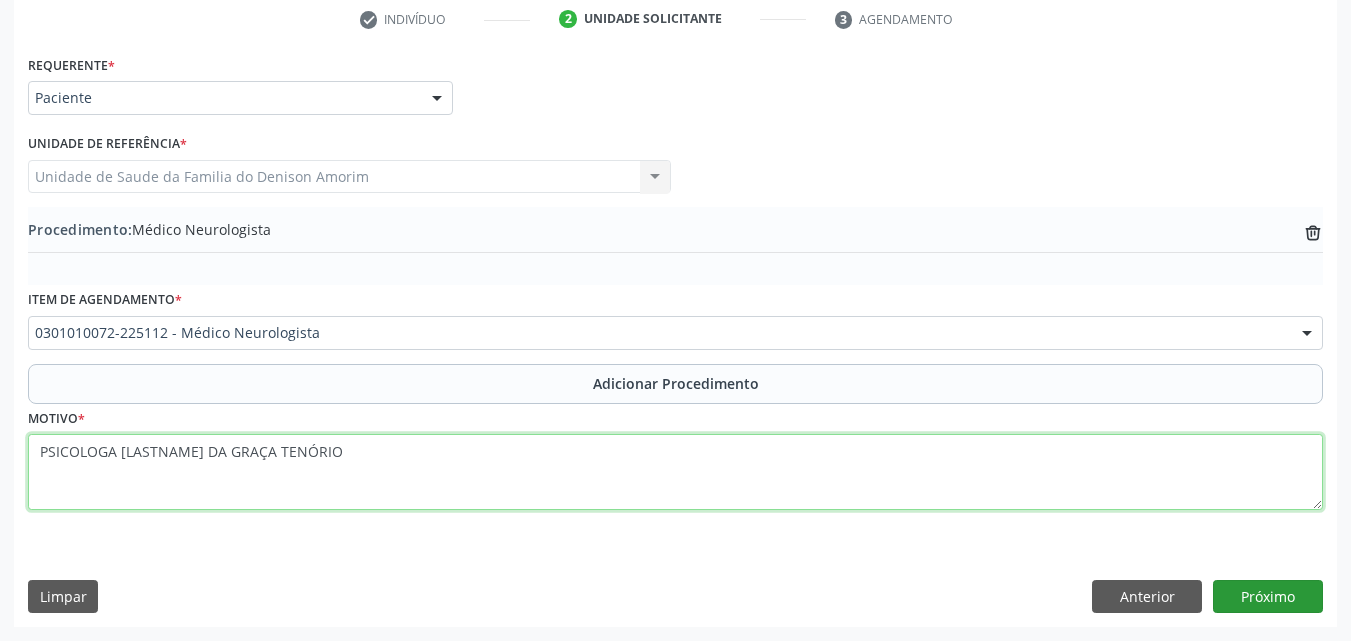 type on "PSICOLOGA [LASTNAME] DA GRAÇA TENÓRIO" 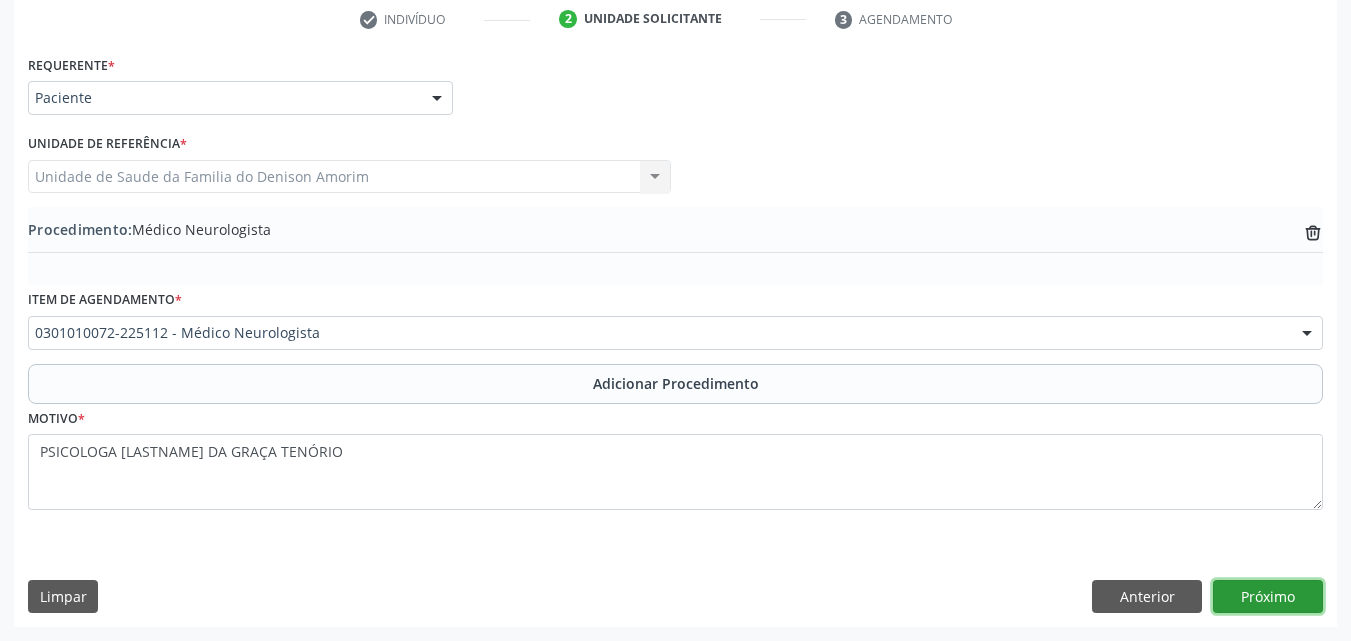click on "Próximo" at bounding box center (1268, 597) 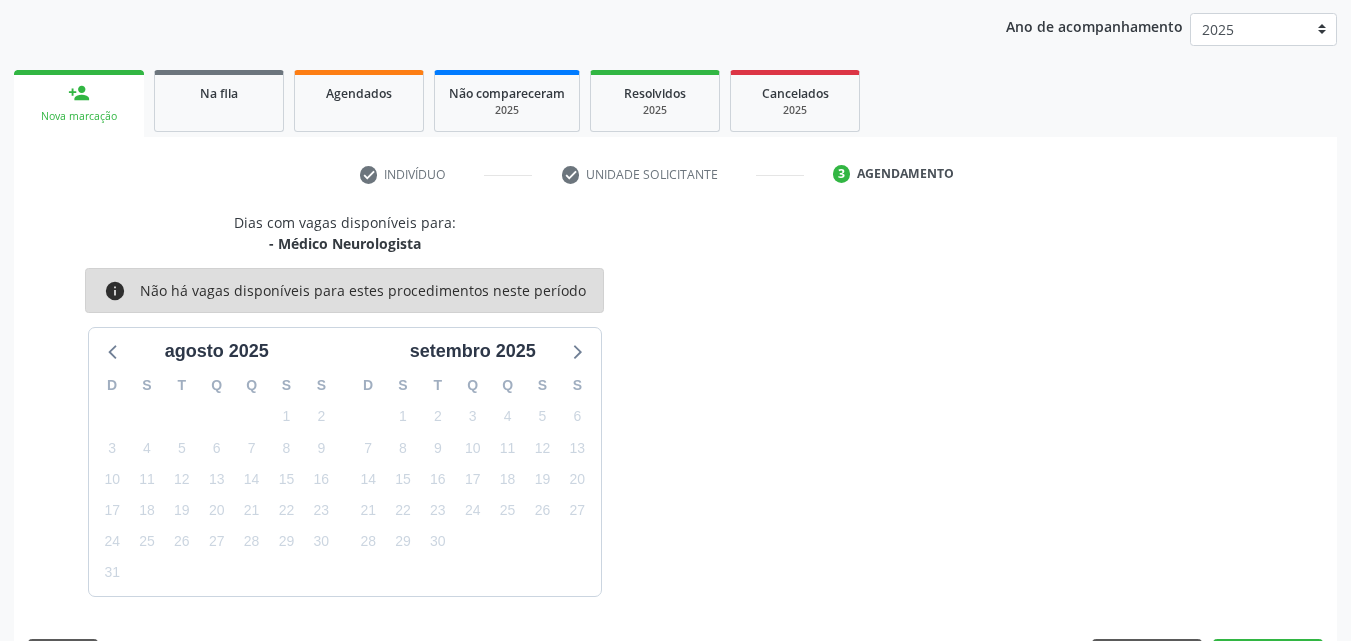 scroll, scrollTop: 316, scrollLeft: 0, axis: vertical 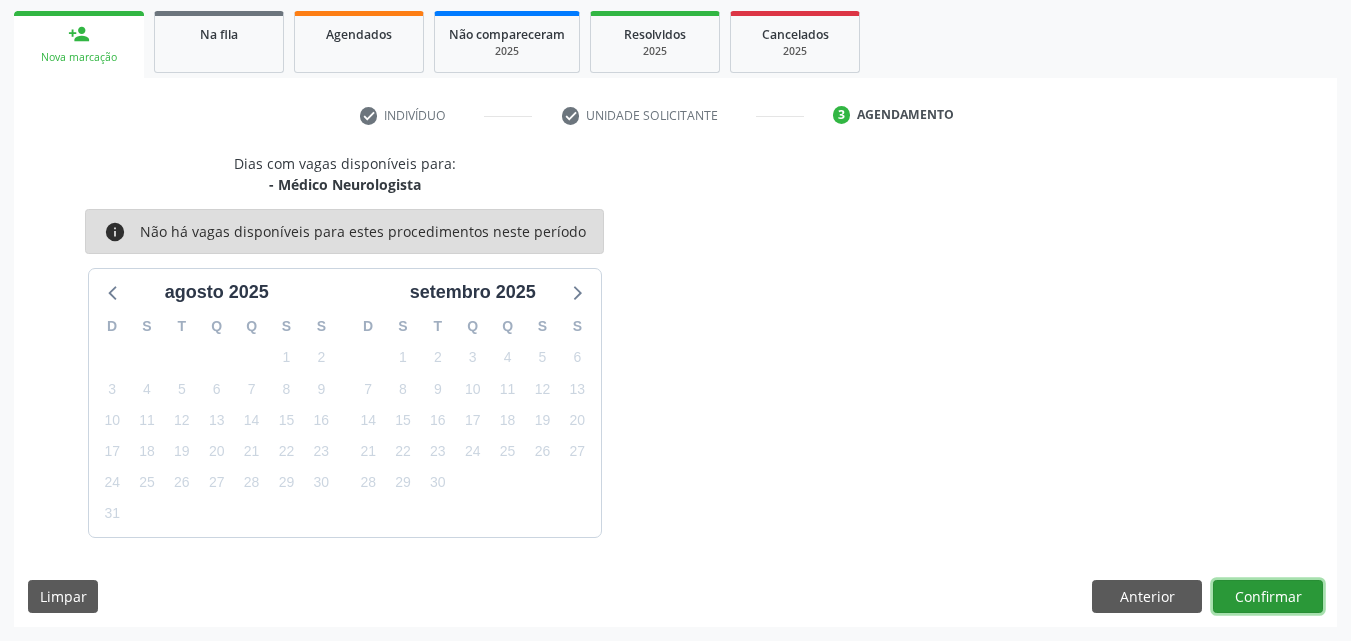 click on "Confirmar" at bounding box center (1268, 597) 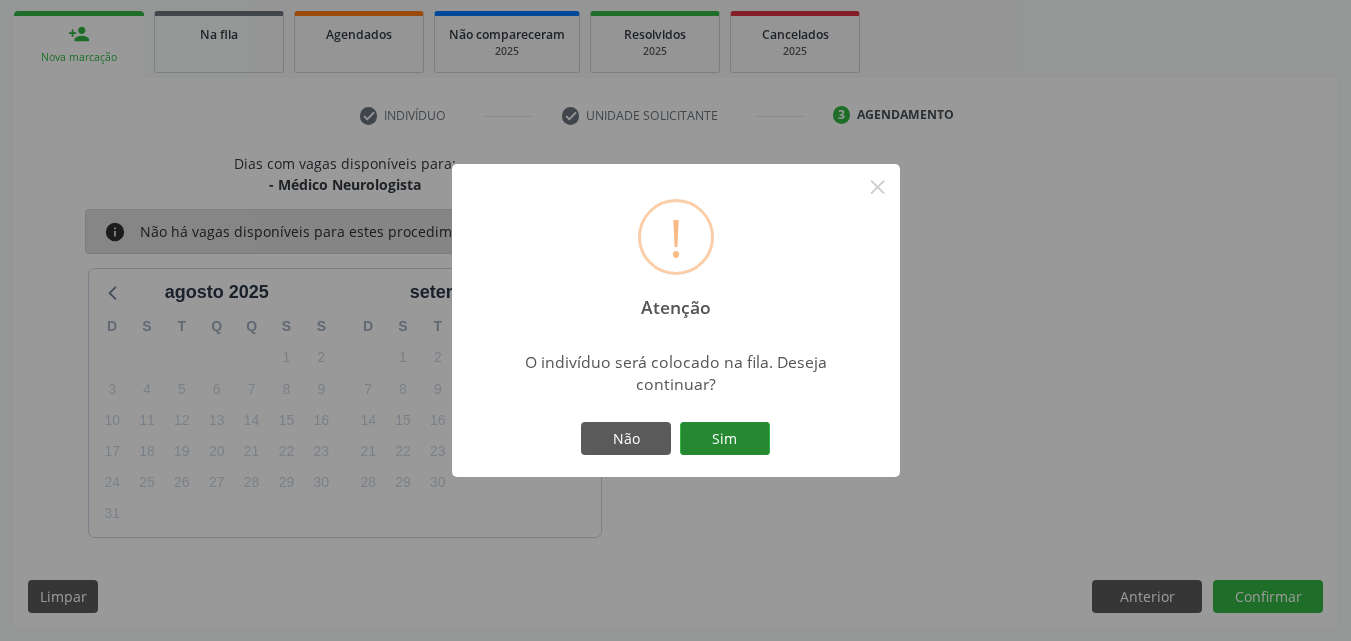 click on "Sim" at bounding box center (725, 439) 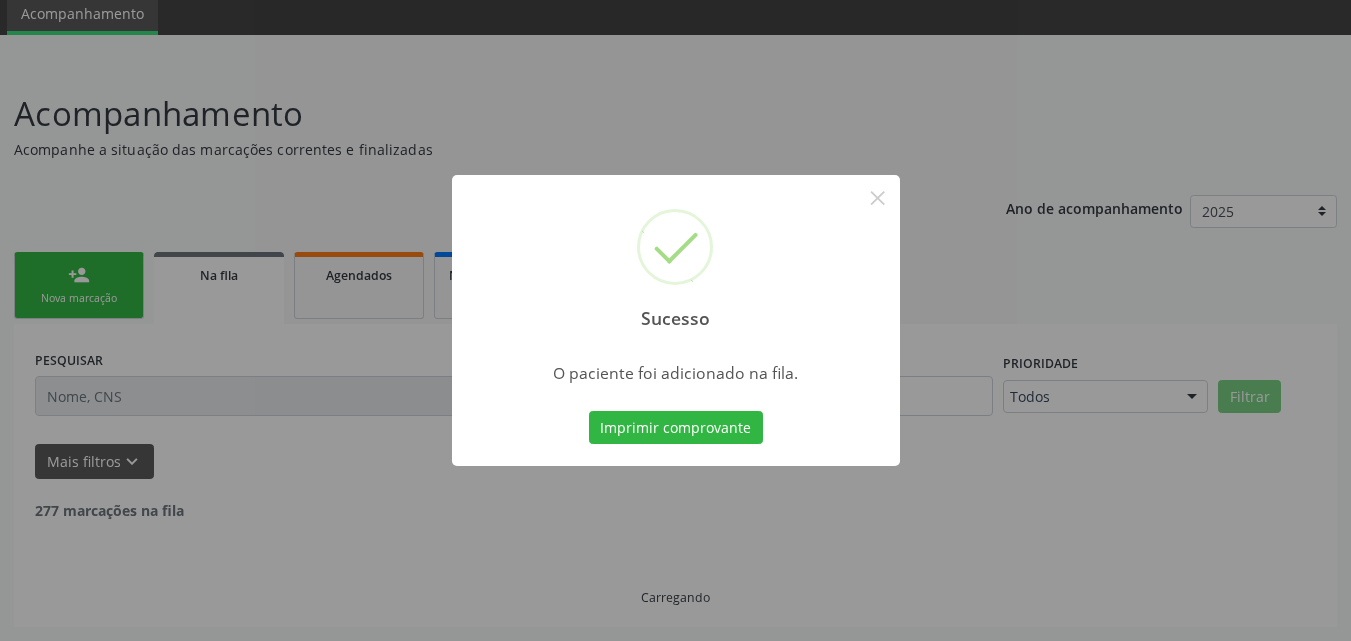 scroll, scrollTop: 54, scrollLeft: 0, axis: vertical 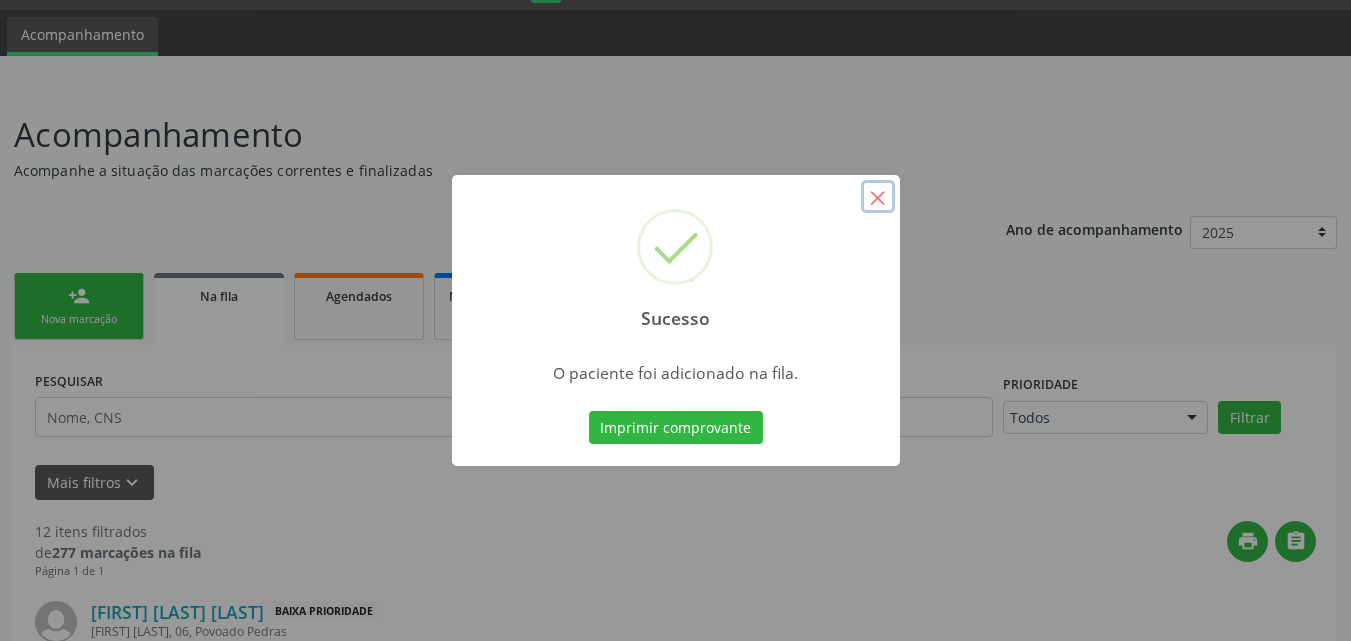 click on "×" at bounding box center (878, 197) 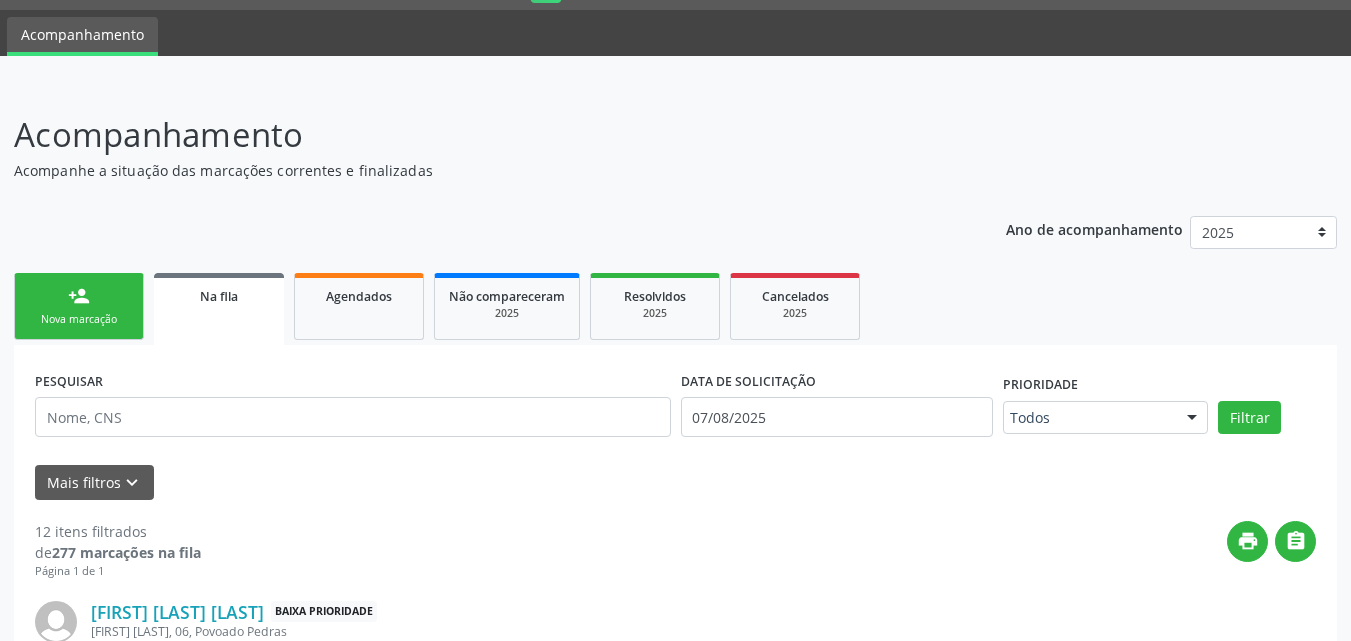 click on "person_add
Nova marcação" at bounding box center [79, 306] 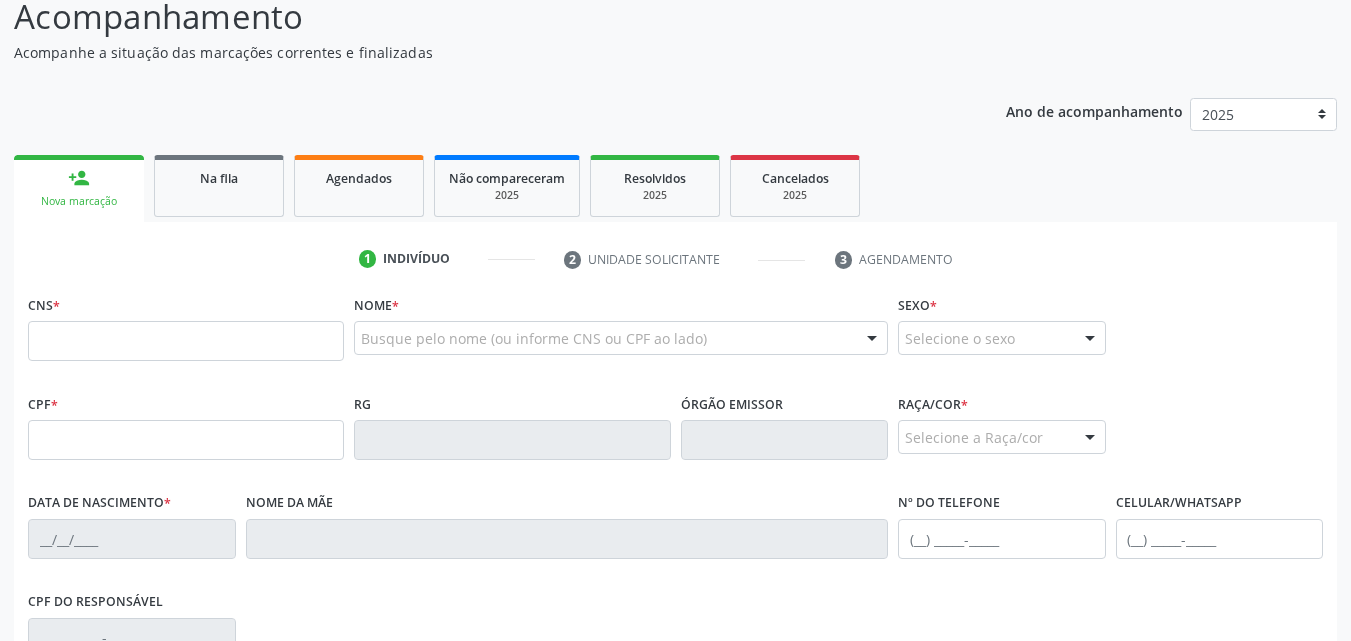 scroll, scrollTop: 196, scrollLeft: 0, axis: vertical 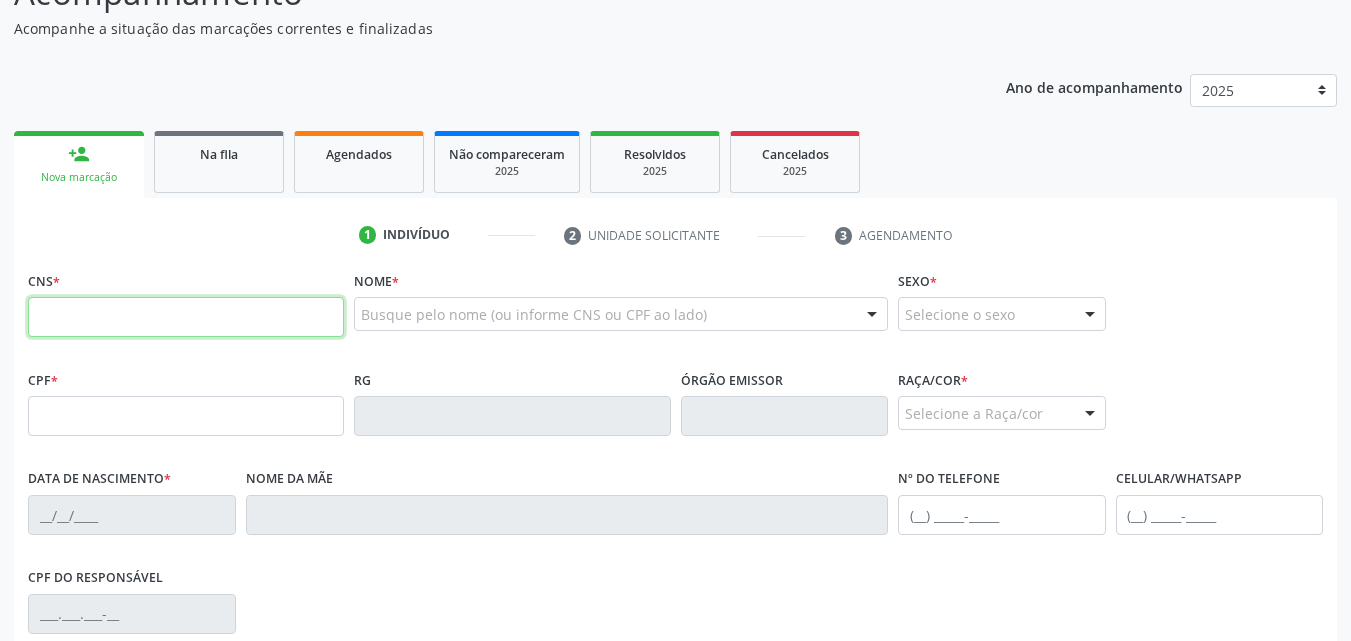 click at bounding box center (186, 317) 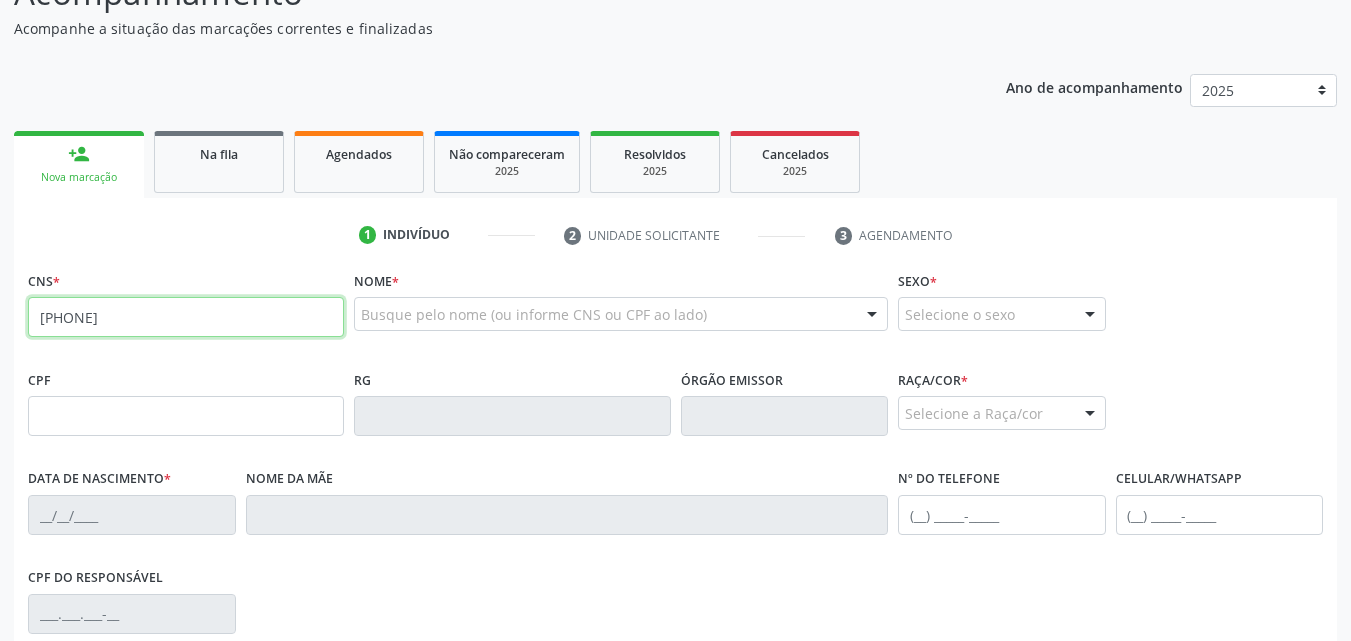 click on "[PHONE]" at bounding box center [186, 317] 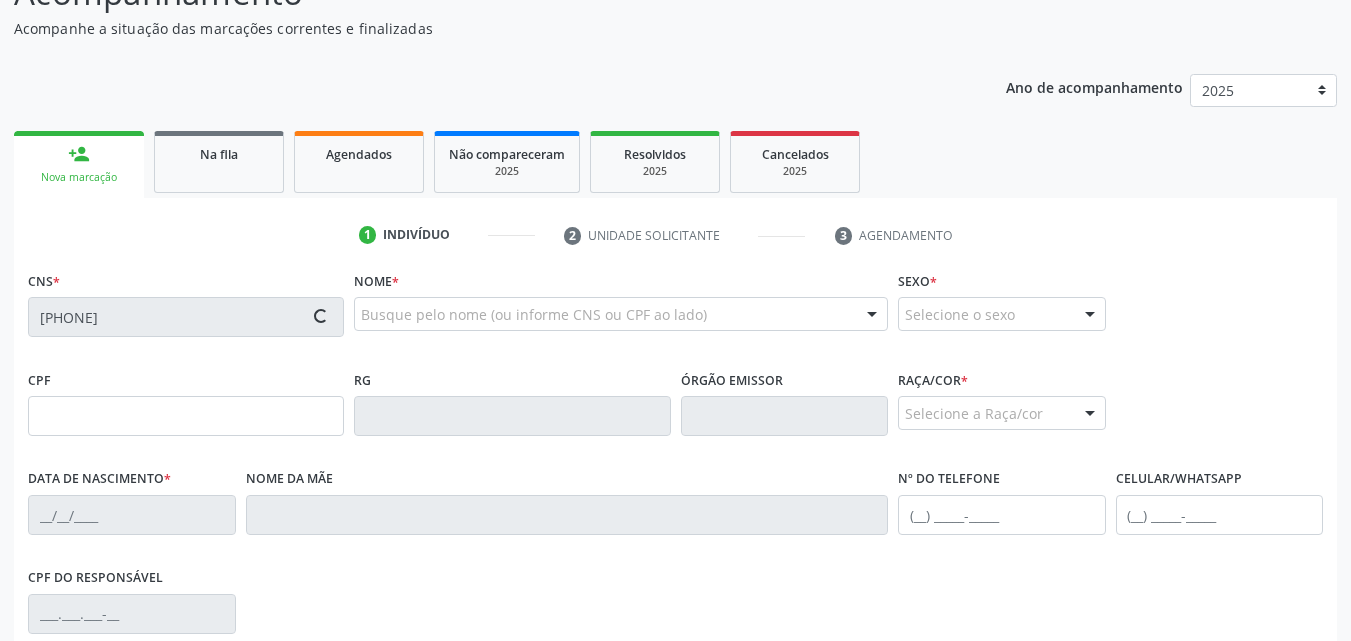 type on "[NUMBER].[NUMBER].[NUMBER]-[NUMBER]" 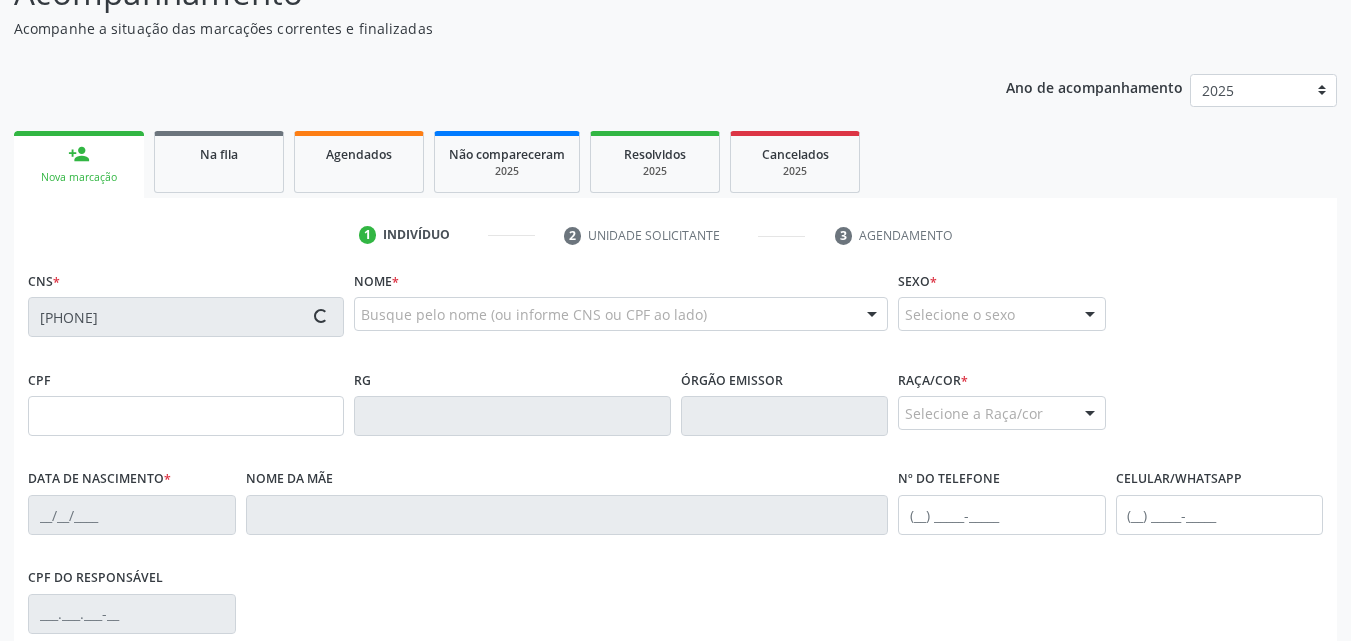 type on "[DATE]" 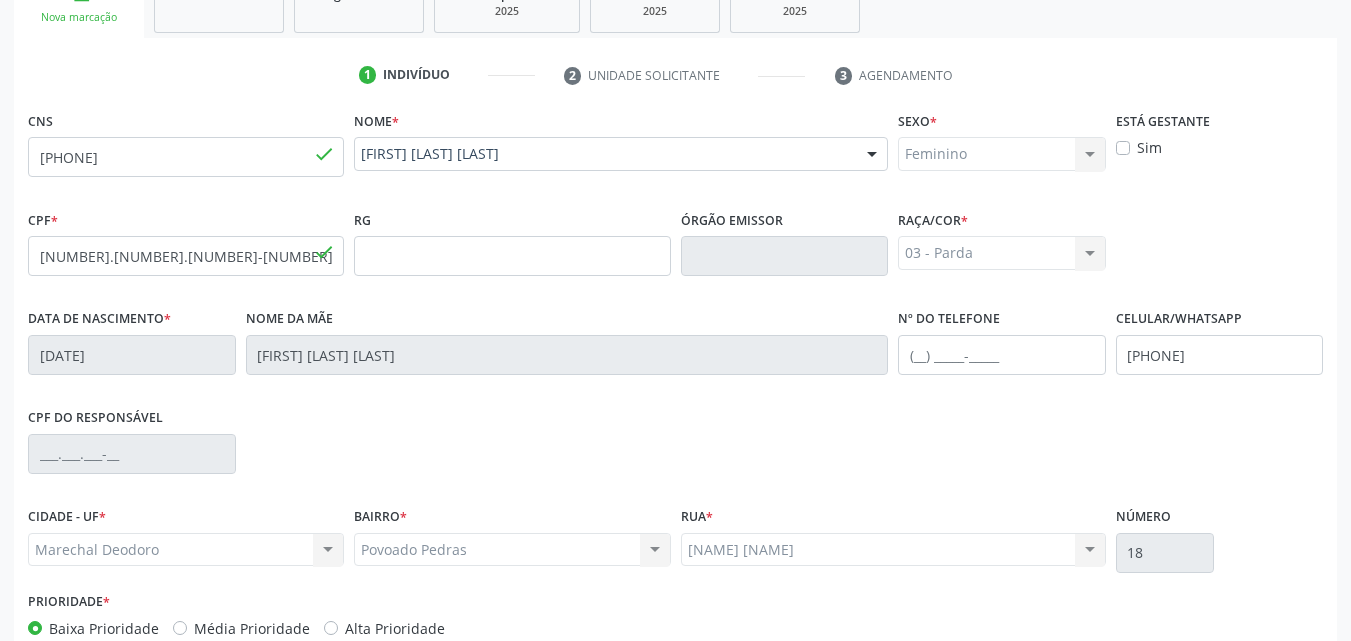 scroll, scrollTop: 471, scrollLeft: 0, axis: vertical 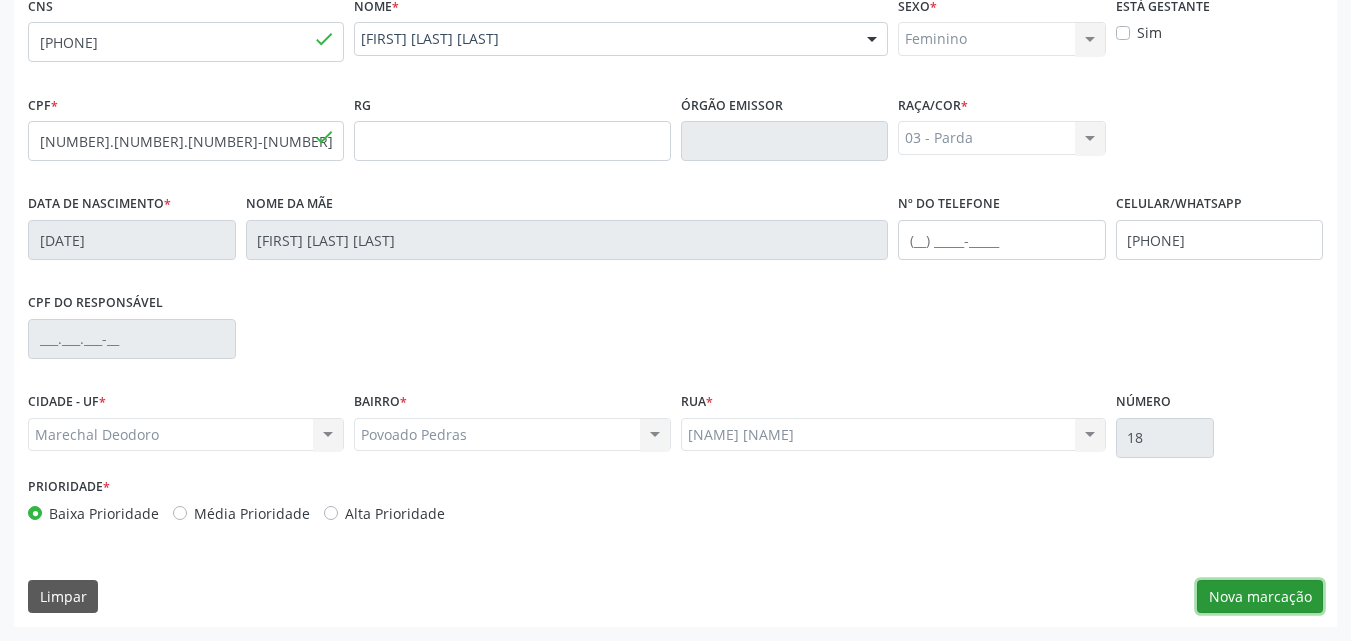 click on "Nova marcação" at bounding box center (1260, 597) 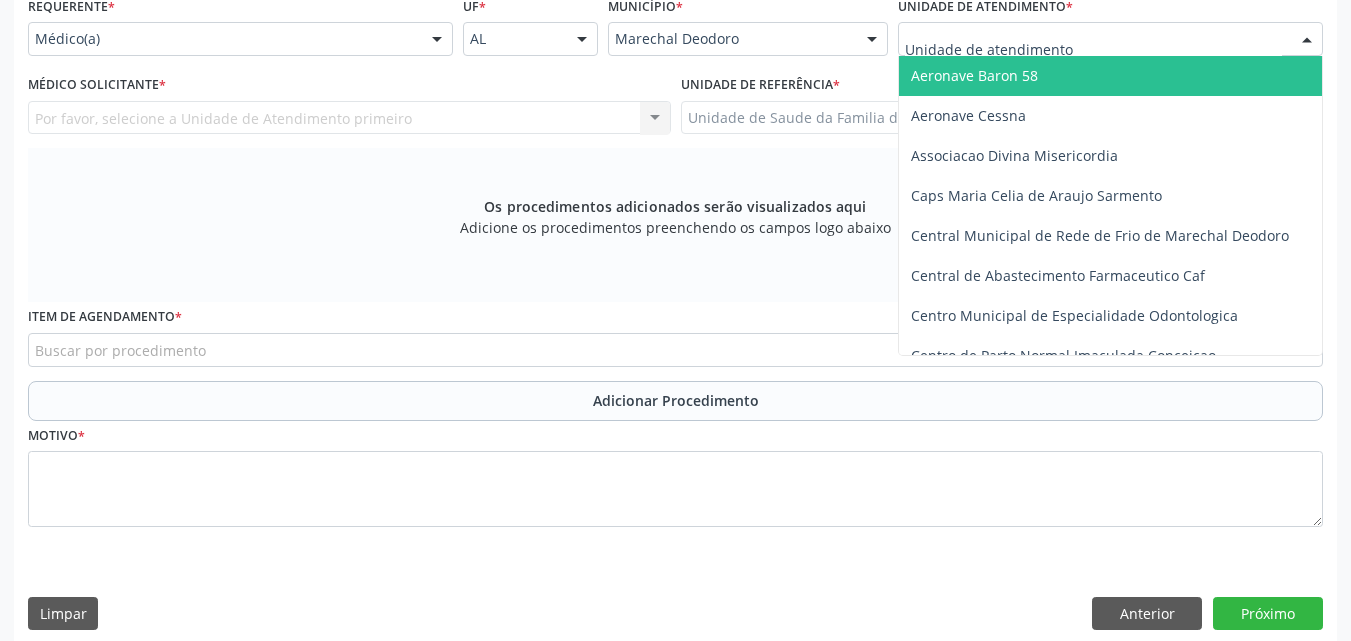 click at bounding box center [1110, 39] 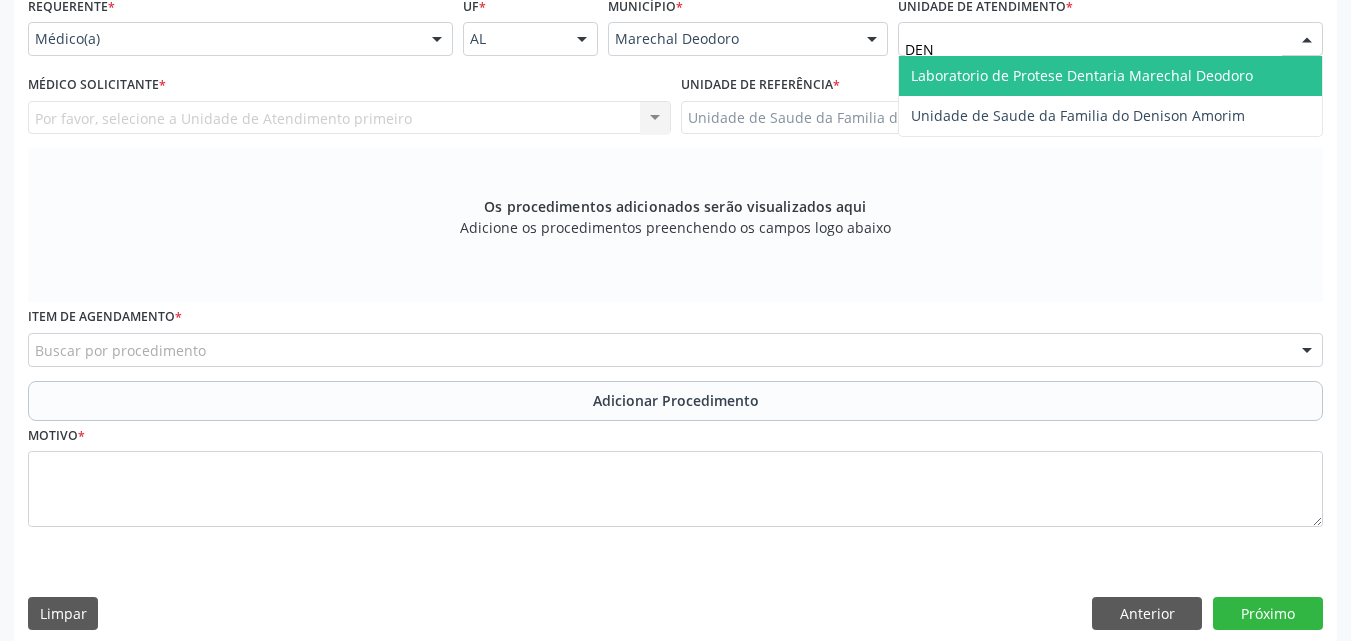 type on "DENI" 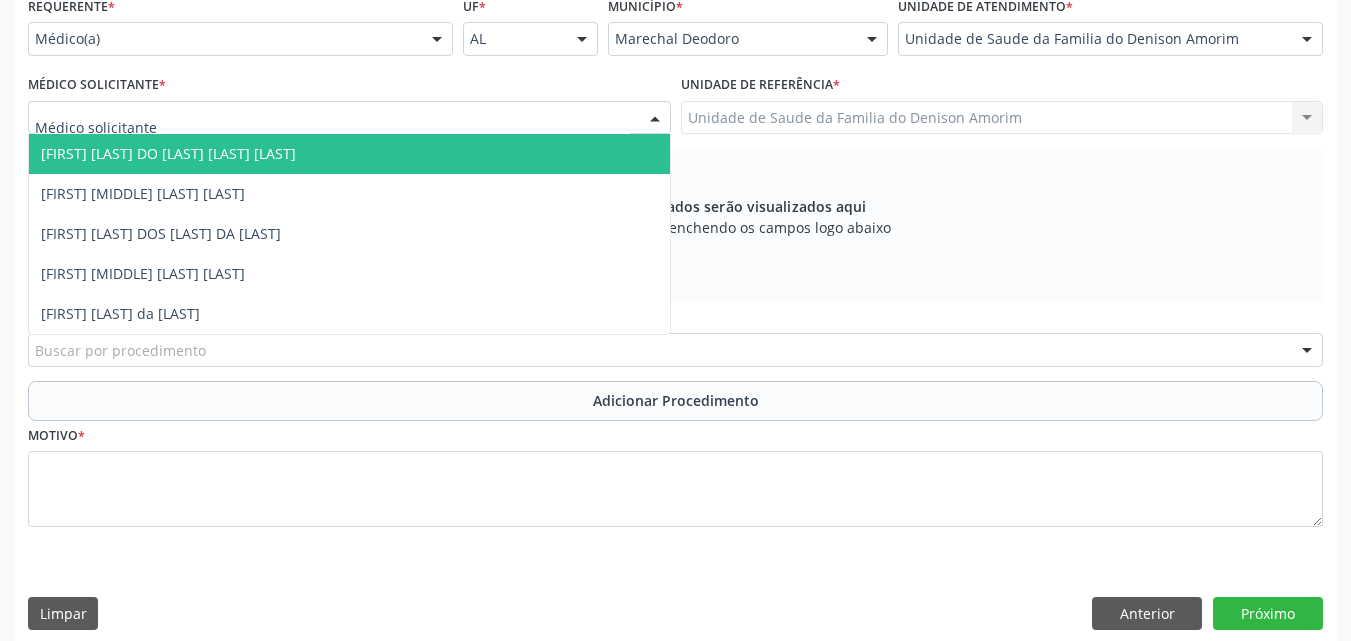 click at bounding box center (349, 118) 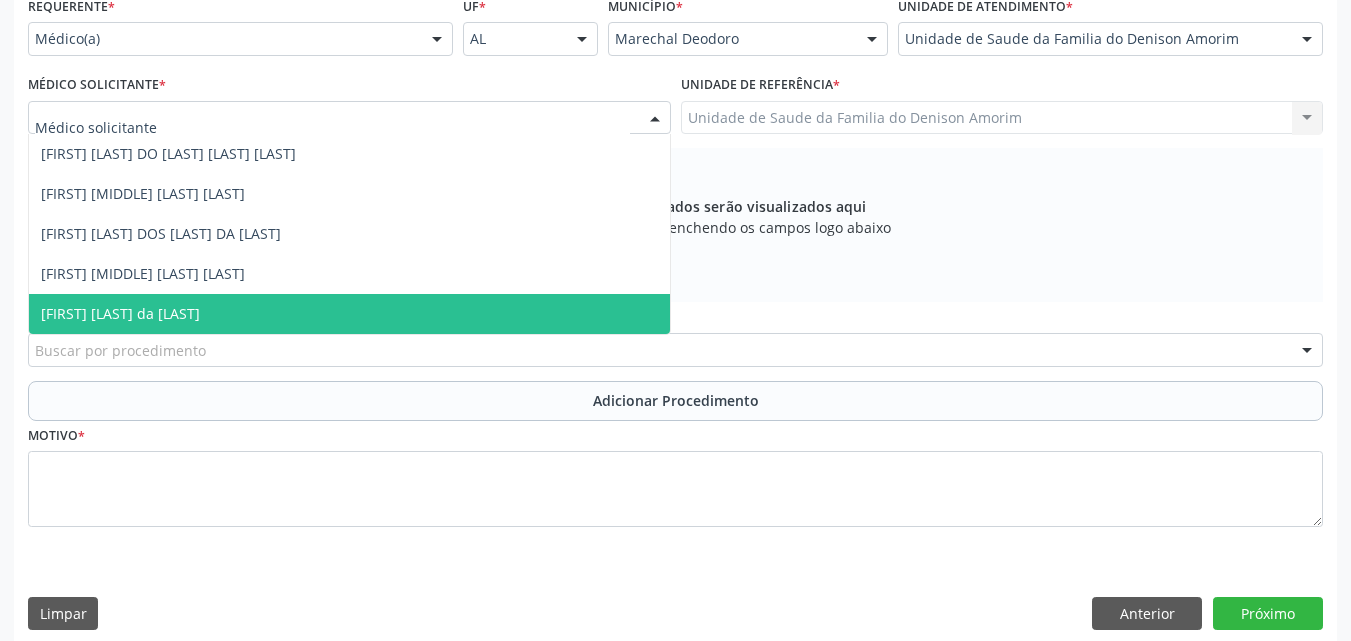 click on "[FIRST] [LAST] da [LAST]" at bounding box center [349, 314] 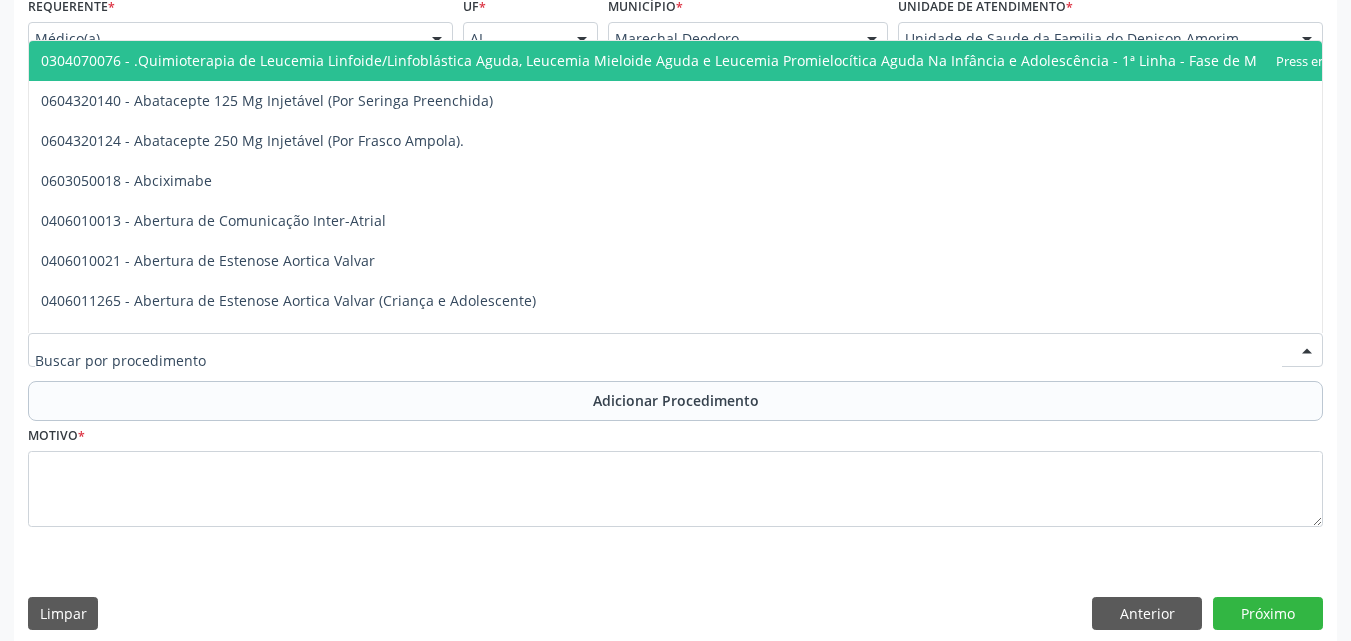 click at bounding box center (675, 350) 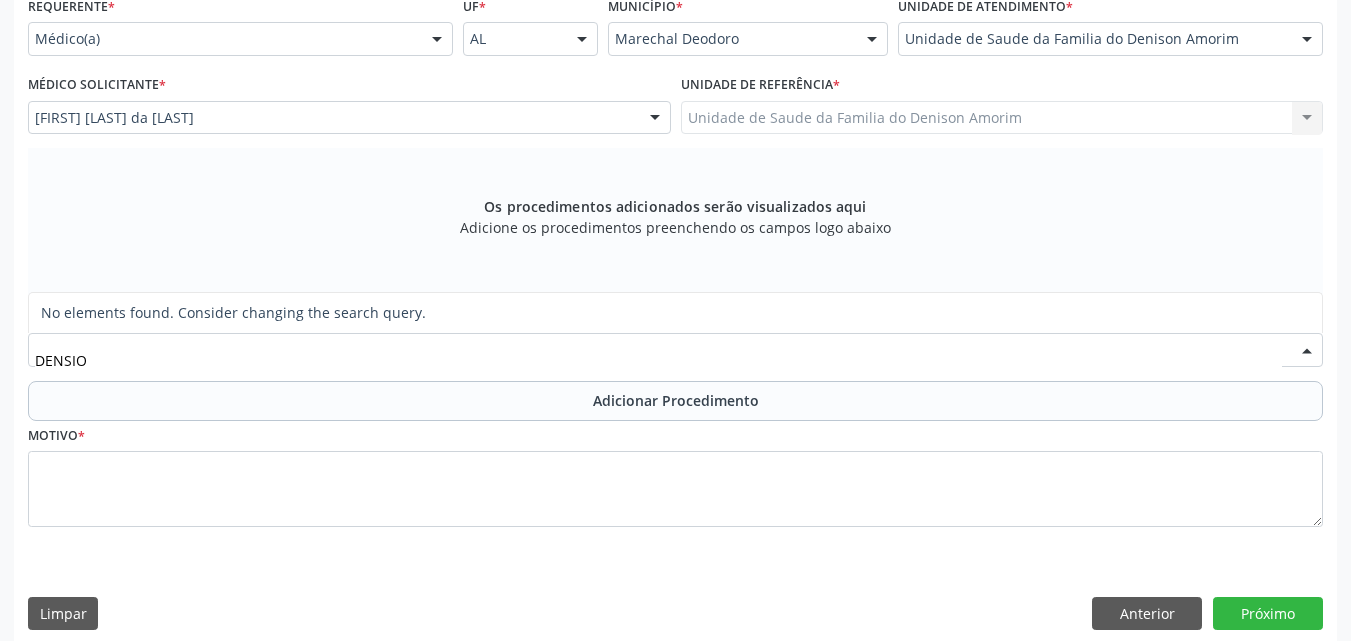 type on "DENSI" 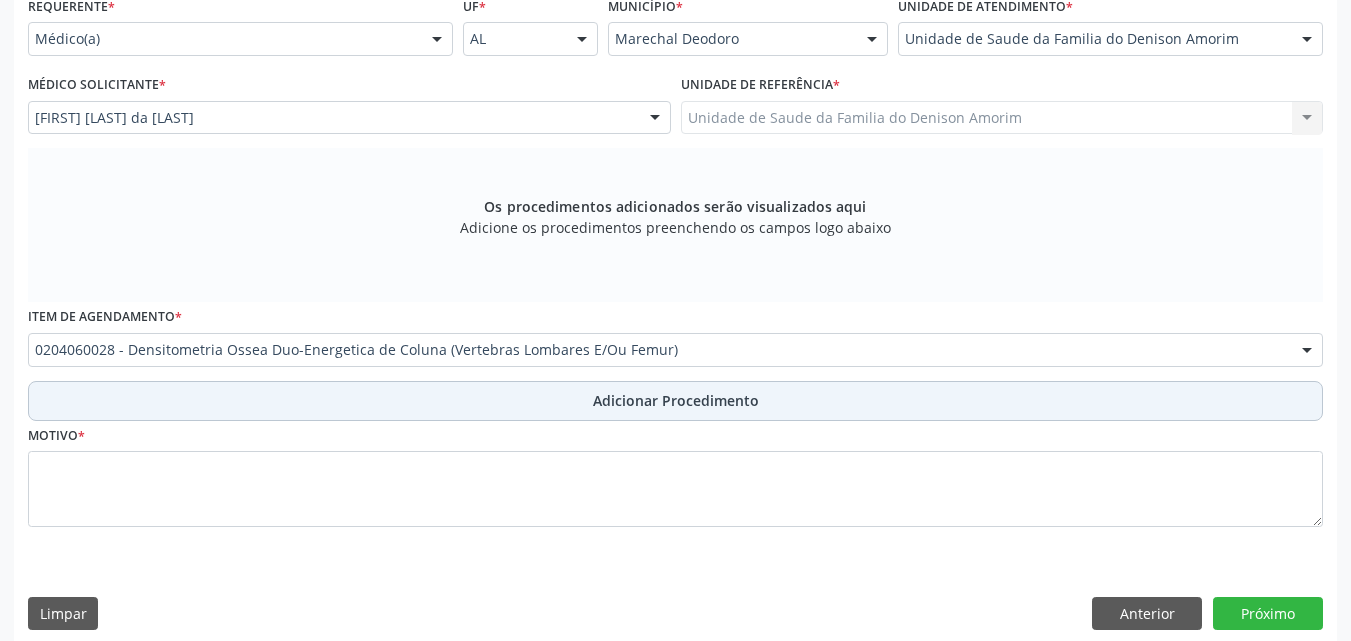 click on "Adicionar Procedimento" at bounding box center (675, 401) 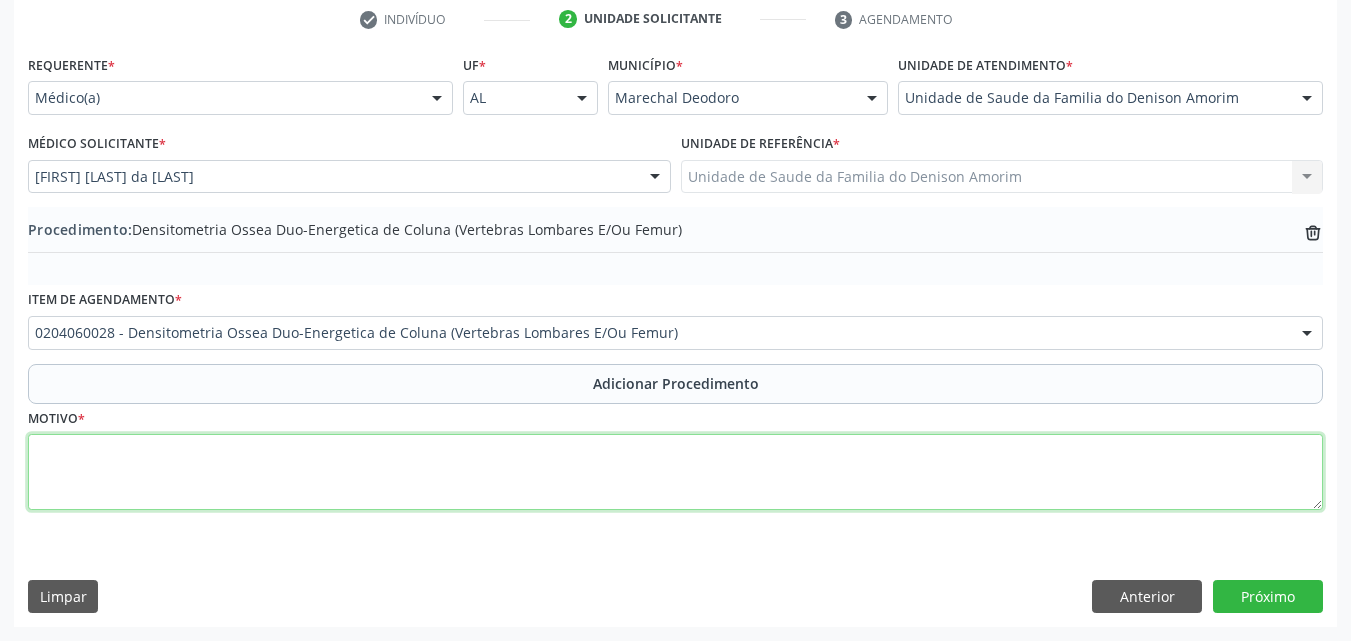 click at bounding box center (675, 472) 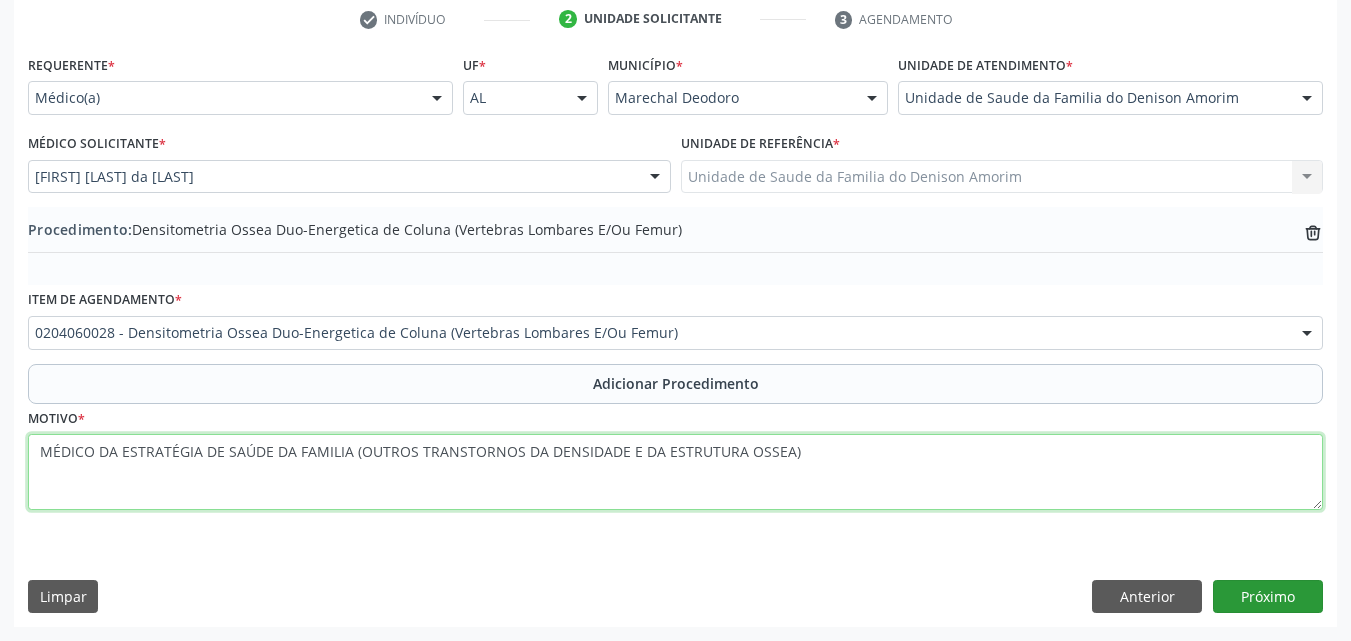 type on "MÉDICO DA ESTRATÉGIA DE SAÚDE DA FAMILIA (OUTROS TRANSTORNOS DA DENSIDADE E DA ESTRUTURA OSSEA)" 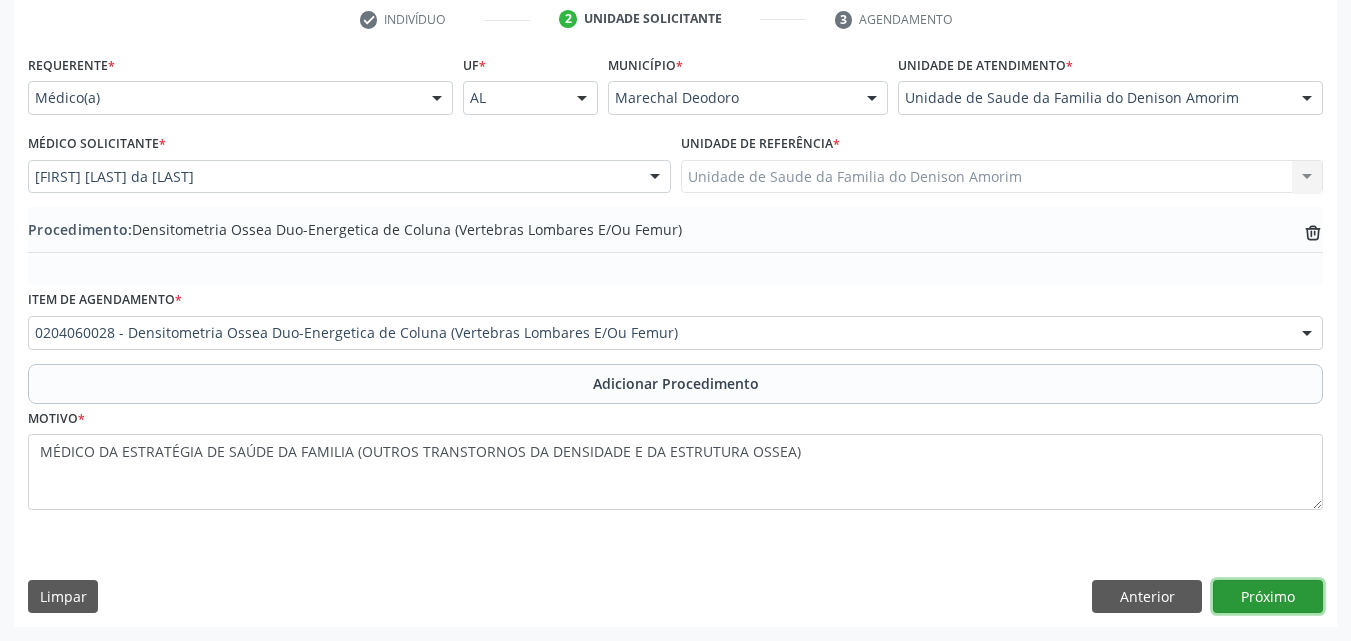 click on "Próximo" at bounding box center [1268, 597] 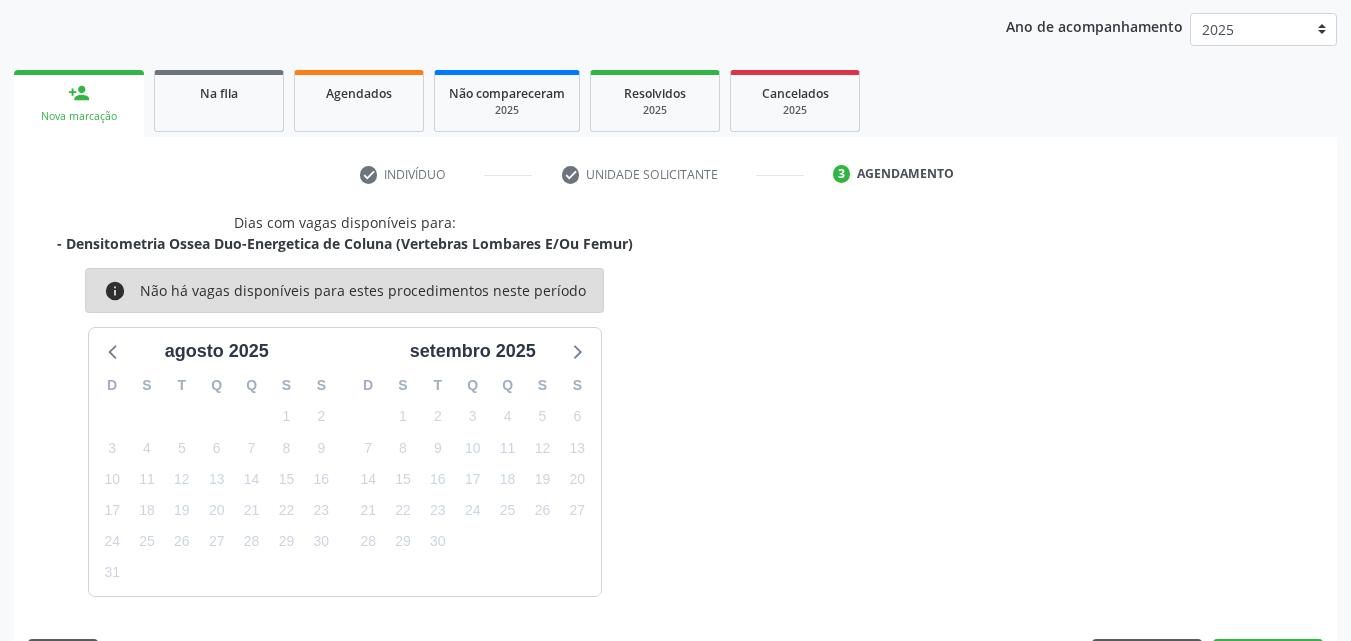 scroll, scrollTop: 316, scrollLeft: 0, axis: vertical 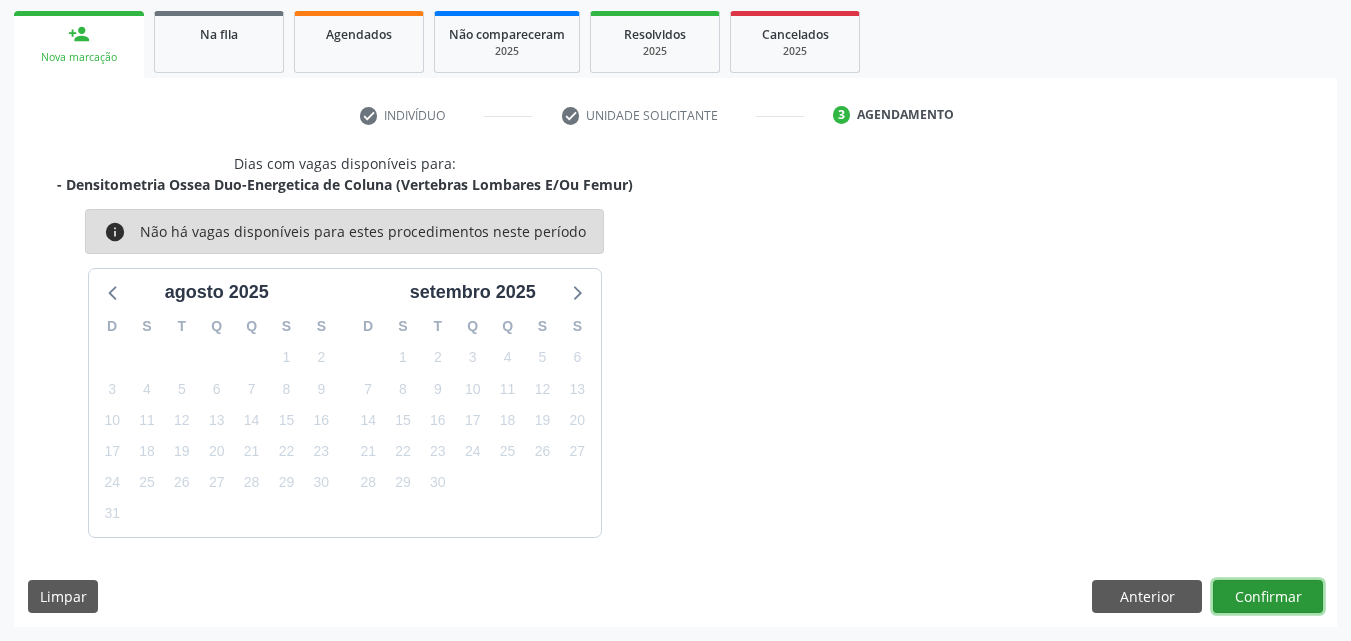 click on "Confirmar" at bounding box center (1268, 597) 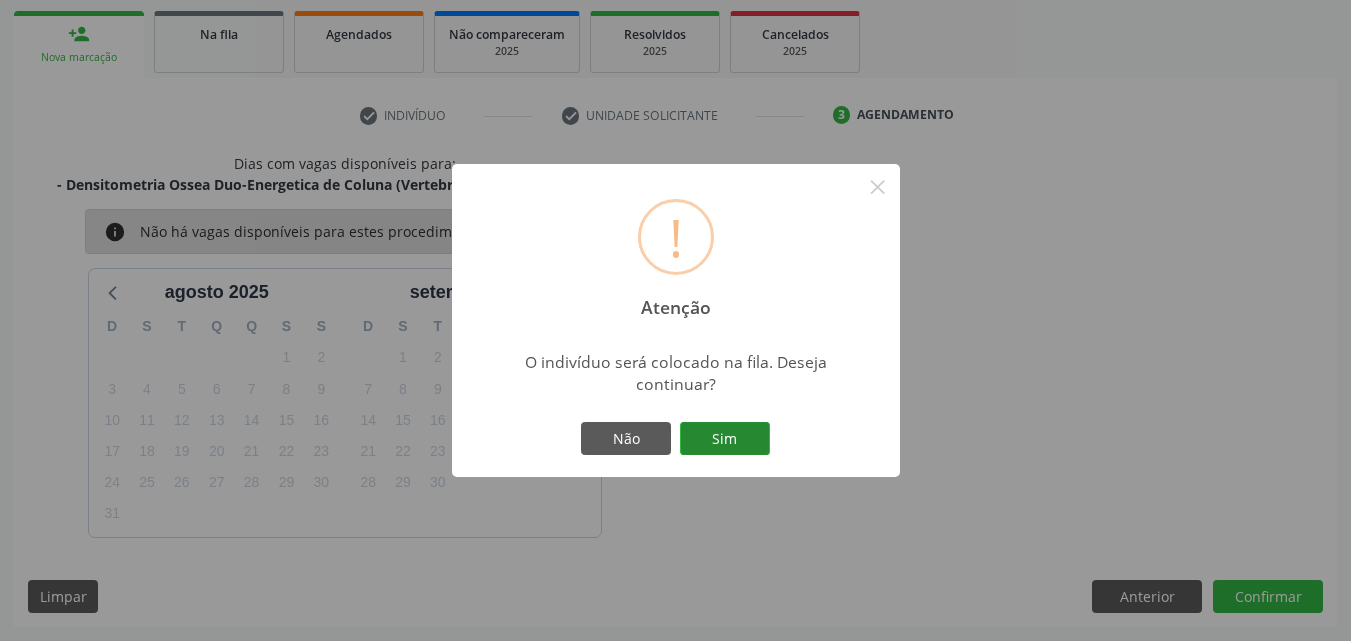 click on "Sim" at bounding box center (725, 439) 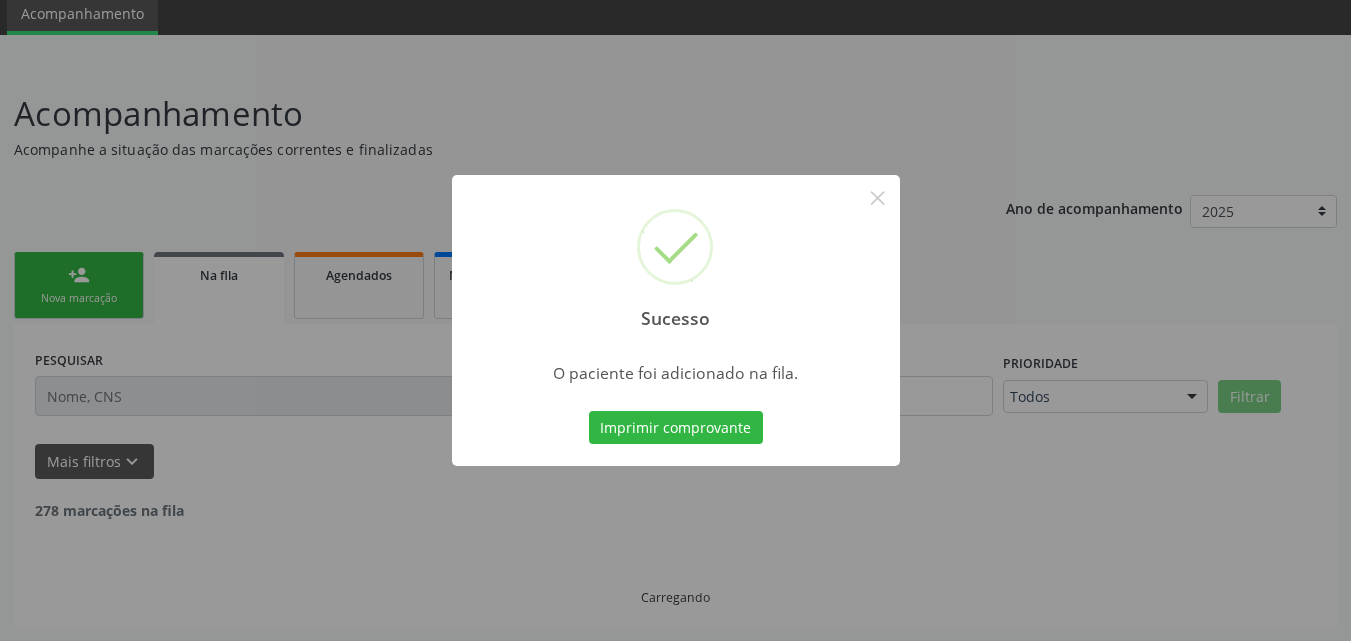 scroll, scrollTop: 54, scrollLeft: 0, axis: vertical 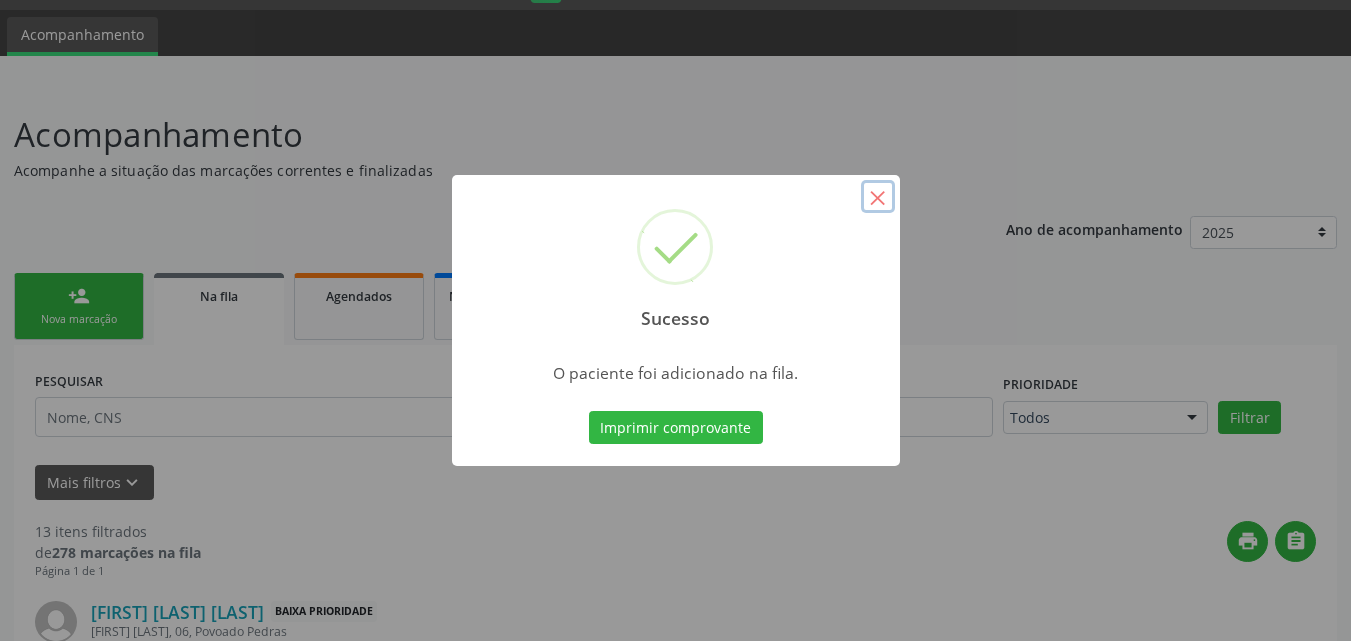 click on "×" at bounding box center [878, 197] 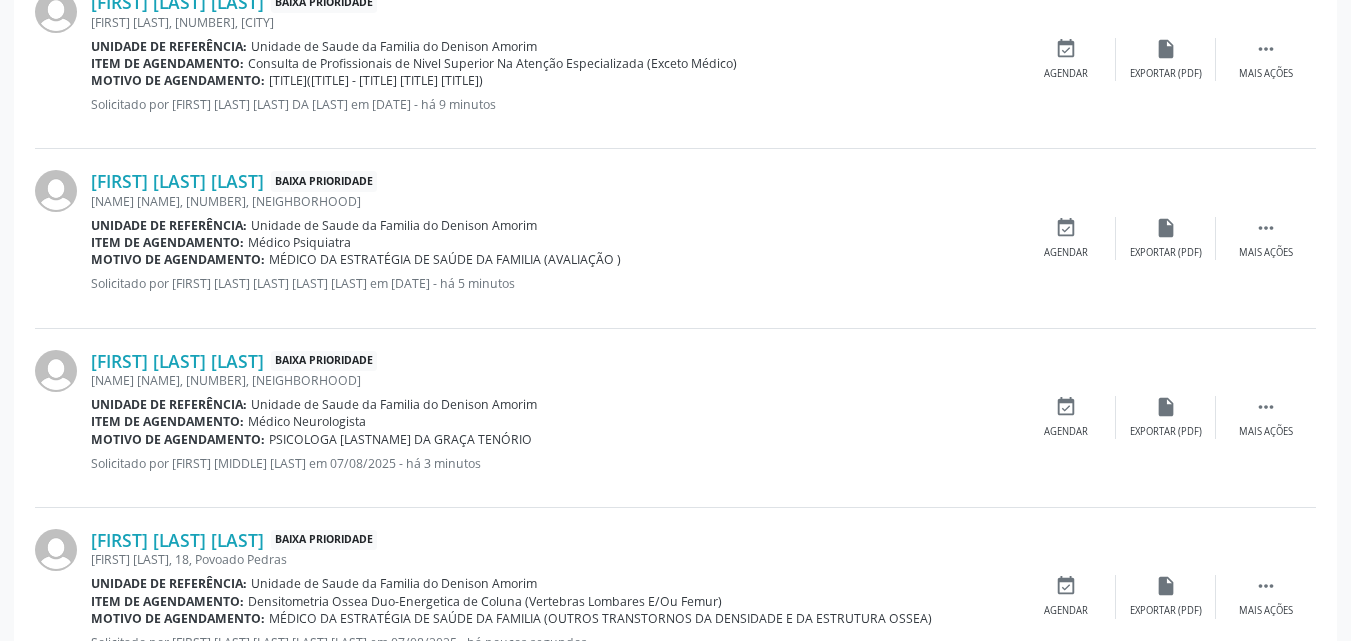 scroll, scrollTop: 2356, scrollLeft: 0, axis: vertical 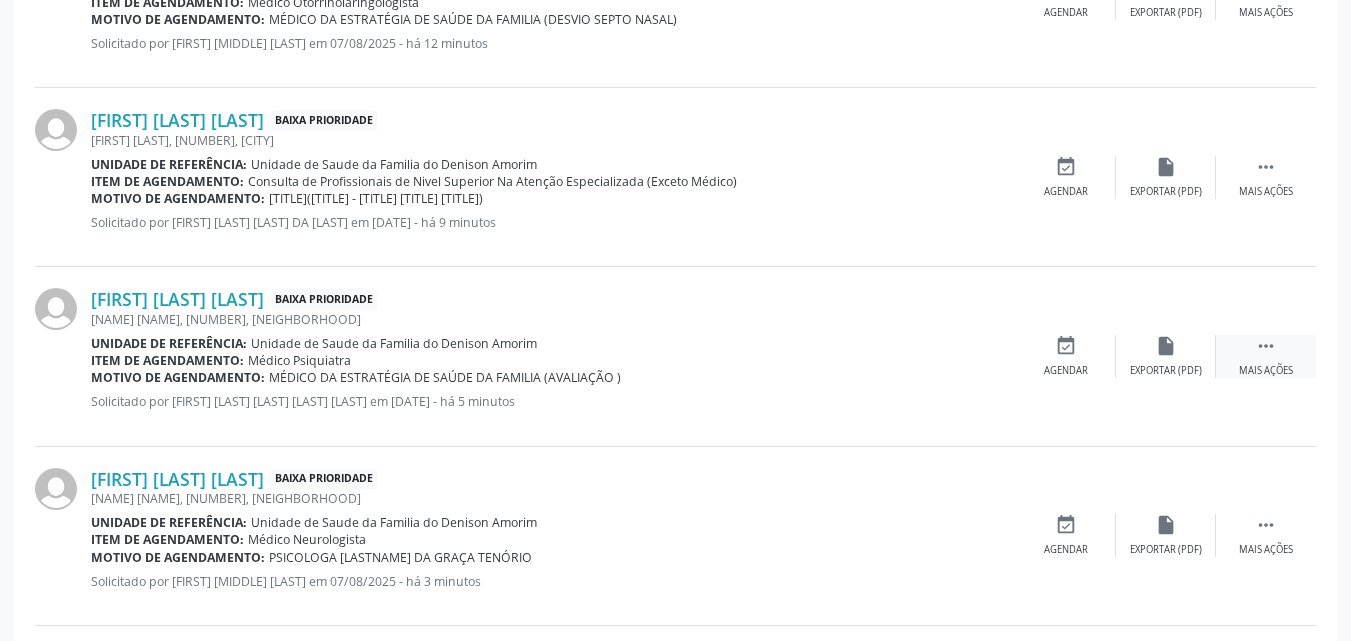click on "
Mais ações" at bounding box center [1266, 356] 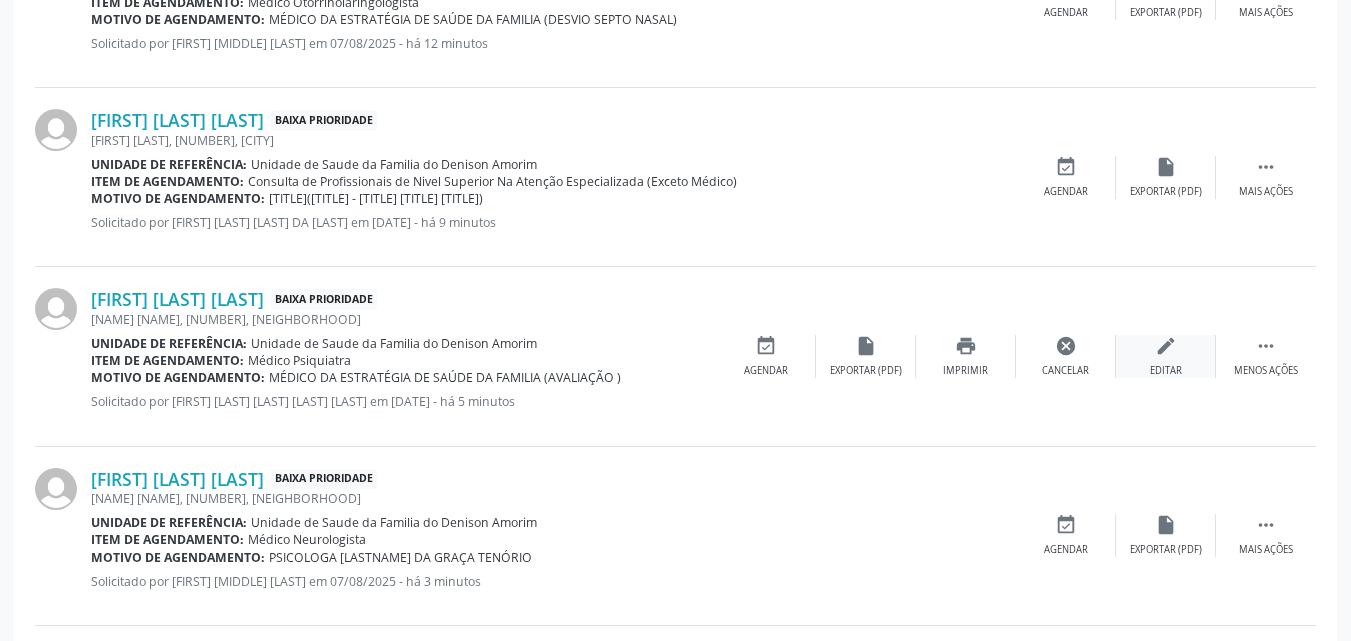 click on "edit
Editar" at bounding box center [1166, 356] 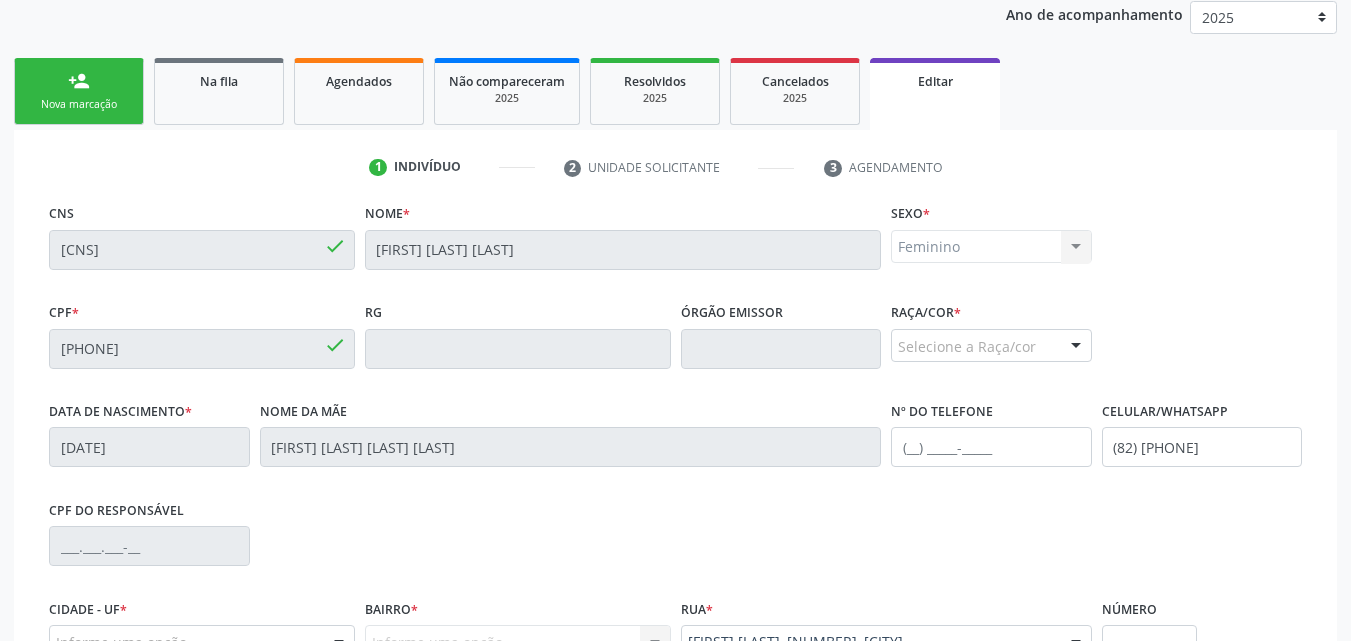 scroll, scrollTop: 498, scrollLeft: 0, axis: vertical 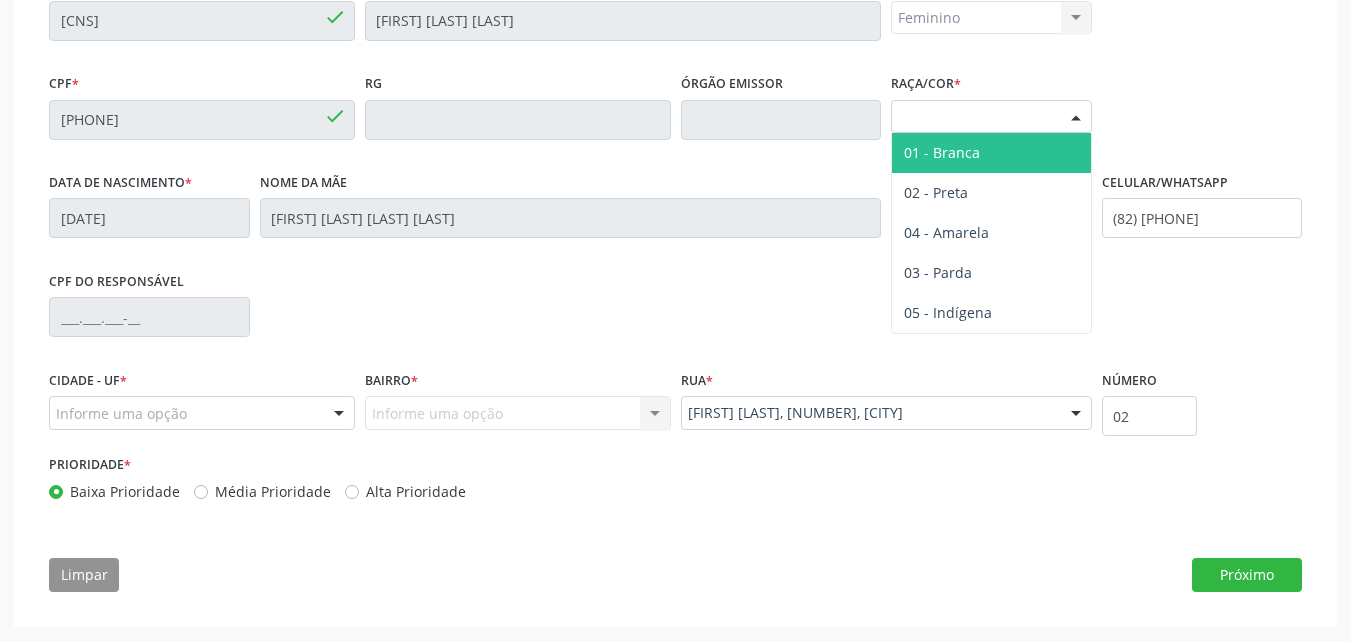 click on "Selecione a Raça/cor" at bounding box center [991, 117] 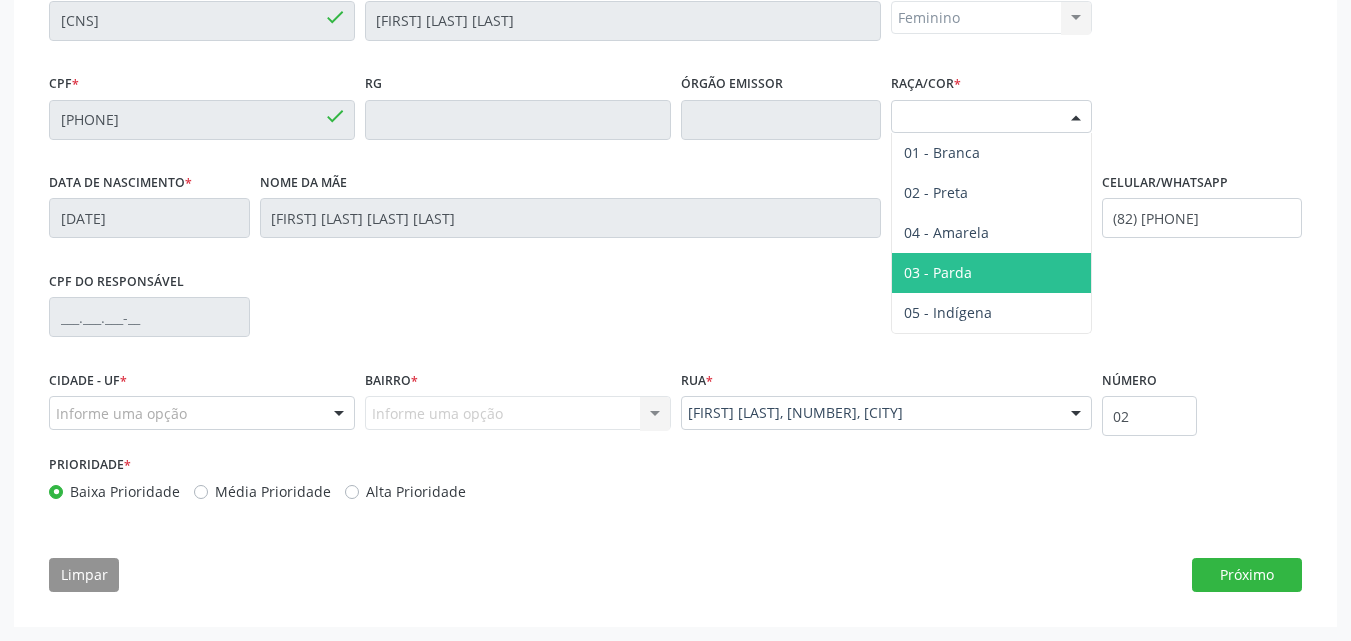 click on "03 - Parda" at bounding box center (938, 272) 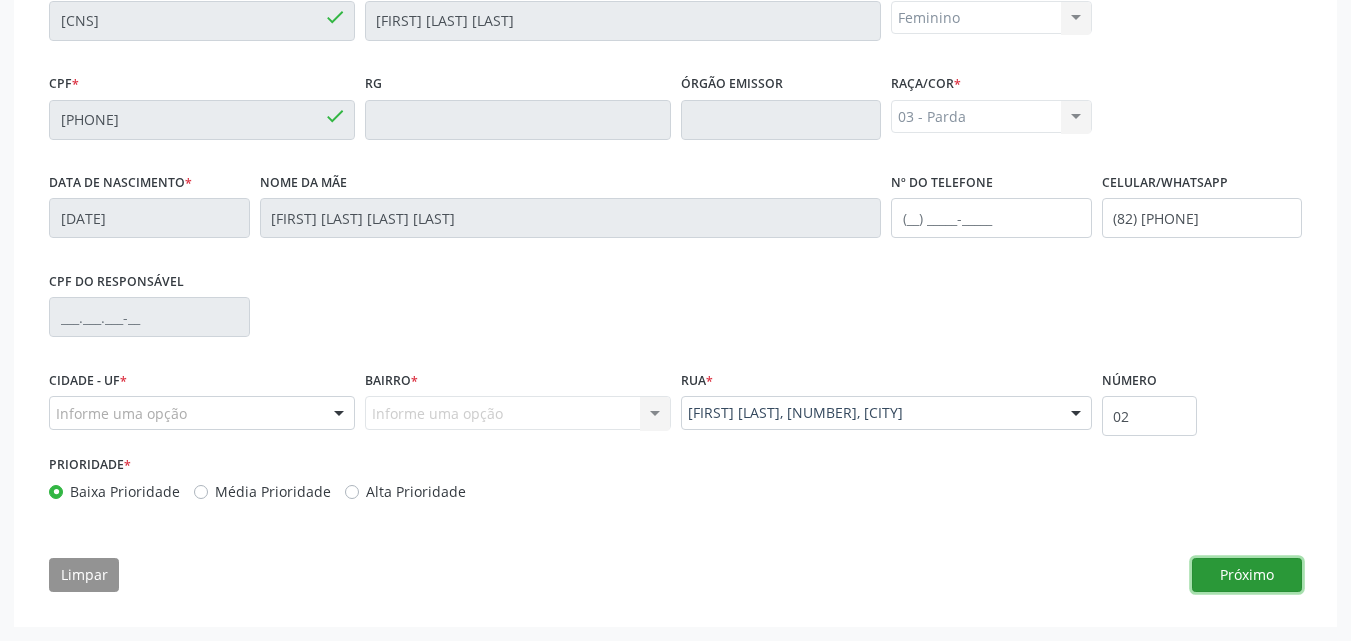 click on "Próximo" at bounding box center (1247, 575) 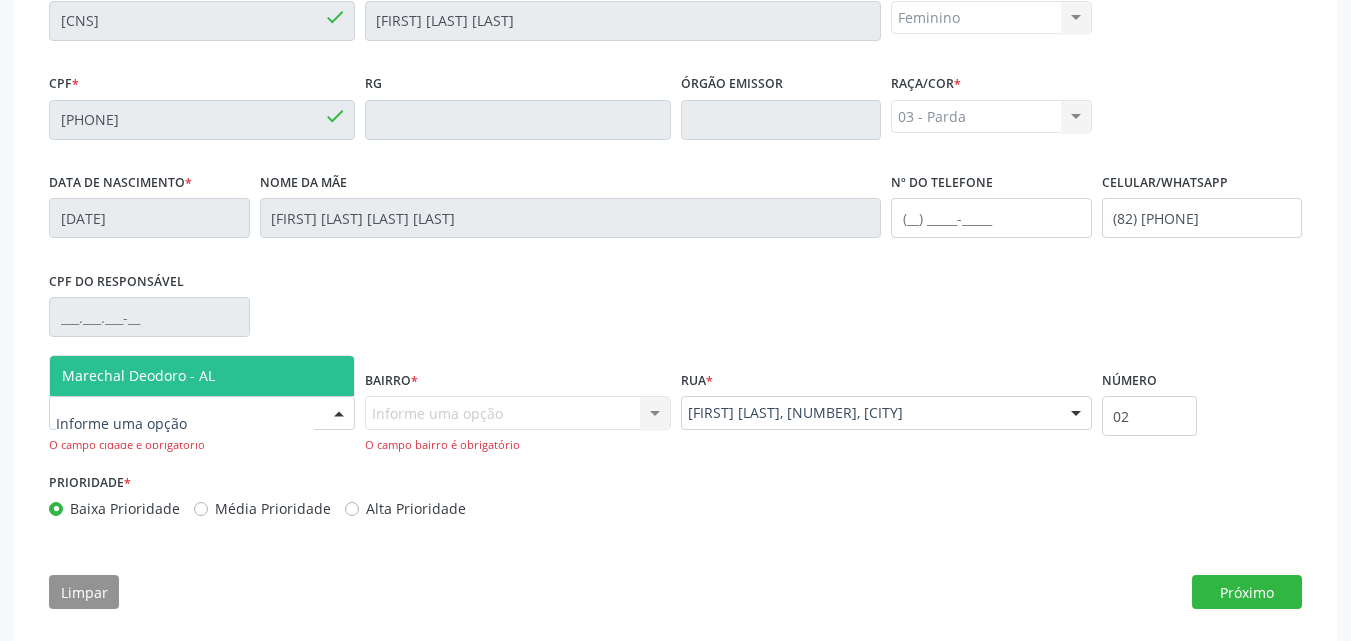 click at bounding box center [202, 413] 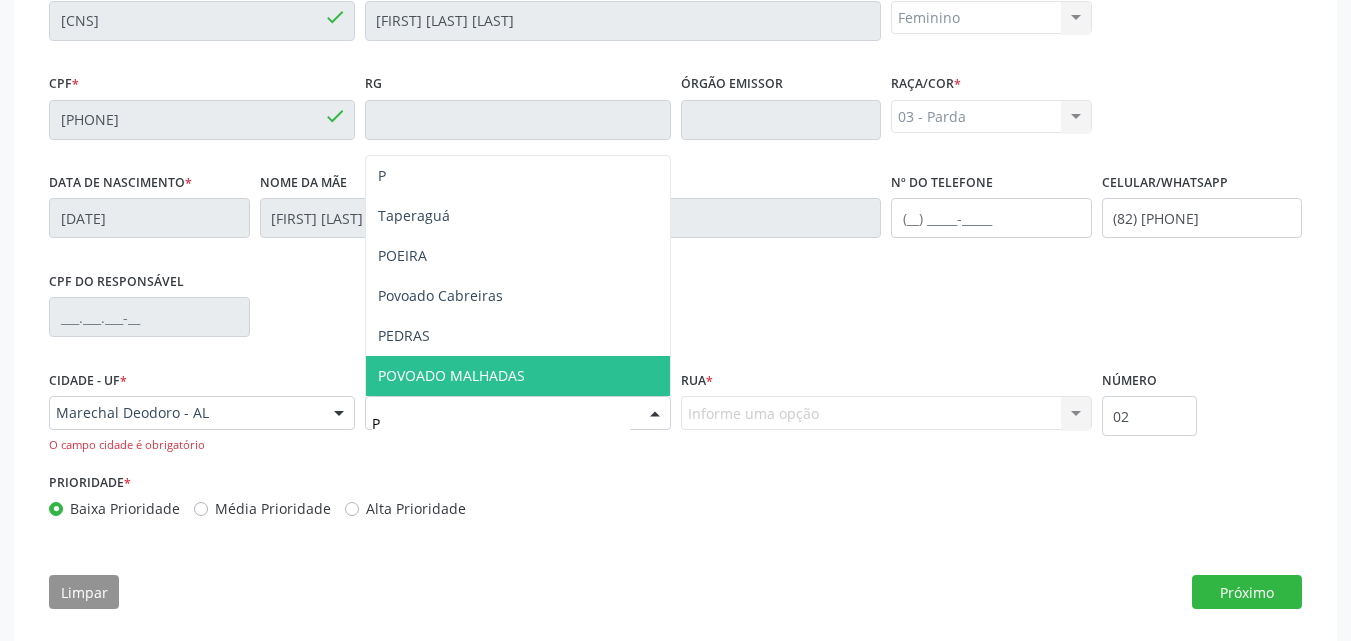 type on "PE" 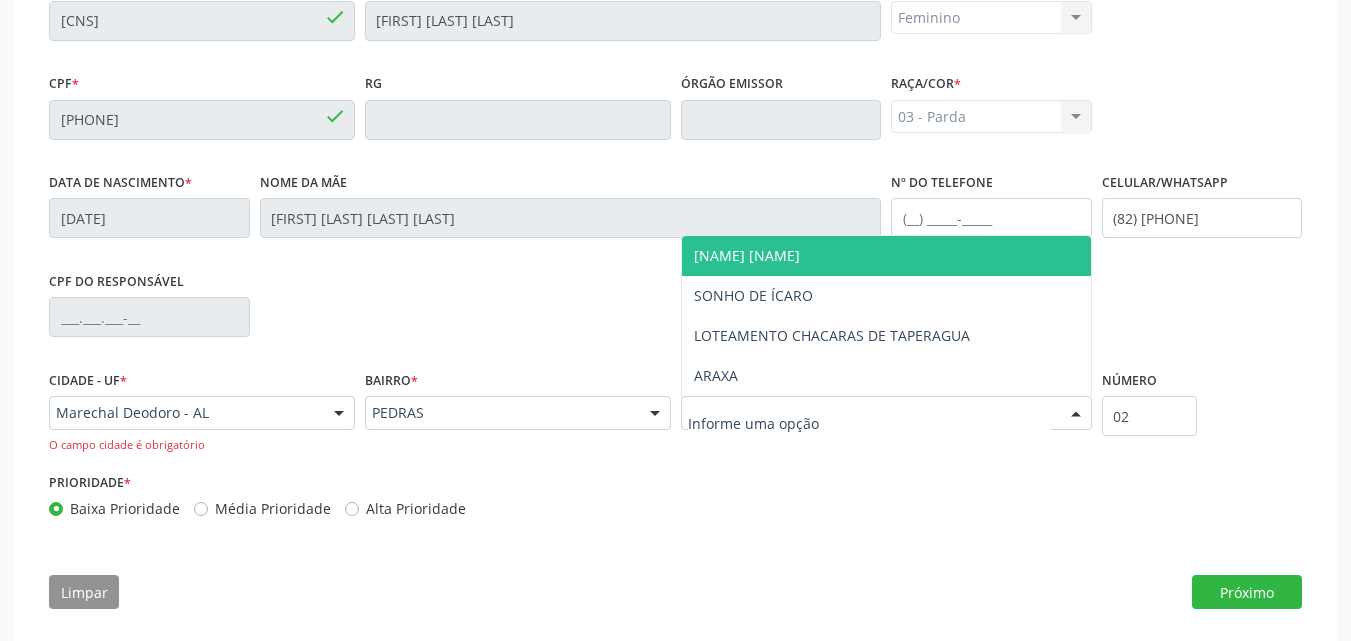 click on "[NAME] [NAME]" at bounding box center (747, 255) 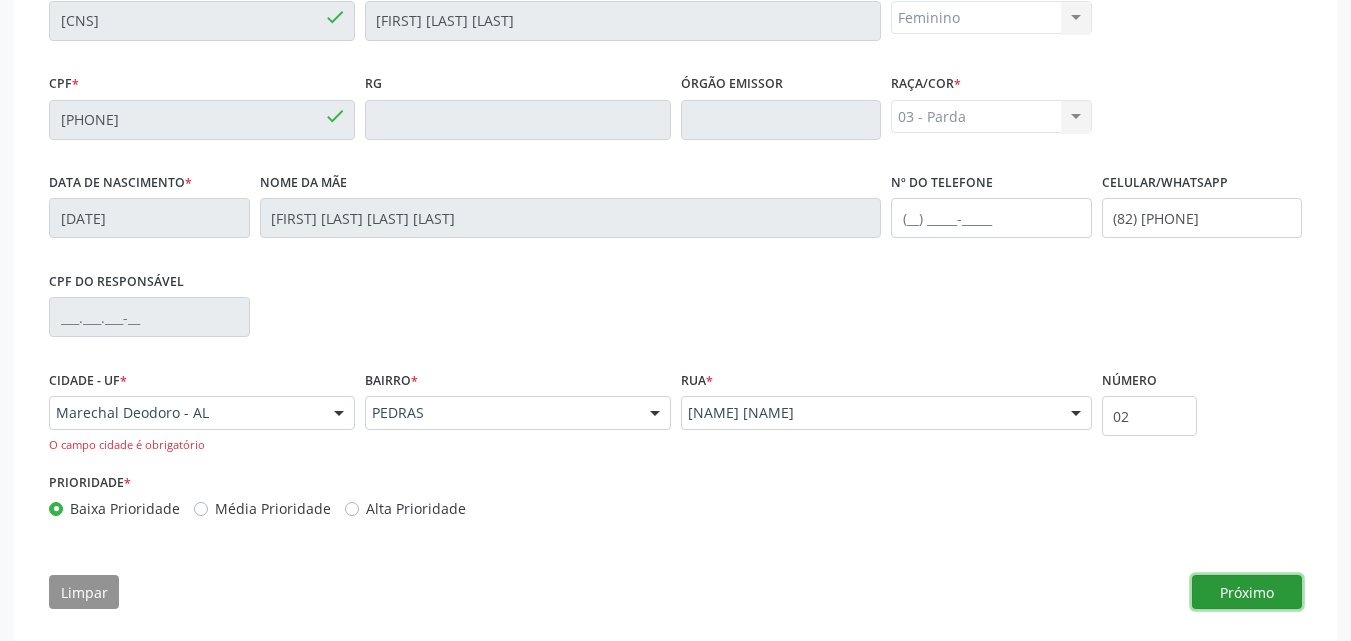 click on "Próximo" at bounding box center (1247, 592) 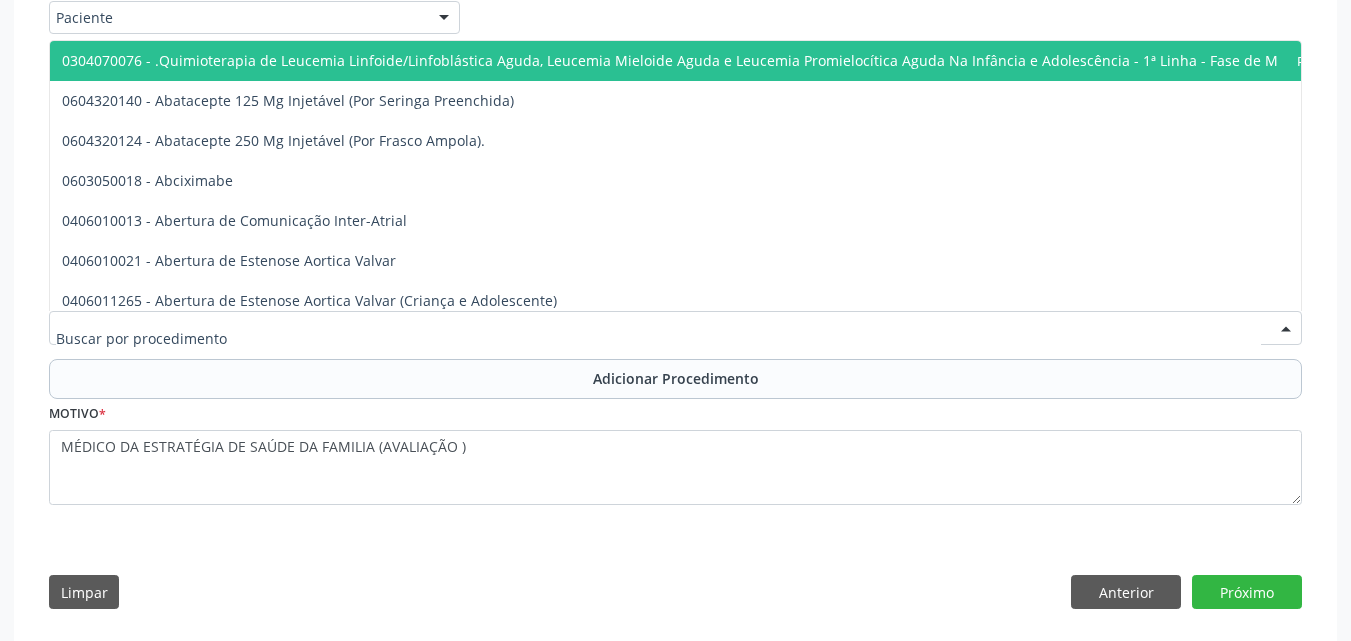 click at bounding box center [675, 328] 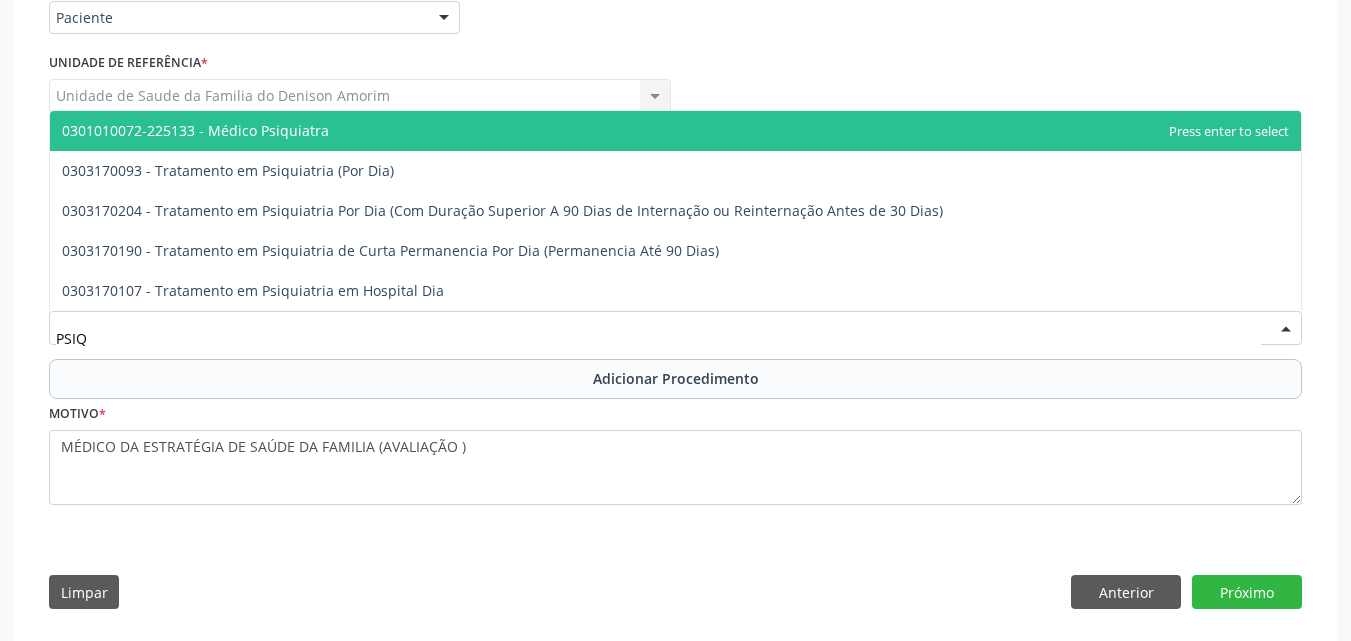 type on "PSIQU" 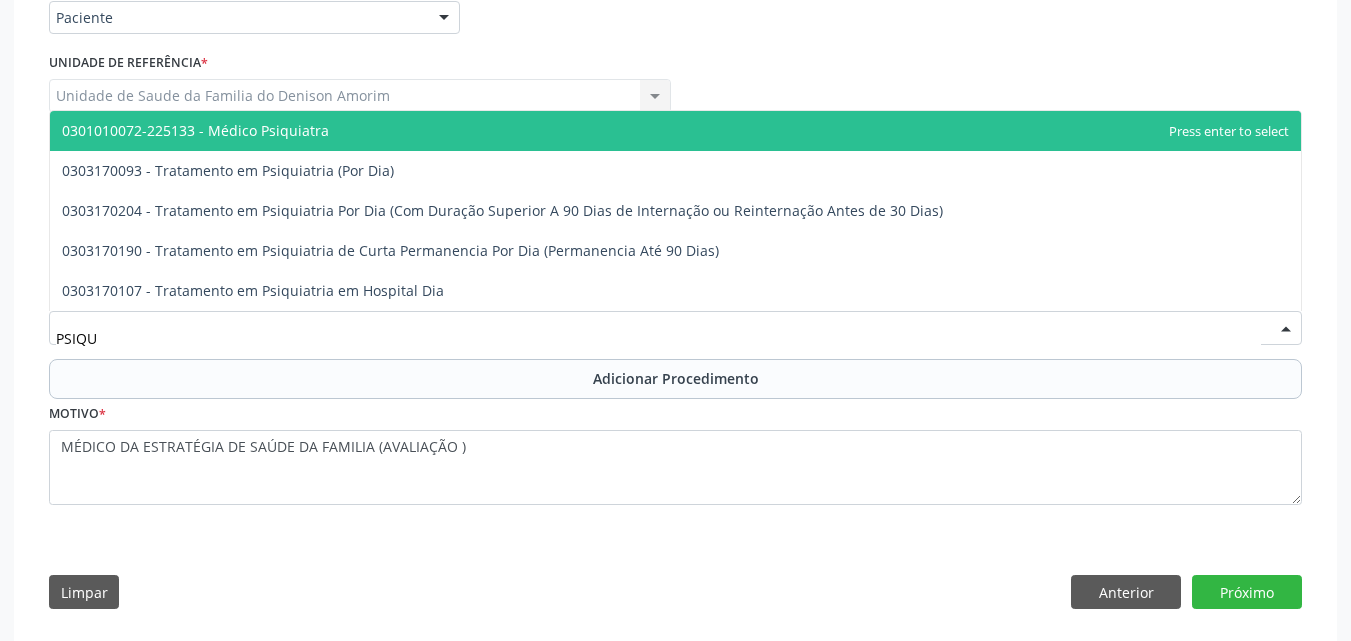 click on "0301010072-225133 - Médico Psiquiatra" at bounding box center (675, 131) 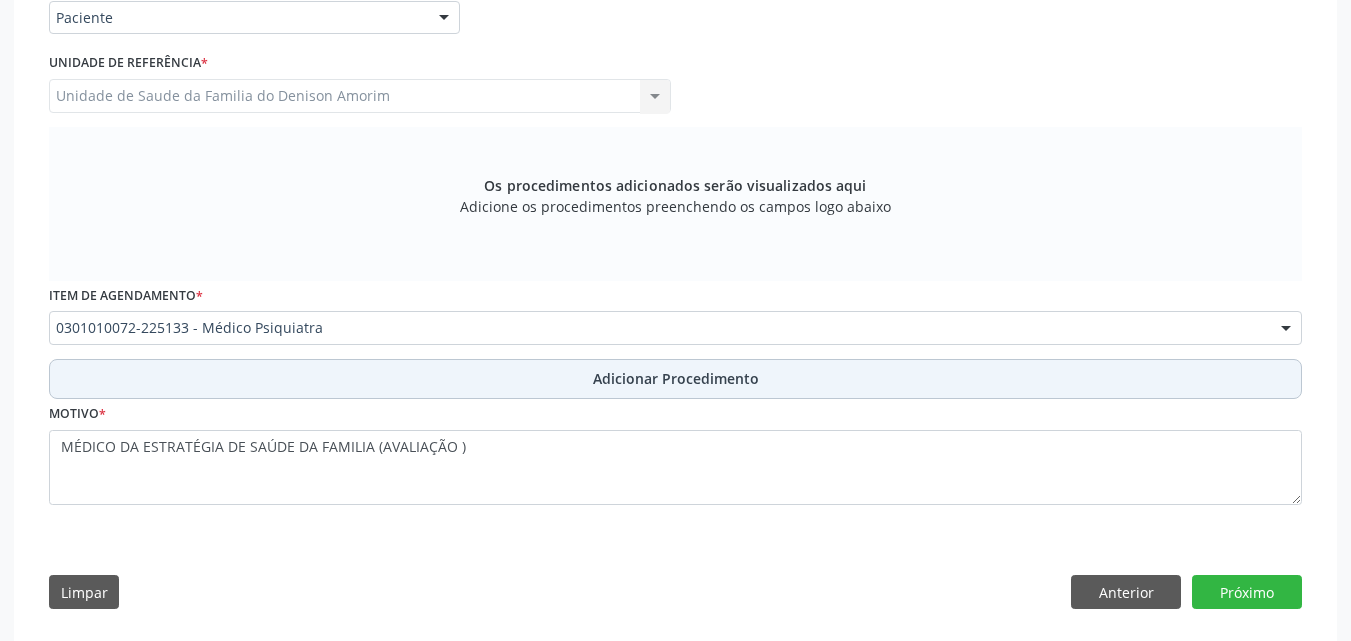 click on "Adicionar Procedimento" at bounding box center [675, 379] 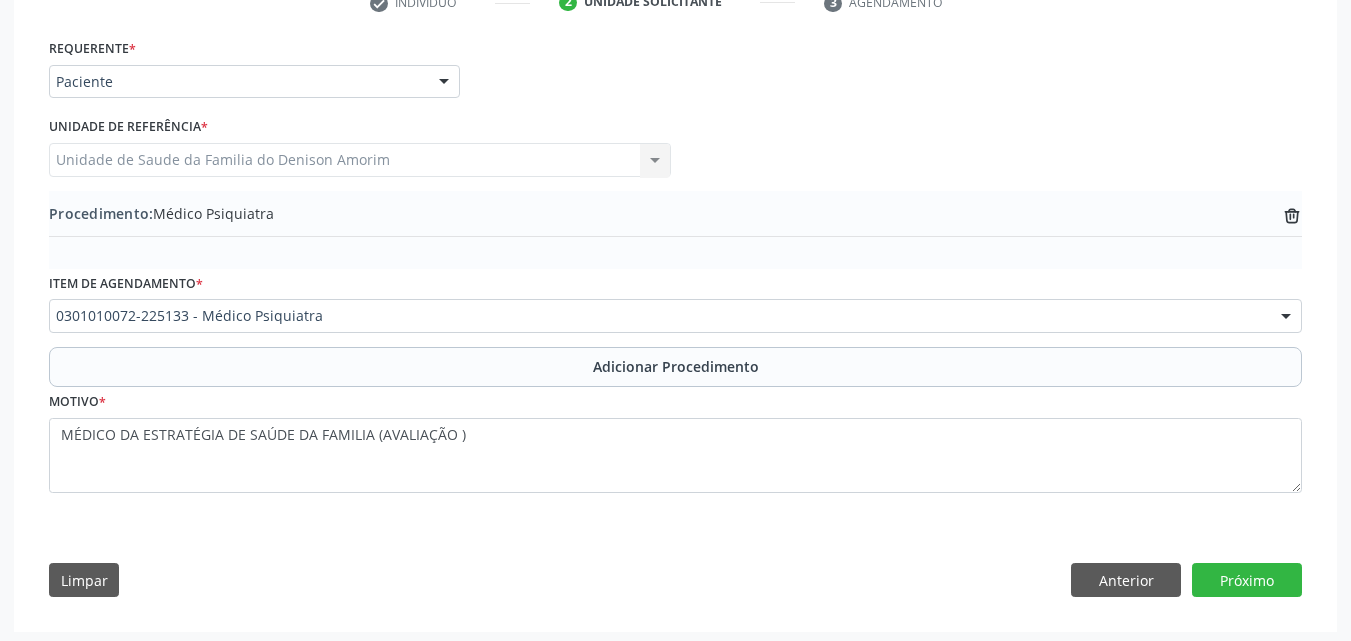 scroll, scrollTop: 439, scrollLeft: 0, axis: vertical 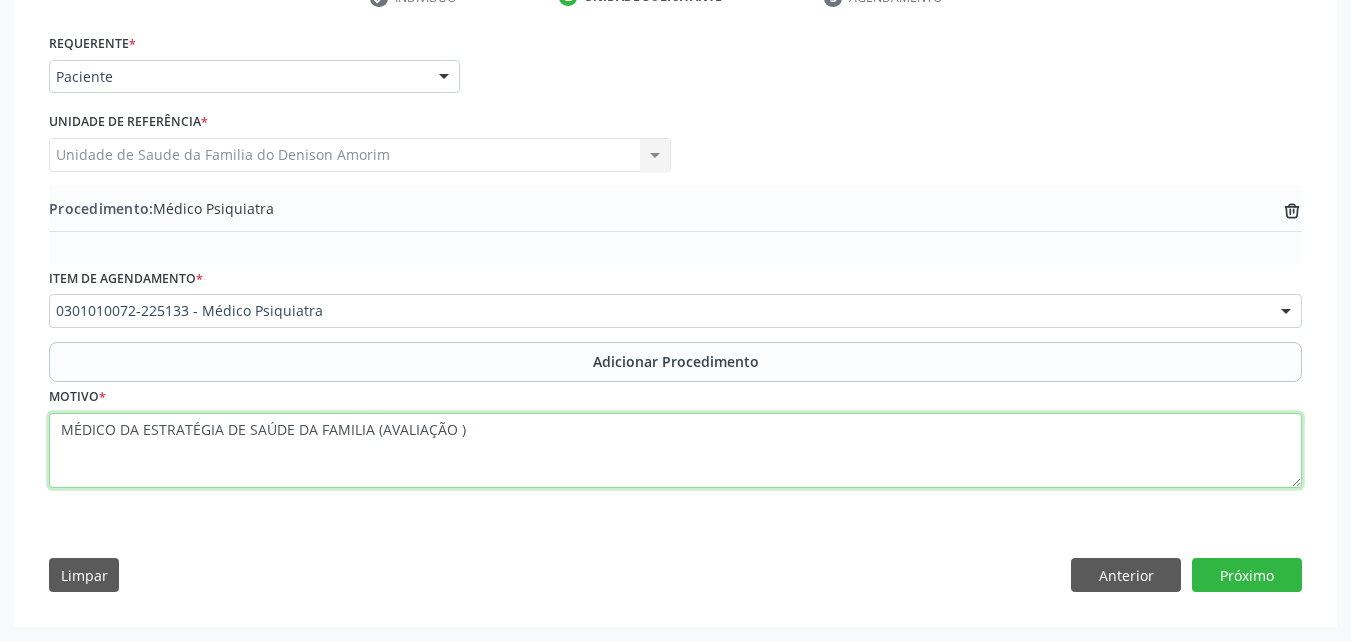 drag, startPoint x: 368, startPoint y: 429, endPoint x: 50, endPoint y: 421, distance: 318.10062 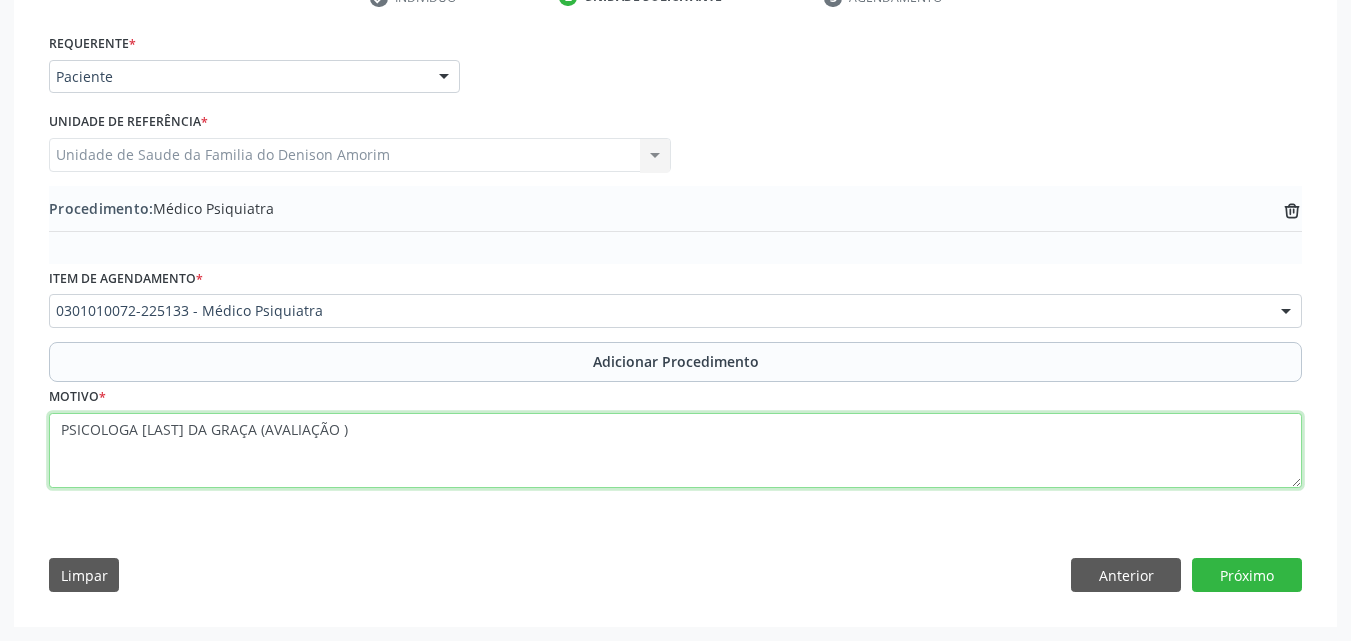 type on "PSICOLOGA [LAST] DA GRAÇA (AVALIAÇÃO )" 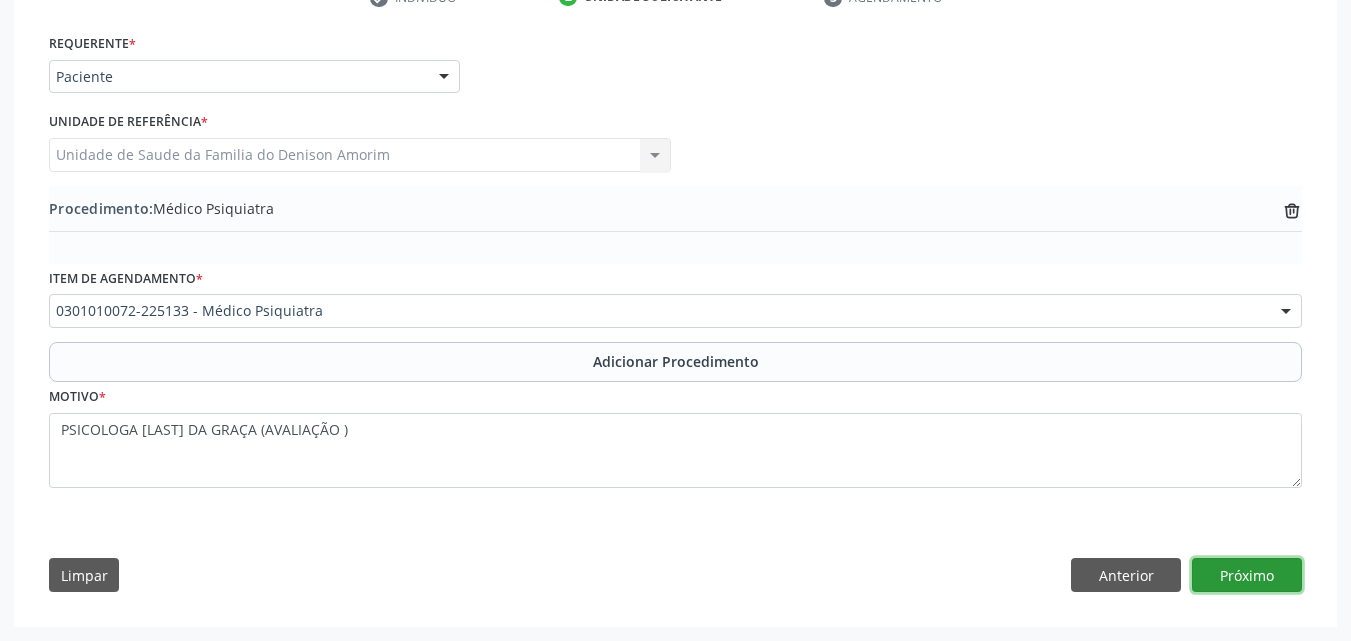 click on "Próximo" at bounding box center [1247, 575] 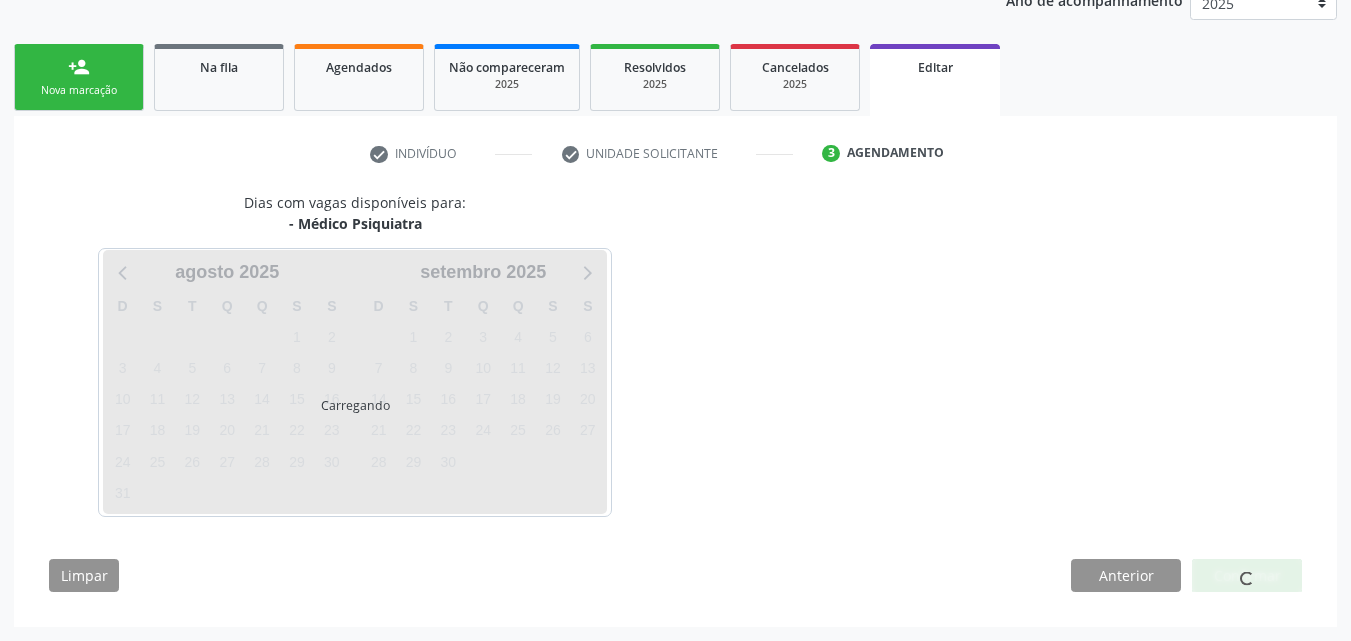 scroll, scrollTop: 342, scrollLeft: 0, axis: vertical 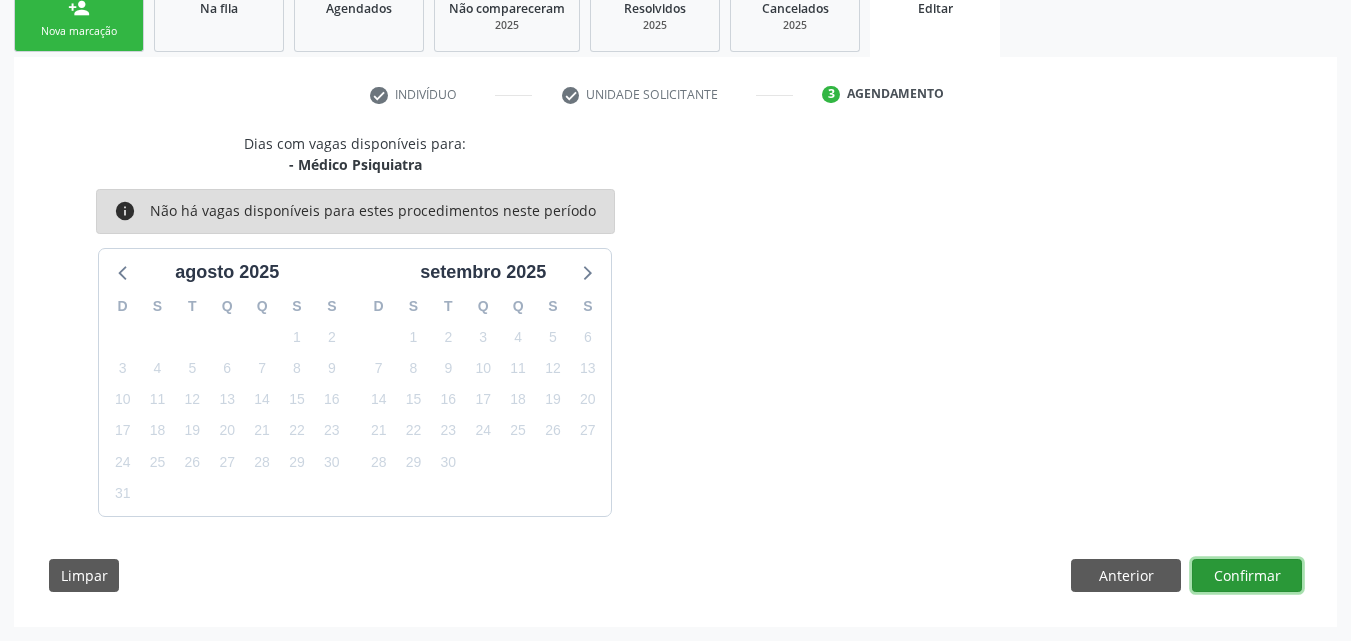 click on "Confirmar" at bounding box center [1247, 576] 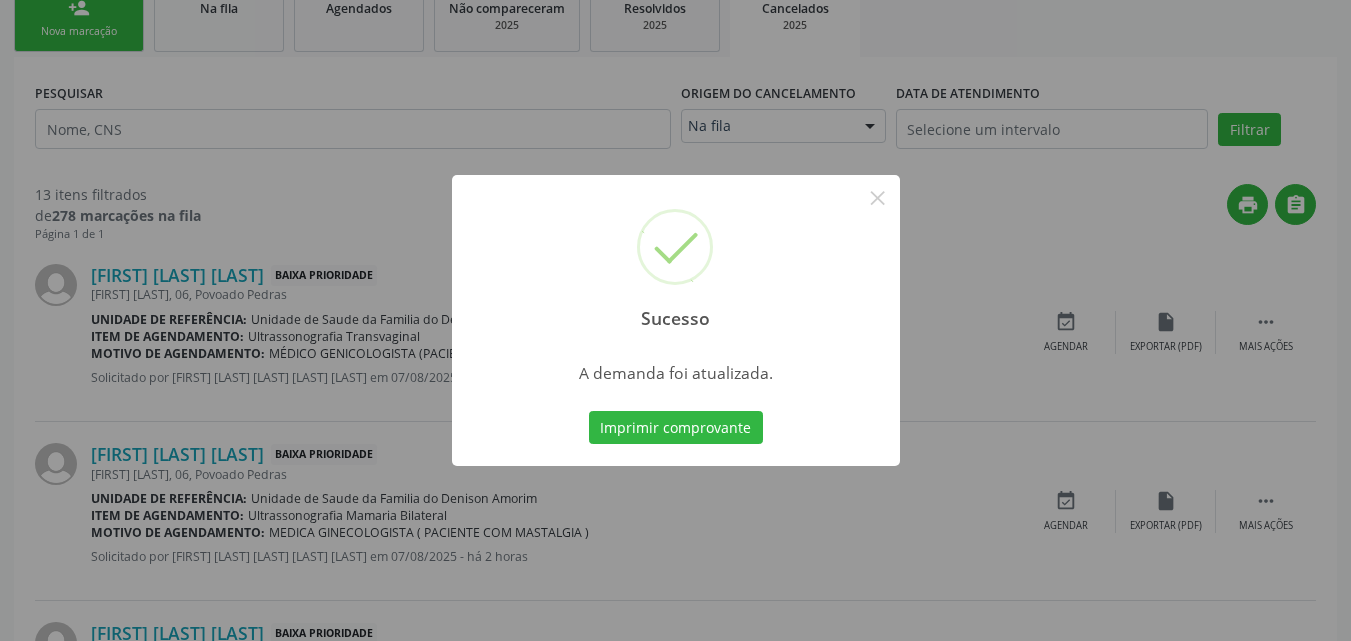 scroll, scrollTop: 0, scrollLeft: 0, axis: both 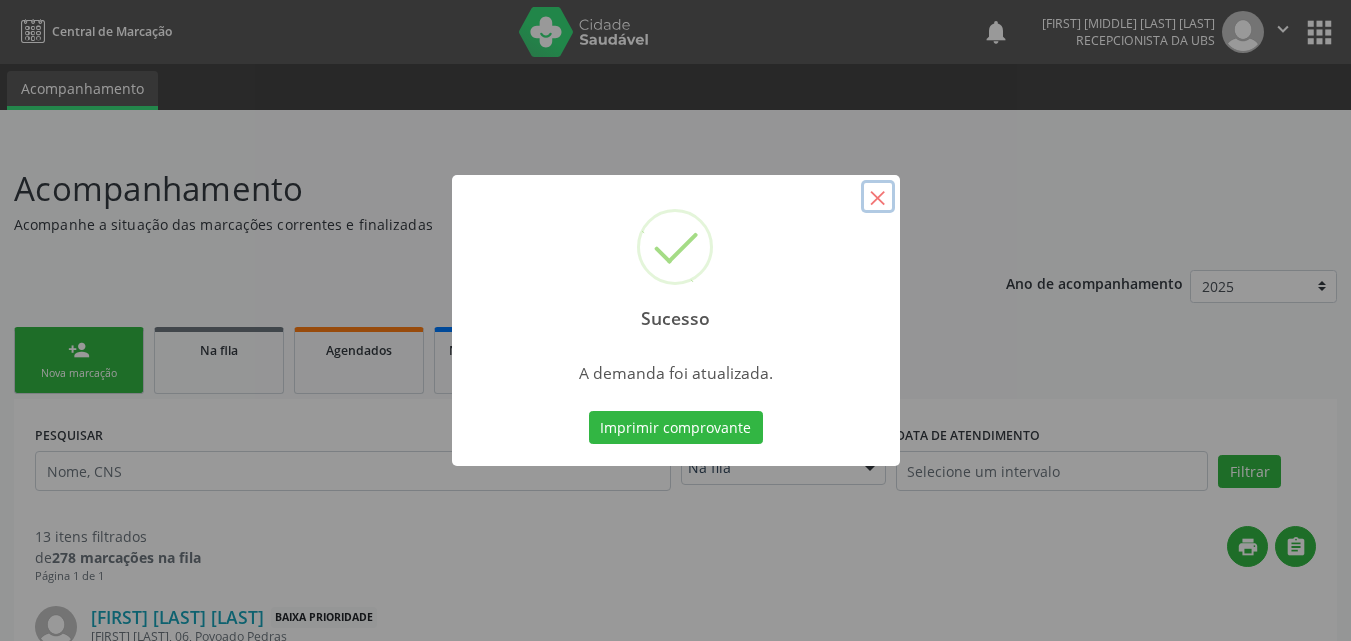 click on "×" at bounding box center [878, 197] 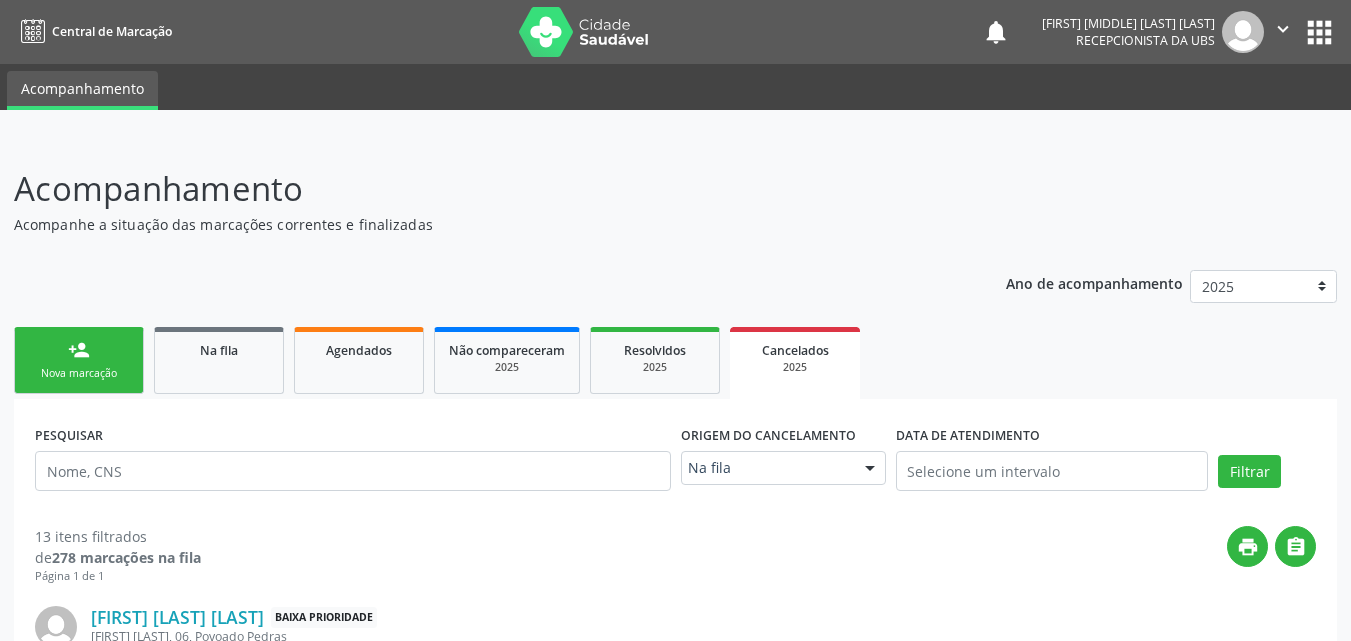 click on "person_add
Nova marcação" at bounding box center (79, 360) 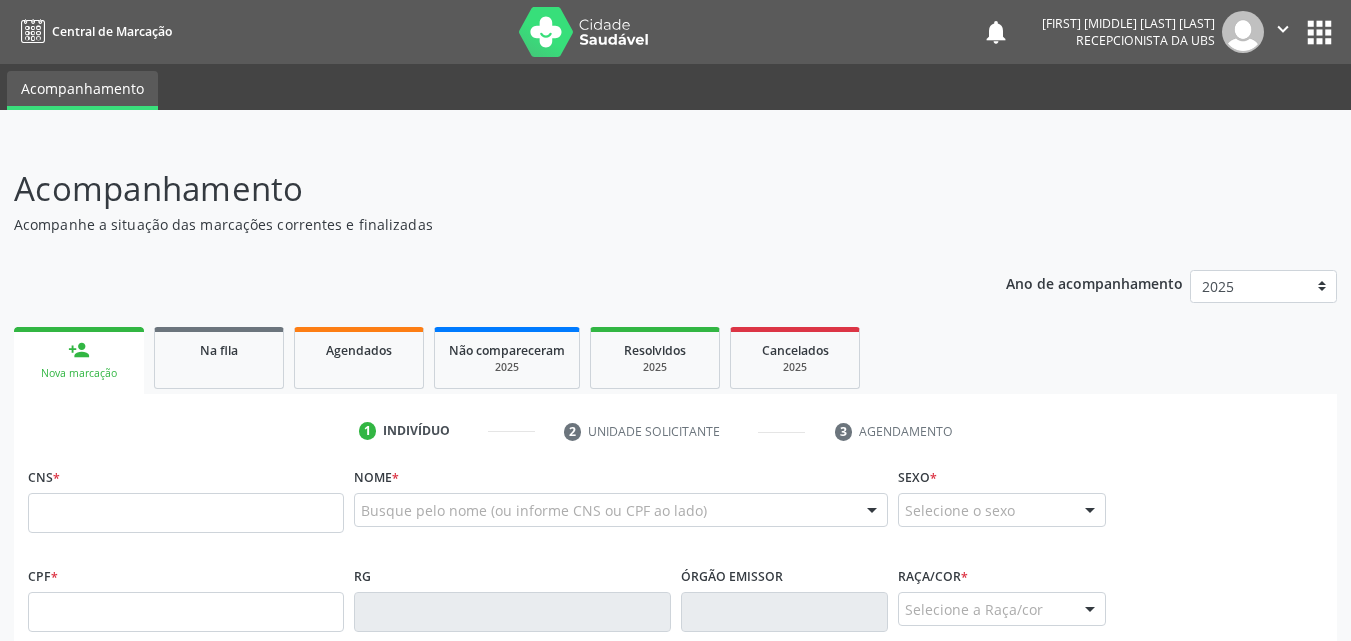 click on "CNS
*" at bounding box center [186, 504] 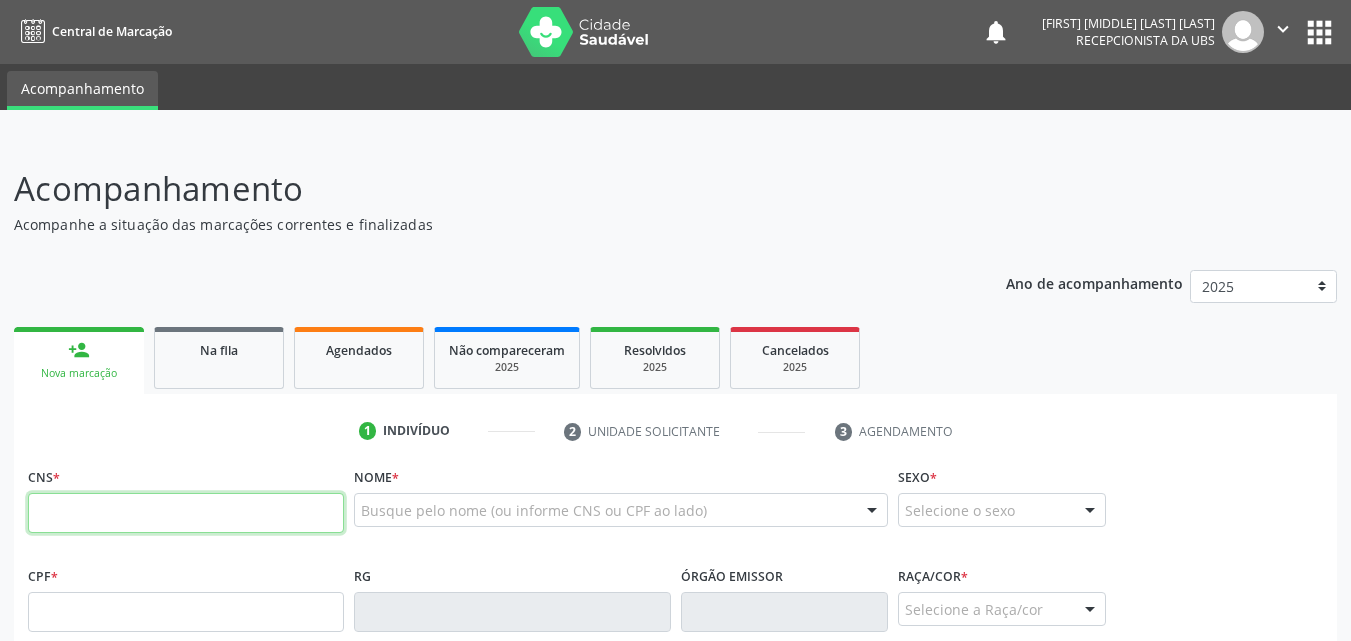 click at bounding box center [186, 513] 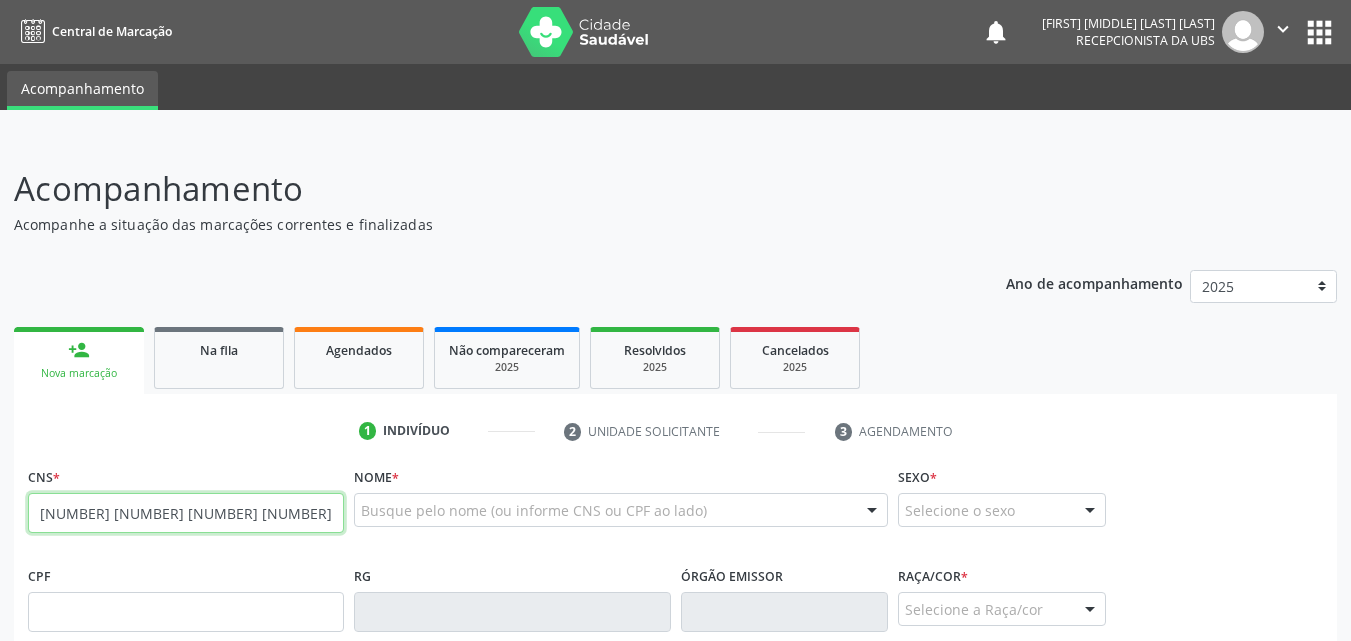 drag, startPoint x: 159, startPoint y: 515, endPoint x: 35, endPoint y: 502, distance: 124.67959 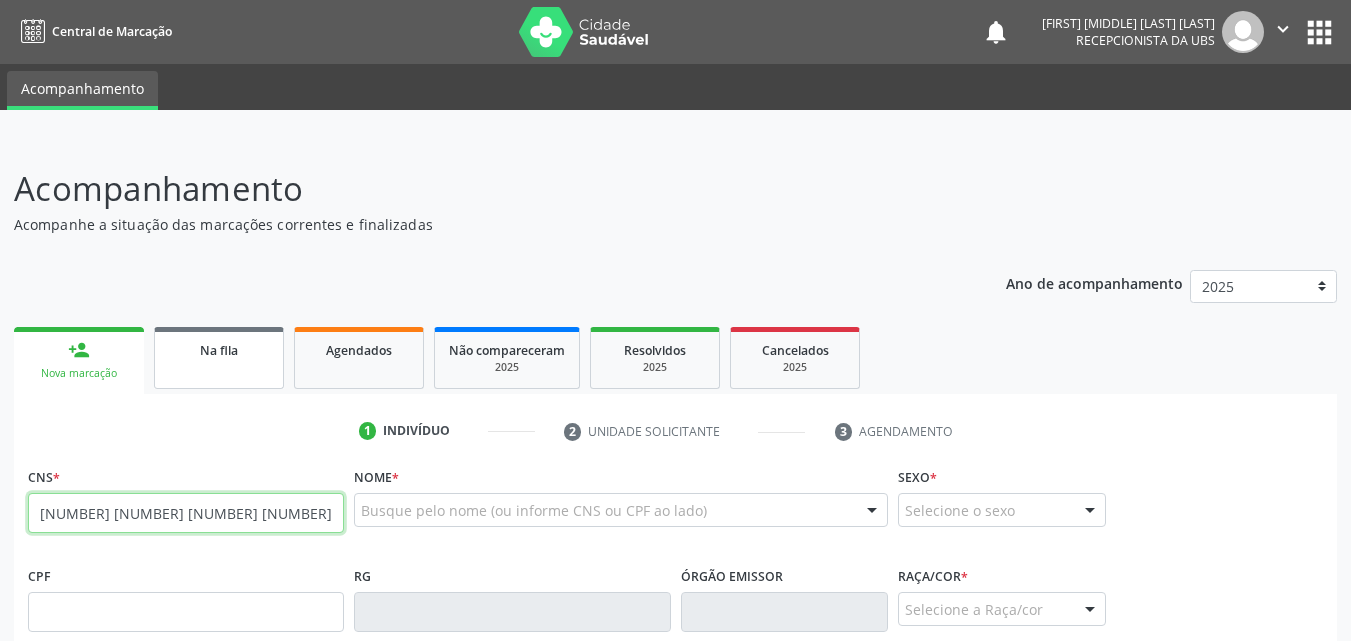 paste on "[PHONE]" 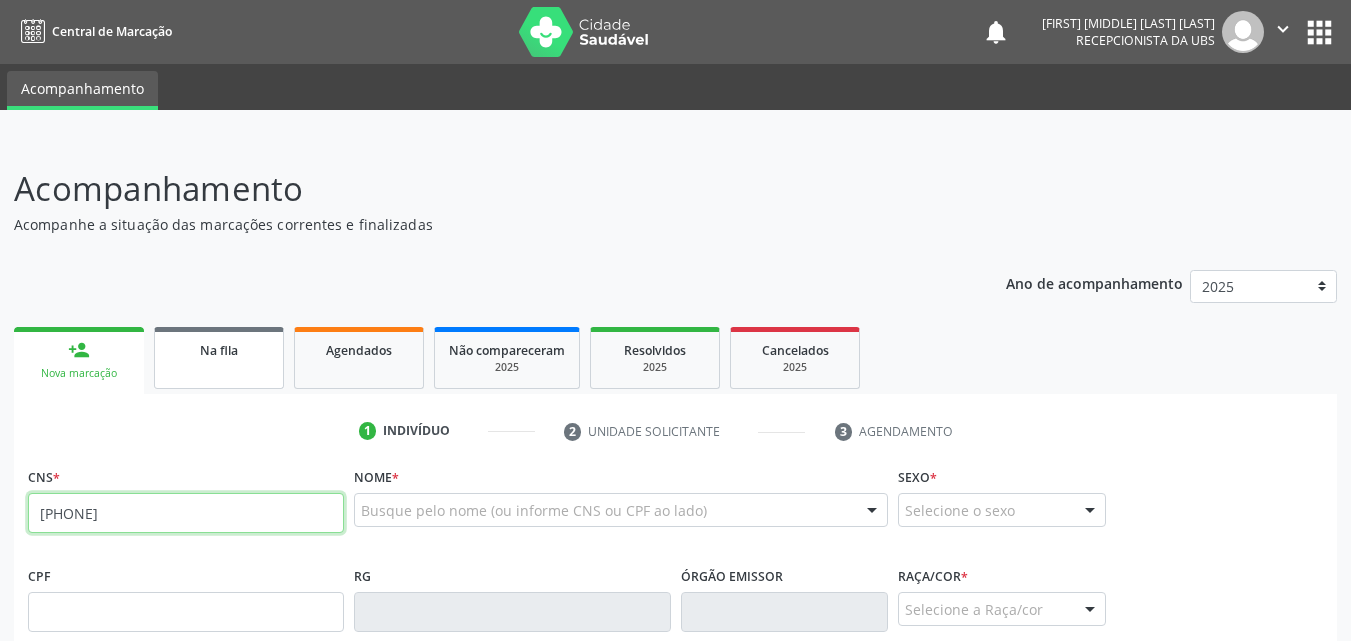type on "[PHONE]" 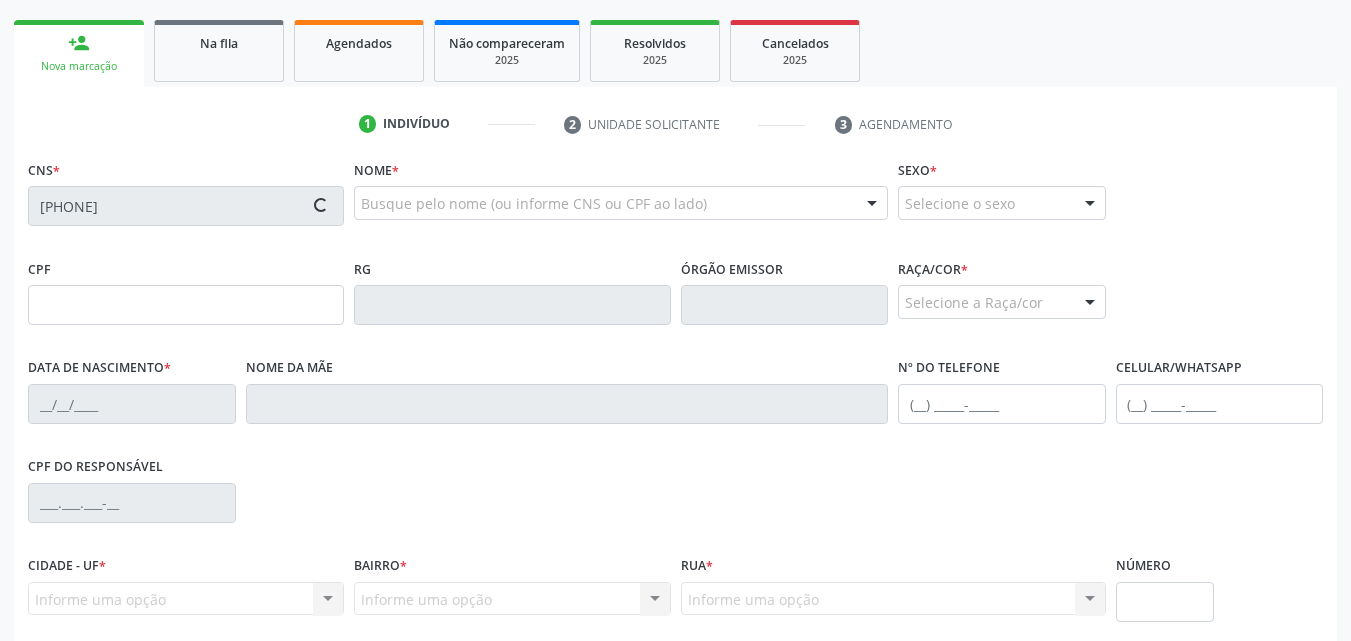 scroll, scrollTop: 294, scrollLeft: 0, axis: vertical 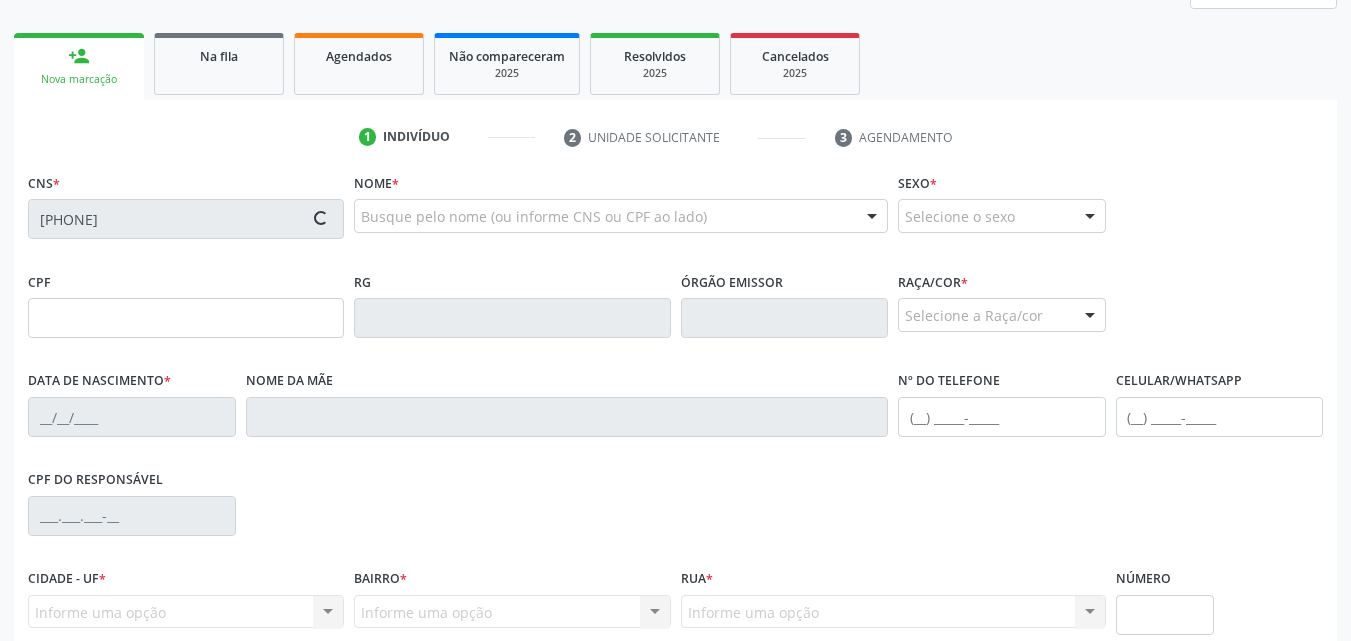 type on "[NUMBER].[NUMBER].[NUMBER]-[NUMBER]" 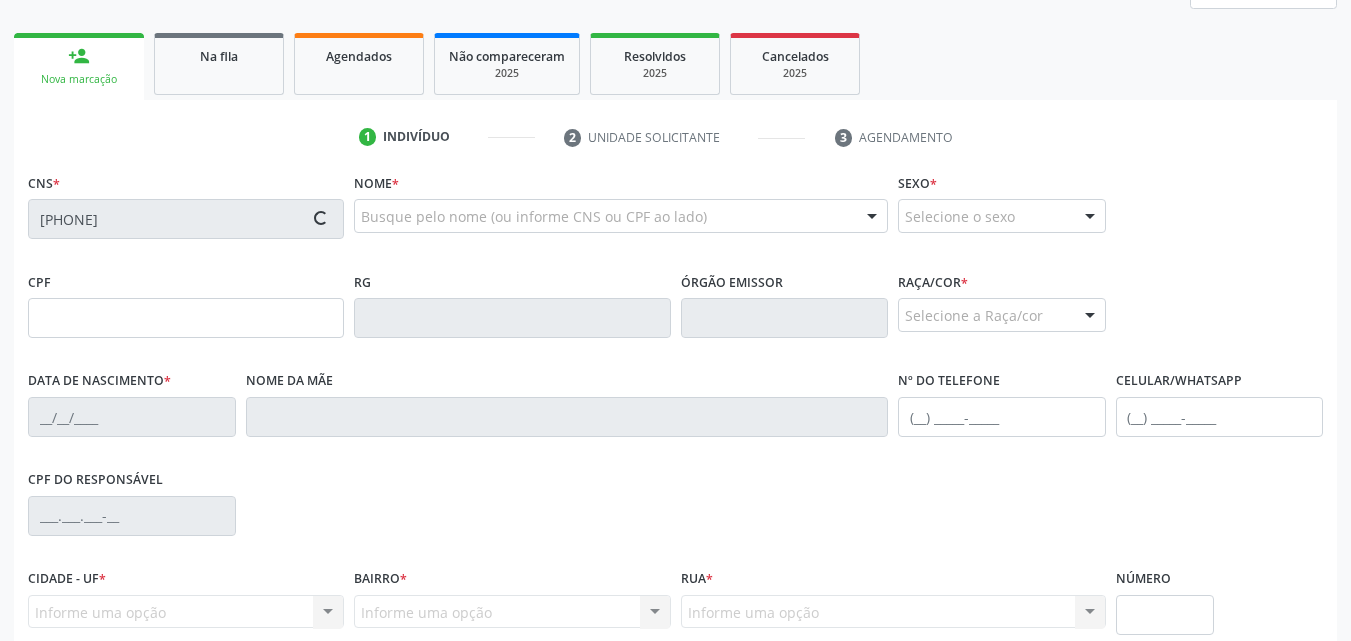 type on "[FIRST] [MIDDLE] dos [LAST] [LAST]" 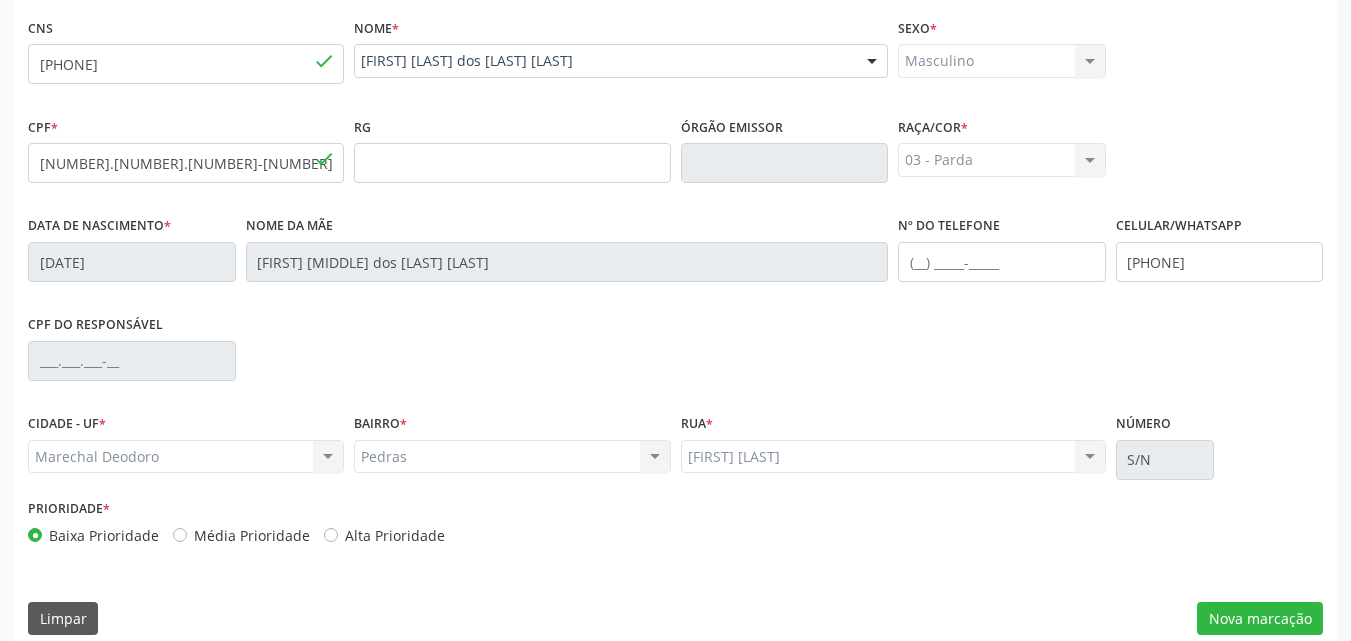 scroll, scrollTop: 471, scrollLeft: 0, axis: vertical 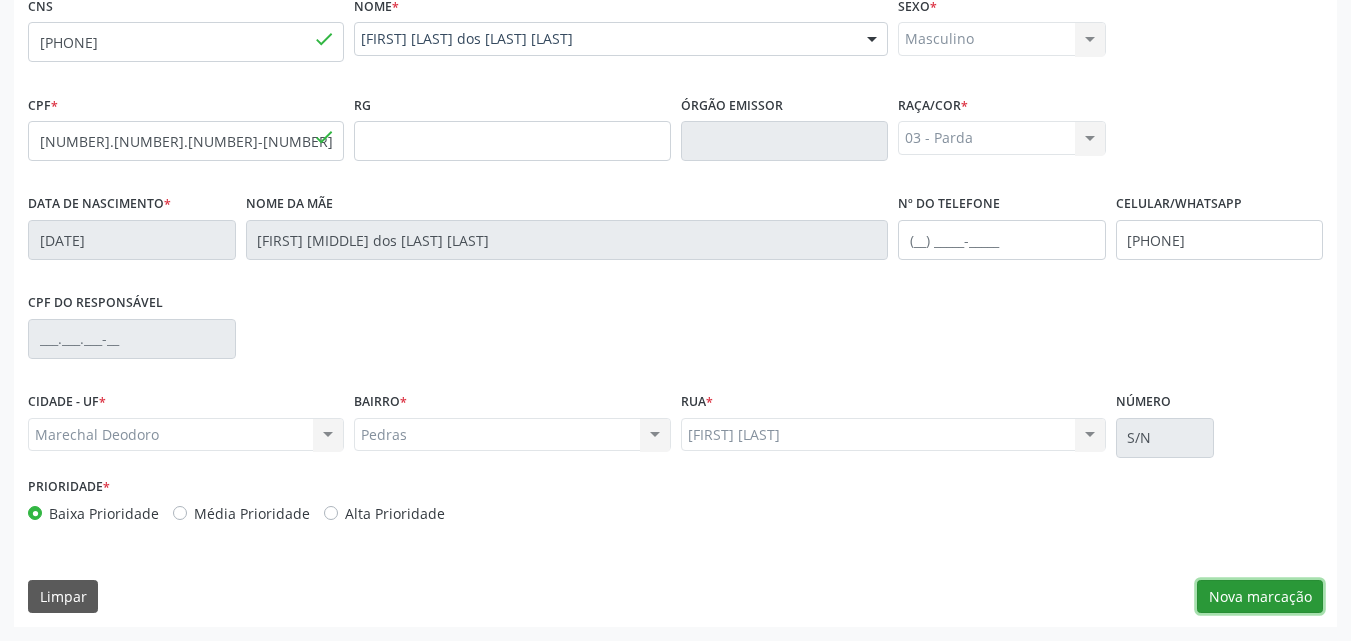 click on "Nova marcação" at bounding box center [1260, 597] 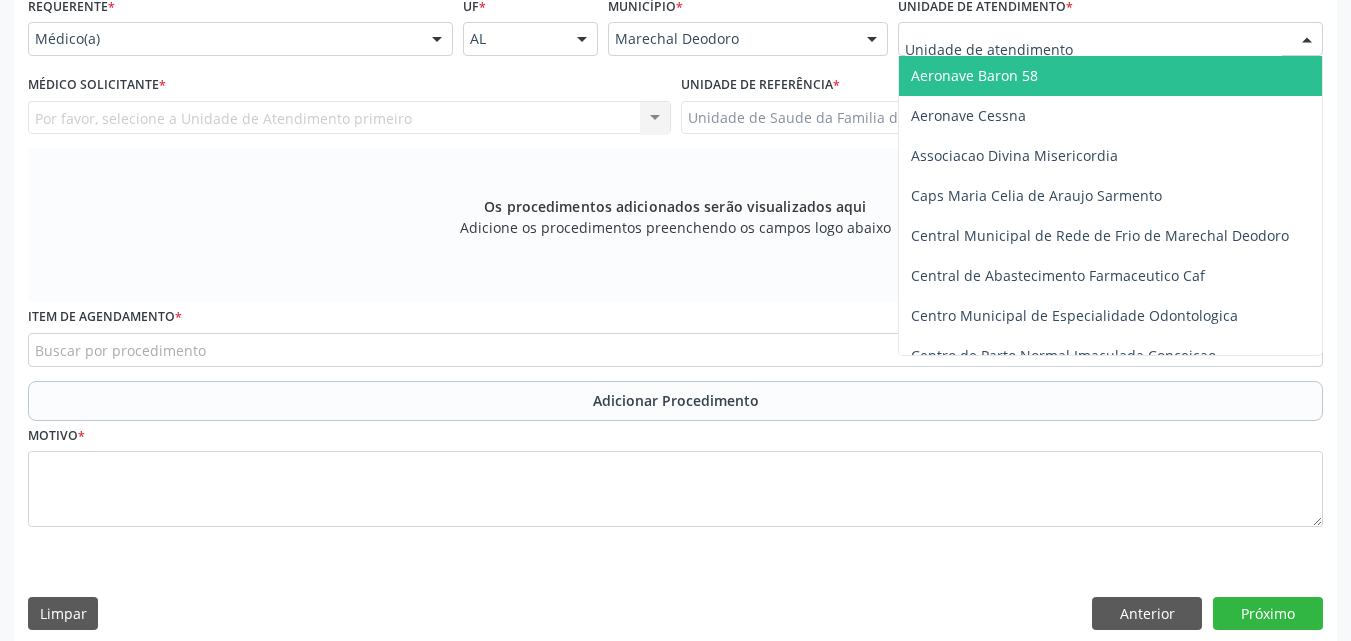 click at bounding box center [437, 40] 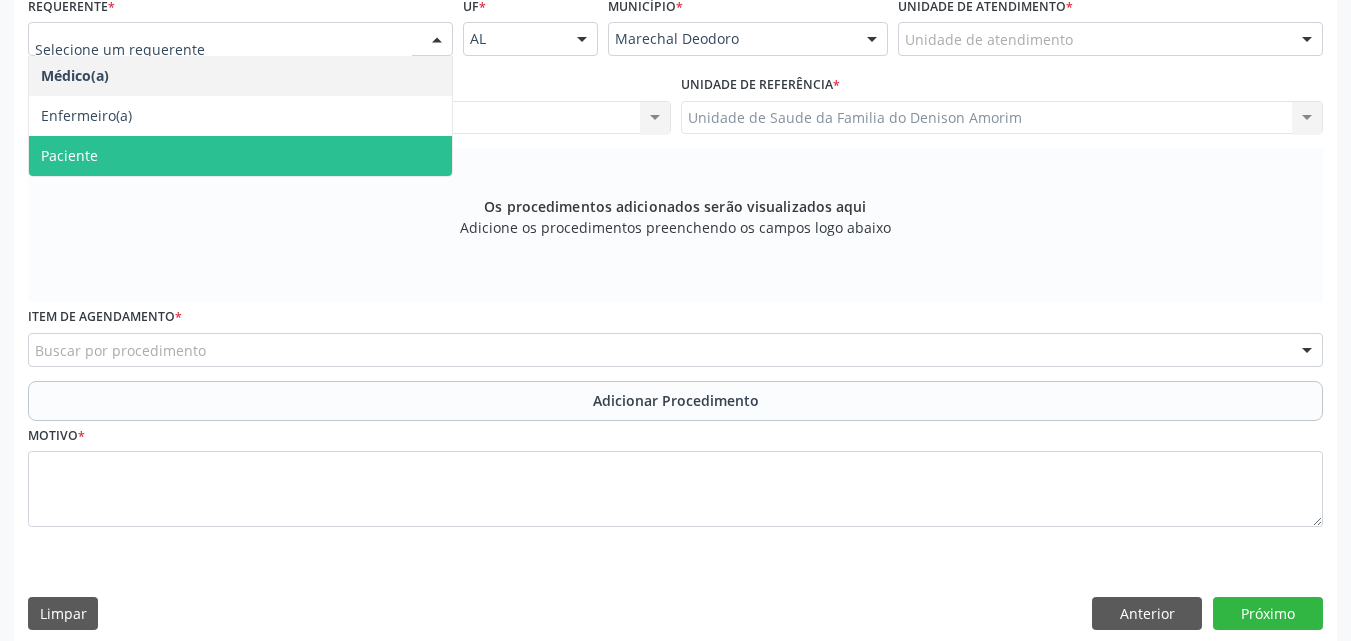 click on "Paciente" at bounding box center [240, 156] 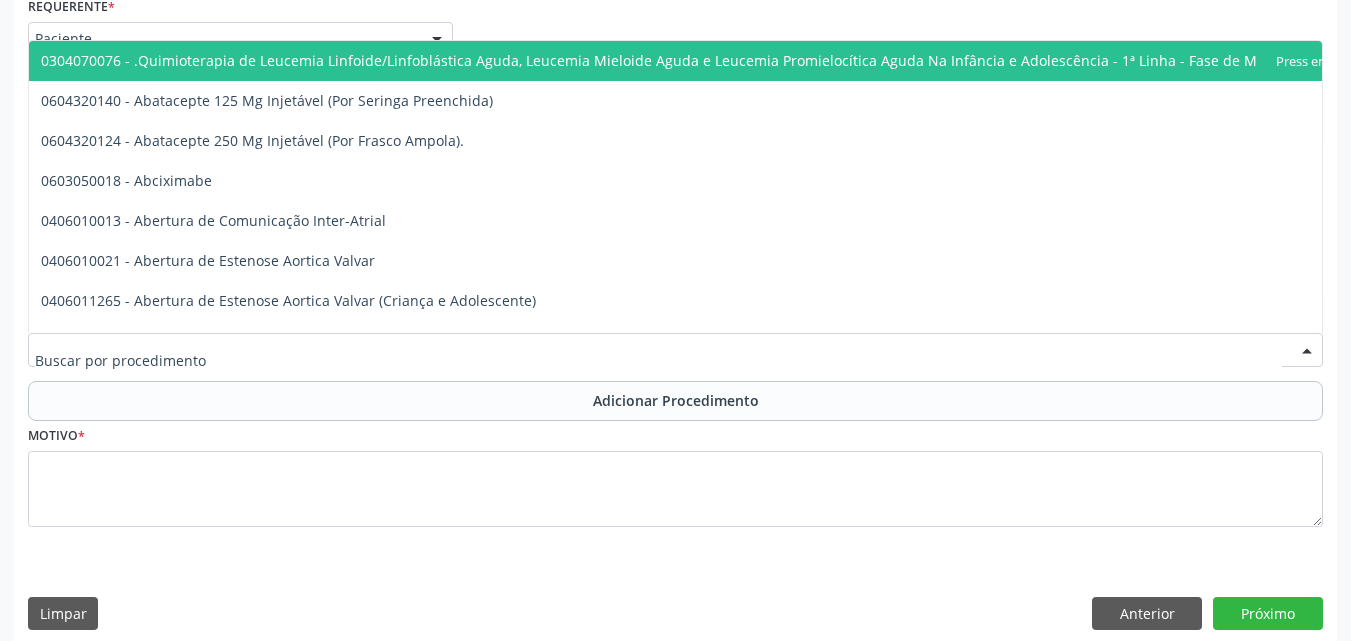 click at bounding box center (675, 350) 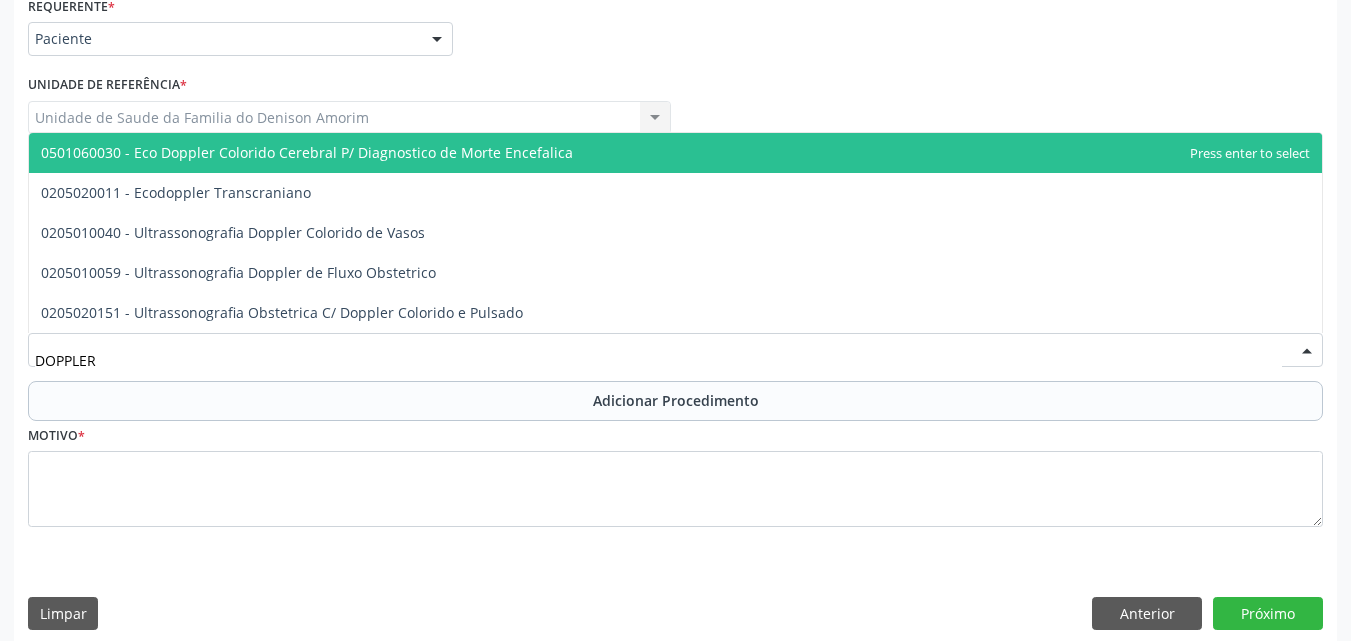 type on "DOPPLER" 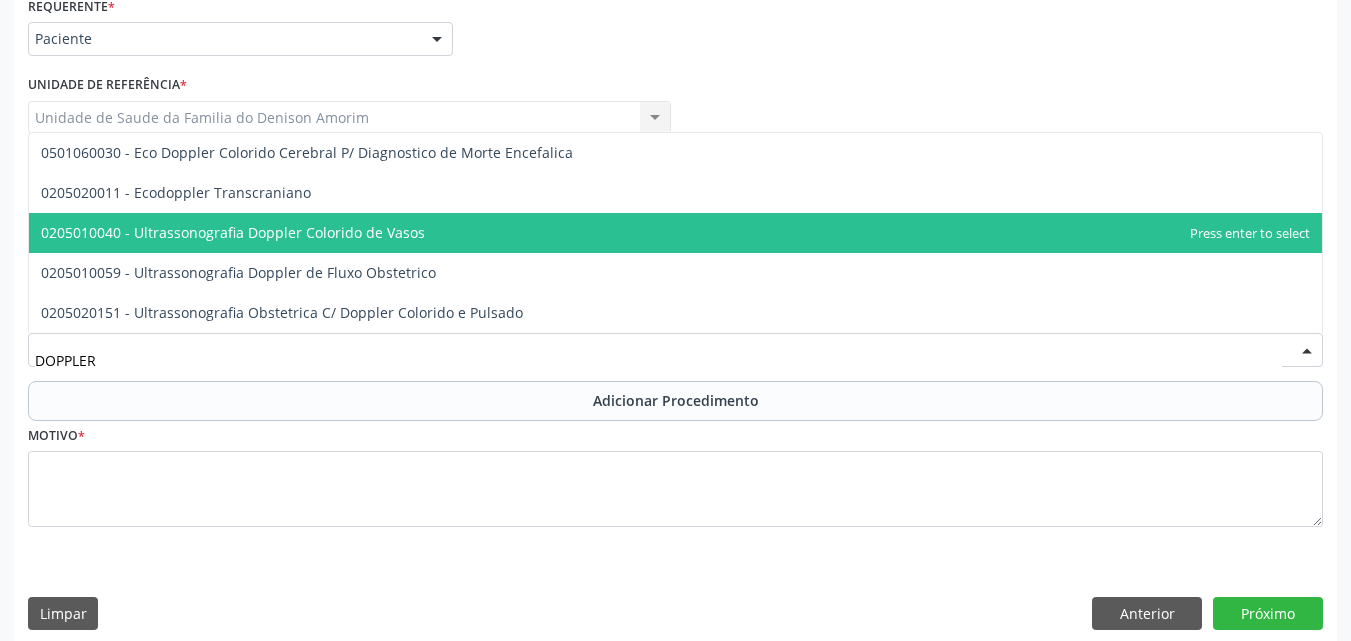 click on "0205010040 - Ultrassonografia Doppler Colorido de Vasos" at bounding box center (233, 232) 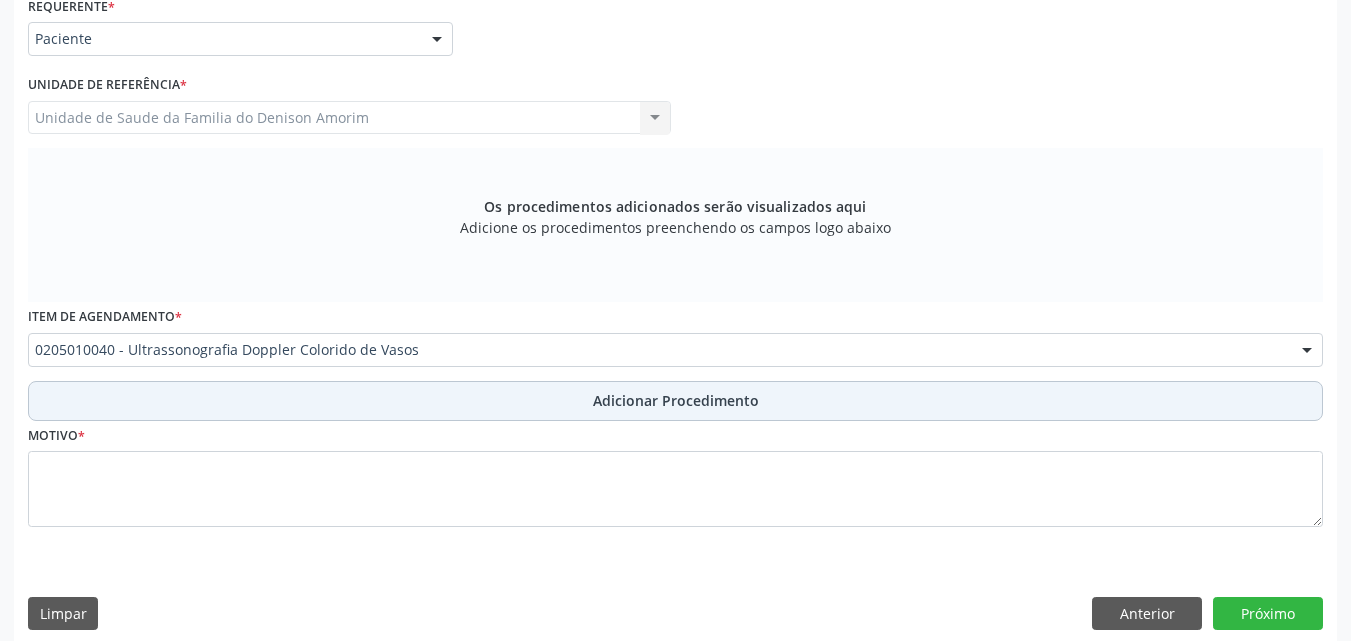 click on "Adicionar Procedimento" at bounding box center [675, 401] 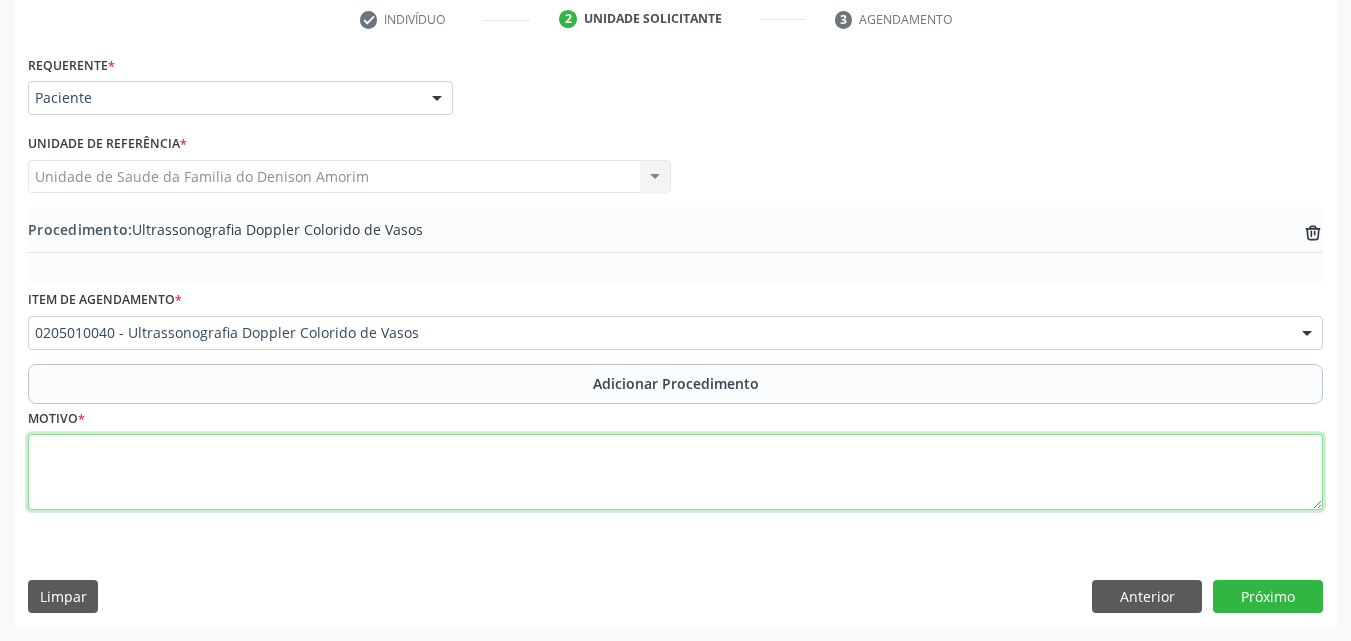 click at bounding box center [675, 472] 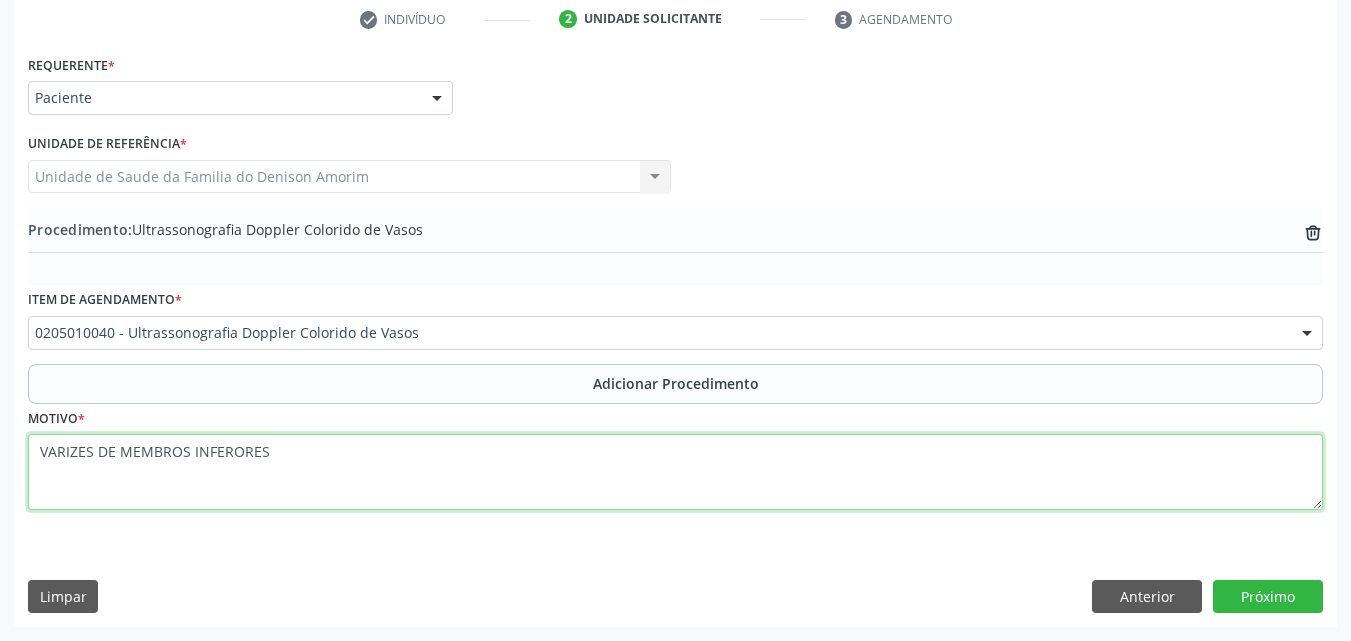 click on "VARIZES DE MEMBROS INFERORES" at bounding box center [675, 472] 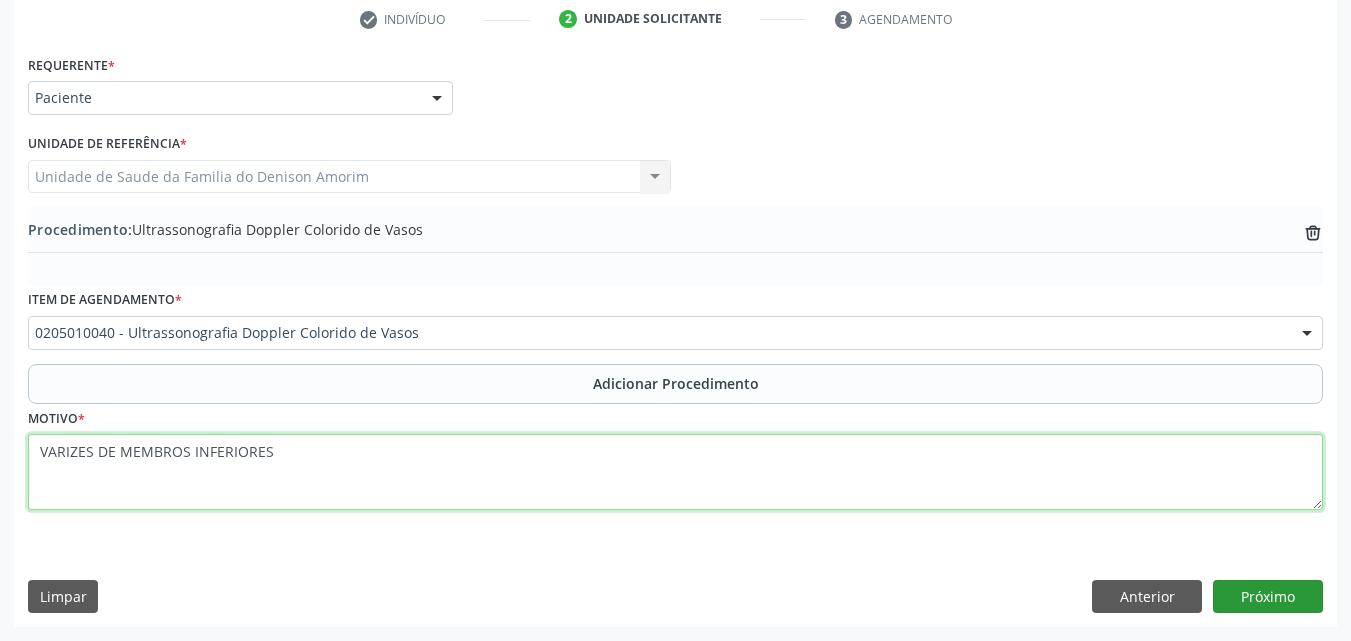 type on "VARIZES DE MEMBROS INFERIORES" 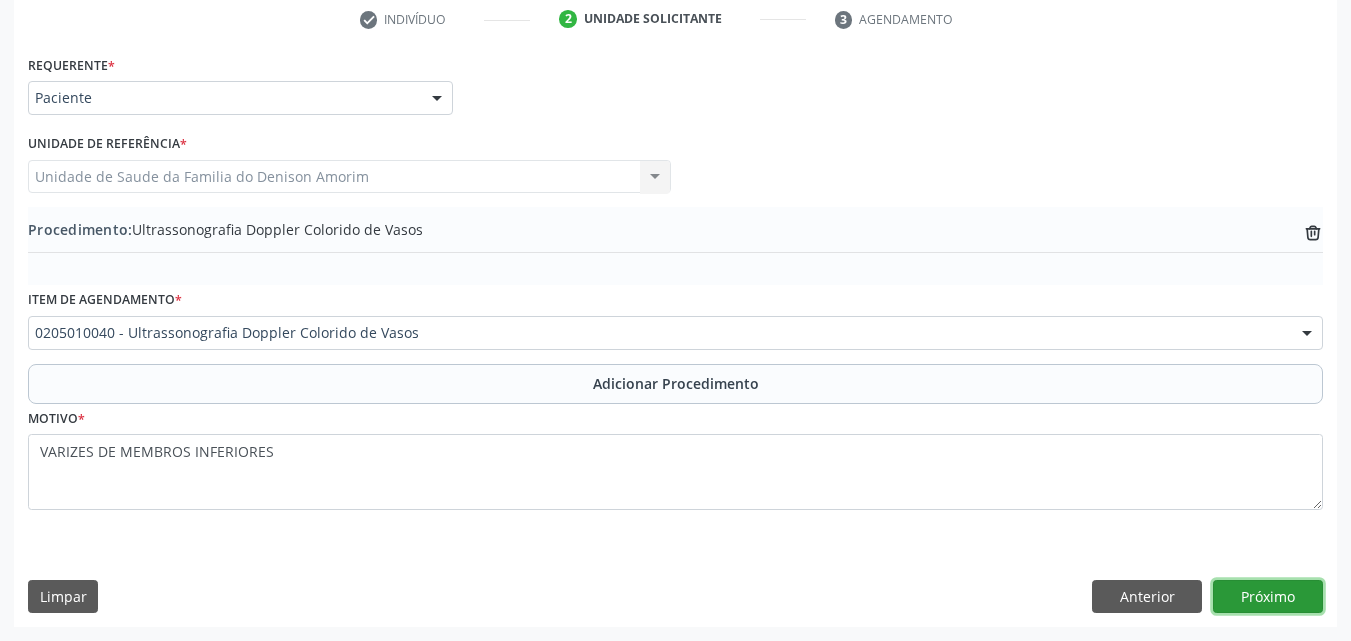 click on "Próximo" at bounding box center [1268, 597] 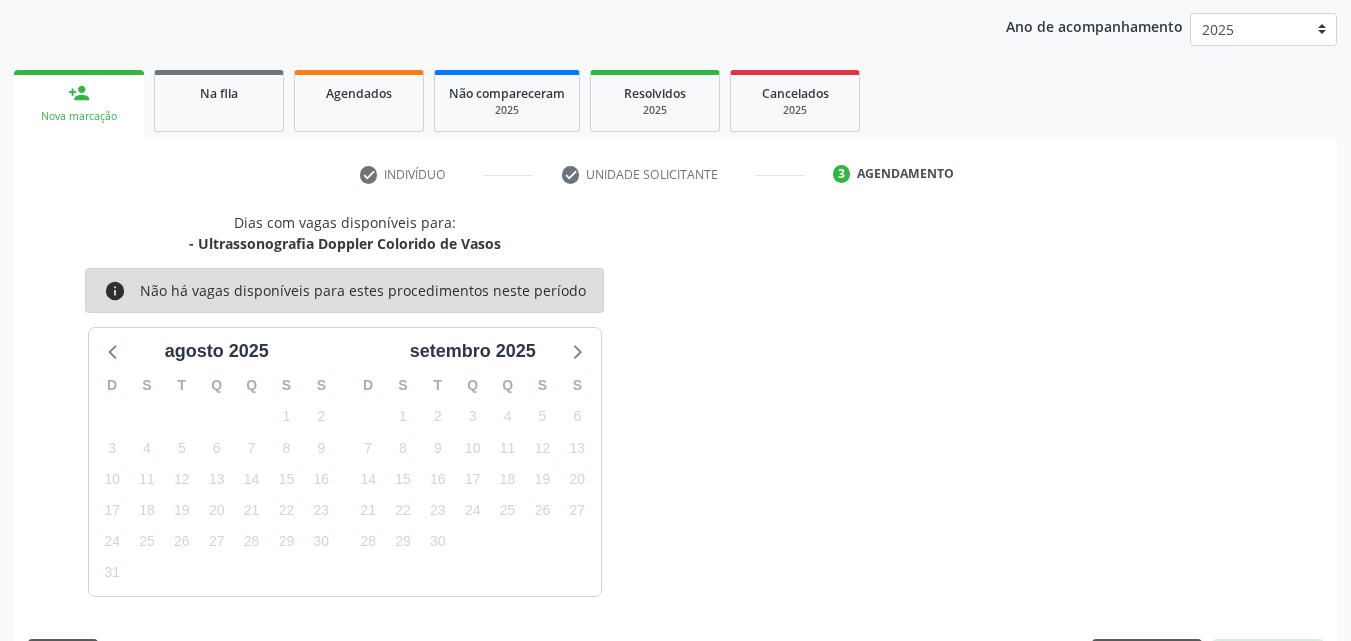 scroll, scrollTop: 316, scrollLeft: 0, axis: vertical 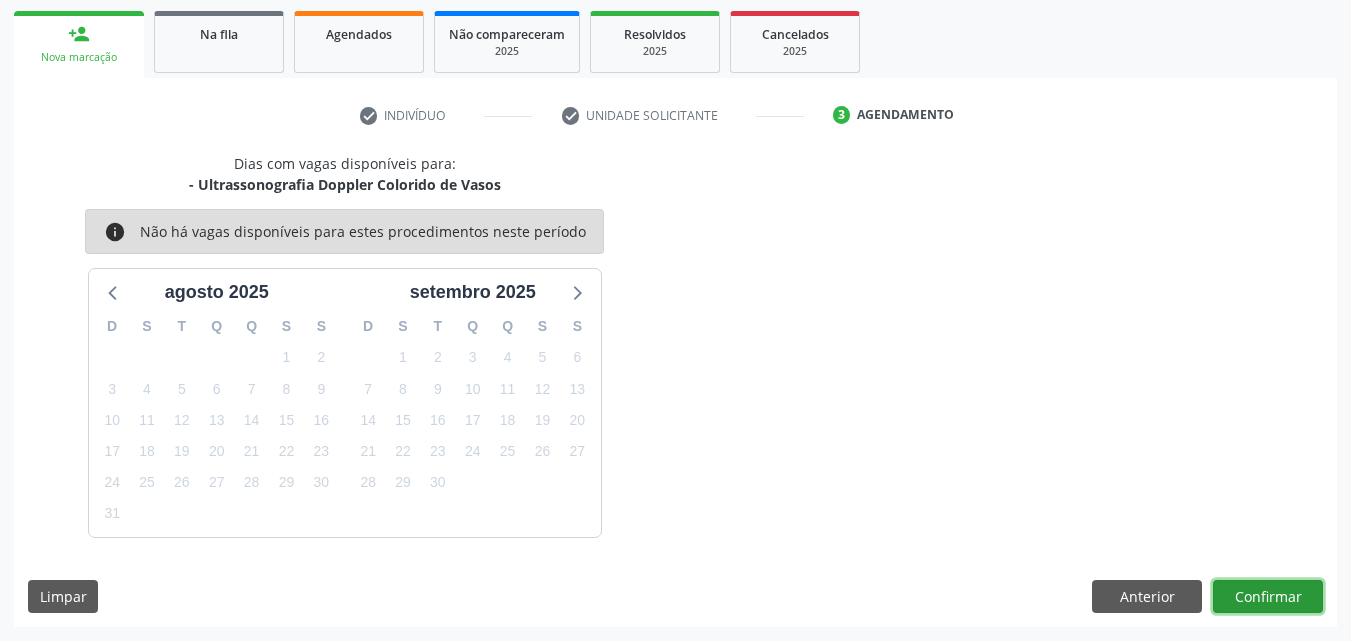 click on "Confirmar" at bounding box center [1268, 597] 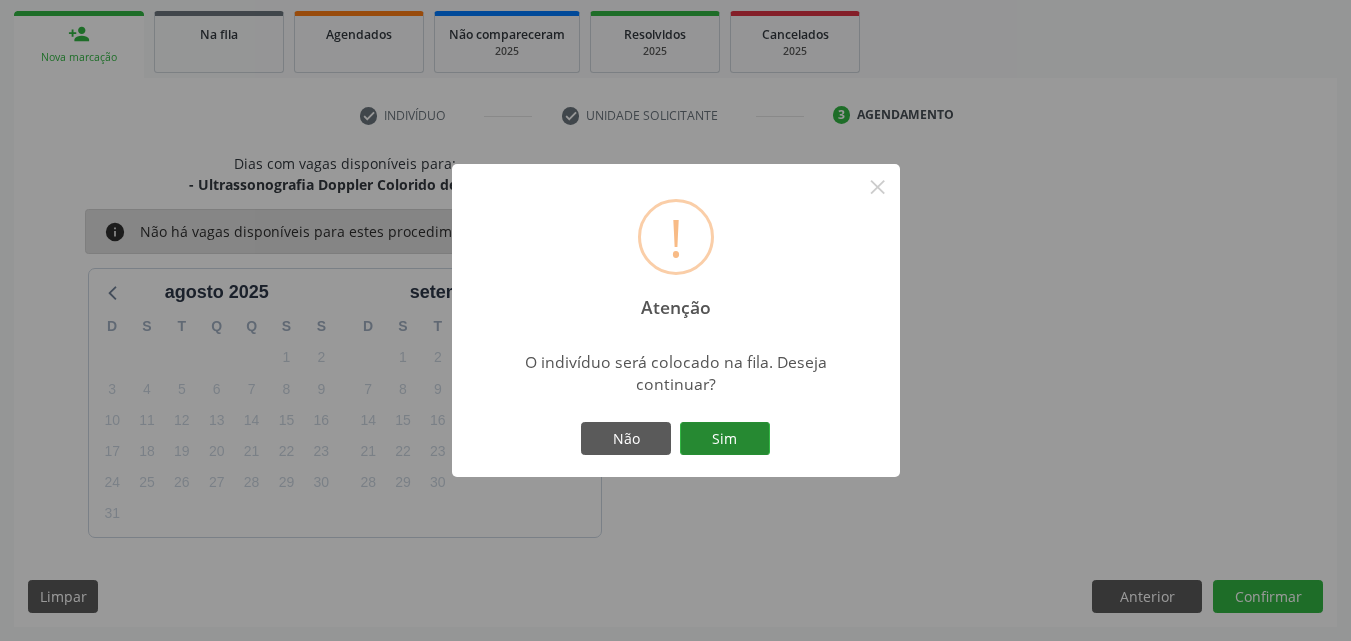 click on "Sim" at bounding box center (725, 439) 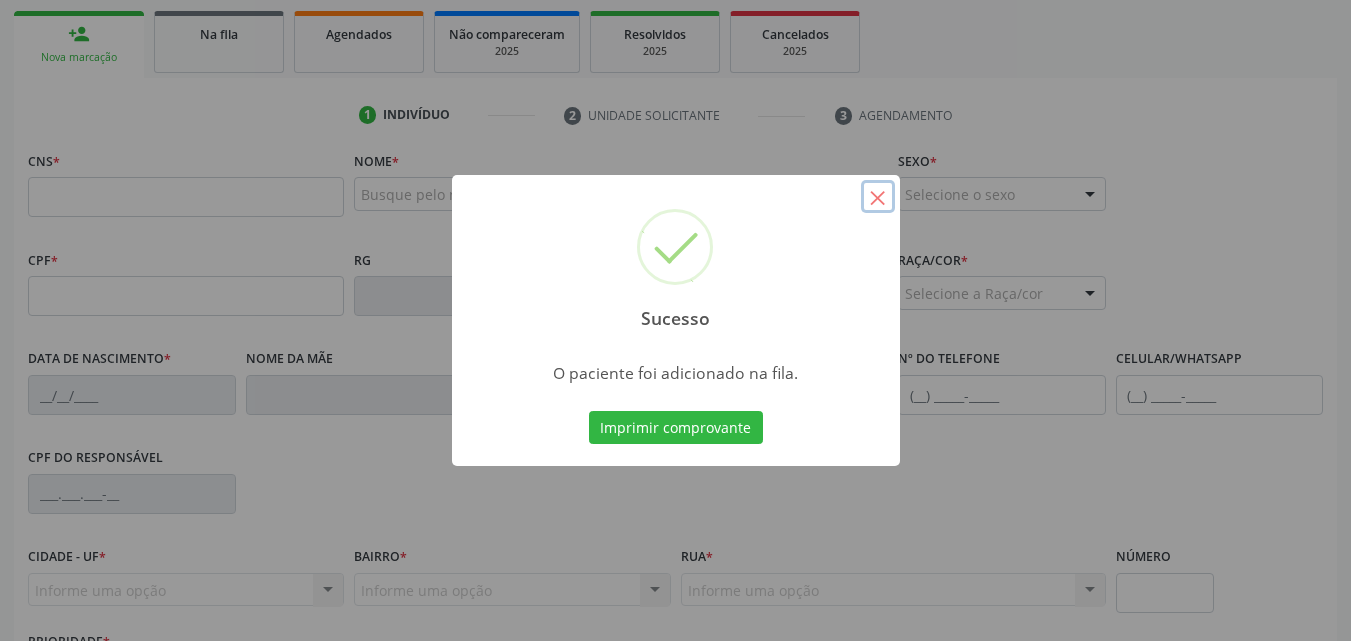 click on "×" at bounding box center (878, 197) 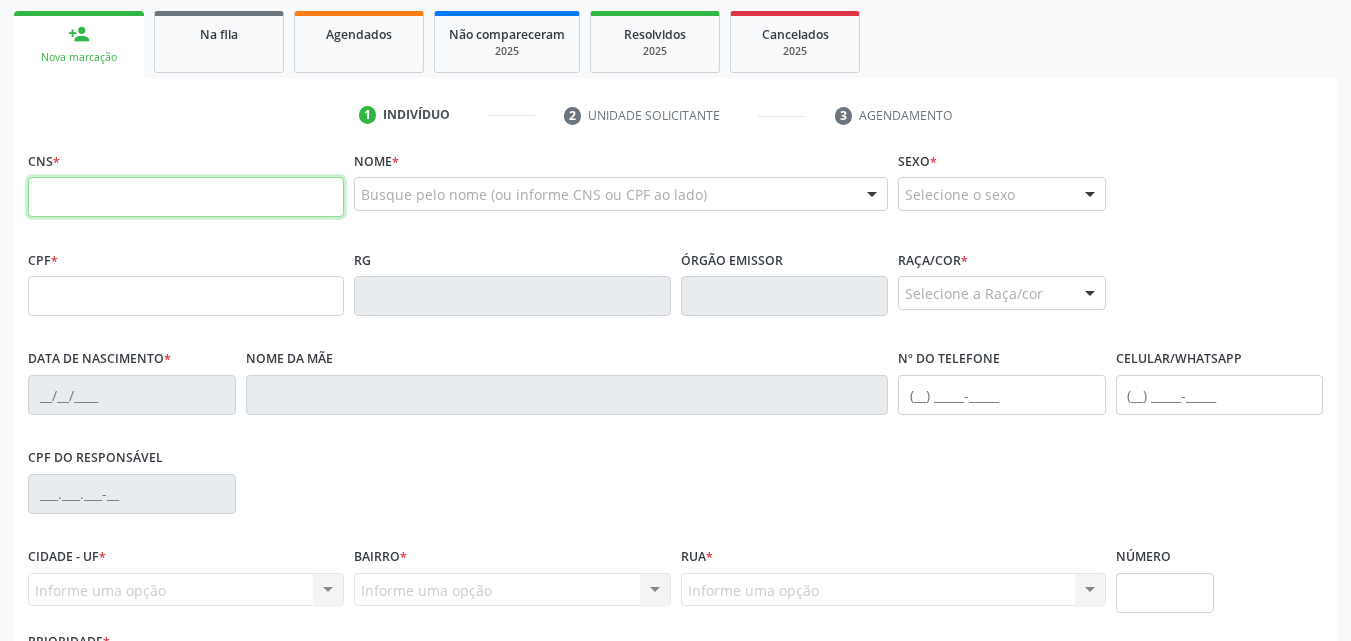 click at bounding box center (186, 197) 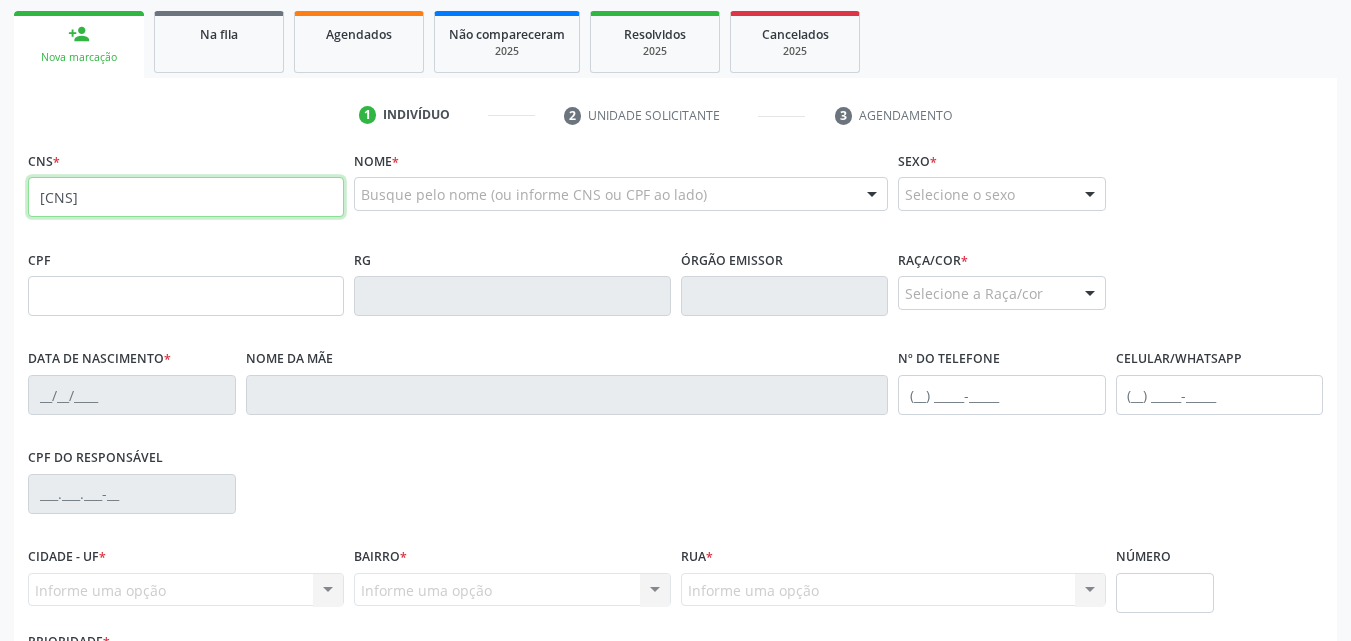 type on "[CNS]" 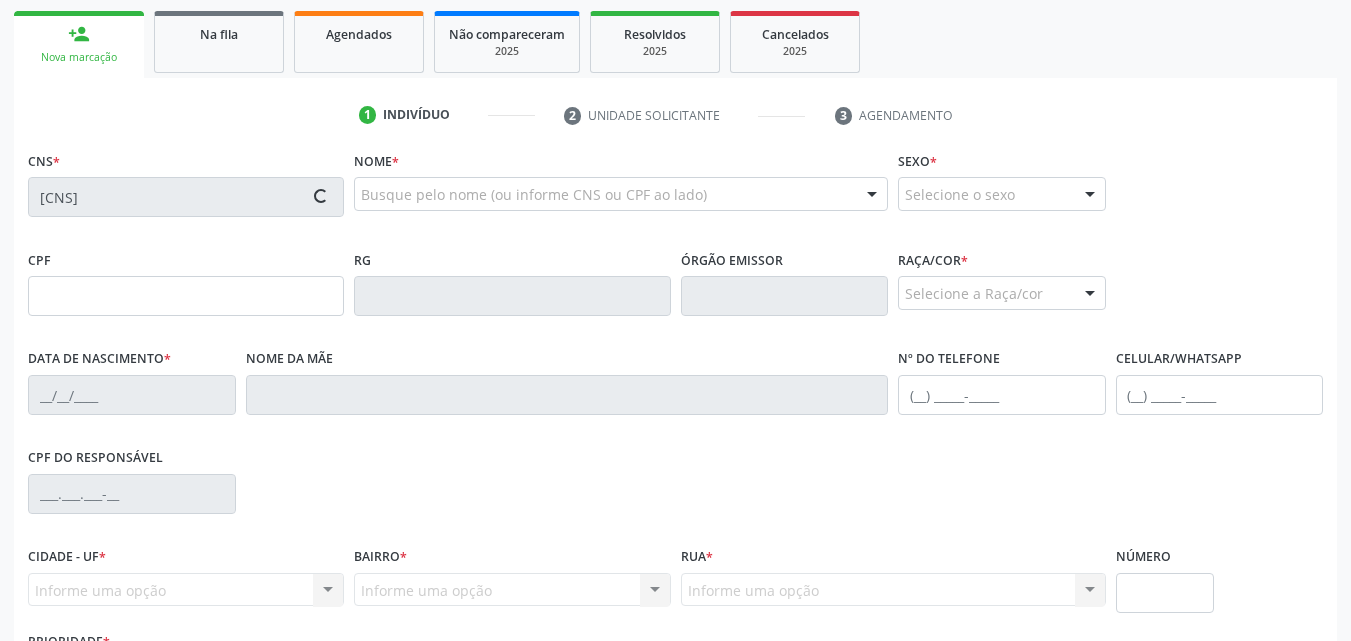 type on "[CPF]" 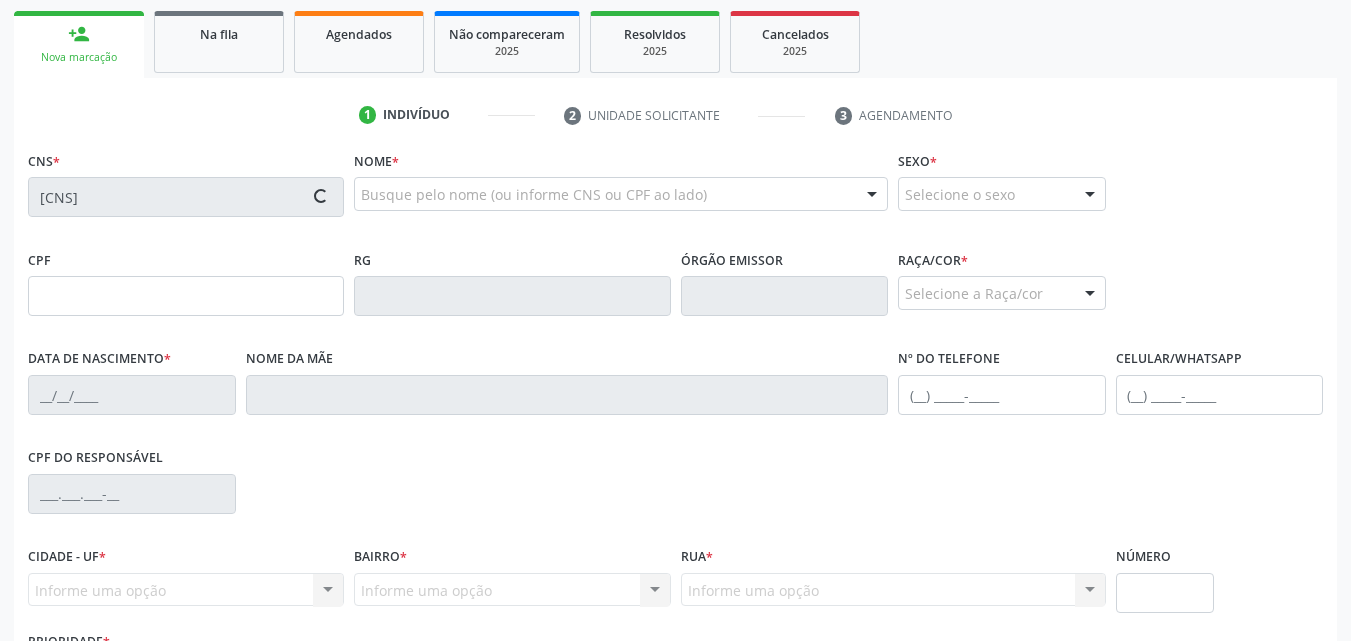 type on "[DATE]" 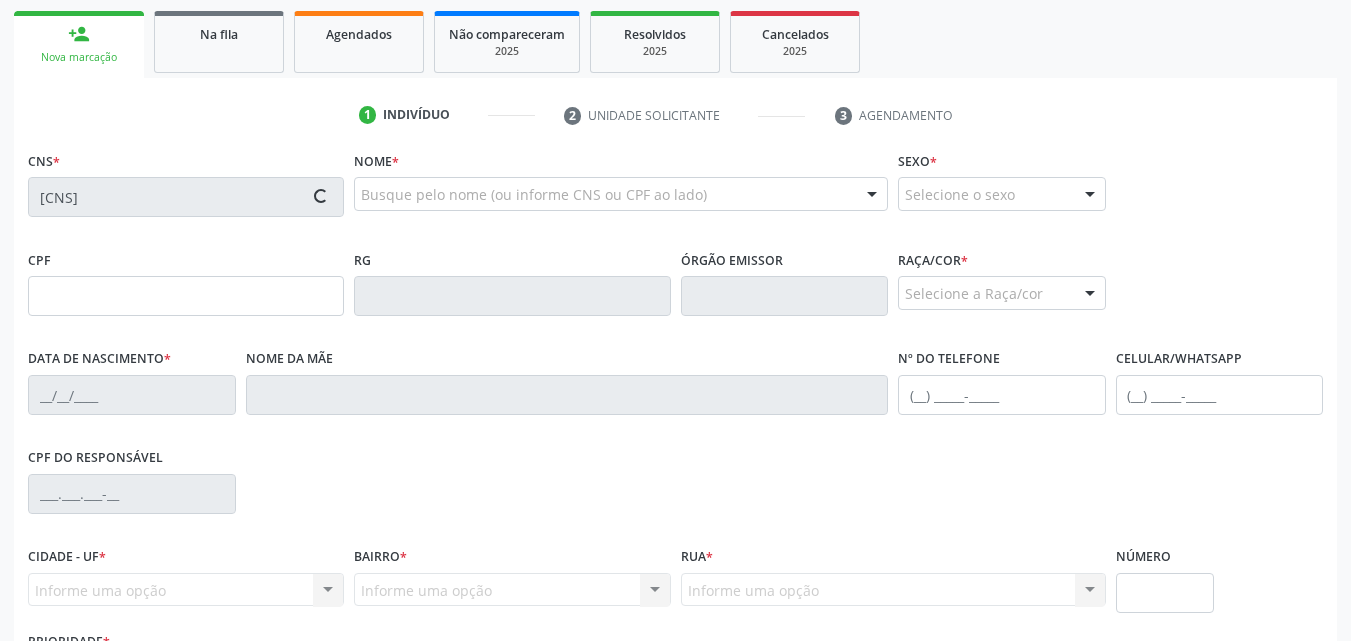 type on "26" 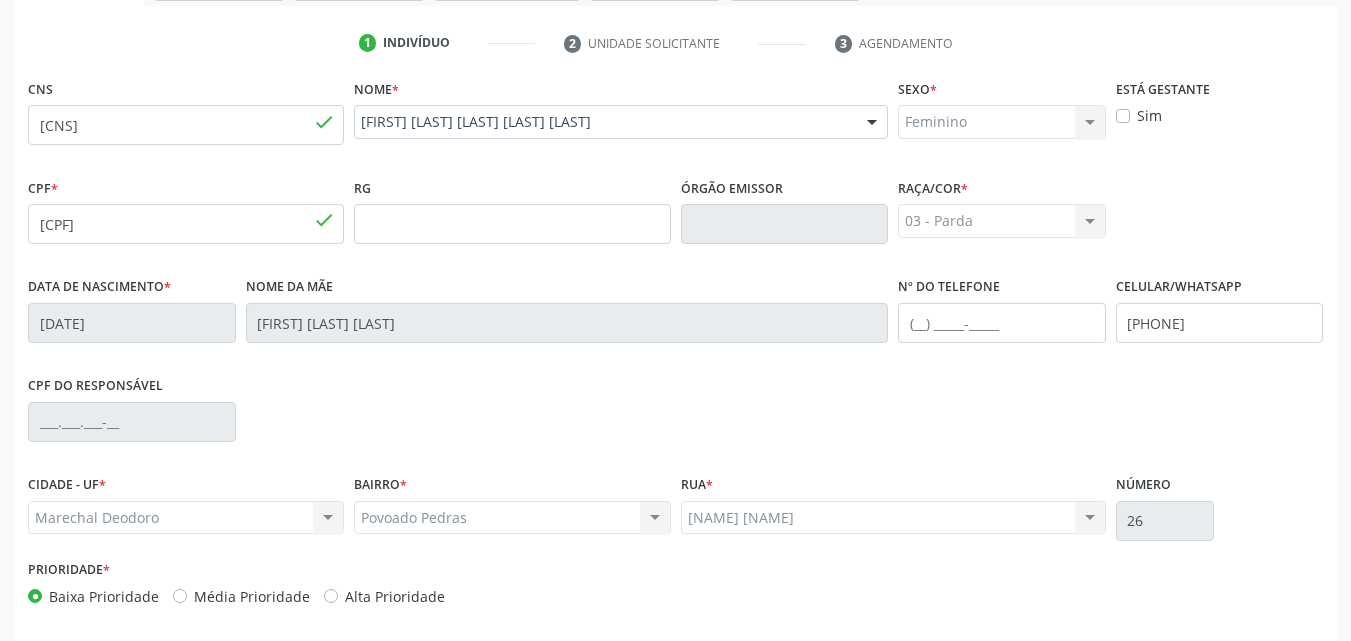 scroll, scrollTop: 471, scrollLeft: 0, axis: vertical 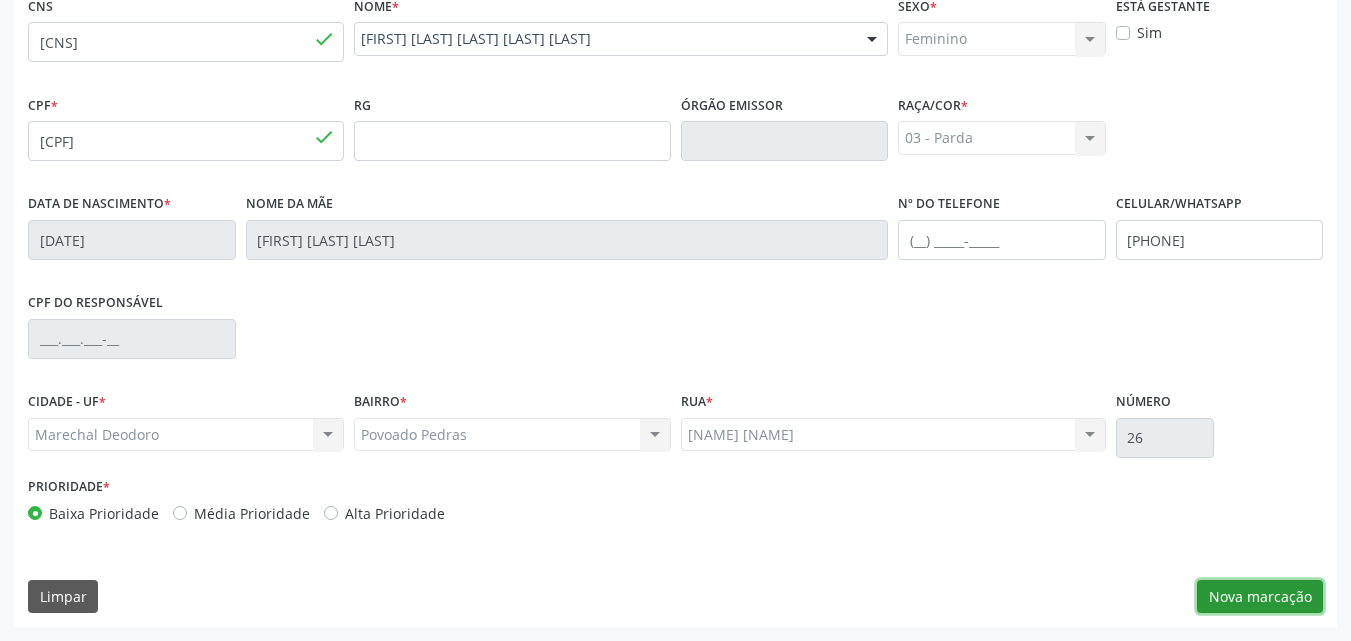 click on "Nova marcação" at bounding box center (1260, 597) 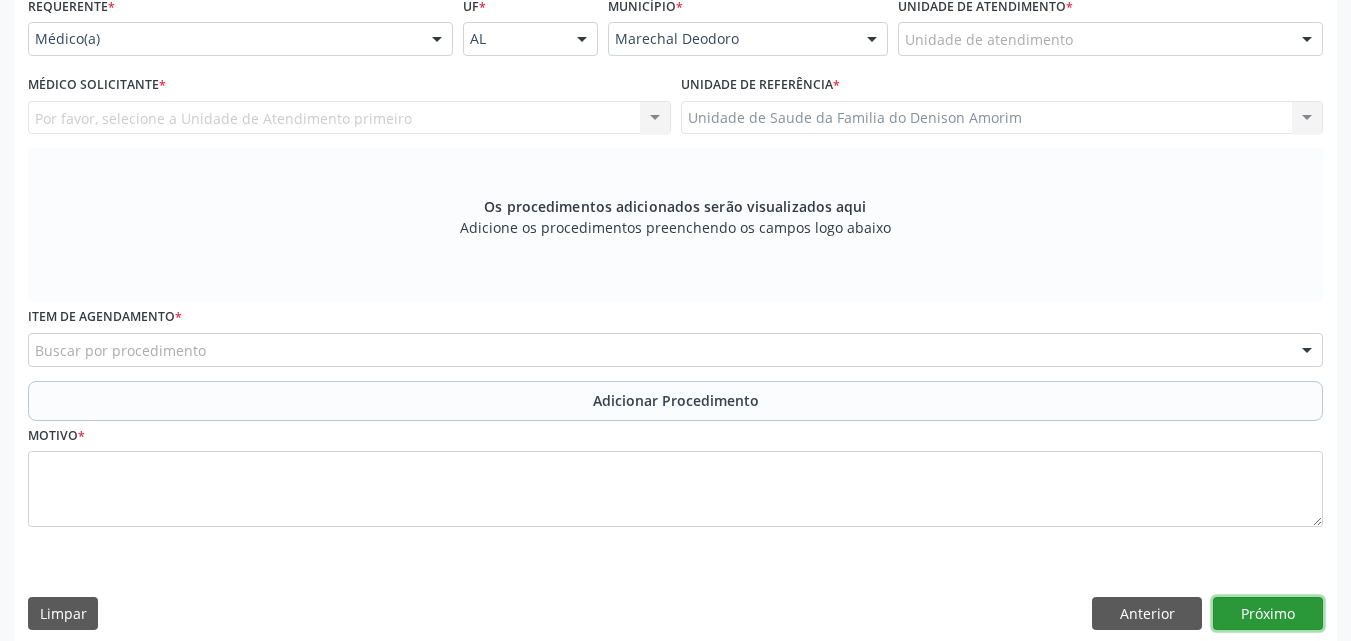 click on "Próximo" at bounding box center [1268, 614] 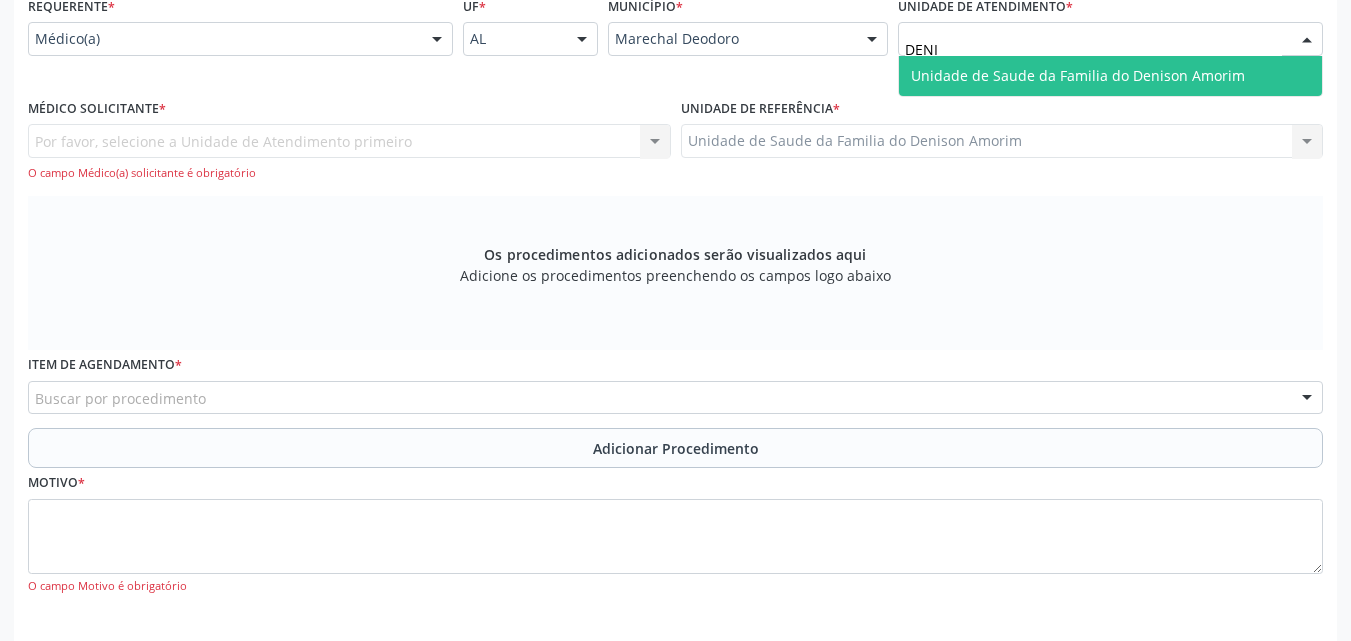 type on "DENIS" 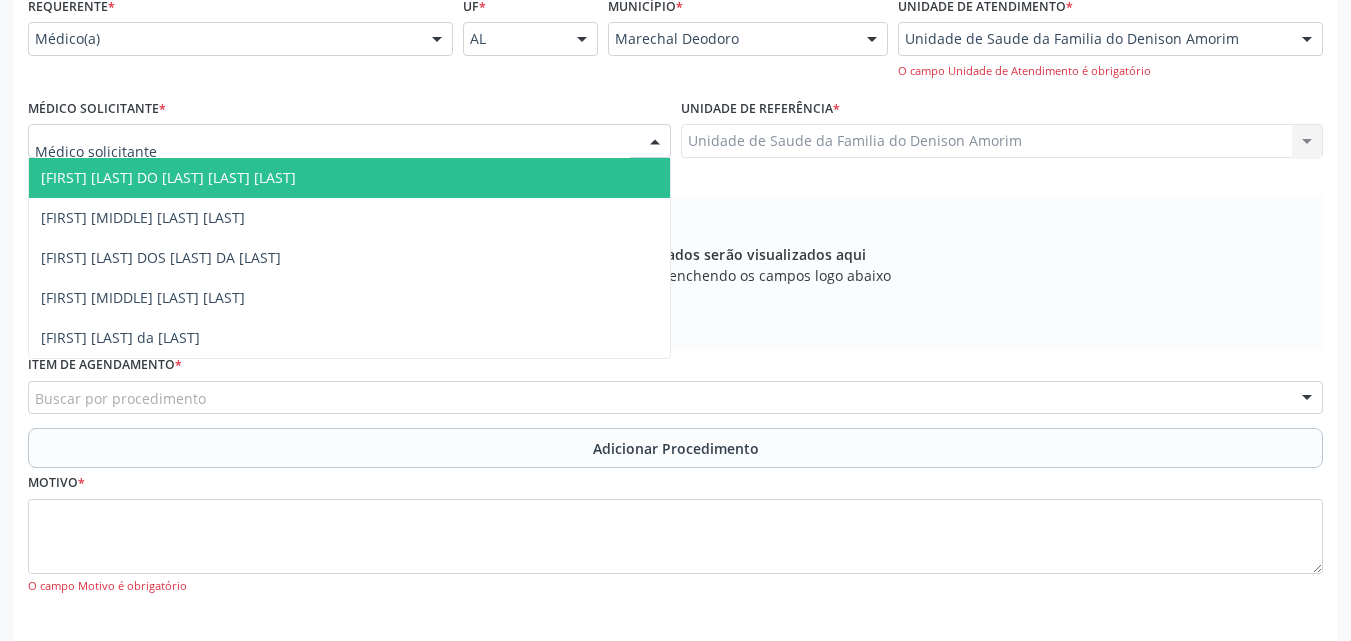 click at bounding box center (349, 141) 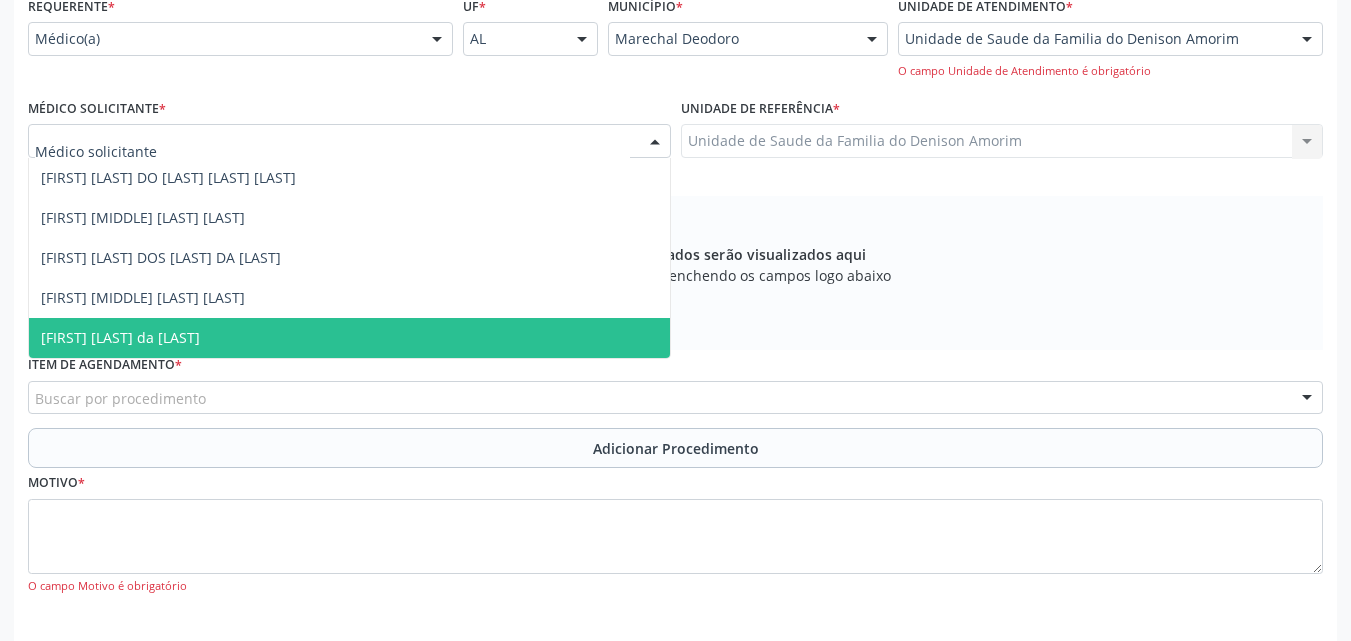 click on "[FIRST] [LAST] da [LAST]" at bounding box center (349, 338) 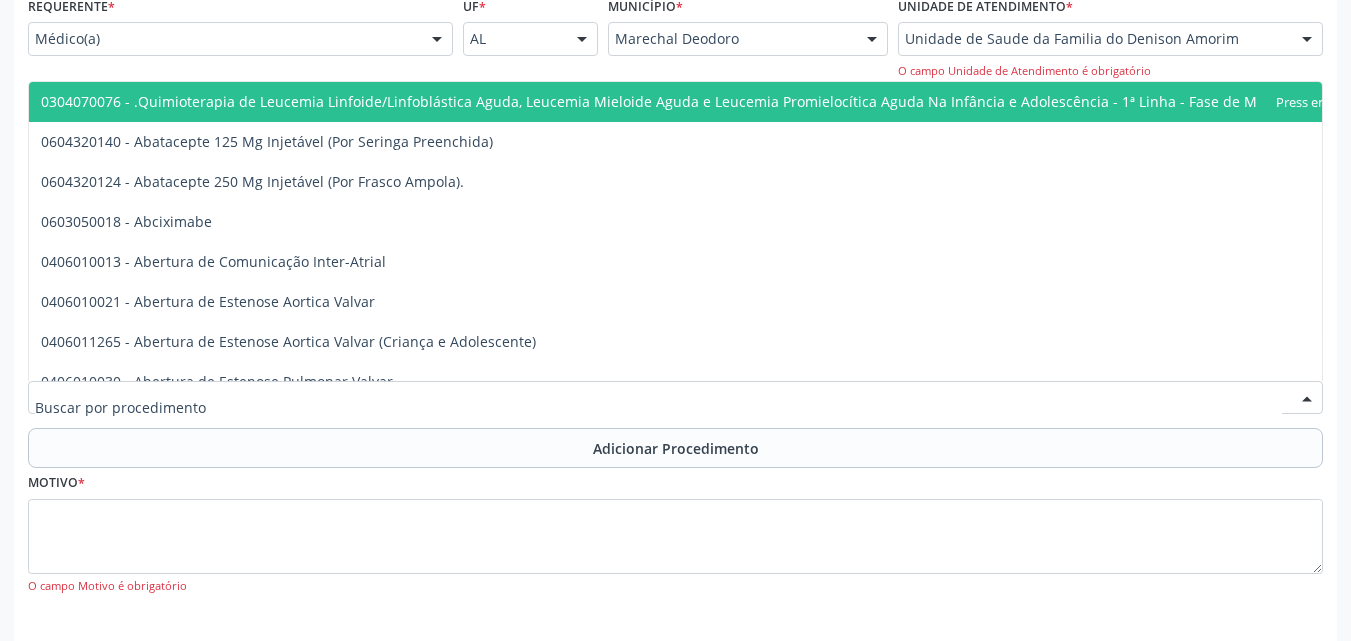 click at bounding box center (675, 398) 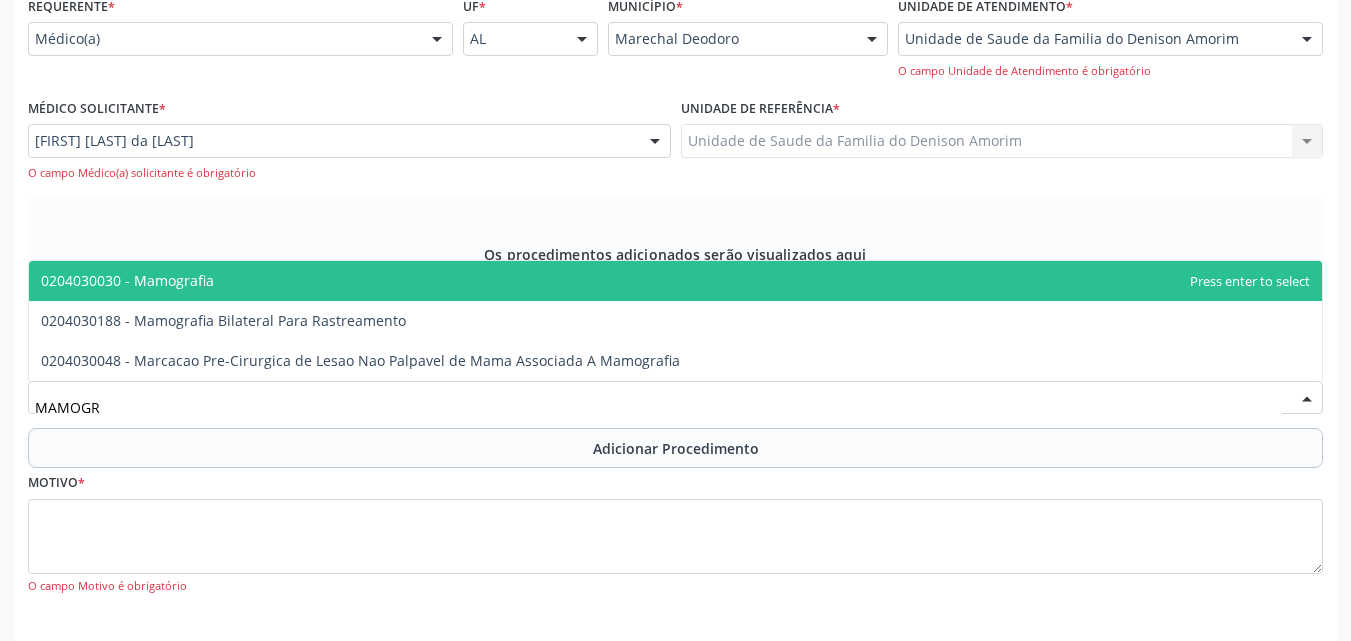 type on "MAMOGRA" 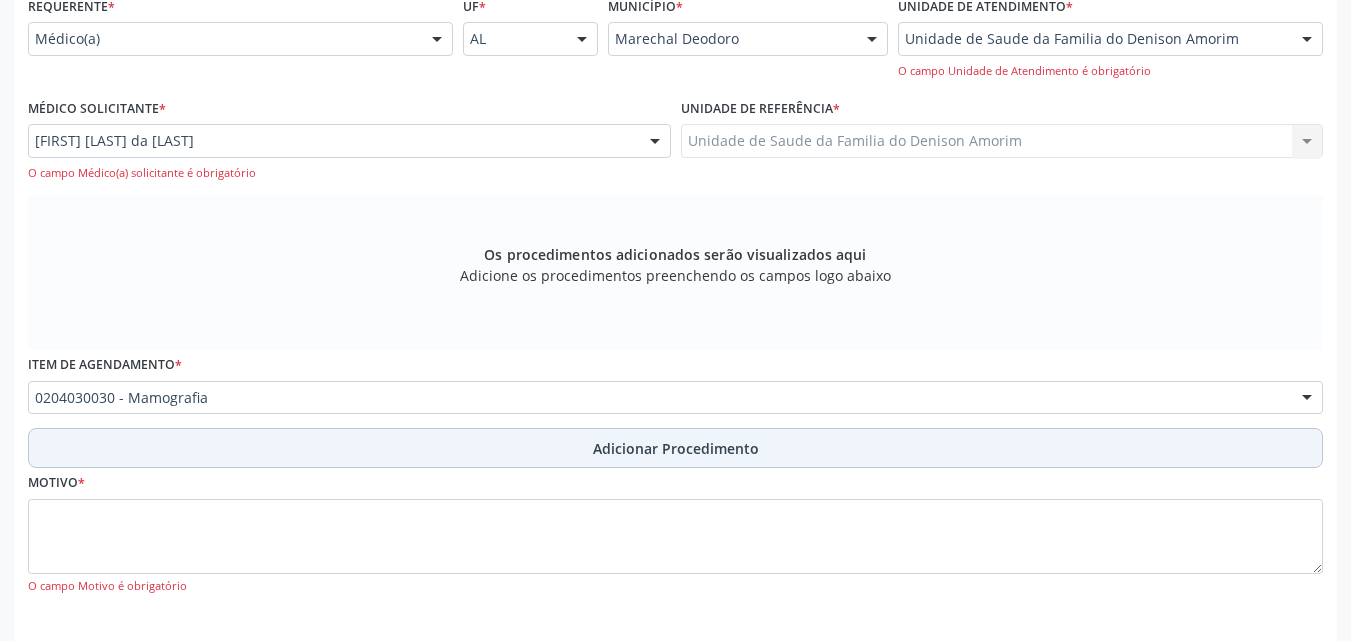 click on "Adicionar Procedimento" at bounding box center (675, 448) 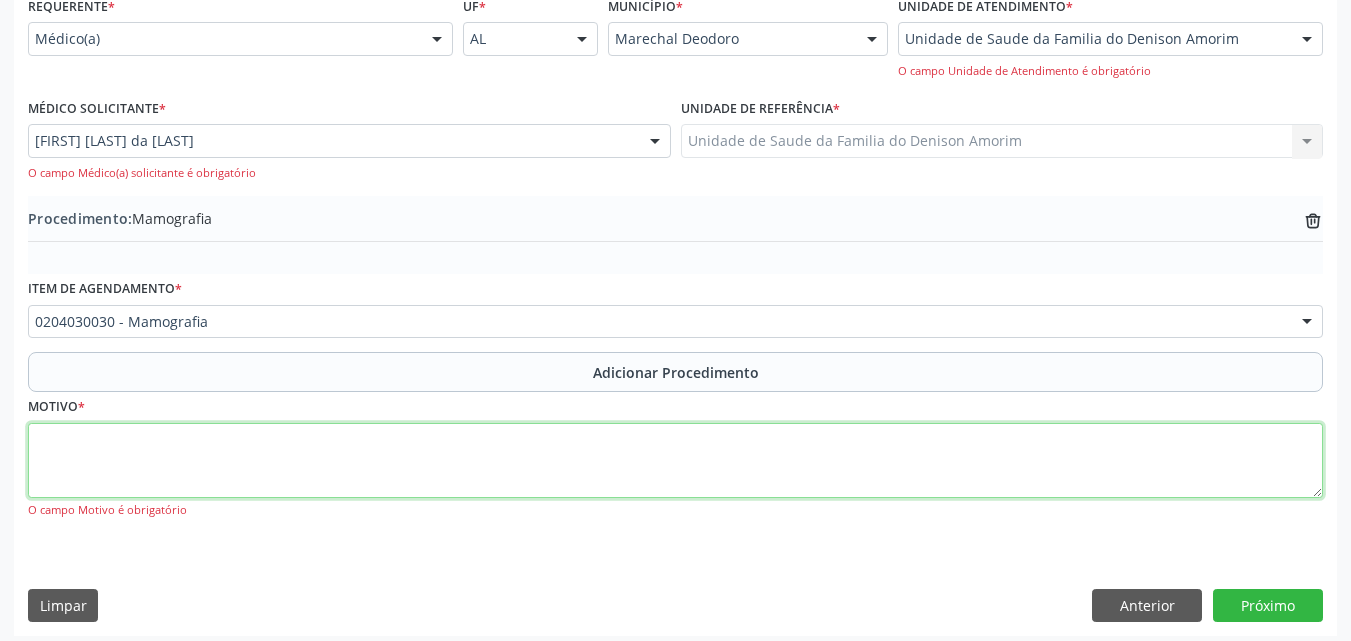 click at bounding box center (675, 461) 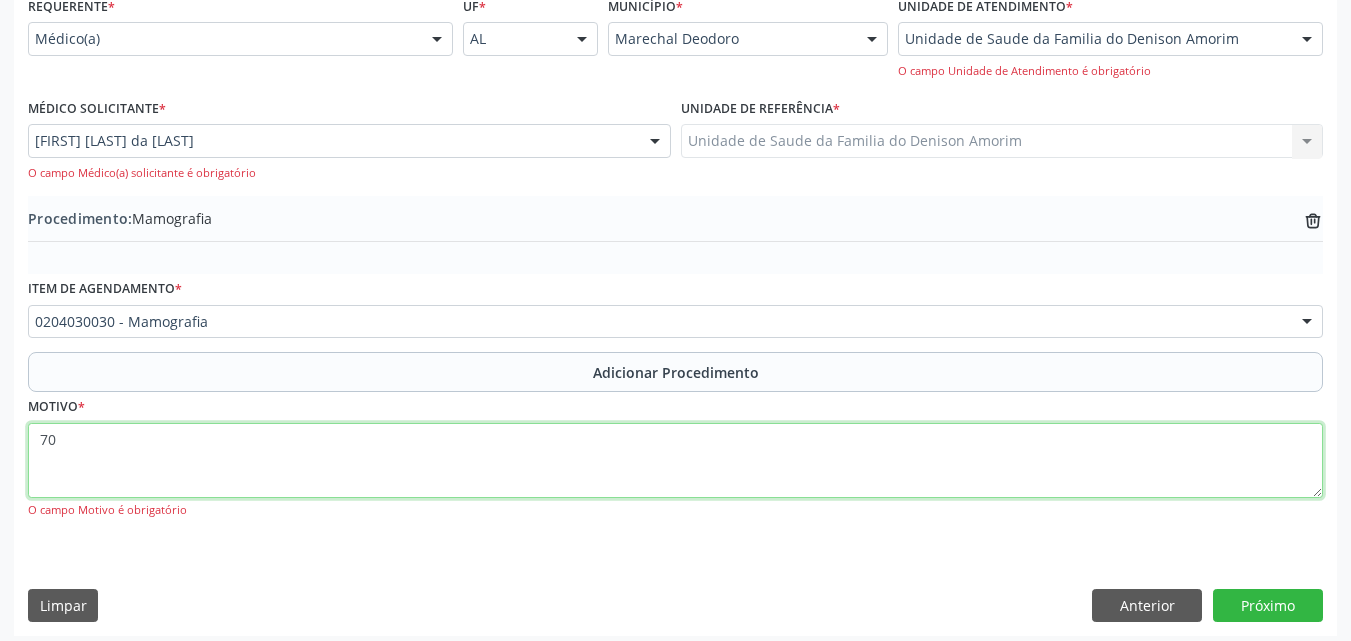 type on "7" 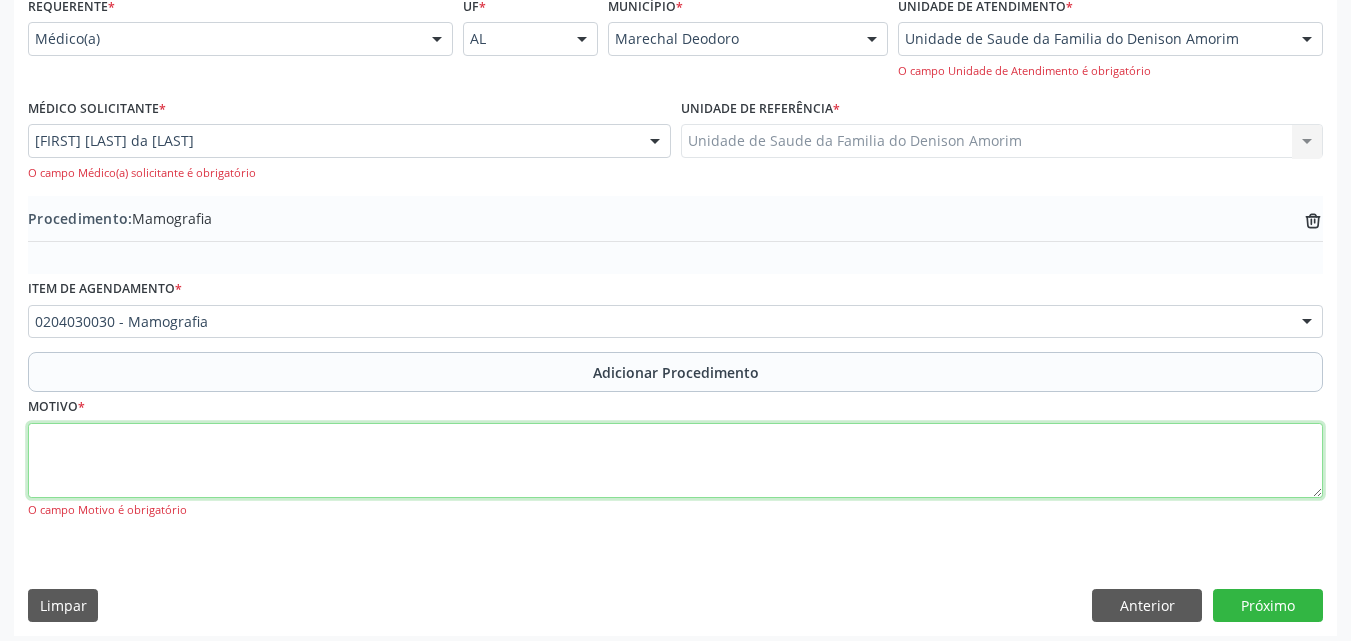 paste on "MÉDICO DA ESTRATÉGIA DE SAÚDE DA FAMILIA" 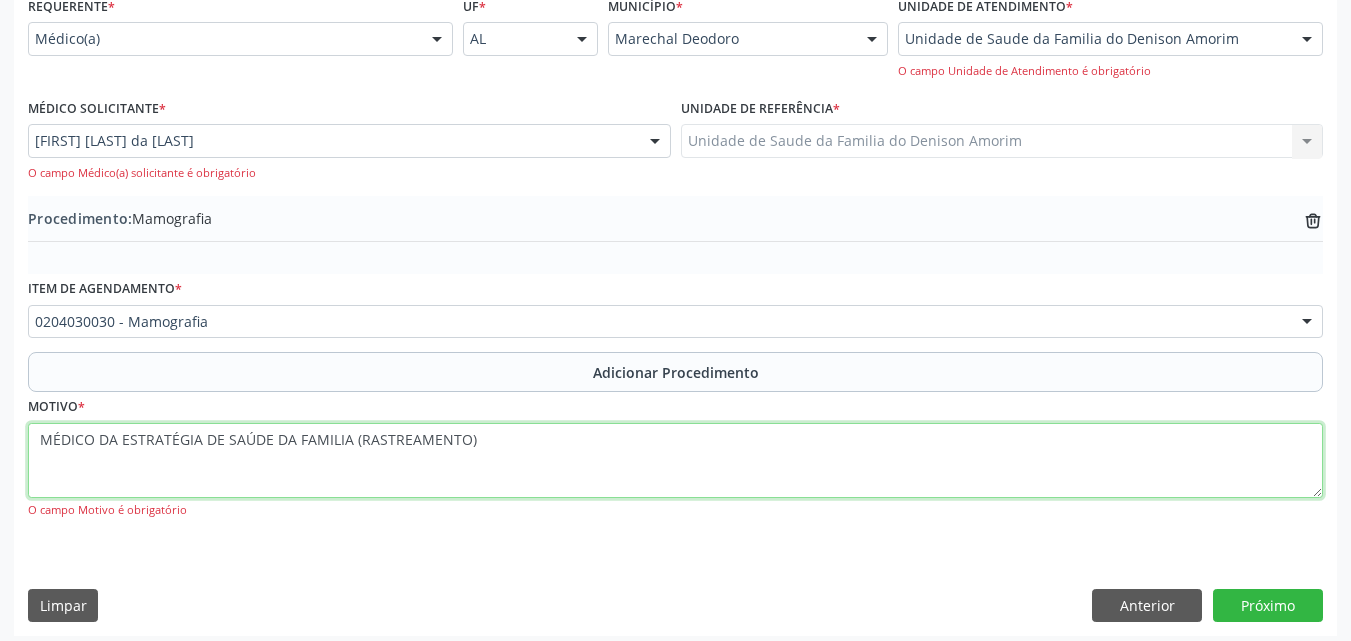 drag, startPoint x: 461, startPoint y: 442, endPoint x: 373, endPoint y: 443, distance: 88.005684 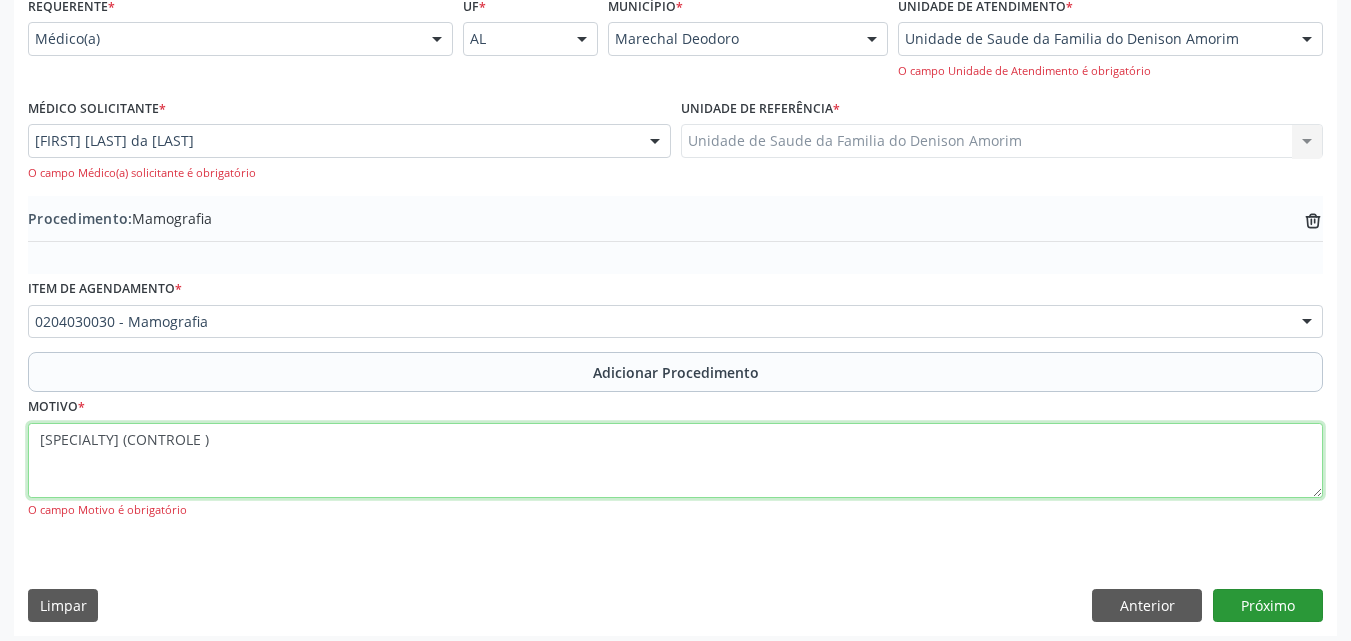 type on "[SPECIALTY] (CONTROLE )" 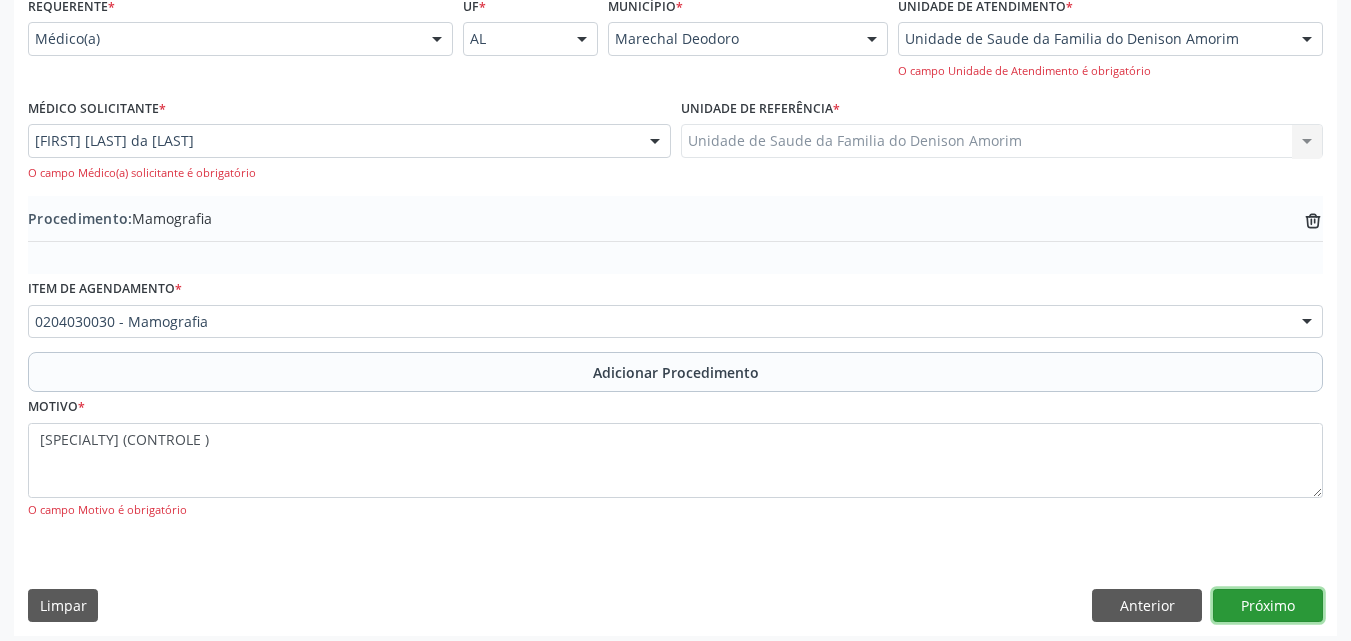 click on "Próximo" at bounding box center [1268, 606] 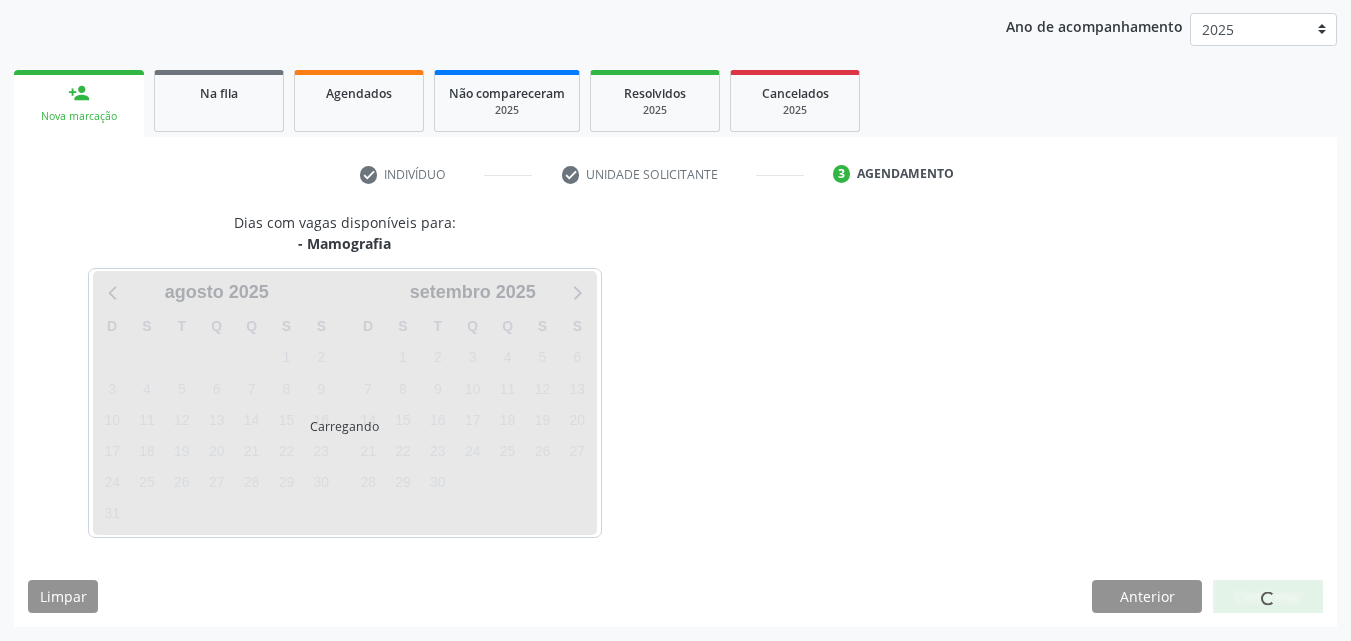 scroll, scrollTop: 316, scrollLeft: 0, axis: vertical 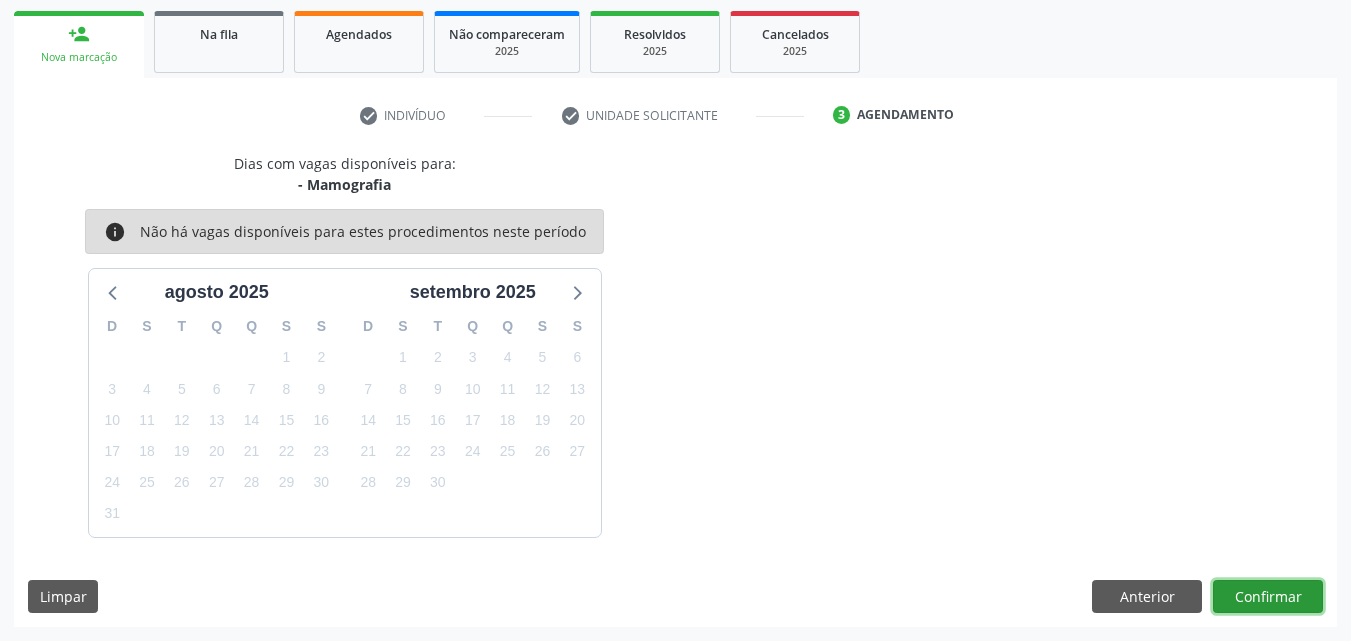 click on "Confirmar" at bounding box center (1268, 597) 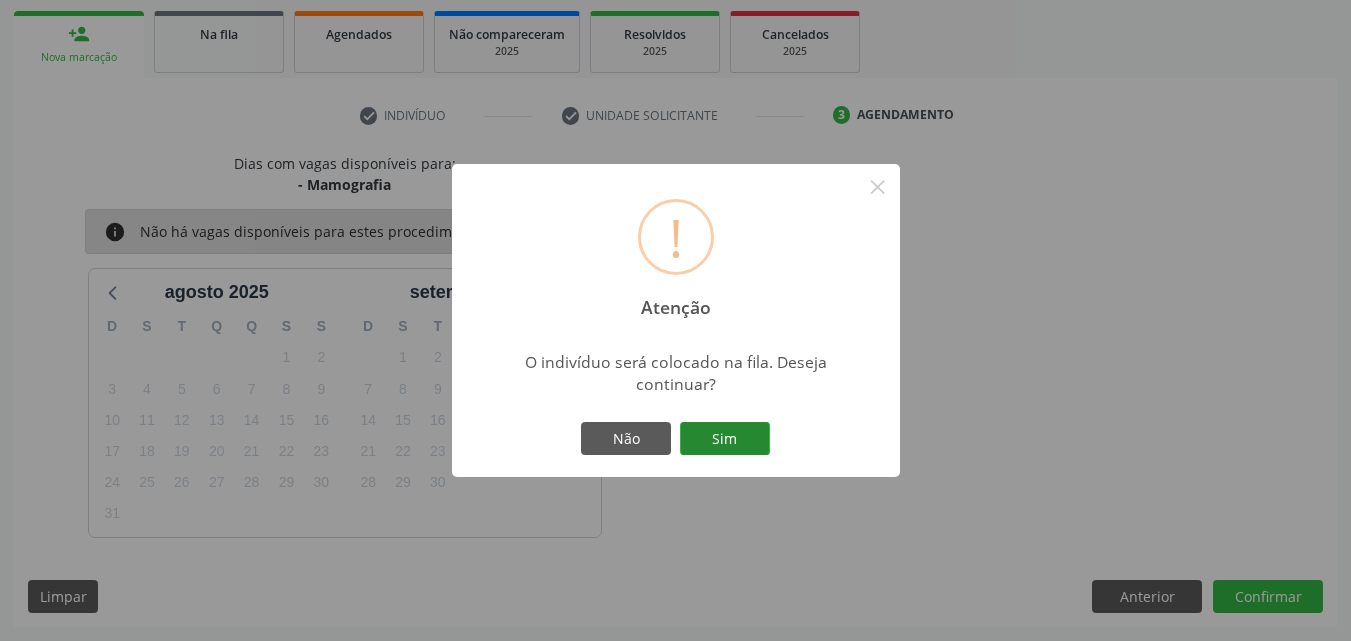 click on "Sim" at bounding box center [725, 439] 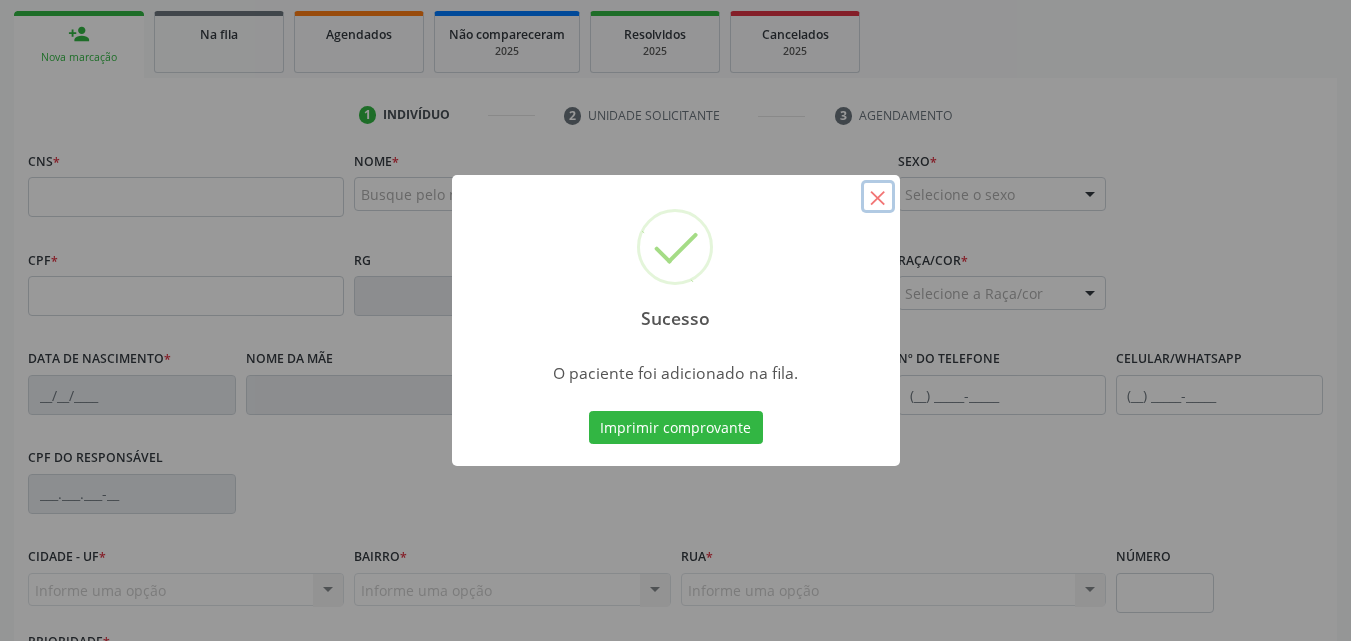 click on "×" at bounding box center [878, 197] 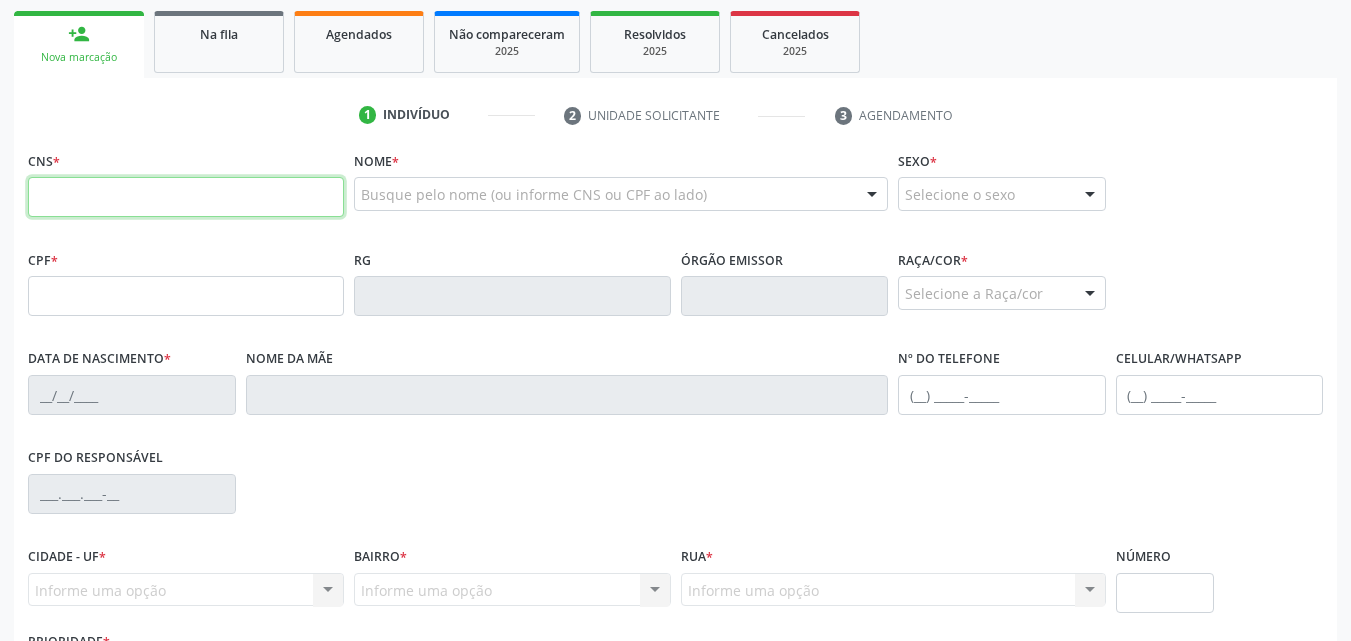 click at bounding box center [186, 197] 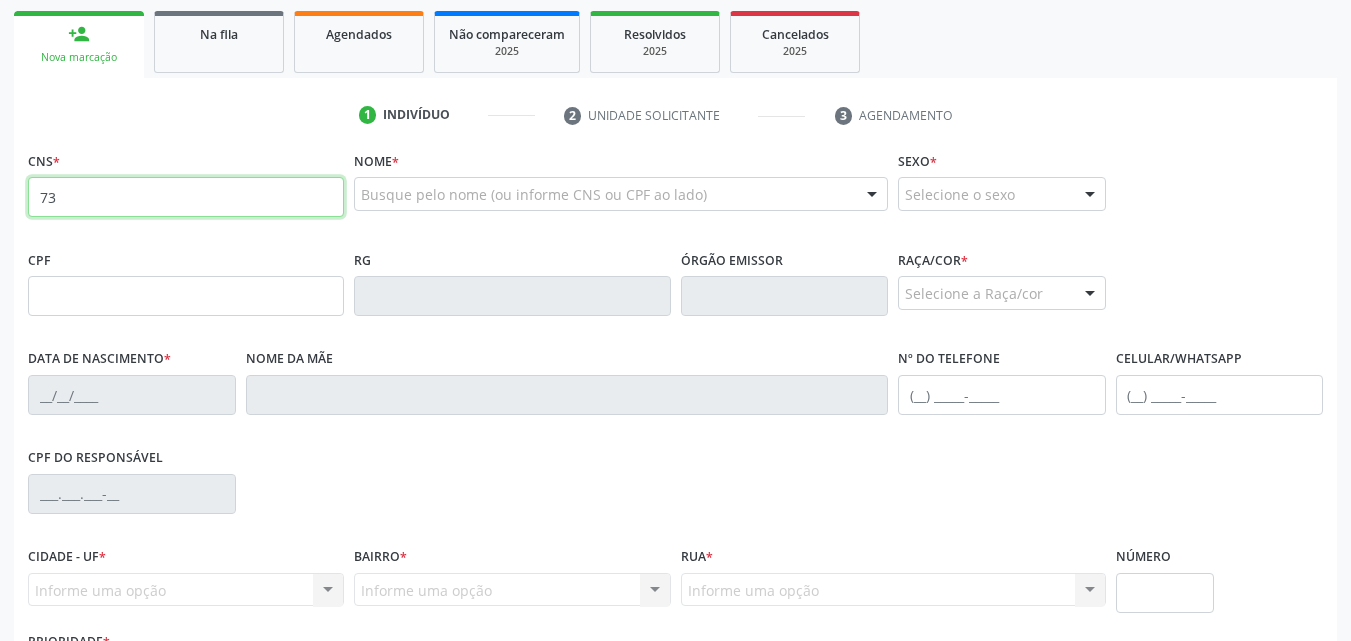 type on "7" 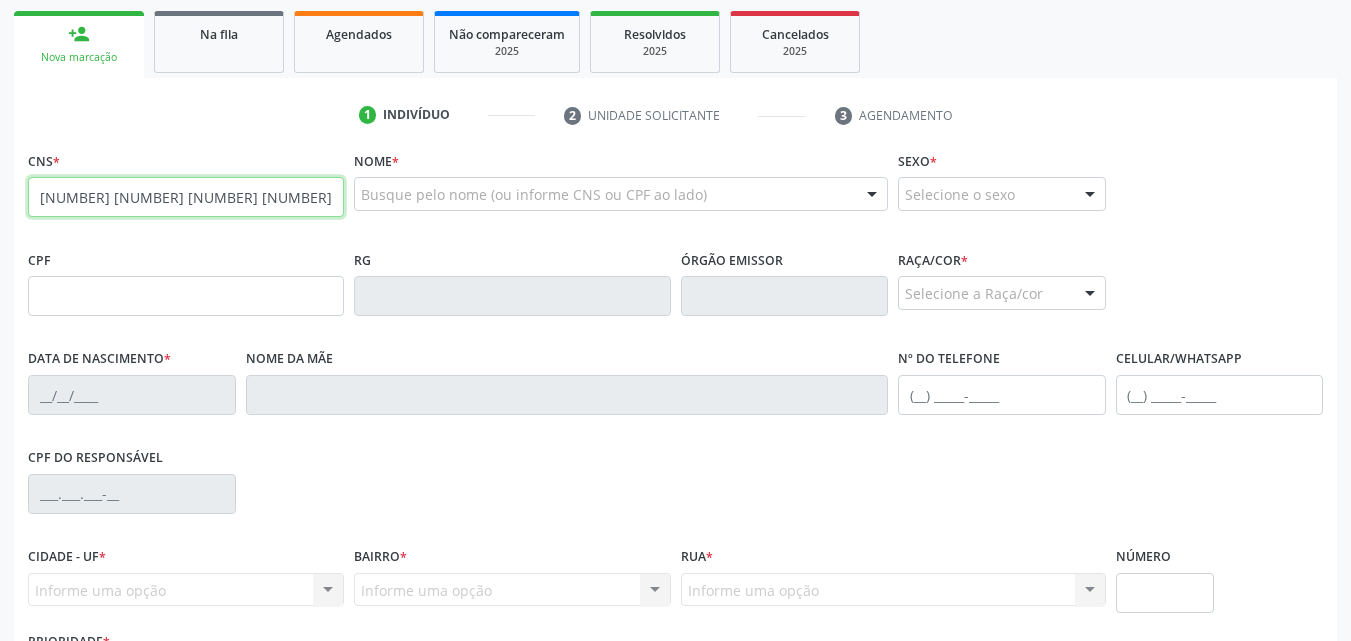 type on "[NUMBER] [NUMBER] [NUMBER] [NUMBER]" 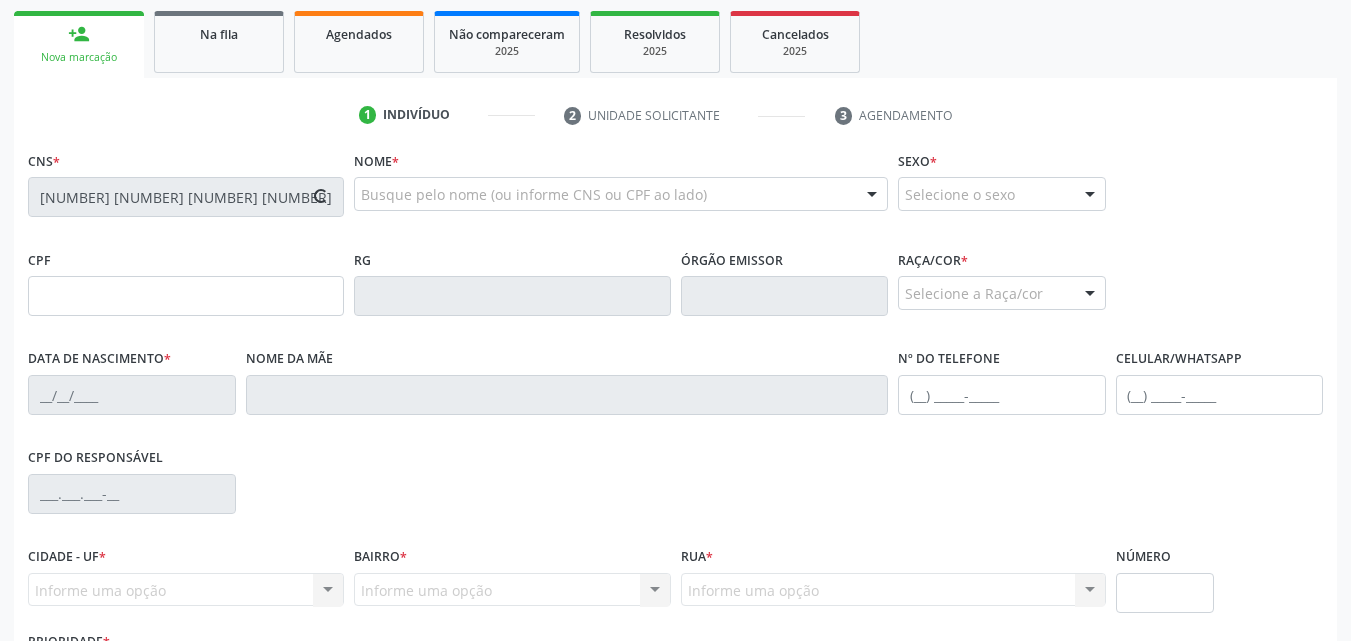 type on "[PHONE]" 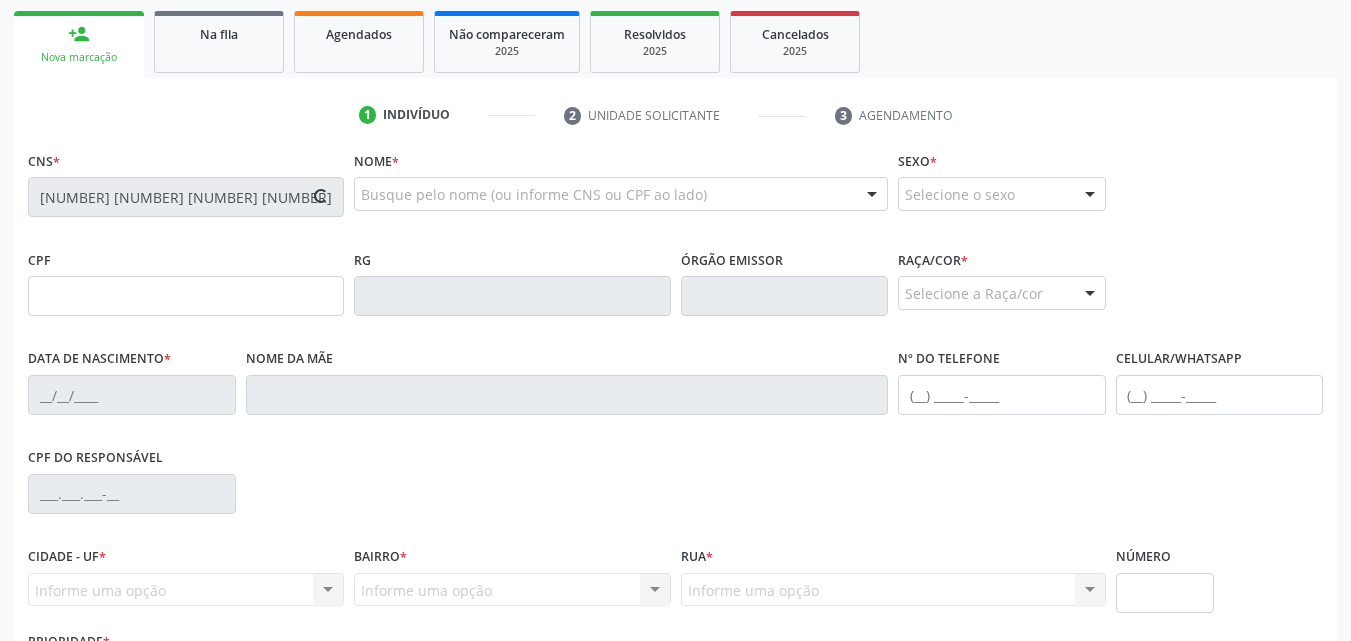 type on "[DATE]" 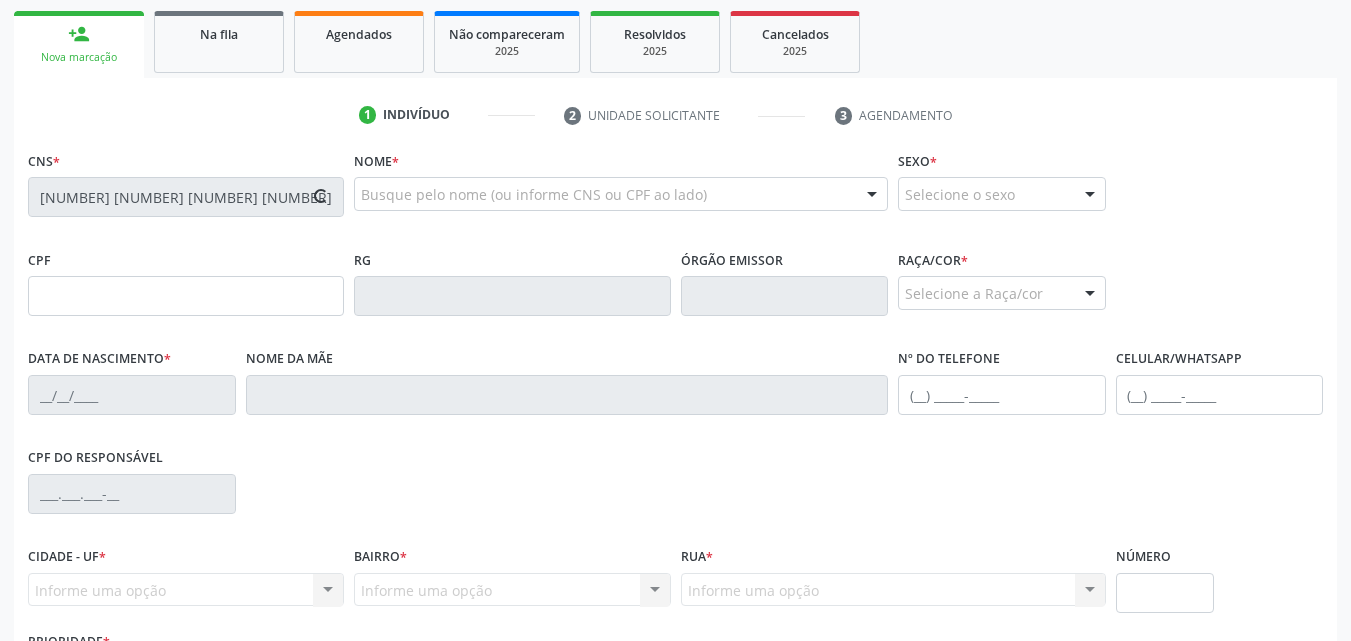 type on "(82) [PHONE]" 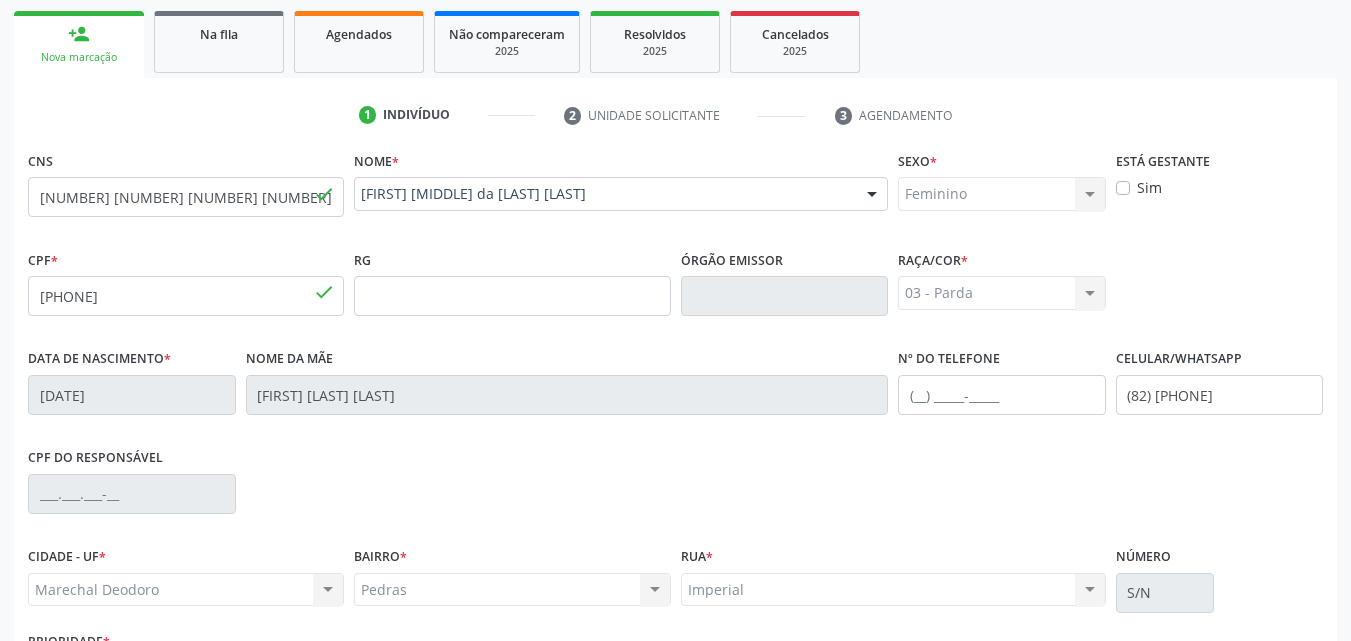 scroll, scrollTop: 471, scrollLeft: 0, axis: vertical 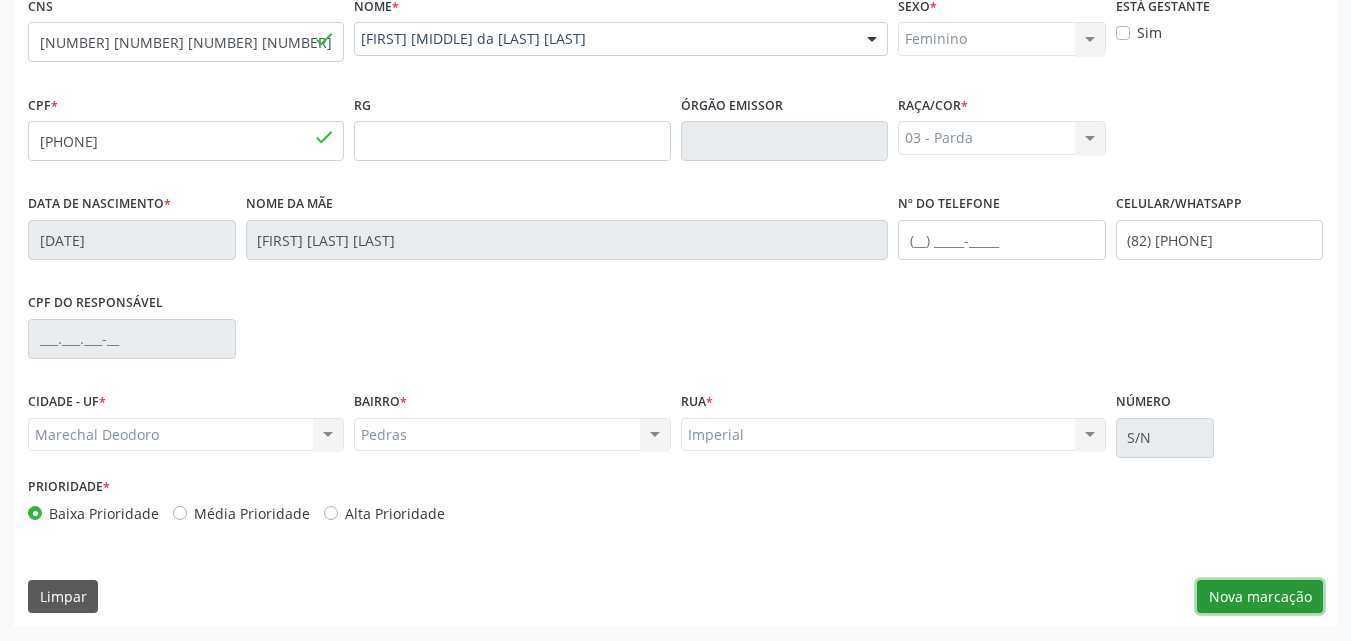 click on "Nova marcação" at bounding box center (1260, 597) 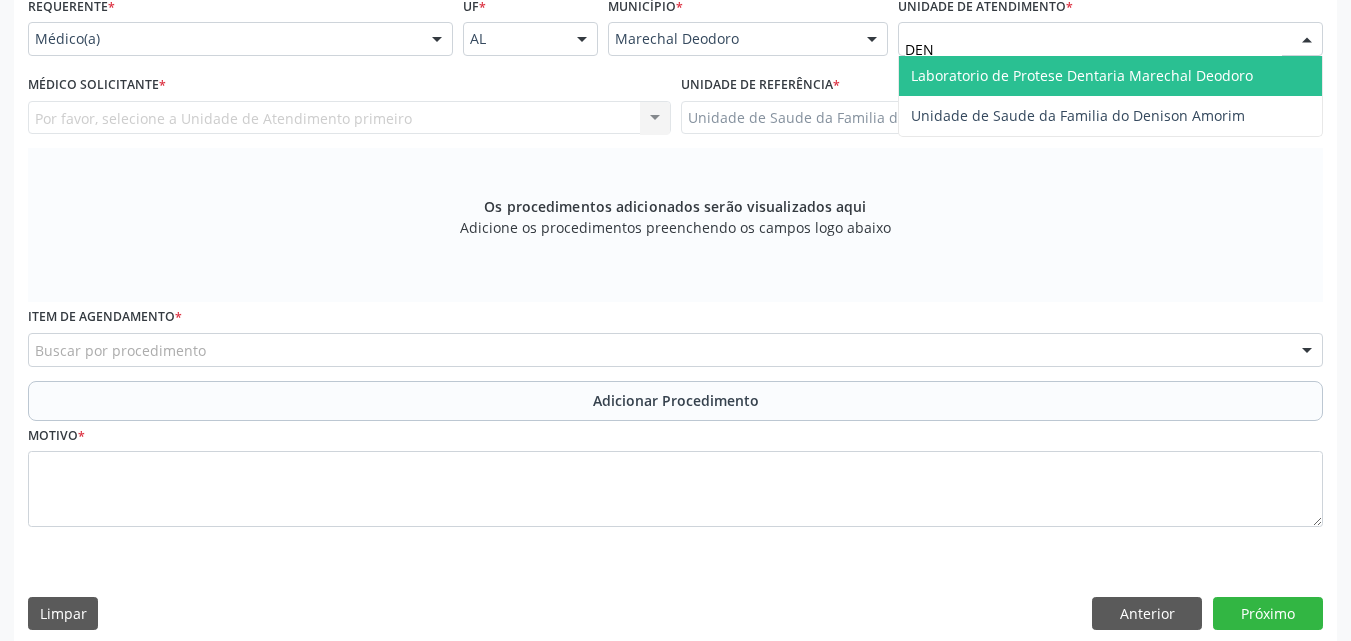 type on "DENI" 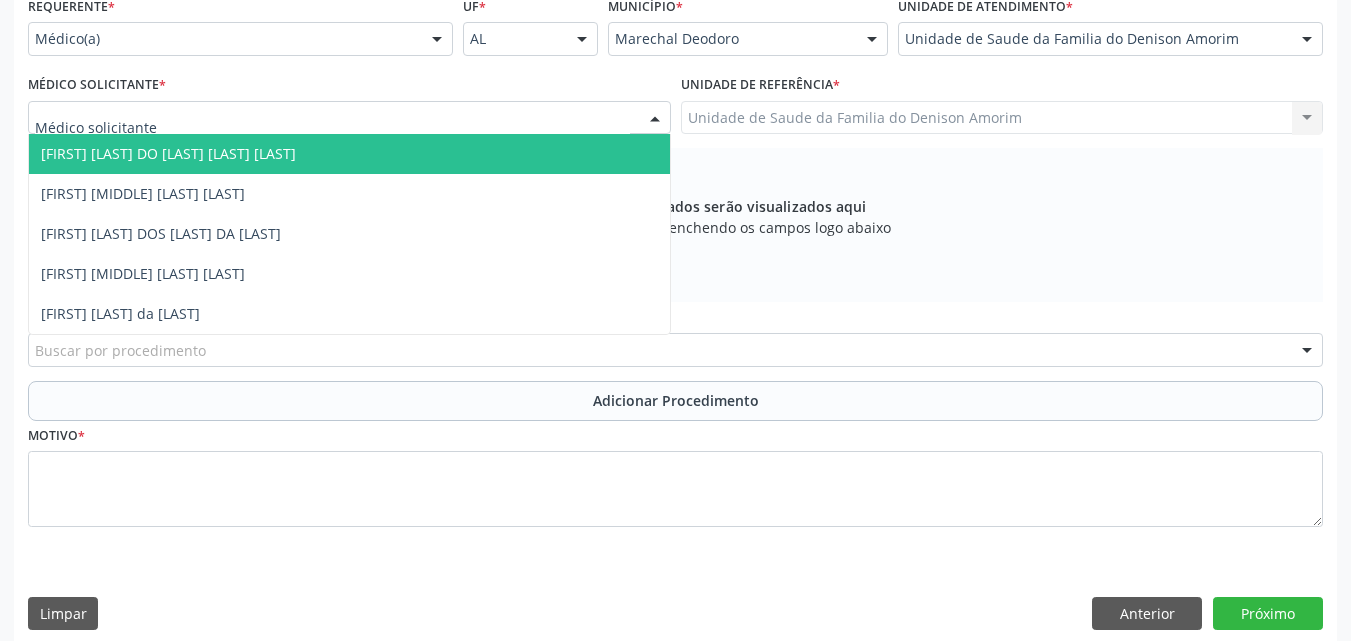 click at bounding box center (349, 118) 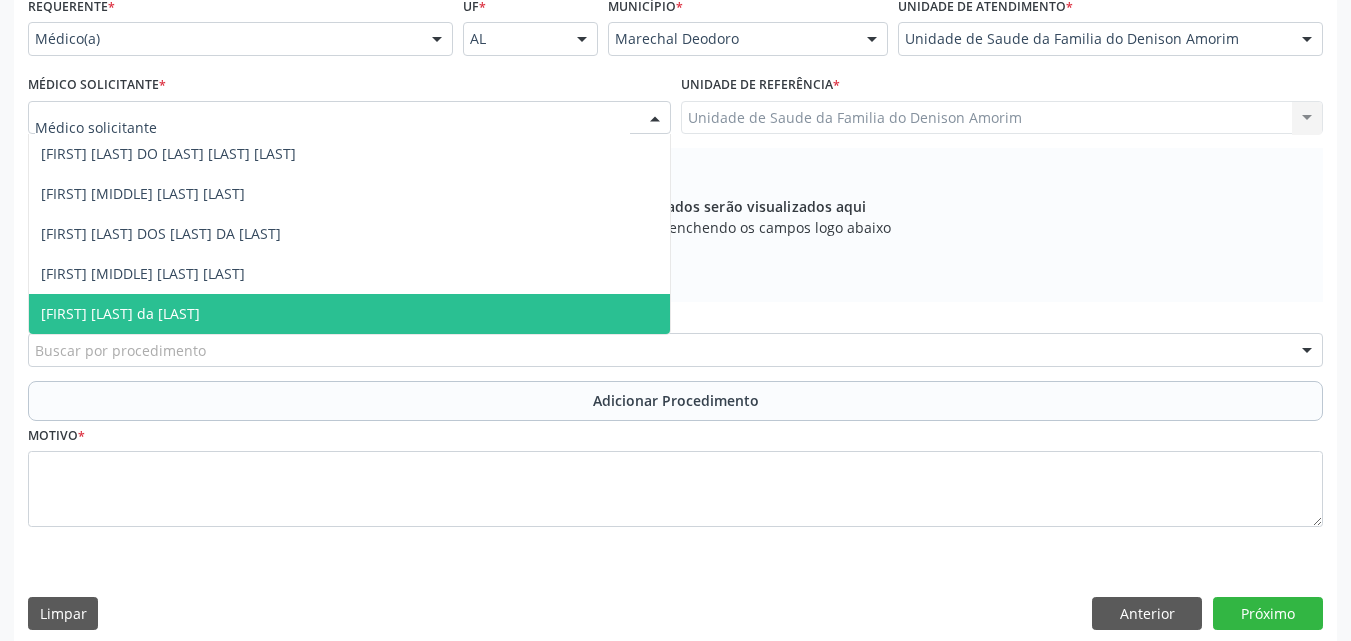 click on "[FIRST] [LAST] da [LAST]" at bounding box center (349, 314) 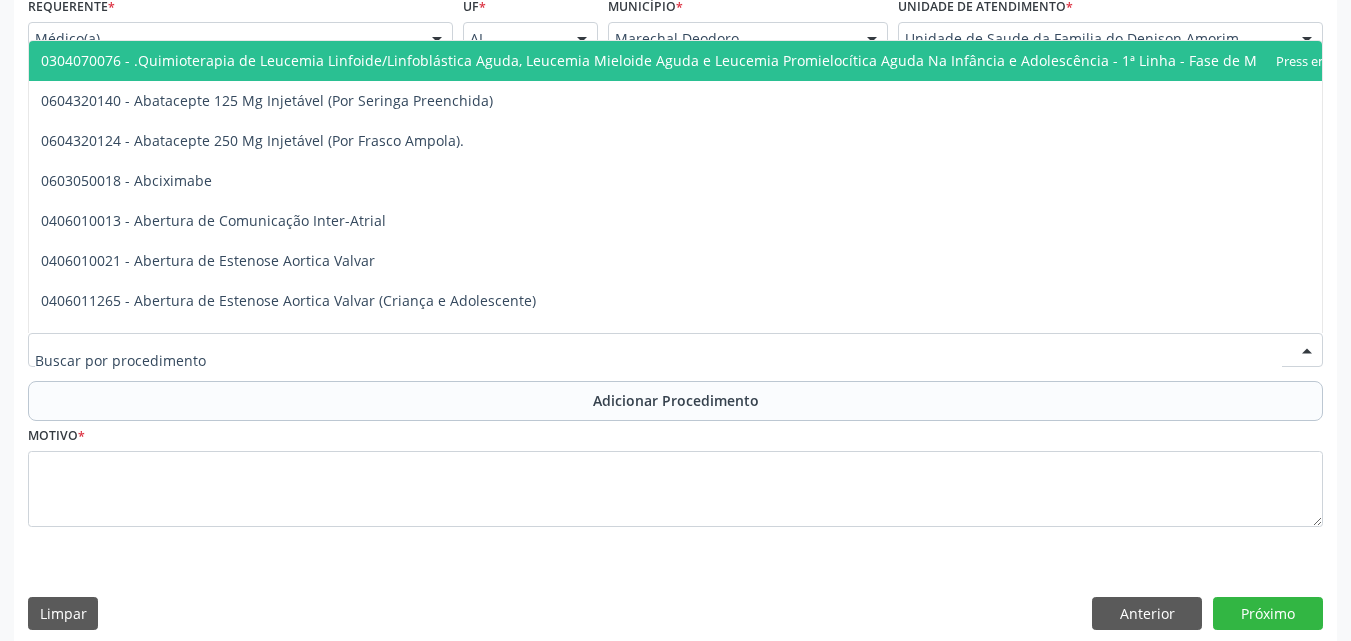 click at bounding box center (675, 350) 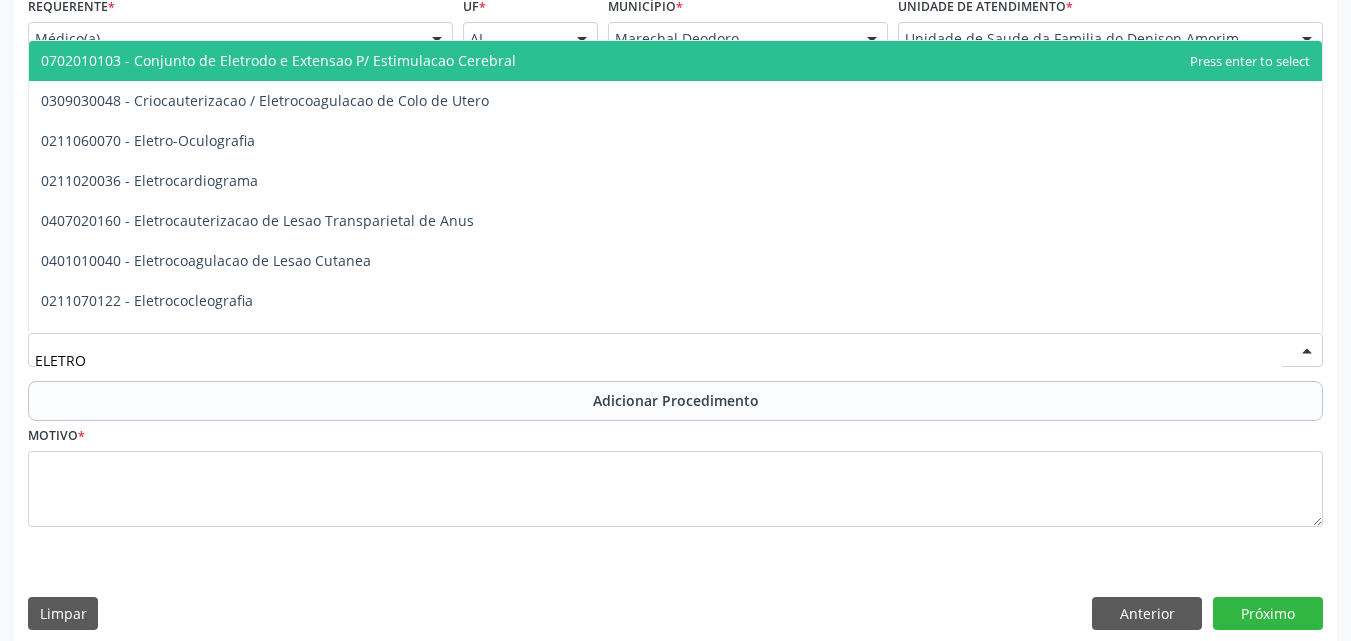 type on "ELETROC" 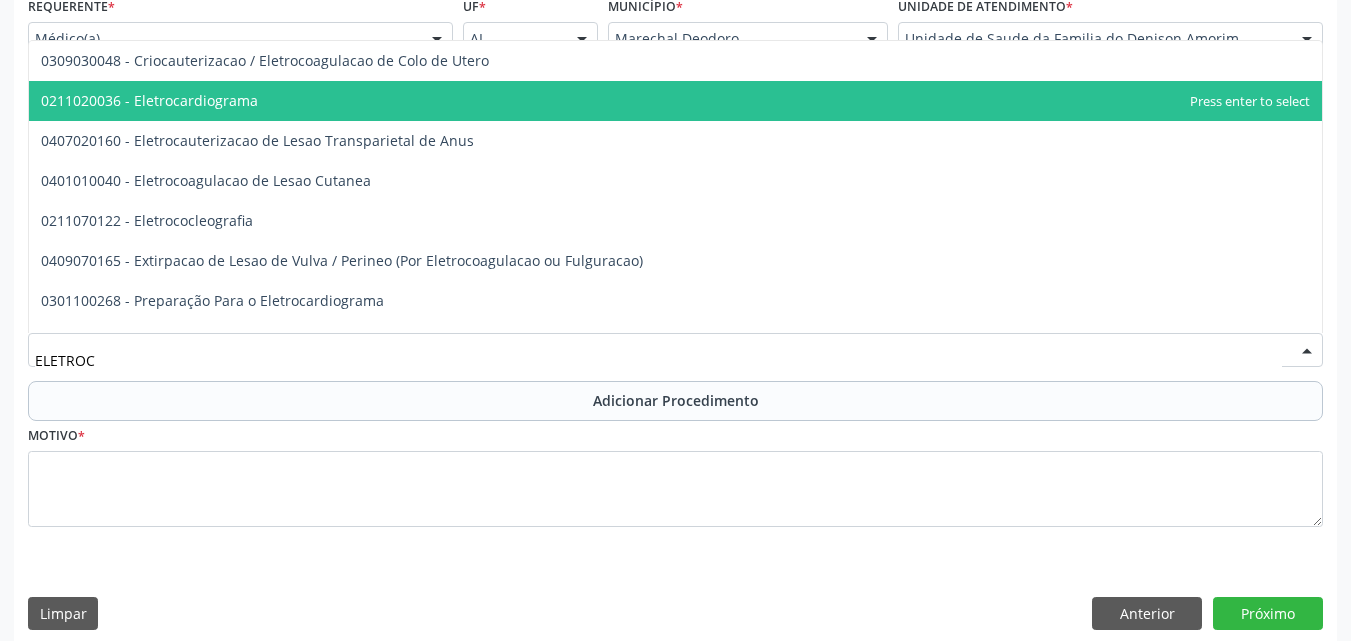 click on "0211020036 - Eletrocardiograma" at bounding box center (675, 101) 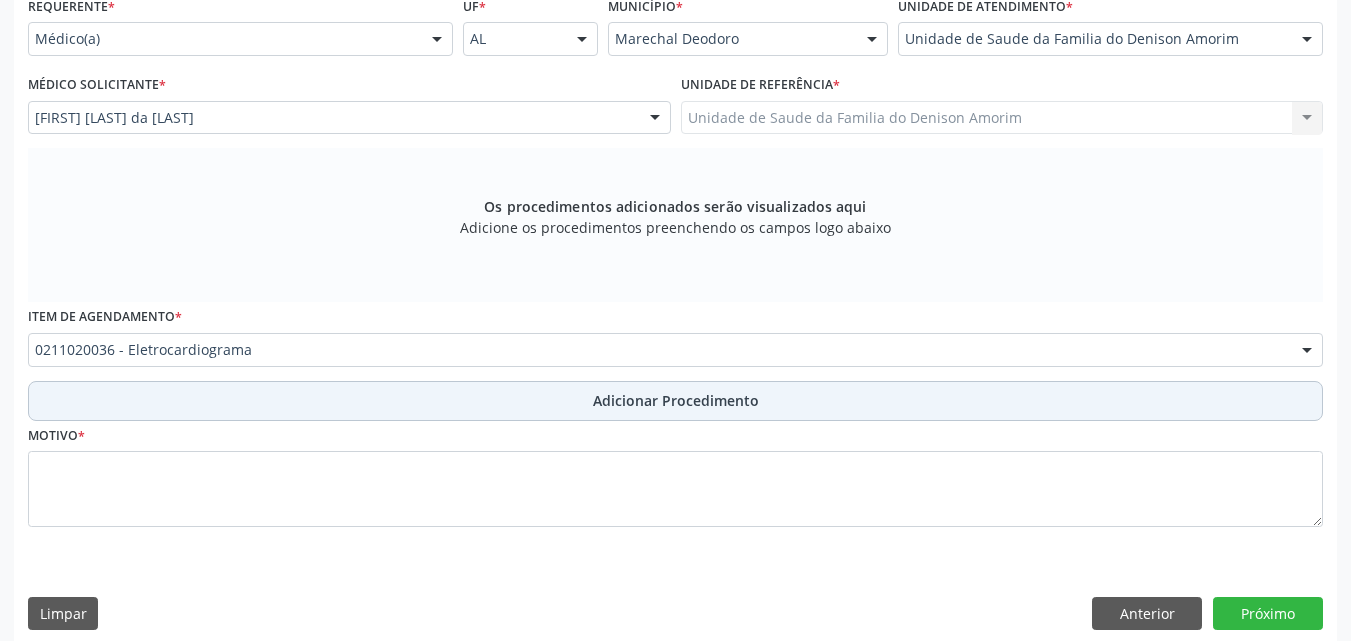 click on "Adicionar Procedimento" at bounding box center (675, 401) 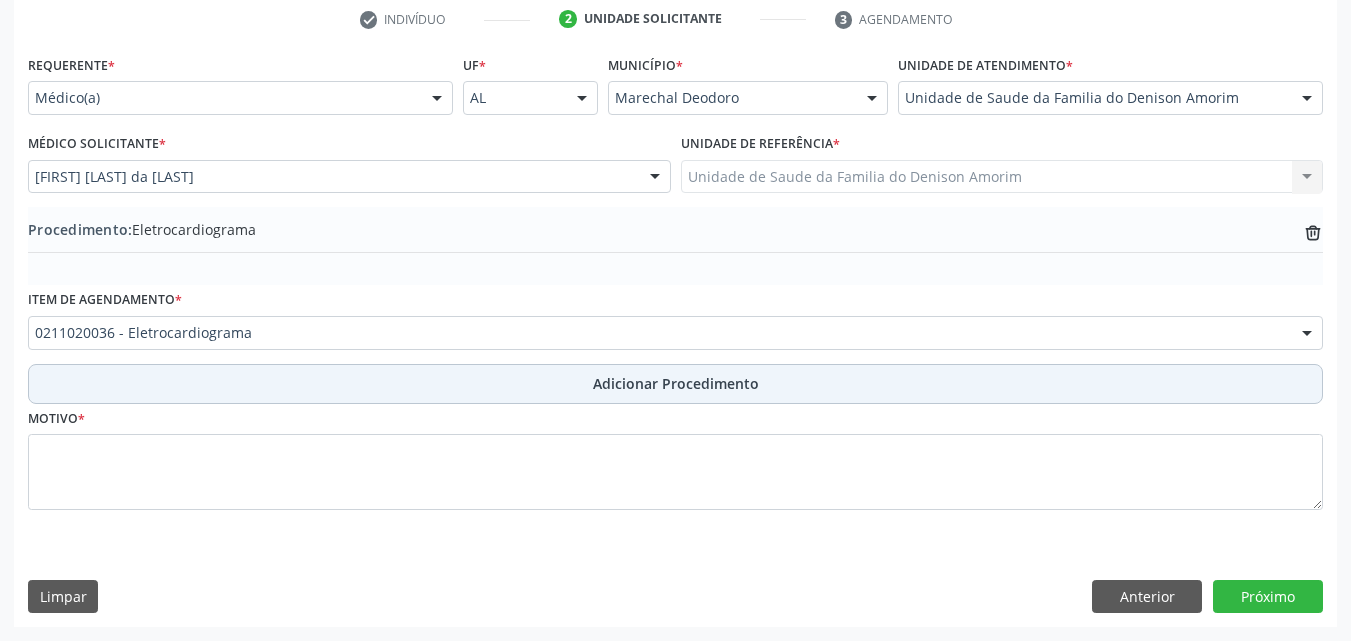 scroll, scrollTop: 412, scrollLeft: 0, axis: vertical 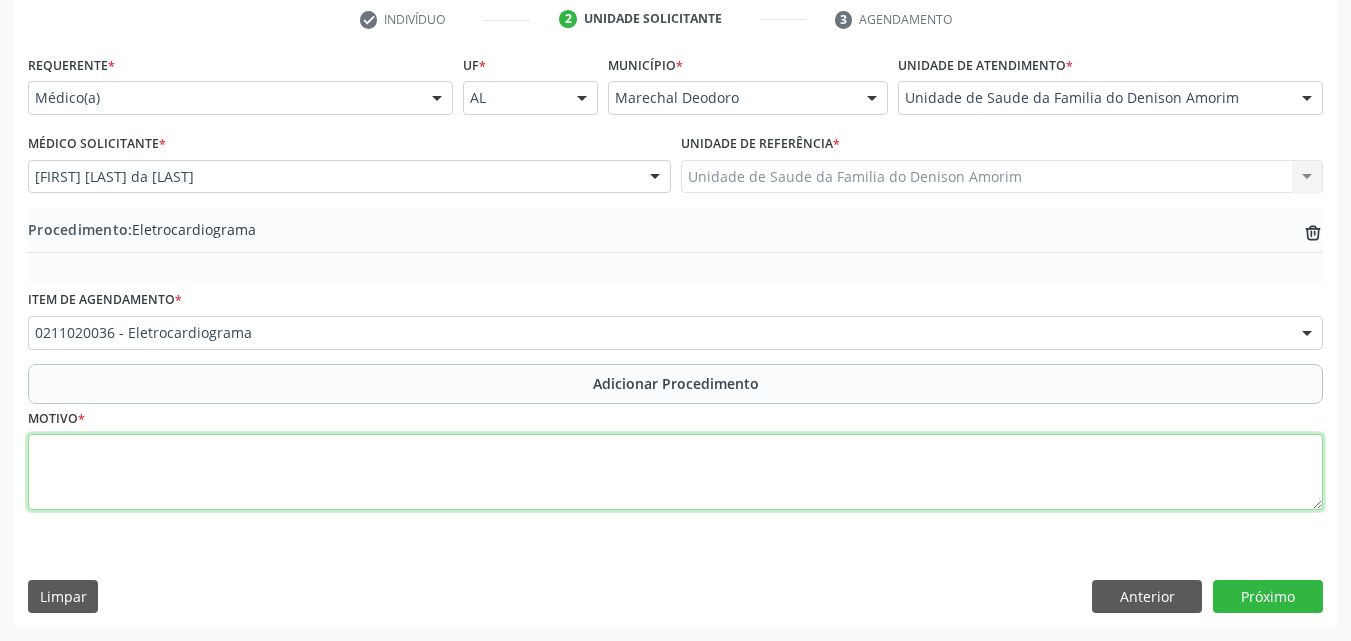 click at bounding box center (675, 472) 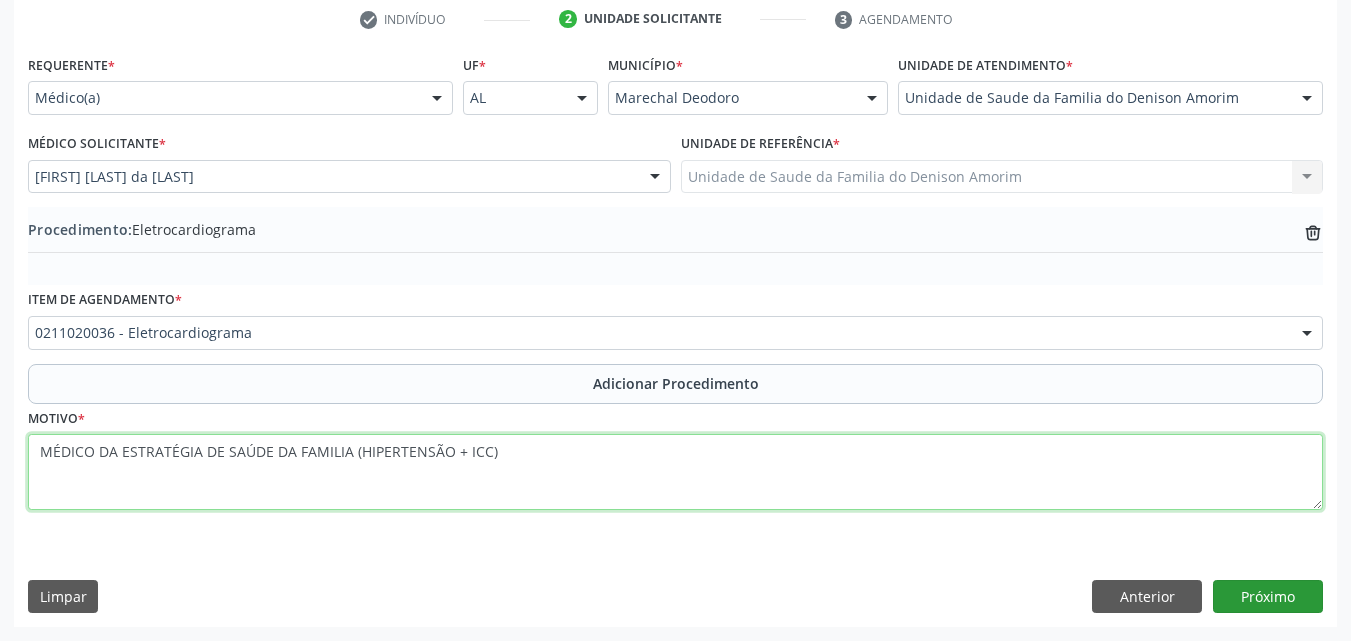 type on "MÉDICO DA ESTRATÉGIA DE SAÚDE DA FAMILIA (HIPERTENSÃO + ICC)" 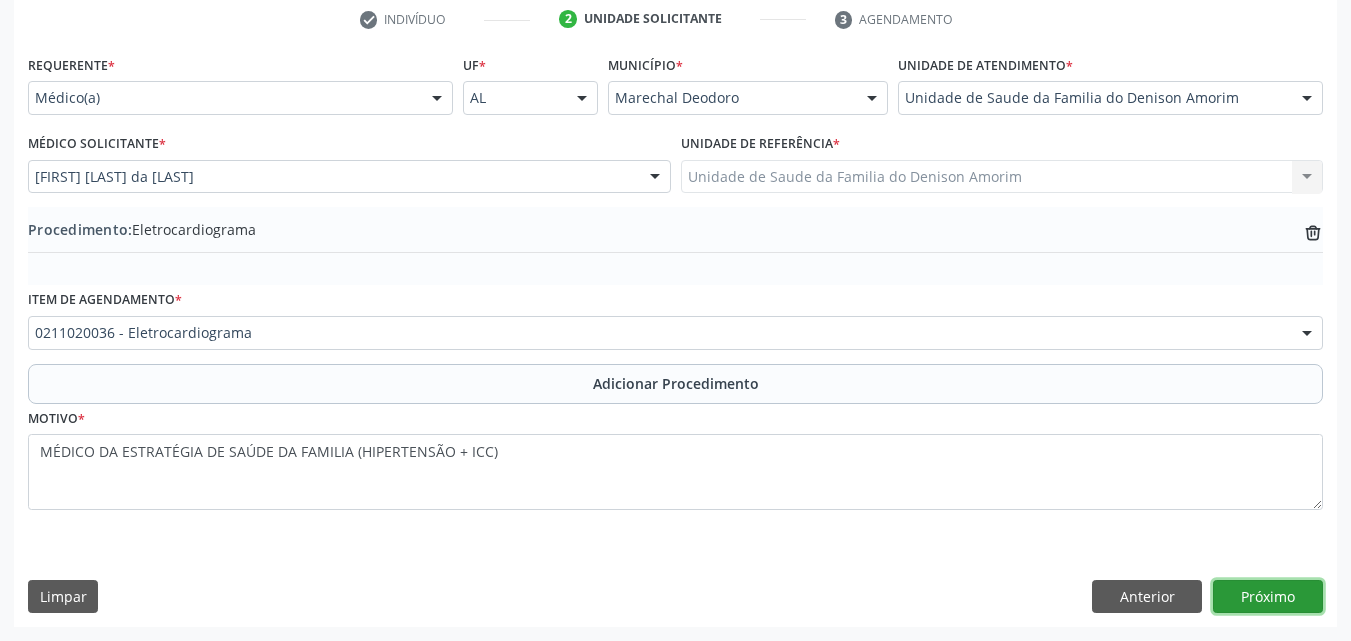 click on "Próximo" at bounding box center [1268, 597] 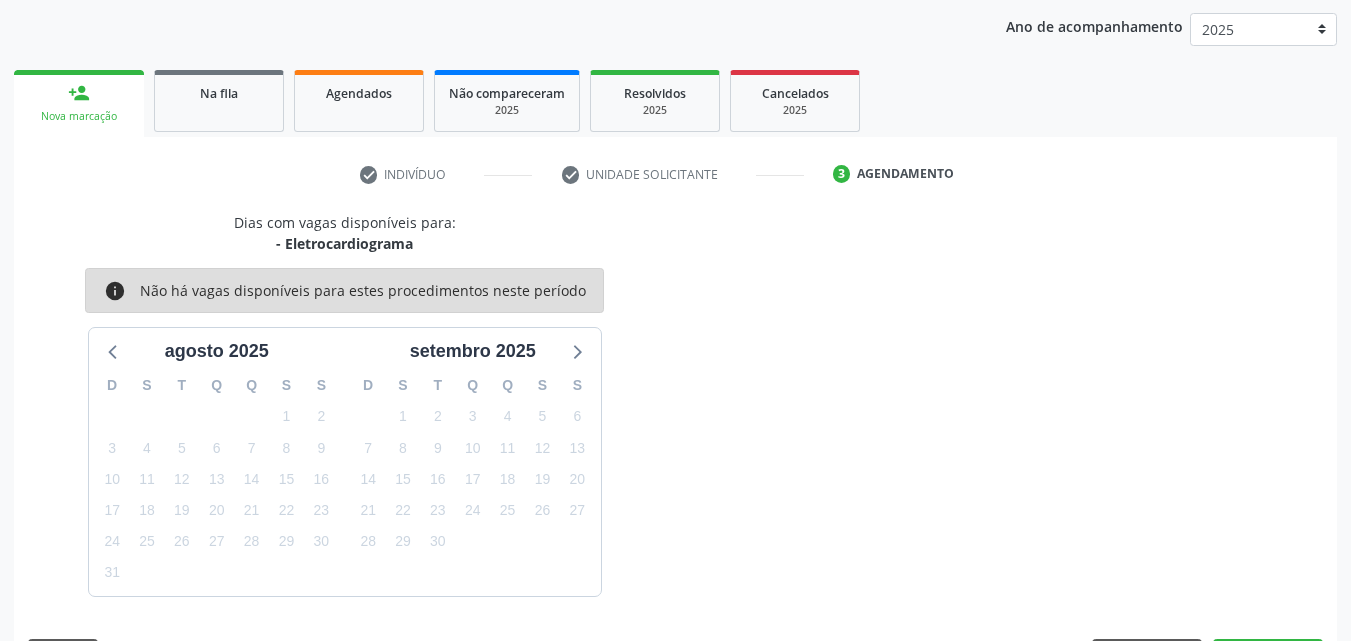 scroll, scrollTop: 316, scrollLeft: 0, axis: vertical 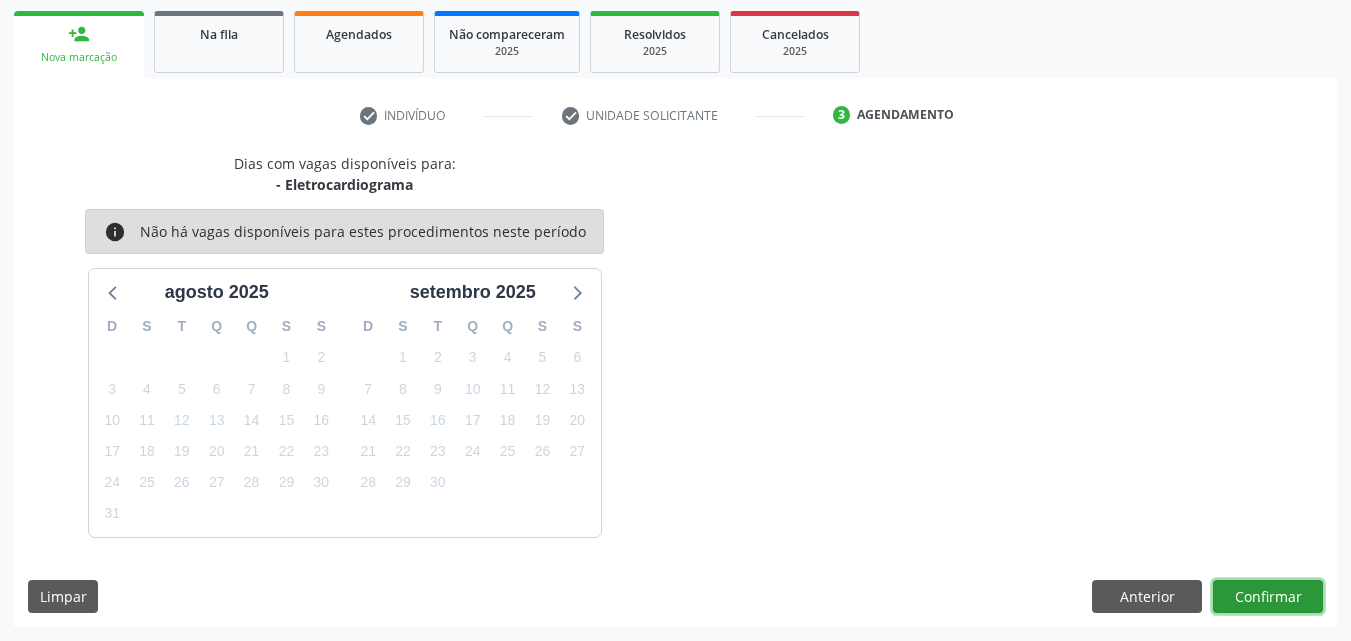 click on "Confirmar" at bounding box center (1268, 597) 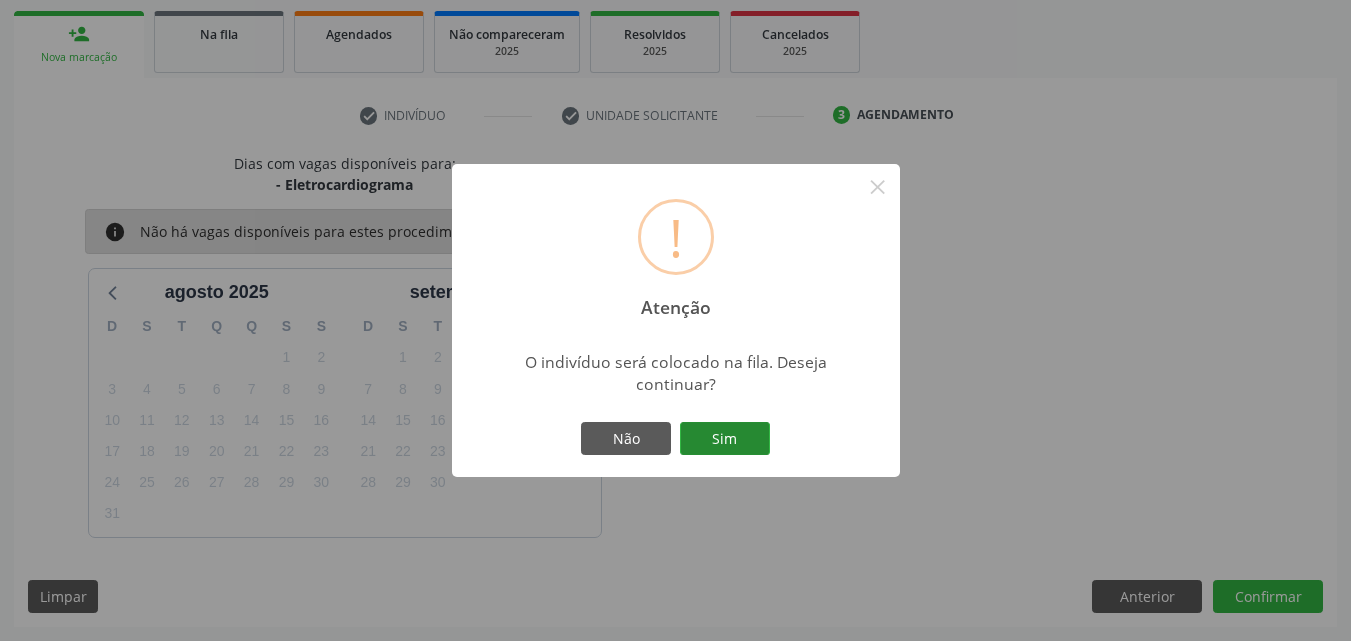click on "Sim" at bounding box center (725, 439) 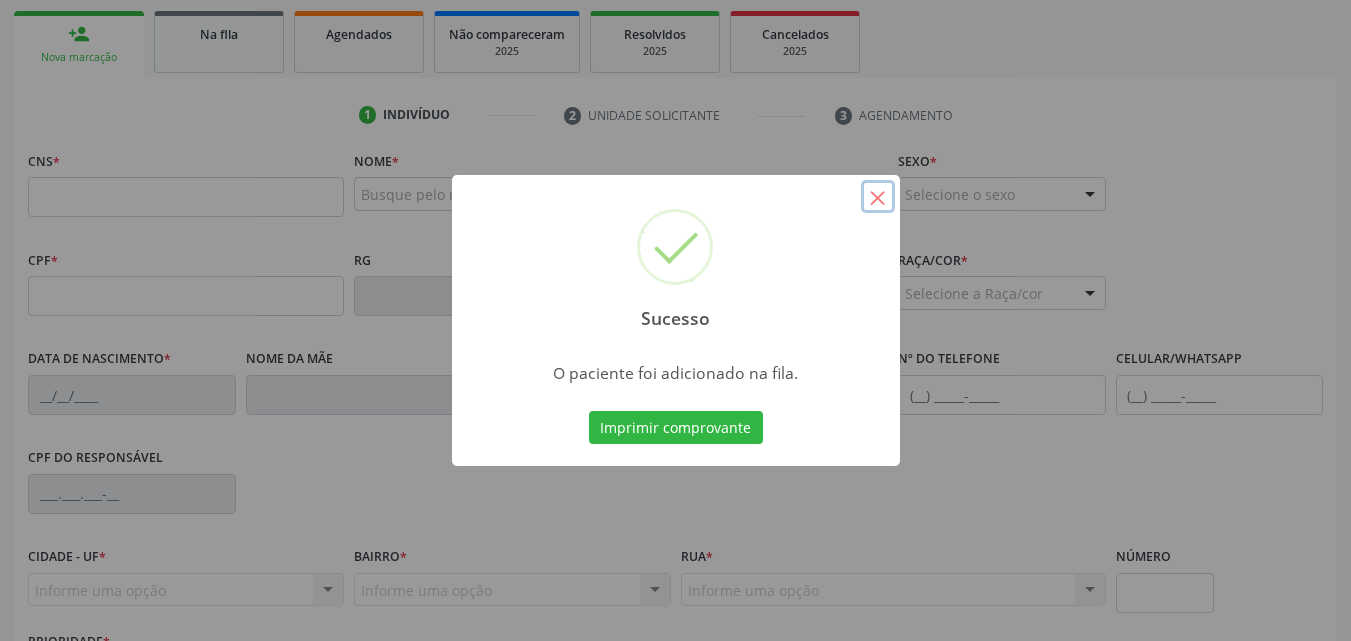 click on "×" at bounding box center (878, 197) 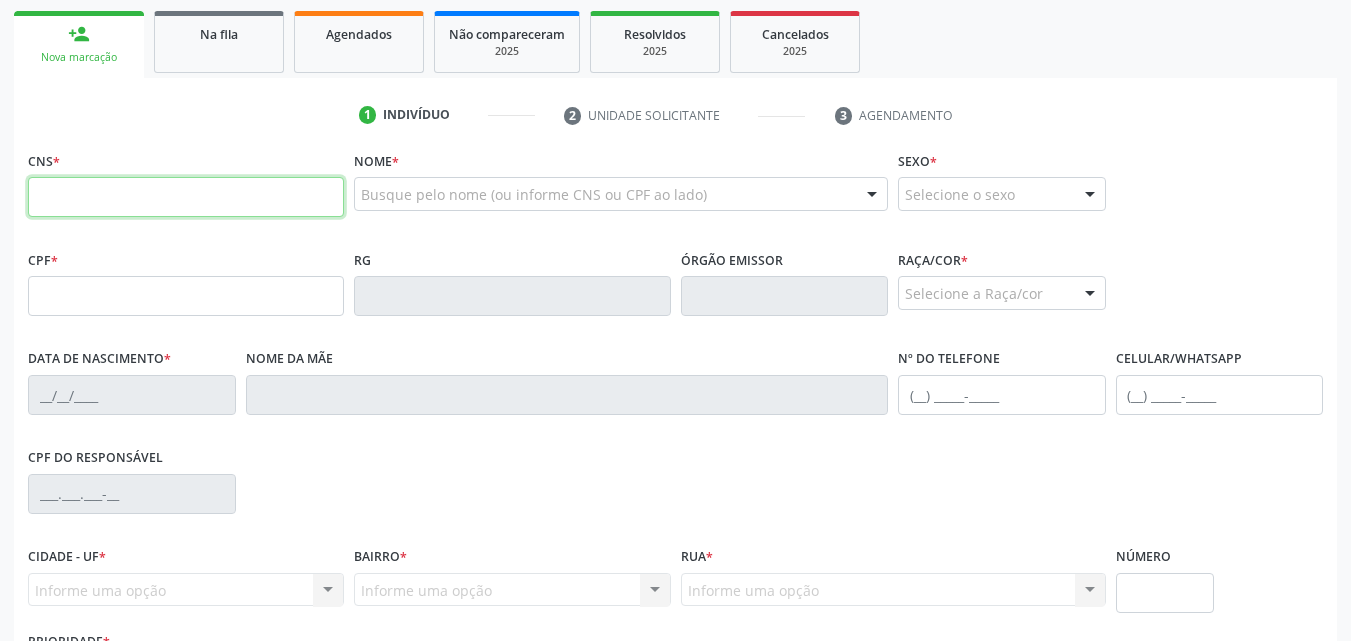 click at bounding box center [186, 197] 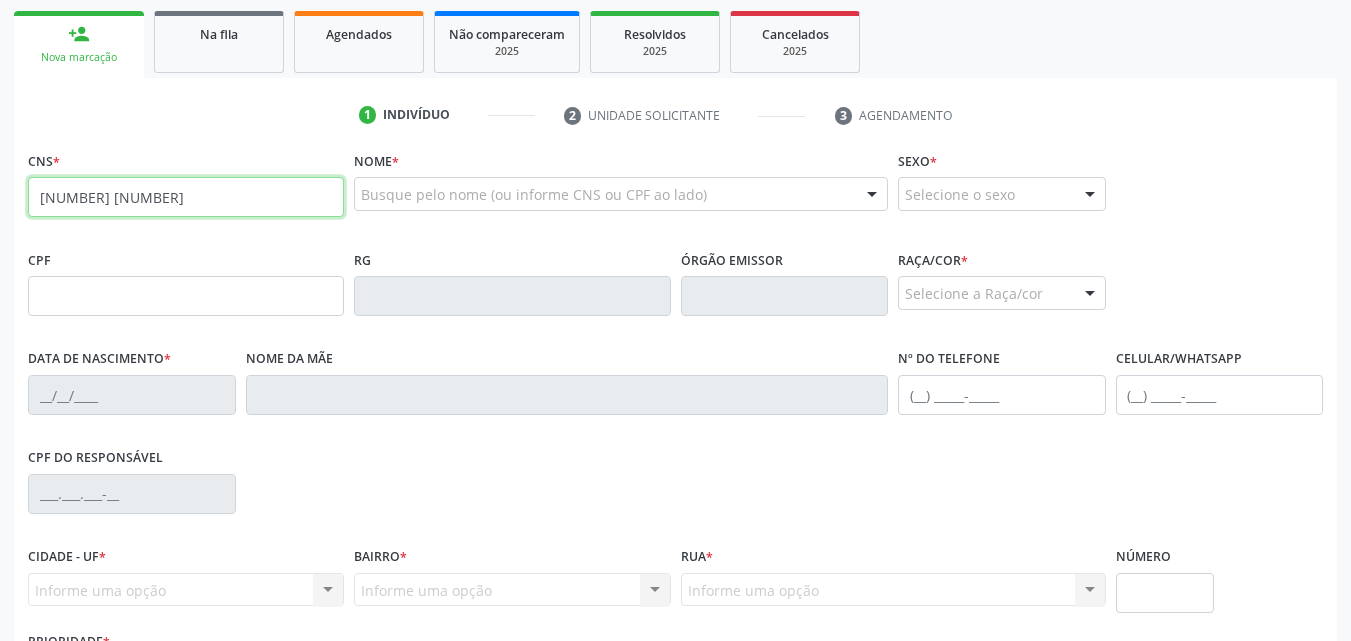 type on "[NUMBER] [NUMBER] [NUMBER] [NUMBER]" 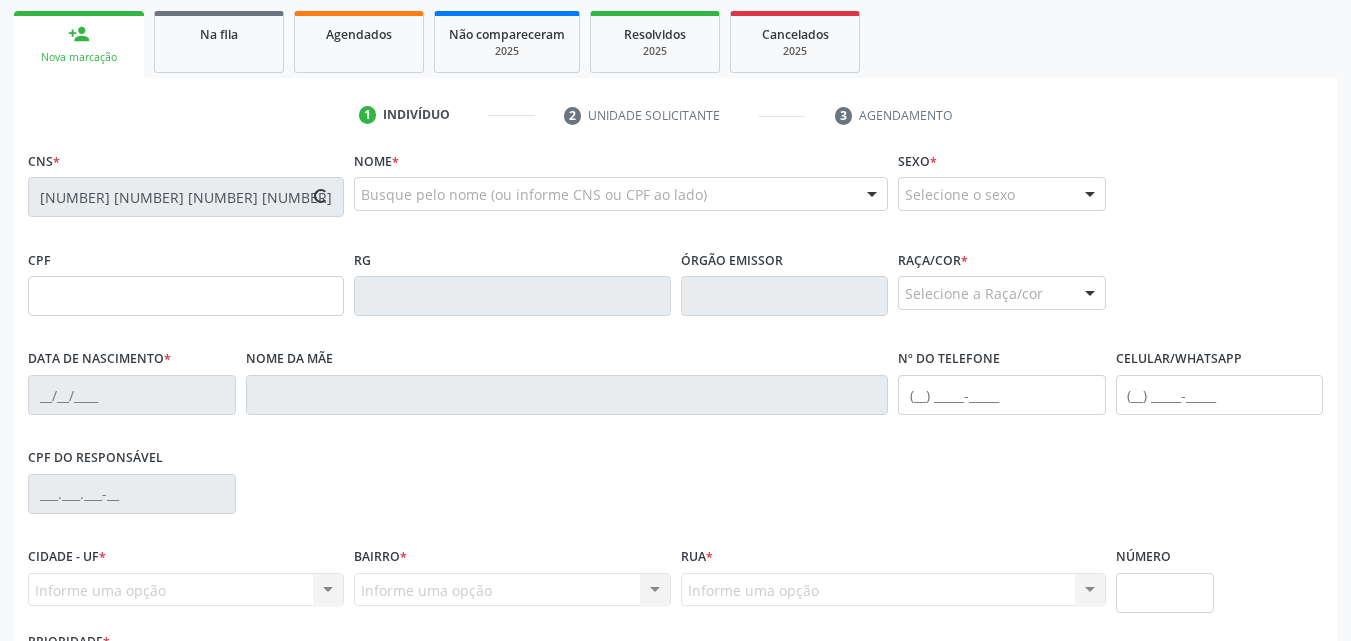 type on "[PHONE]" 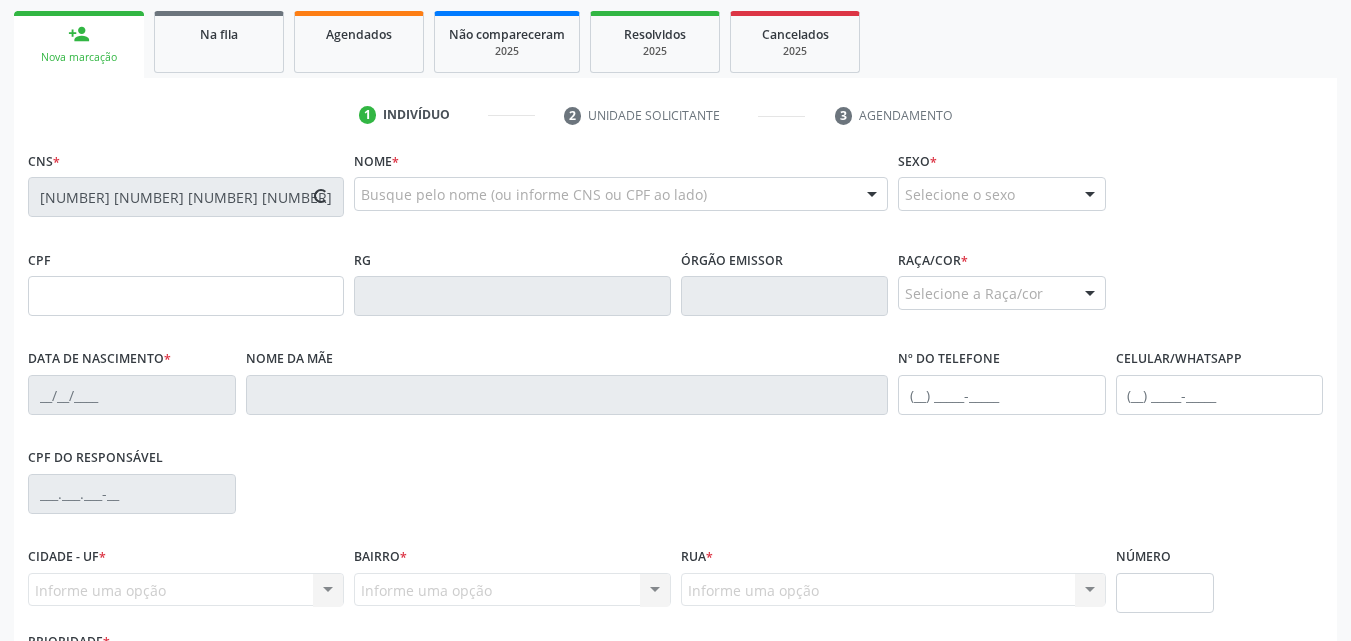 type on "[DATE]" 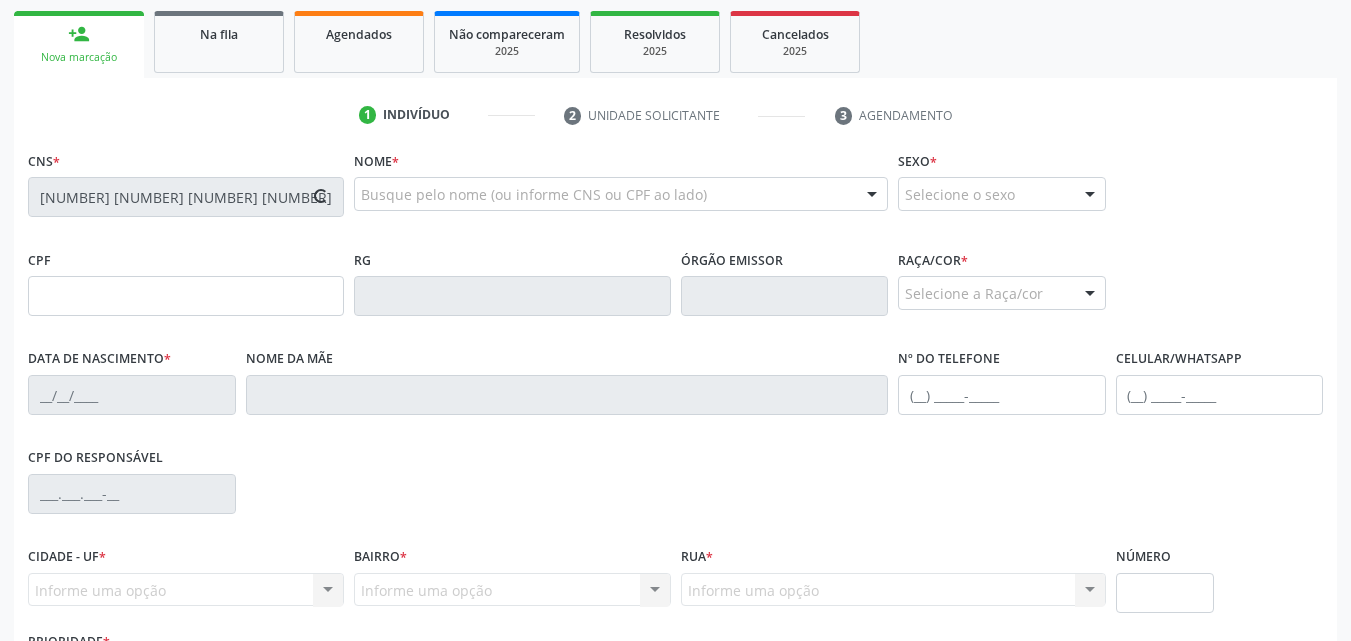 type on "[FIRST] [LAST] [LAST]" 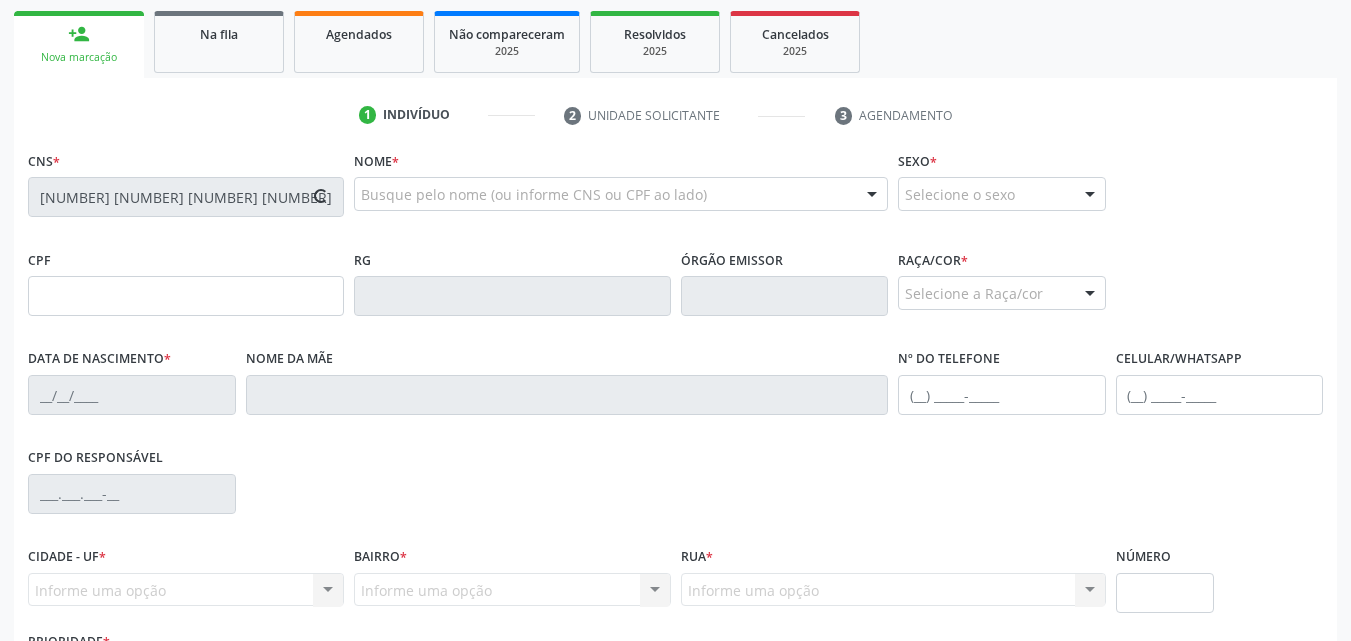 type on "(82) [PHONE]" 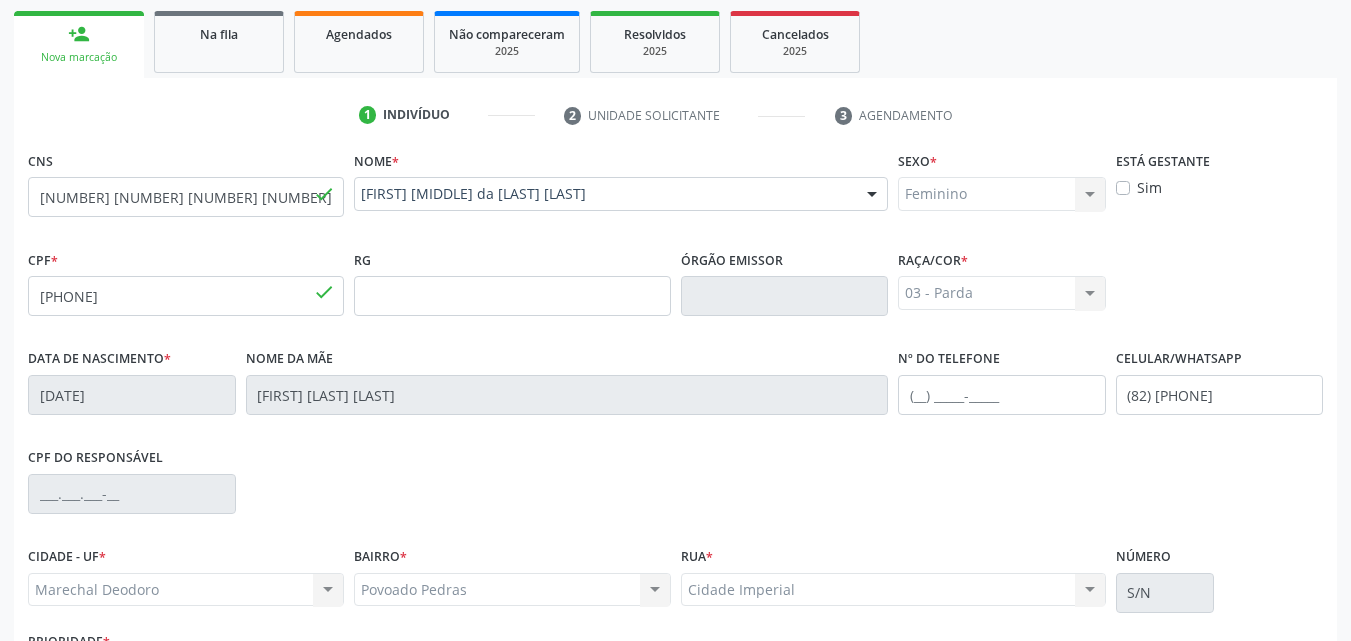 scroll, scrollTop: 471, scrollLeft: 0, axis: vertical 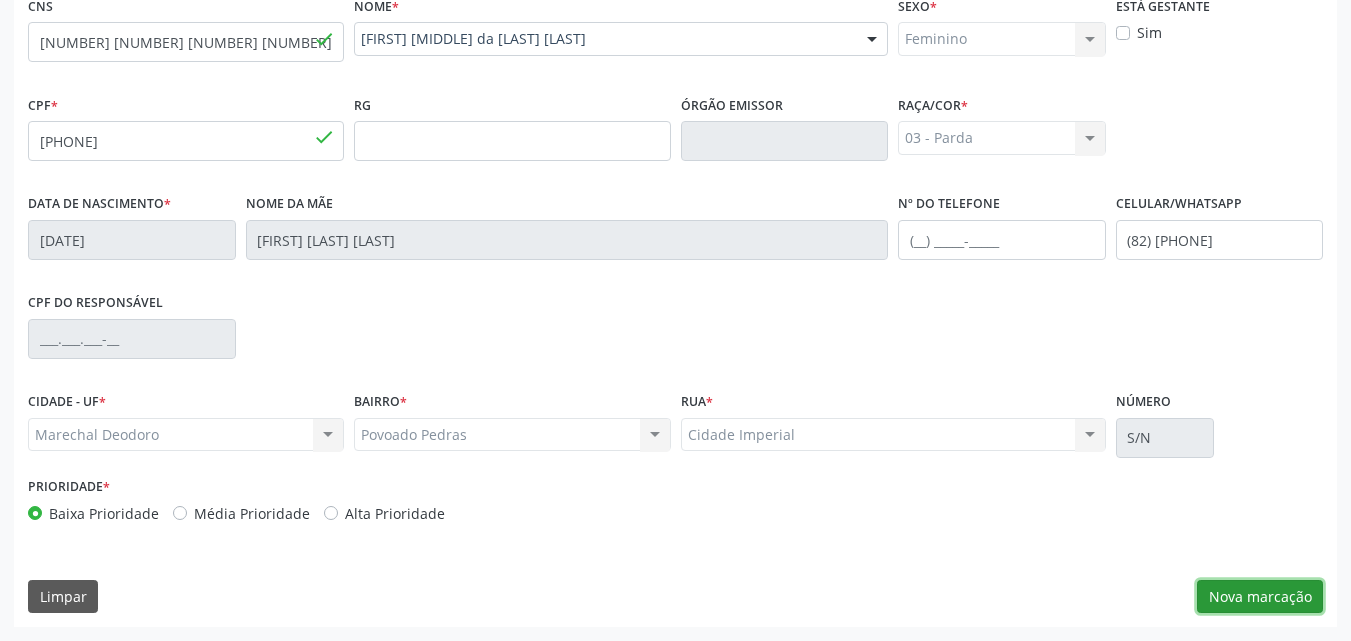 click on "Nova marcação" at bounding box center (1260, 597) 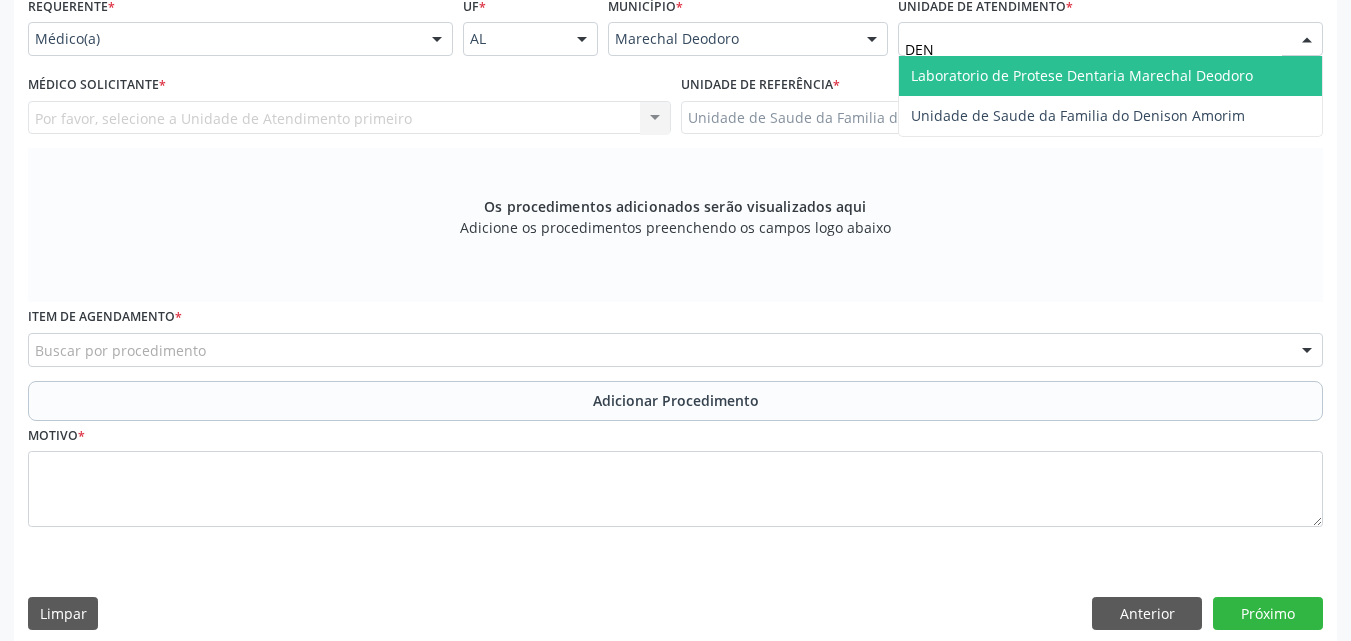 type on "DENI" 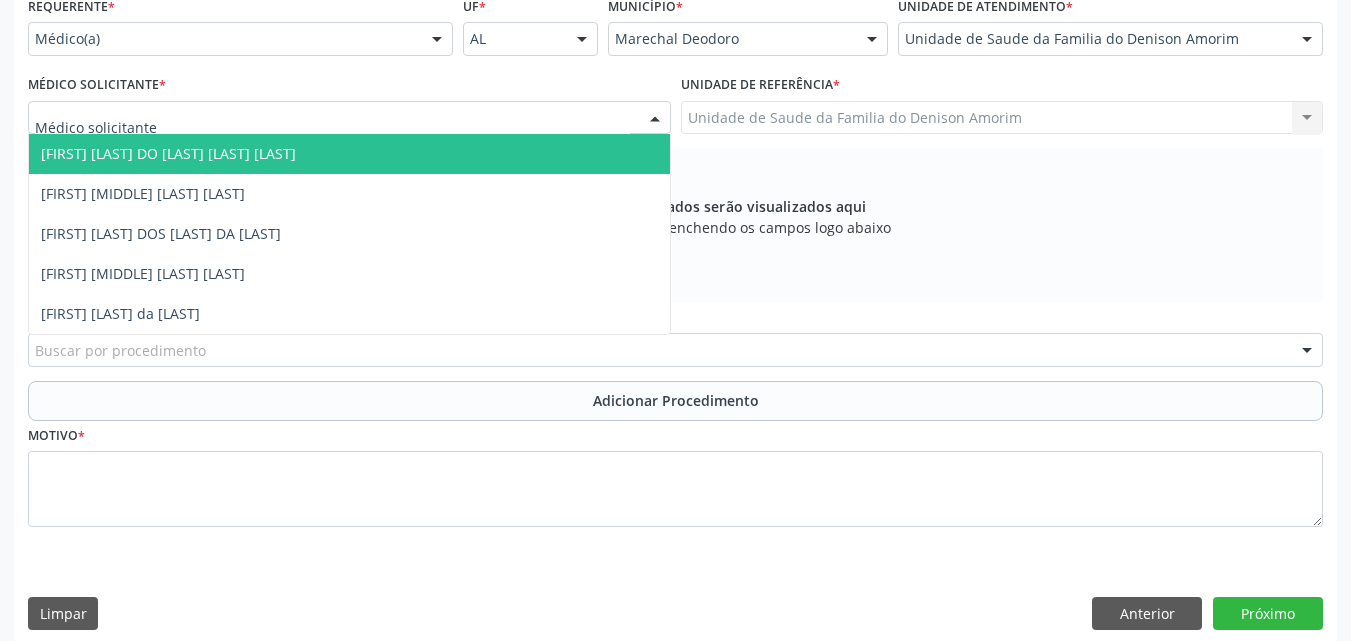 click at bounding box center [349, 118] 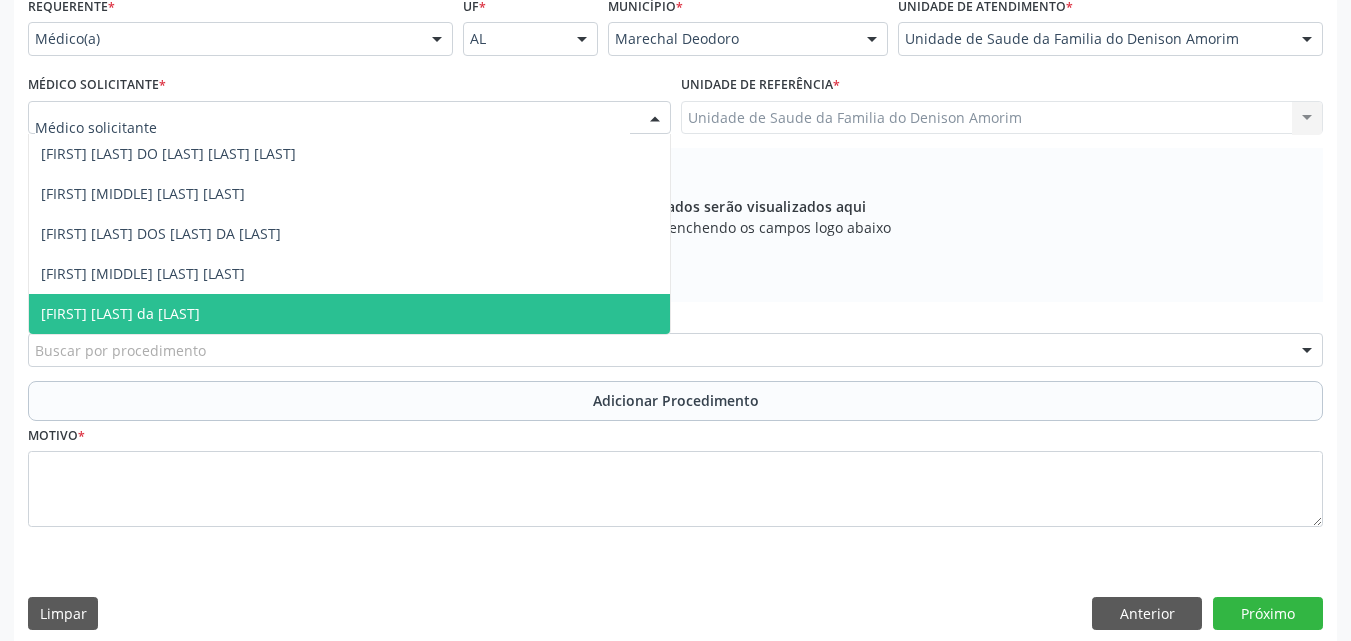 click on "[FIRST] [LAST] da [LAST]" at bounding box center (349, 314) 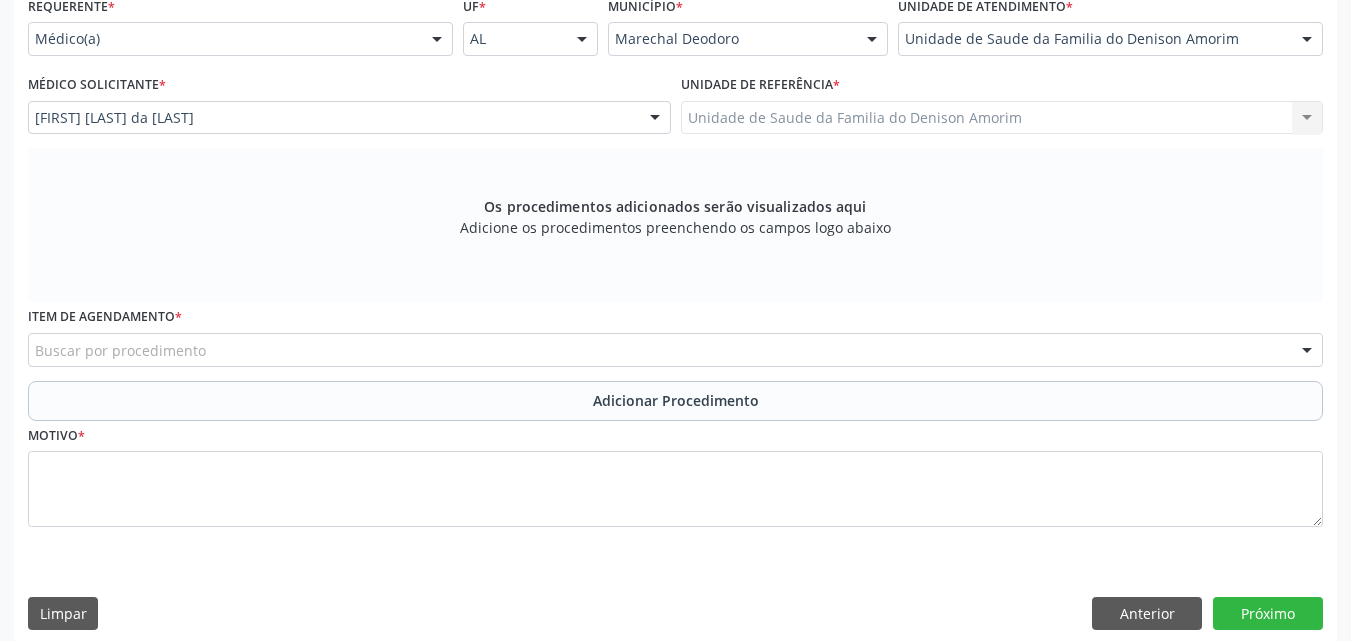click on "Requerente
*
Médico(a)         Médico(a)   Enfermeiro(a)   Paciente
Nenhum resultado encontrado para: "   "
Não há nenhuma opção para ser exibida.
UF
*
AL         AL
Nenhum resultado encontrado para: "   "
Não há nenhuma opção para ser exibida.
Município
*
Marechal Deodoro         Marechal Deodoro
Nenhum resultado encontrado para: "   "
Não há nenhuma opção para ser exibida.
Unidade de atendimento
*
Unidade de Saude da Familia do Denison Amorim         Aeronave Baron 58   Aeronave Cessna   Associacao Divina Misericordia   Caps Maria Celia de Araujo Sarmento   Central Municipal de Rede de Frio de Marechal Deodoro   Central de Abastecimento Farmaceutico Caf   Centro Municipal de Especialidade Odontologica   Centro de Parto Normal Imaculada Conceicao   Centro de Saude Professor Estacio de Lima" at bounding box center [675, 273] 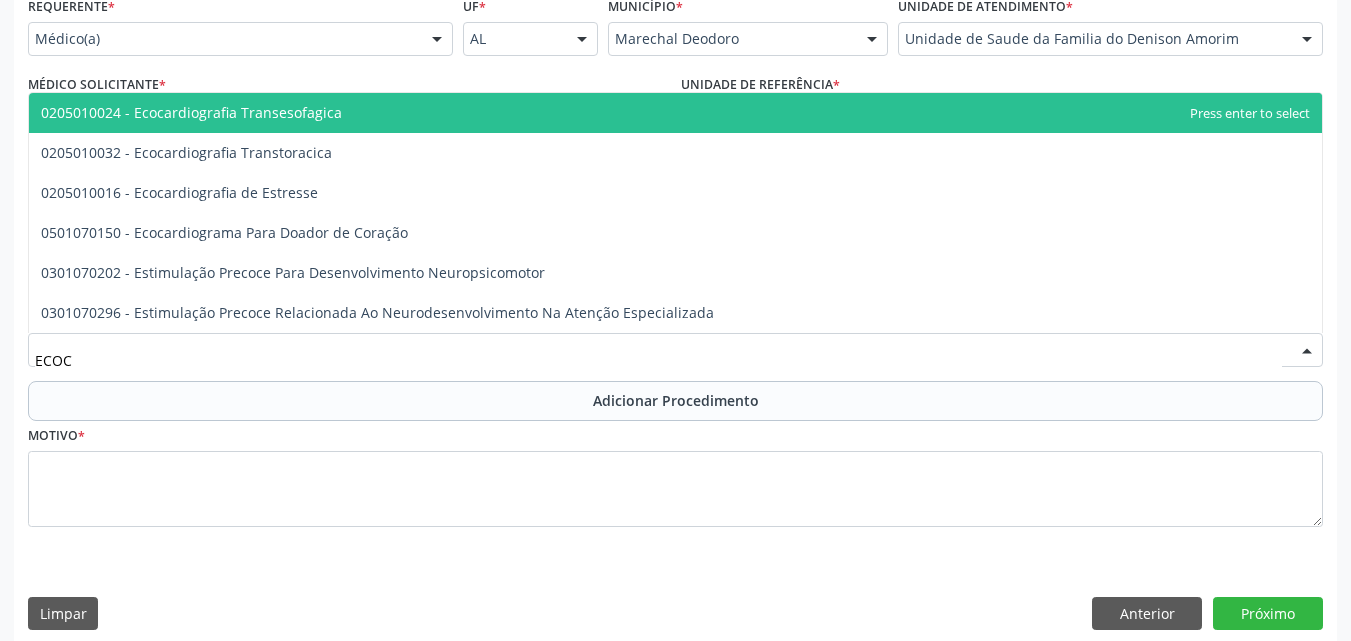 type on "ECOCA" 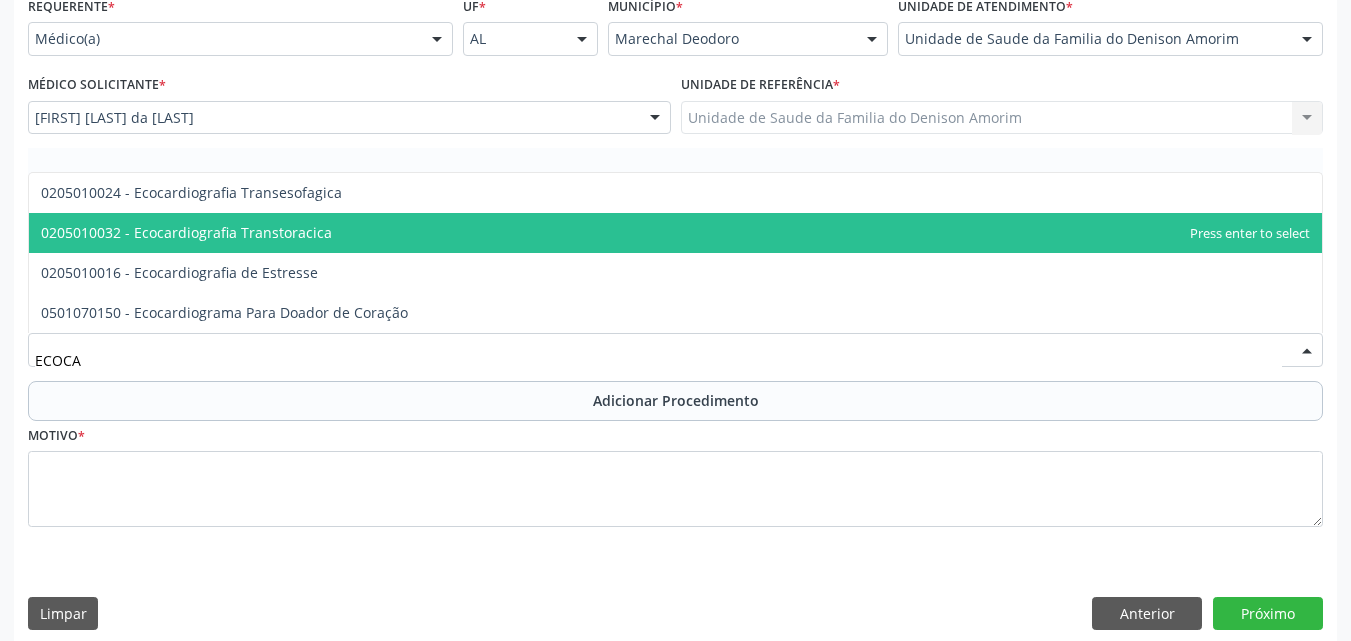 click on "0205010032 - Ecocardiografia Transtoracica" at bounding box center (675, 233) 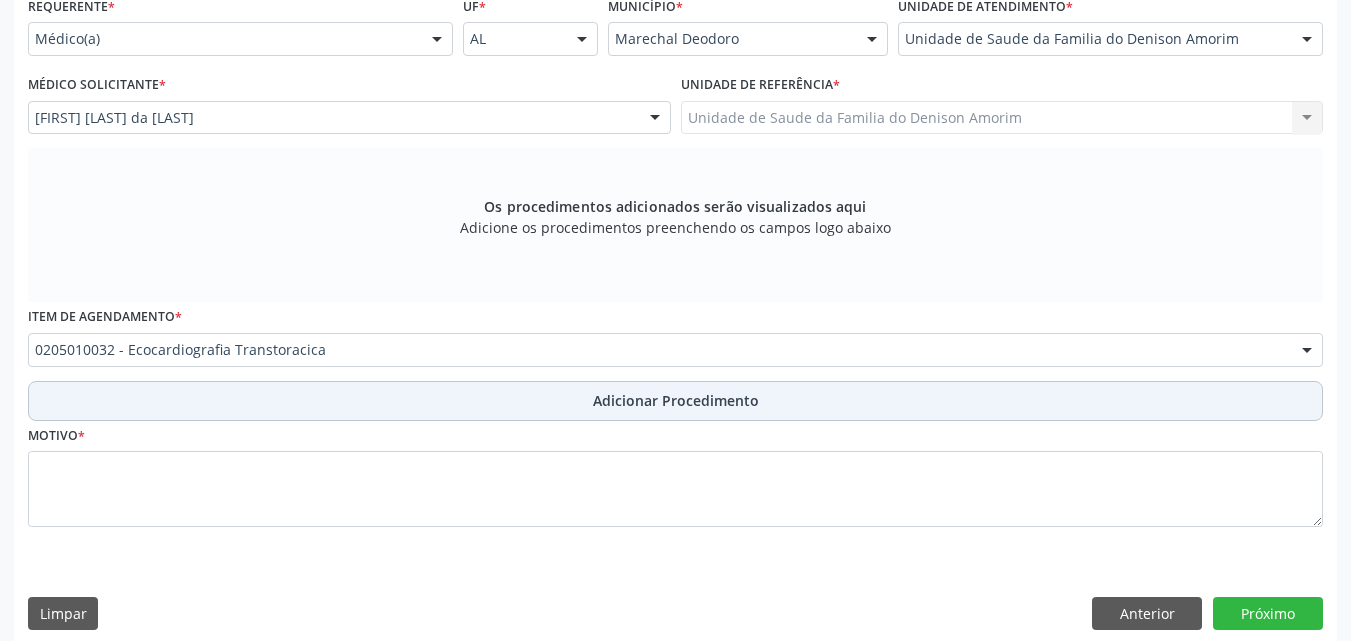 click on "Adicionar Procedimento" at bounding box center [675, 401] 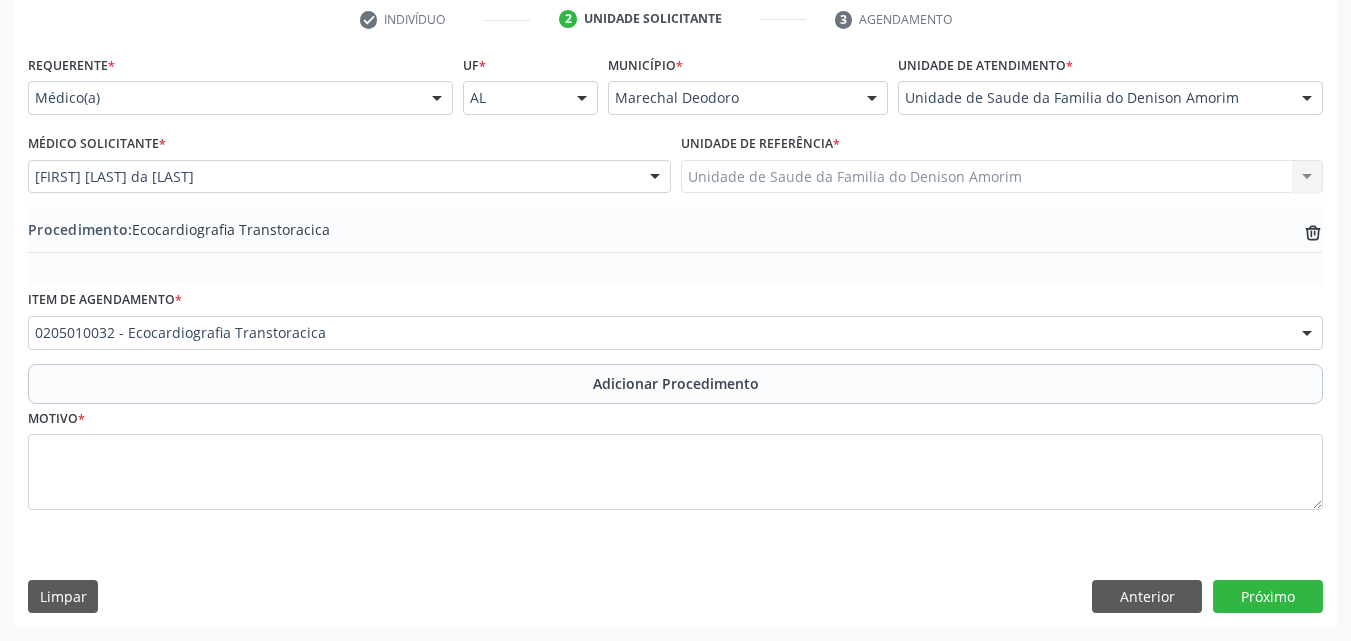 scroll, scrollTop: 412, scrollLeft: 0, axis: vertical 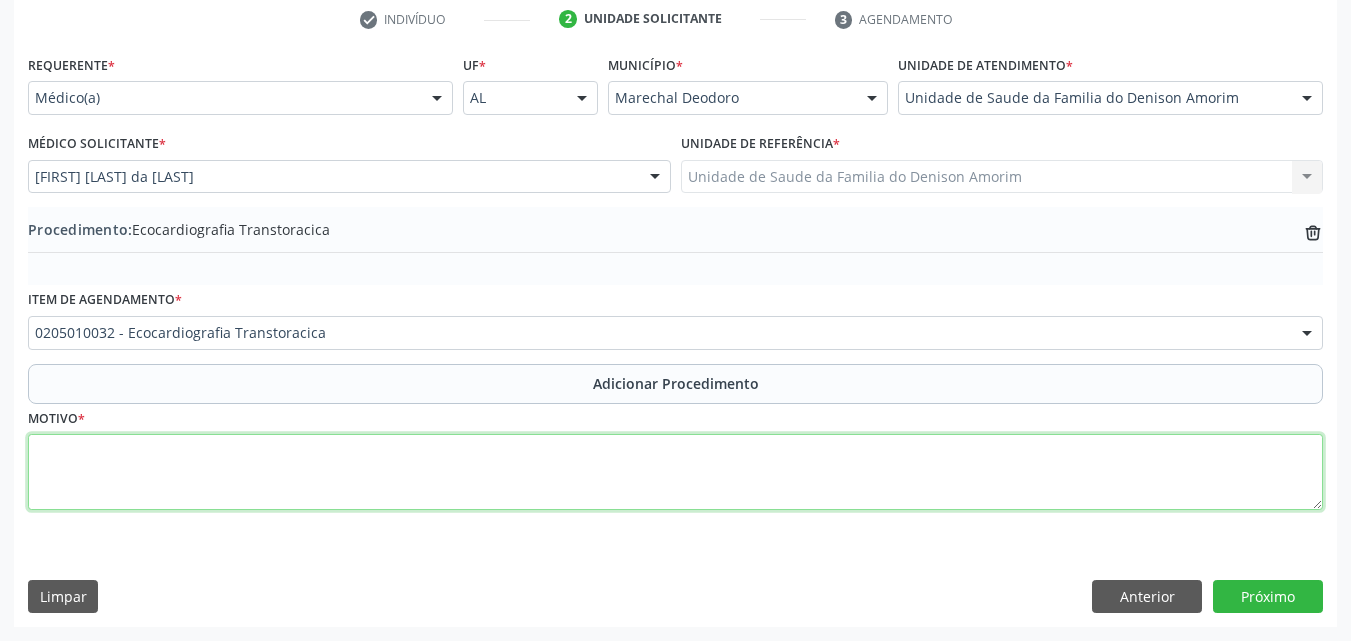 click at bounding box center (675, 472) 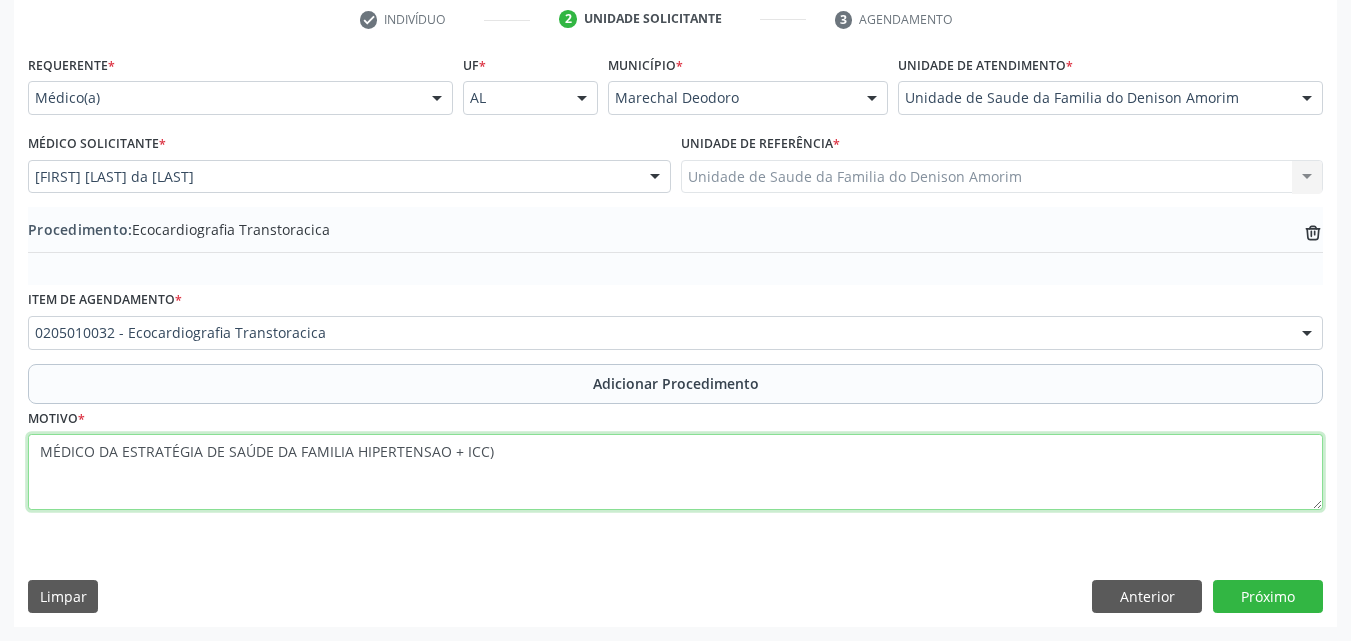 click on "MÉDICO DA ESTRATÉGIA DE SAÚDE DA FAMILIA HIPERTENSAO + ICC)" at bounding box center (675, 472) 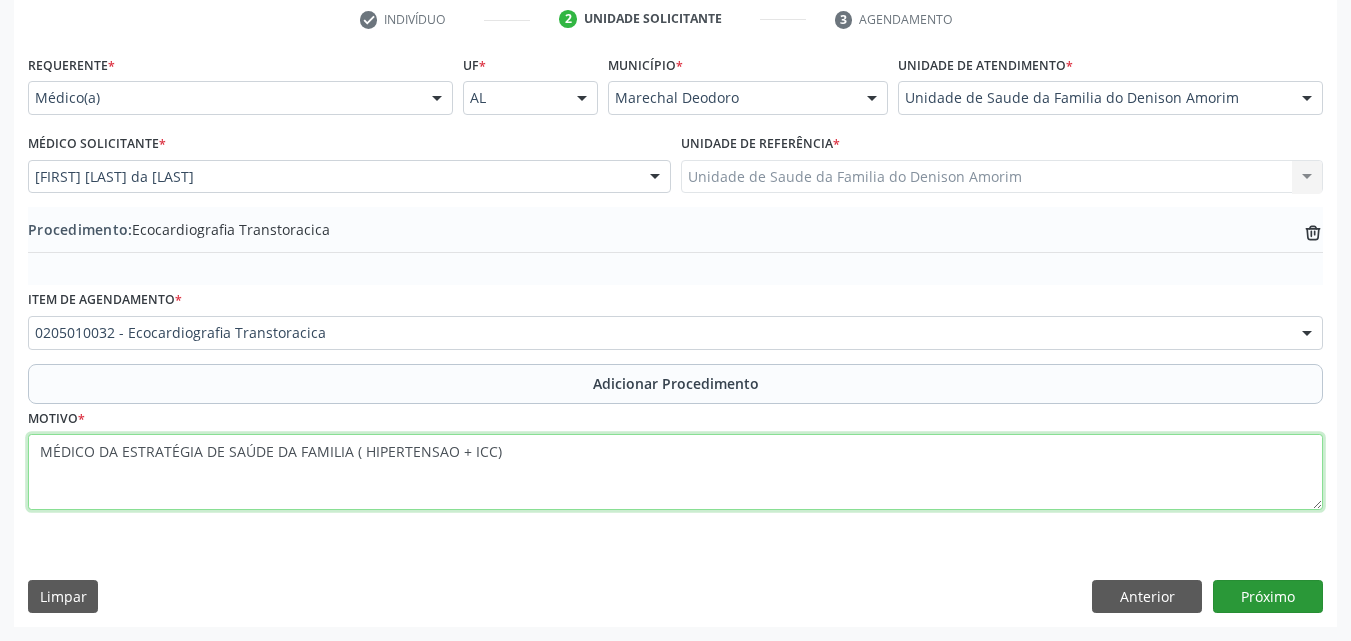 type on "MÉDICO DA ESTRATÉGIA DE SAÚDE DA FAMILIA ( HIPERTENSAO + ICC)" 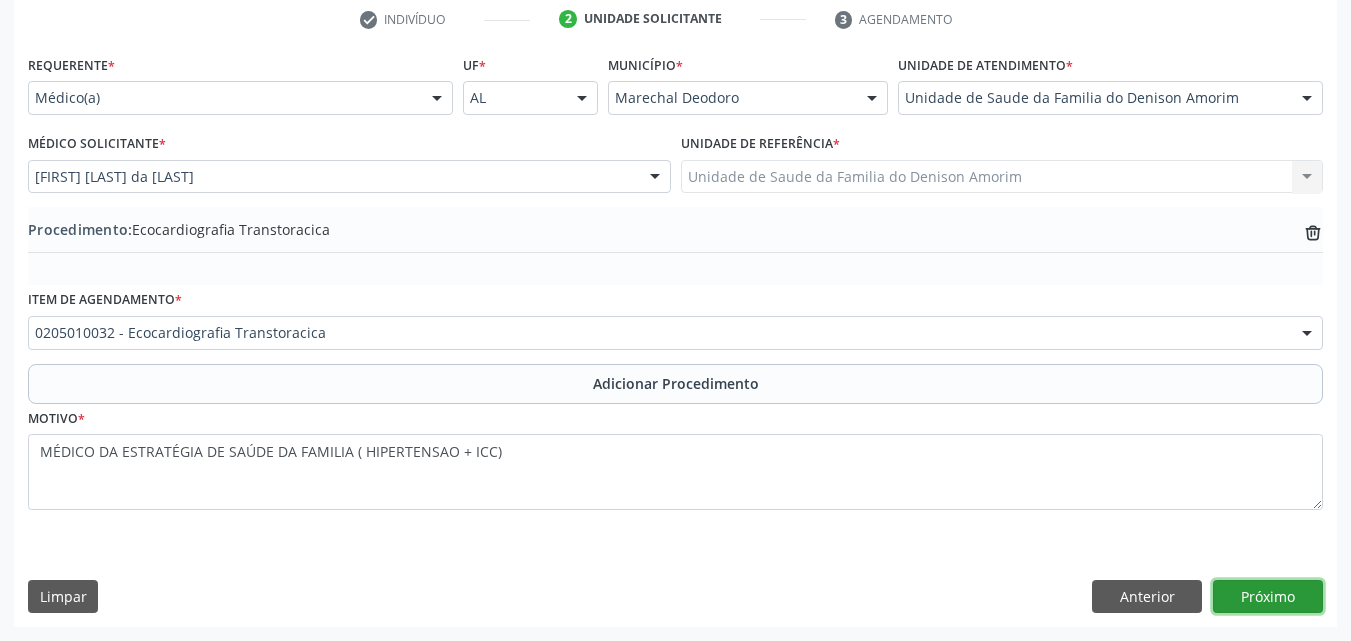 click on "Próximo" at bounding box center [1268, 597] 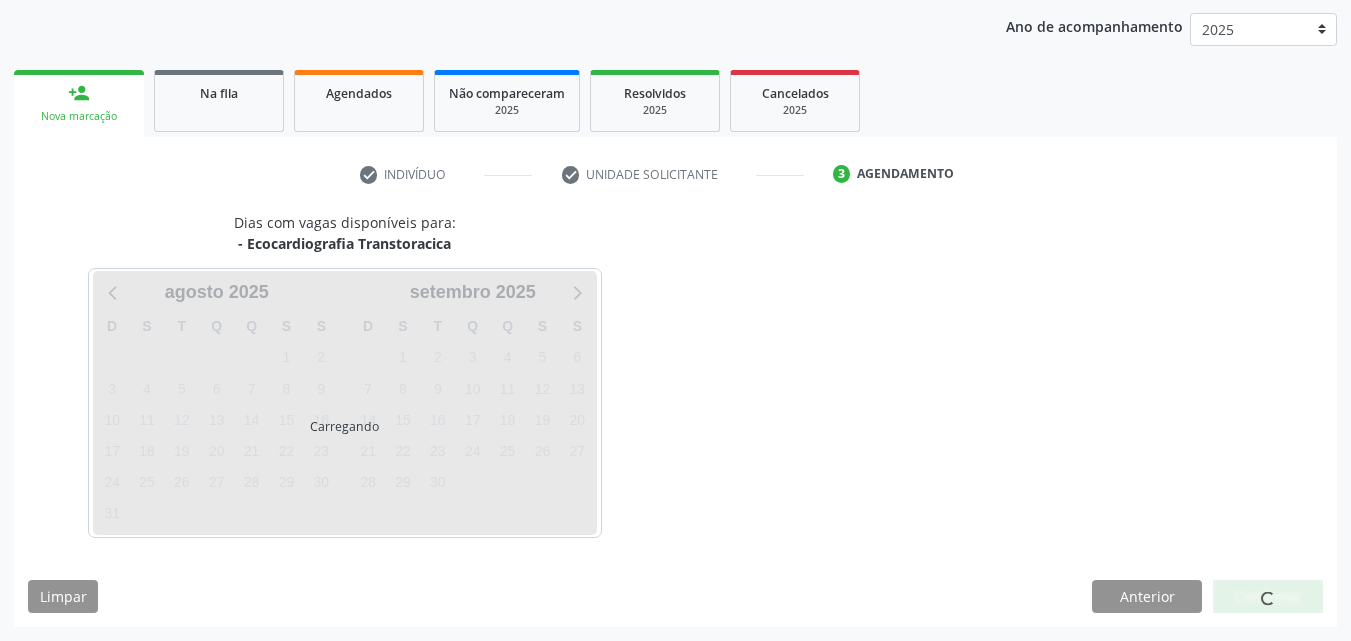 scroll, scrollTop: 316, scrollLeft: 0, axis: vertical 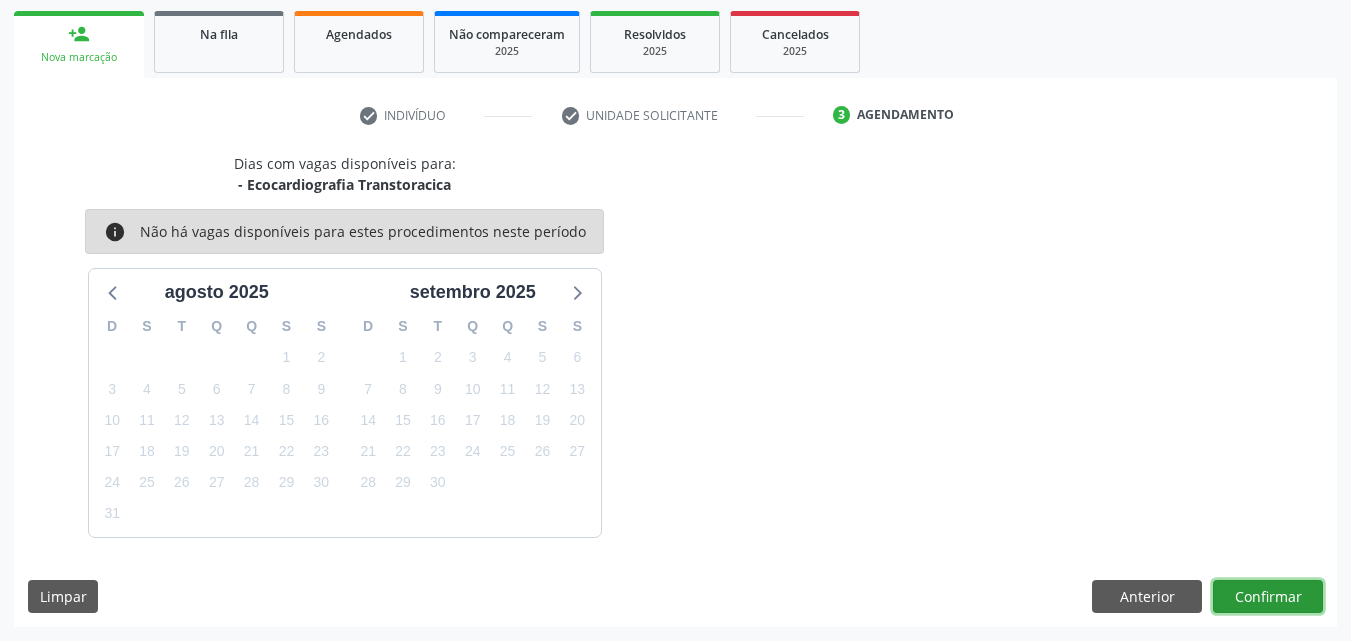 click on "Confirmar" at bounding box center [1268, 597] 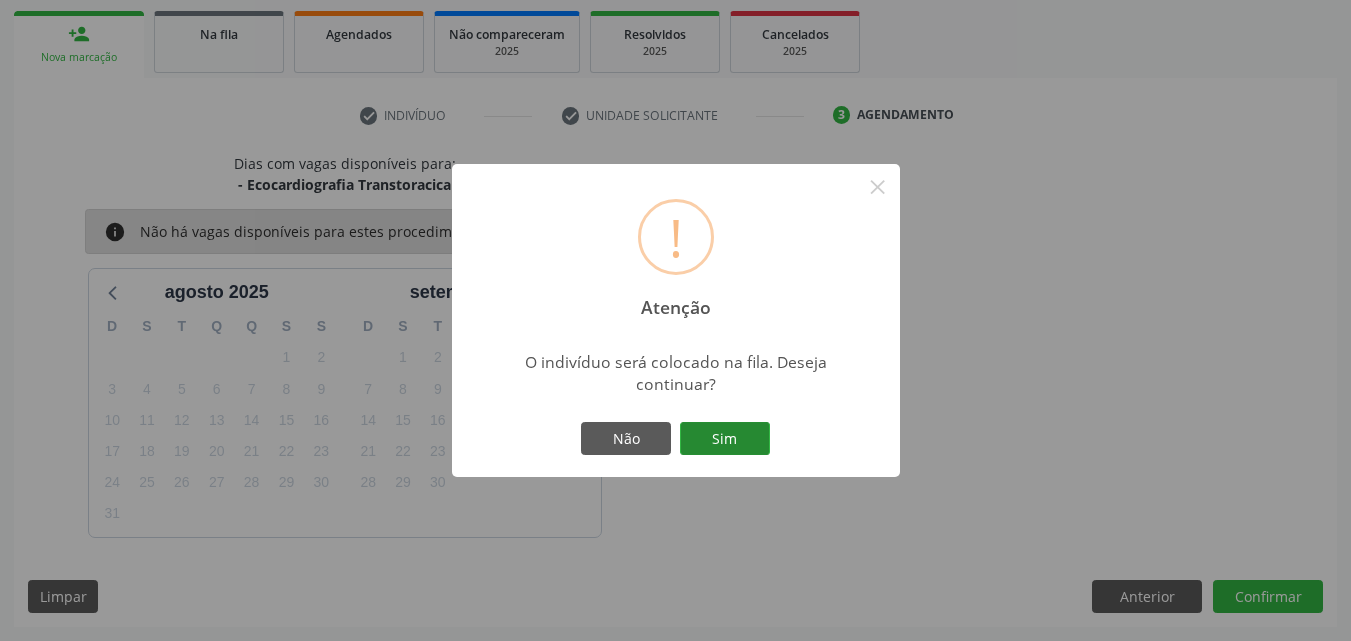 click on "Sim" at bounding box center [725, 439] 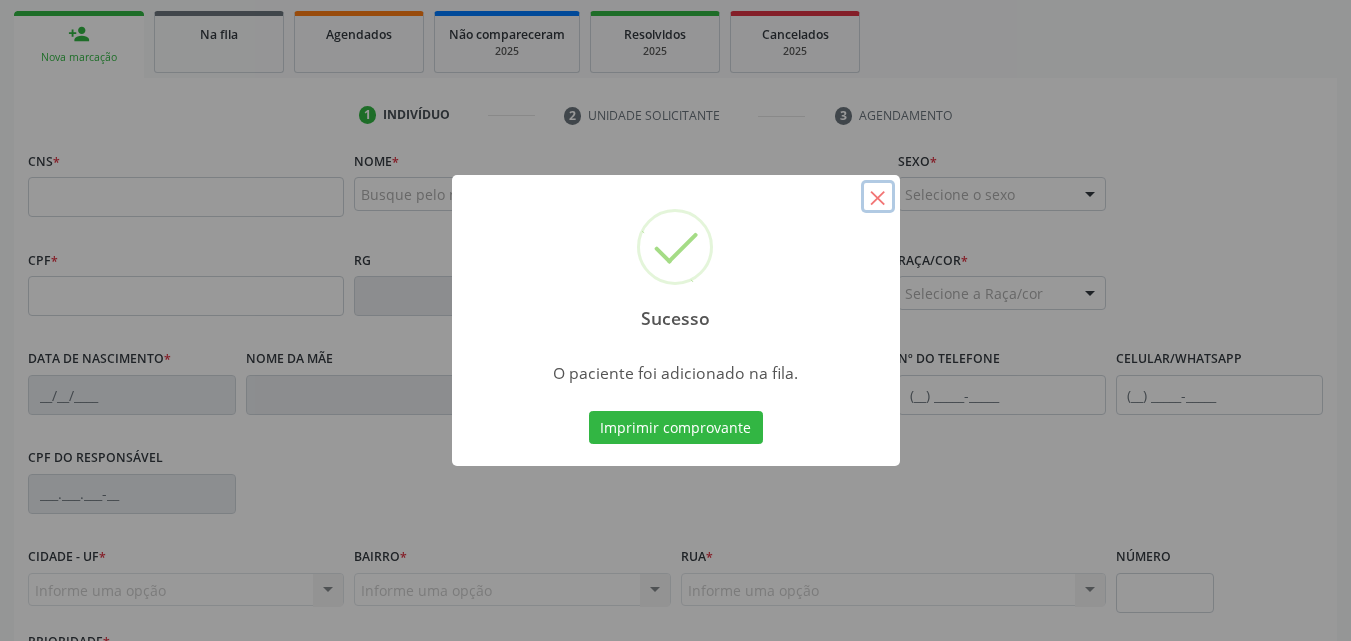 click on "×" at bounding box center [878, 197] 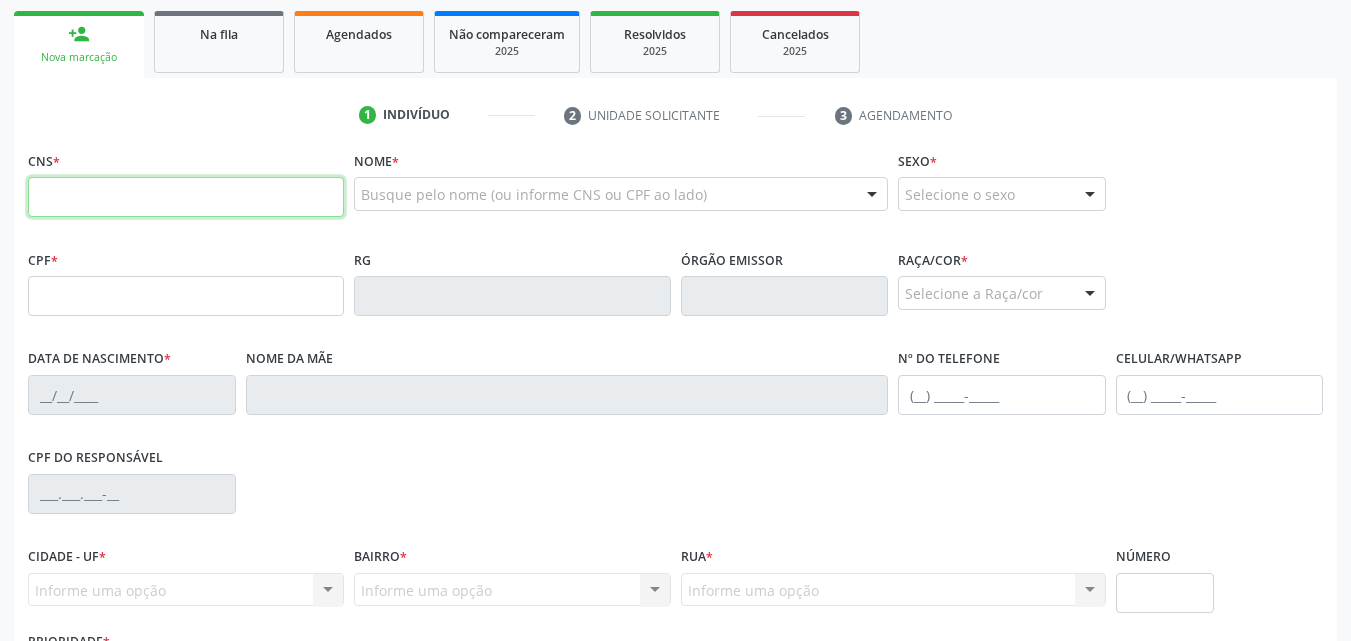 click at bounding box center (186, 197) 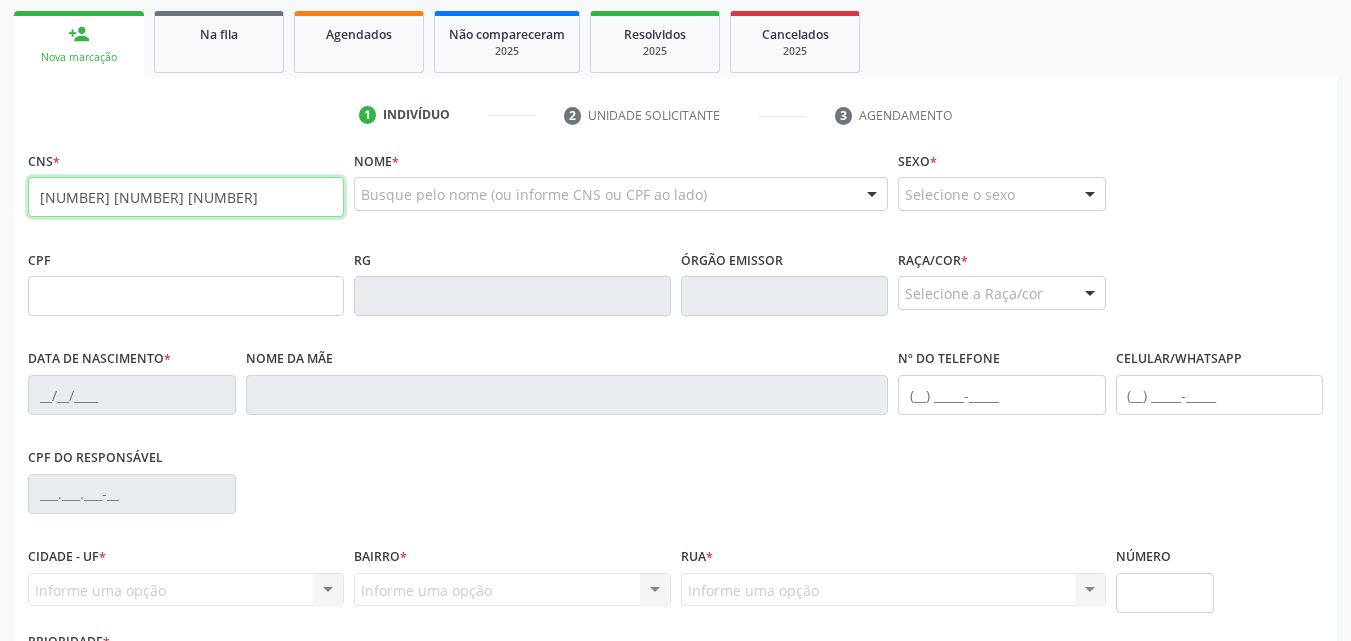type on "[PHONE]" 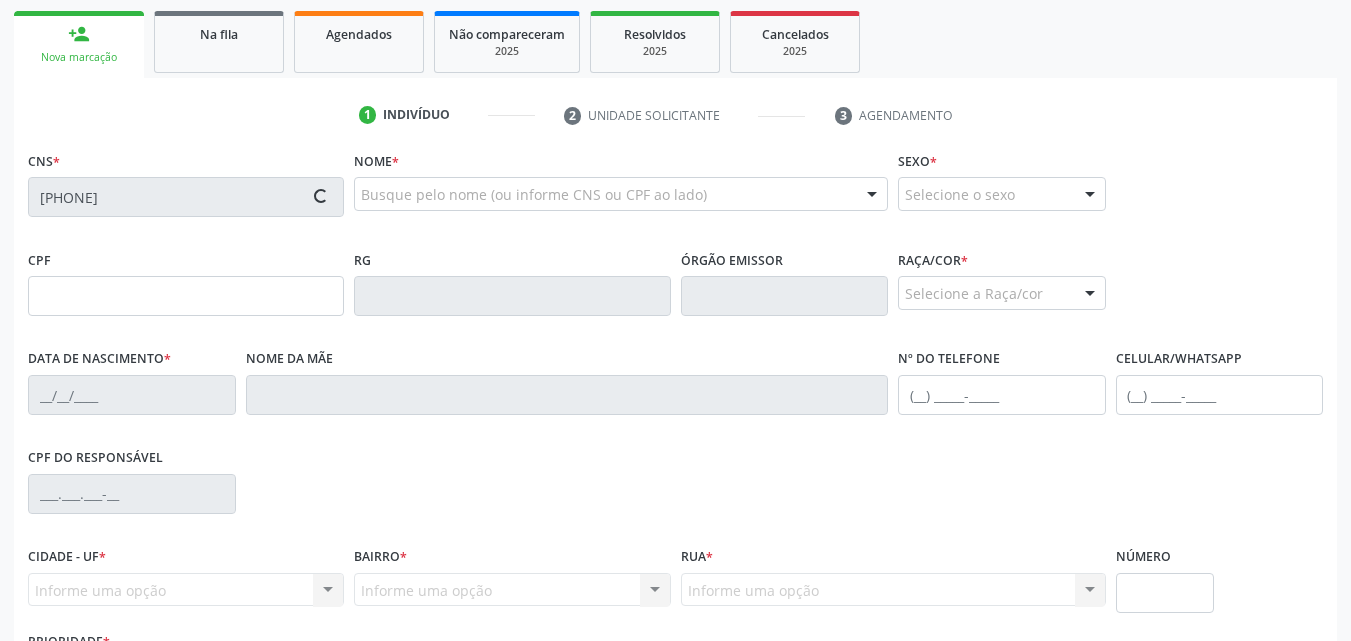 type on "[DATE]" 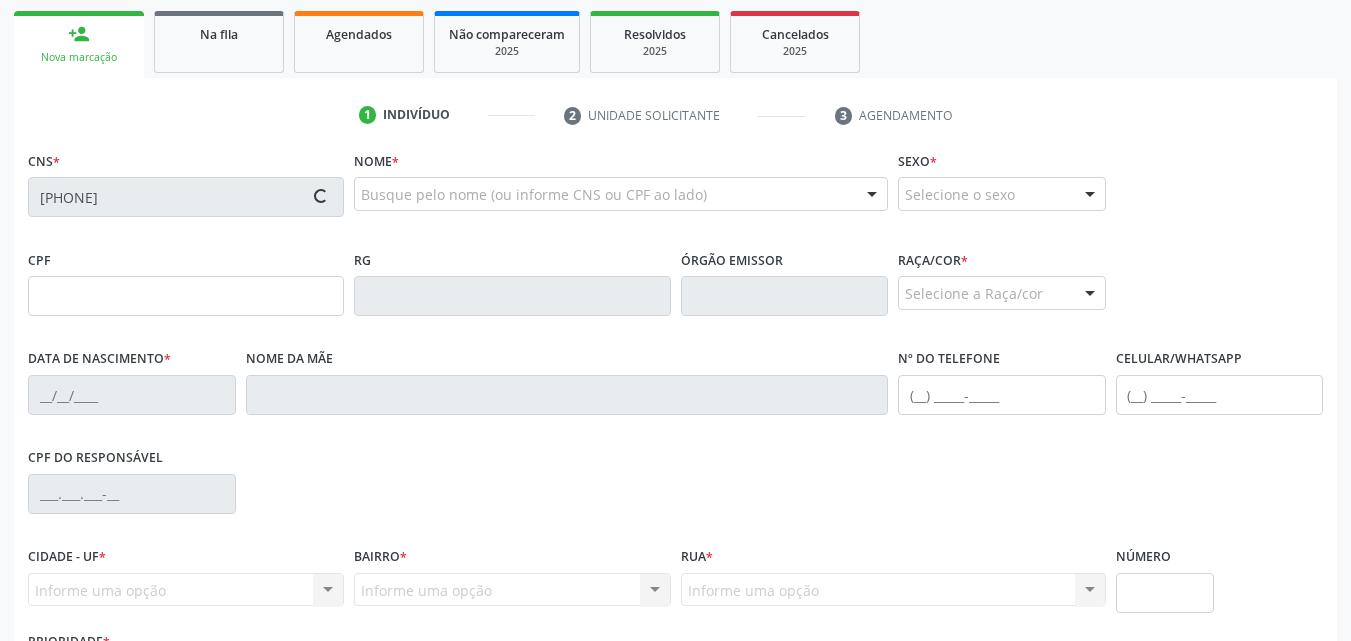 type on "[FIRST] [LAST] DA [LAST] DA [LAST]" 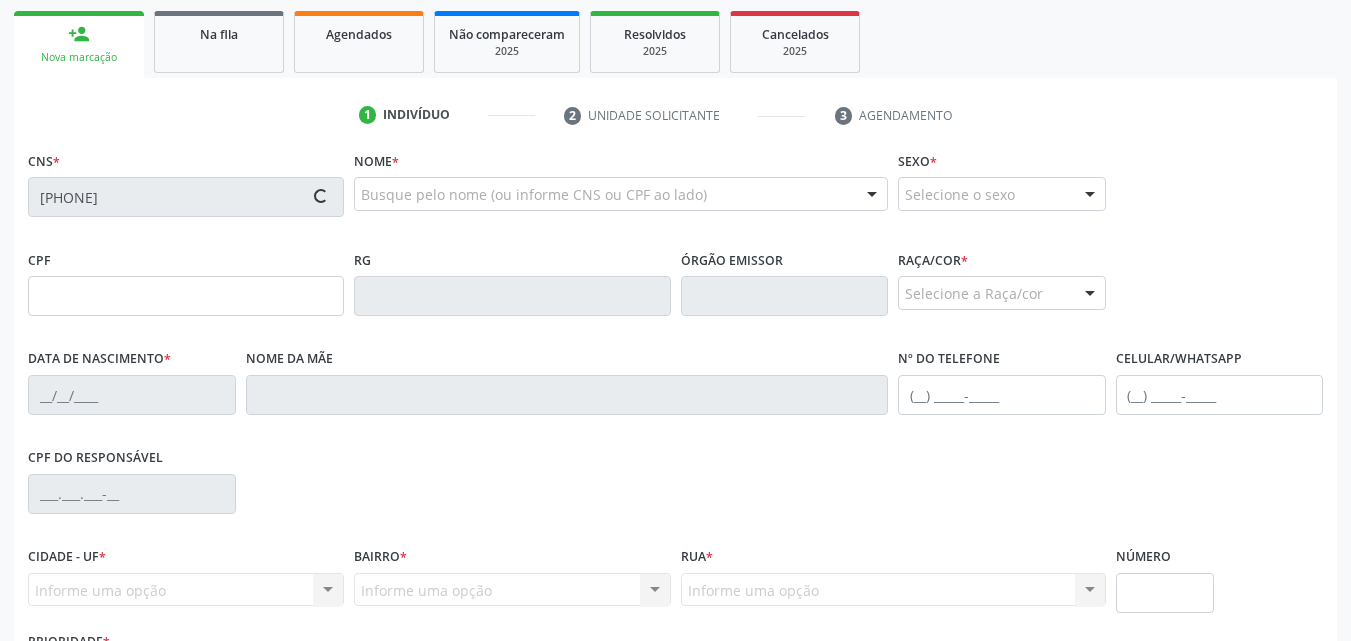 type on "(82) [PHONE]" 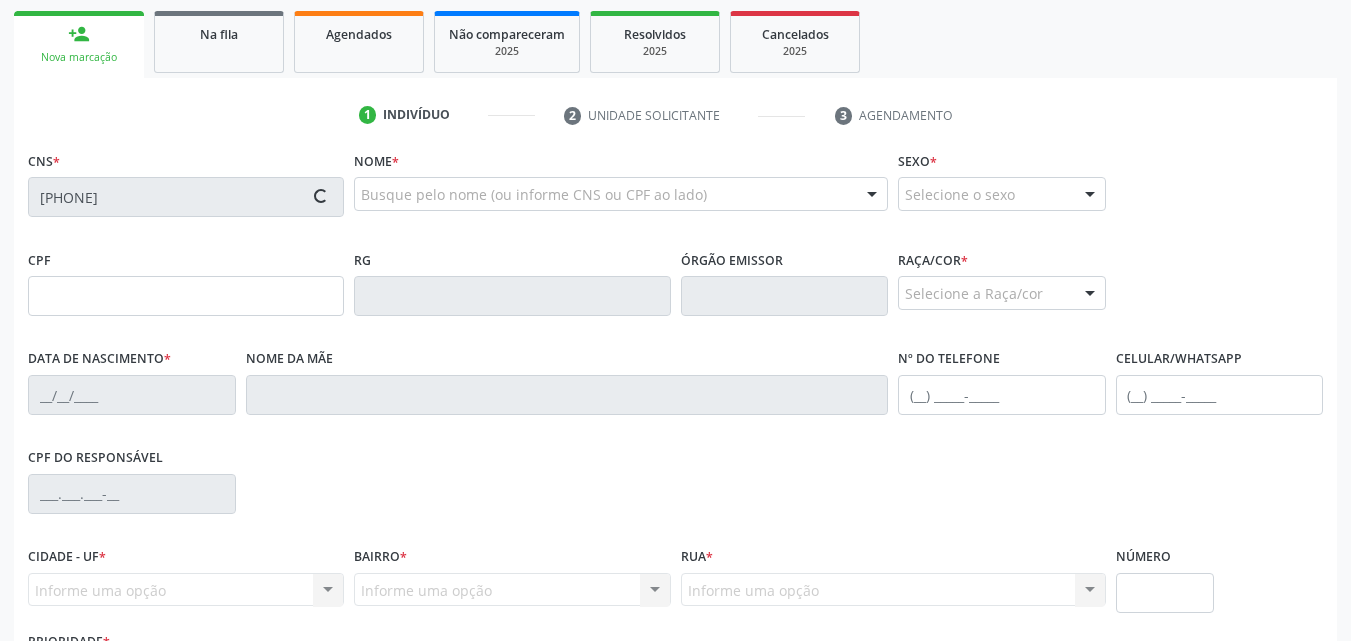 type on "S/N" 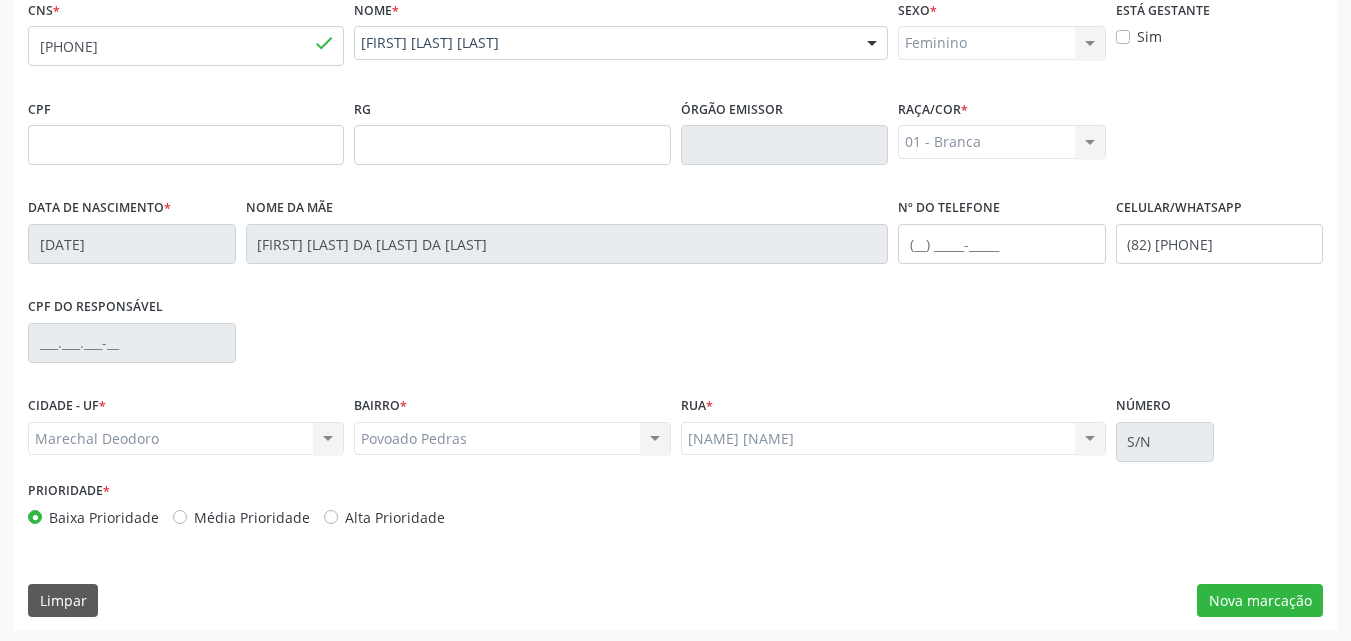 scroll, scrollTop: 471, scrollLeft: 0, axis: vertical 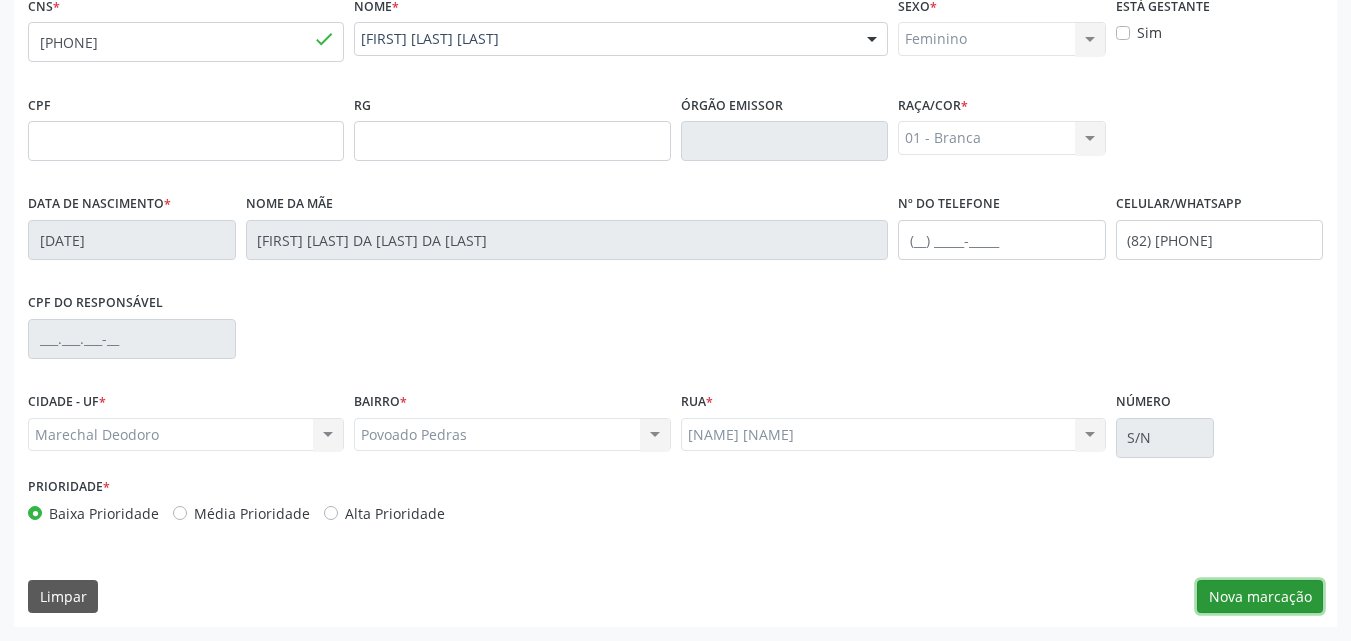 click on "Nova marcação" at bounding box center (1260, 597) 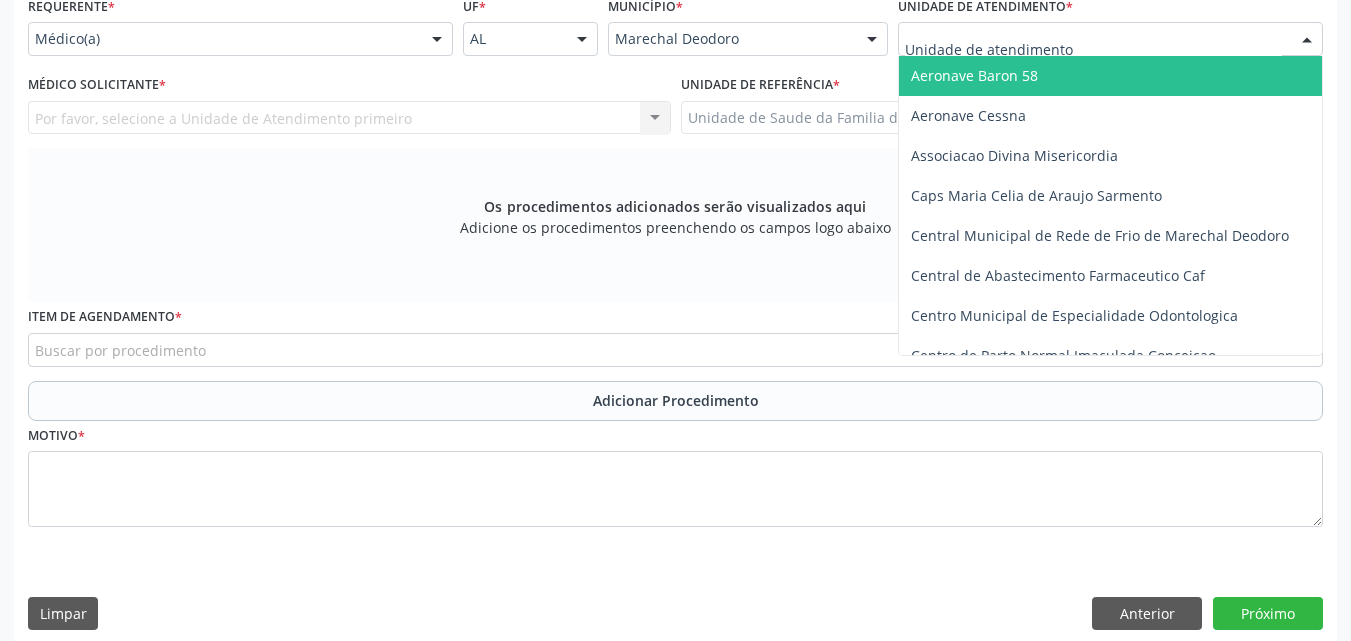 click at bounding box center (1110, 39) 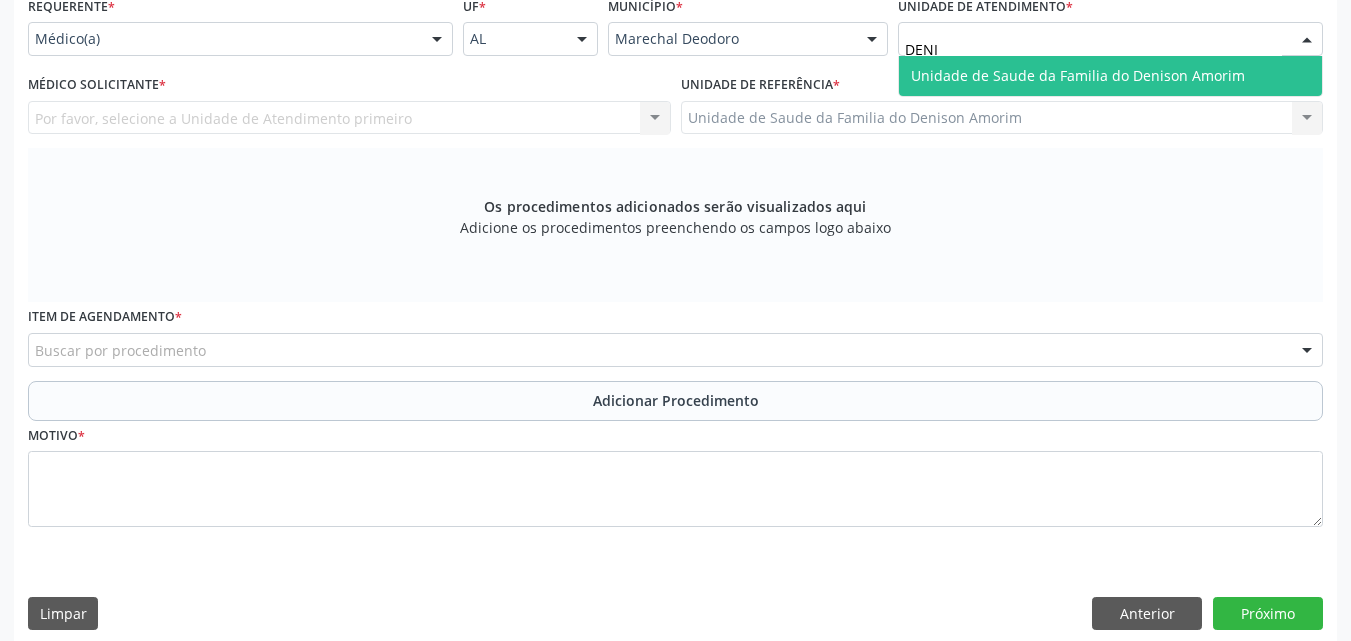 type on "DENIS" 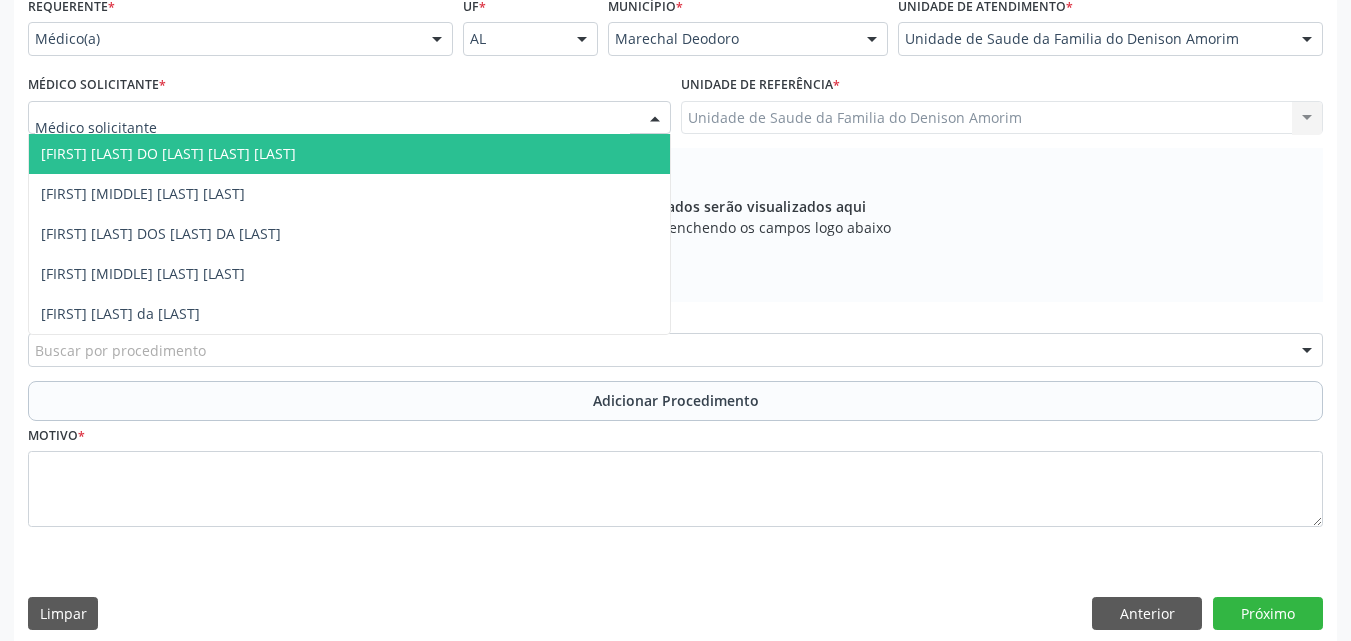 click at bounding box center (349, 118) 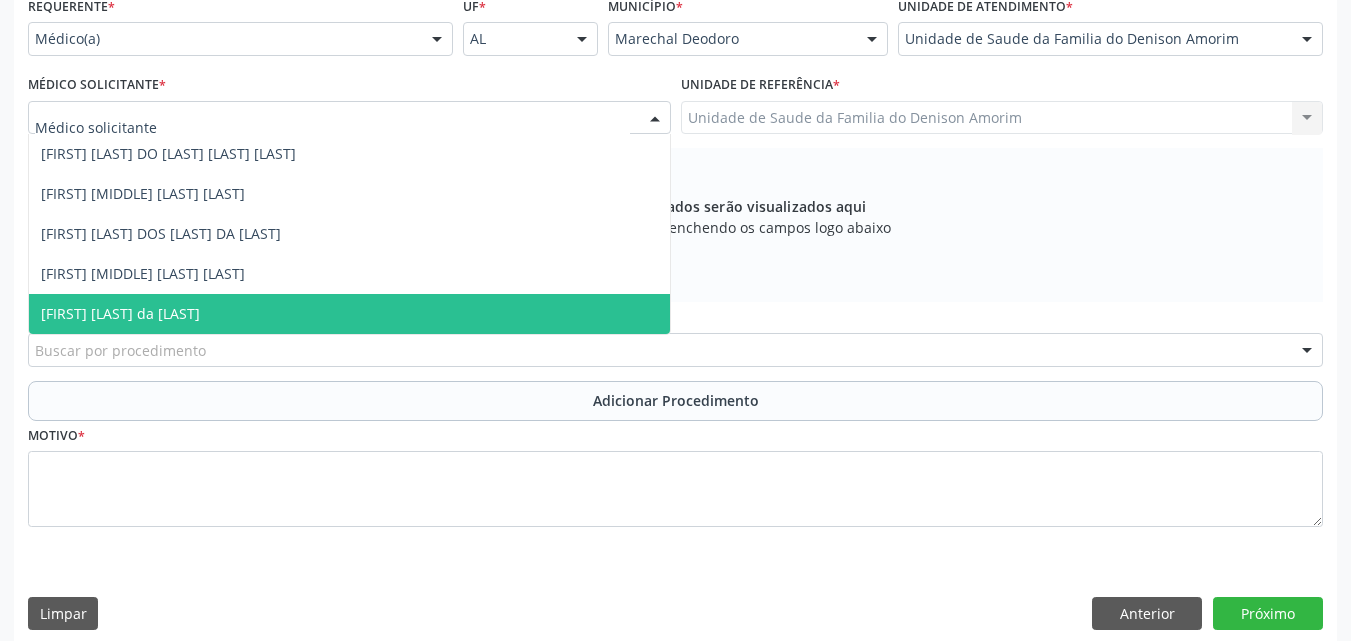 click on "[FIRST] [LAST] da [LAST]" at bounding box center (349, 314) 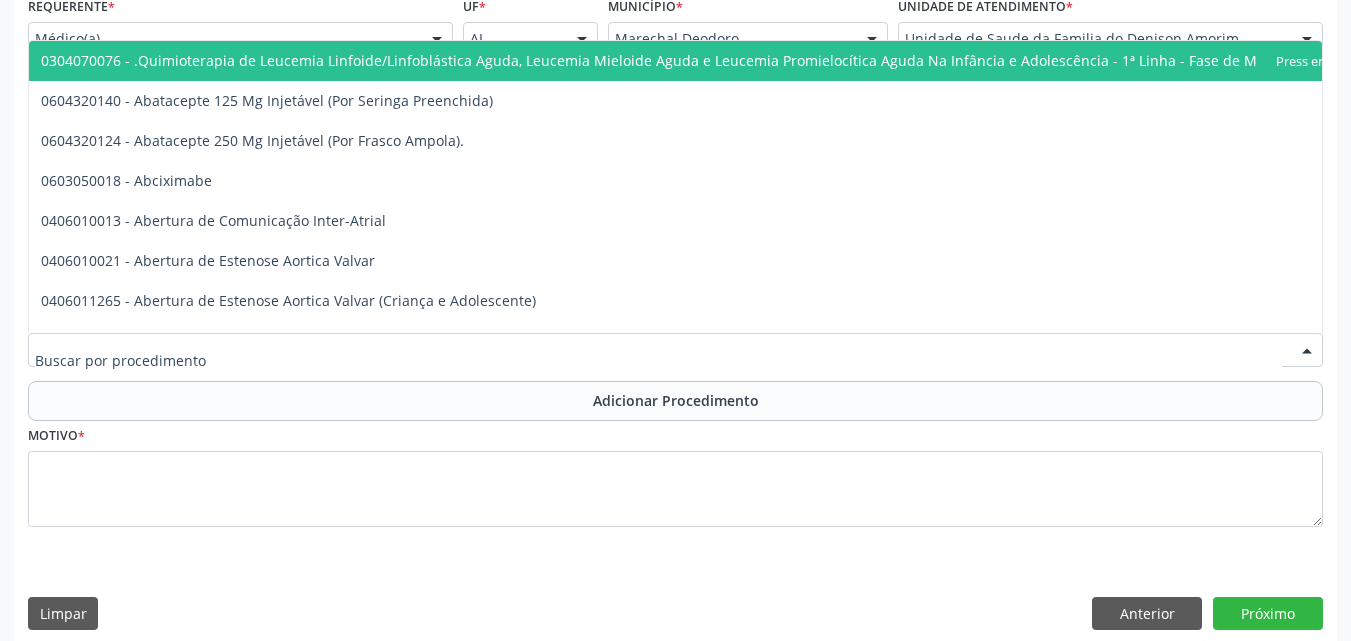 click at bounding box center (675, 350) 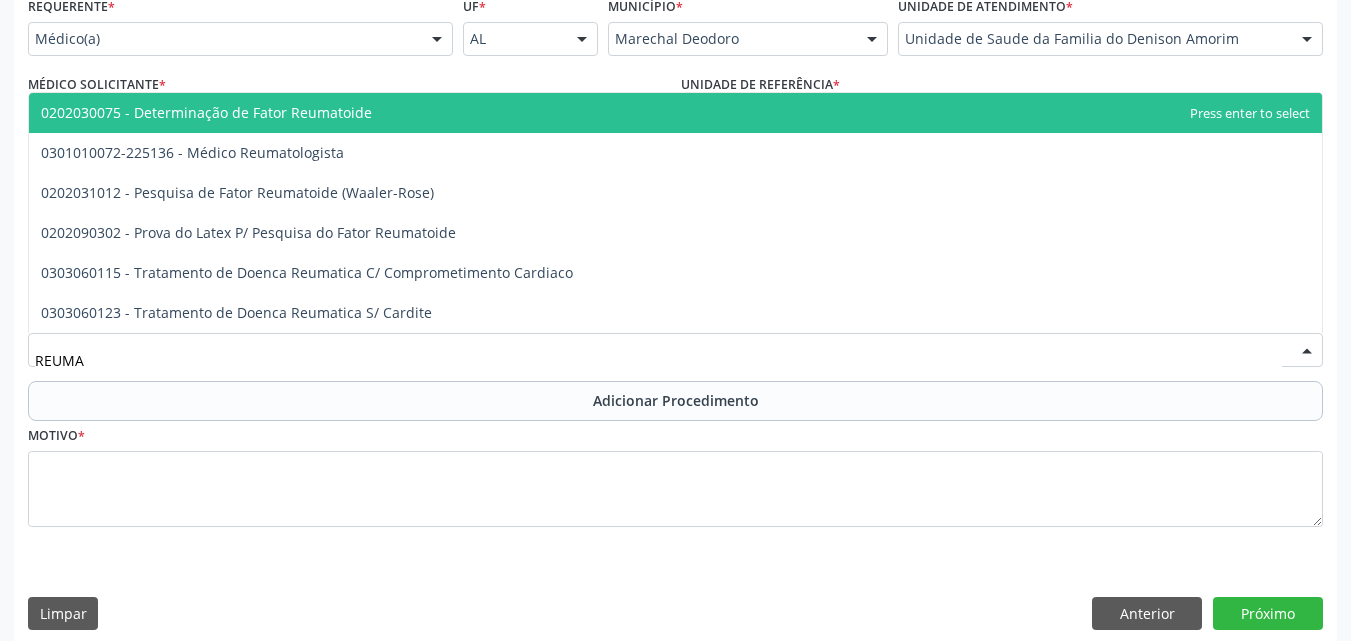 type on "REUMAT" 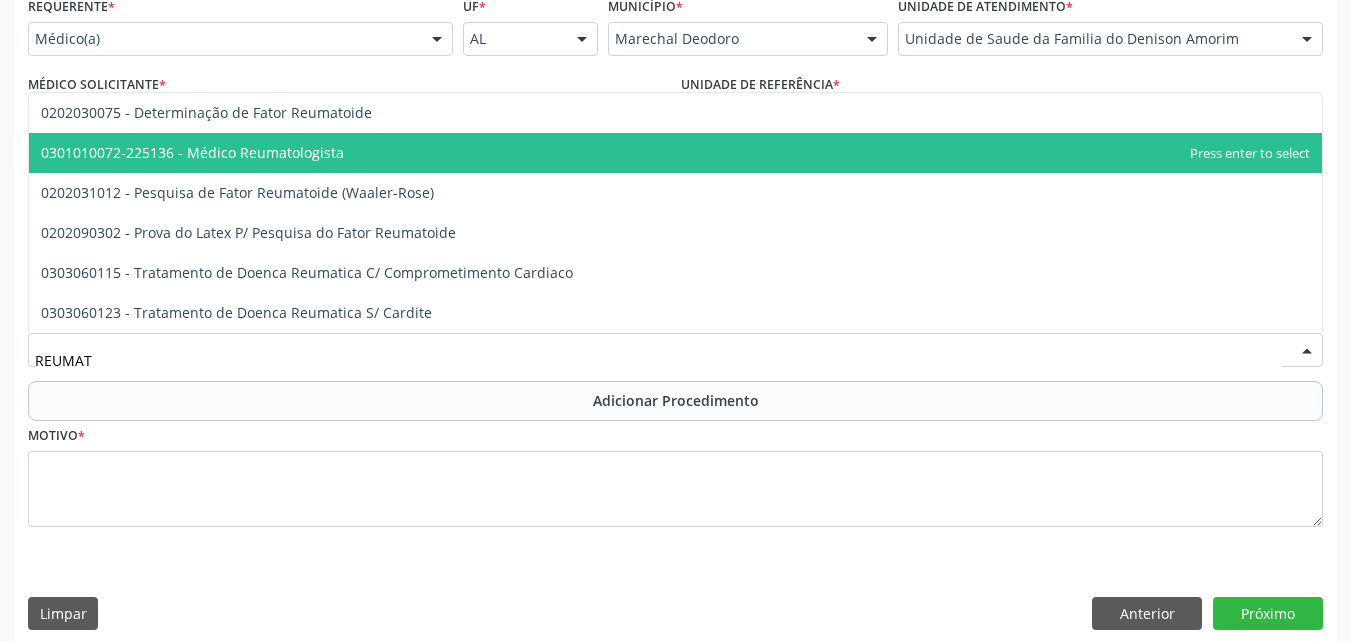click on "0301010072-225136 - Médico Reumatologista" at bounding box center [675, 153] 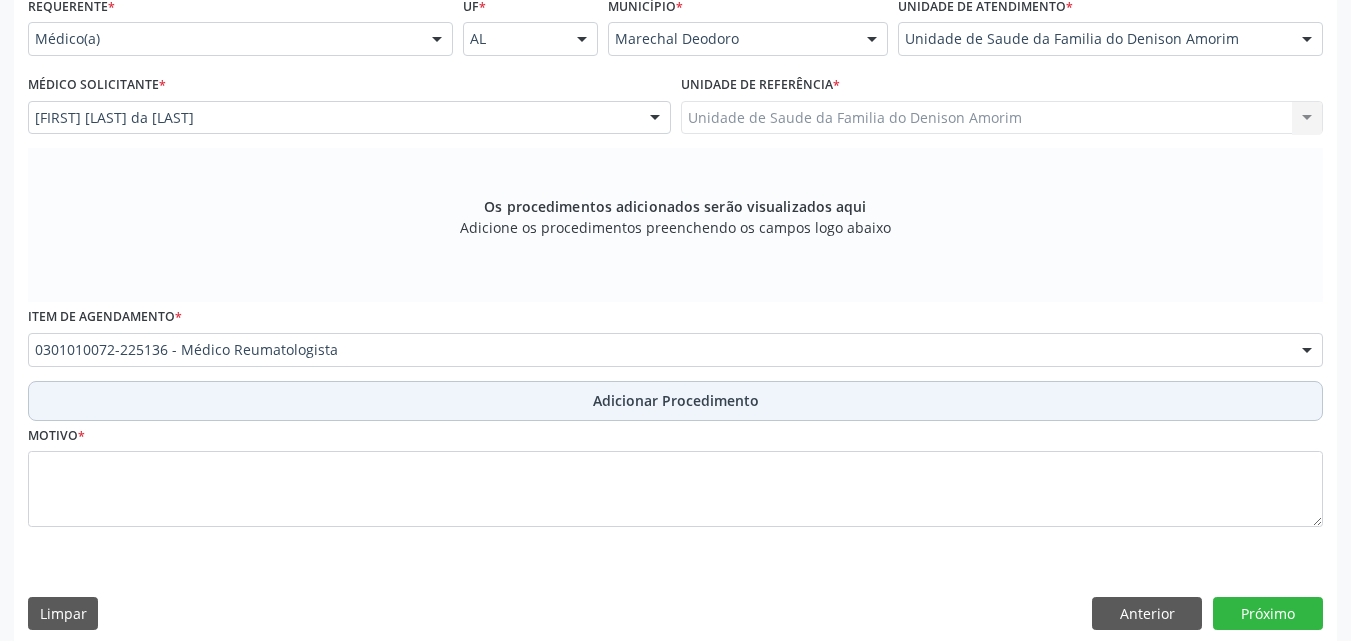 click on "Adicionar Procedimento" at bounding box center [675, 401] 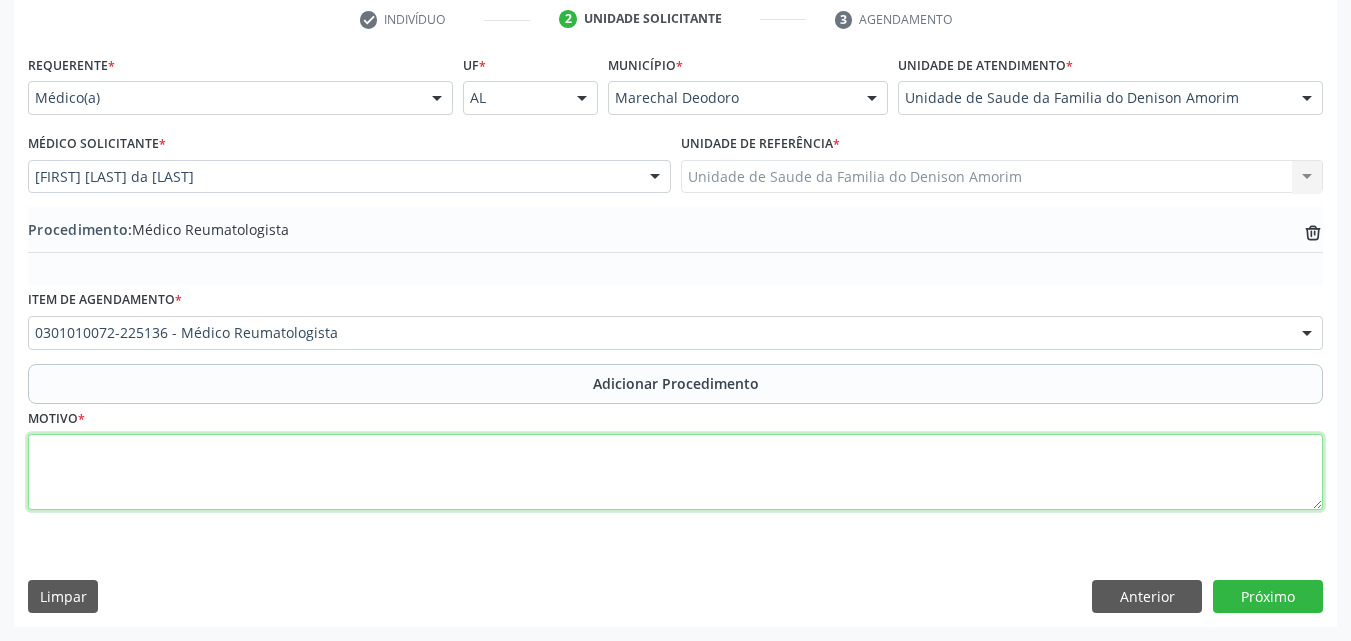 click at bounding box center [675, 472] 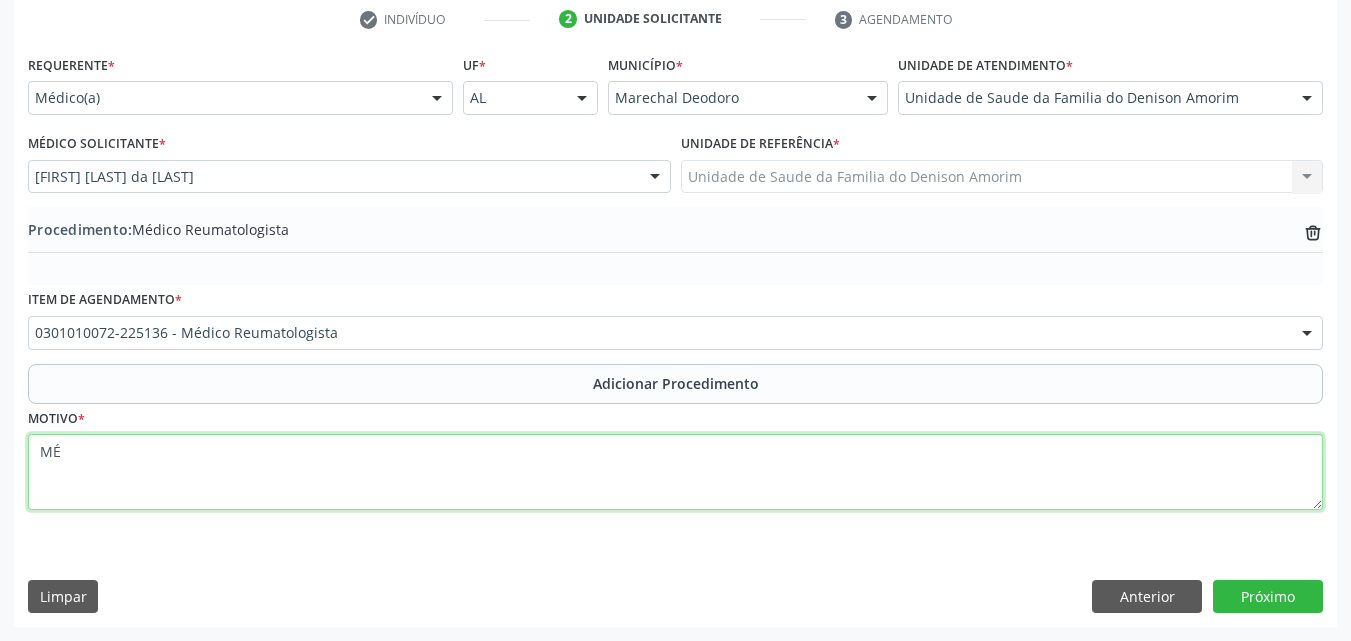 type on "M" 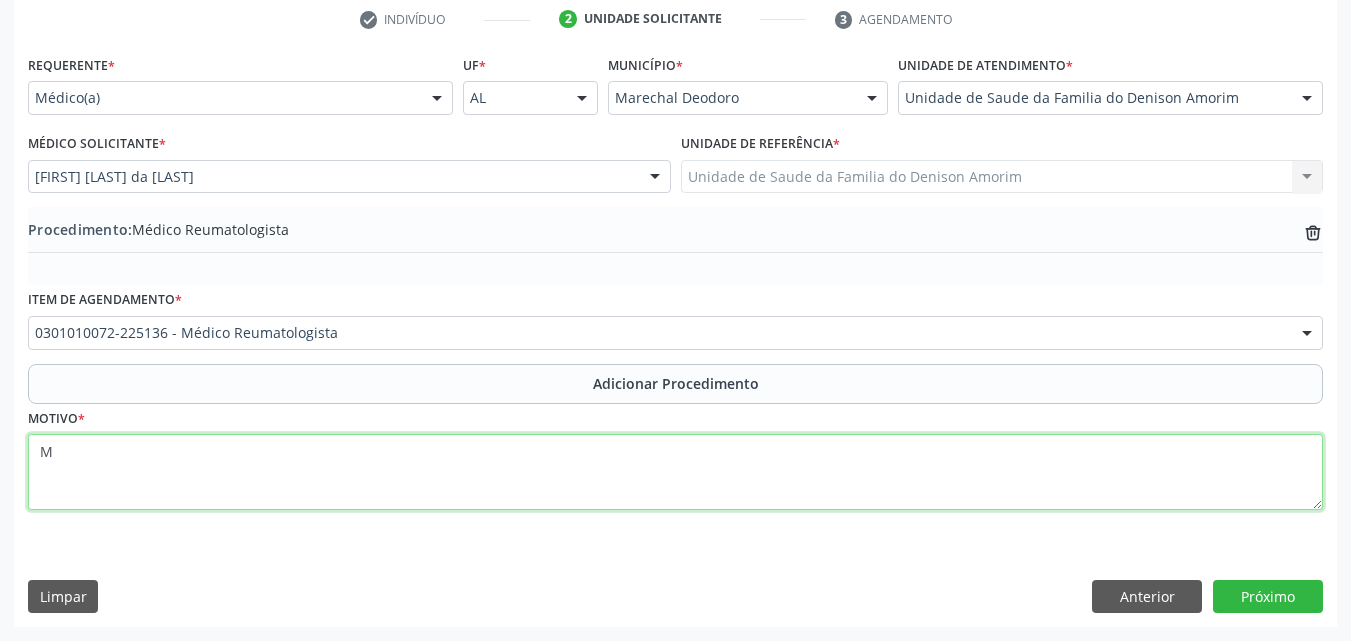 type 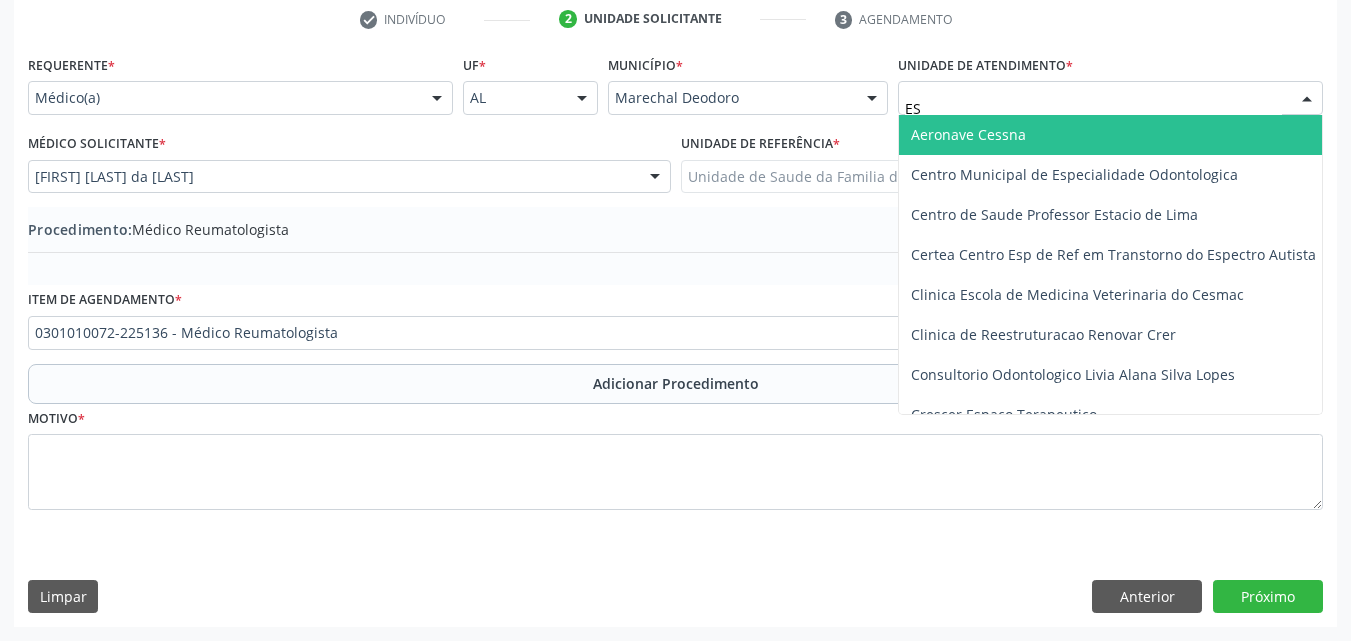 type on "EST" 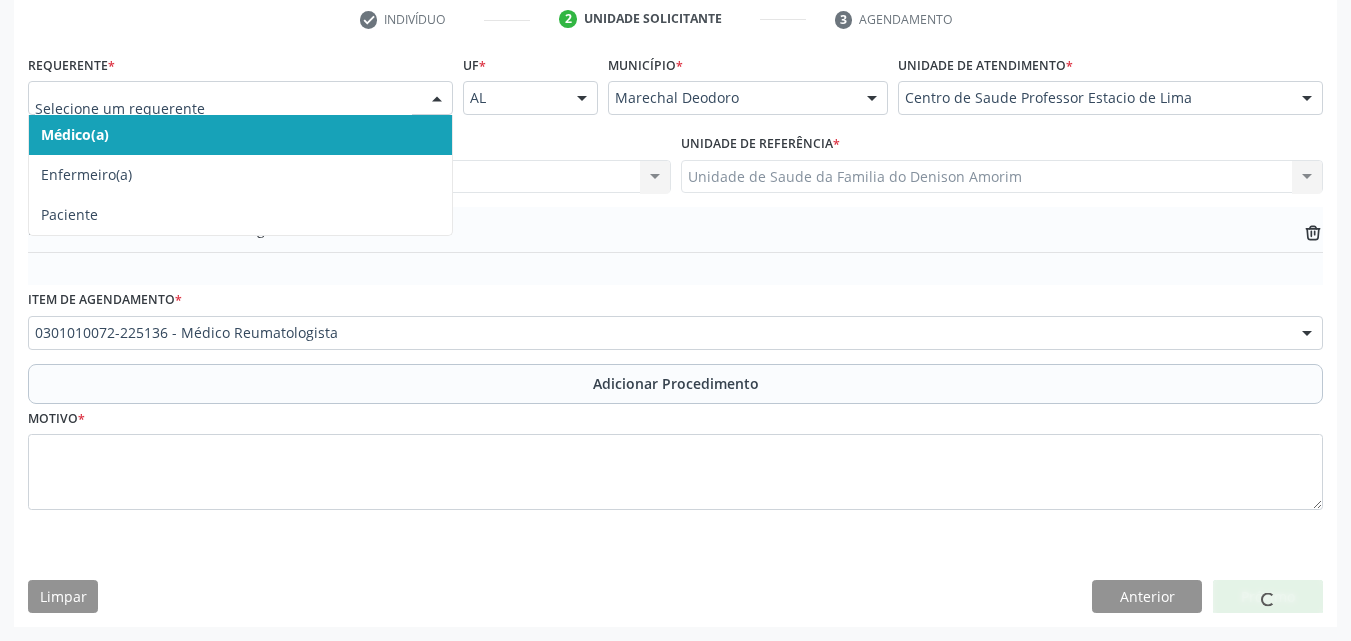 click at bounding box center [240, 98] 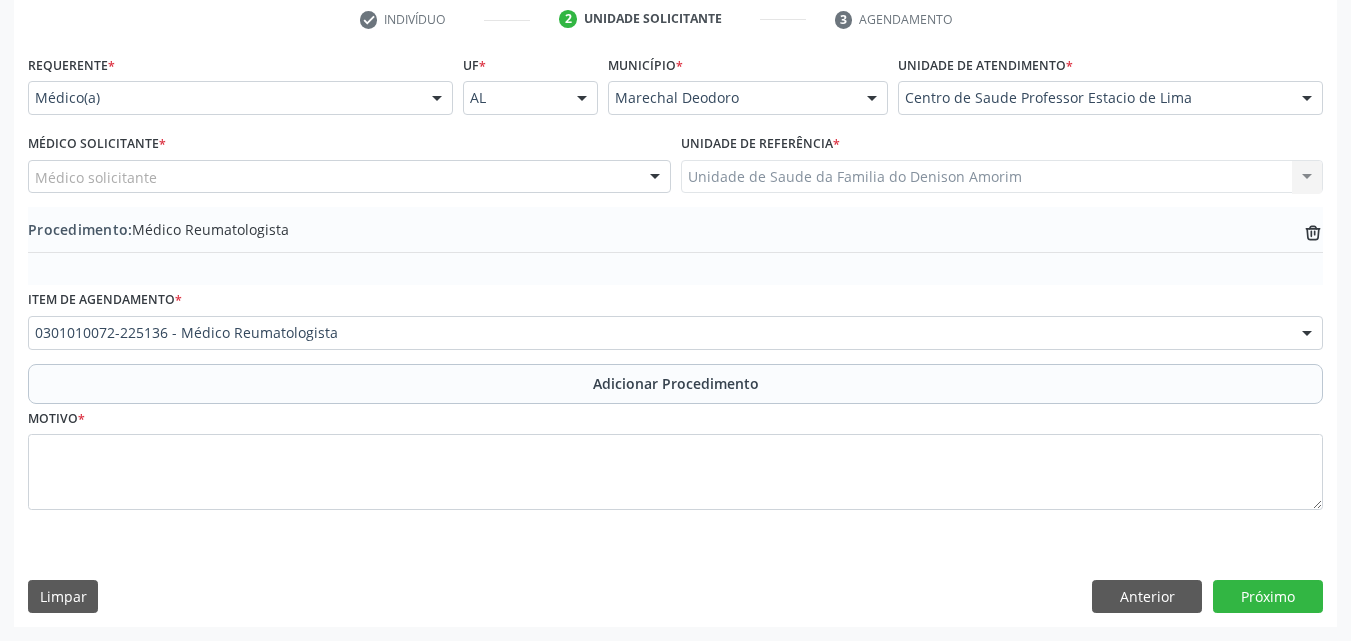 click on "Item de agendamento
*
[CNS] - Médico Reumatologista         [CNS]   .Quimioterapia de Leucemia Linfoide/Linfoblástica Aguda, Leucemia Mieloide Aguda e Leucemia Promielocítica Aguda Na Infância e Adolescência - 1ª Linha - Fase de Manutenção   [CNS]   Abatacepte 125 Mg Injetável (Por Seringa Preenchida)   [CNS]   Abatacepte 250 Mg Injetável (Por Frasco Ampola).   [CNS]   Abciximabe   [CNS]   Abertura de Comunicação Inter-Atrial   [CNS]   Abertura de Estenose Aortica Valvar   [CNS]   Abertura de Estenose Aortica Valvar (Criança e Adolescente)   [CNS]   Abertura de Estenose Pulmonar Valvar   [CNS]   Abertura de Estenose Pulmonar Valvar (Criança e Adolescente)   [CNS]   Abordagem Cognitiva Comportamental do Fumante (Por Atendimento / Paciente)   [CNS]   Acesso A Polpa Dentaria e Medicacao (Por Dente)   [CNS]     Acitretina 10 Mg (Por Capsula)" at bounding box center [675, 317] 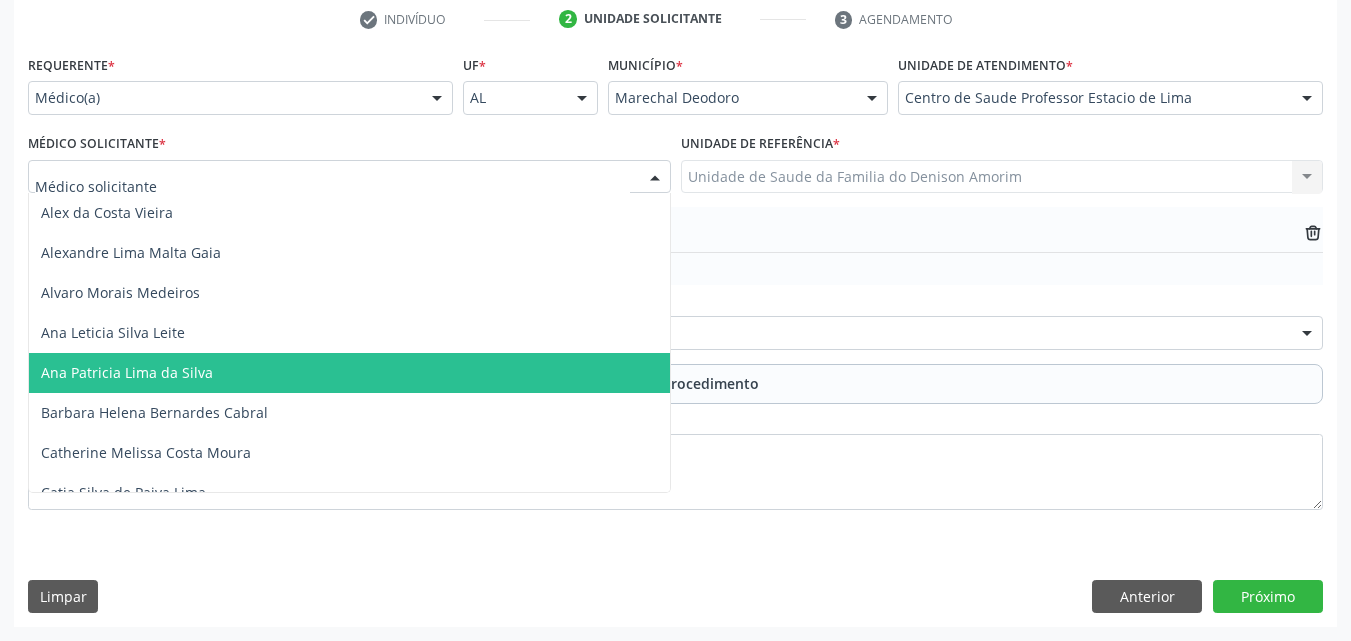 click at bounding box center (349, 177) 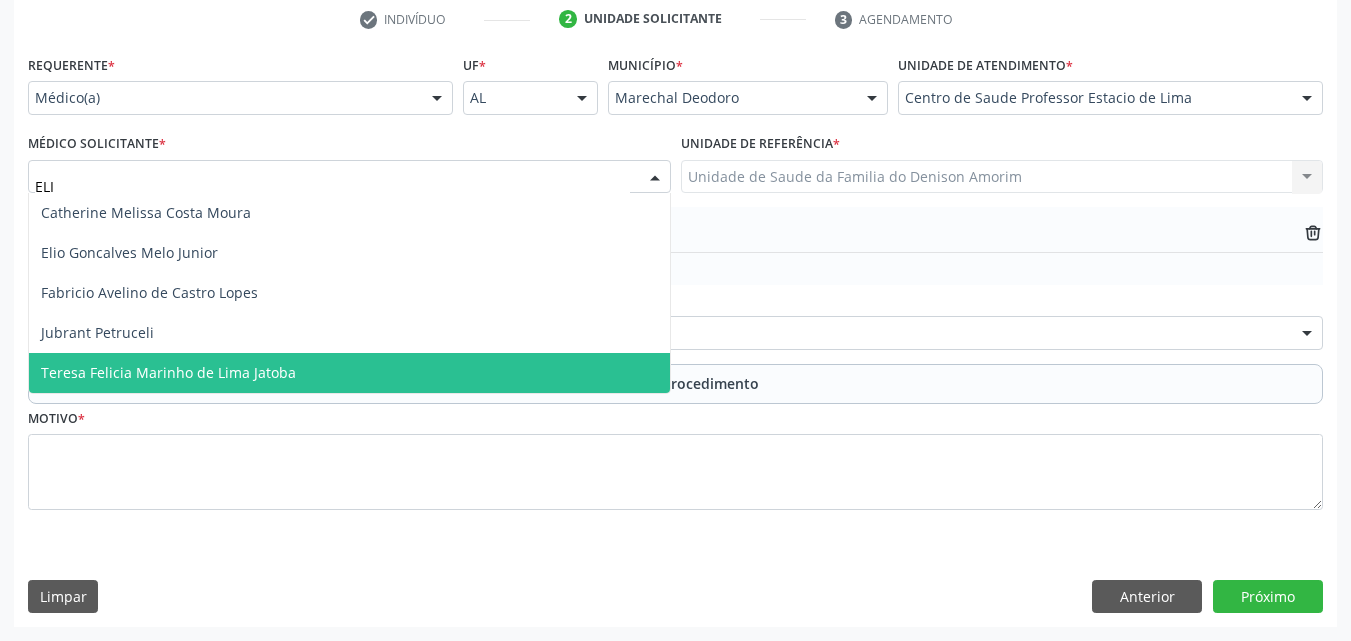 type on "ELIO" 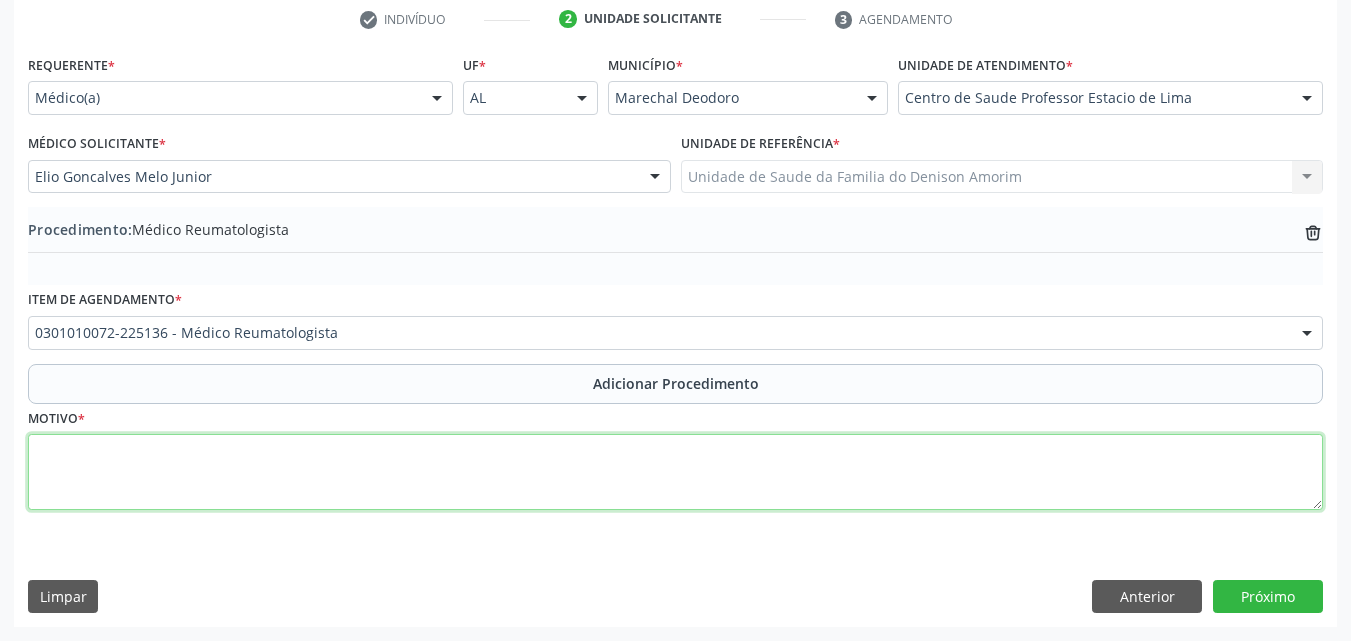 click at bounding box center [675, 472] 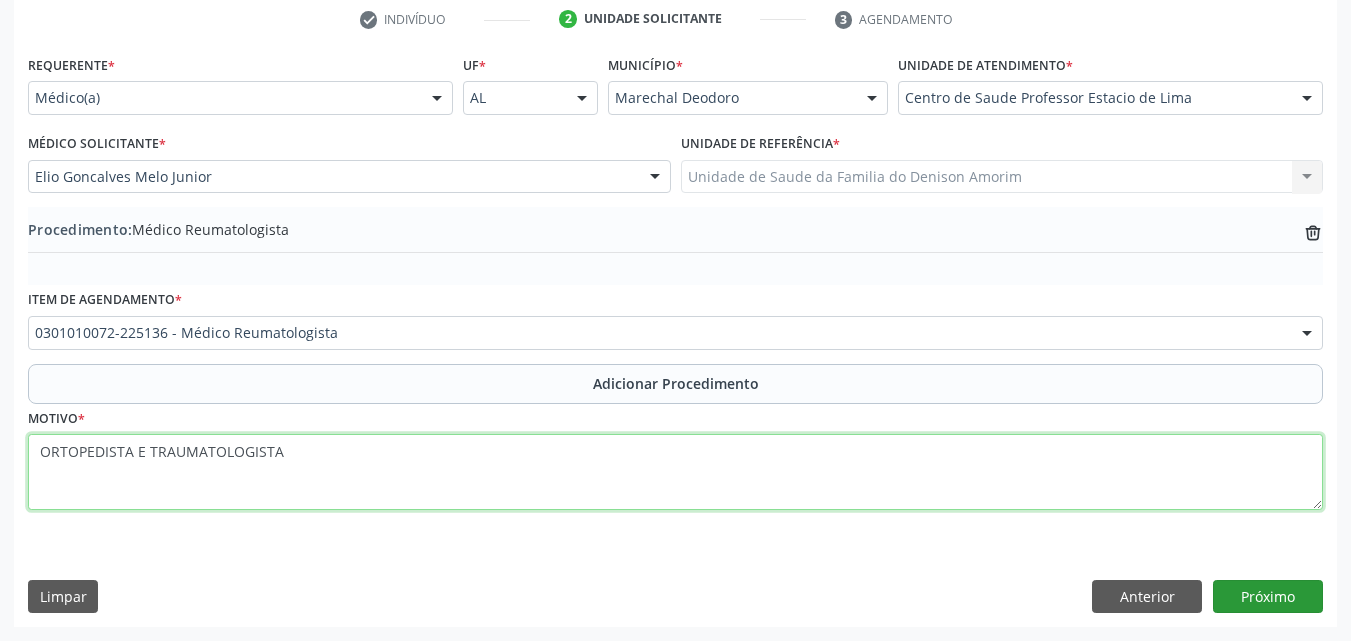 type on "ORTOPEDISTA E TRAUMATOLOGISTA" 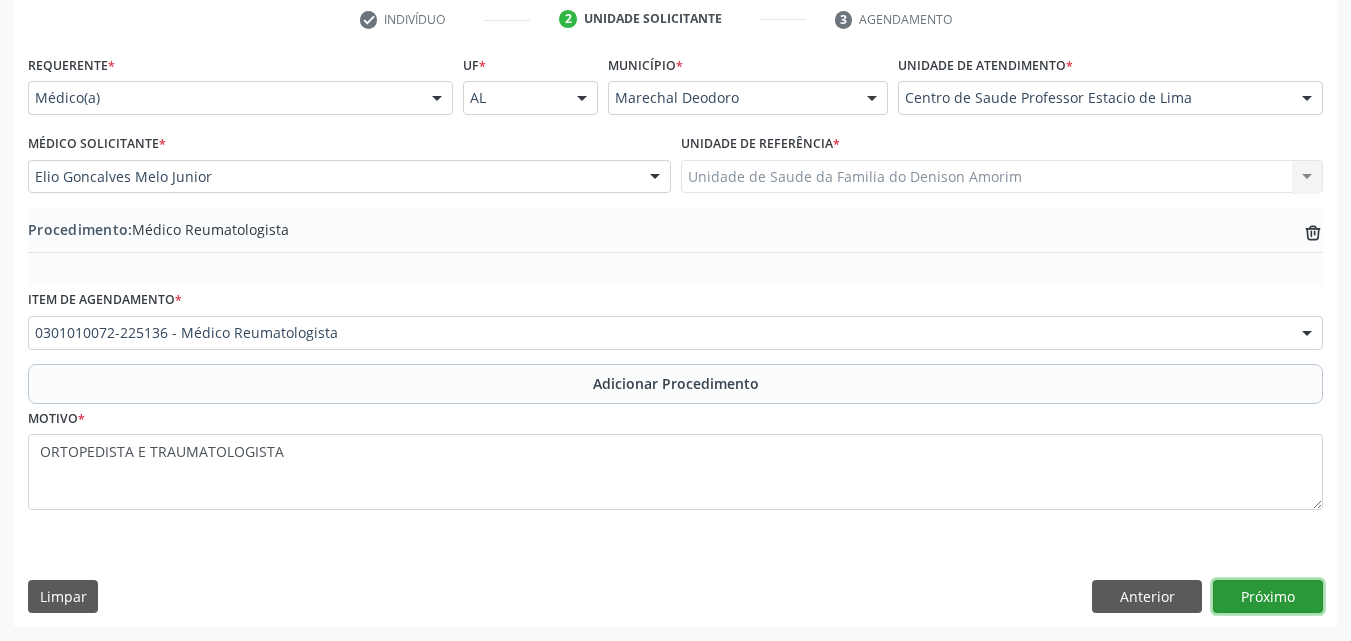 click on "Próximo" at bounding box center [1268, 597] 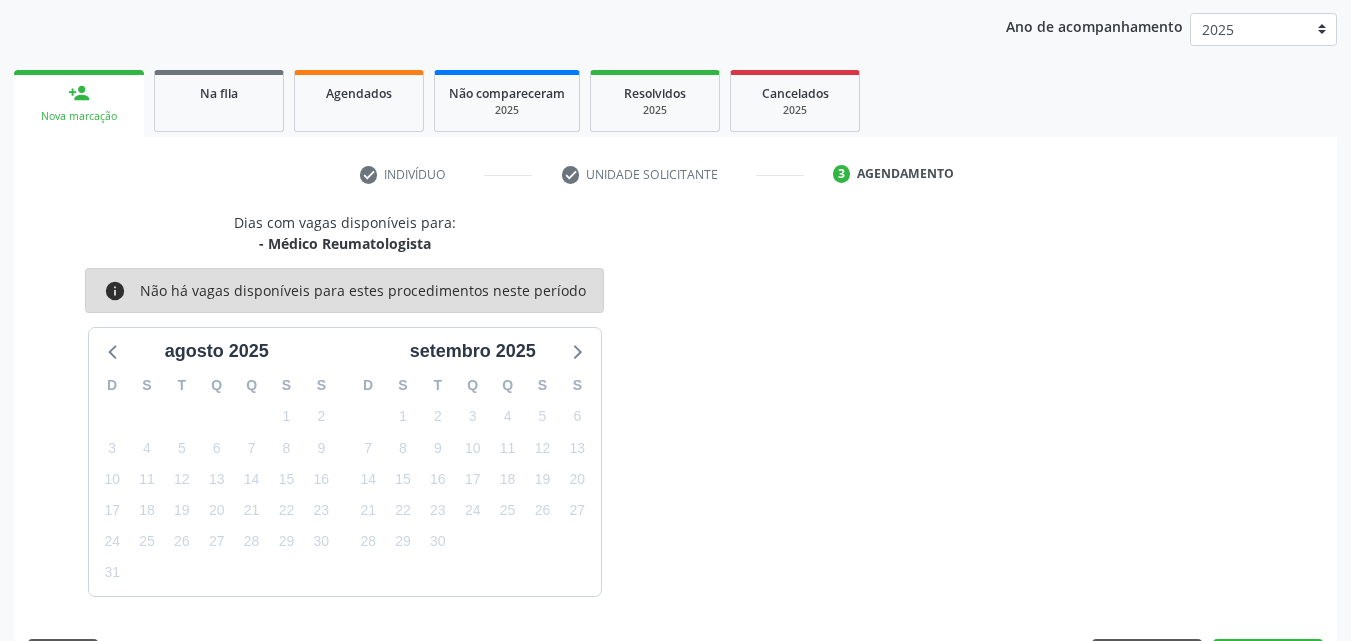 scroll, scrollTop: 316, scrollLeft: 0, axis: vertical 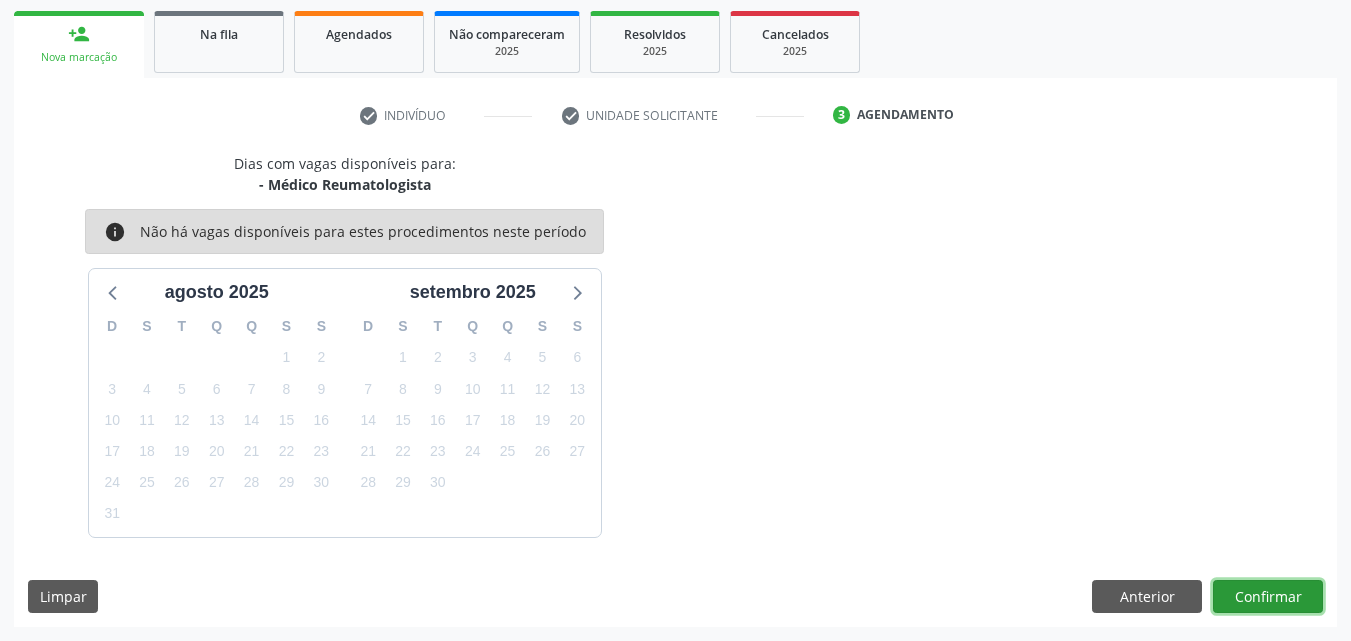 click on "Confirmar" at bounding box center (1268, 597) 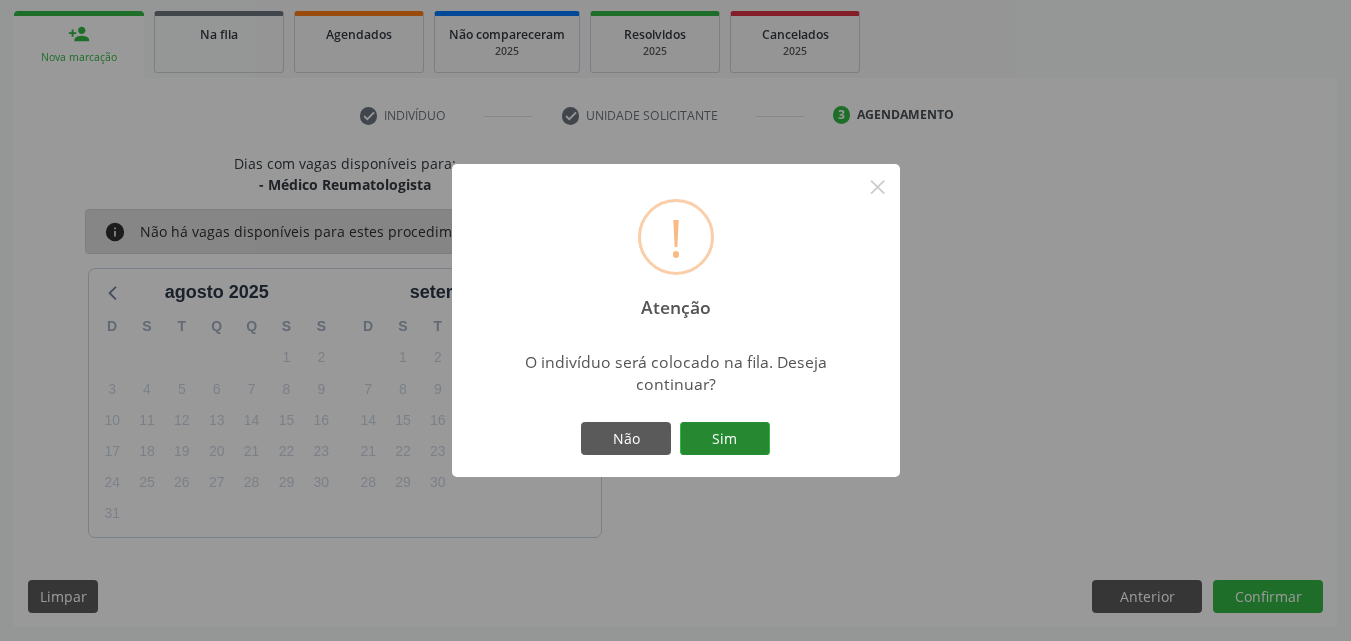 click on "Sim" at bounding box center [725, 439] 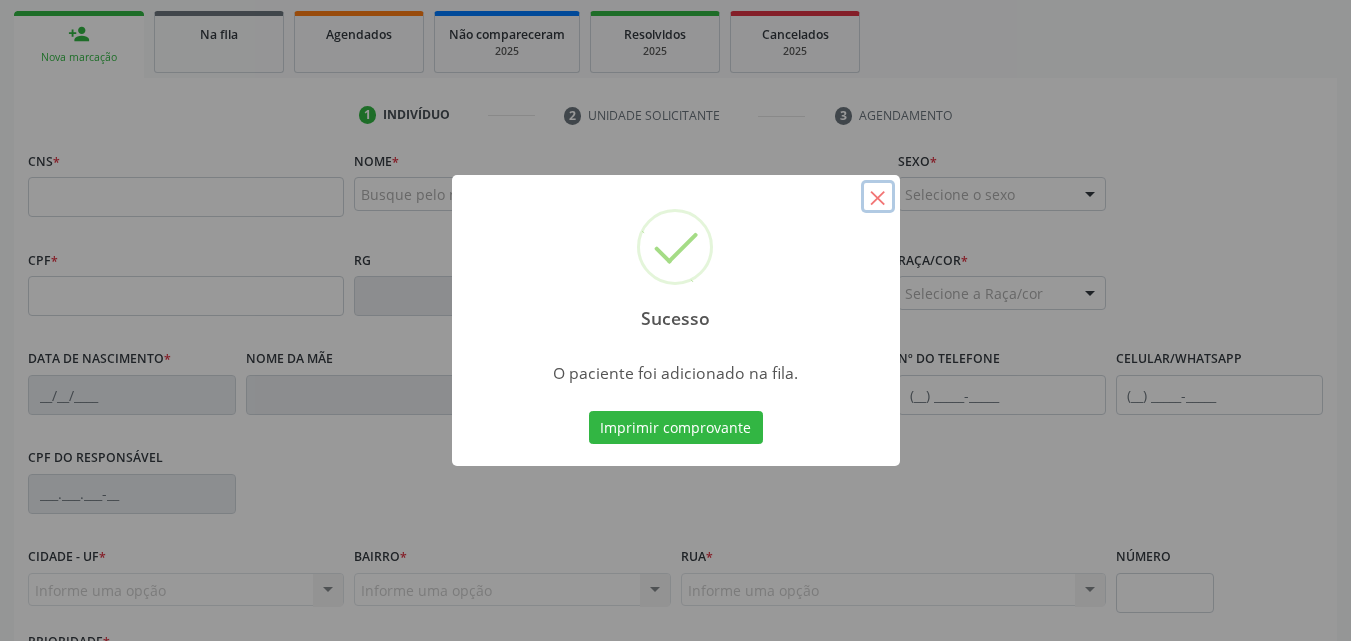 click on "×" at bounding box center (878, 197) 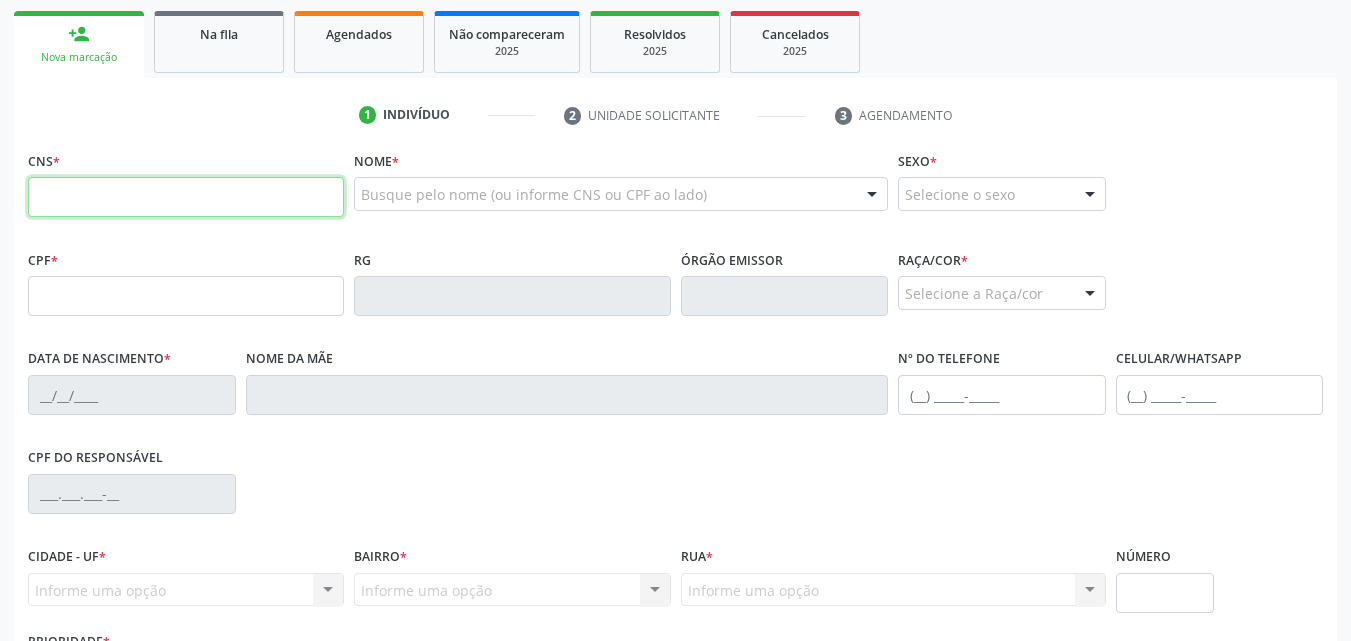 click at bounding box center [186, 197] 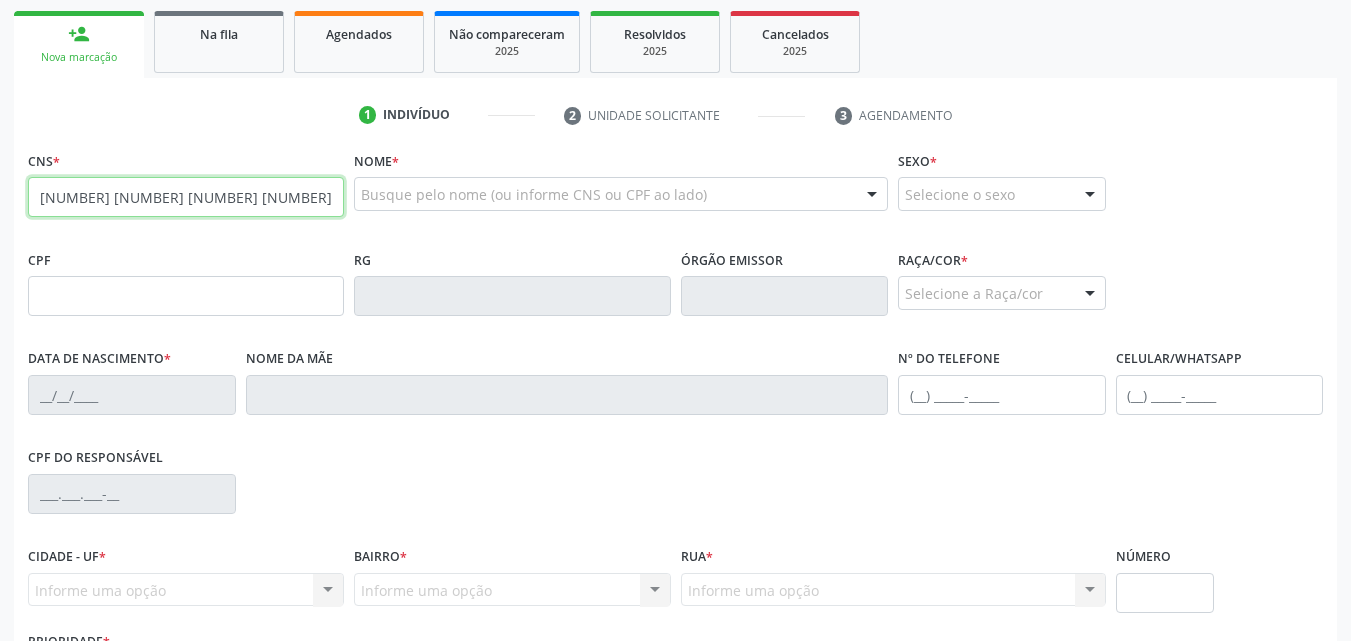 type on "[NUMBER] [NUMBER] [NUMBER] [NUMBER]" 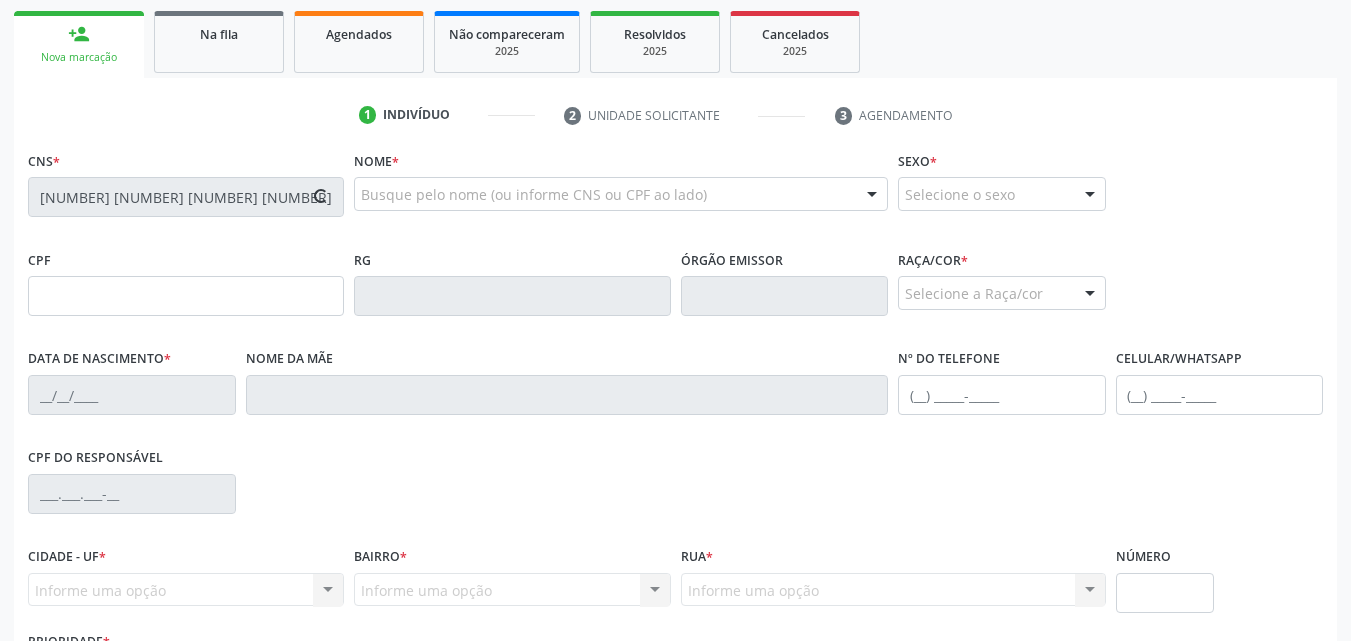type on "[DATE]" 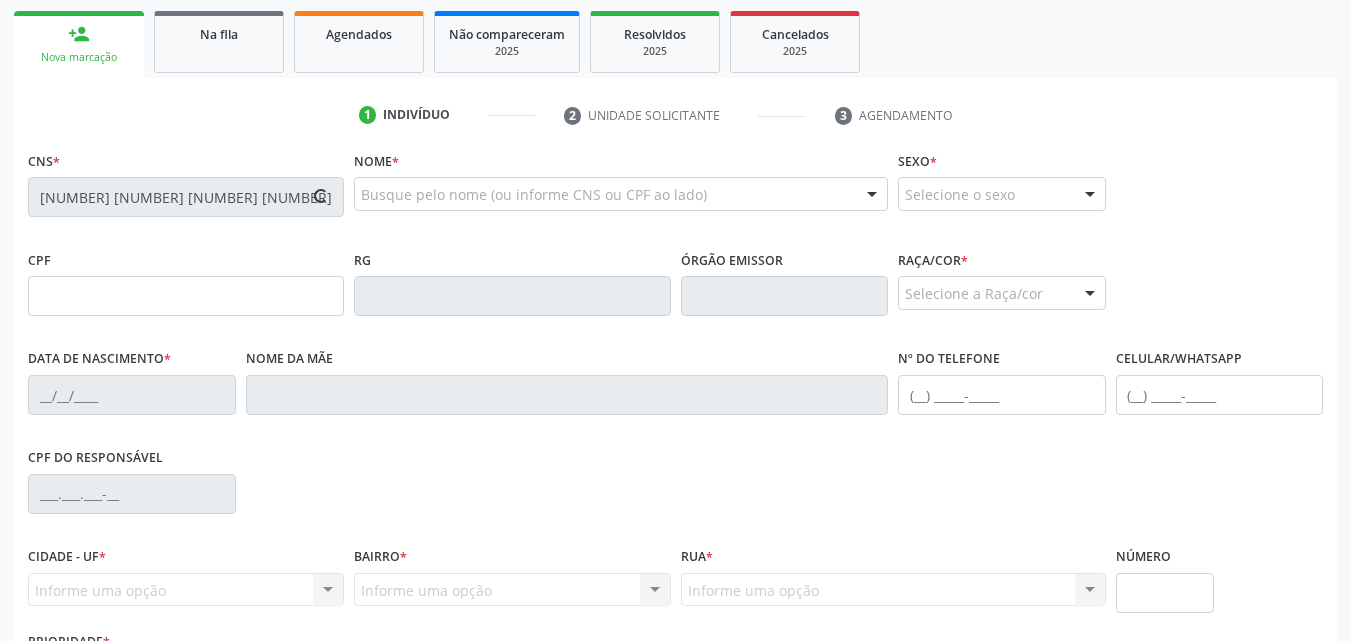 type on "[FIRST] [LAST] [LAST]" 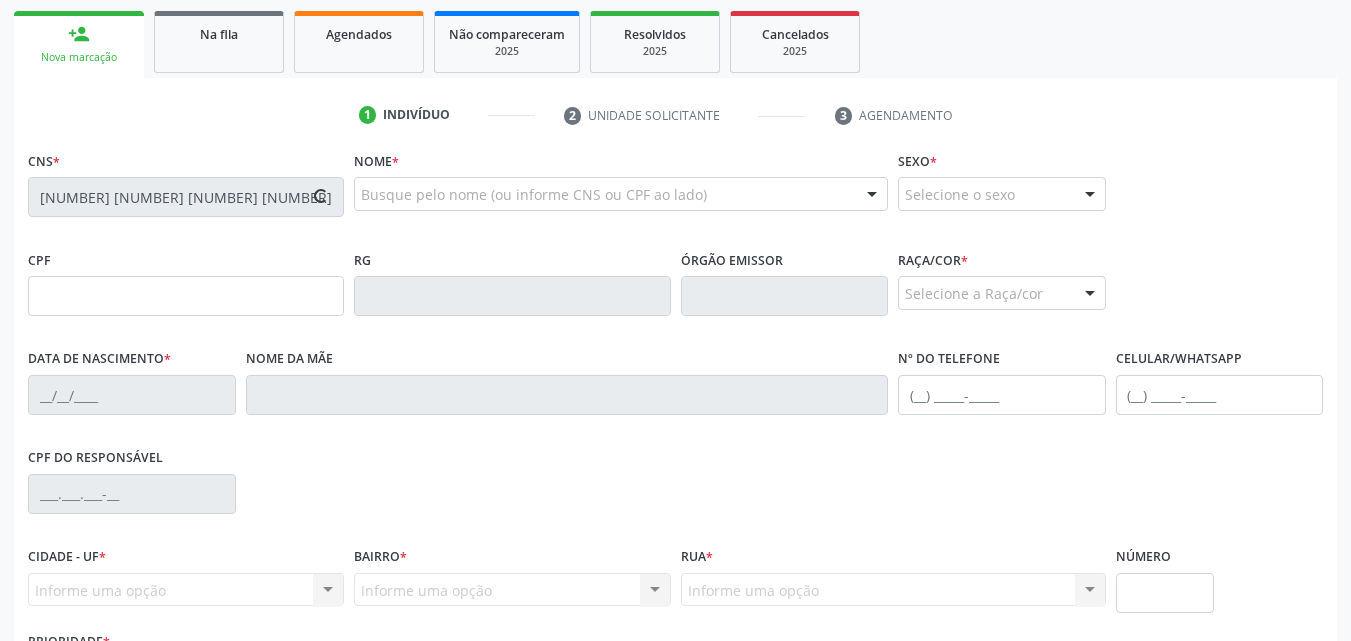 type on "12" 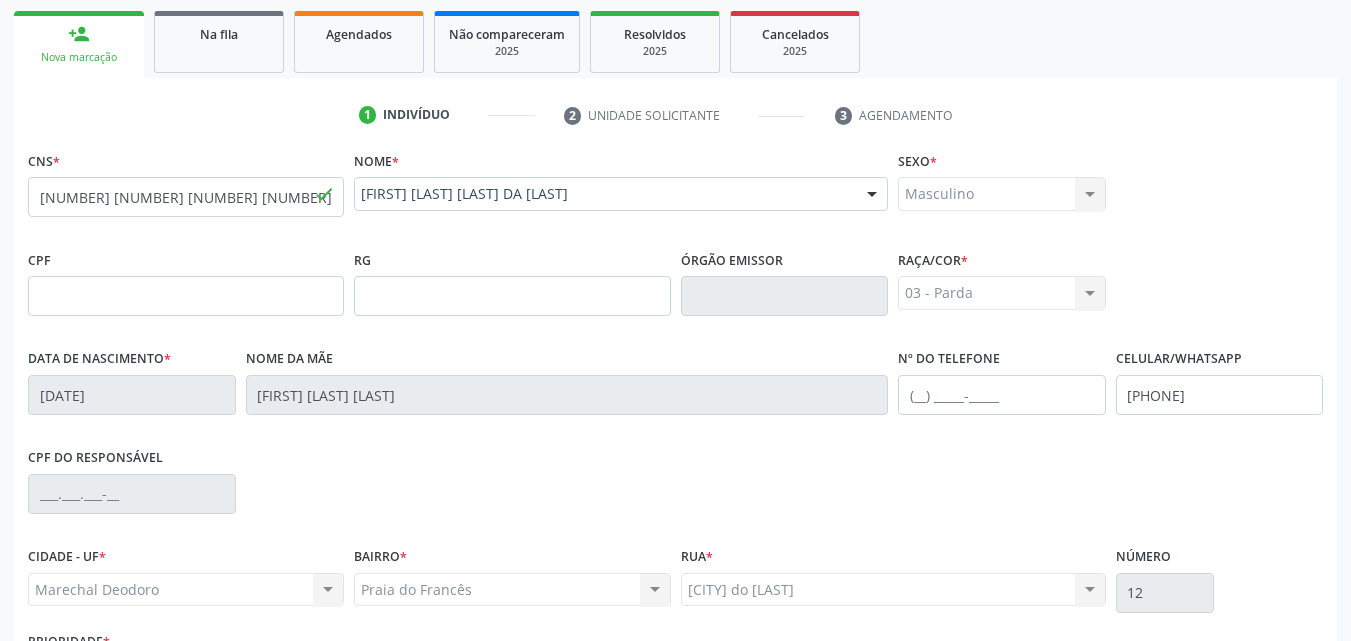 scroll, scrollTop: 471, scrollLeft: 0, axis: vertical 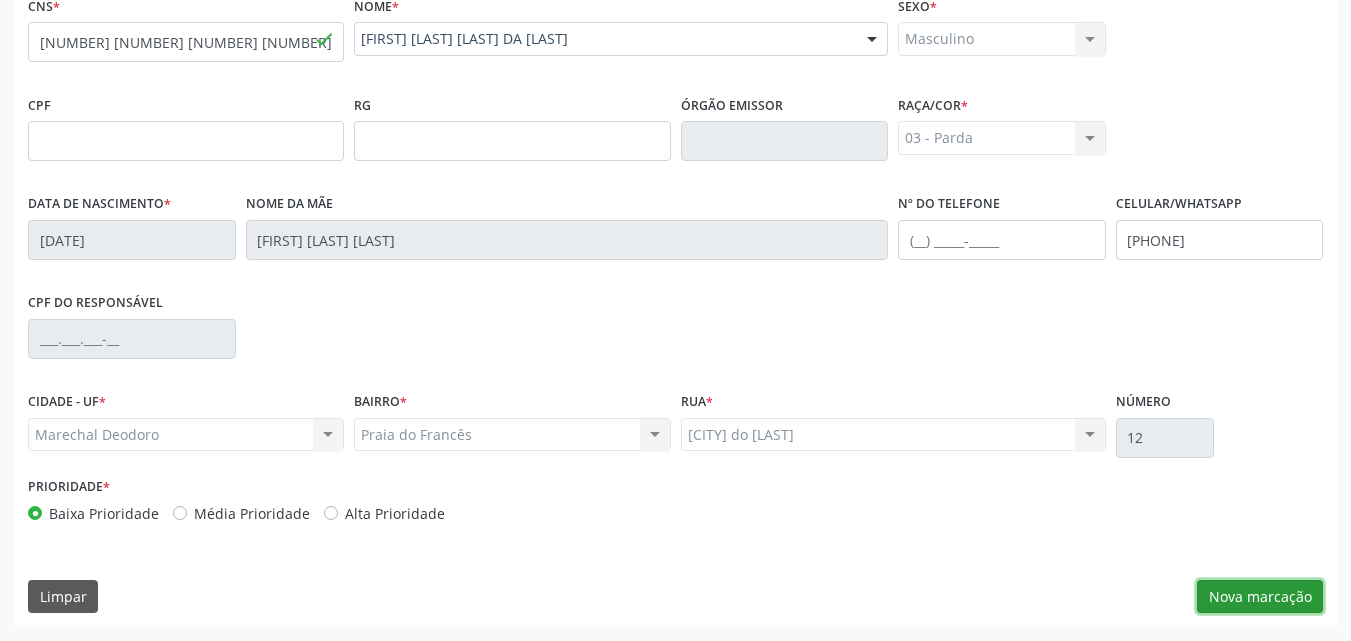 click on "Nova marcação" at bounding box center [1260, 597] 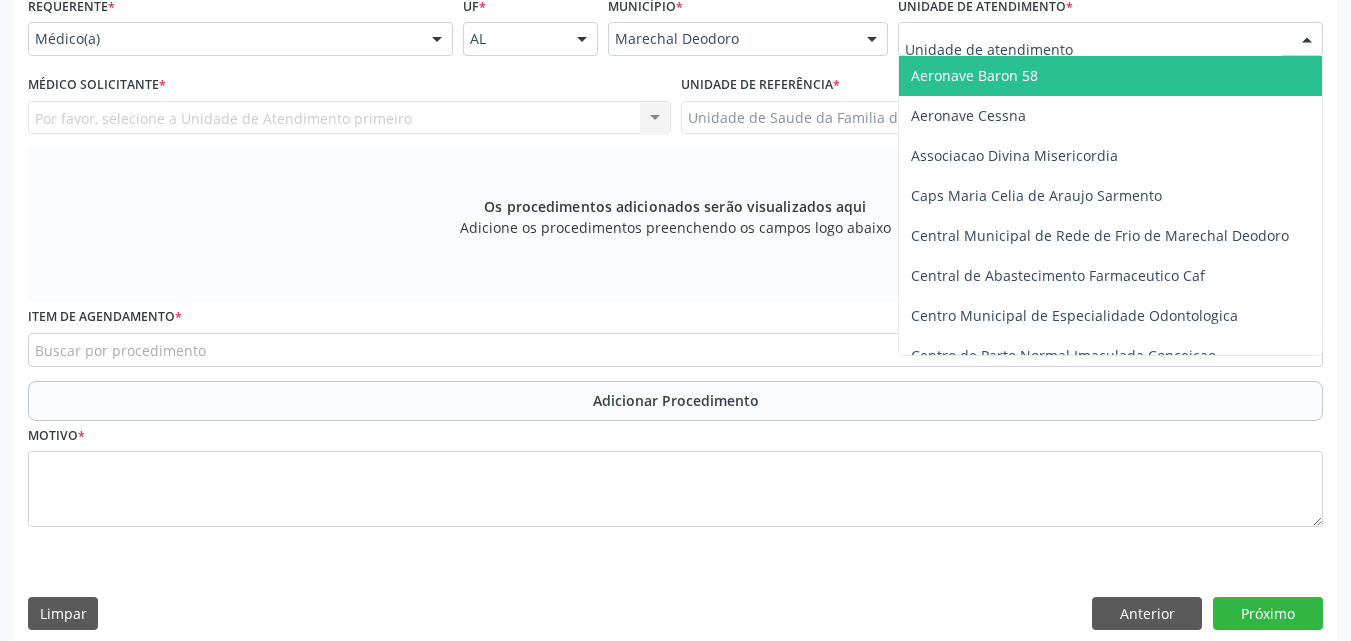 click at bounding box center (1110, 39) 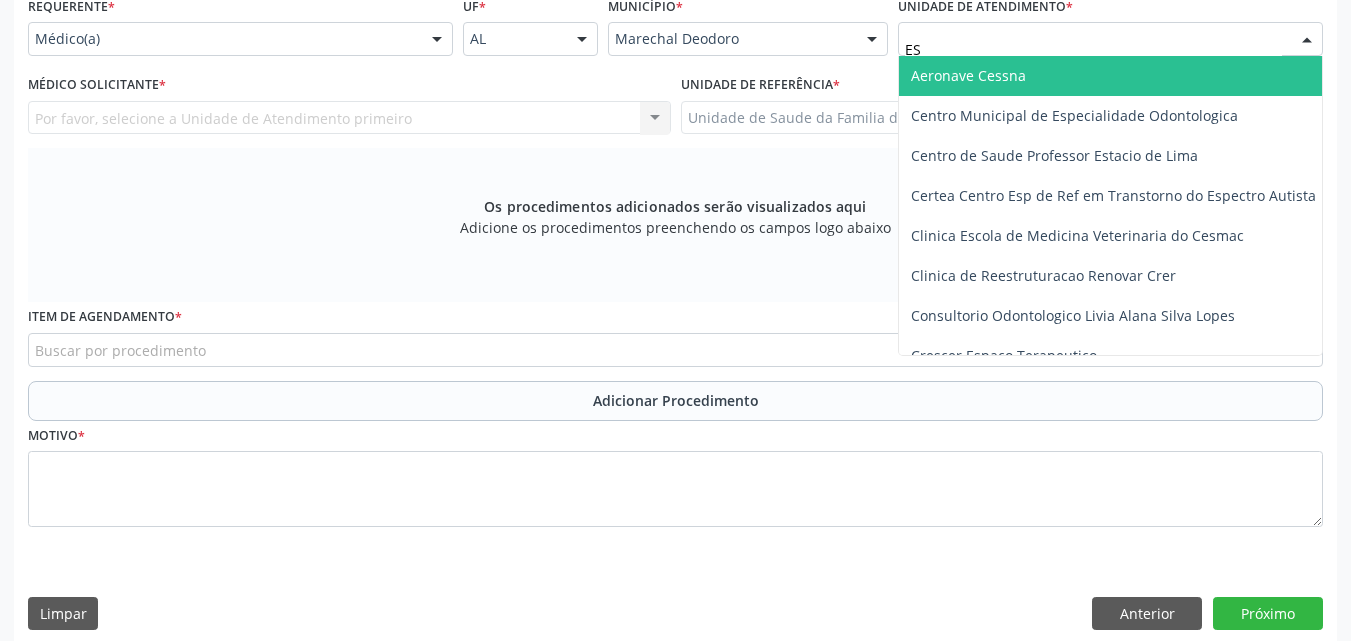 type on "EST" 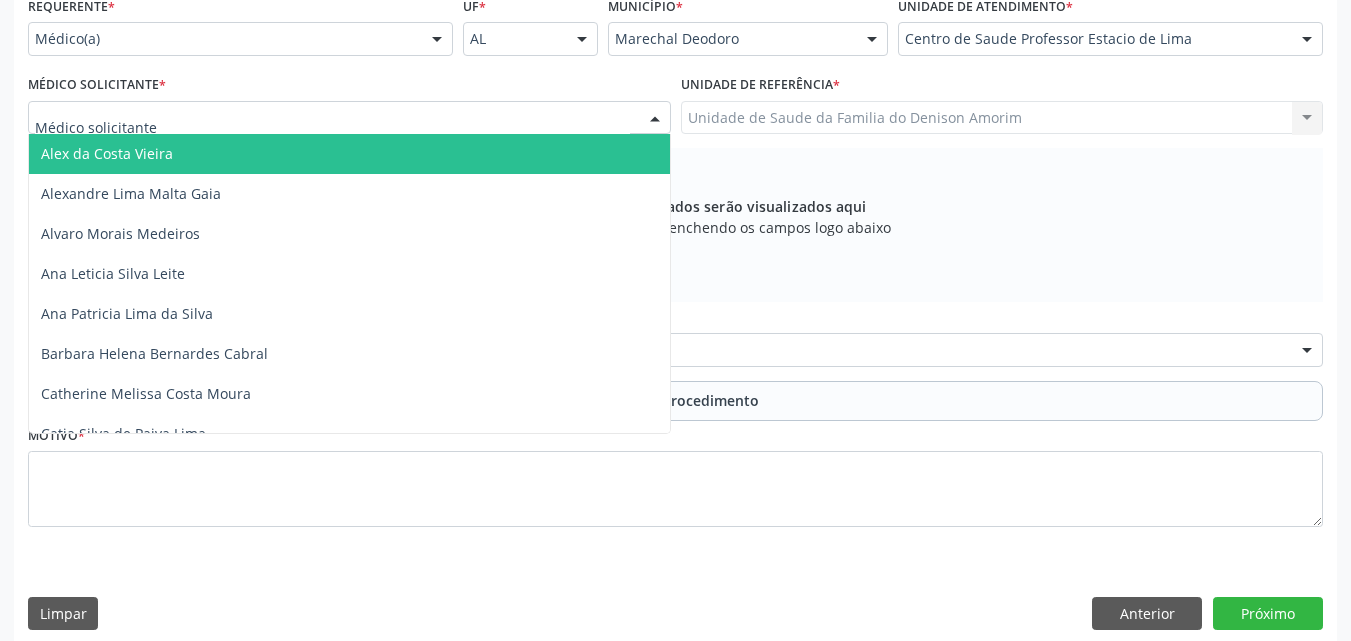click at bounding box center (349, 118) 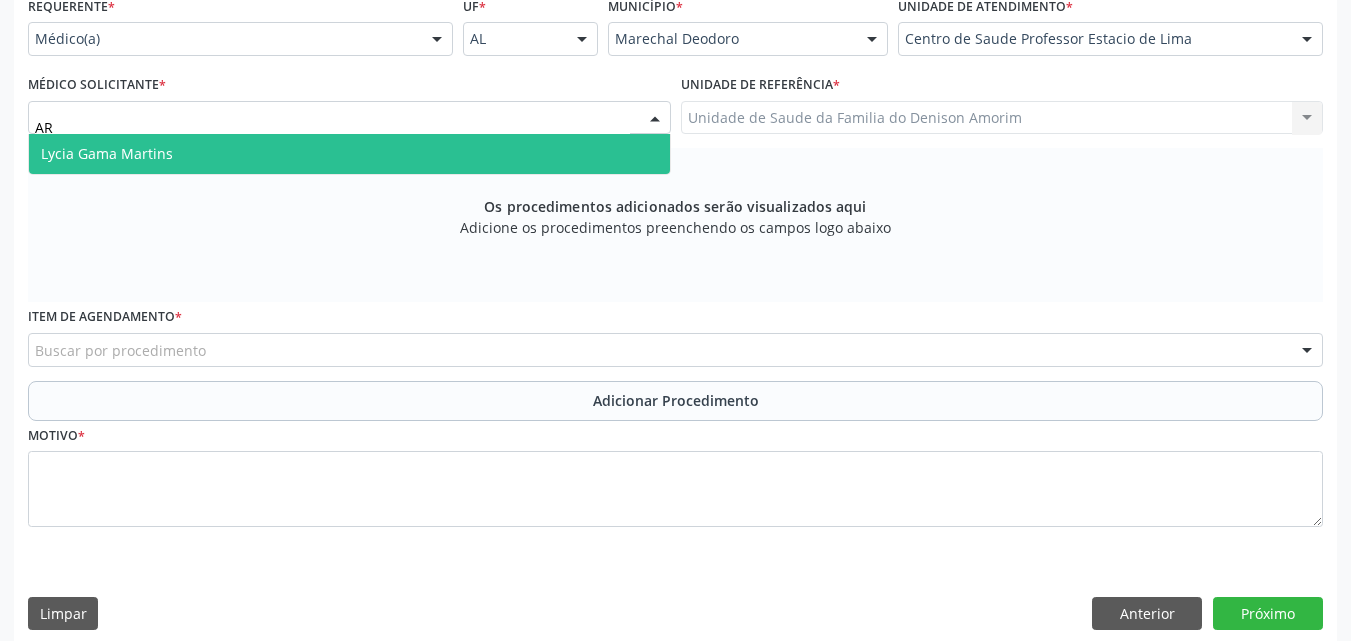 type on "A" 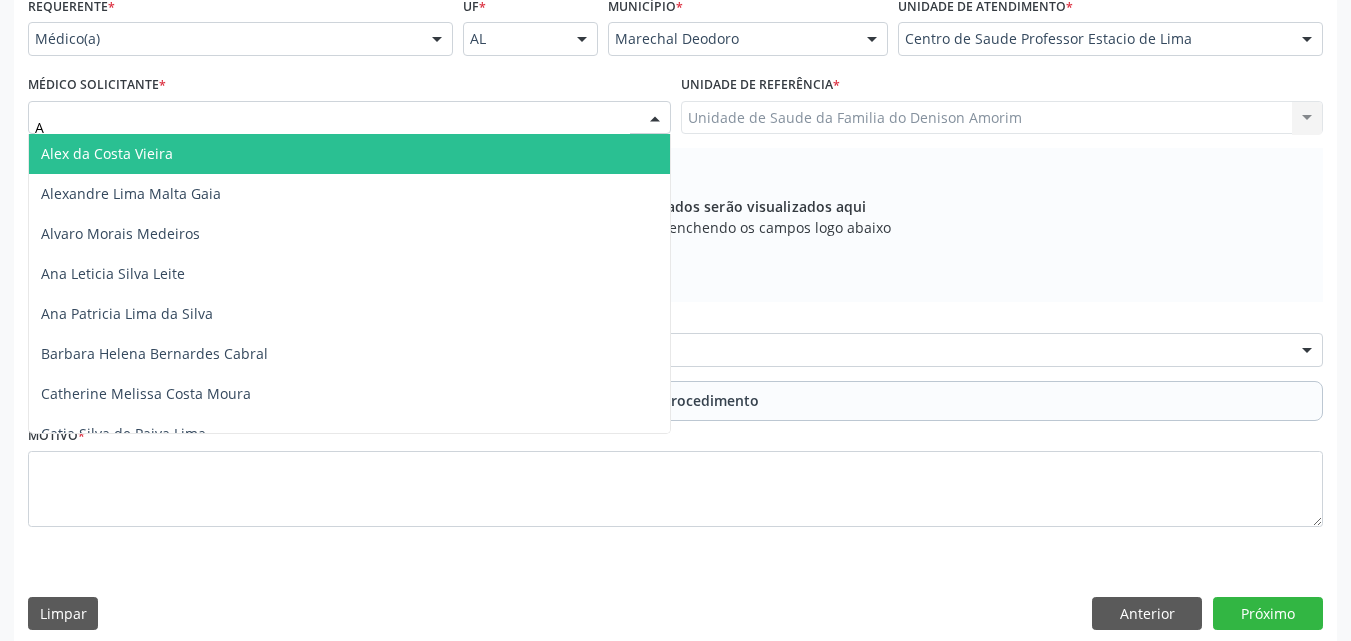 type 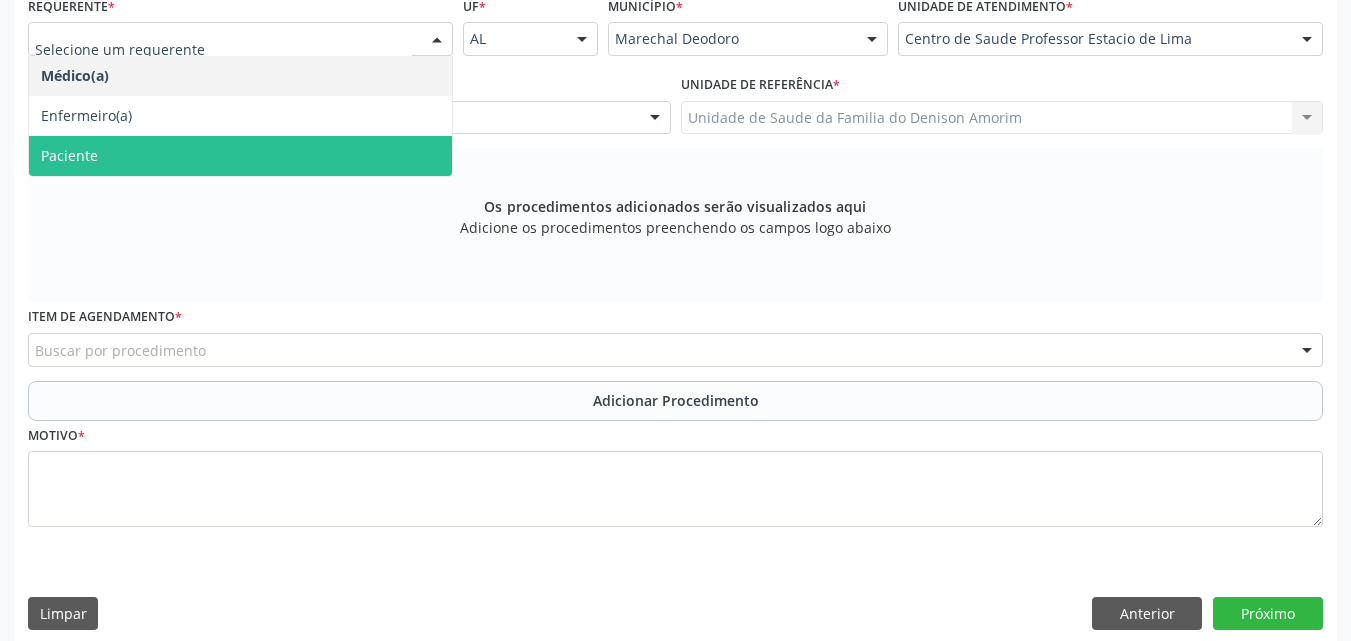 click on "Paciente" at bounding box center [240, 156] 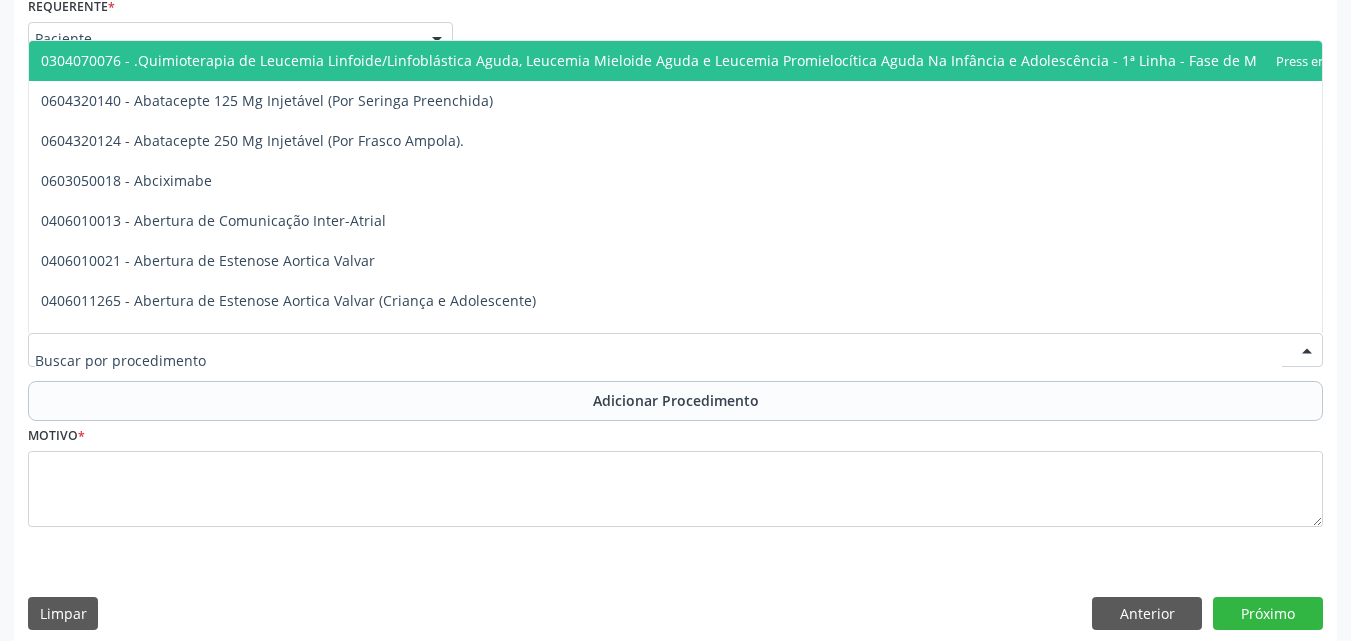 click at bounding box center [675, 350] 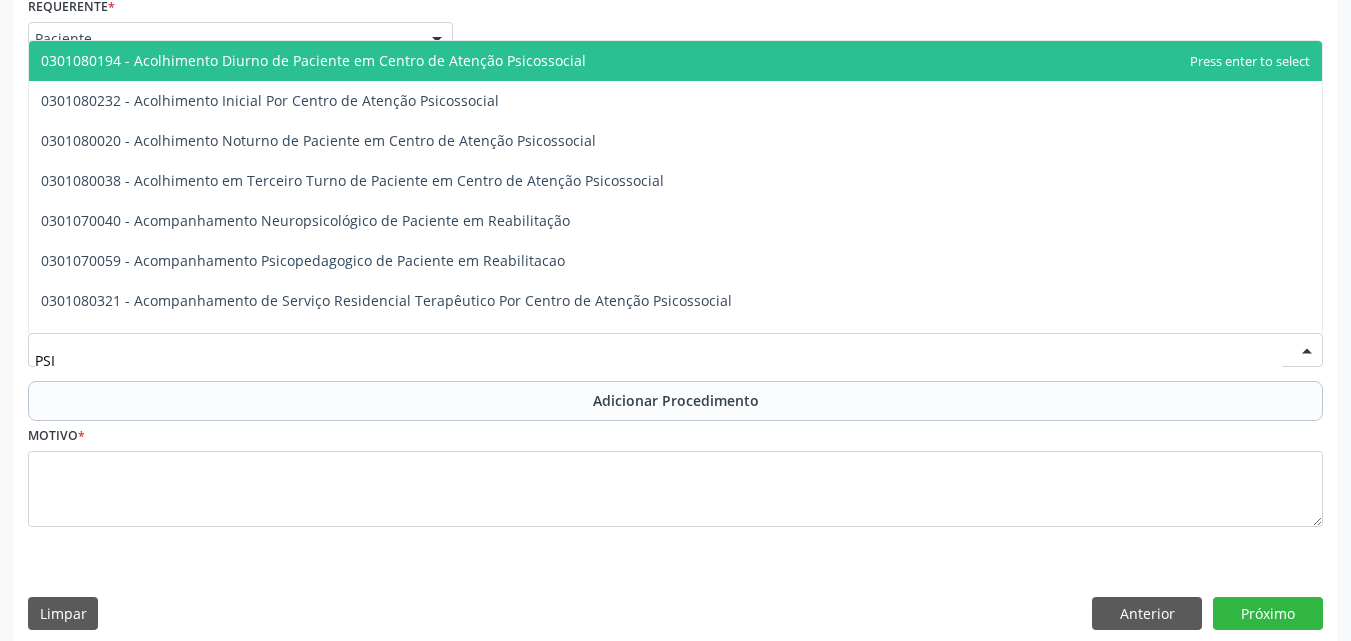type on "PSIQ" 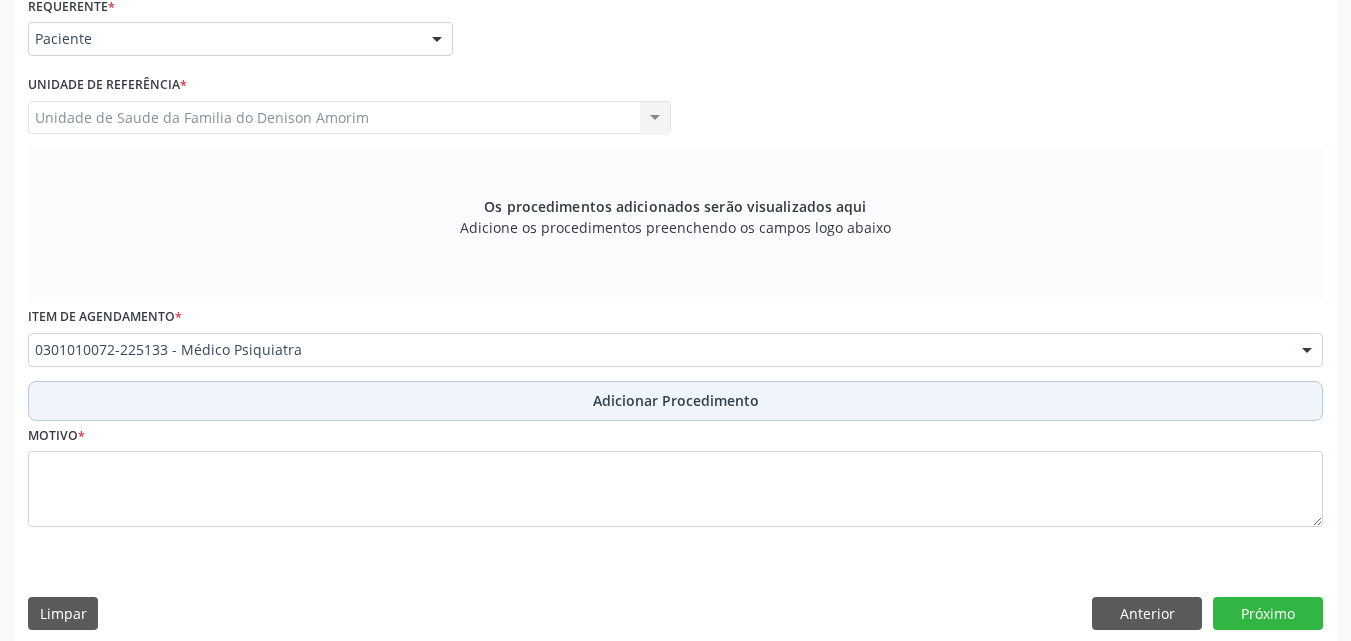 click on "Adicionar Procedimento" at bounding box center (675, 401) 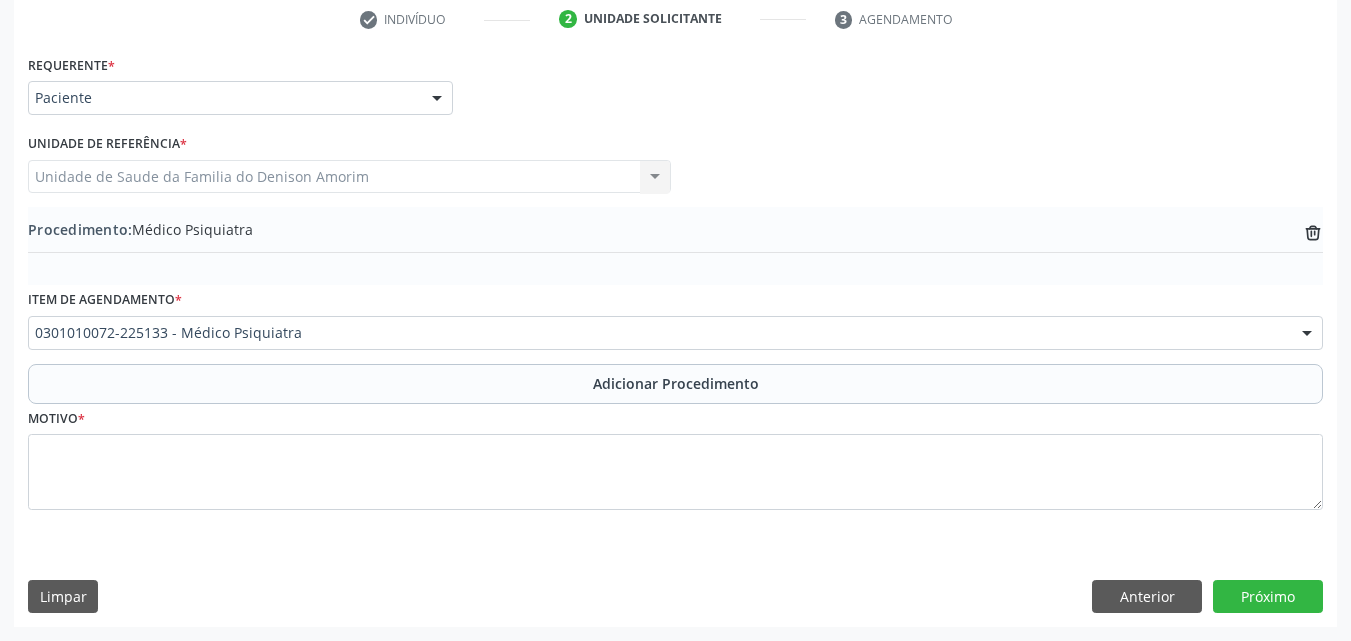 scroll, scrollTop: 412, scrollLeft: 0, axis: vertical 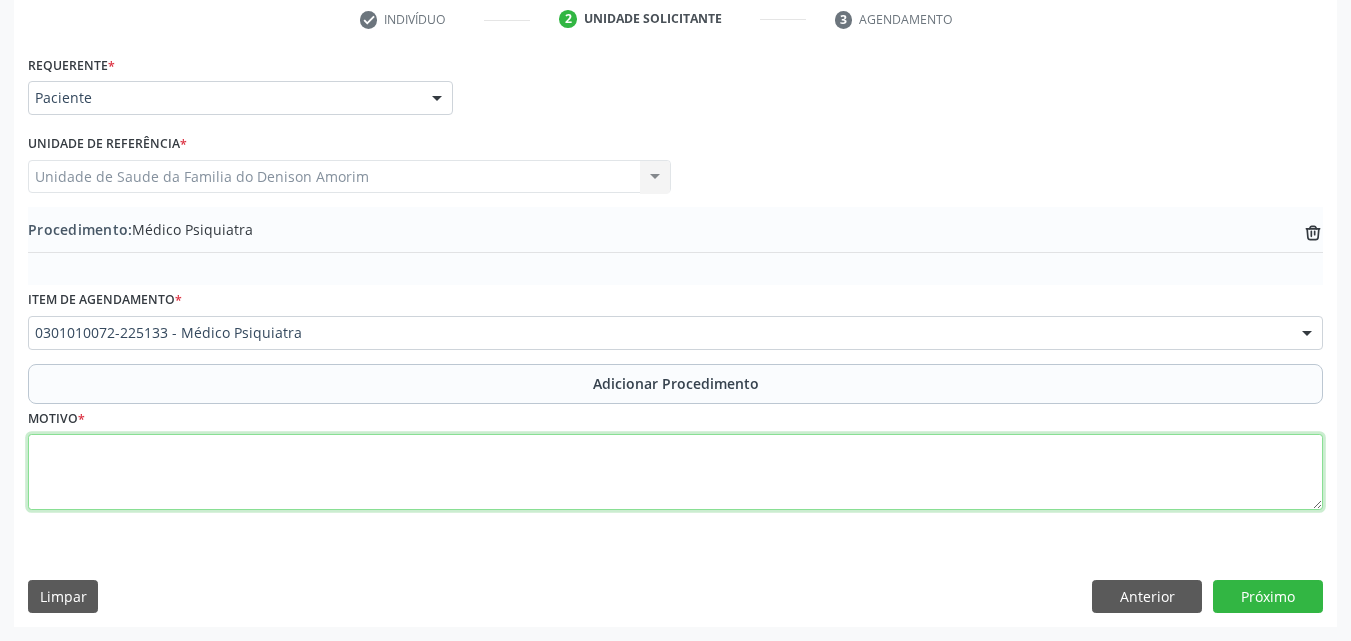 click at bounding box center (675, 472) 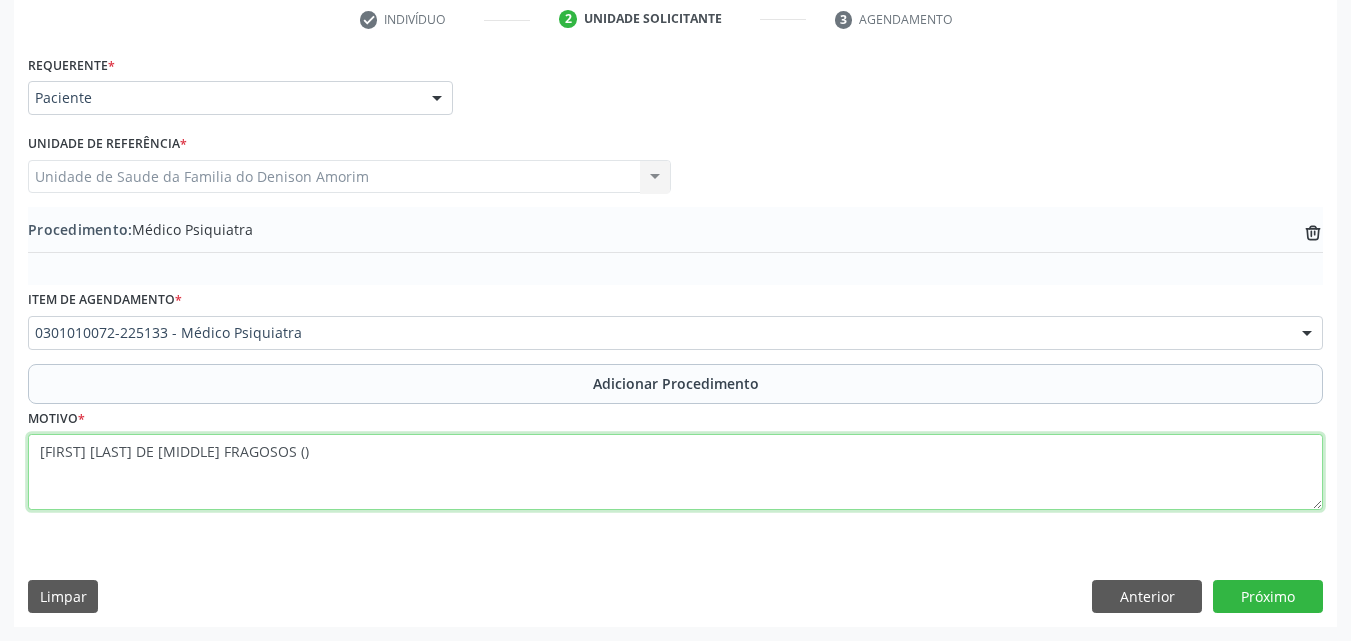 click on "[FIRST] [LAST] DE [MIDDLE] FRAGOSOS ()" at bounding box center (675, 472) 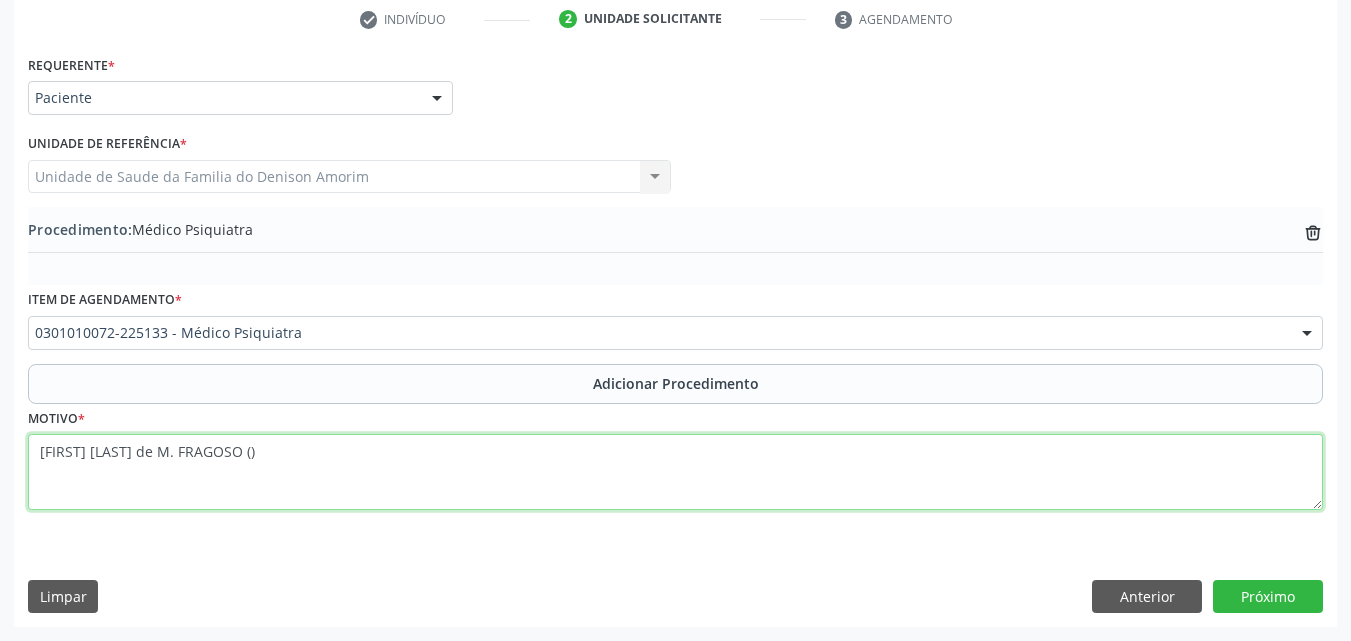 click on "[FIRST] [LAST] de M. FRAGOSO ()" at bounding box center [675, 472] 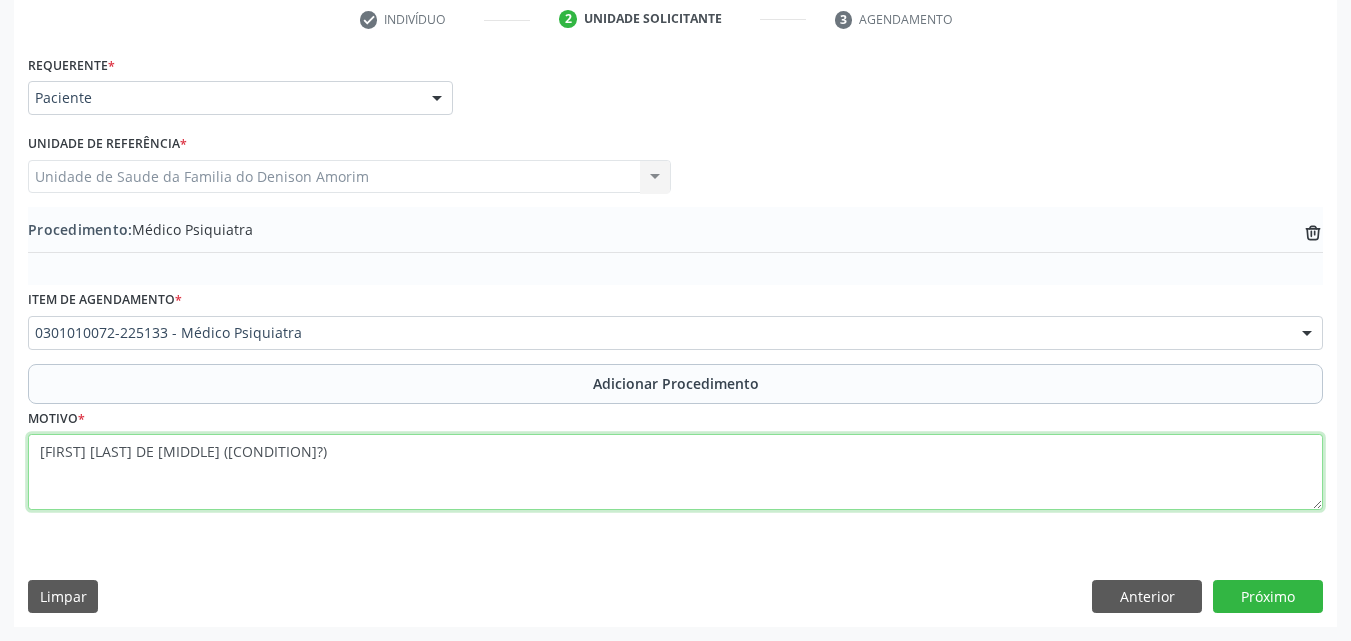 drag, startPoint x: 336, startPoint y: 451, endPoint x: 0, endPoint y: 482, distance: 337.42703 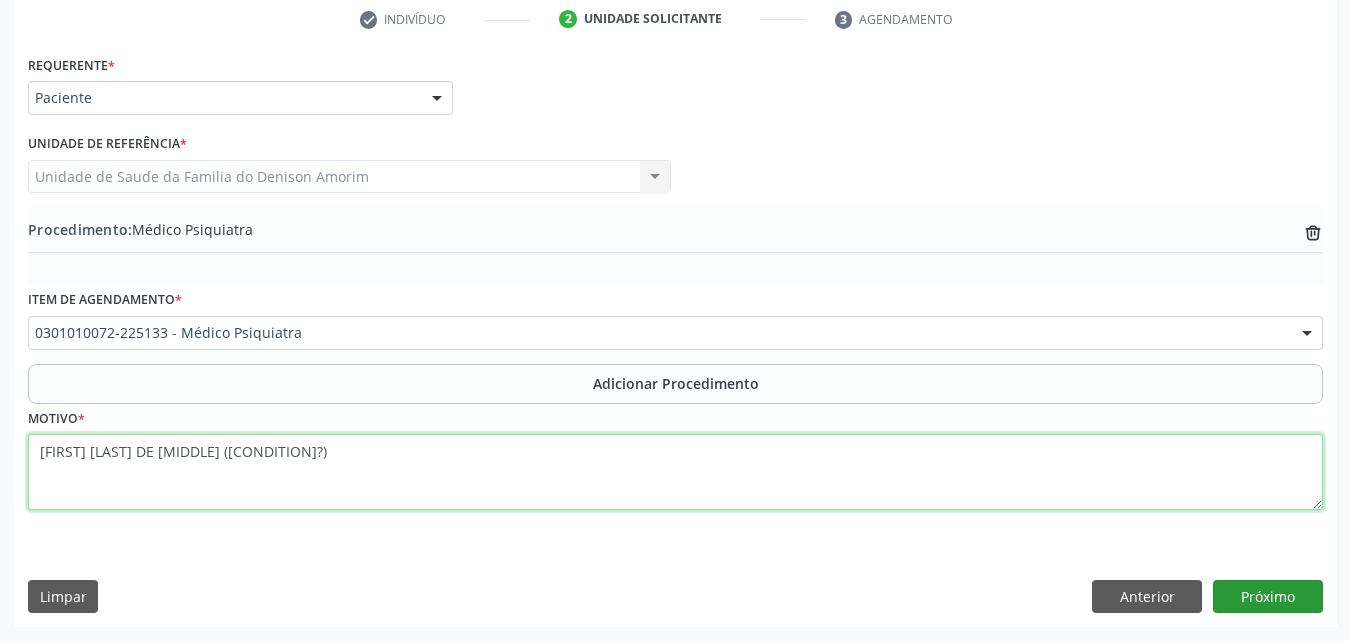 type on "[FIRST] [LAST] DE [MIDDLE] ([CONDITION]?)" 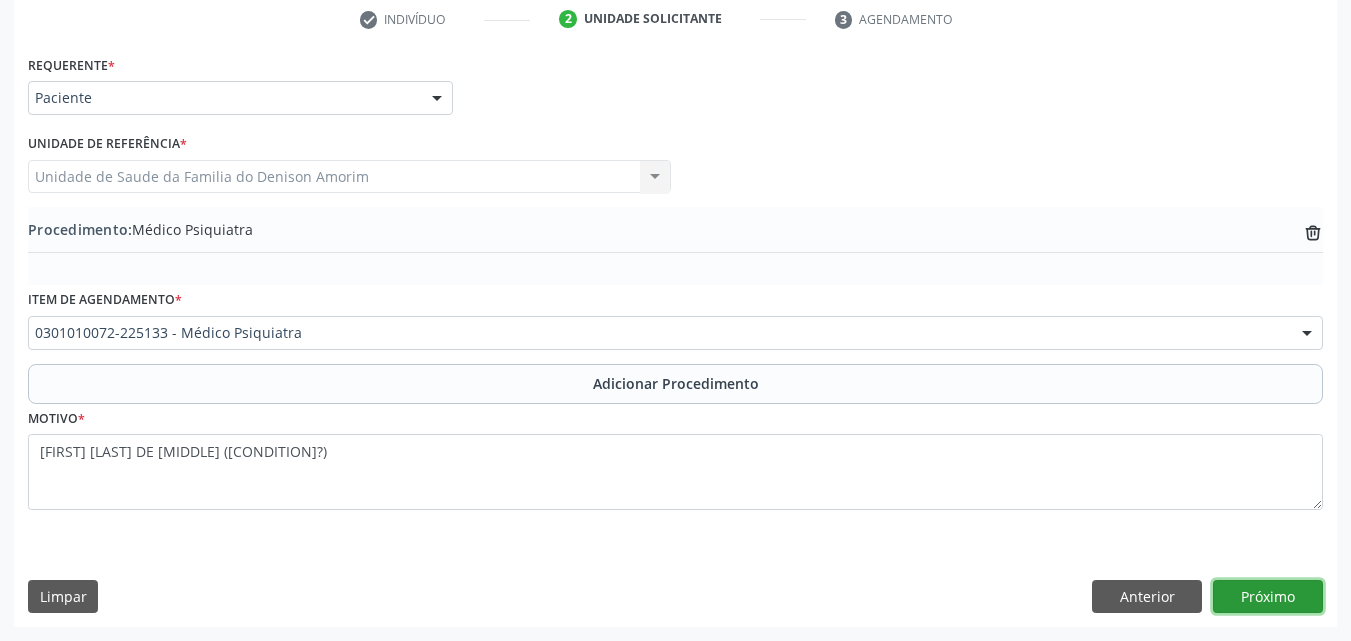 click on "Próximo" at bounding box center [1268, 597] 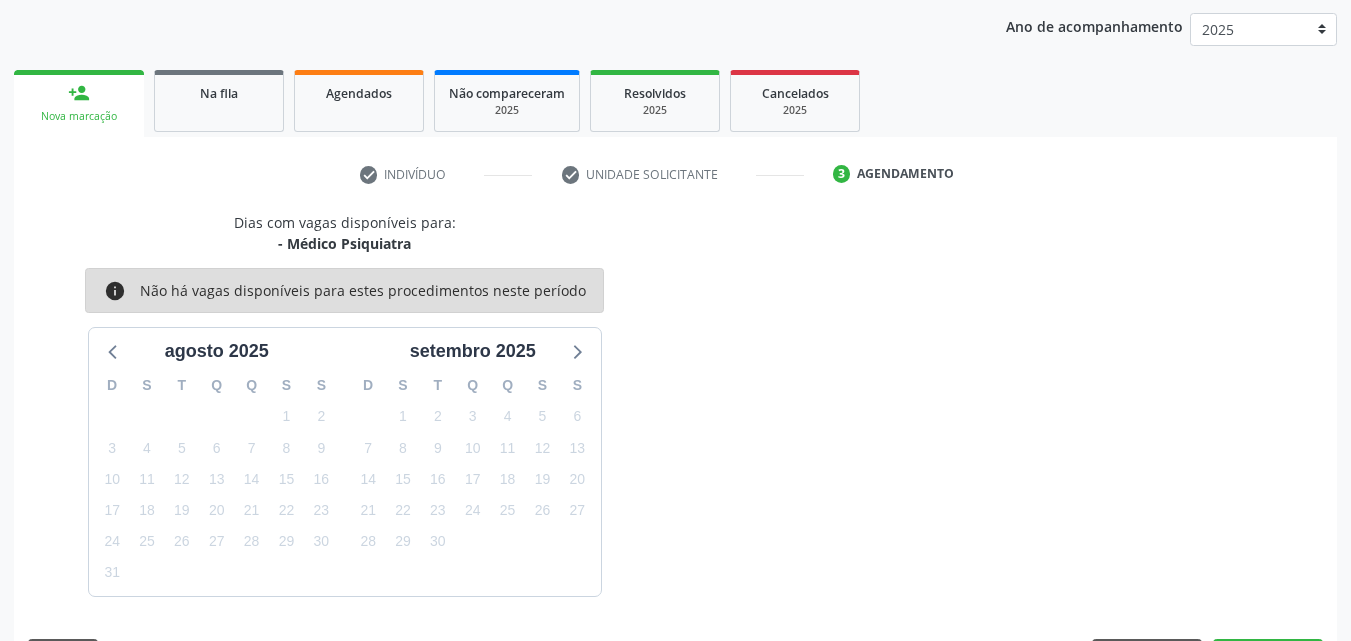 scroll, scrollTop: 316, scrollLeft: 0, axis: vertical 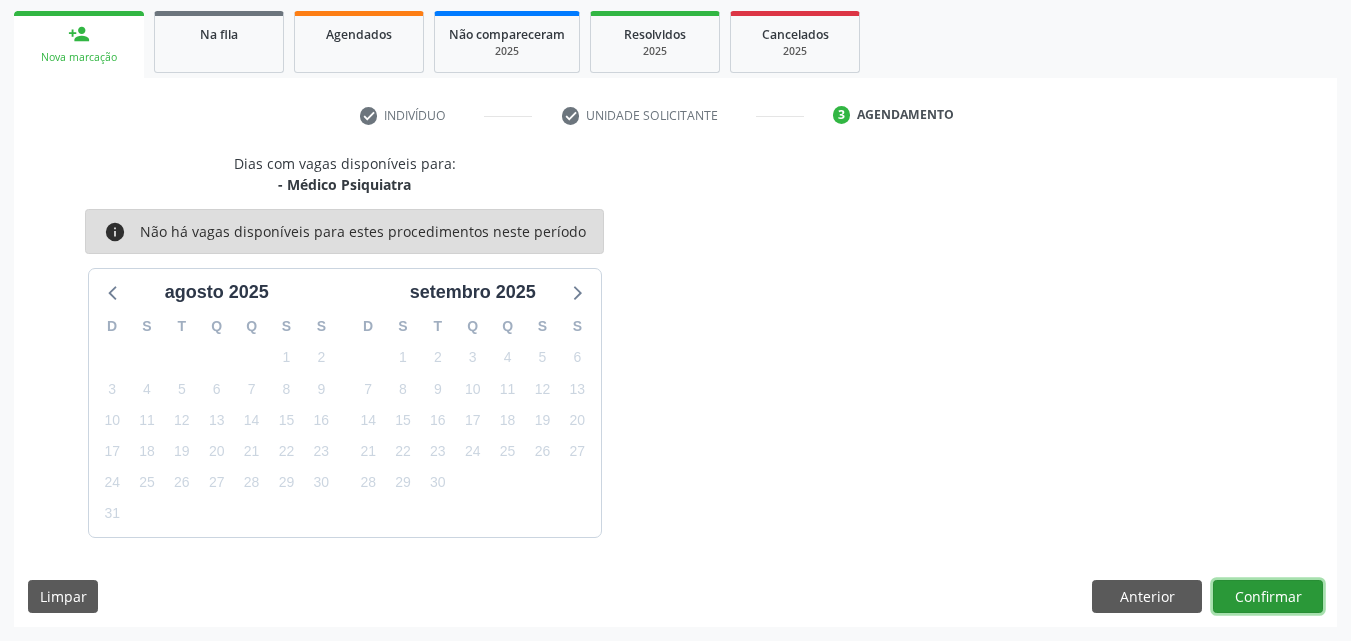 click on "Confirmar" at bounding box center [1268, 597] 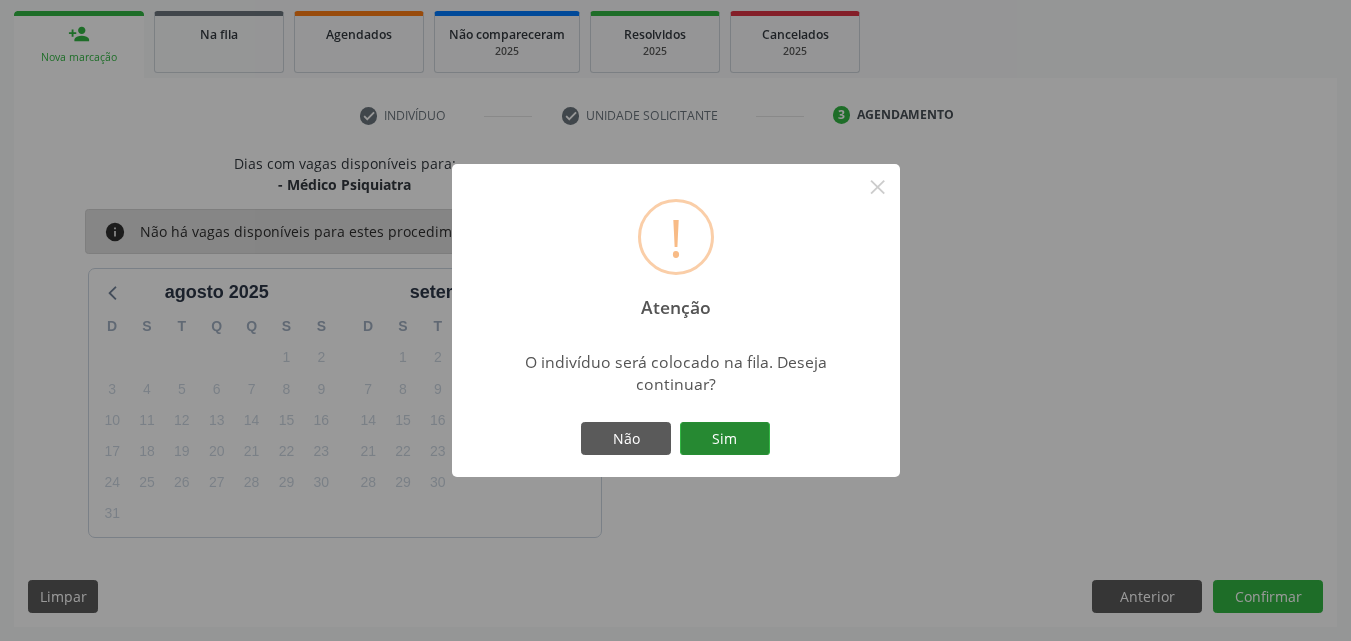 click on "Sim" at bounding box center [725, 439] 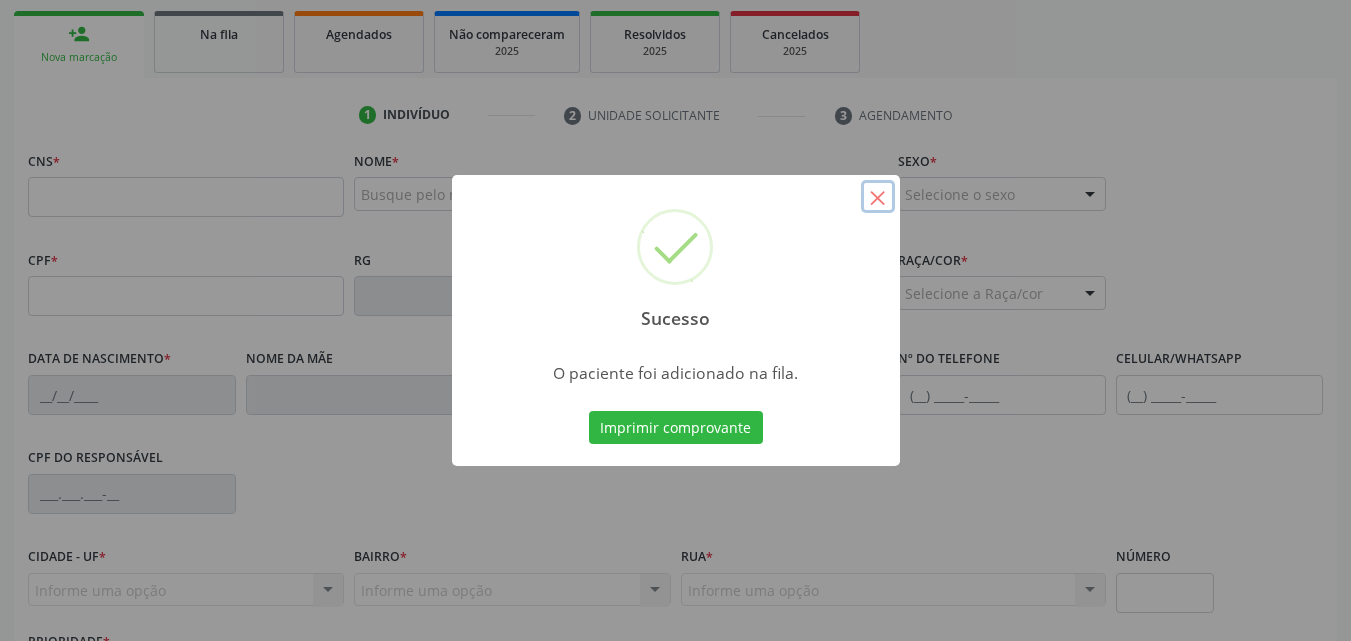click on "×" at bounding box center [878, 197] 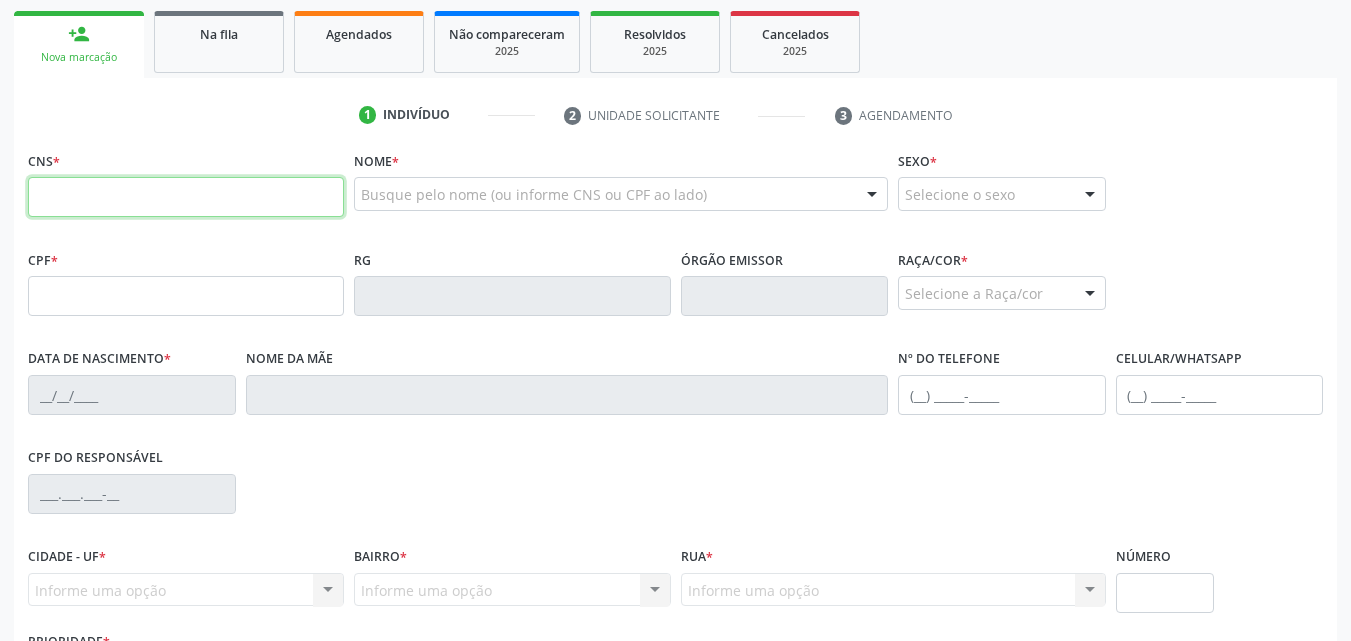 click at bounding box center (186, 197) 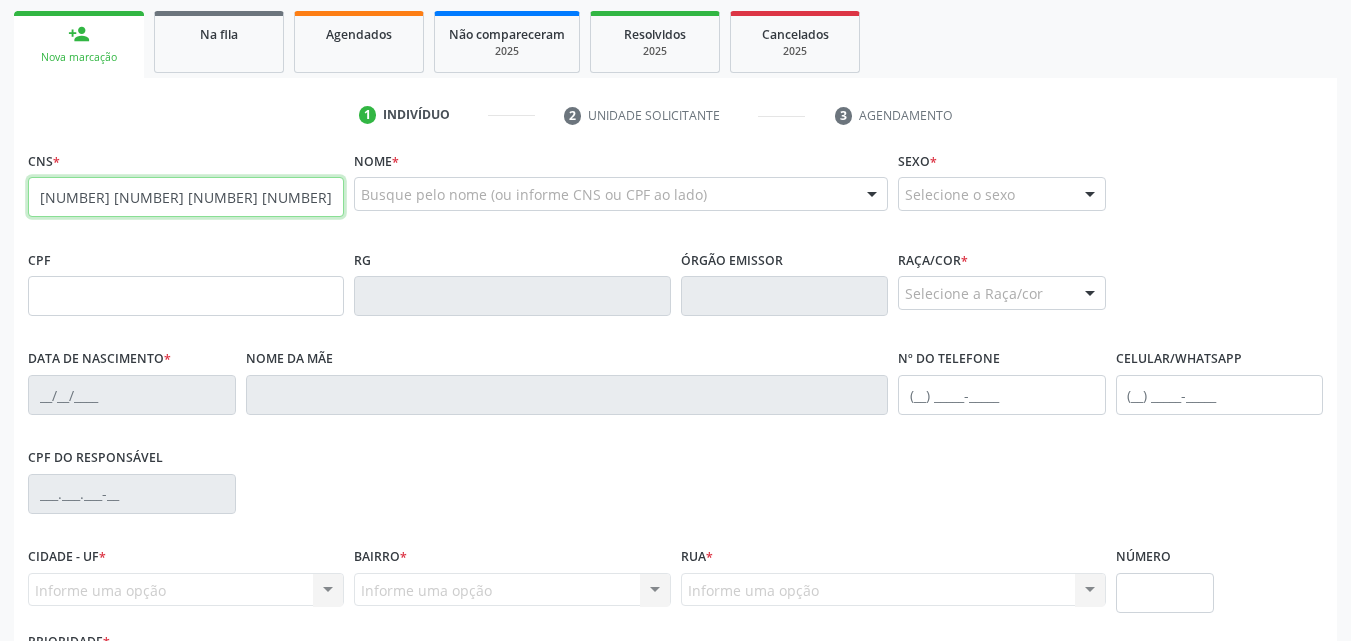 type on "[NUMBER] [NUMBER] [NUMBER] [NUMBER]" 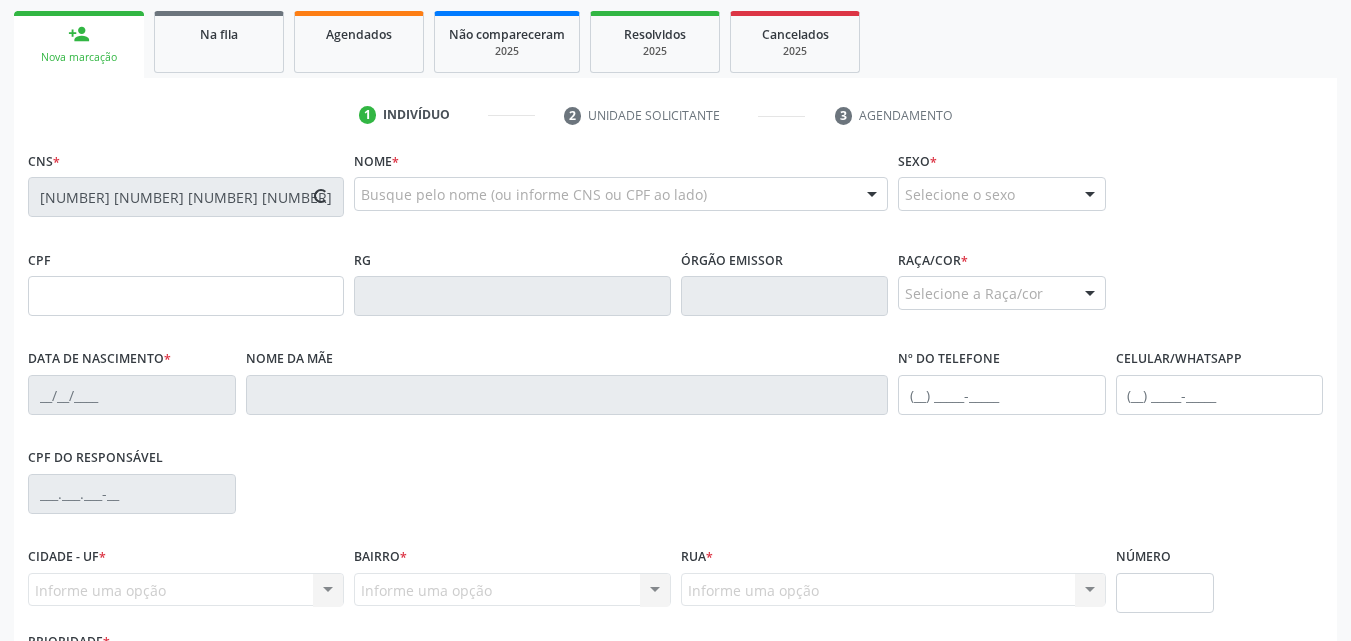 type on "[DATE]" 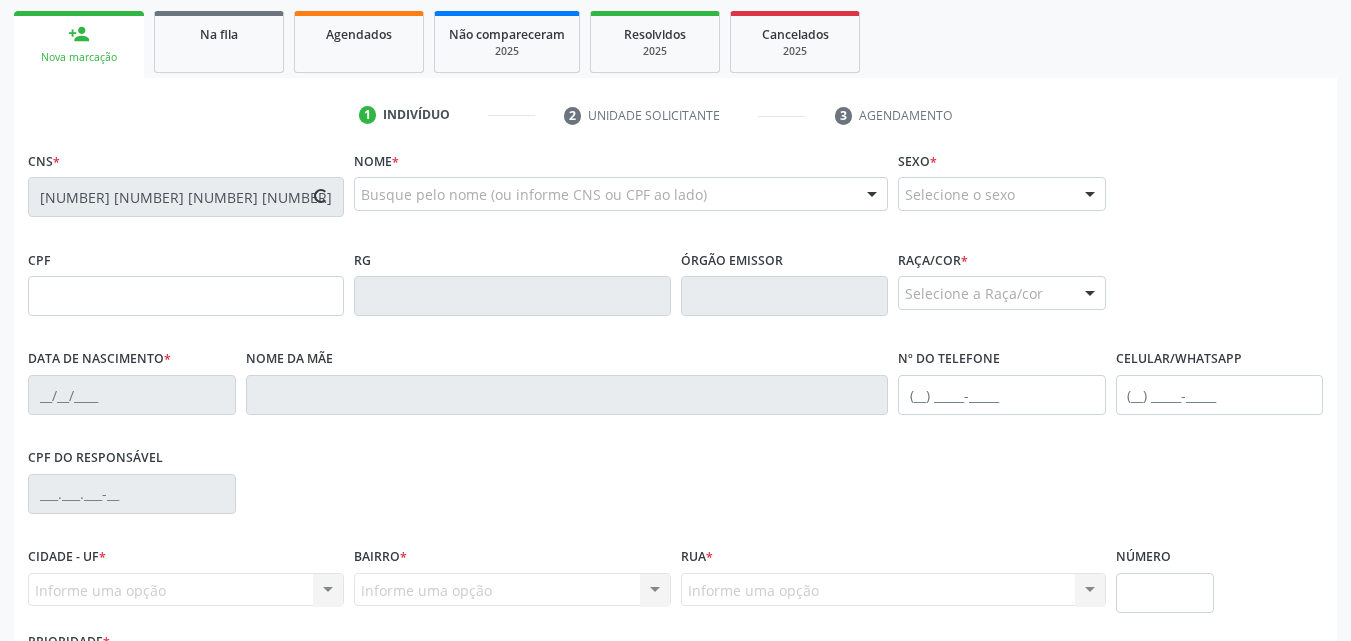 type on "[FIRST] [LAST] [LAST]" 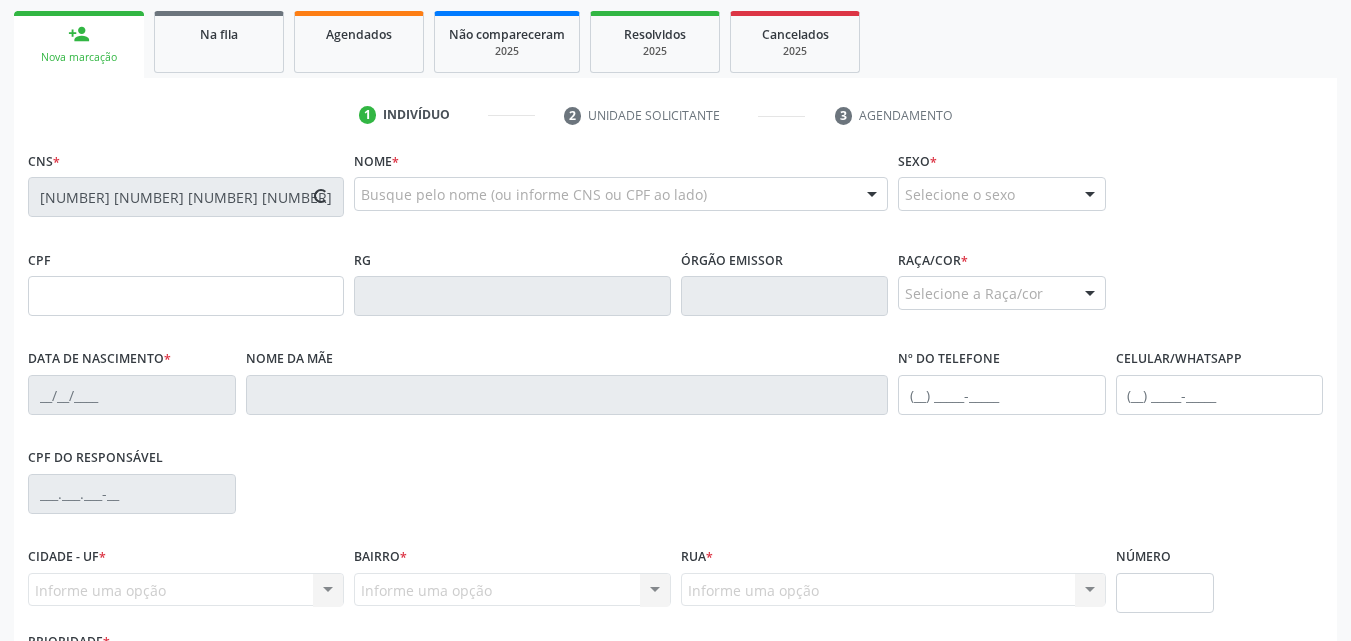 type on "[PHONE]" 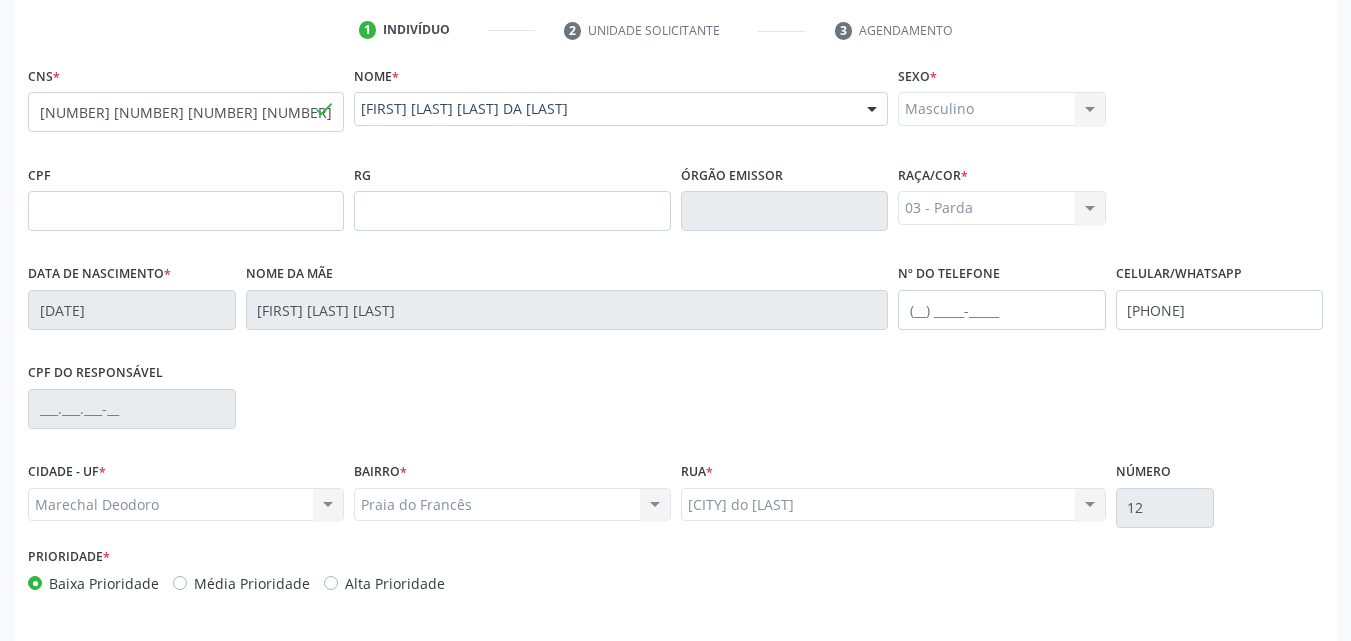 scroll, scrollTop: 471, scrollLeft: 0, axis: vertical 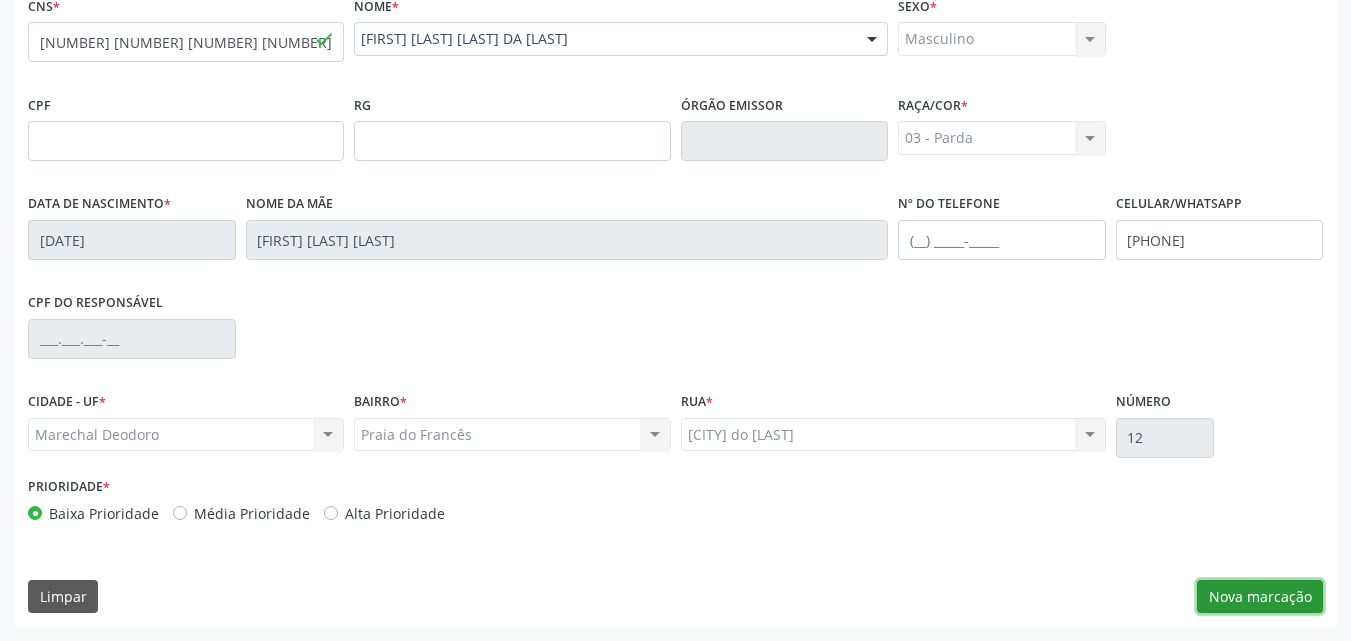 click on "Nova marcação" at bounding box center (1260, 597) 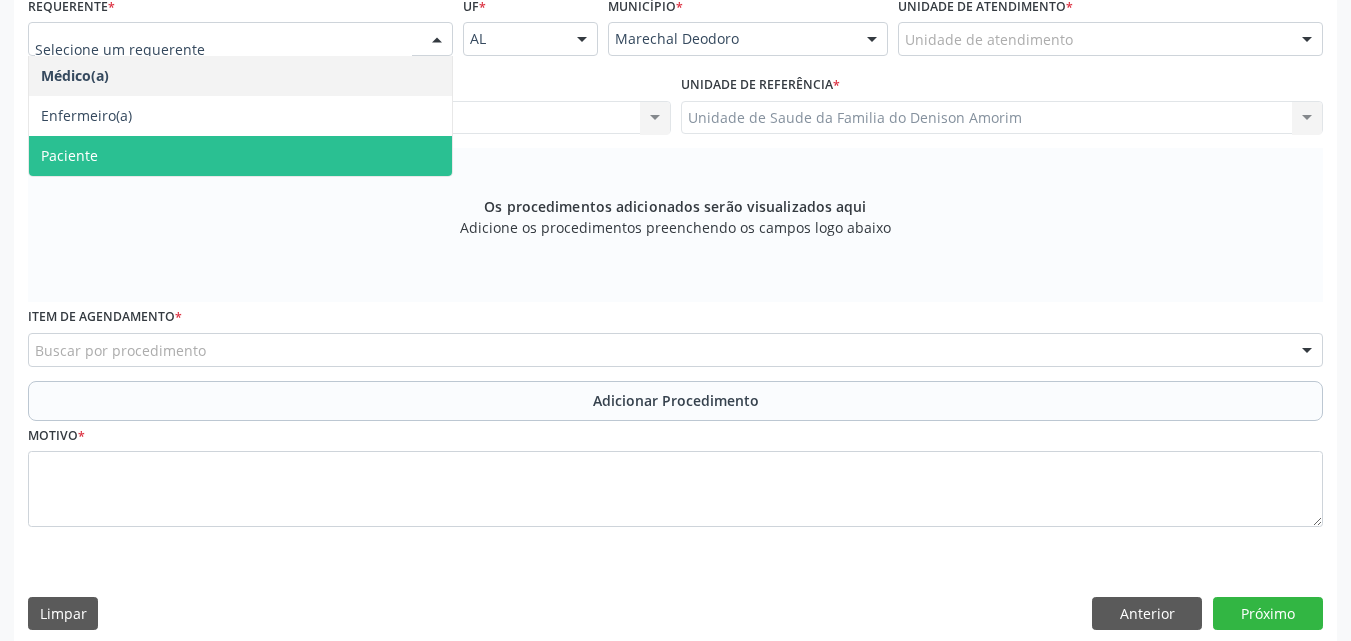 click on "Paciente" at bounding box center (240, 156) 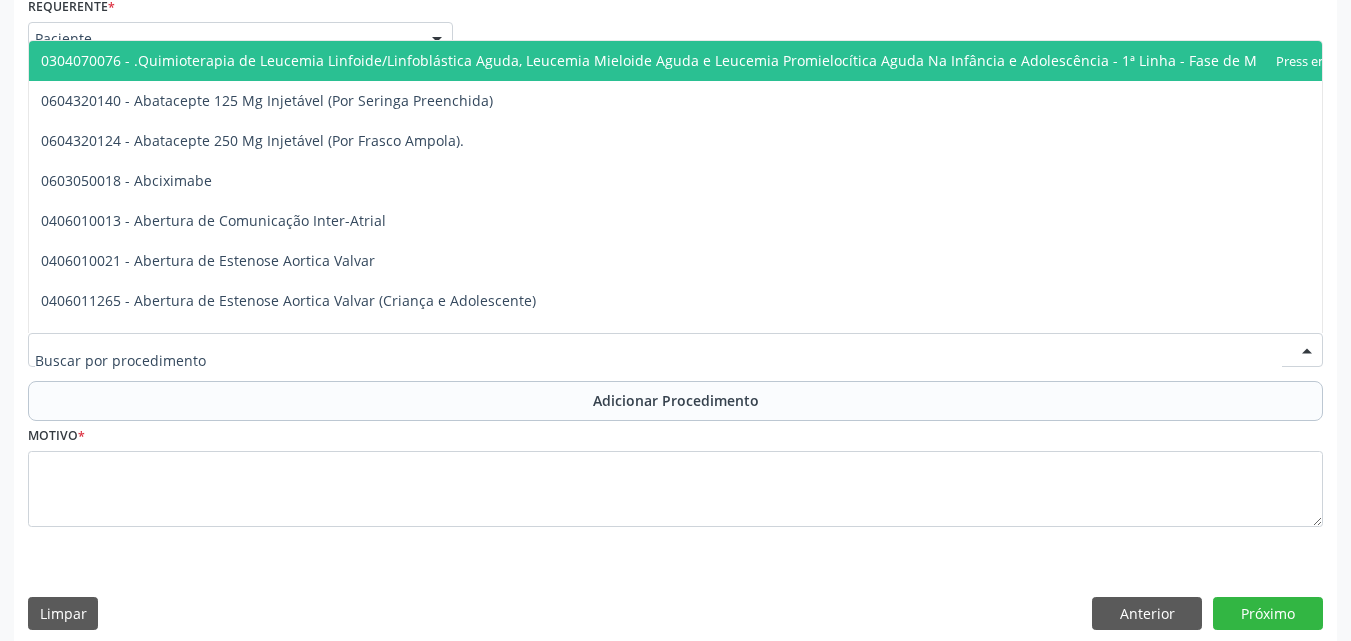click at bounding box center (675, 350) 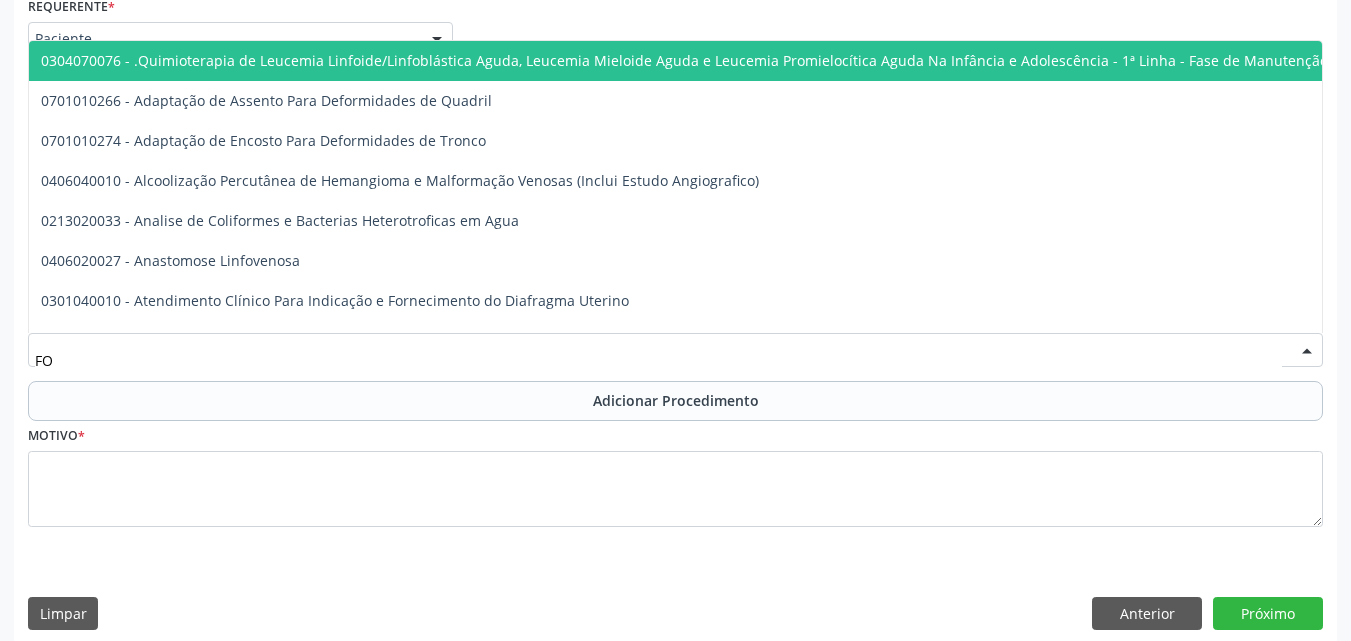 type on "F" 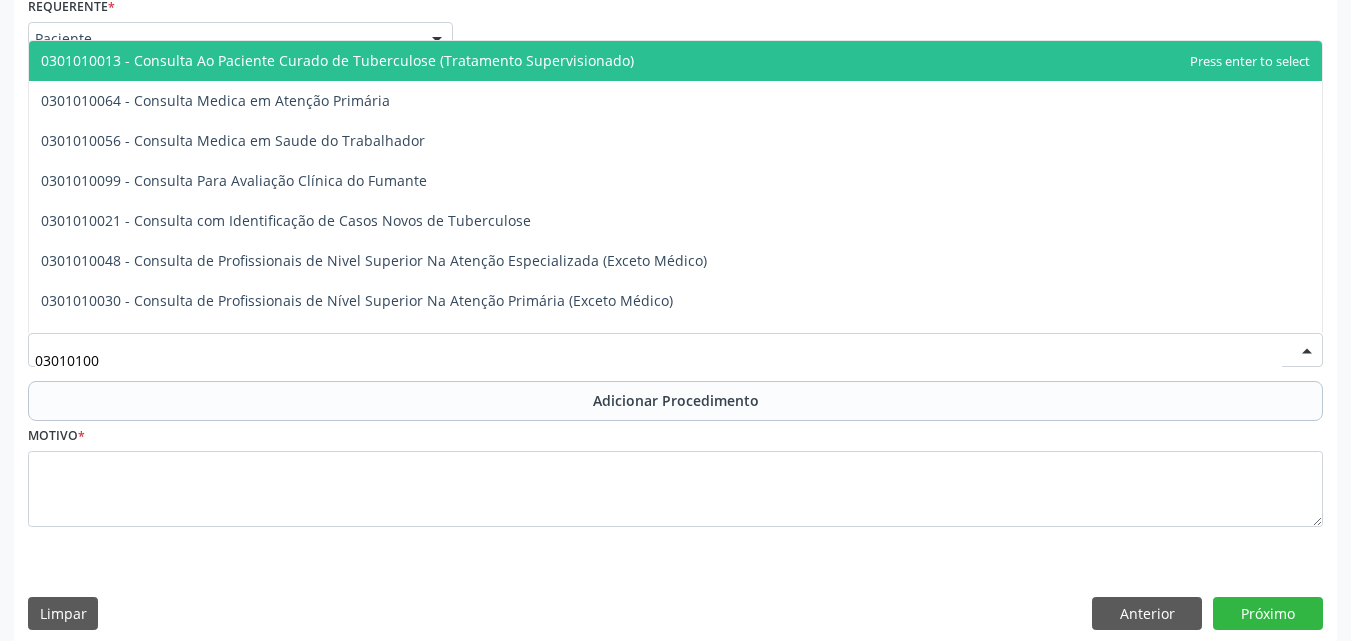 type on "030101004" 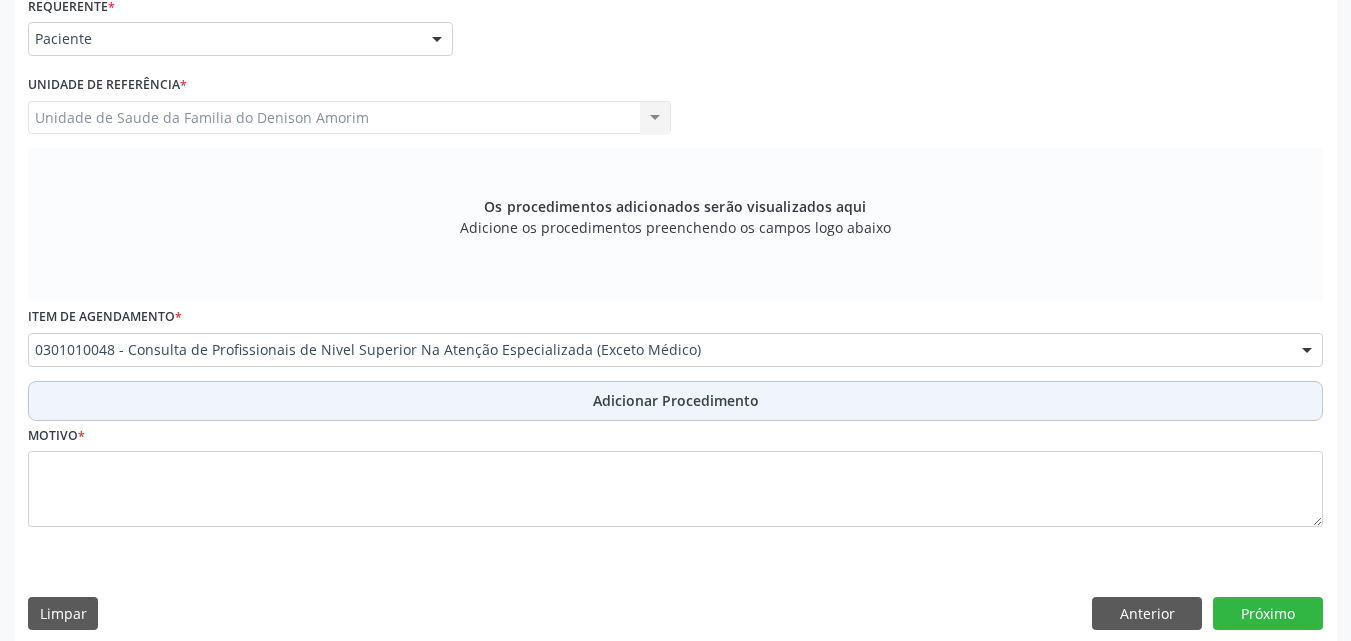 click on "Adicionar Procedimento" at bounding box center [675, 401] 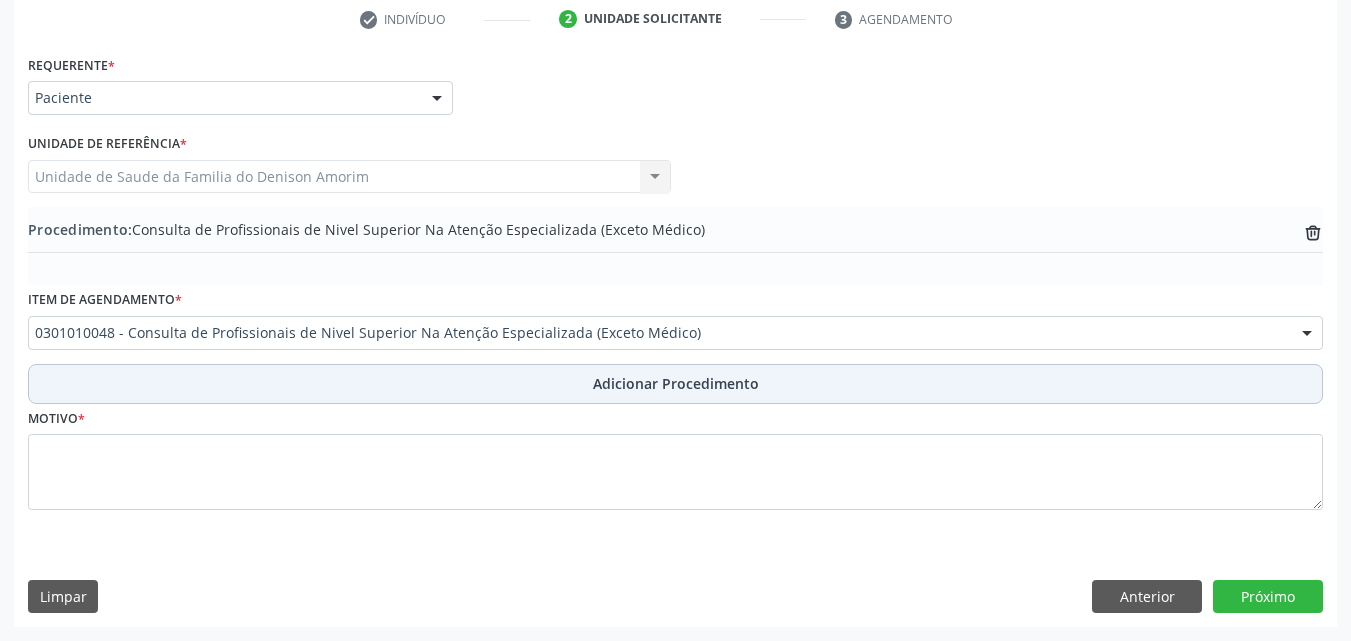 scroll, scrollTop: 412, scrollLeft: 0, axis: vertical 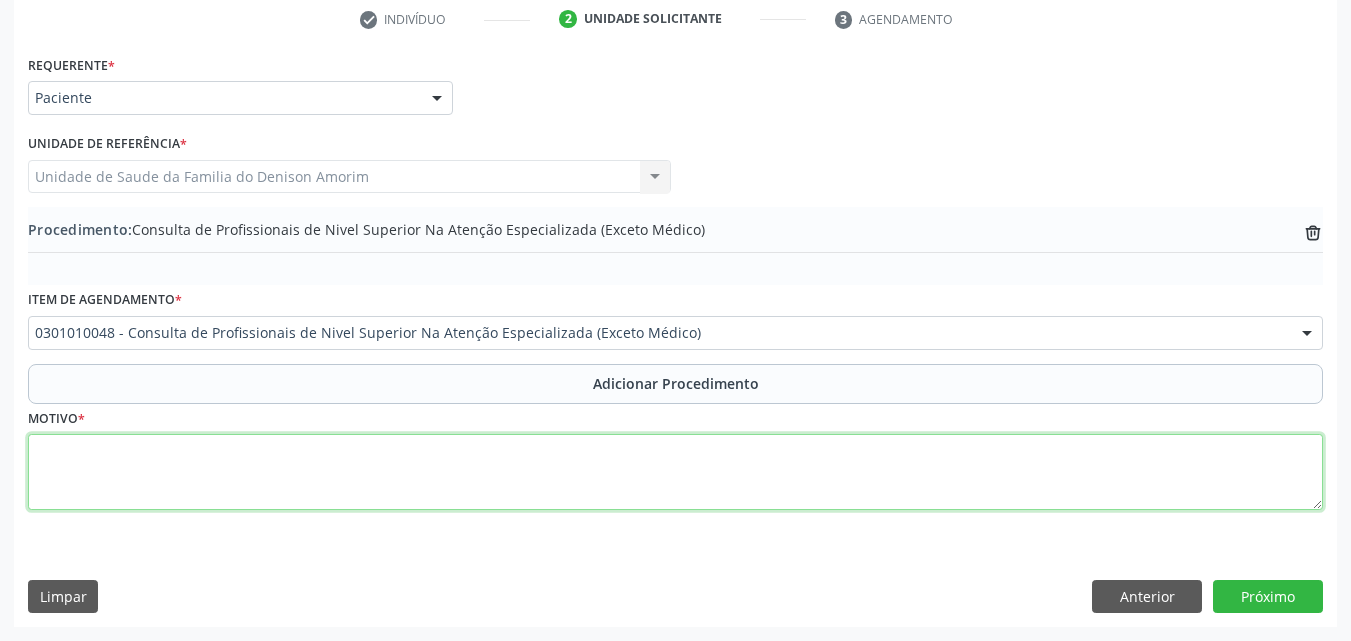 click at bounding box center [675, 472] 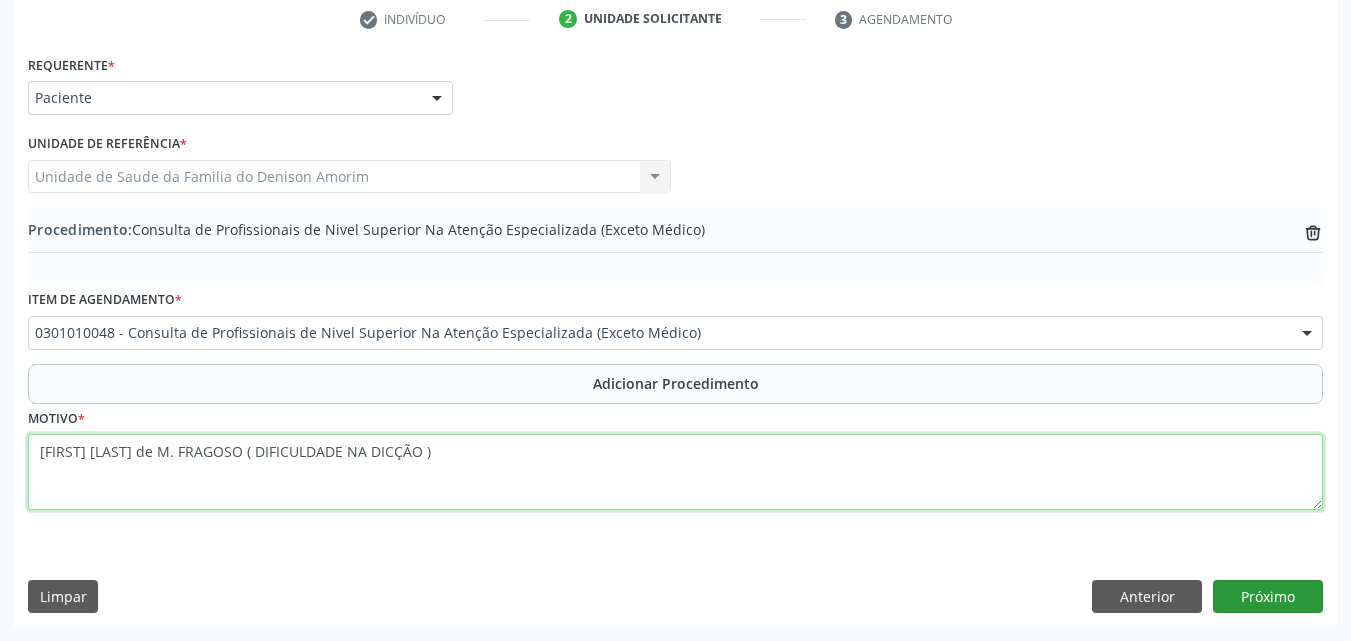 type on "[FIRST] [LAST] de M. FRAGOSO ( DIFICULDADE NA DICÇÃO )" 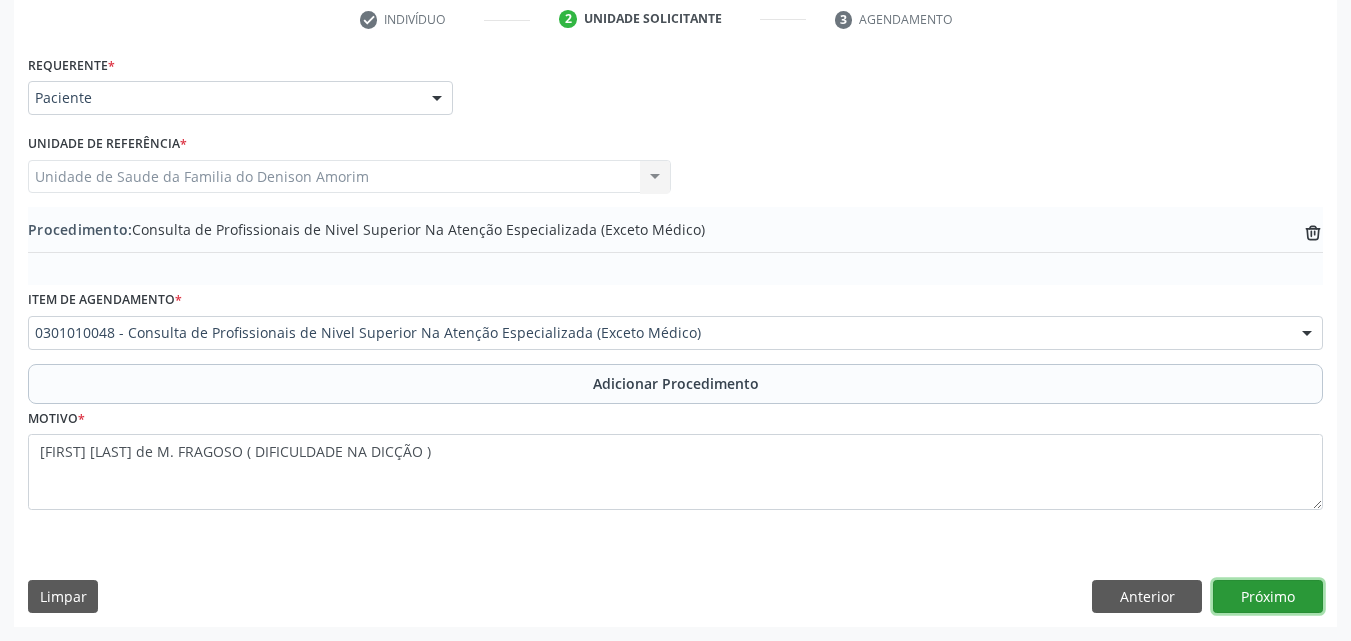 click on "Próximo" at bounding box center (1268, 597) 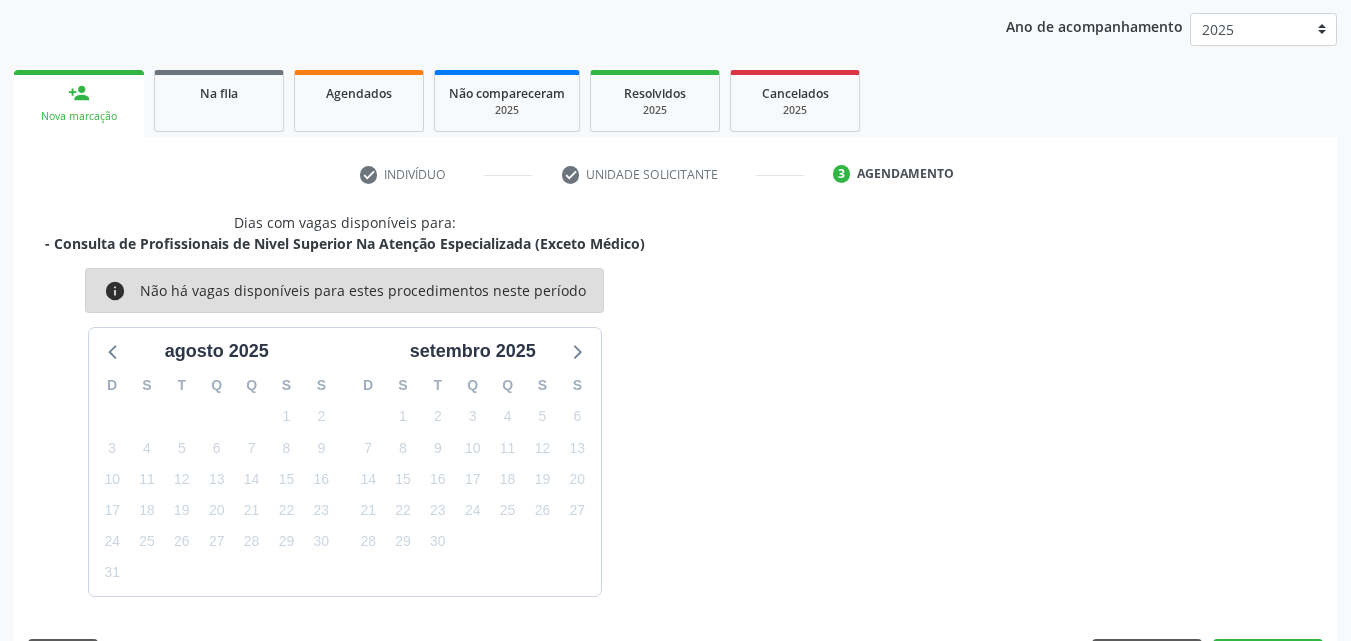 scroll, scrollTop: 316, scrollLeft: 0, axis: vertical 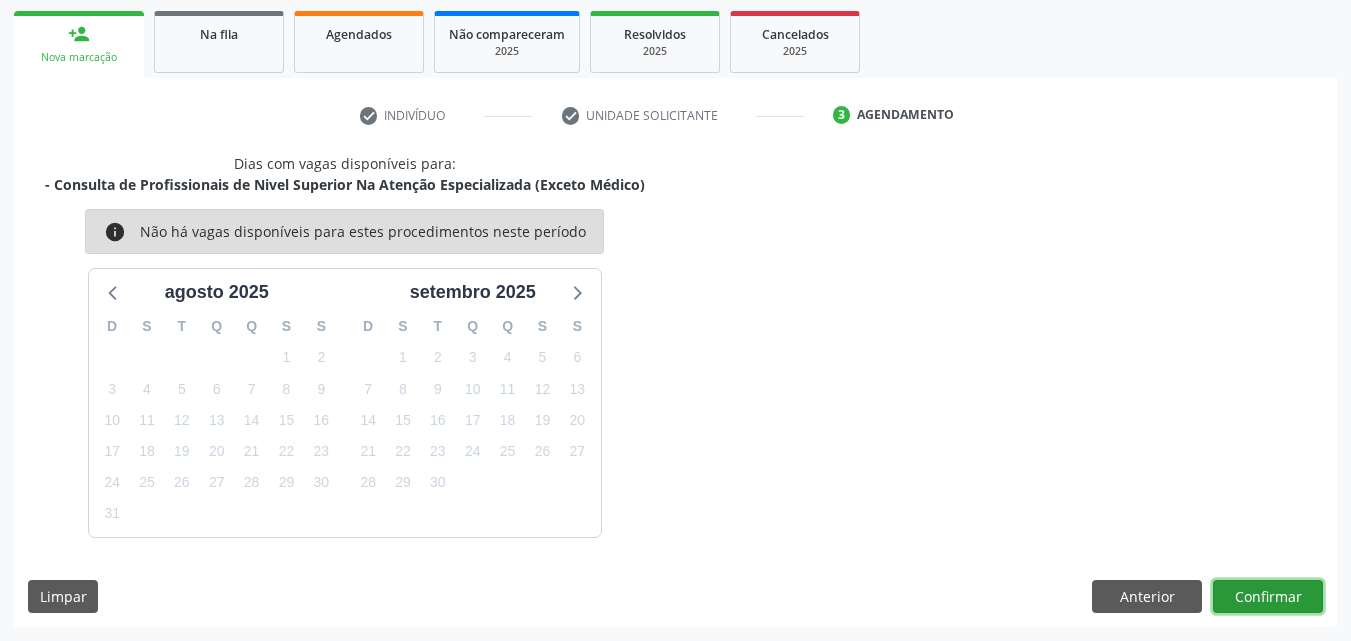 click on "Confirmar" at bounding box center (1268, 597) 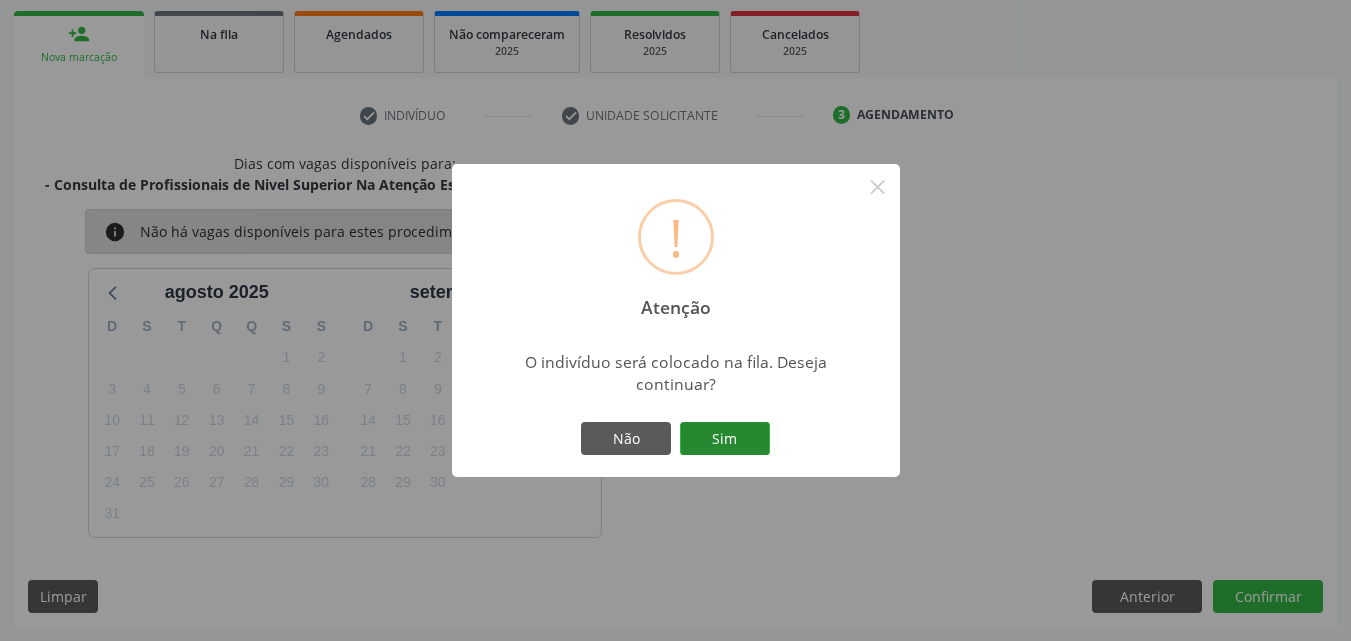 click on "Sim" at bounding box center (725, 439) 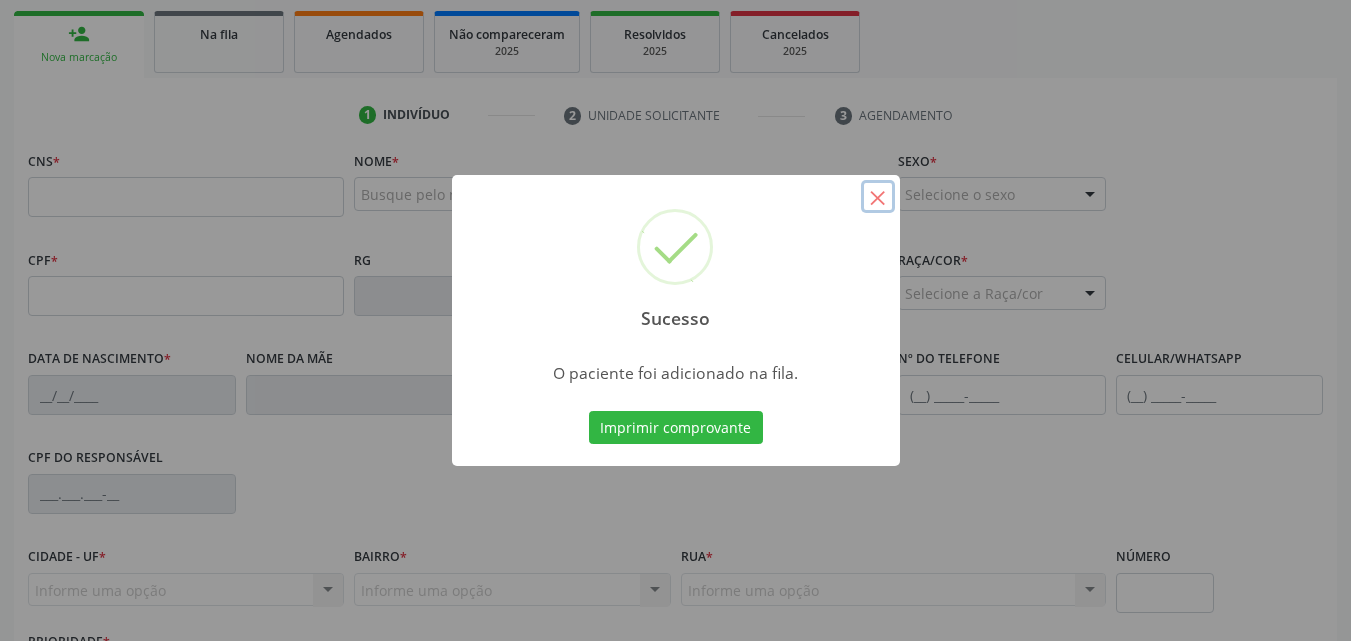click on "×" at bounding box center (878, 197) 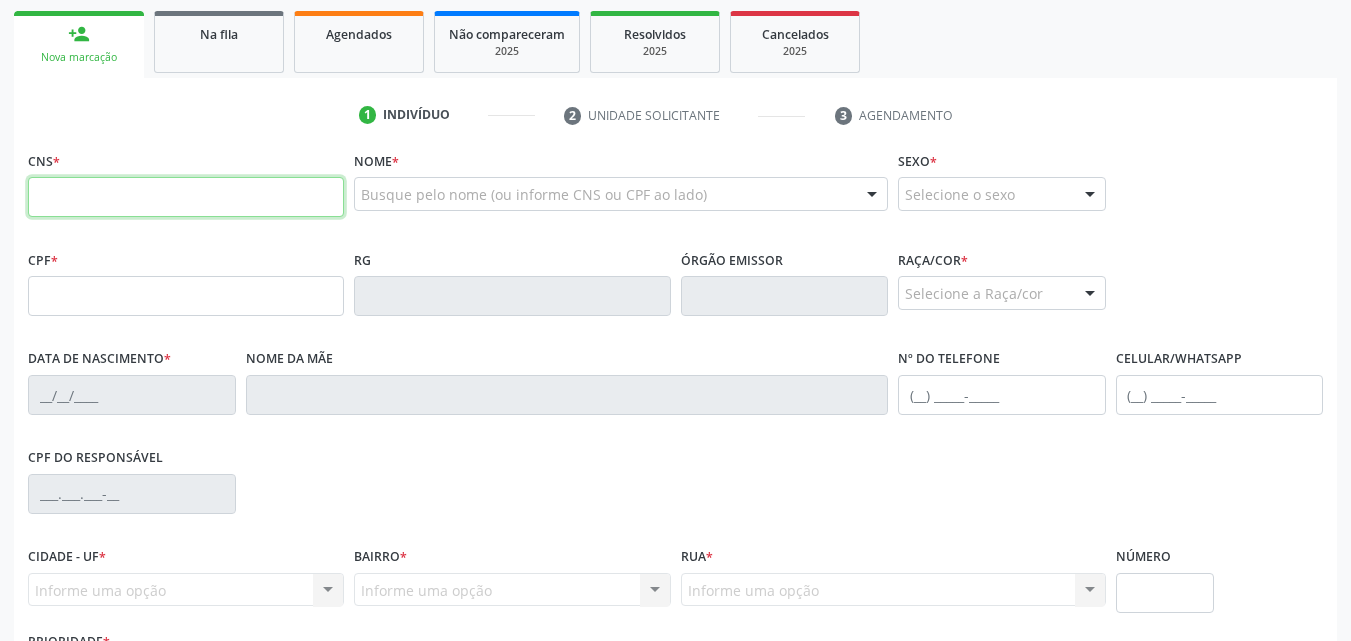 click at bounding box center [186, 197] 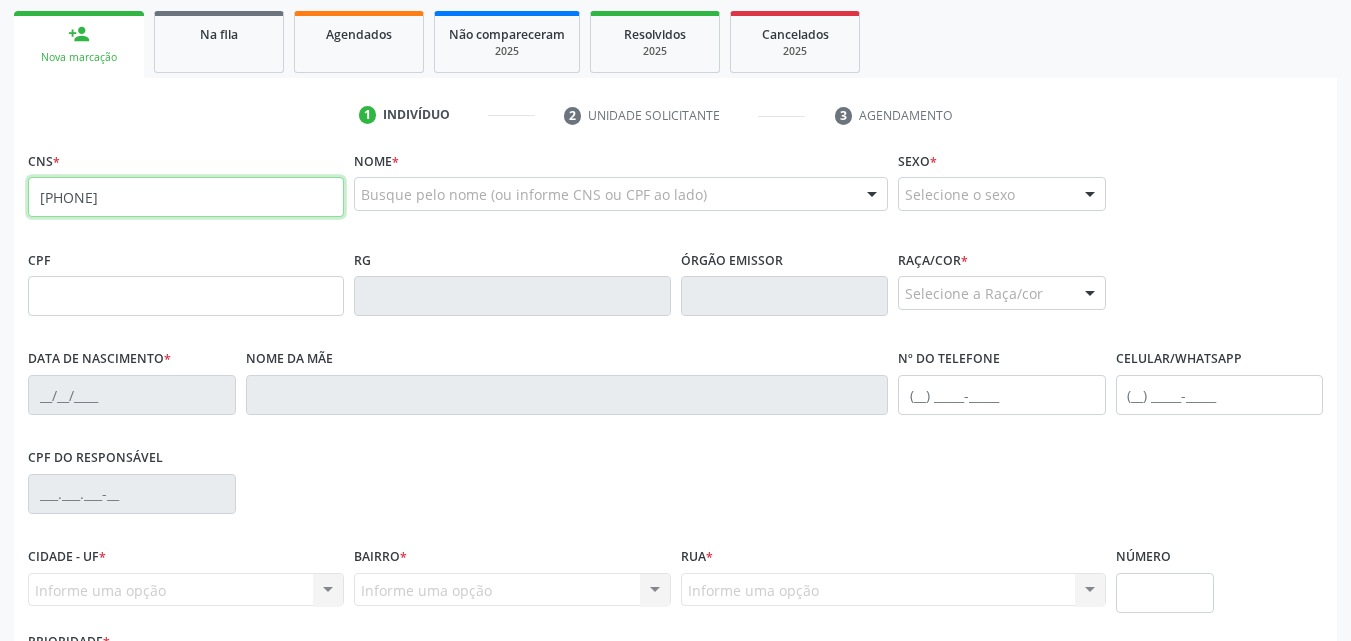 type on "[PHONE]" 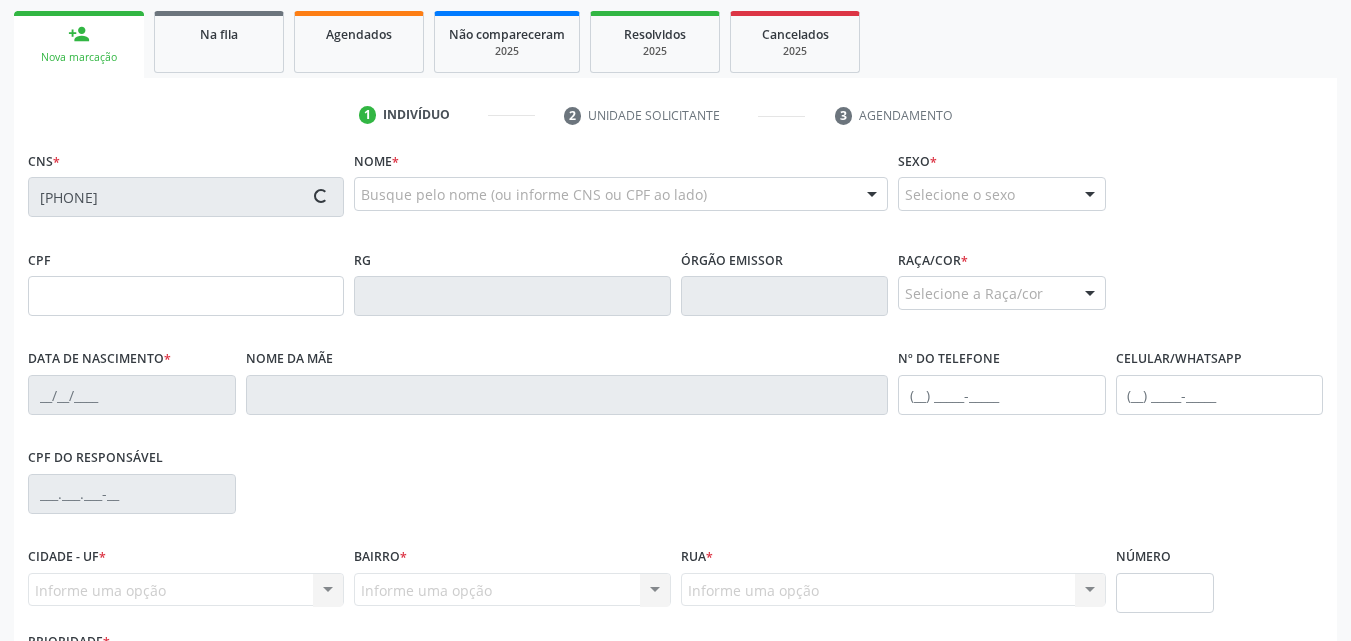 type on "[DATE]" 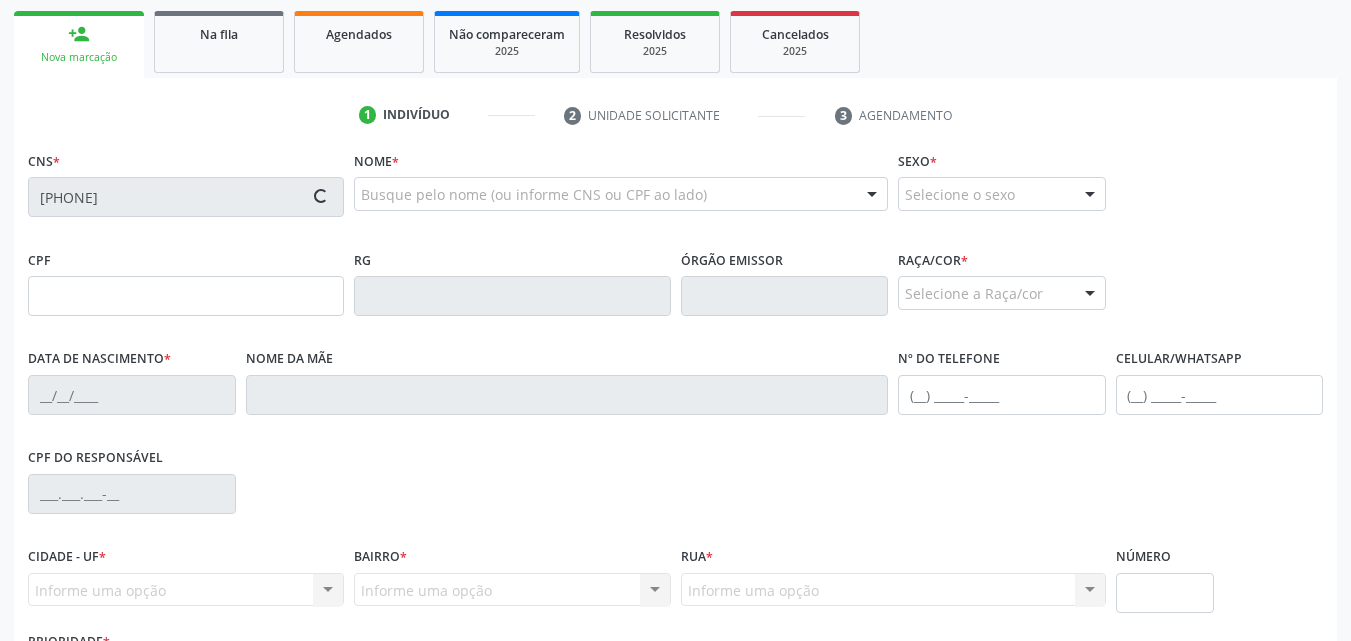 type on "[FIRST] [LAST] da Conceicao Silva" 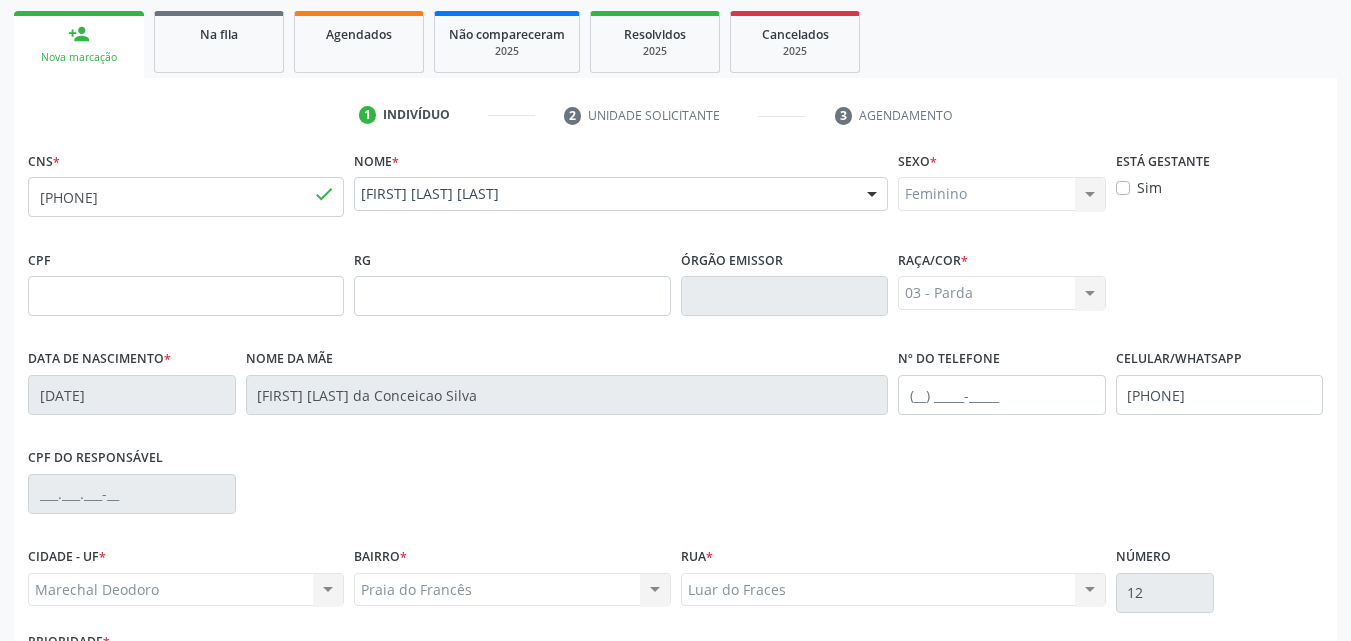 scroll, scrollTop: 471, scrollLeft: 0, axis: vertical 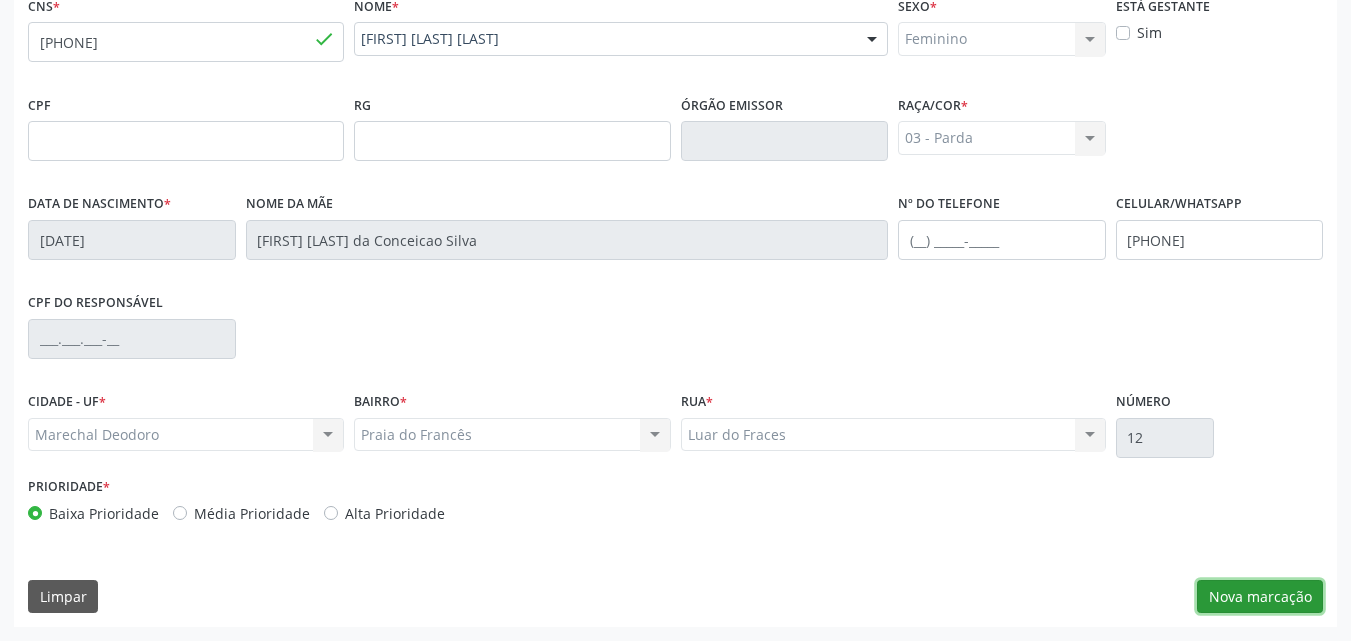 click on "Nova marcação" at bounding box center (1260, 597) 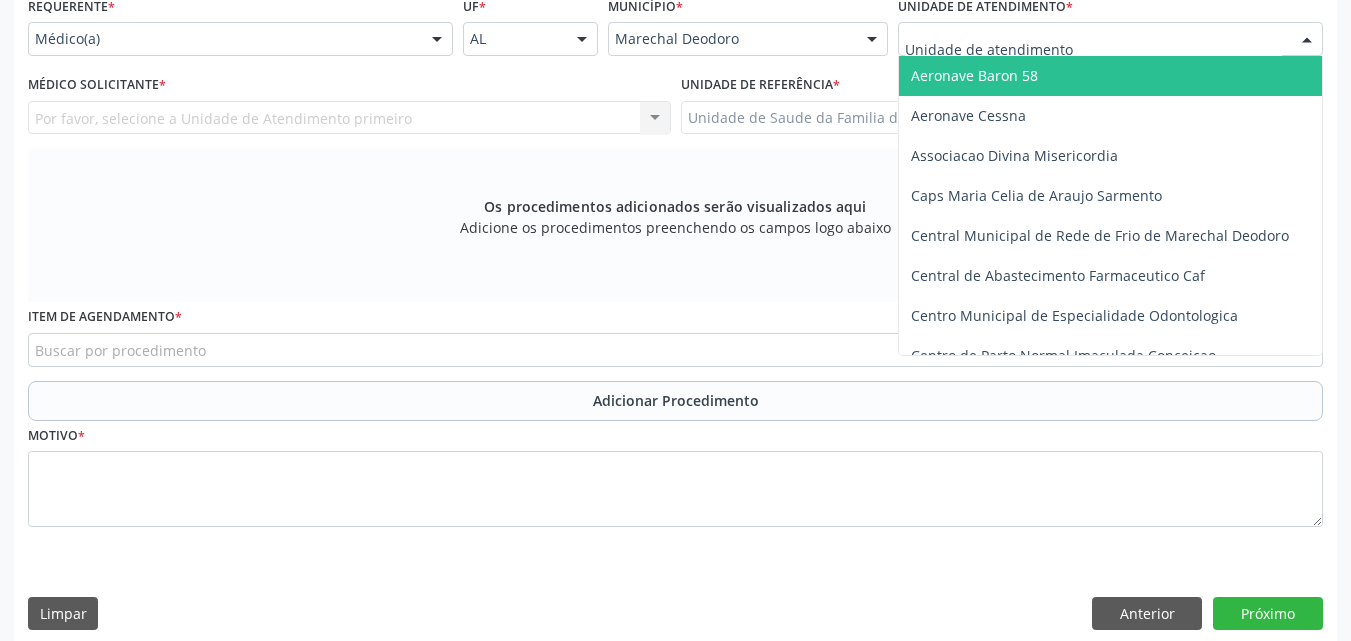 click at bounding box center (1110, 39) 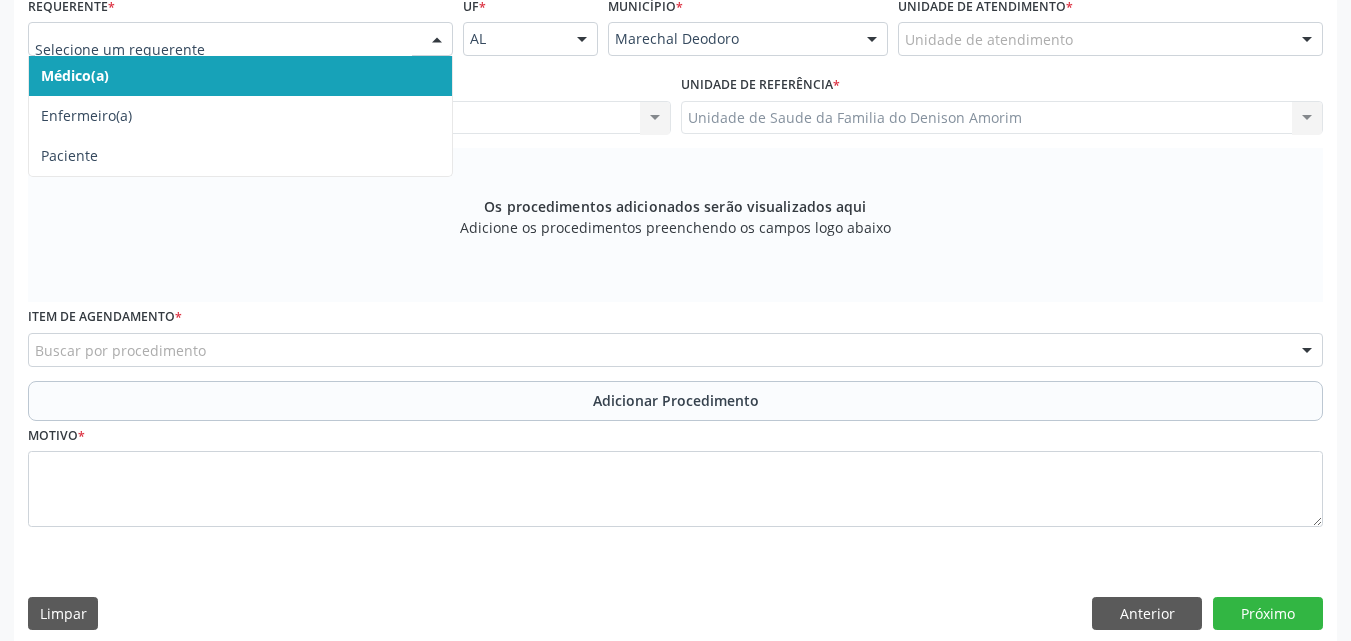 click at bounding box center [437, 40] 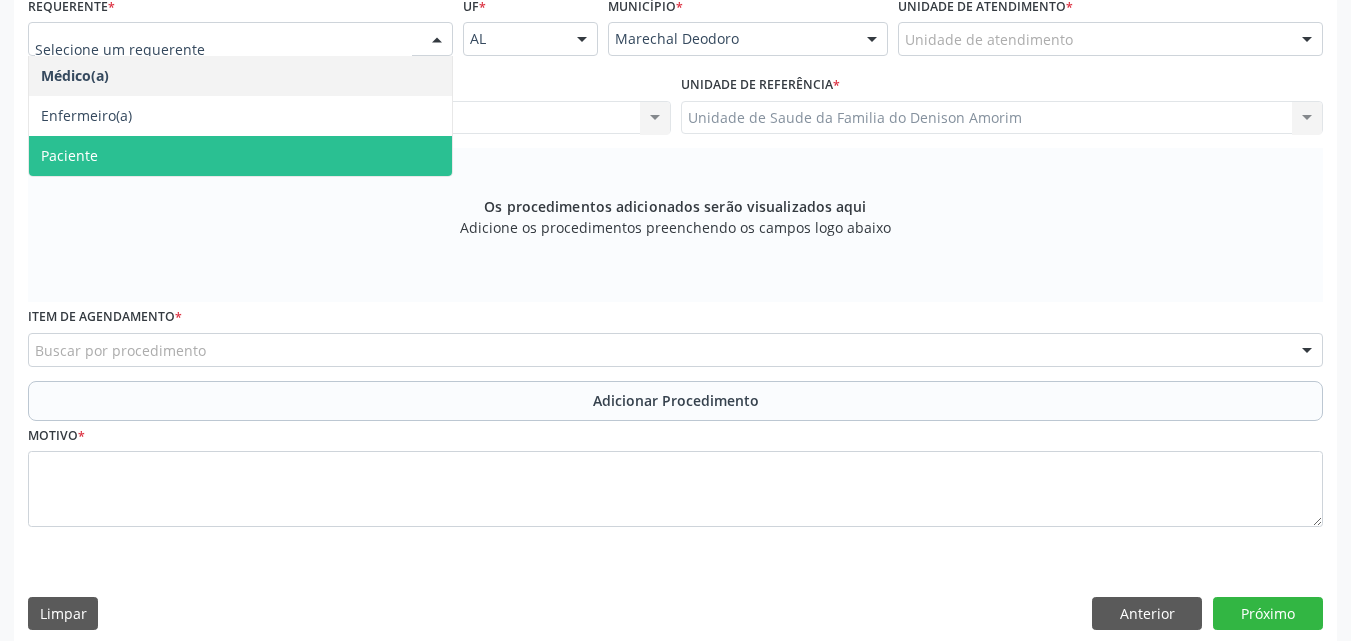 click on "Paciente" at bounding box center [240, 156] 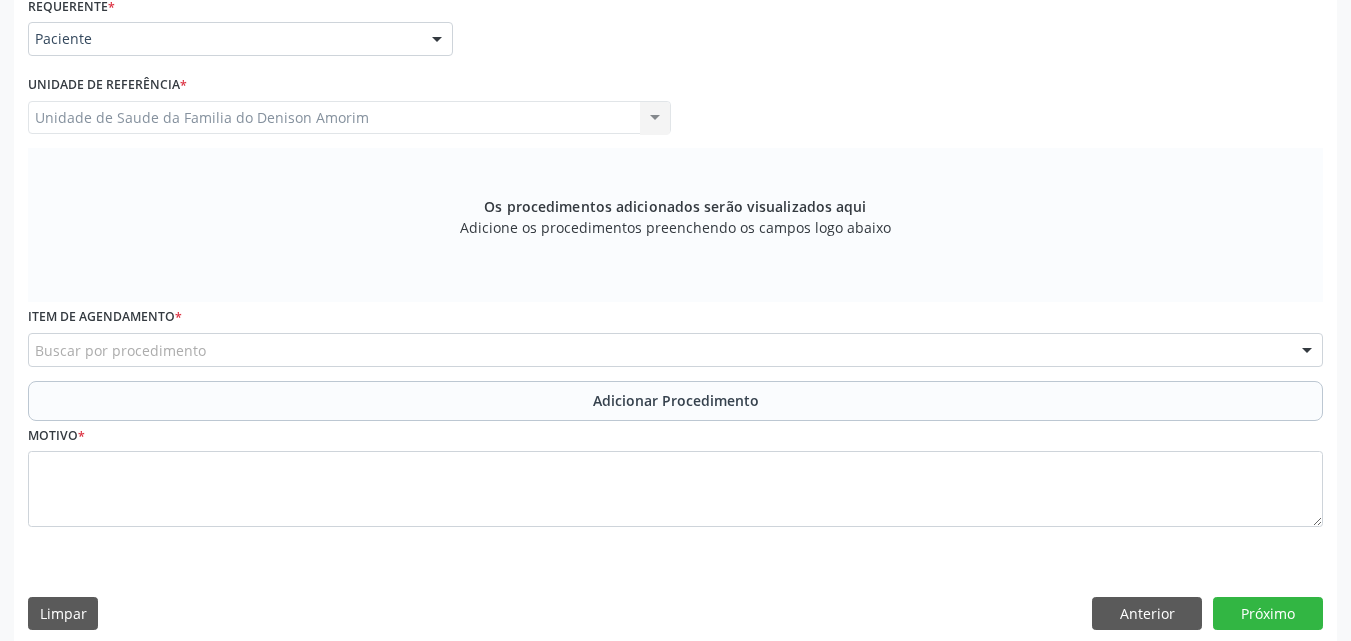 click on "Buscar por procedimento" at bounding box center [675, 350] 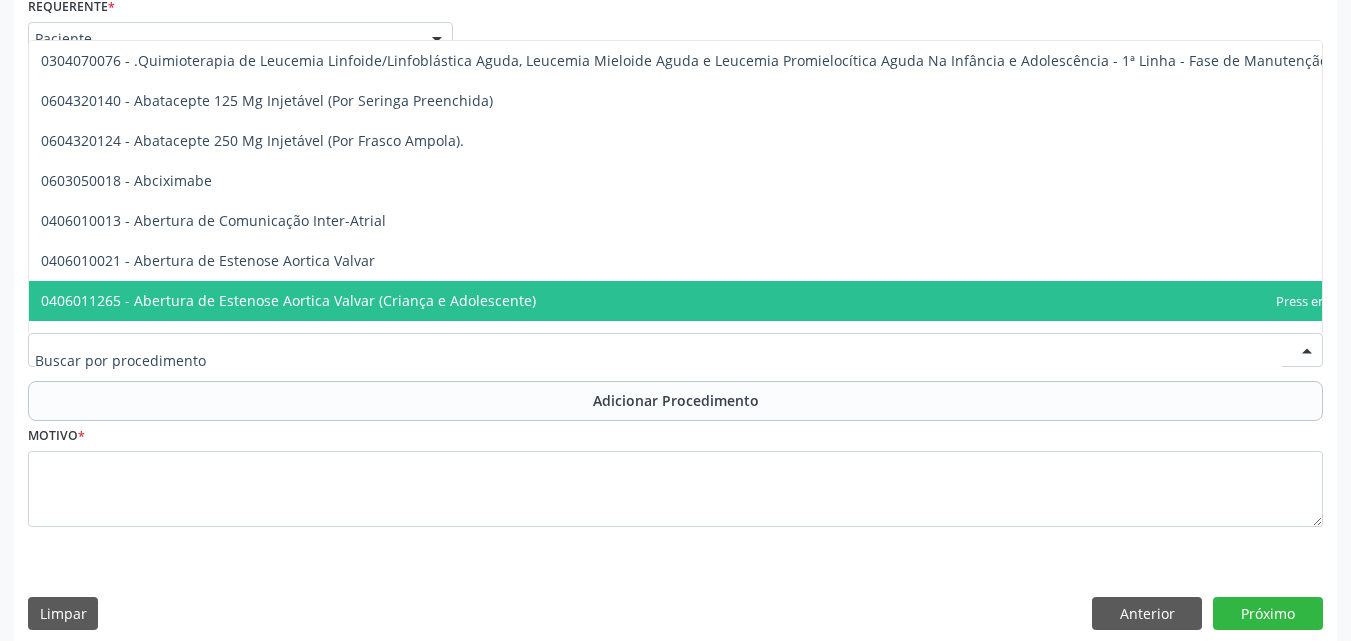scroll, scrollTop: 488, scrollLeft: 0, axis: vertical 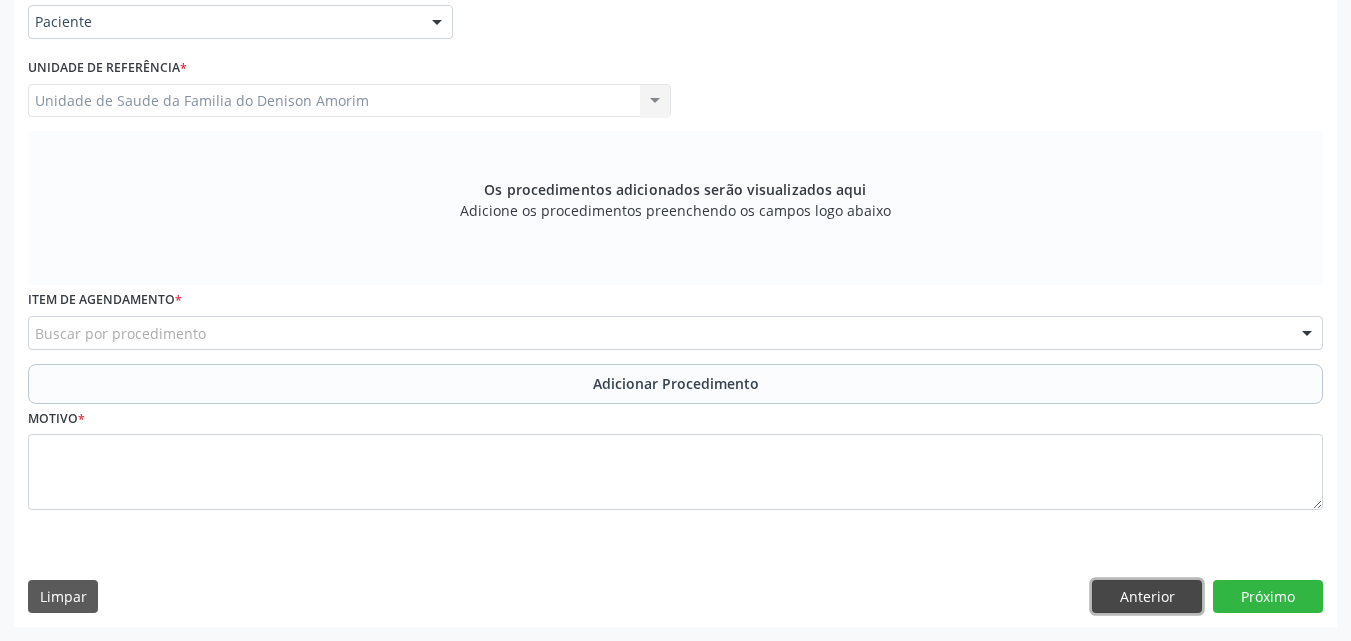 click on "Anterior" at bounding box center (1147, 597) 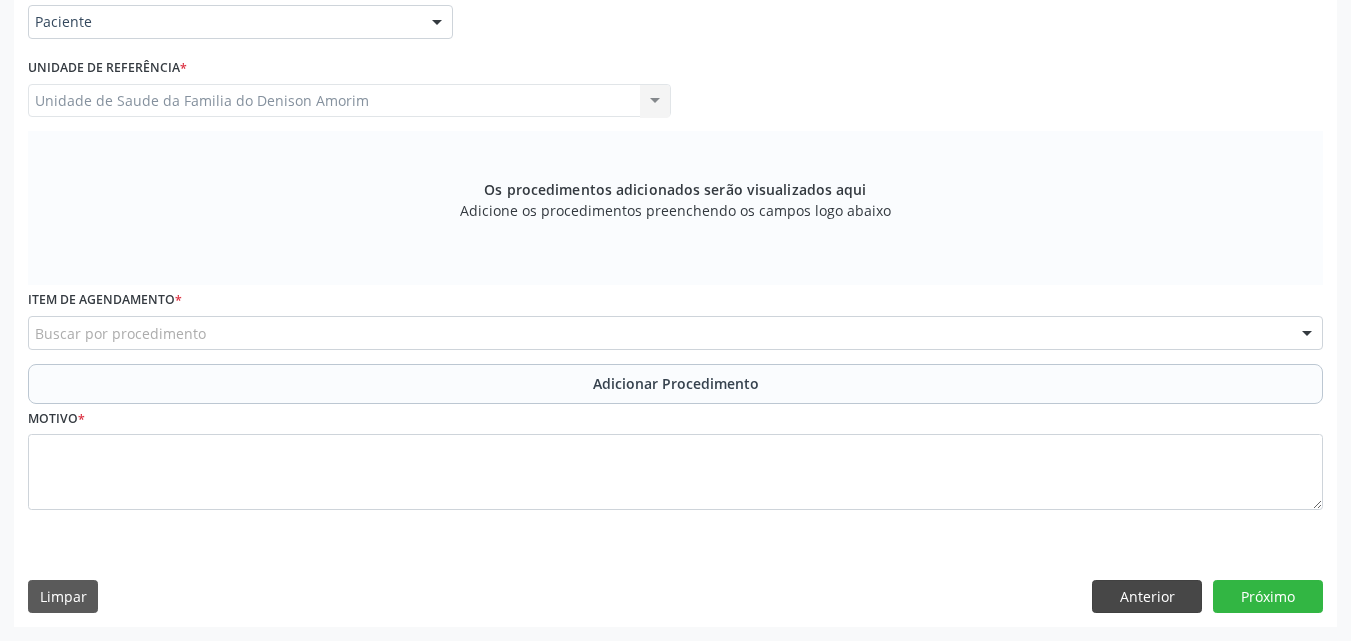 scroll, scrollTop: 471, scrollLeft: 0, axis: vertical 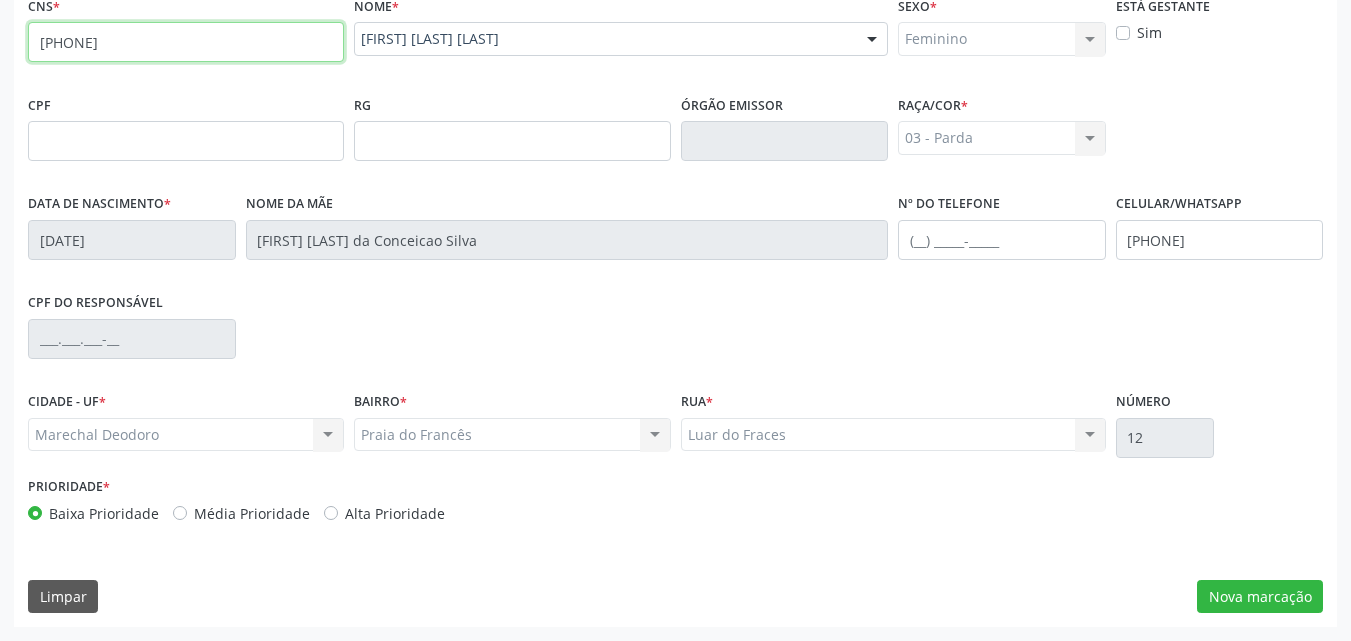 click on "[PHONE]" at bounding box center (186, 42) 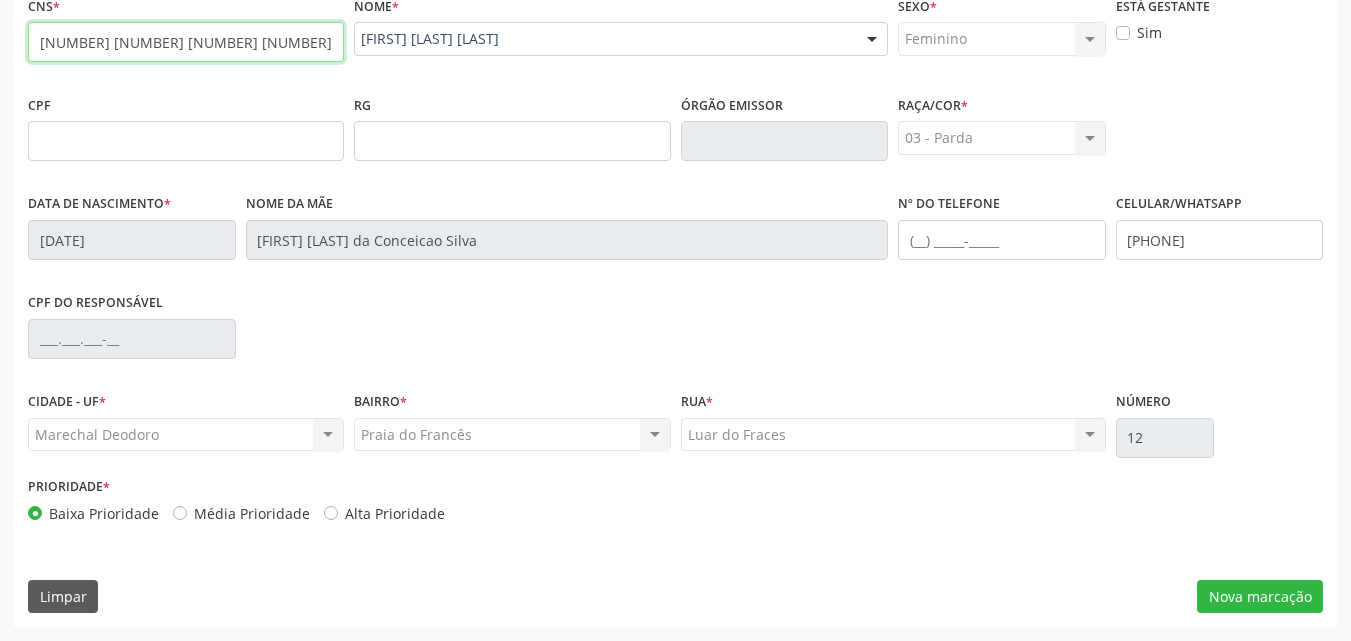 type on "[NUMBER] [NUMBER] [NUMBER] [NUMBER]" 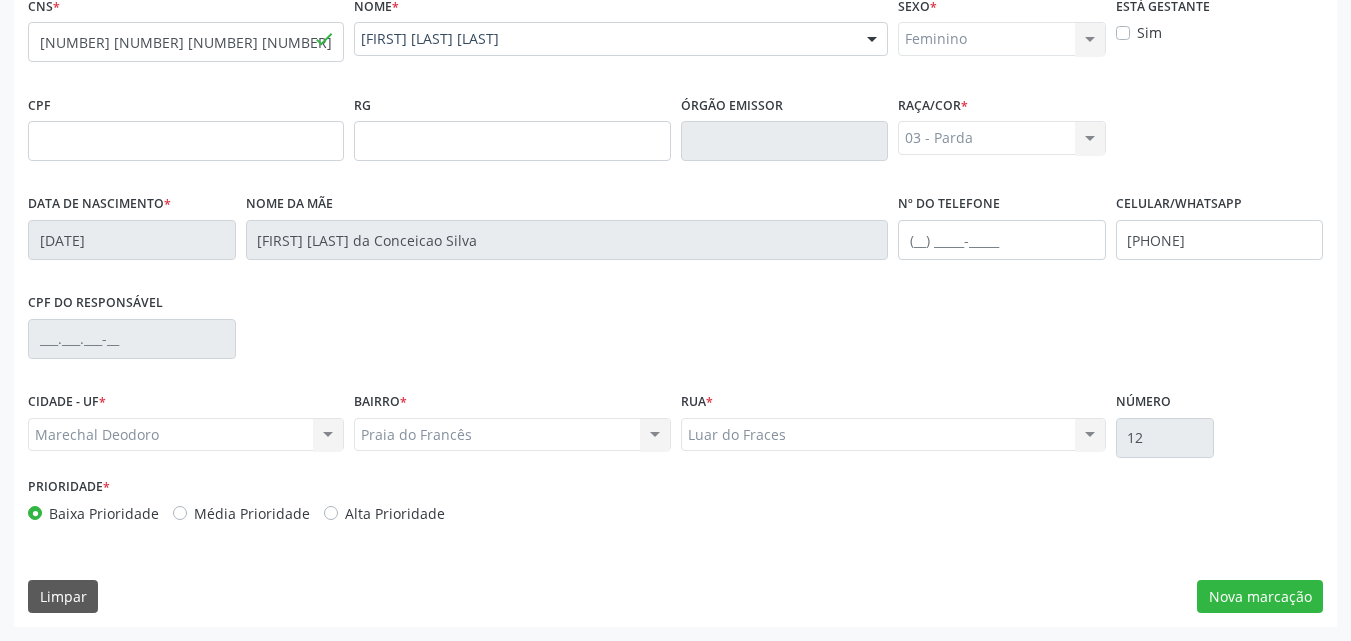 type 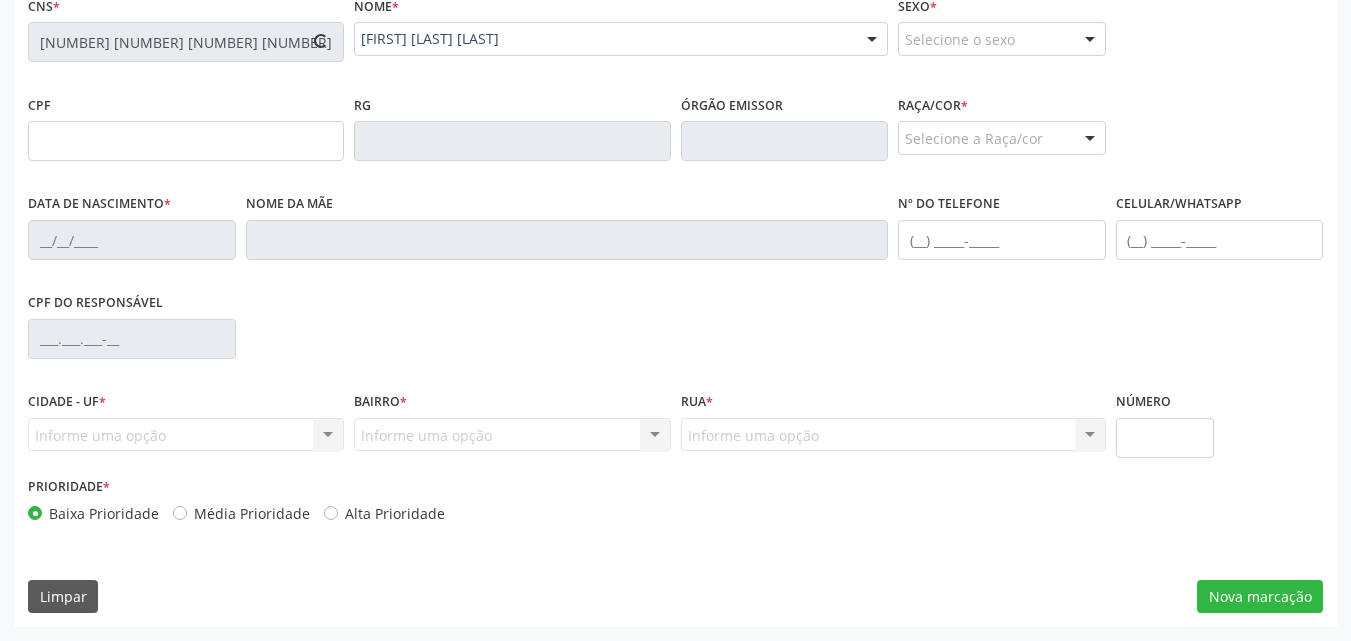 type on "[DATE]" 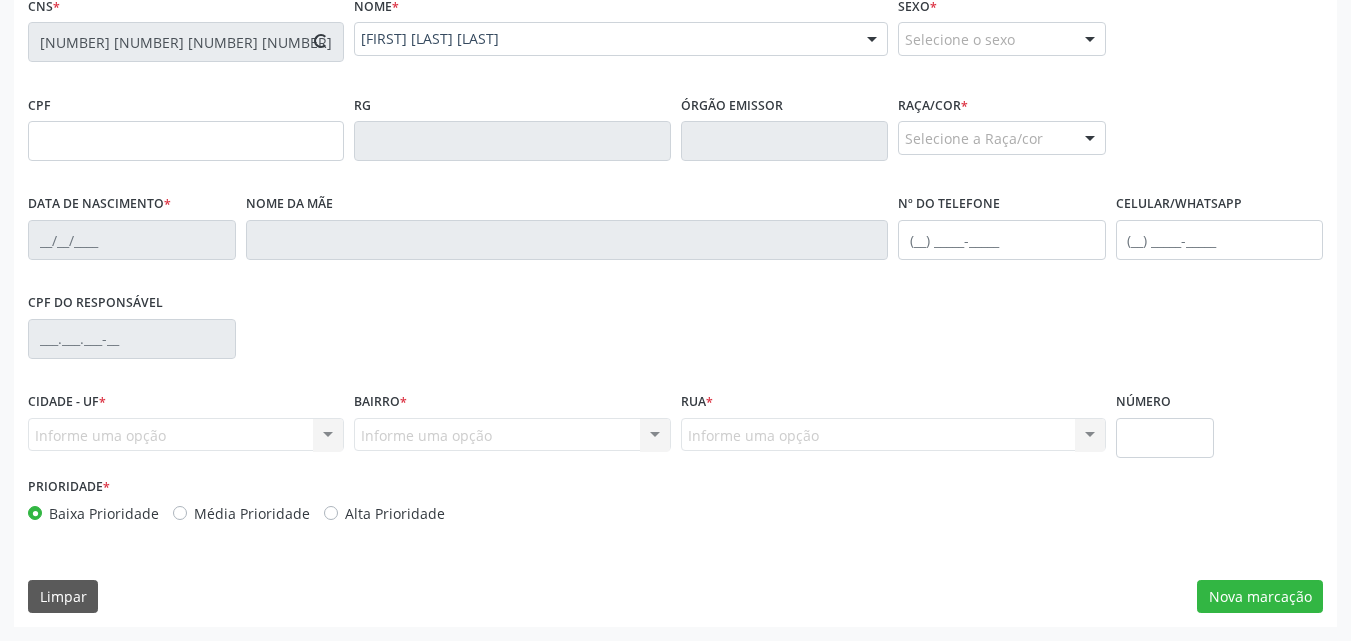 type on "[FIRST] [LAST] [LAST]" 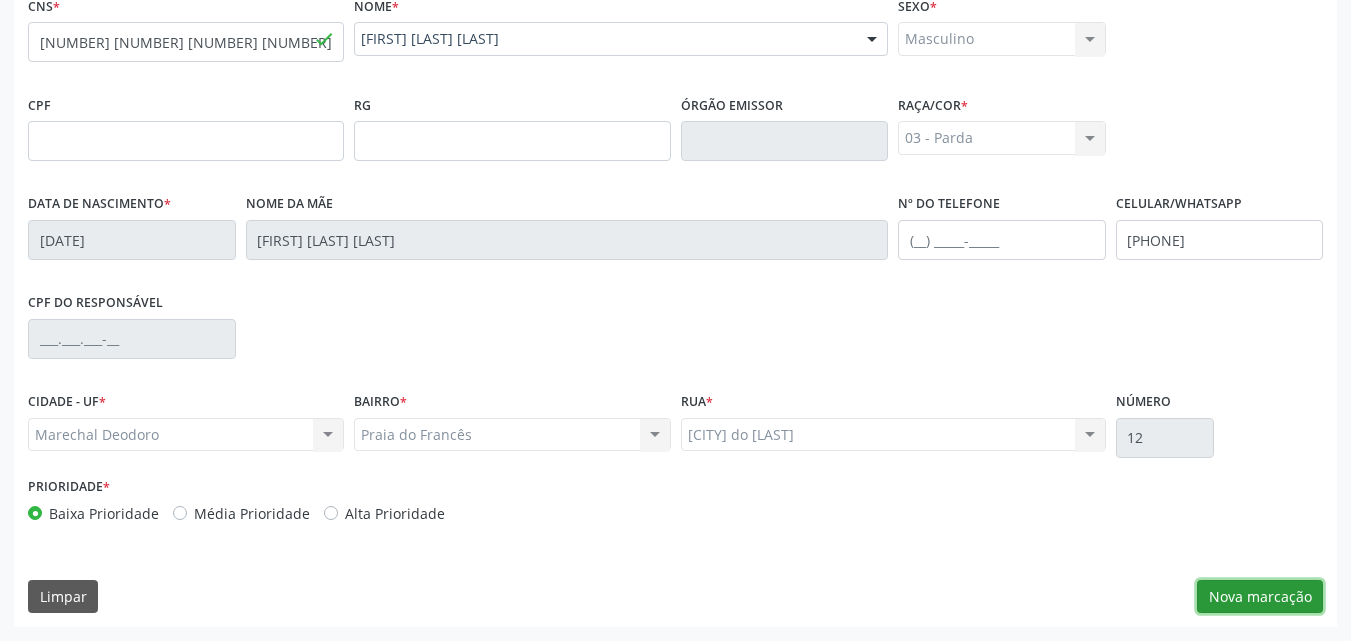 click on "Nova marcação" at bounding box center (1260, 597) 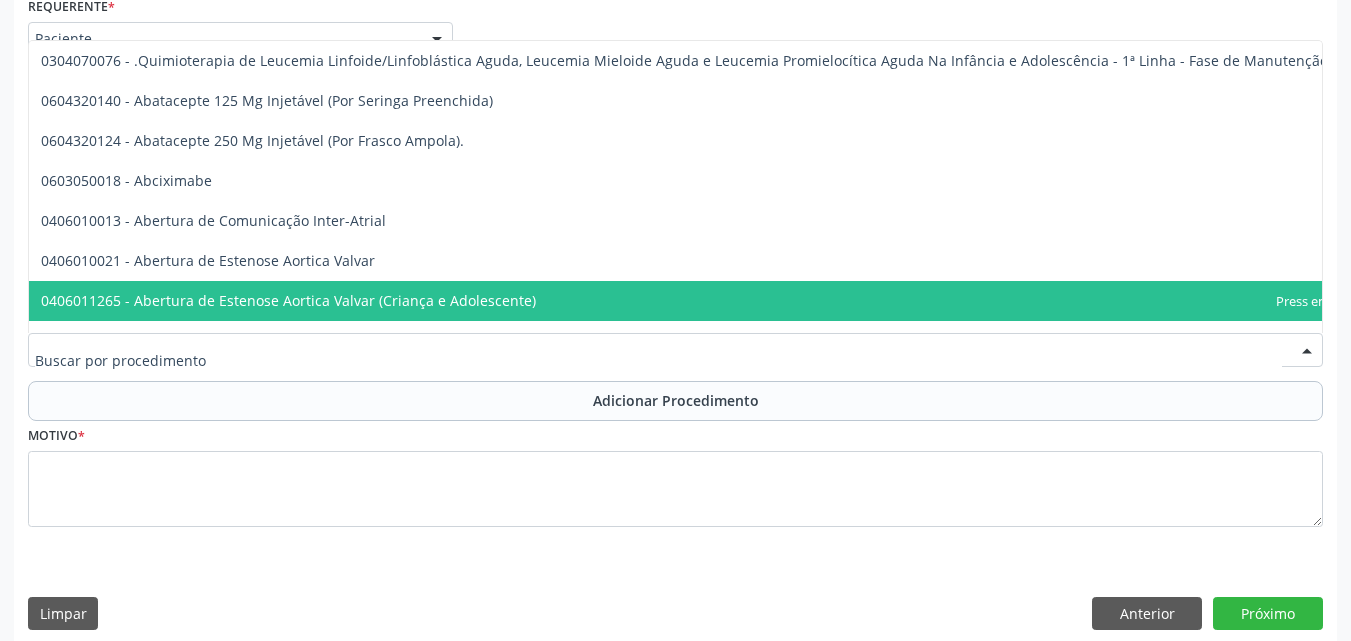 click at bounding box center [675, 350] 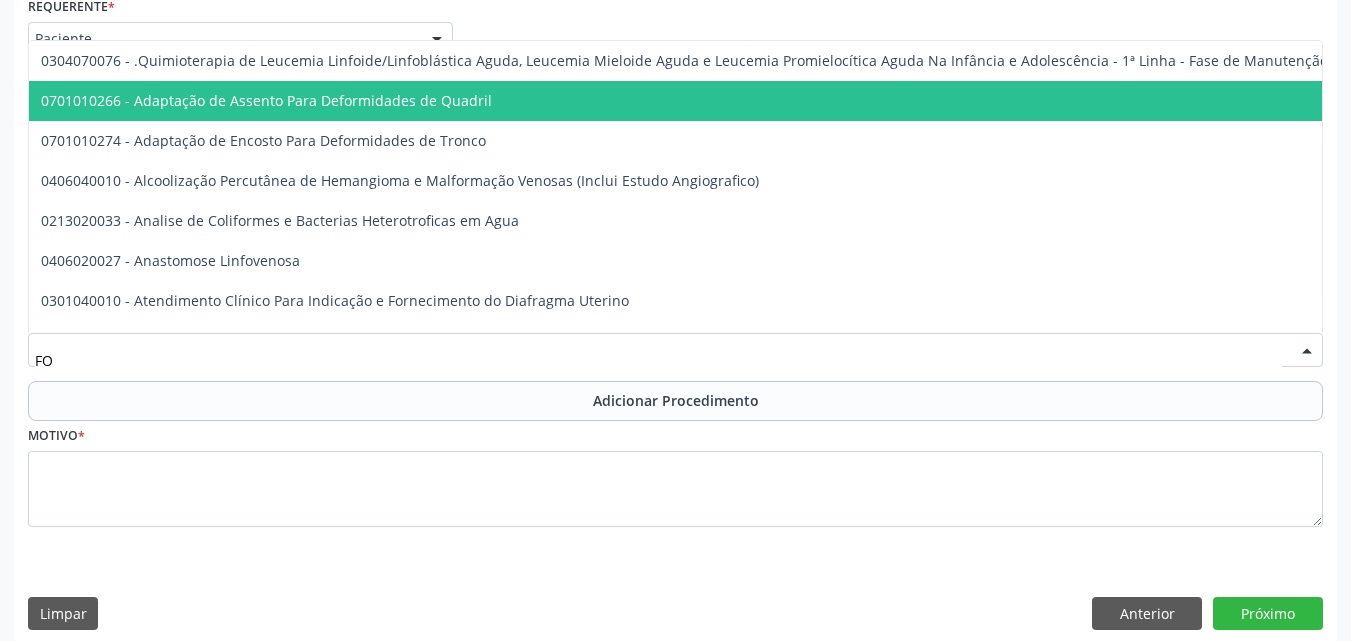 type 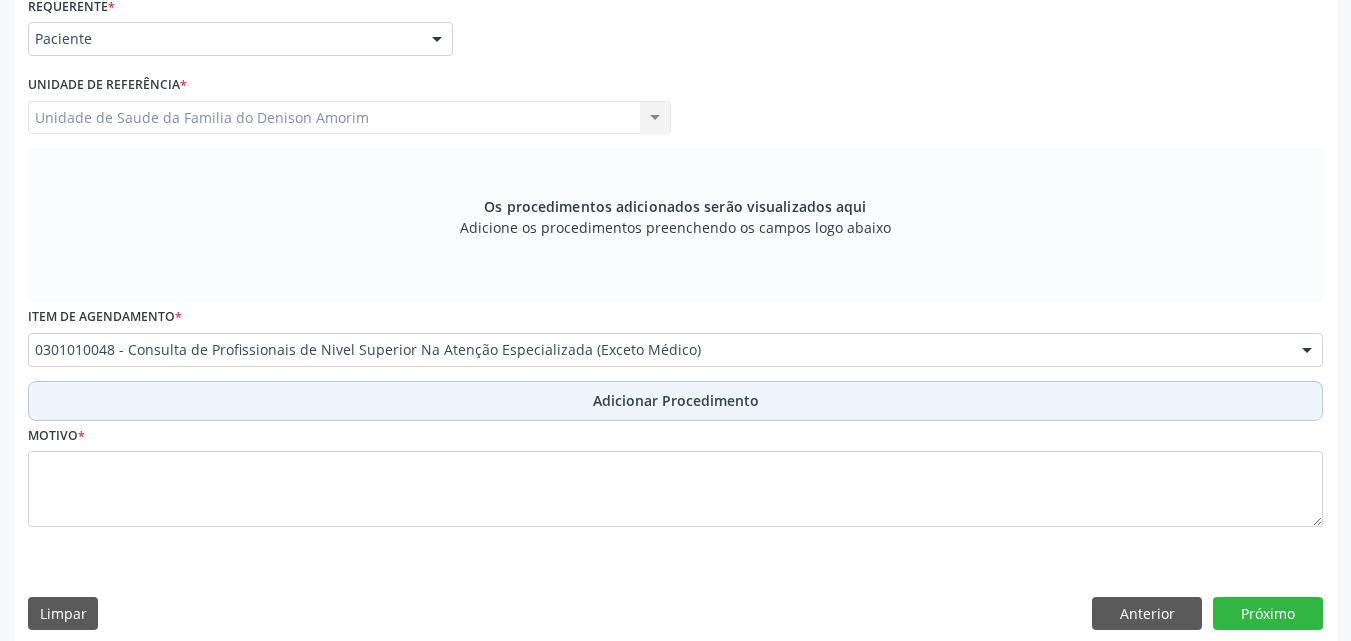 click on "Adicionar Procedimento" at bounding box center [675, 401] 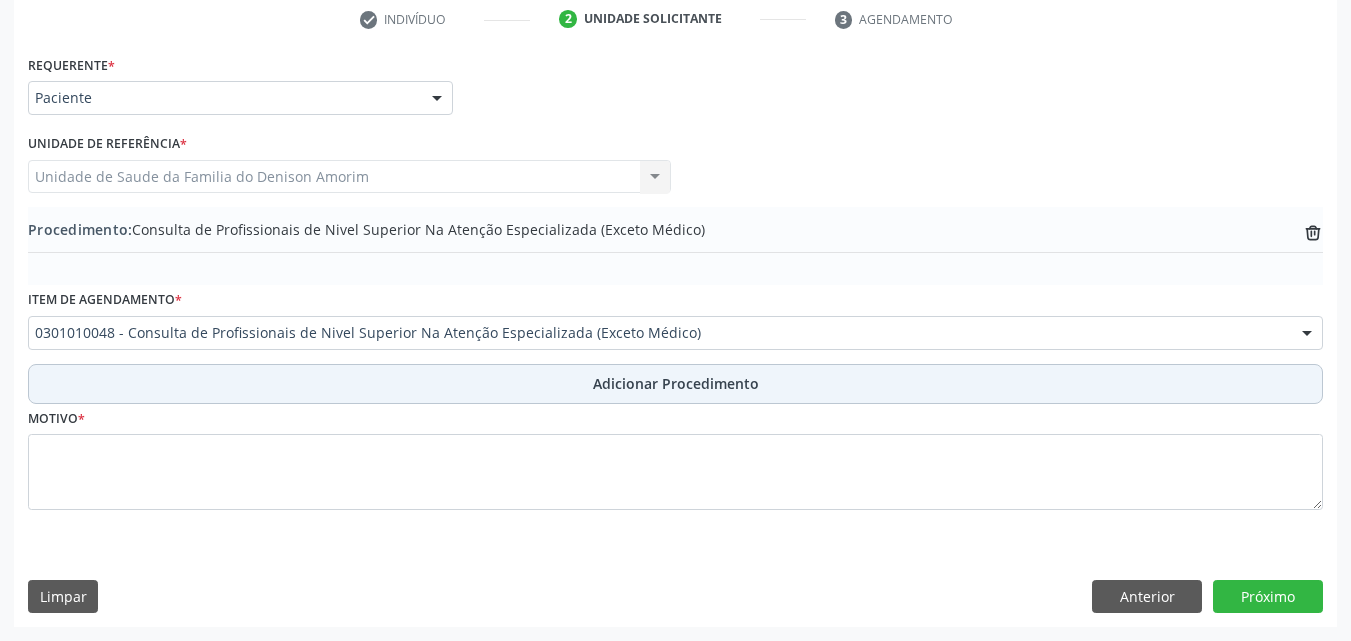 scroll, scrollTop: 412, scrollLeft: 0, axis: vertical 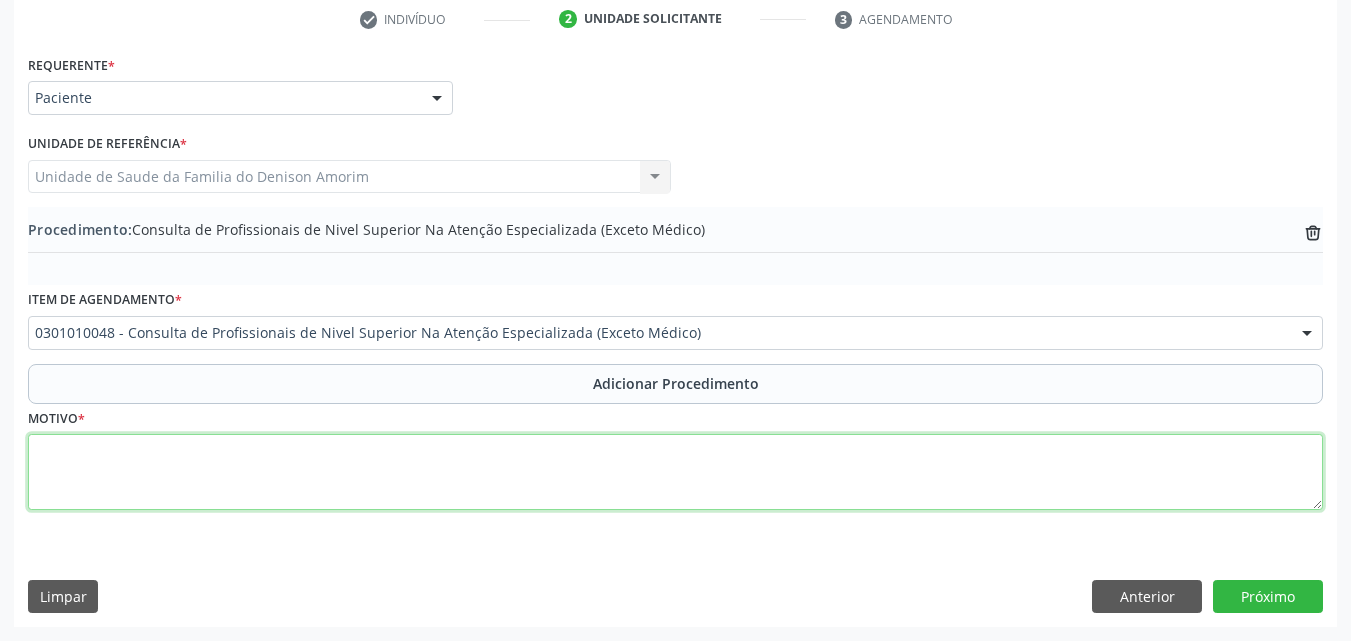 click at bounding box center [675, 472] 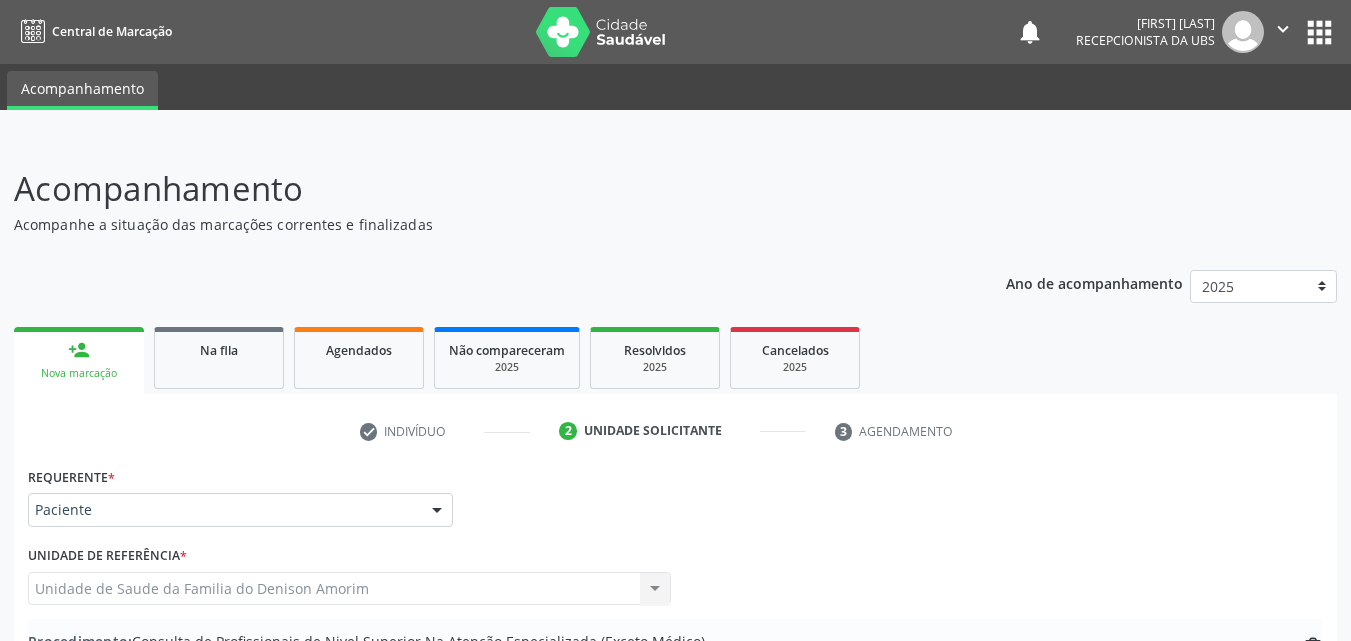 scroll, scrollTop: 412, scrollLeft: 0, axis: vertical 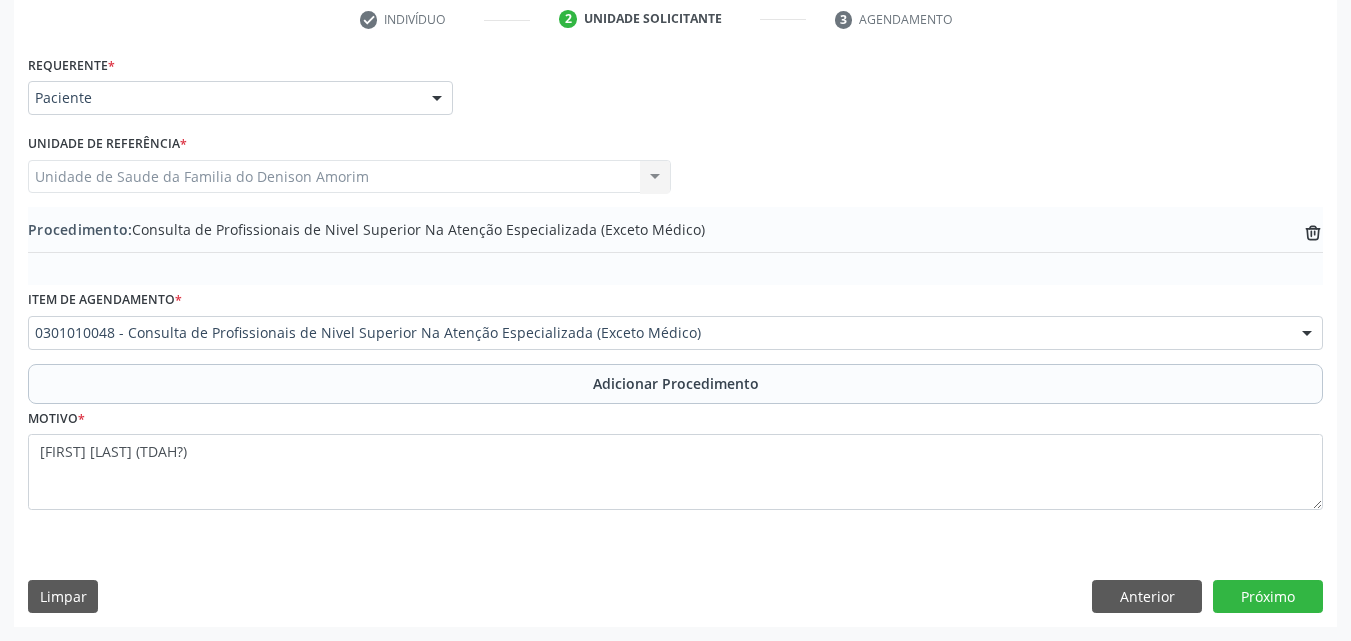 drag, startPoint x: 264, startPoint y: 447, endPoint x: 307, endPoint y: 451, distance: 43.185646 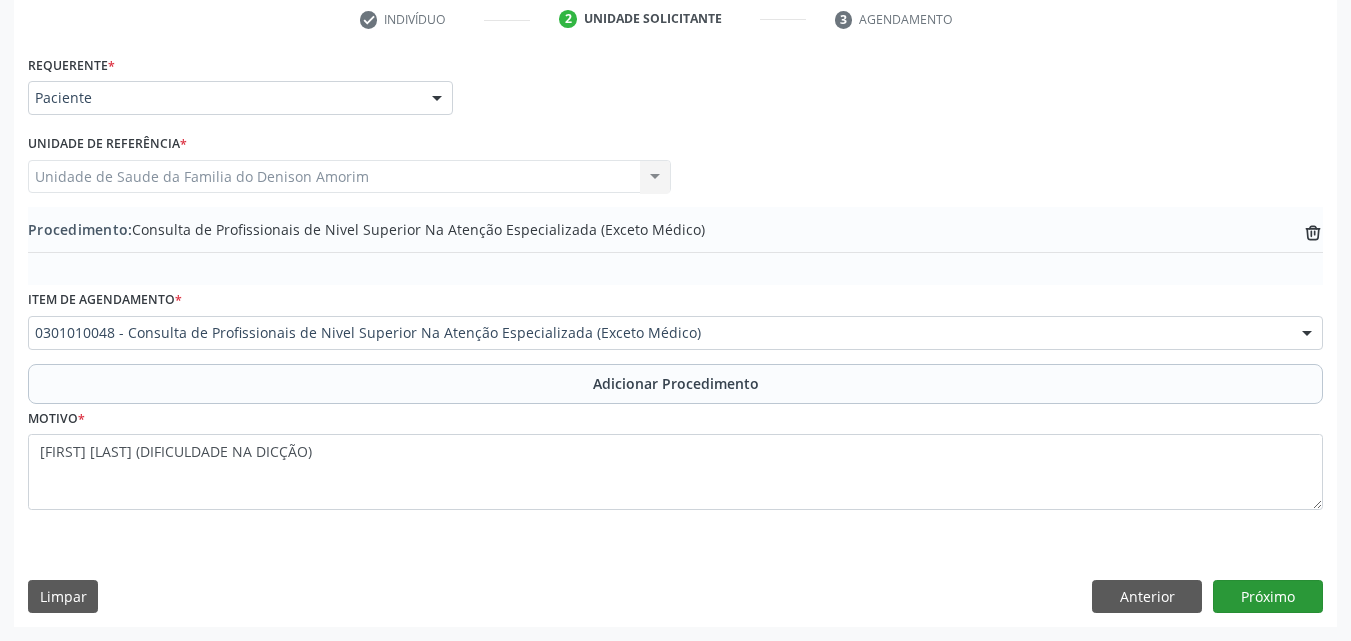 type on "[FIRST] [LAST] (DIFICULDADE NA DICÇÃO)" 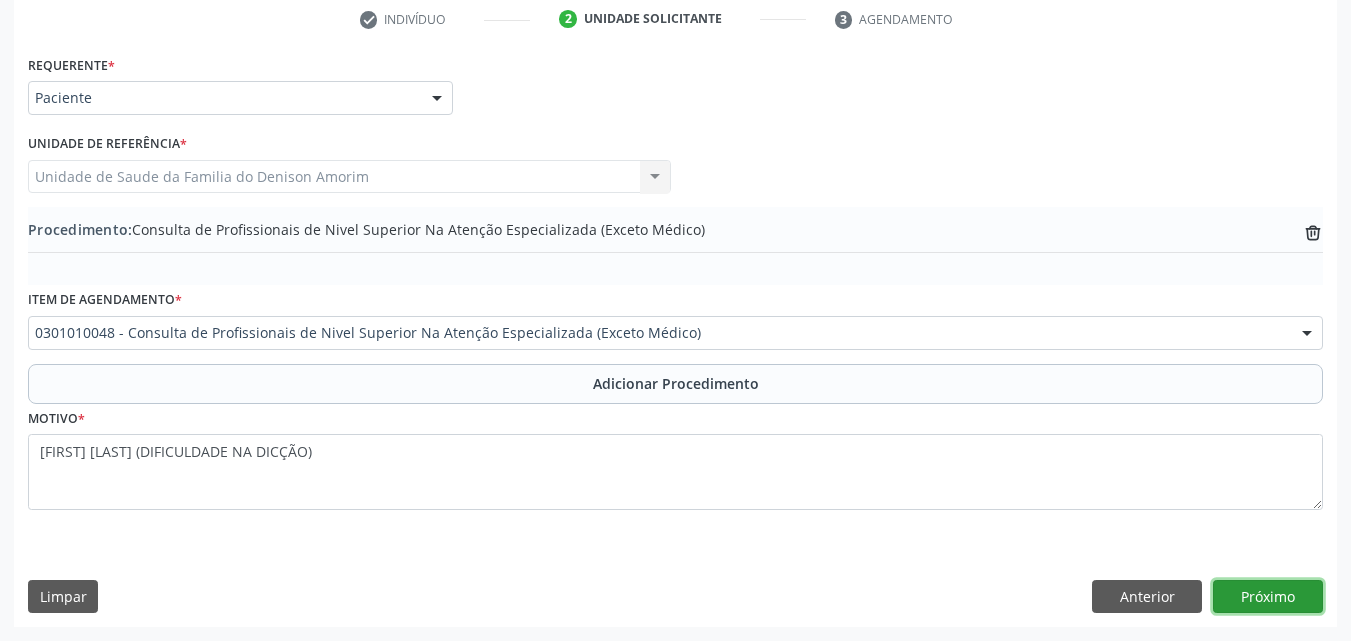 click on "Próximo" at bounding box center (1268, 597) 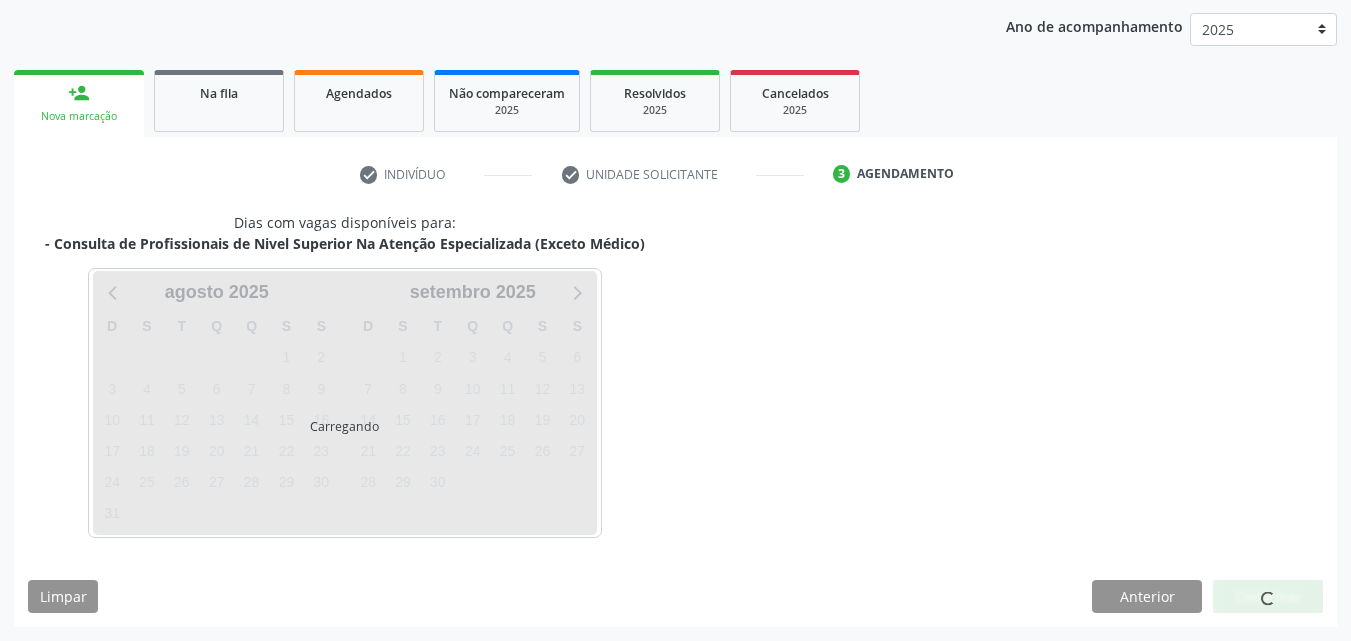 scroll, scrollTop: 316, scrollLeft: 0, axis: vertical 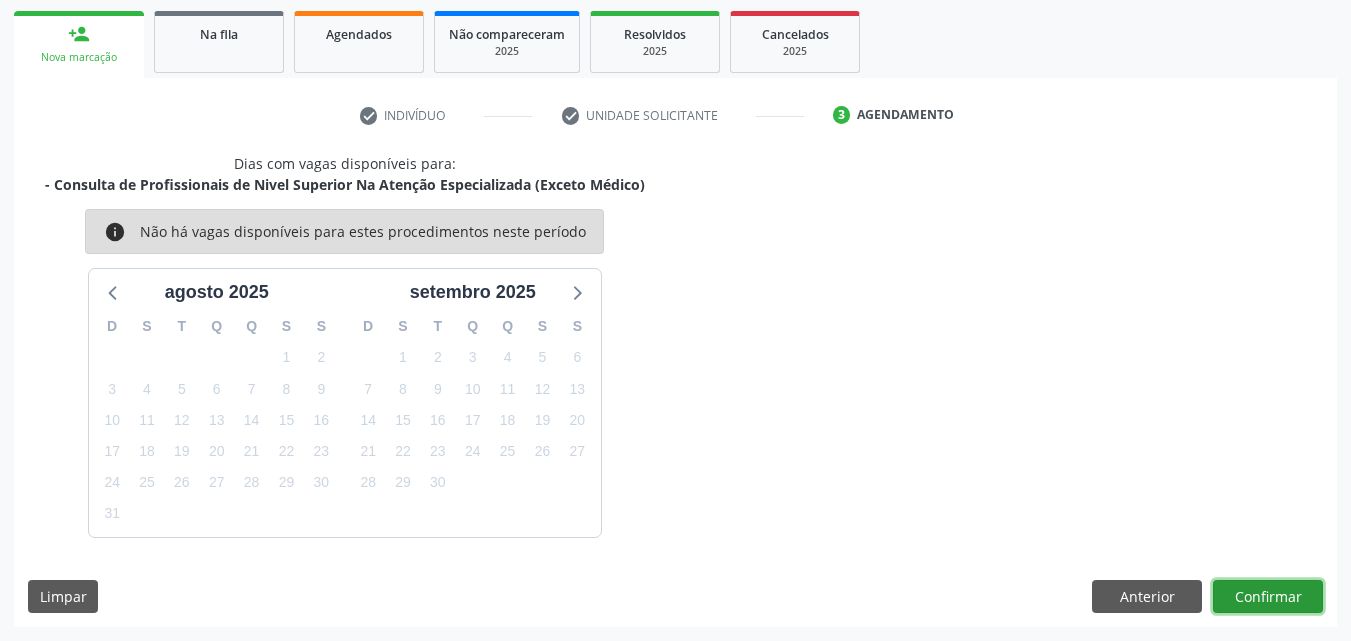 click on "Confirmar" at bounding box center [1268, 597] 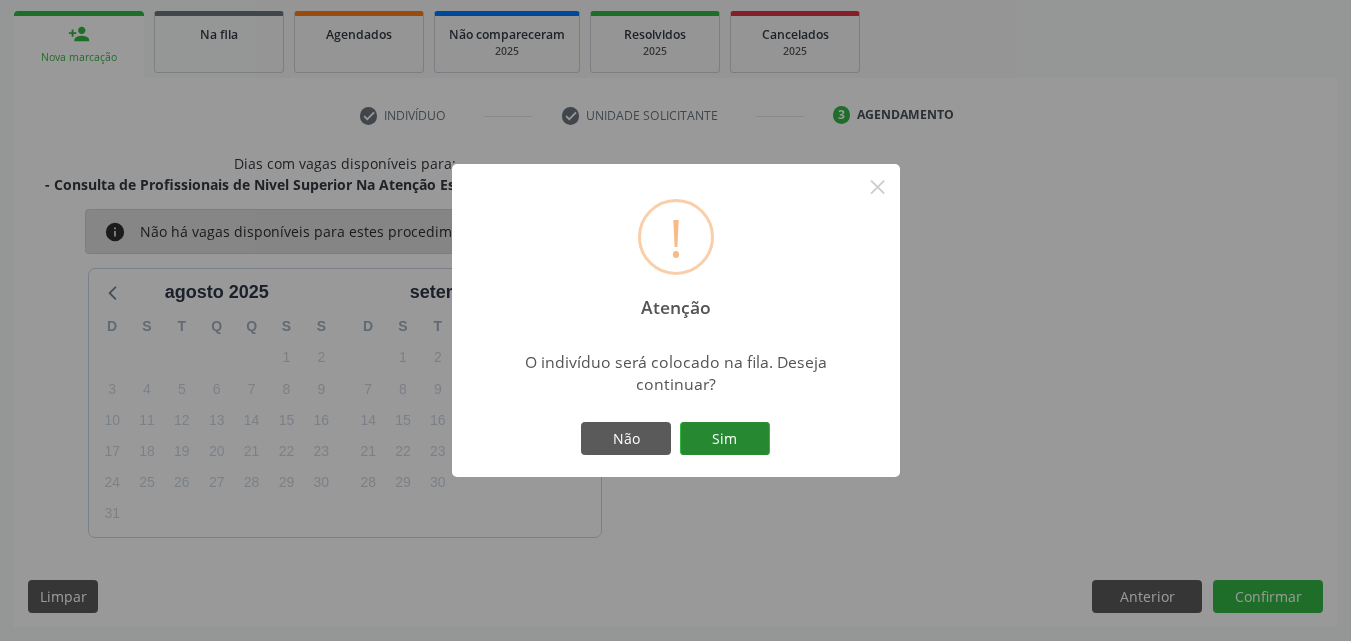 click on "Sim" at bounding box center (725, 439) 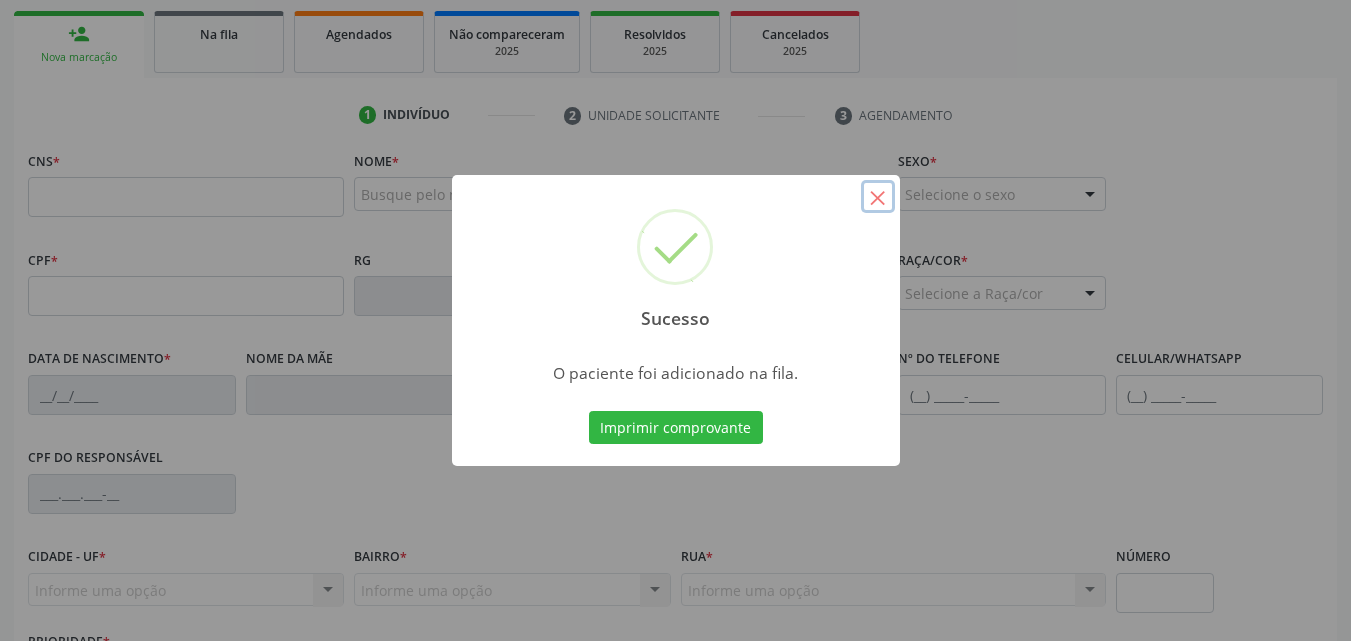 click on "×" at bounding box center [878, 197] 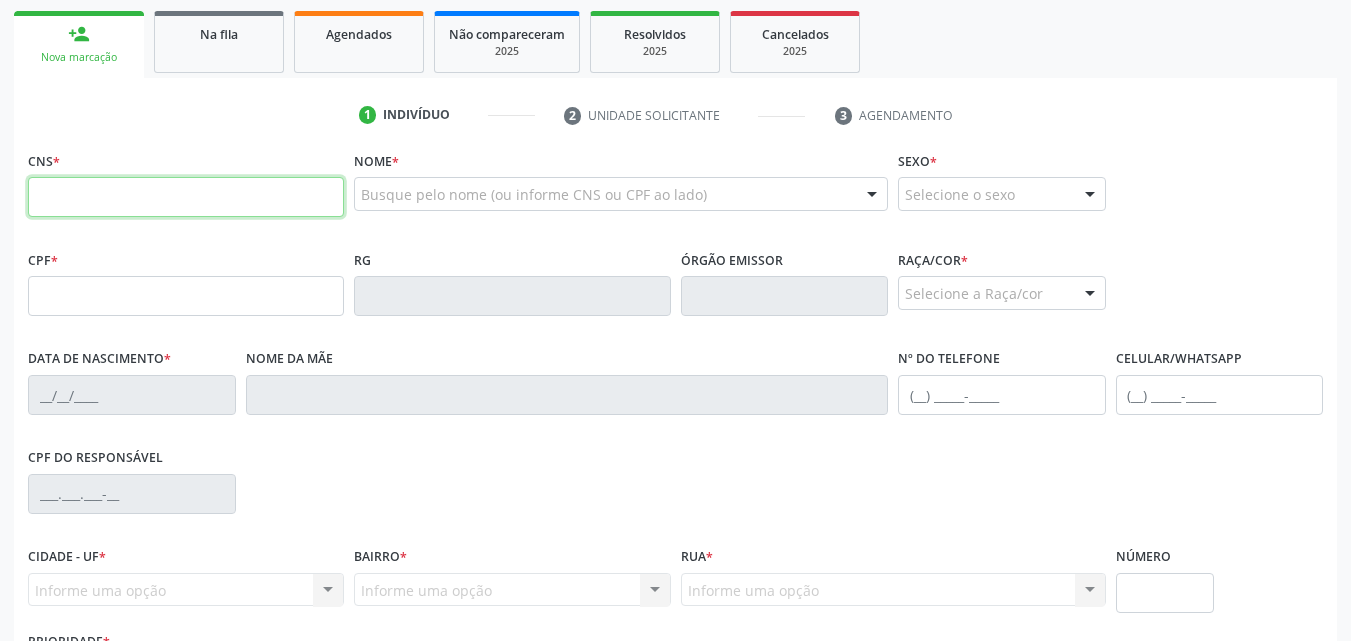 click at bounding box center (186, 197) 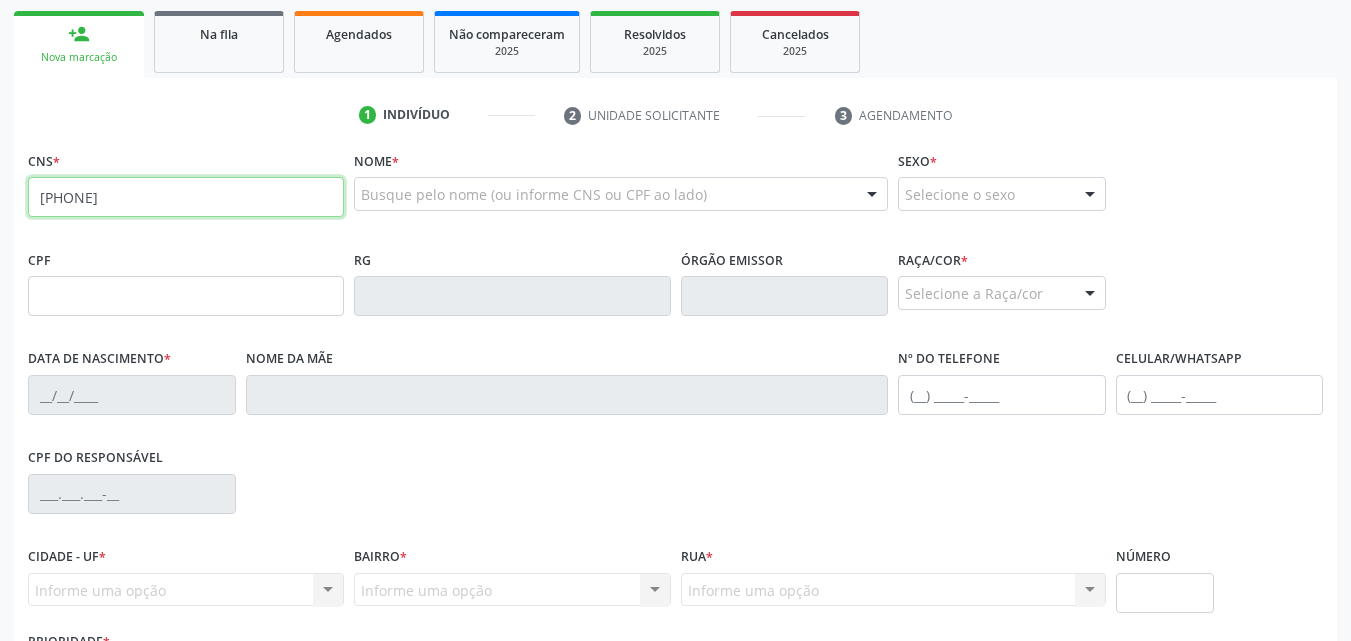 type on "[NUMBER] [NUMBER] [NUMBER] [NUMBER]" 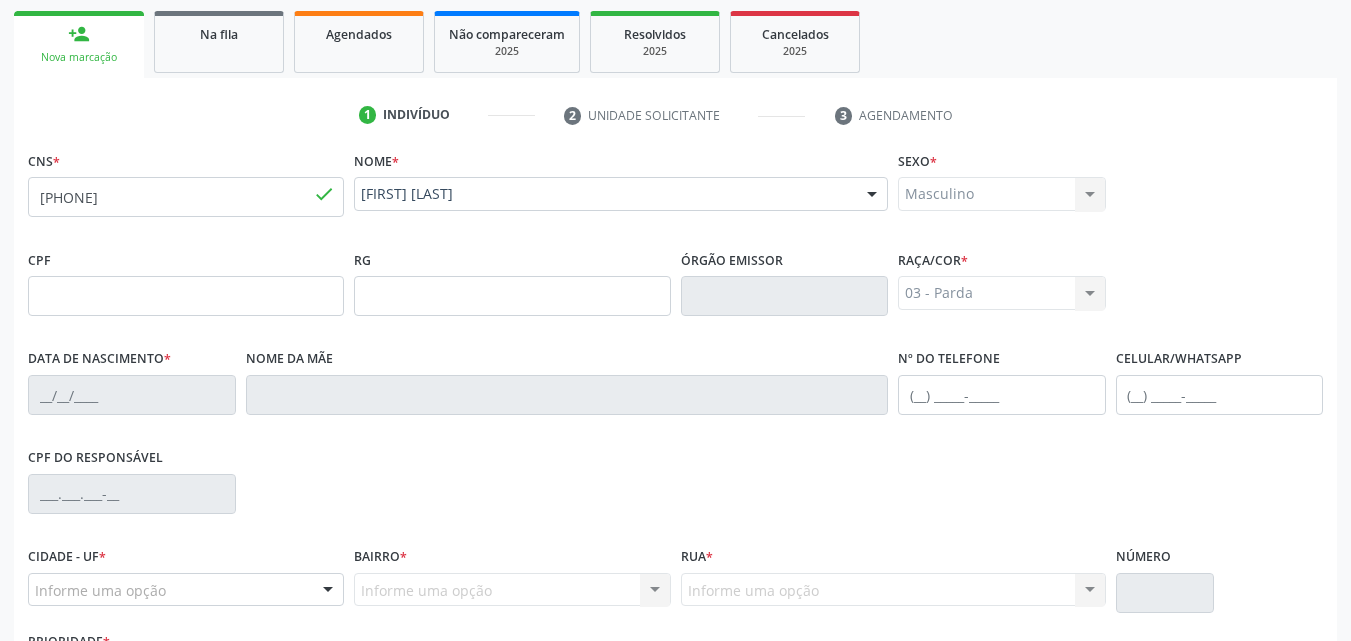 type on "[DATE]" 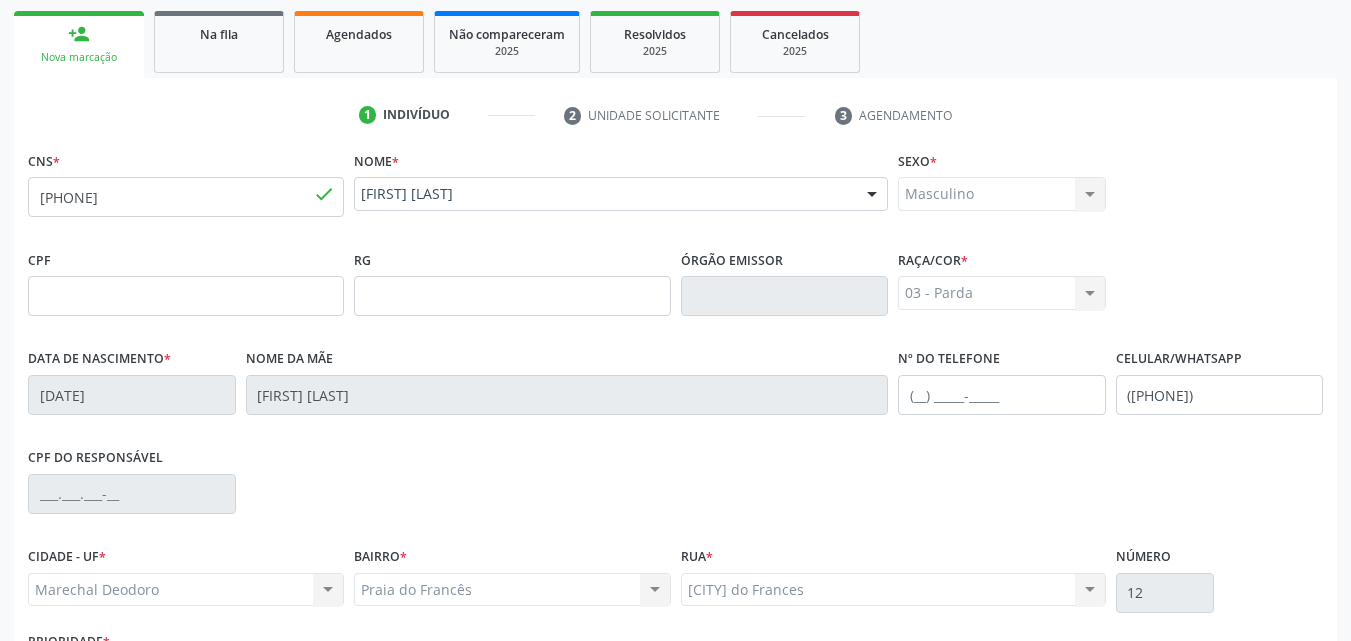 scroll, scrollTop: 471, scrollLeft: 0, axis: vertical 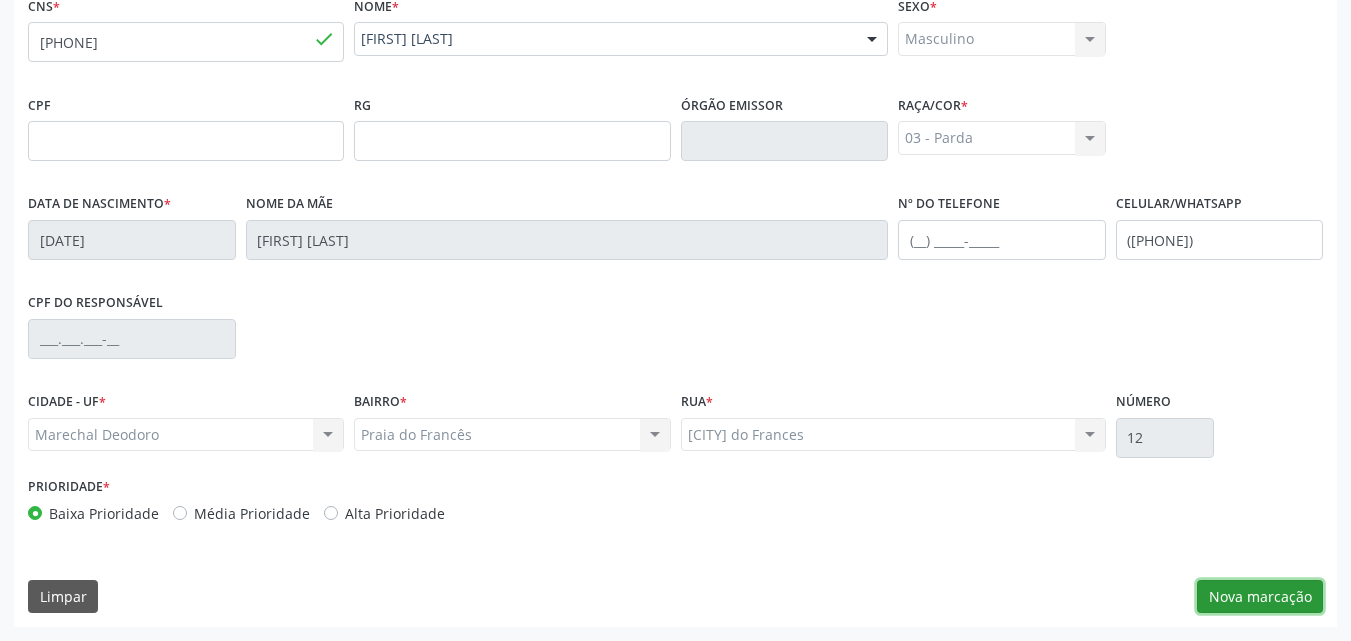 click on "Nova marcação" at bounding box center (1260, 597) 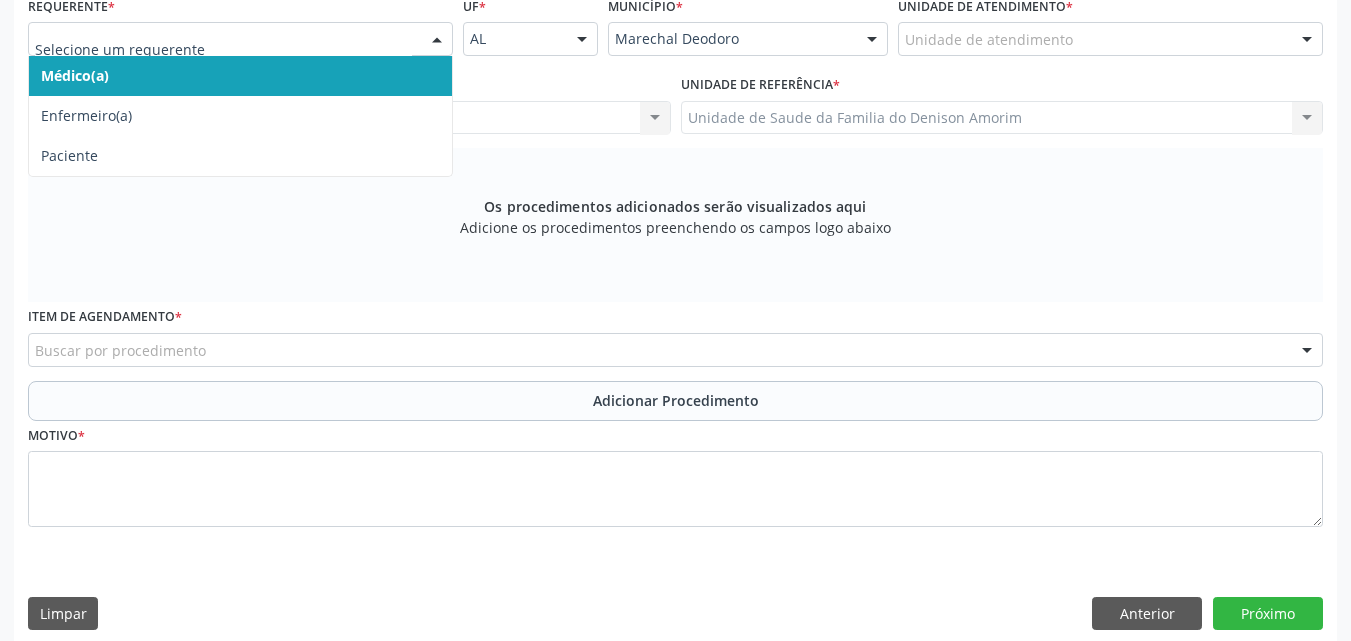 click at bounding box center [240, 39] 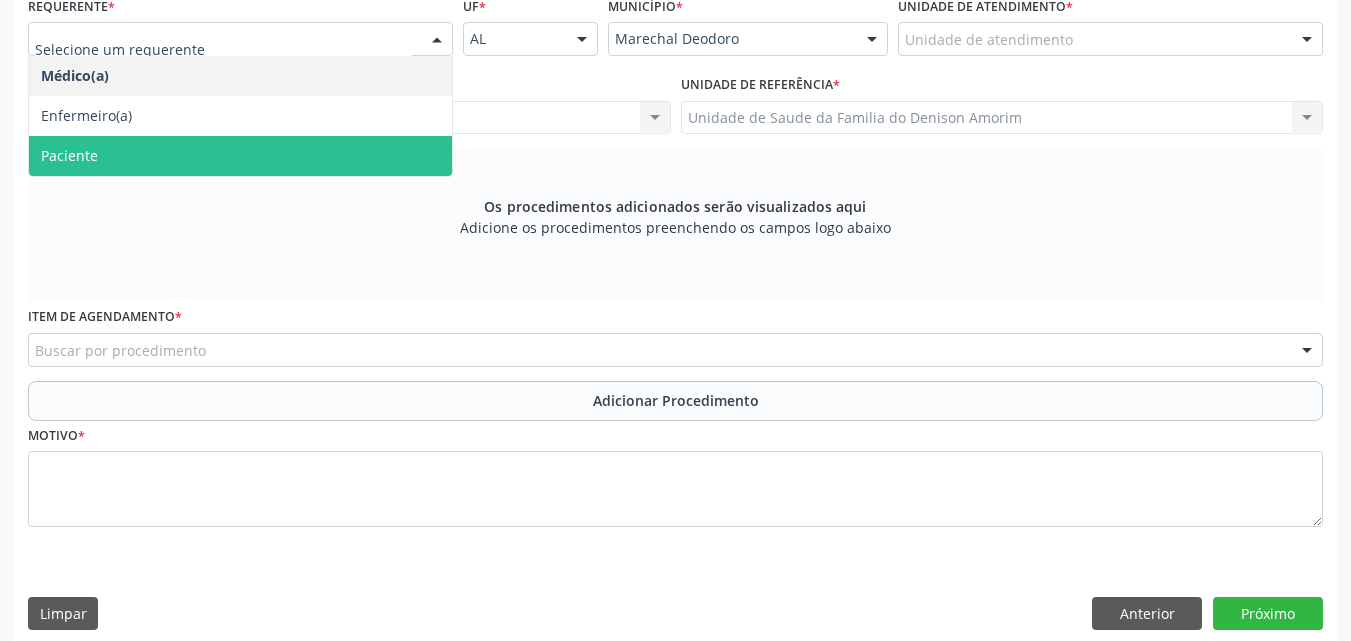 click on "Paciente" at bounding box center [240, 156] 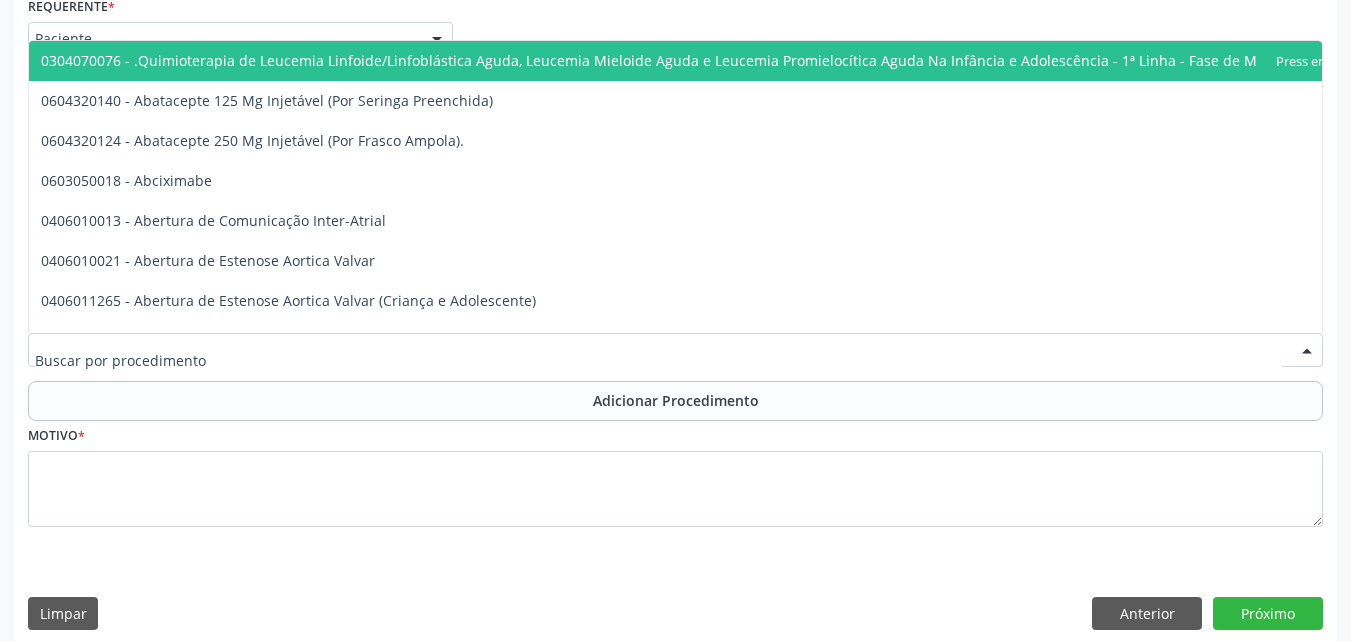 click at bounding box center (675, 350) 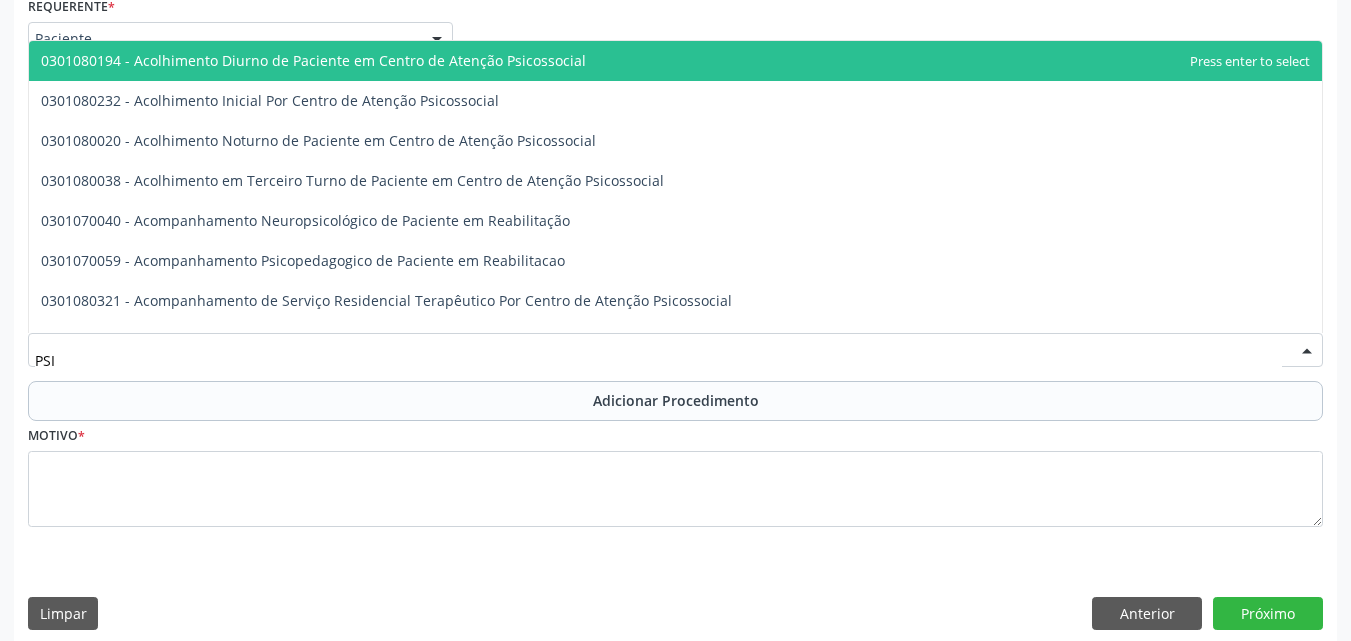 type on "PSIQ" 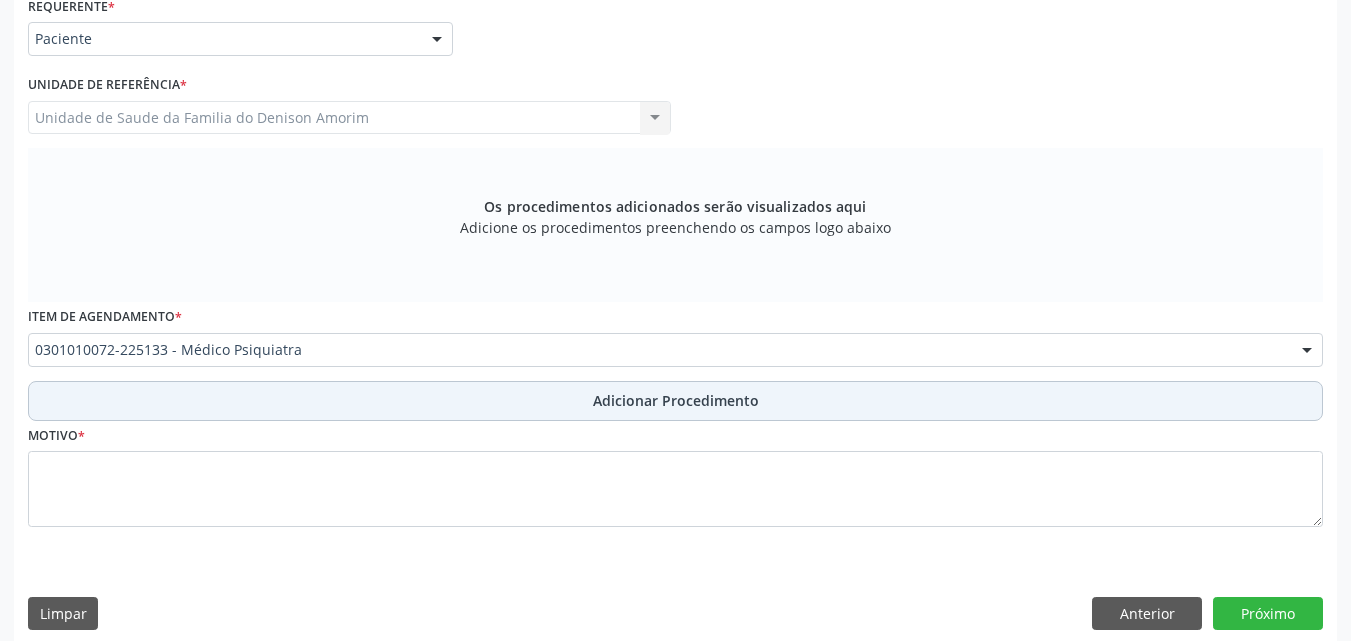 click on "Adicionar Procedimento" at bounding box center (675, 401) 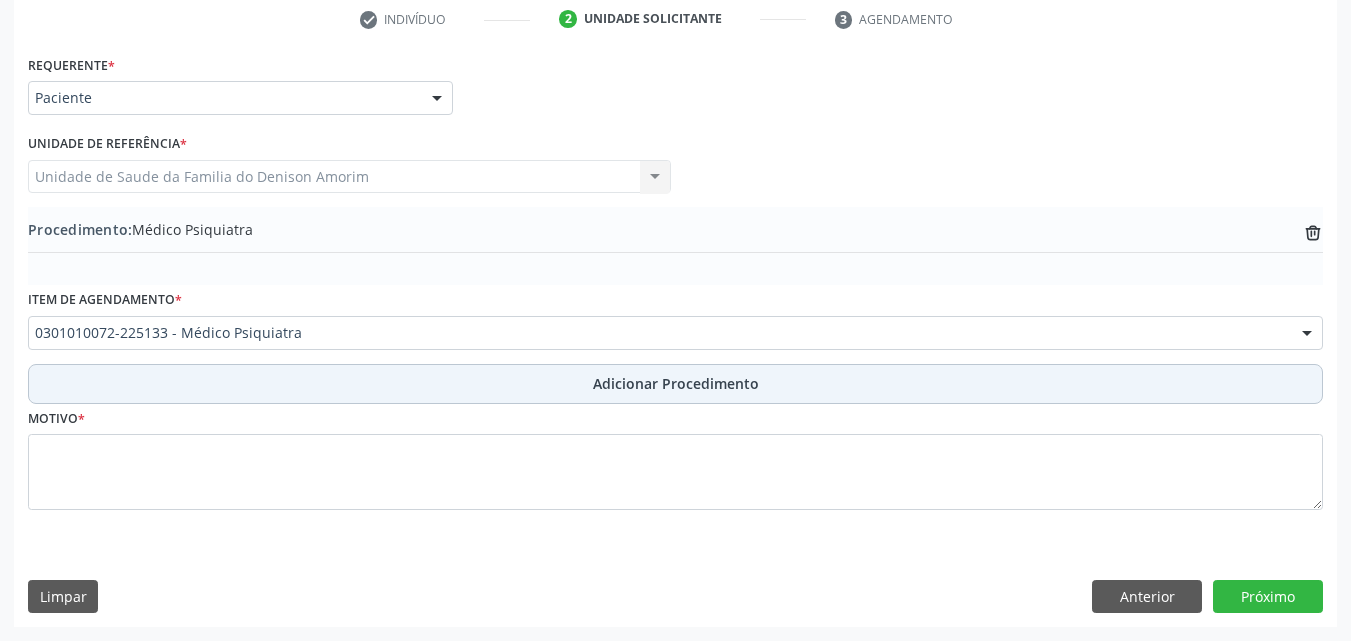scroll, scrollTop: 412, scrollLeft: 0, axis: vertical 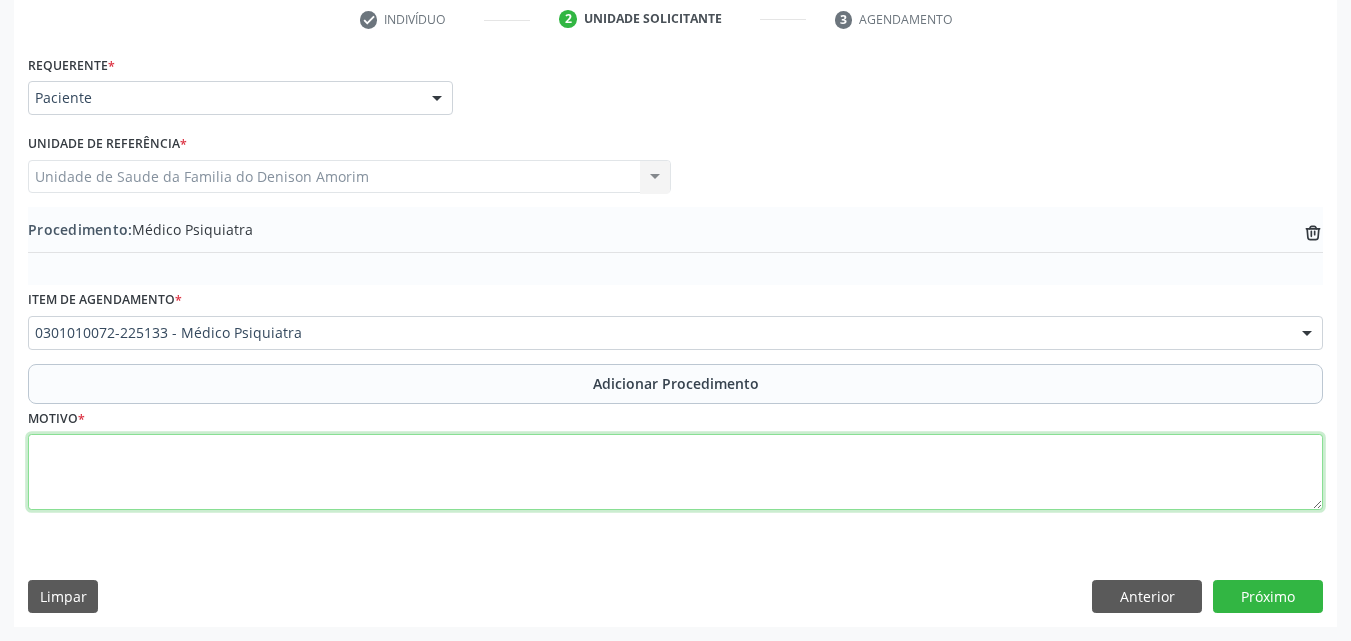click at bounding box center (675, 472) 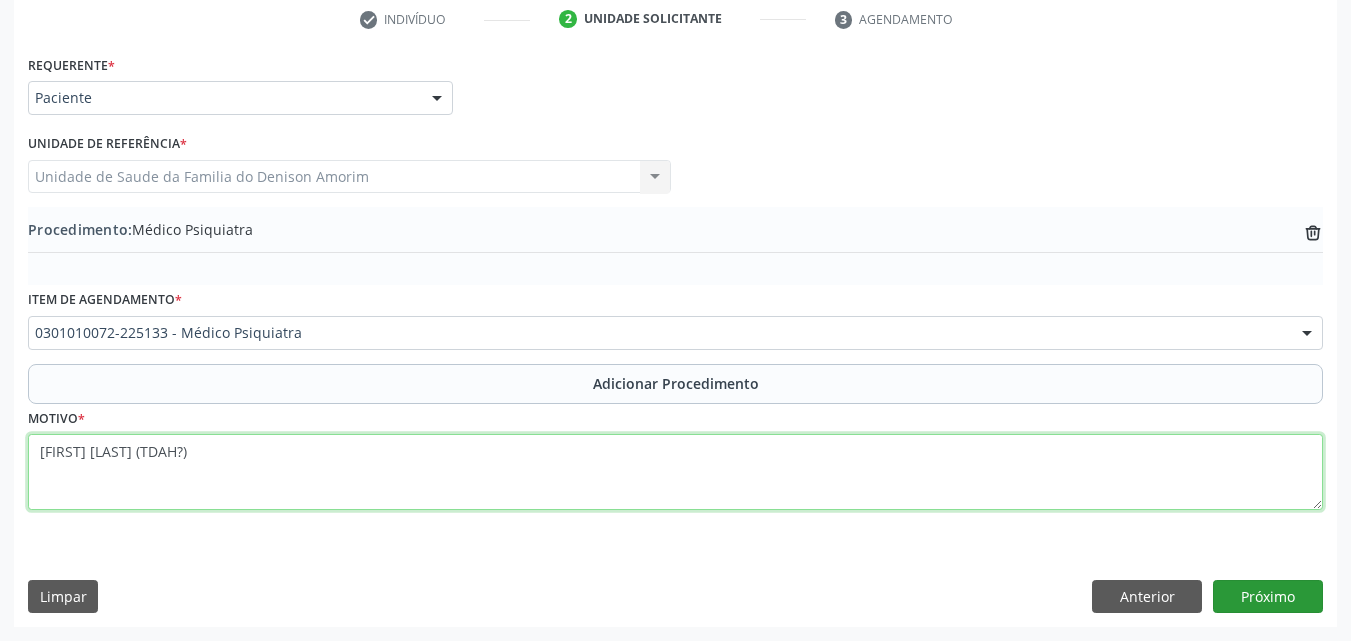 type on "[FIRST] [LAST] DE [MIDDLE] ([CONDITION]?)" 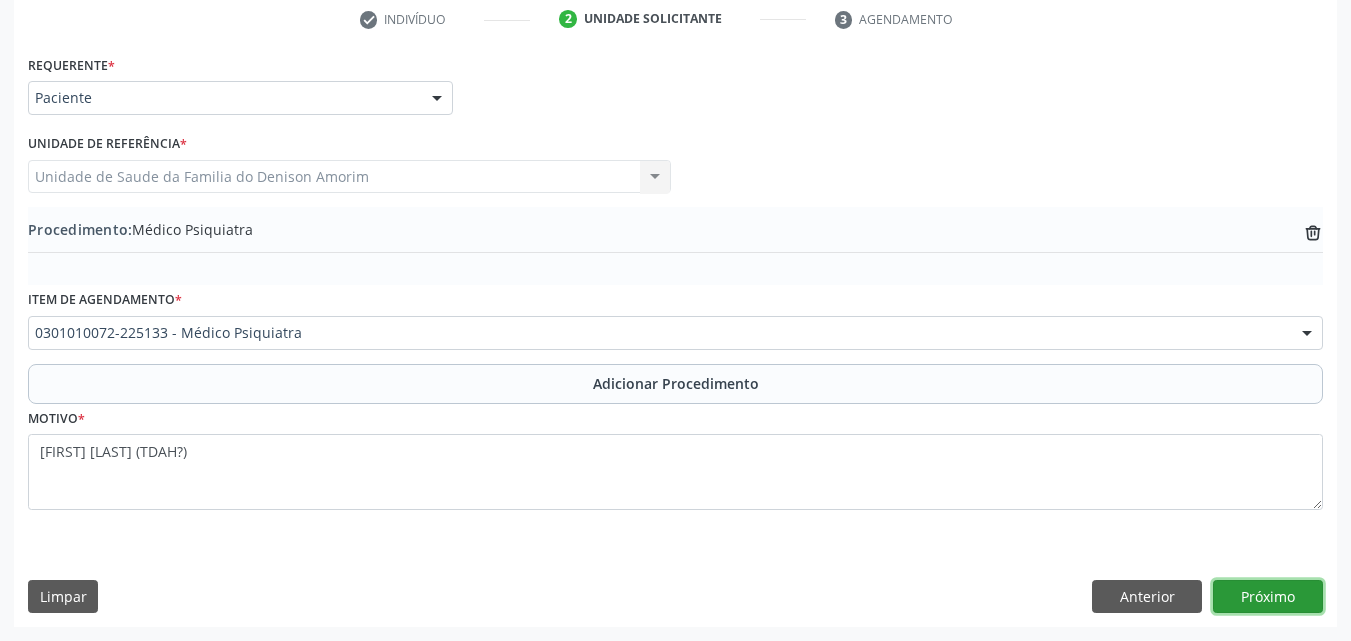 click on "Próximo" at bounding box center [1268, 597] 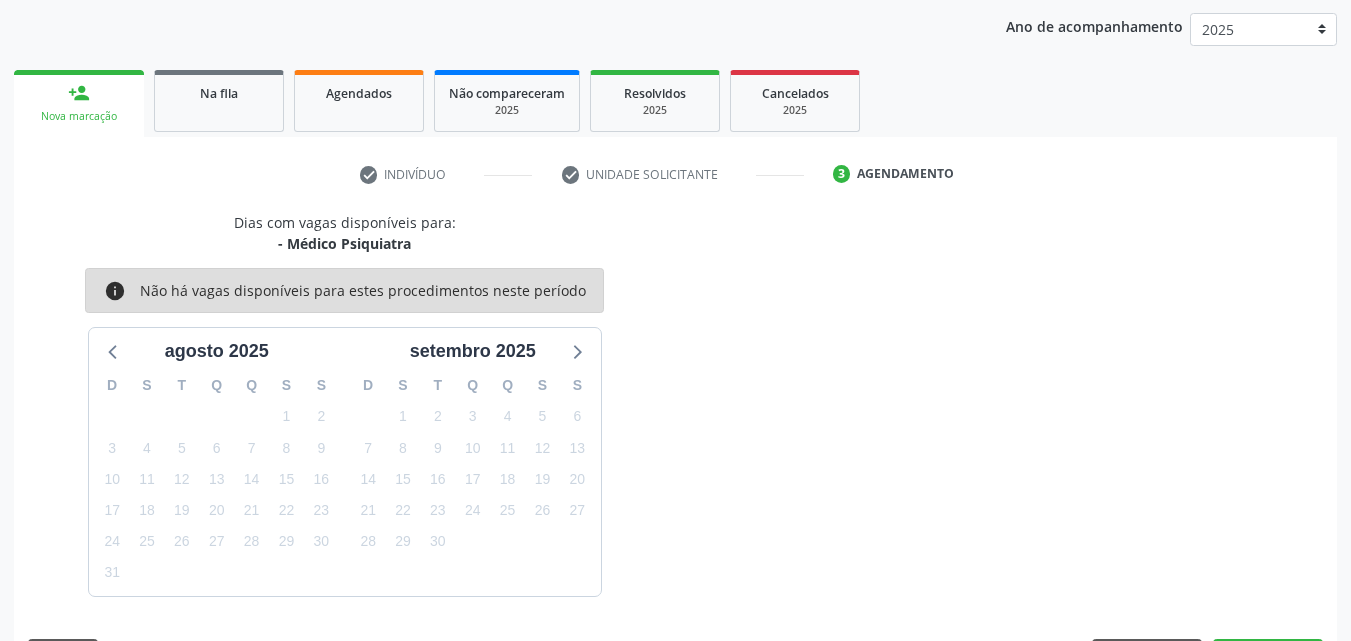 scroll, scrollTop: 316, scrollLeft: 0, axis: vertical 